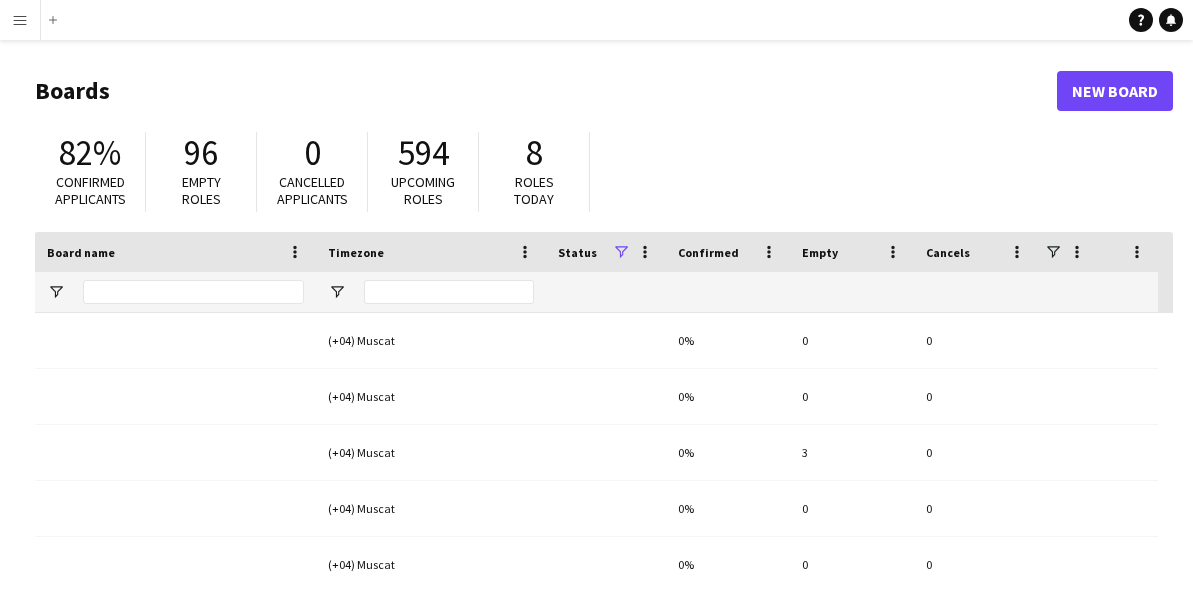 scroll, scrollTop: 0, scrollLeft: 0, axis: both 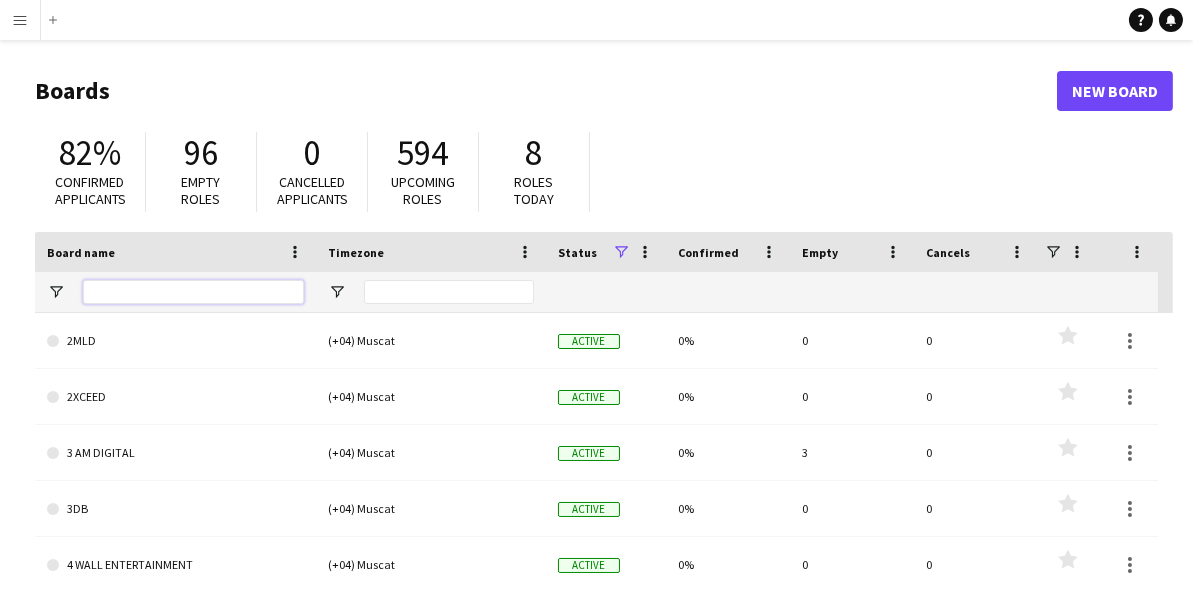 click at bounding box center (193, 292) 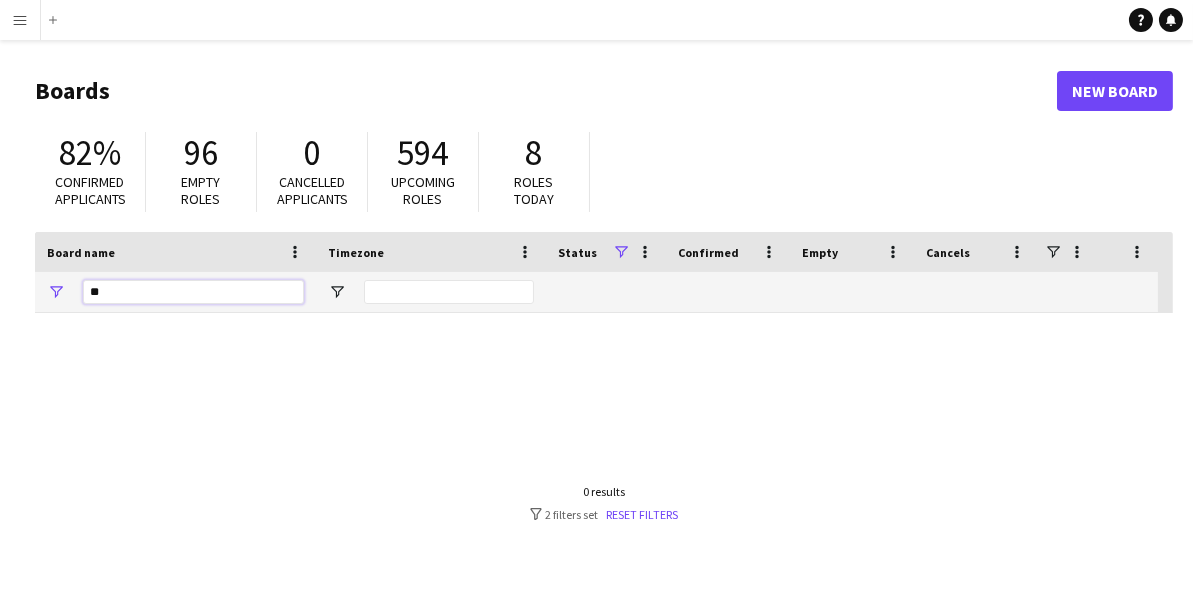 type on "*" 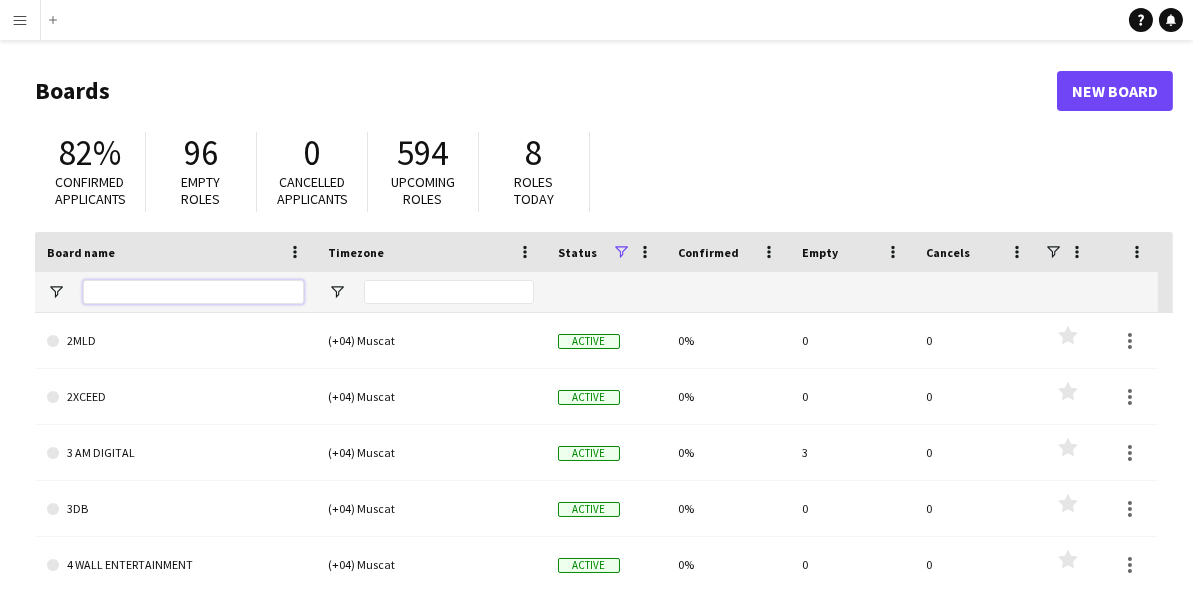click at bounding box center [193, 292] 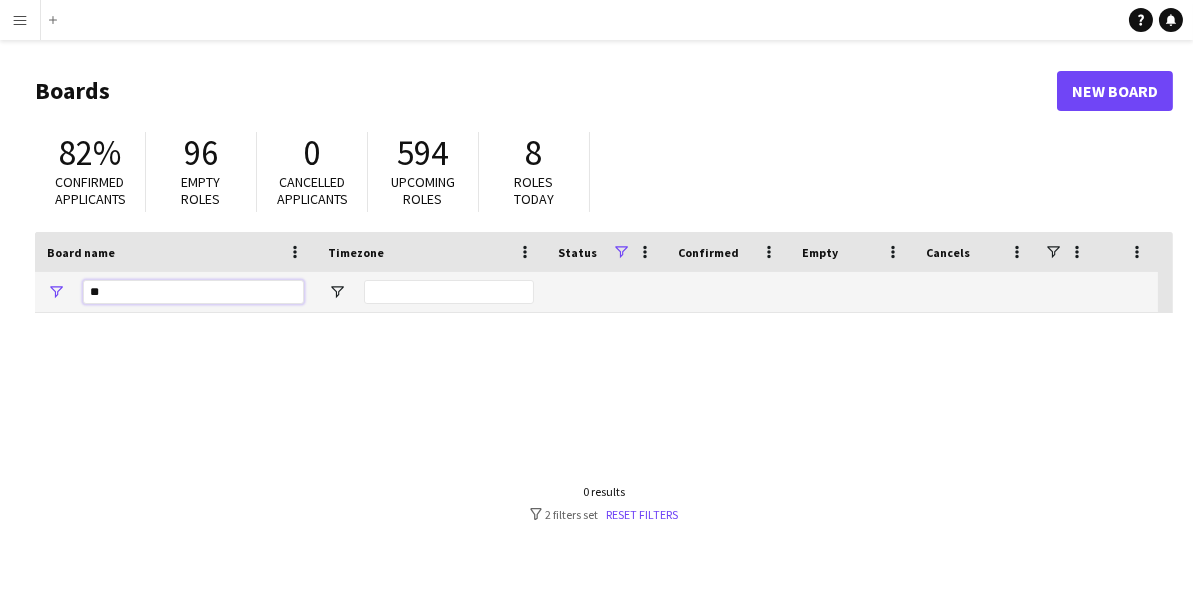 type on "*" 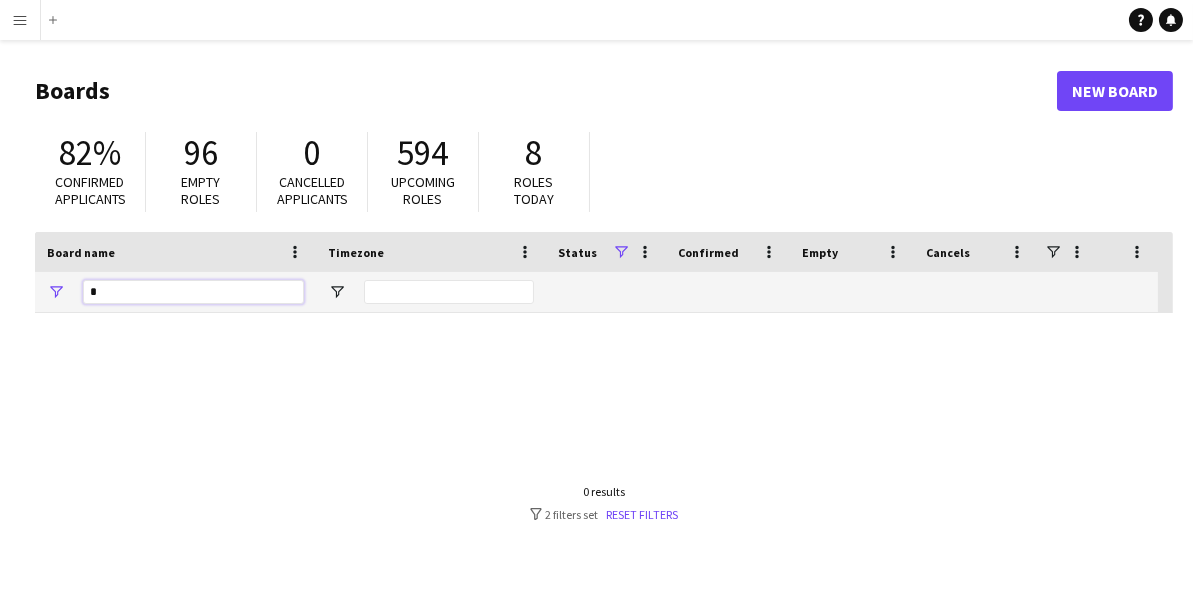 type 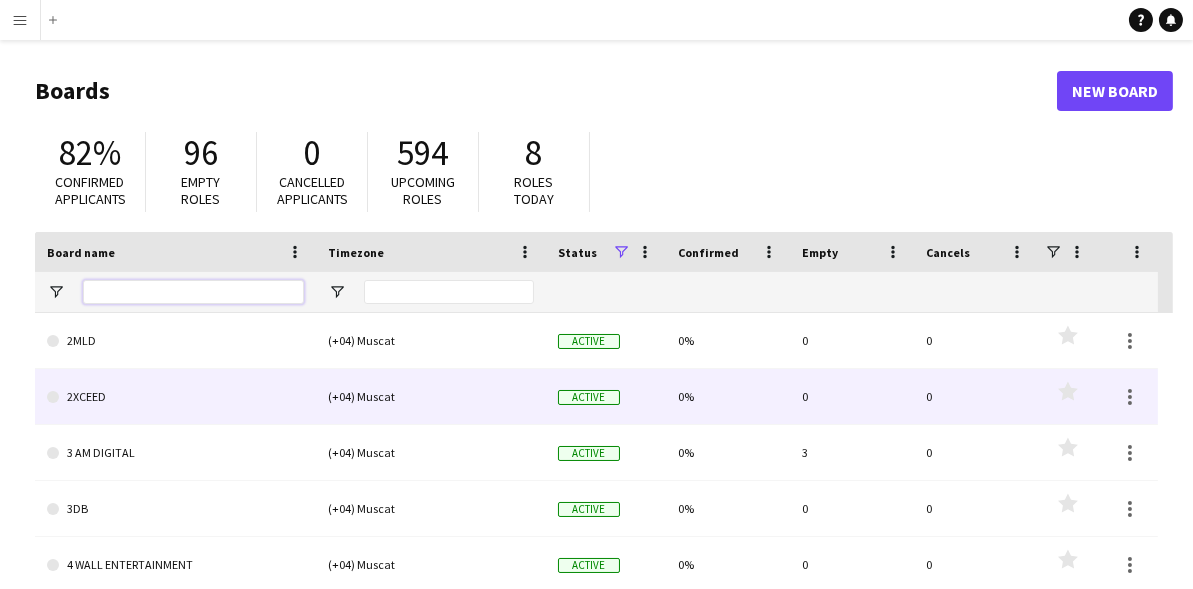 scroll, scrollTop: 183, scrollLeft: 0, axis: vertical 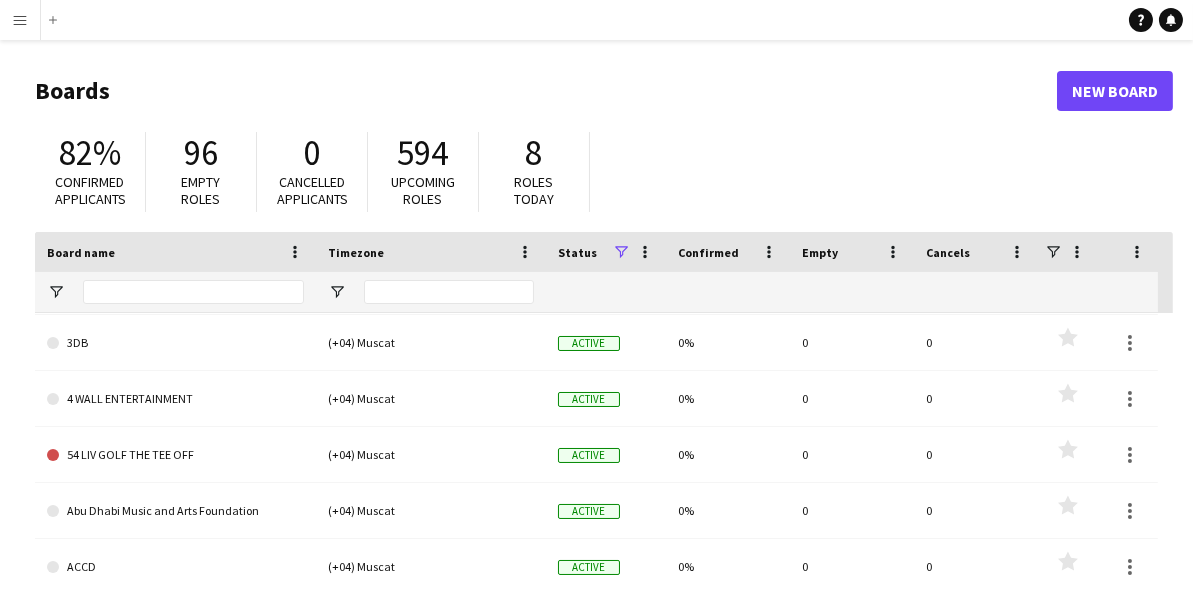 click on "Menu" at bounding box center [20, 20] 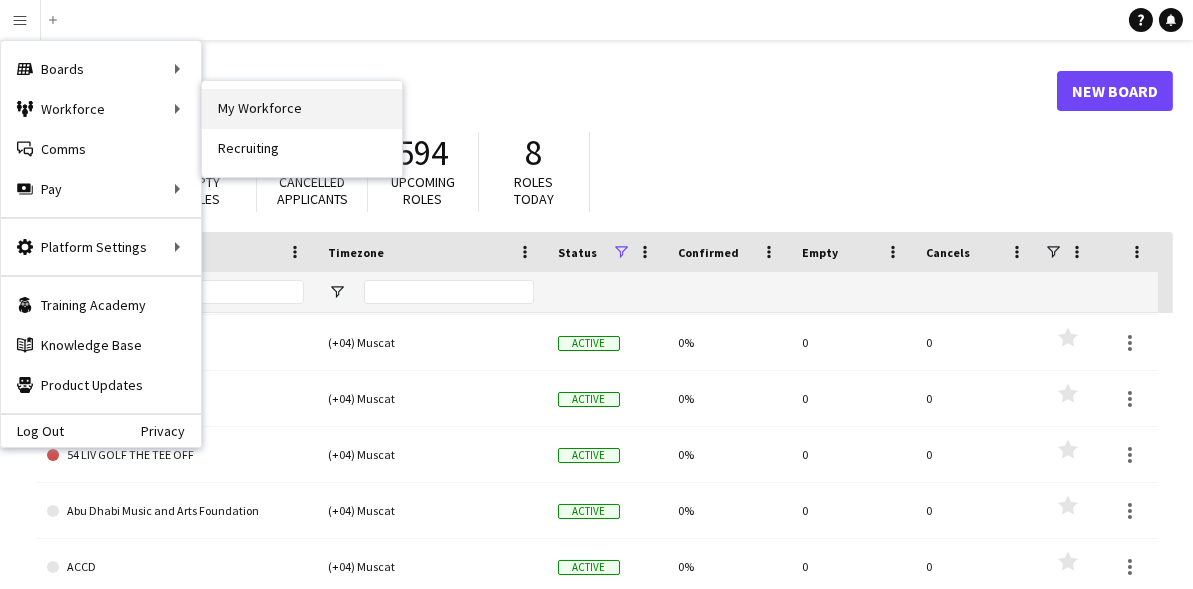 click on "My Workforce" at bounding box center [302, 109] 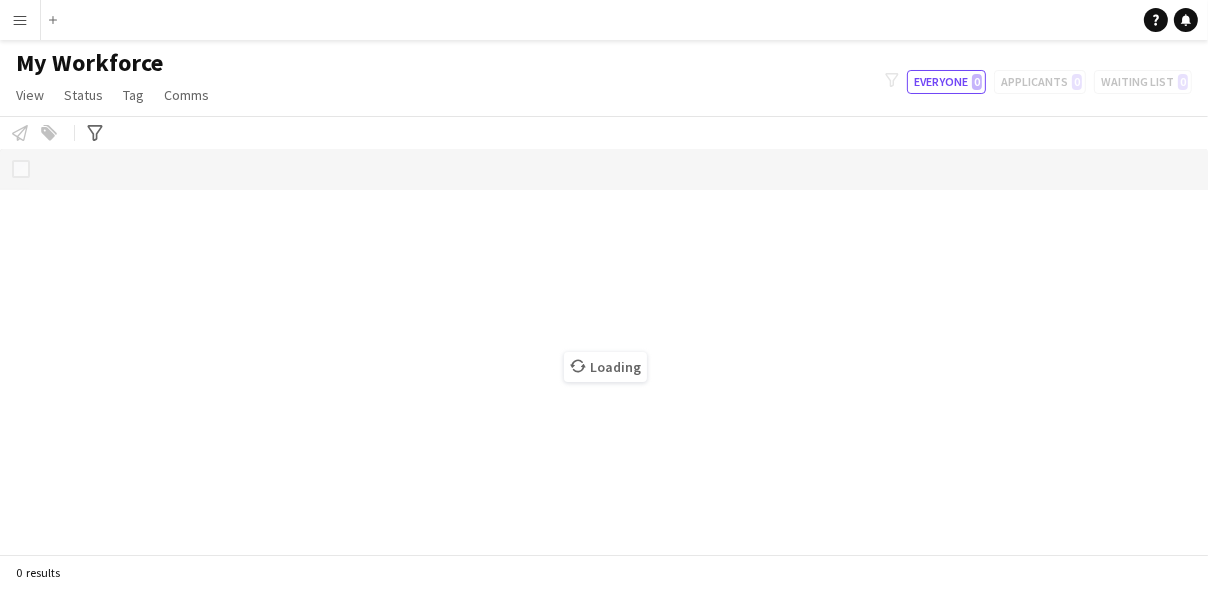 drag, startPoint x: 244, startPoint y: 103, endPoint x: 367, endPoint y: 108, distance: 123.101585 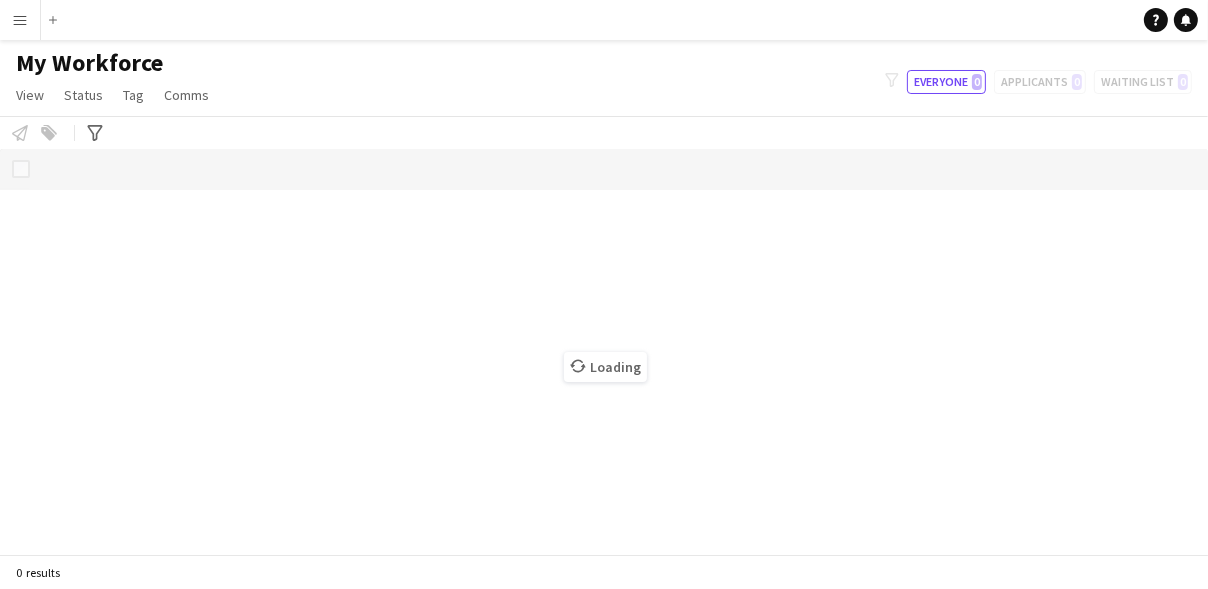 click on "My Workforce   View   Views  Default view New view Update view Delete view Edit name Customise view Customise filters Reset Filters Reset View Reset All  Status  Edit  Tag  New tag Edit tag Add to tag Untag Tag chat Tag share page  Comms  Send notification
filter-1
Everyone   0   Applicants   0   Waiting list   0" 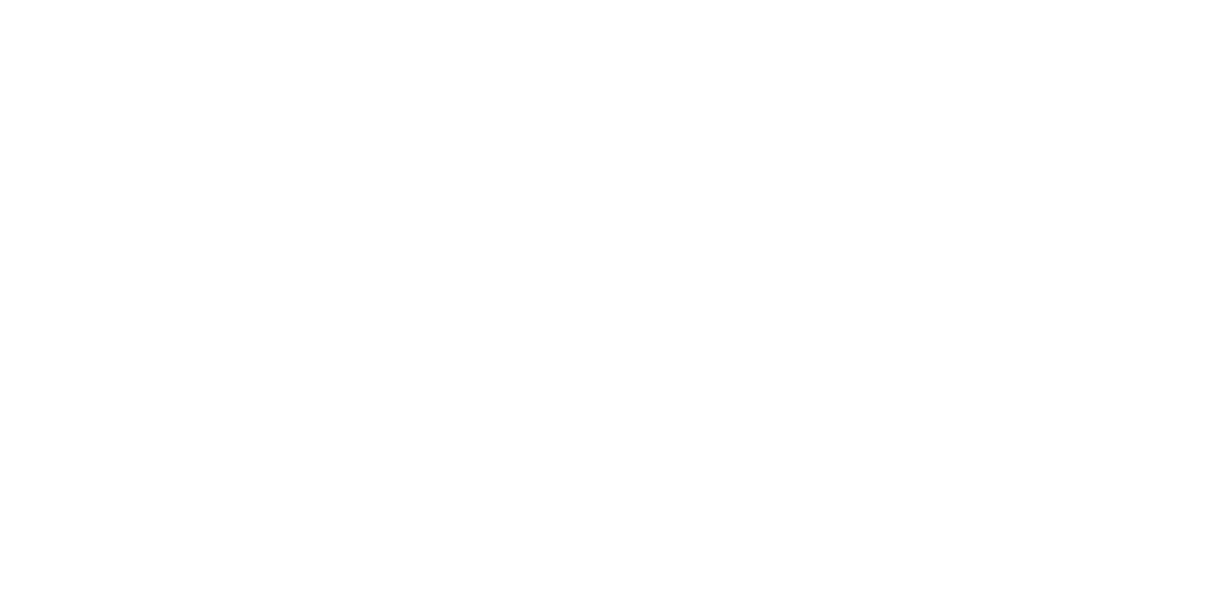 scroll, scrollTop: 0, scrollLeft: 0, axis: both 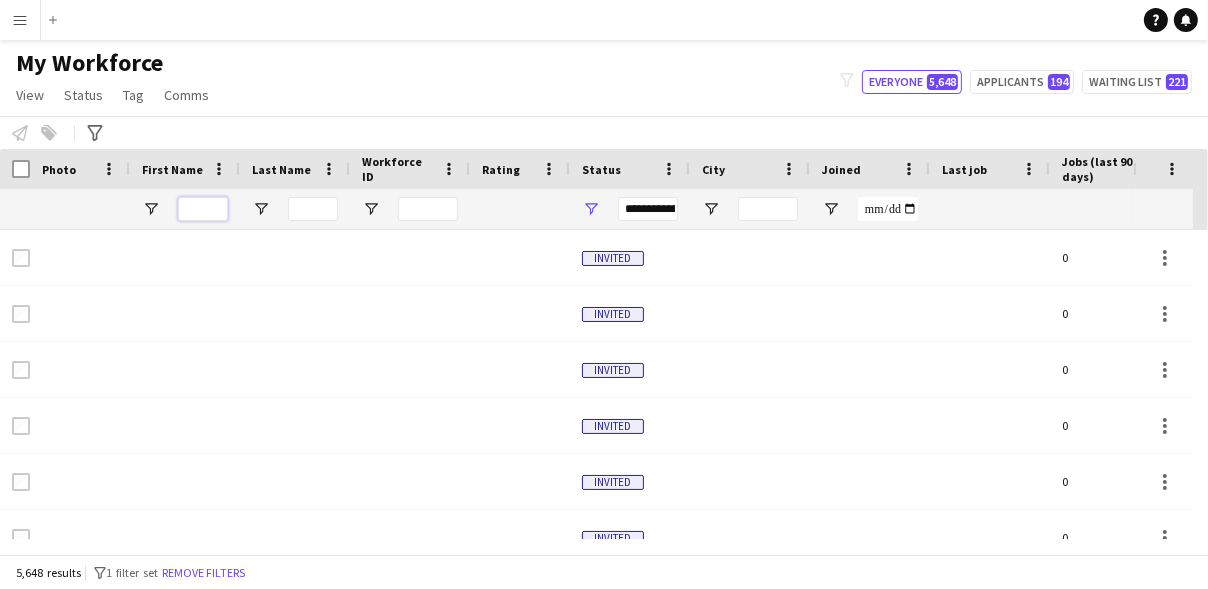 click at bounding box center (203, 209) 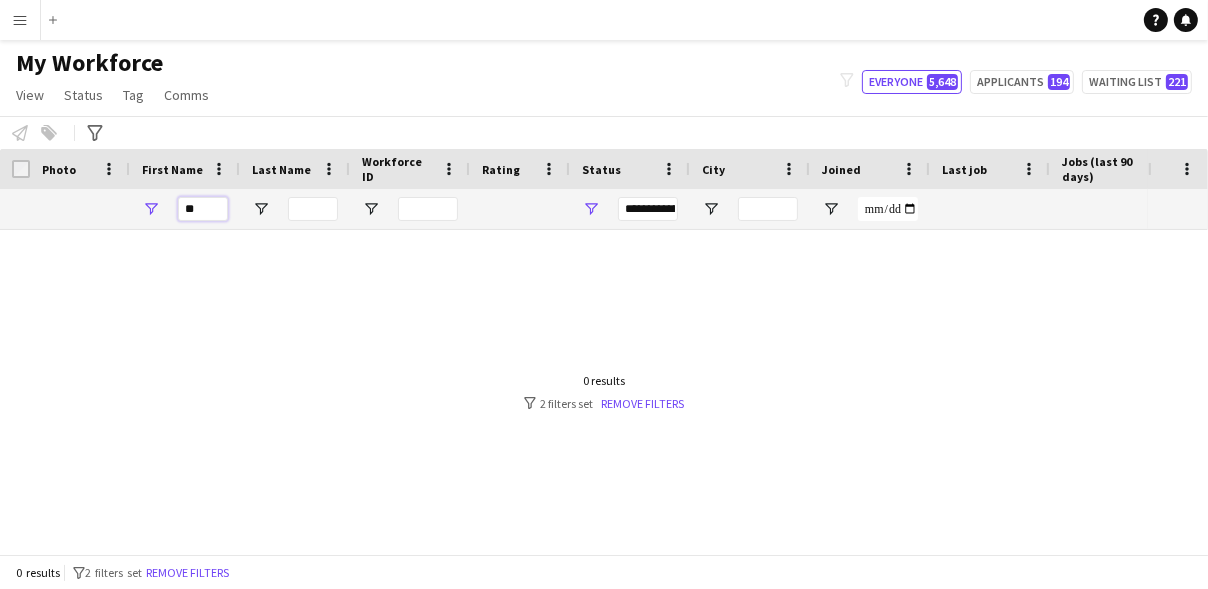 type on "*" 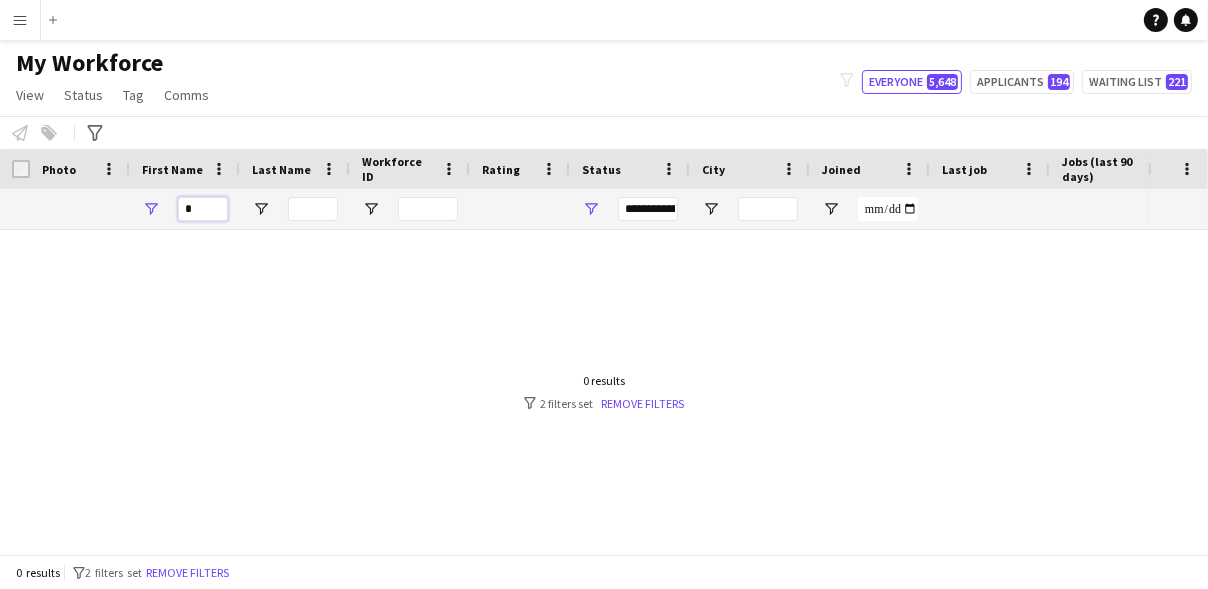 type 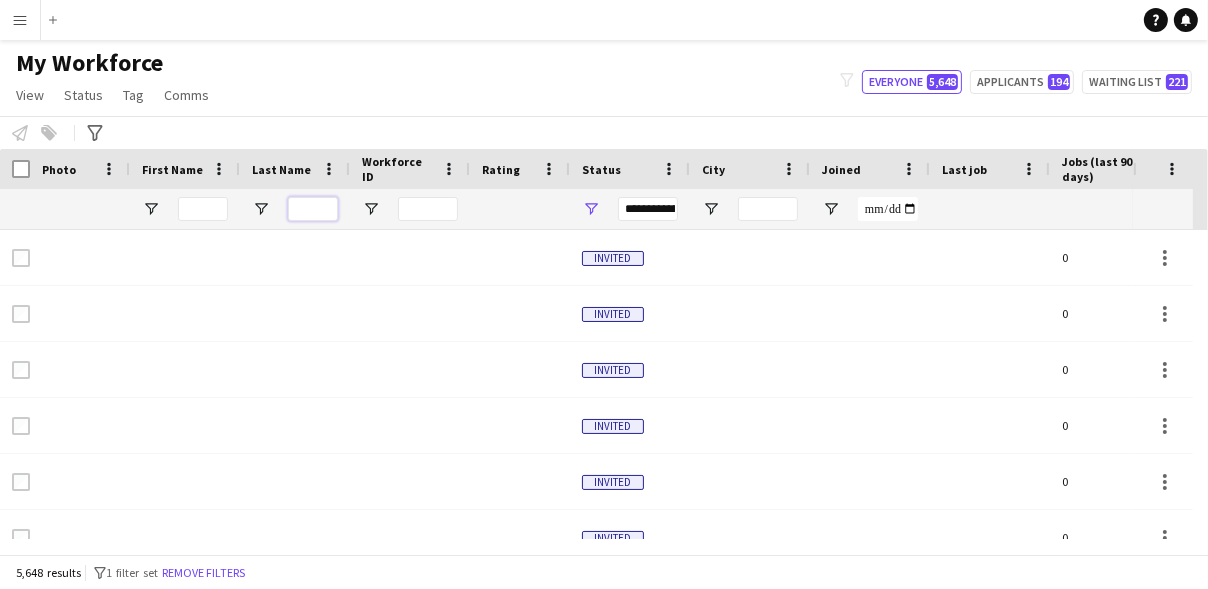 click at bounding box center [313, 209] 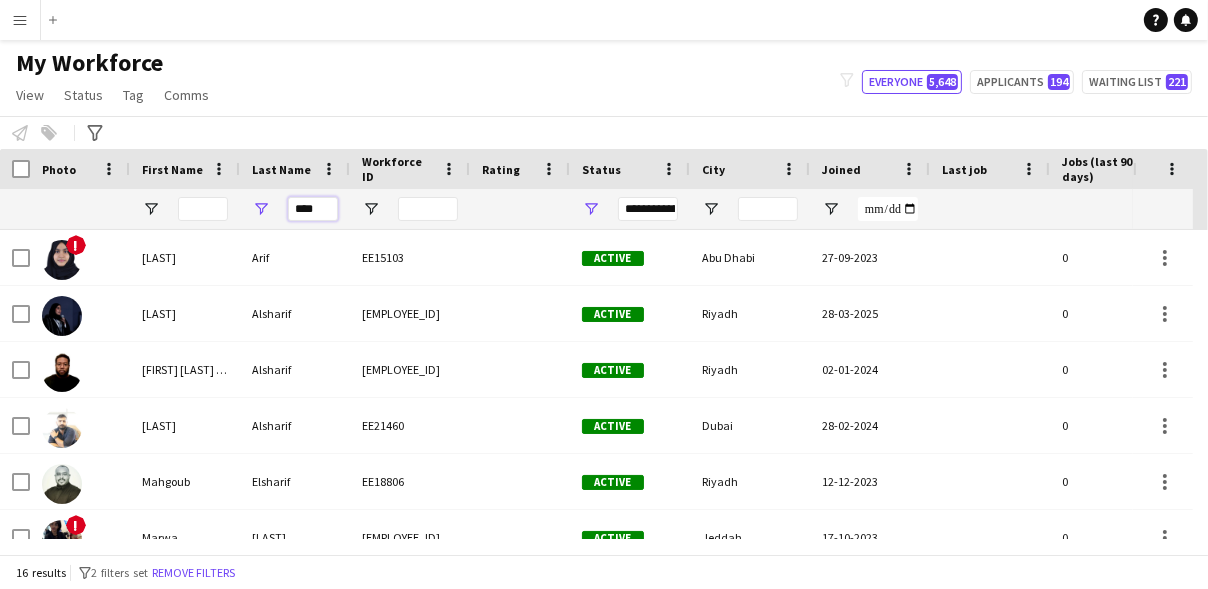 type on "****" 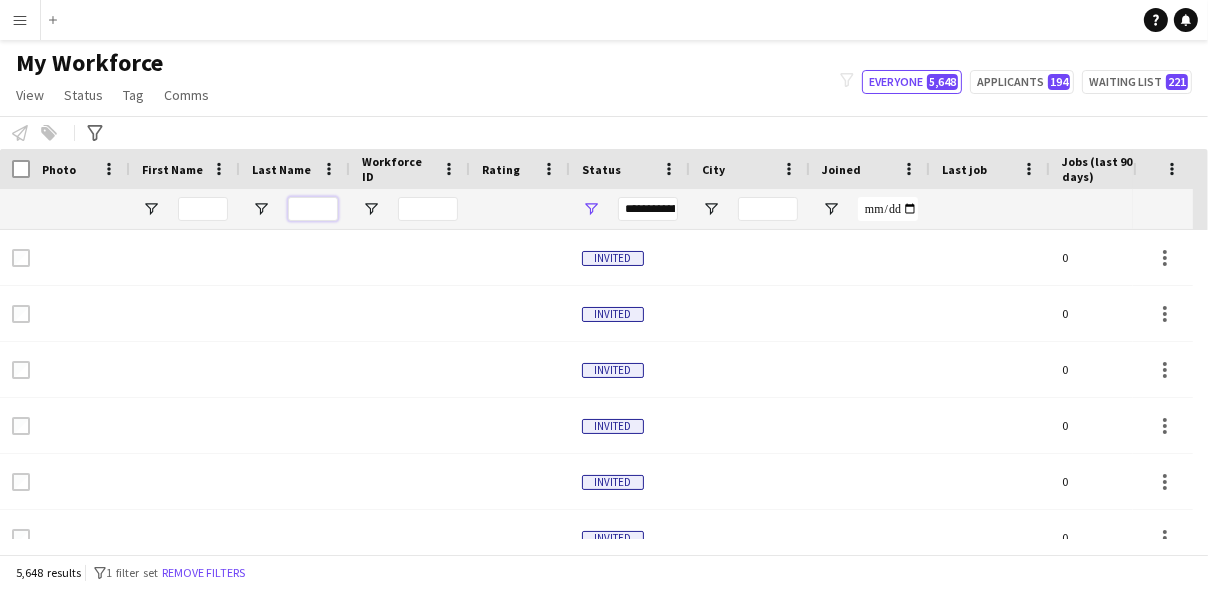 type 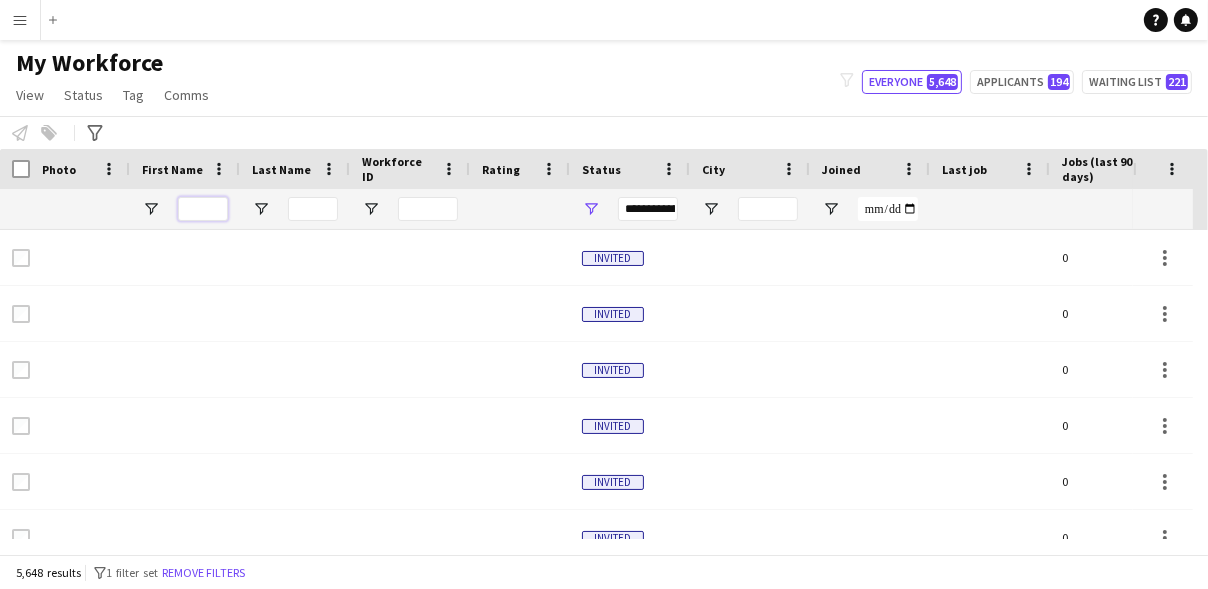 click at bounding box center (203, 209) 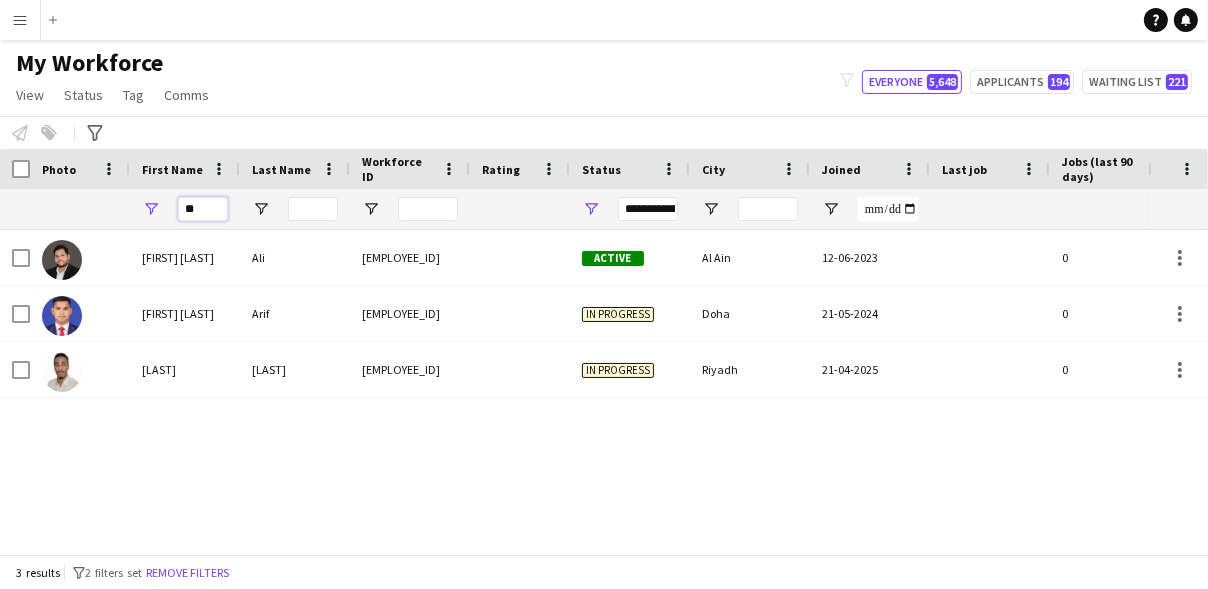 type on "*" 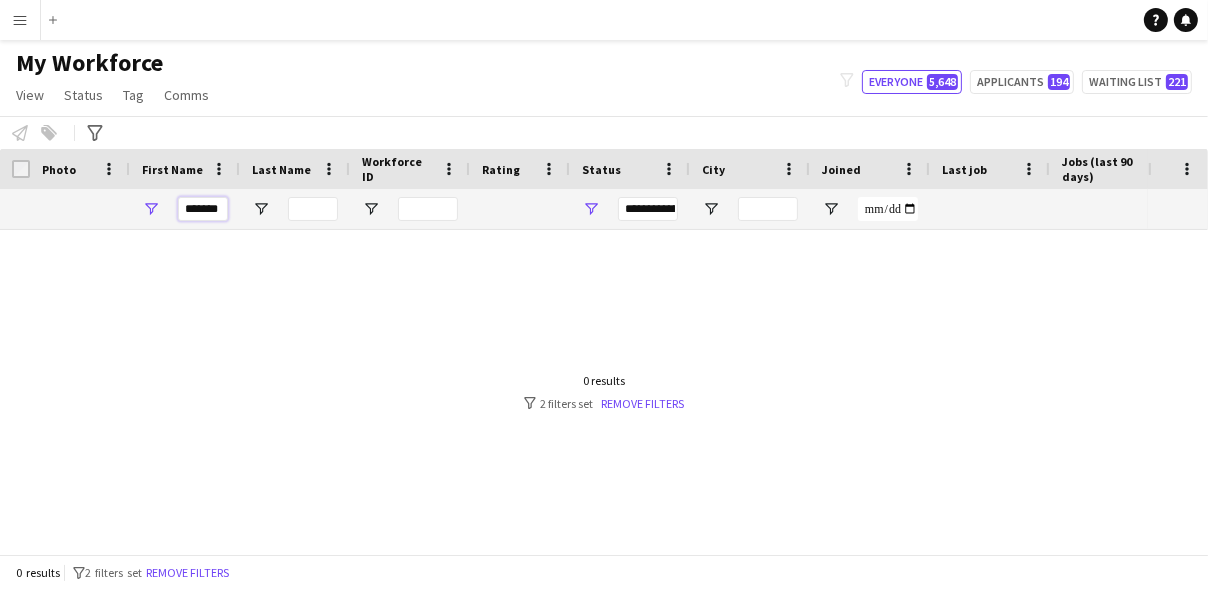 scroll, scrollTop: 0, scrollLeft: 0, axis: both 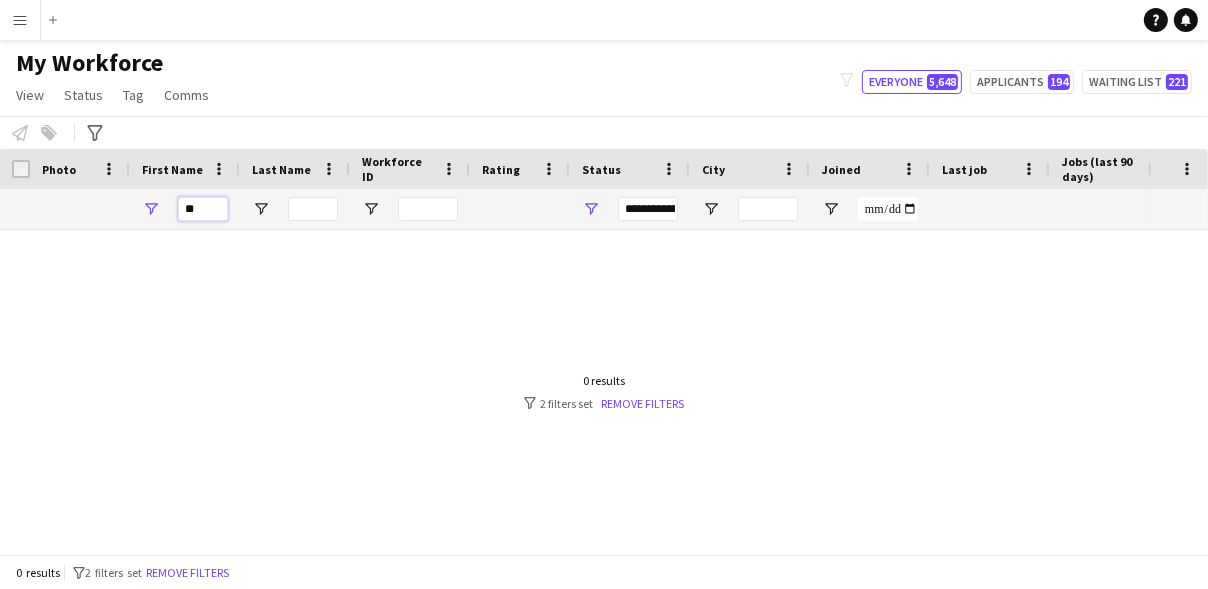 type on "*" 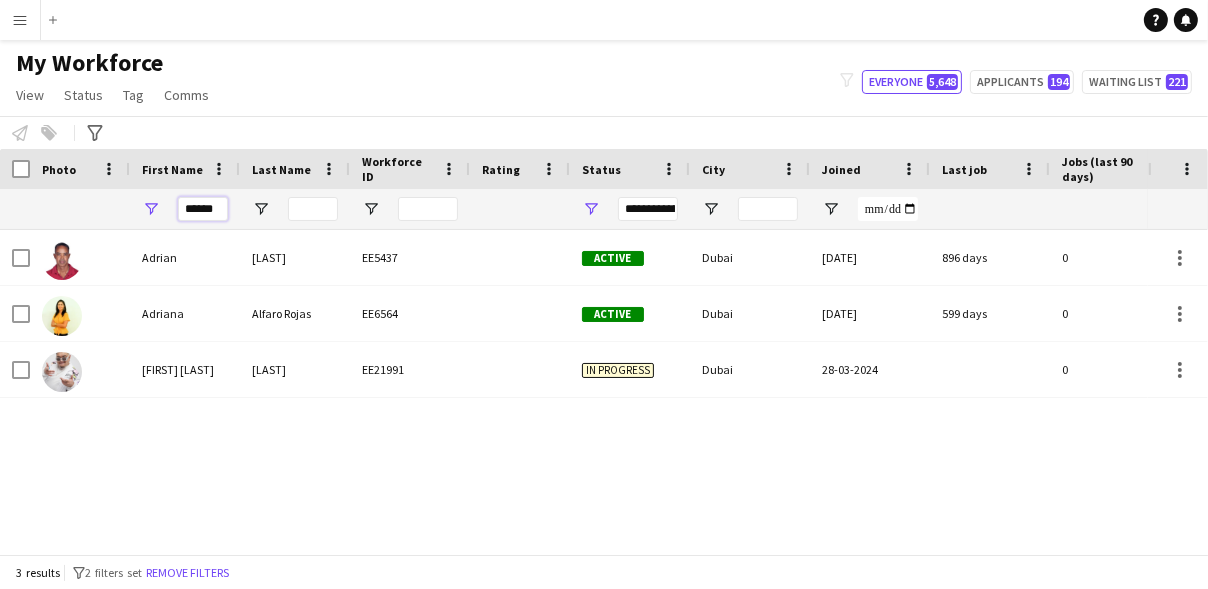 type on "******" 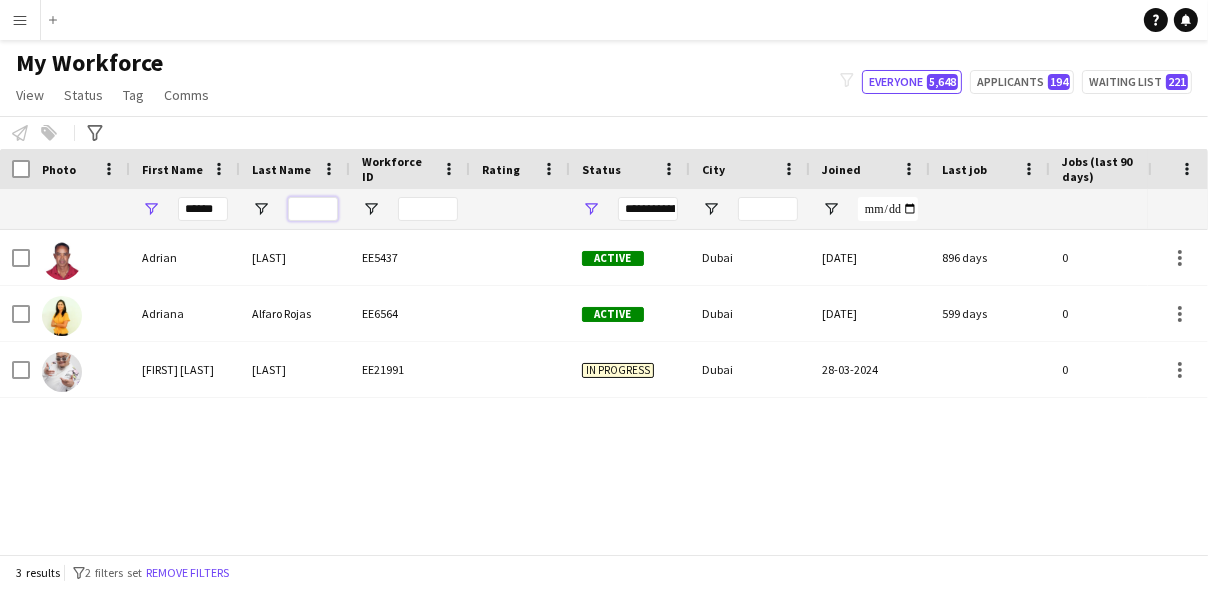 click at bounding box center [313, 209] 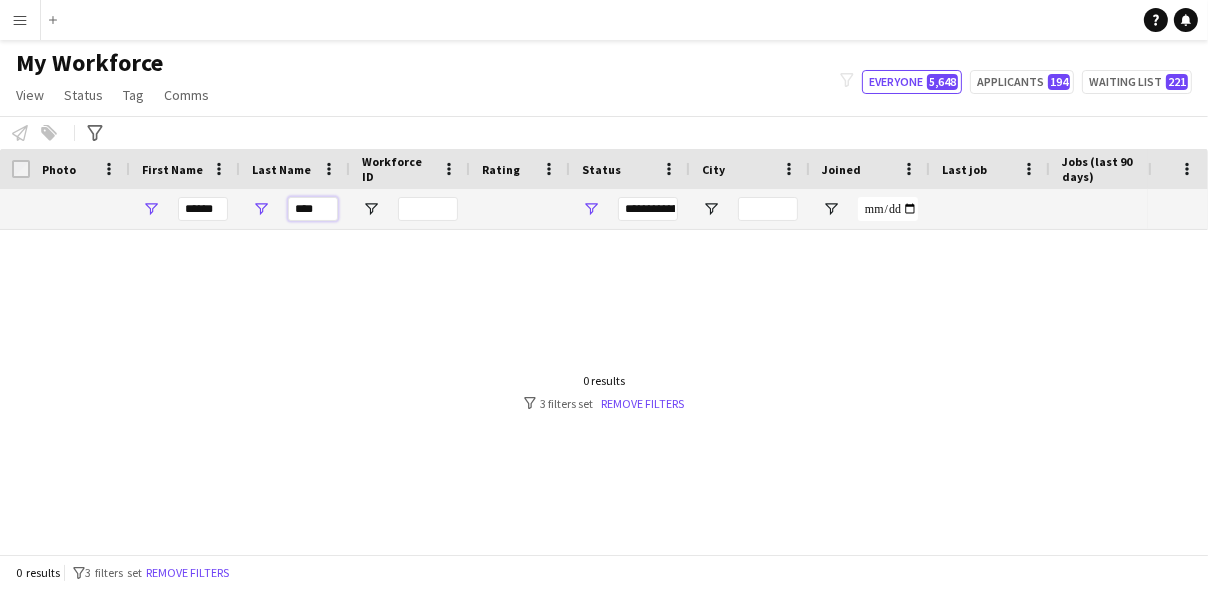 type on "****" 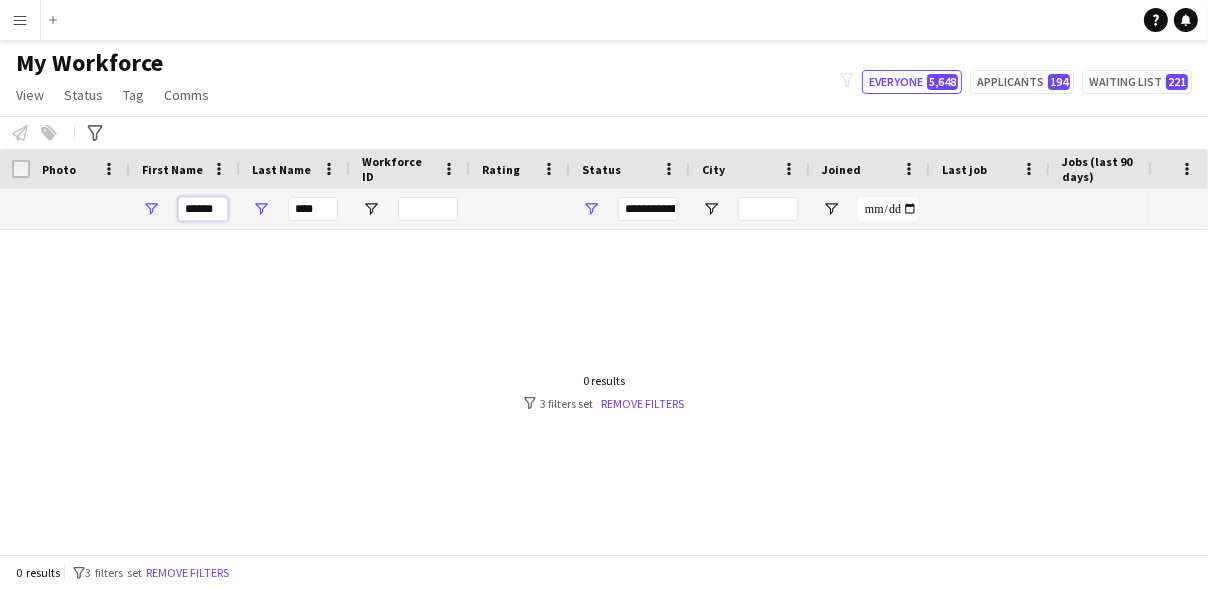 click on "******" at bounding box center (203, 209) 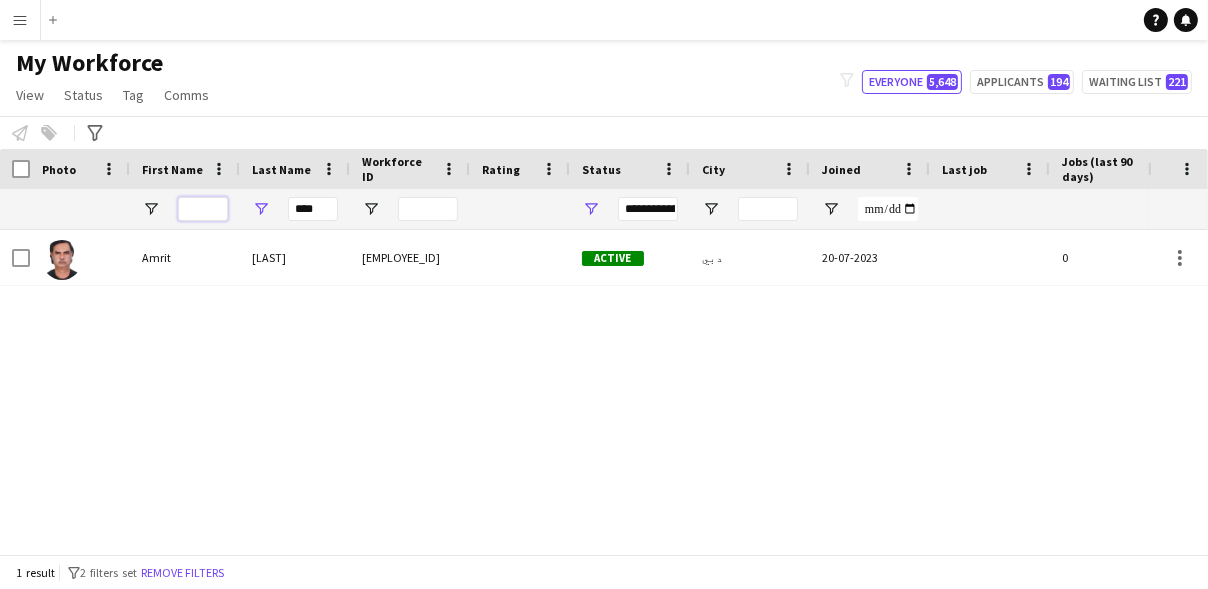 type 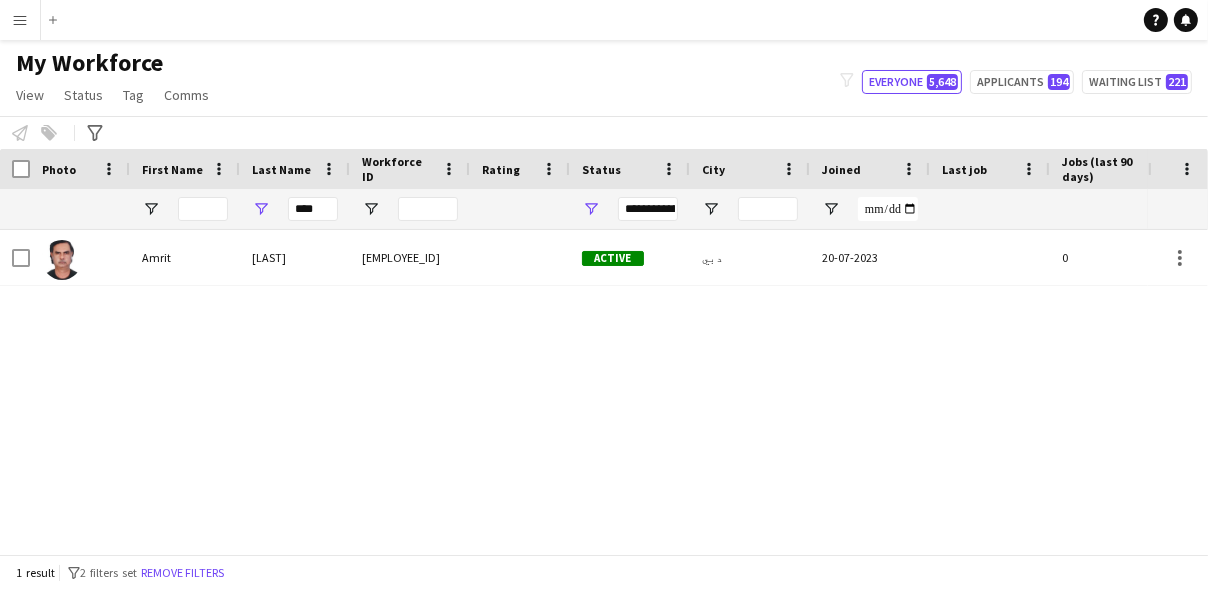 click on "Menu" at bounding box center [20, 20] 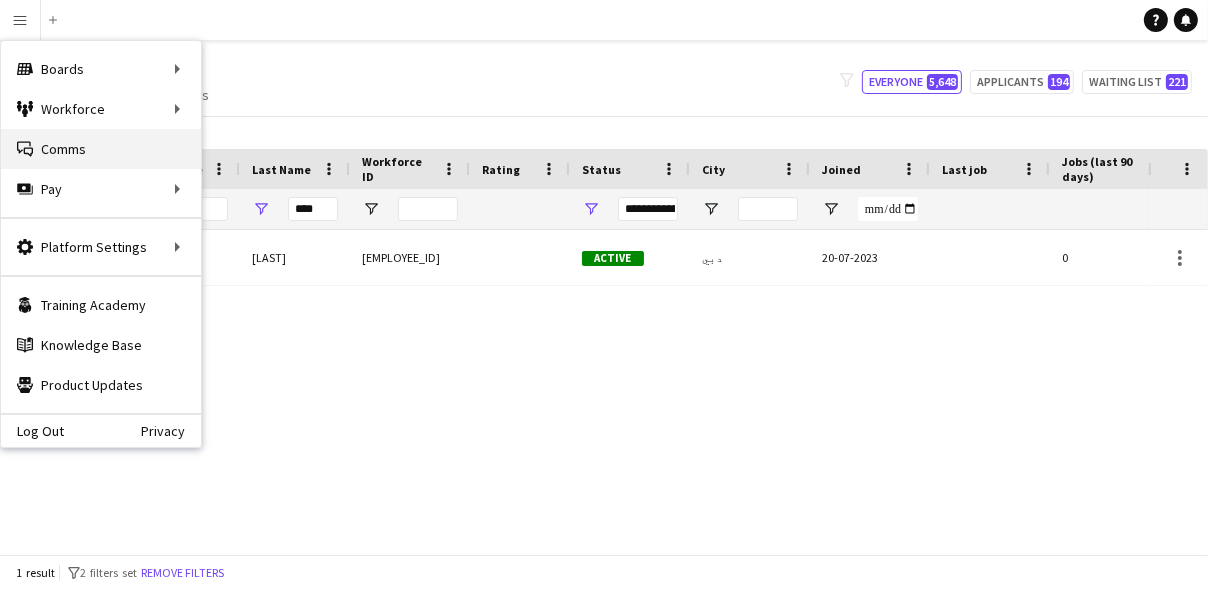 click on "Comms
Comms" at bounding box center (101, 149) 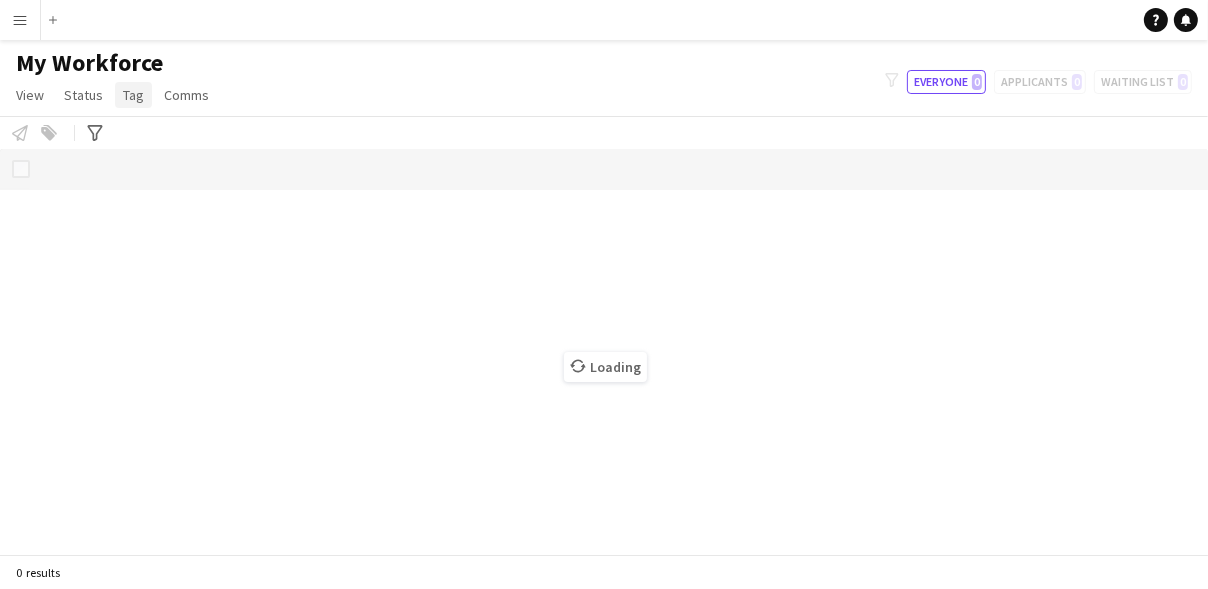 click on "Tag" 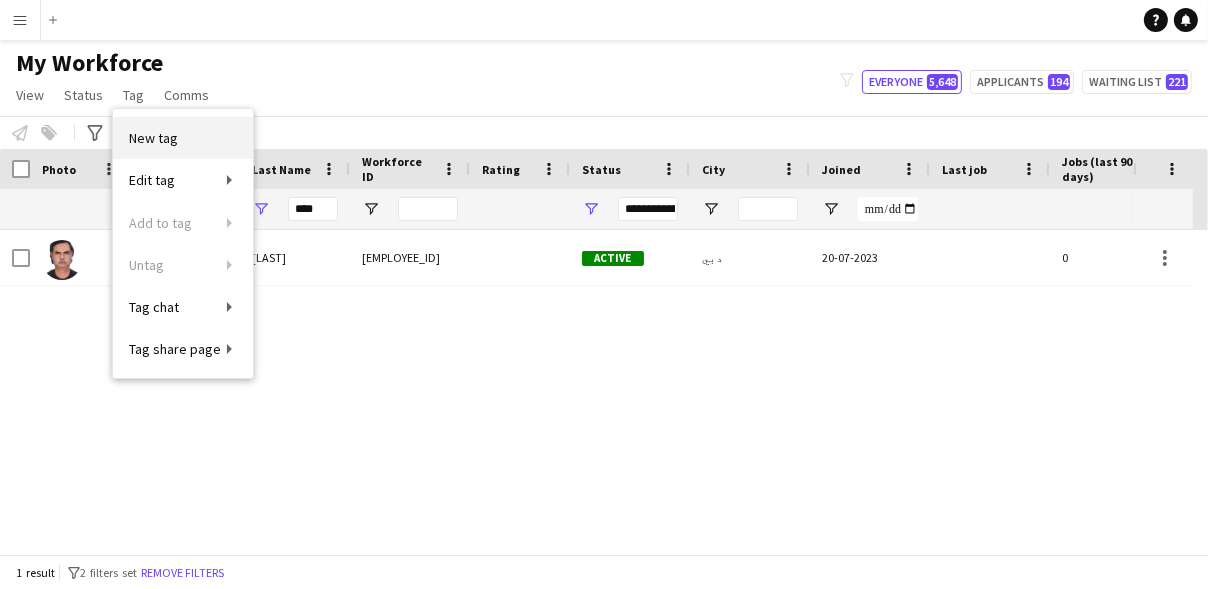 click on "New tag" at bounding box center (183, 138) 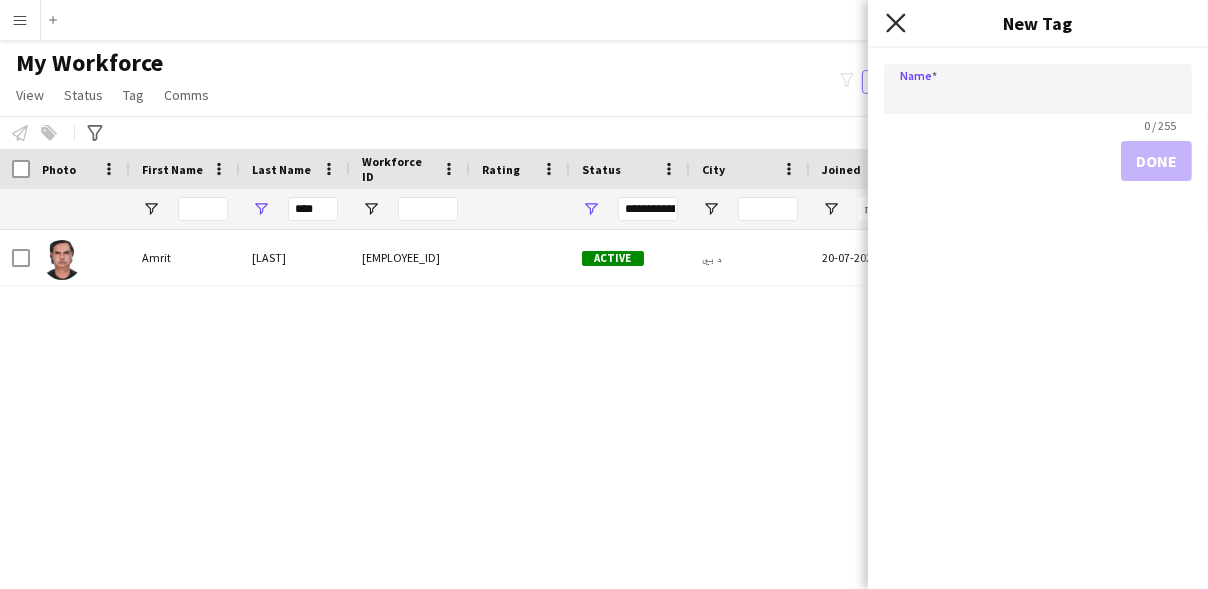 click on "Close pop-in" 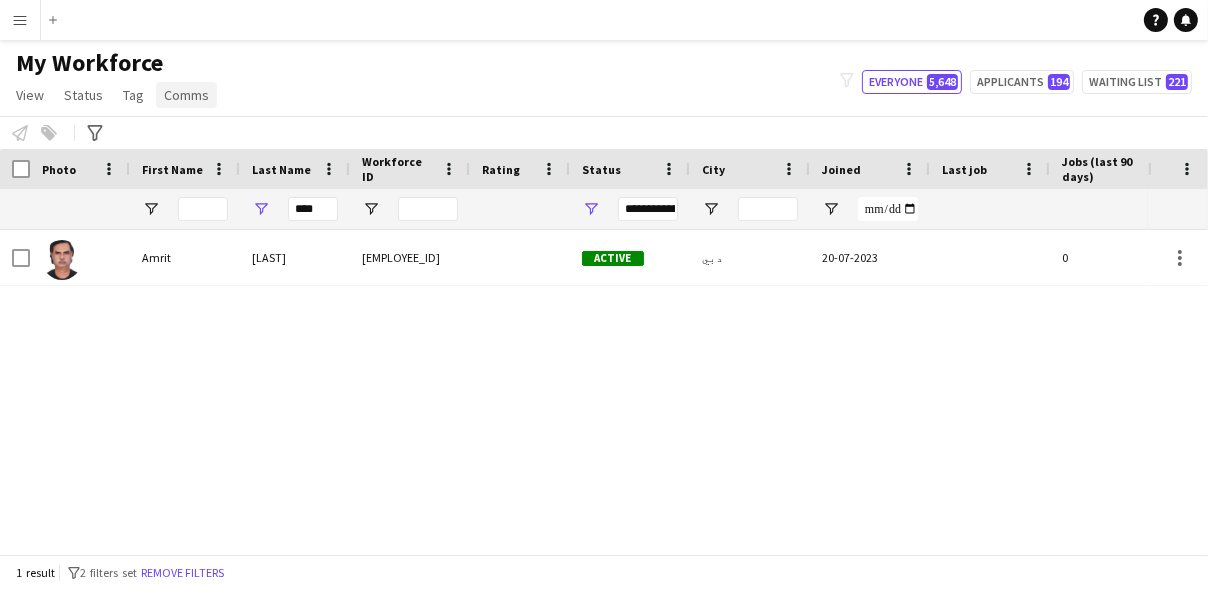 click on "Comms" 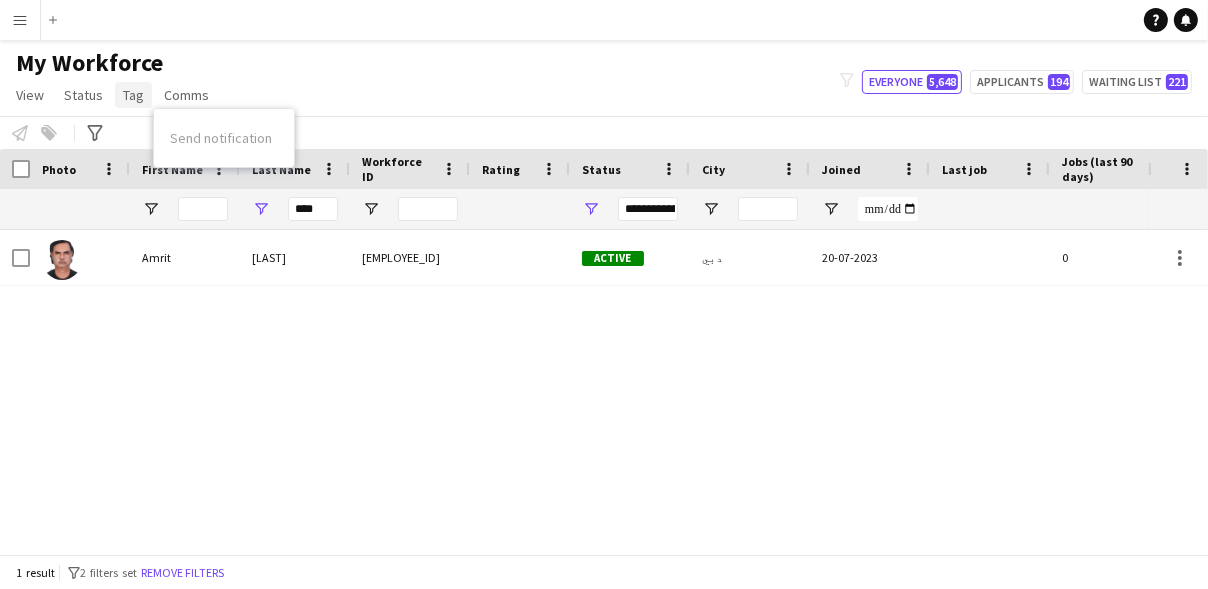 click on "Tag" 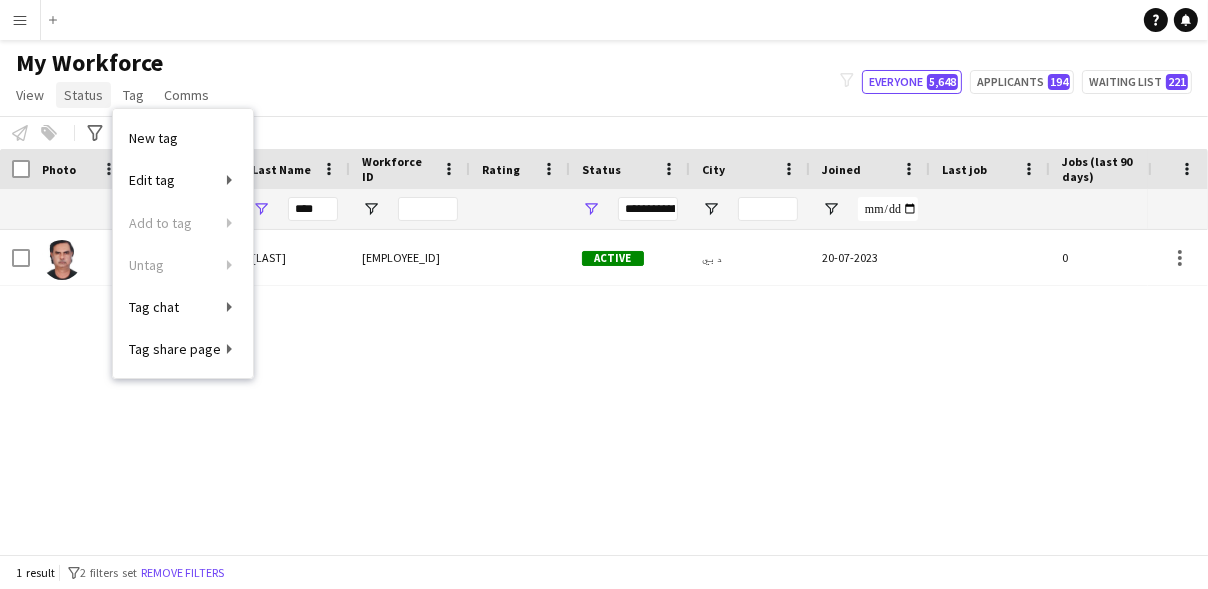 click on "Status" 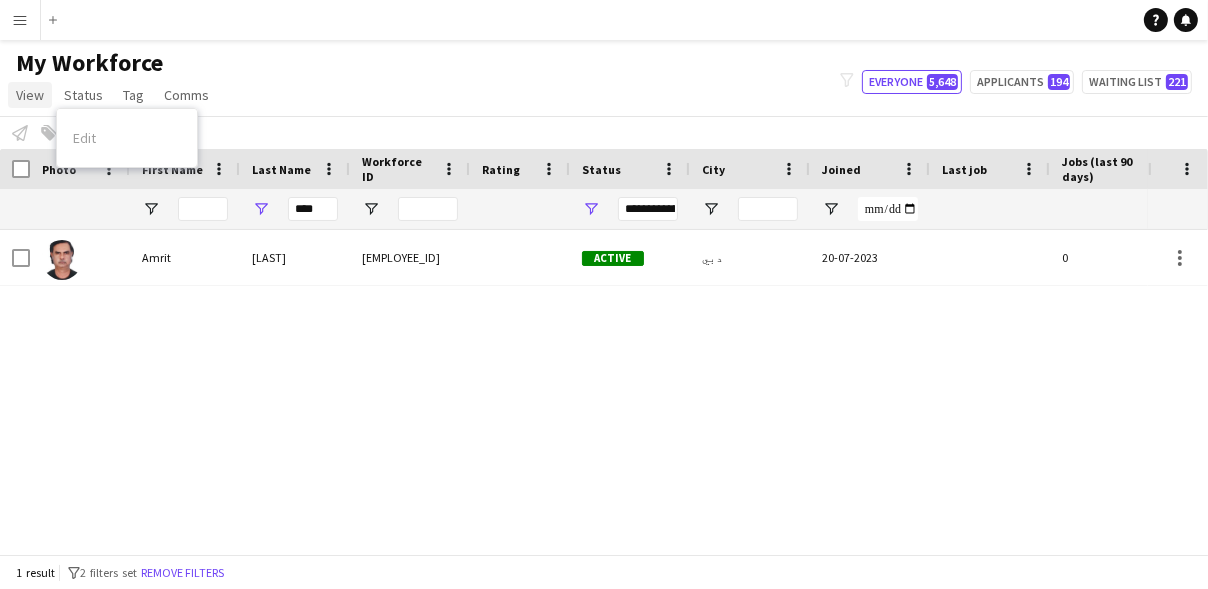 click on "View" 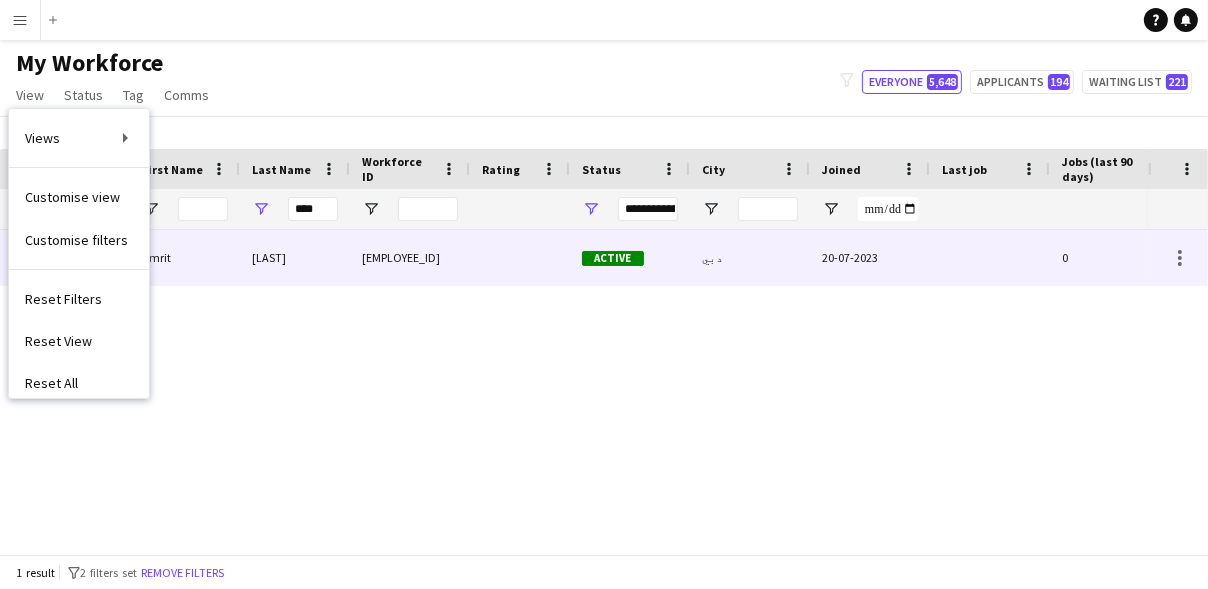 click on "Raey" at bounding box center [295, 257] 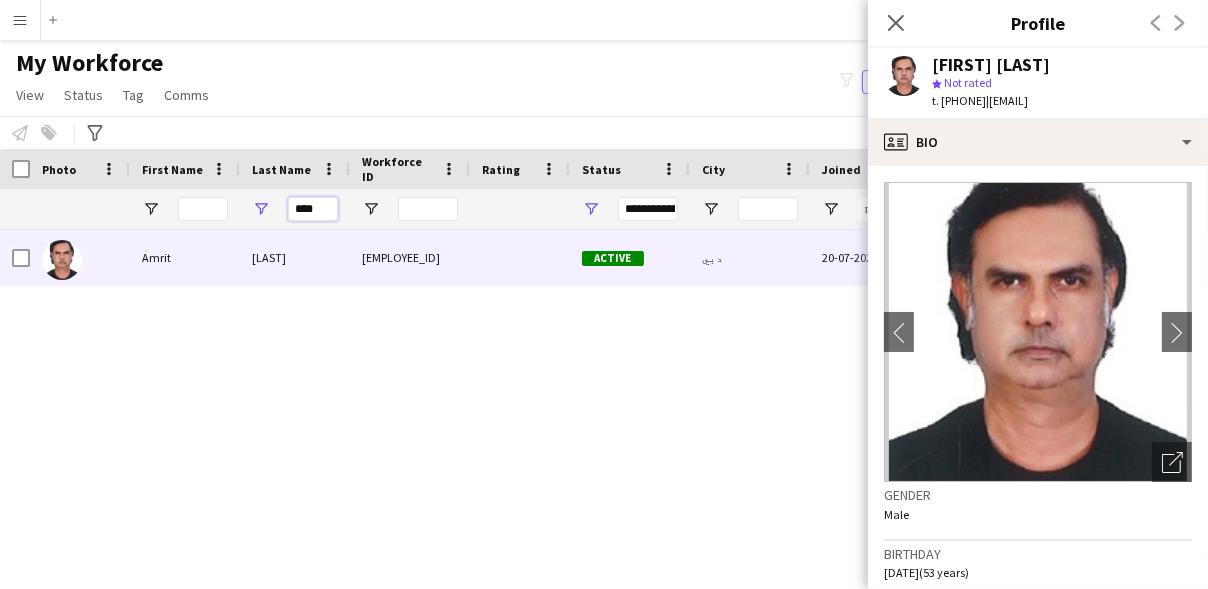 click on "****" at bounding box center [313, 209] 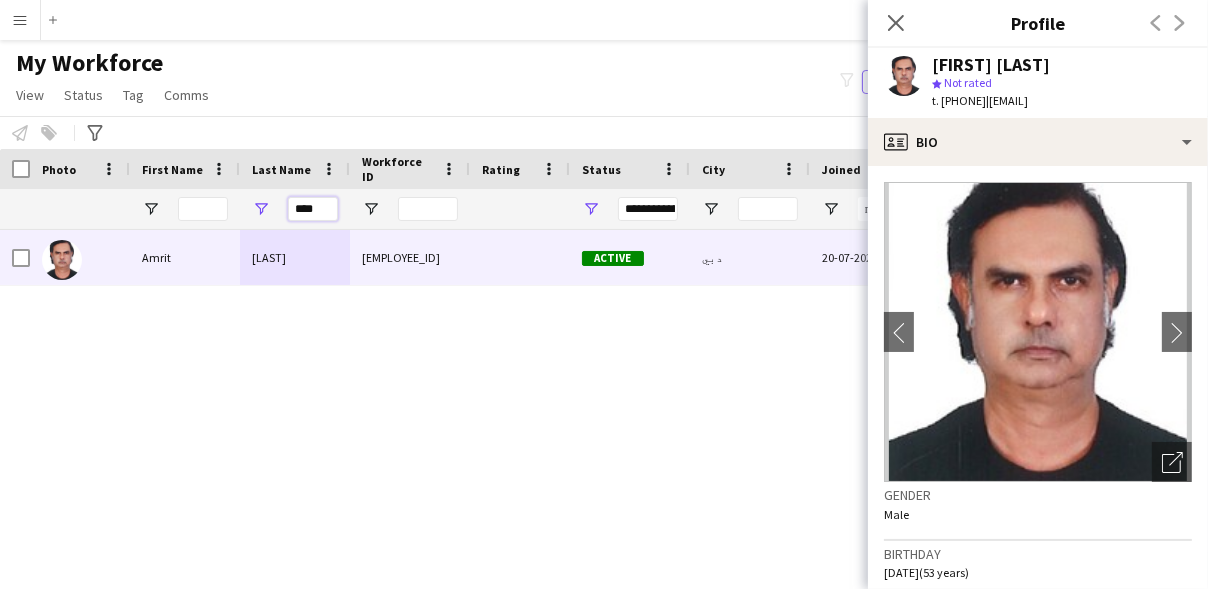 click on "****" at bounding box center (313, 209) 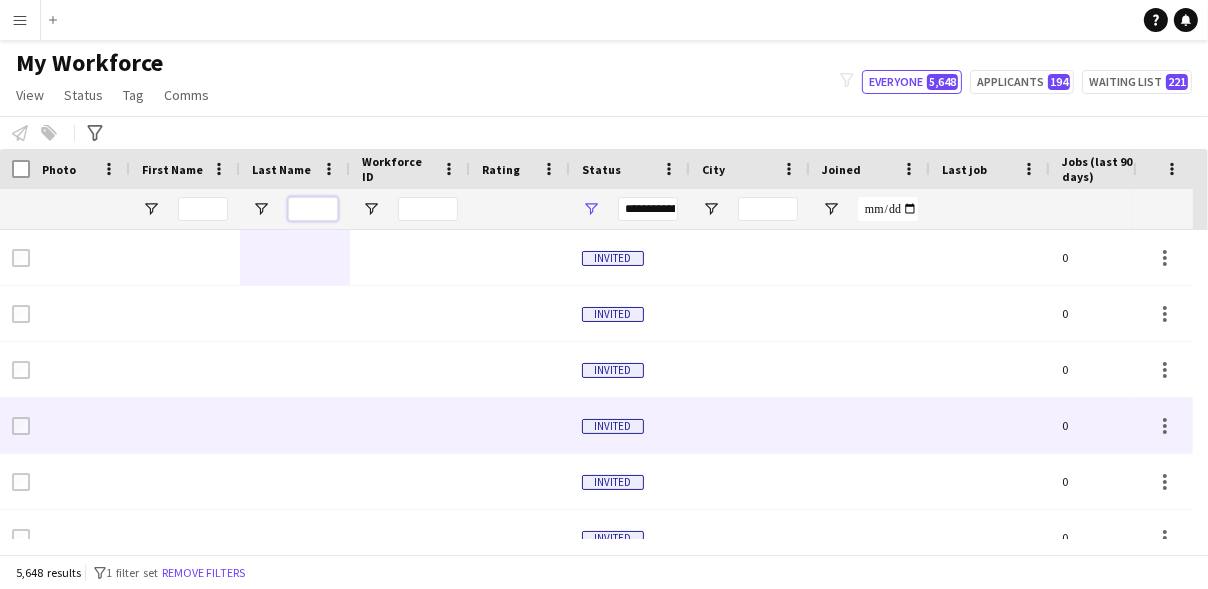type 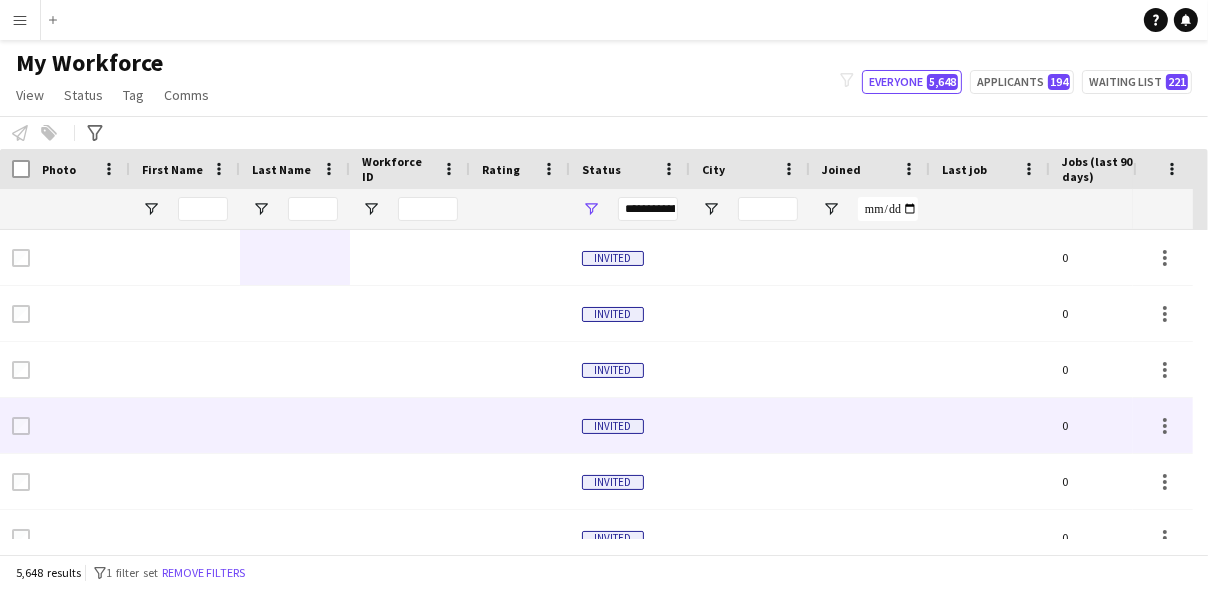 click at bounding box center [410, 425] 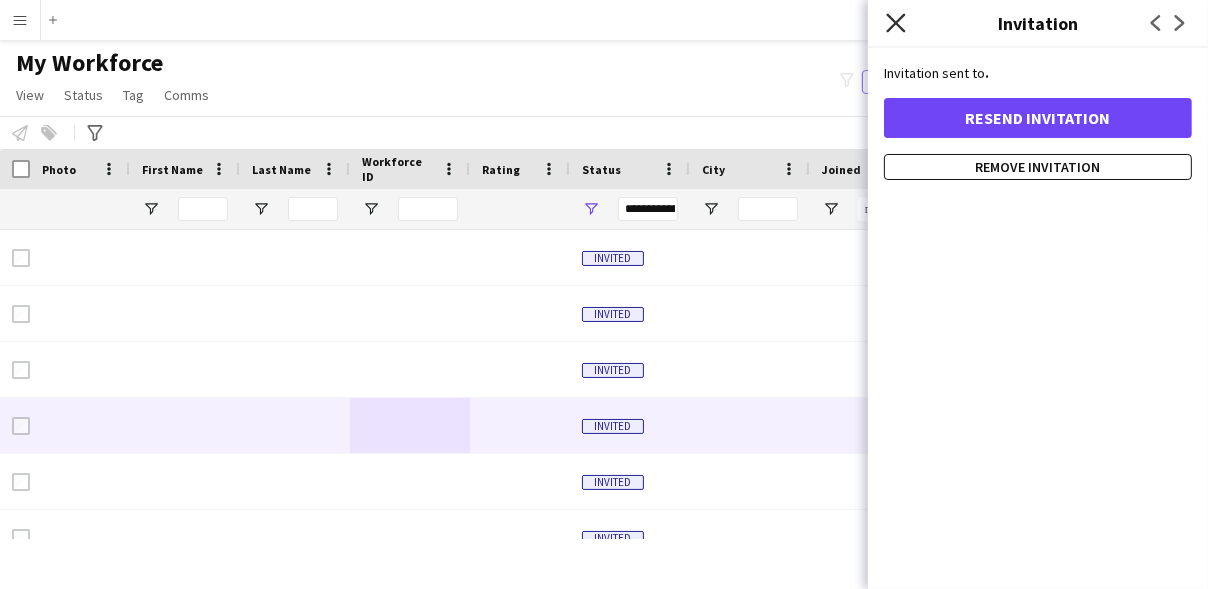 click 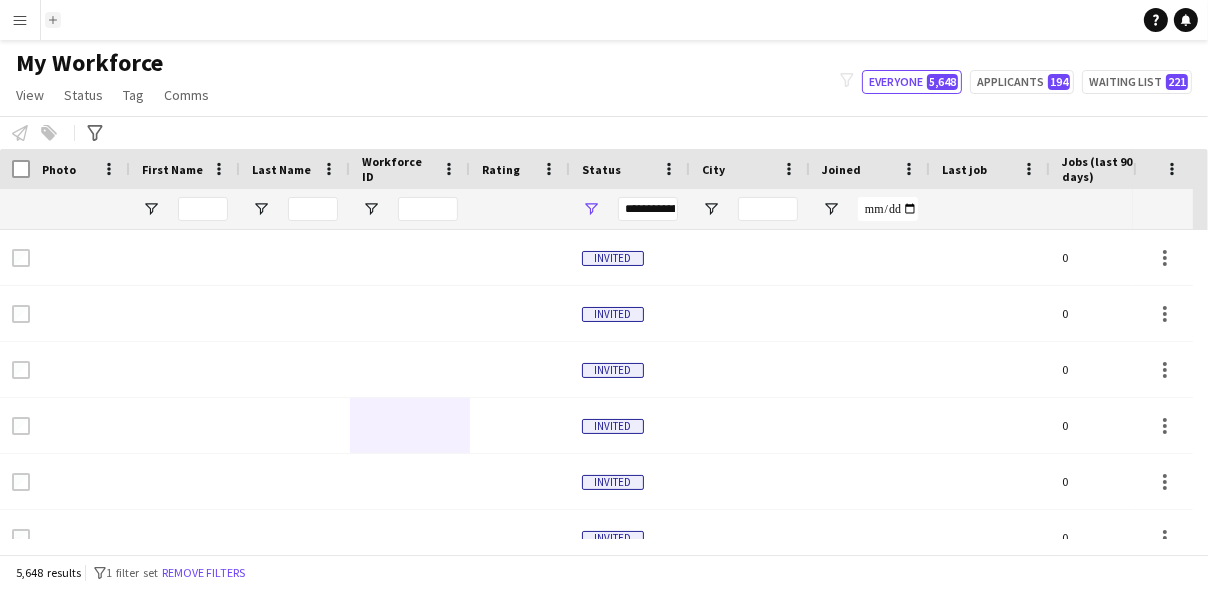 click on "Add" at bounding box center (53, 20) 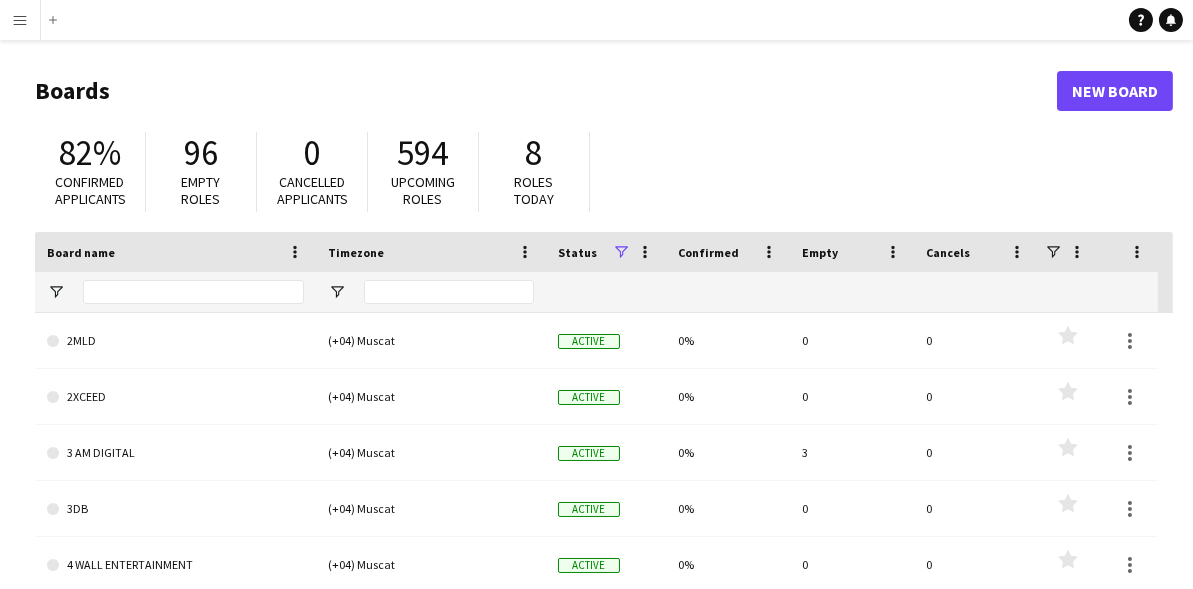 click on "Add" at bounding box center (53, 20) 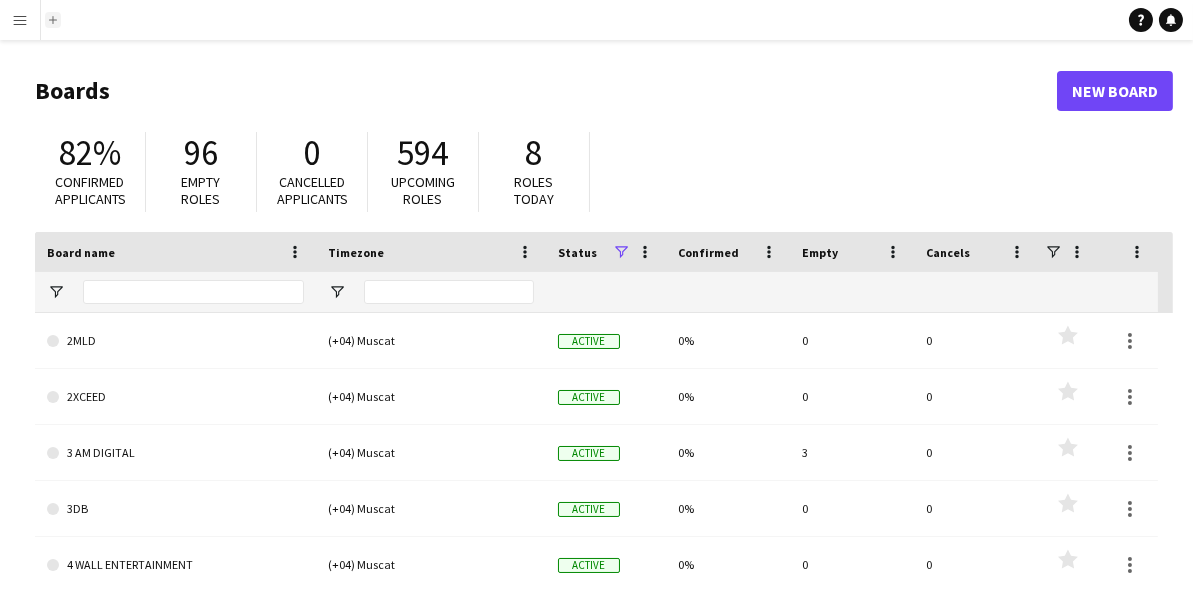 click on "Add" at bounding box center (53, 20) 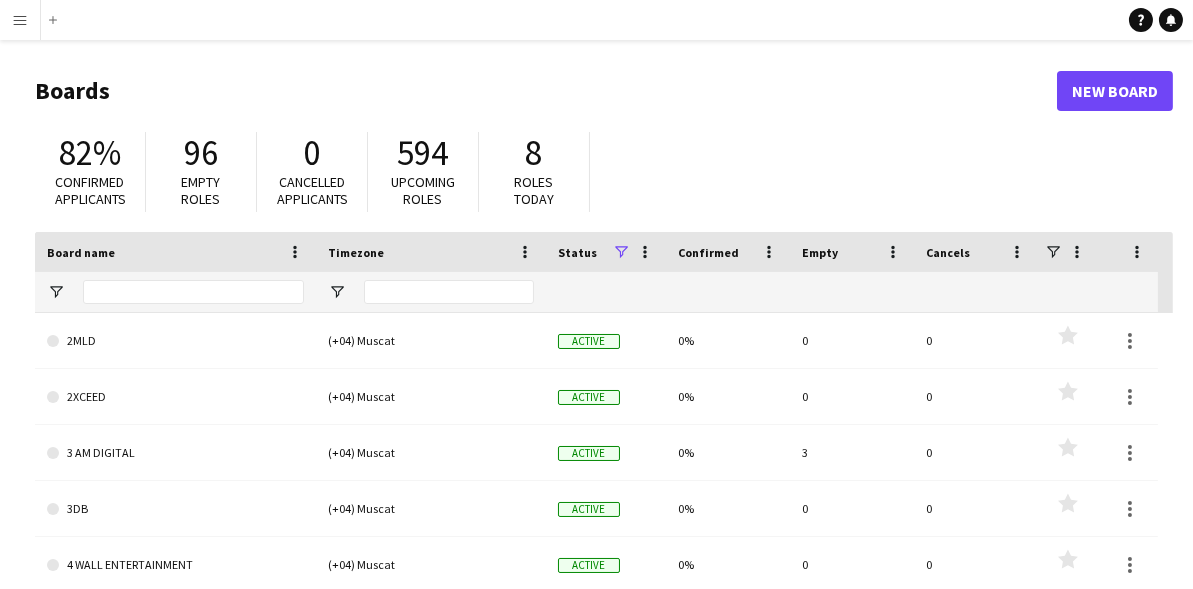 click on "Menu" at bounding box center (20, 20) 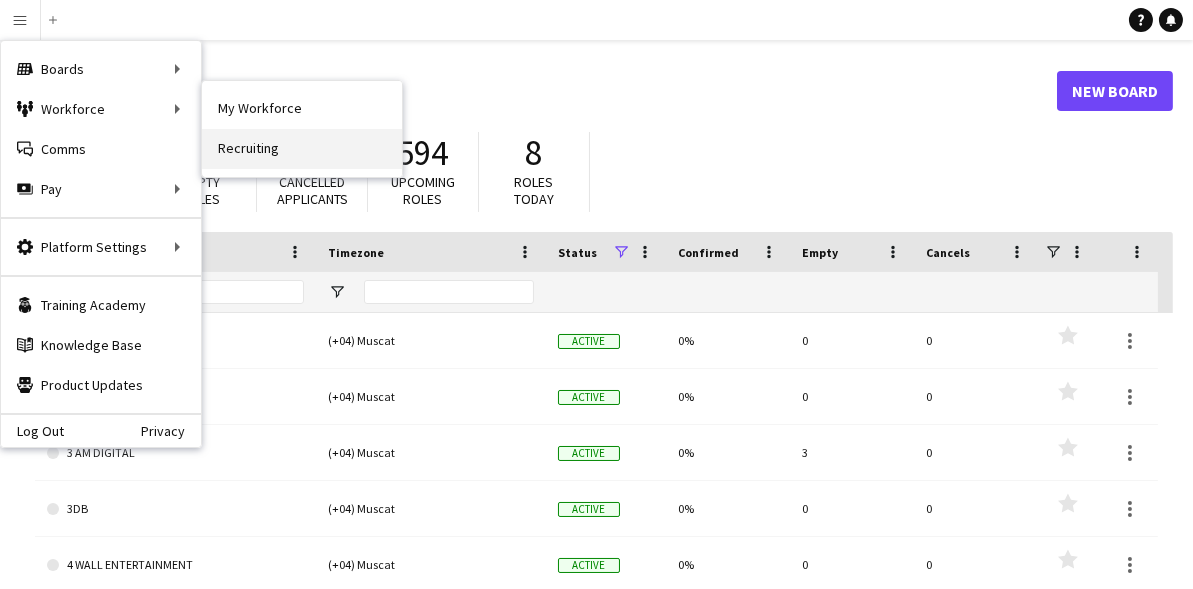 click on "Recruiting" at bounding box center (302, 149) 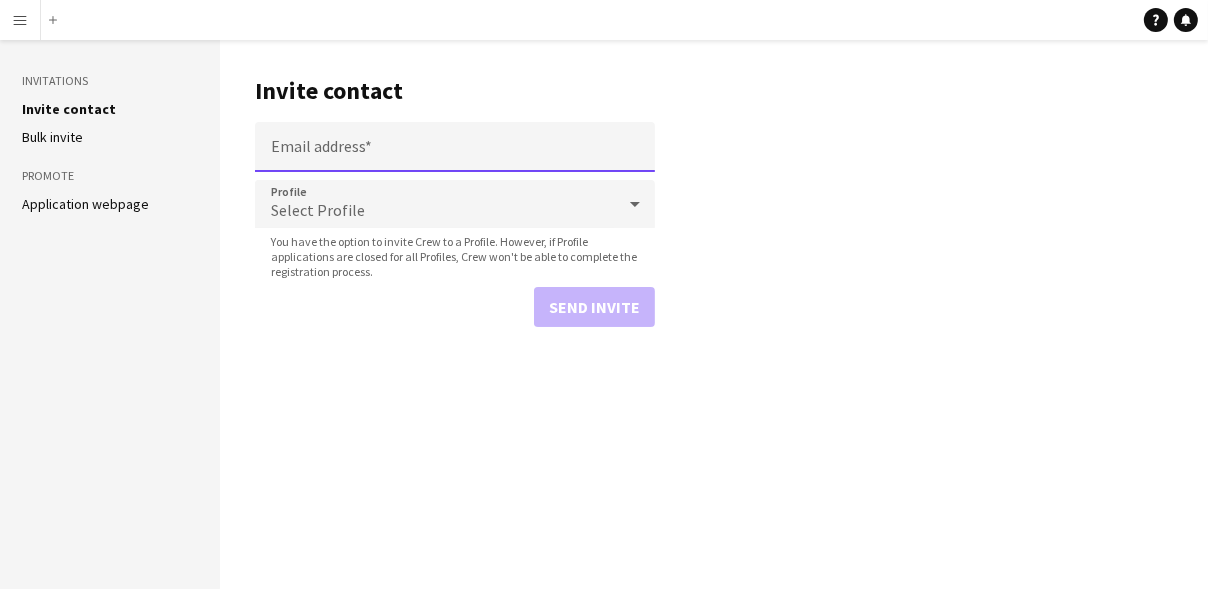 click on "Email address" at bounding box center [455, 147] 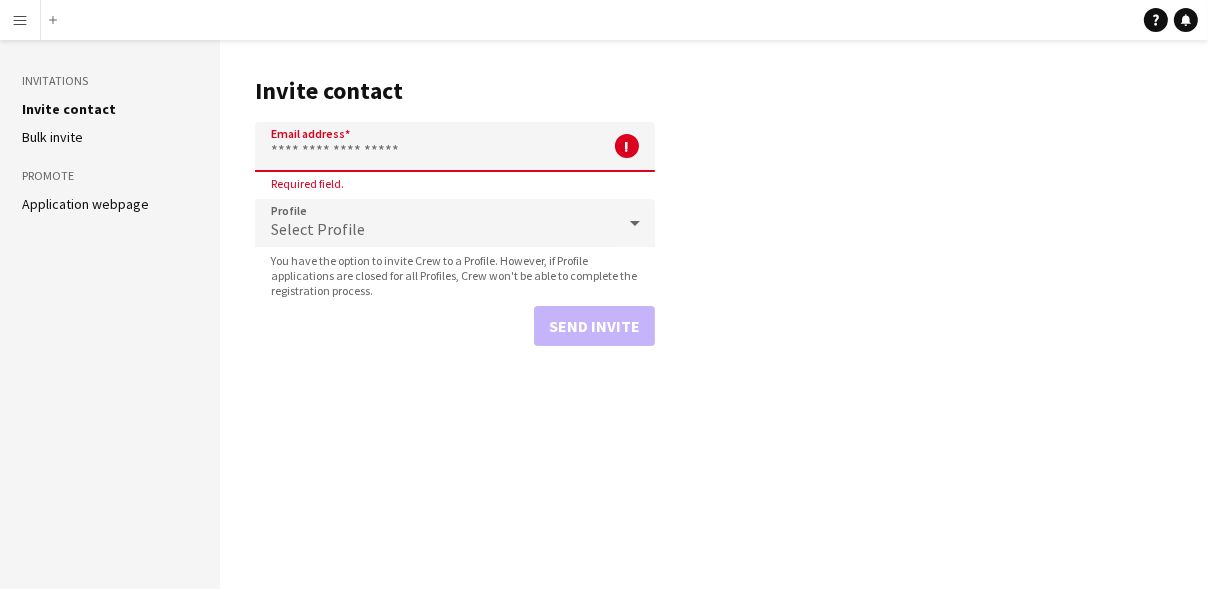 click on "Email address" at bounding box center (455, 147) 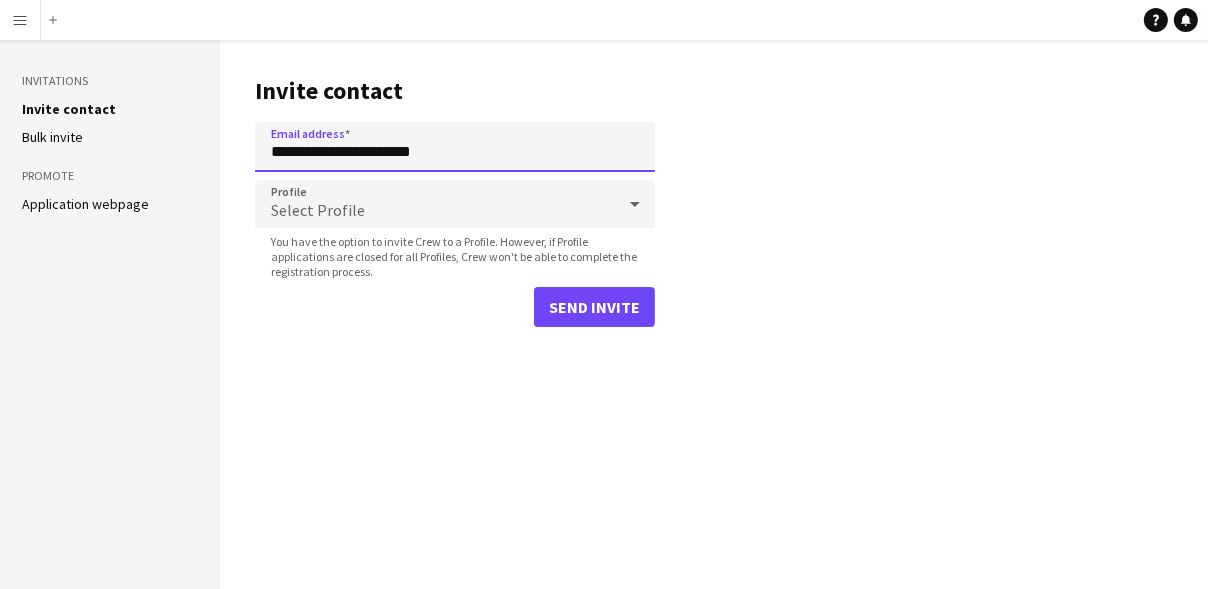 type on "**********" 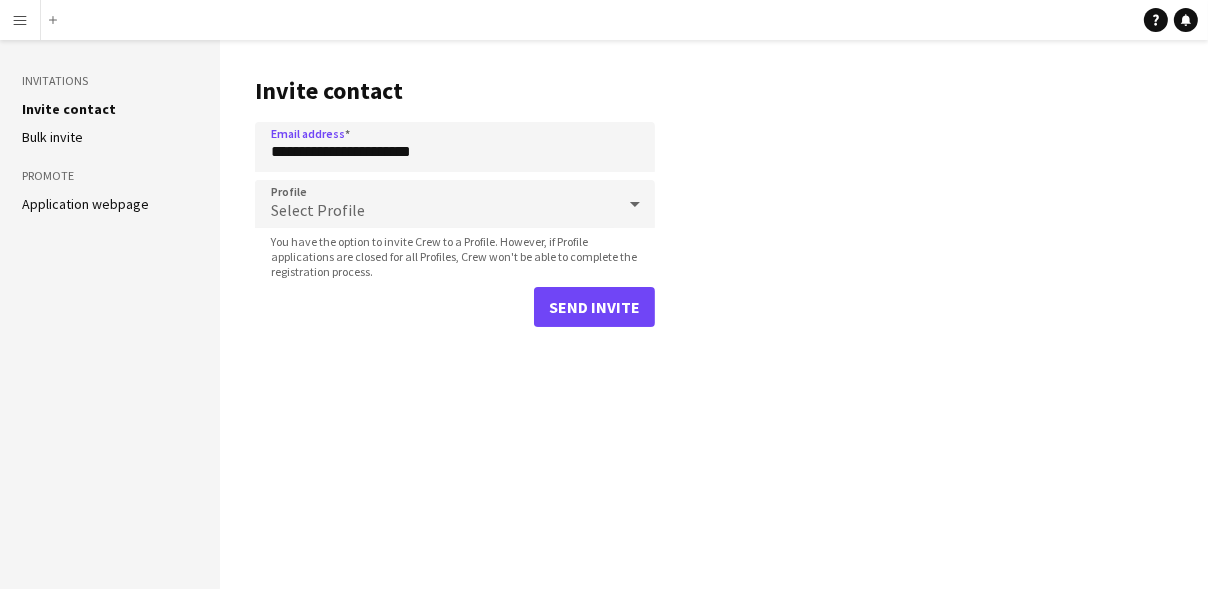 click on "Select Profile" at bounding box center [435, 204] 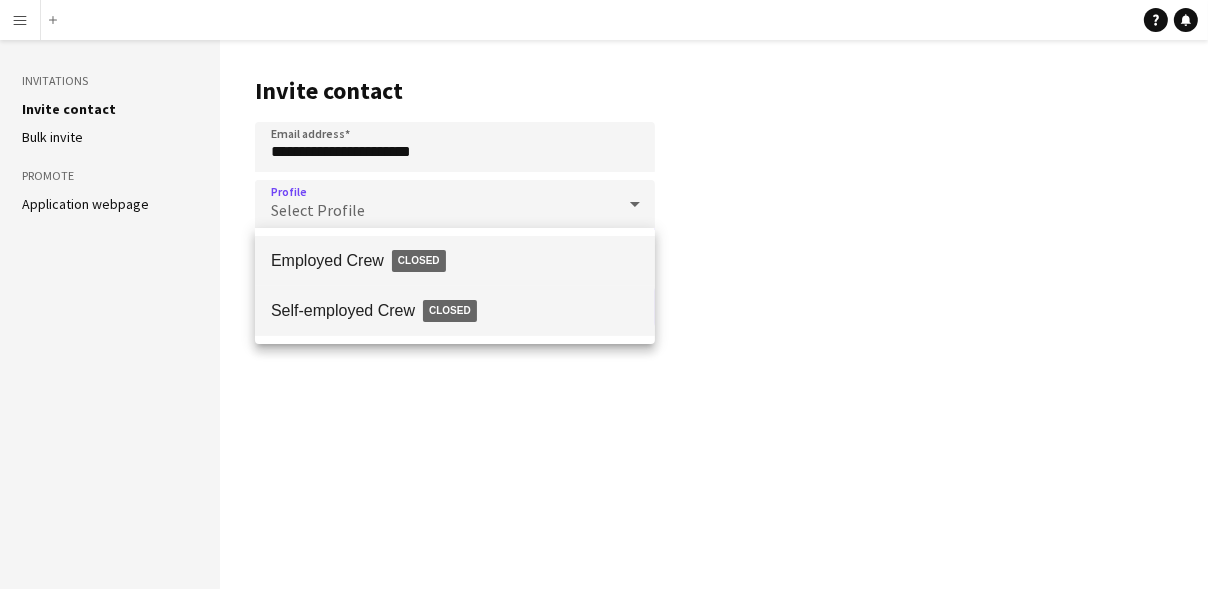 click on "Self-employed Crew  Closed" at bounding box center (455, 311) 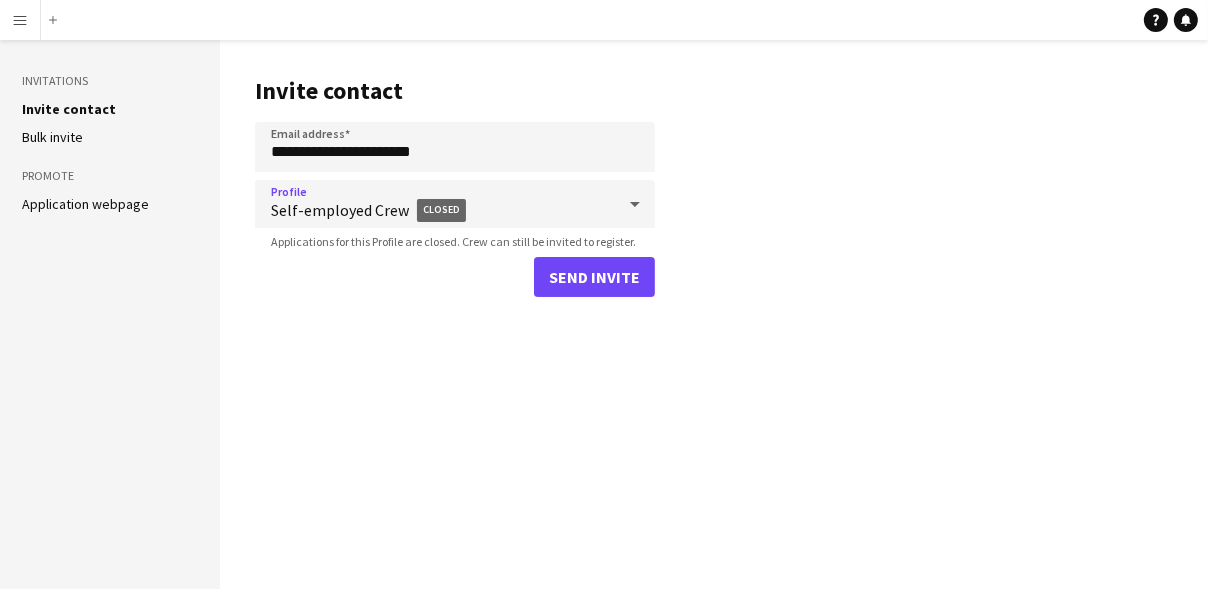 click on "Self-employed Crew   Closed" at bounding box center [443, 210] 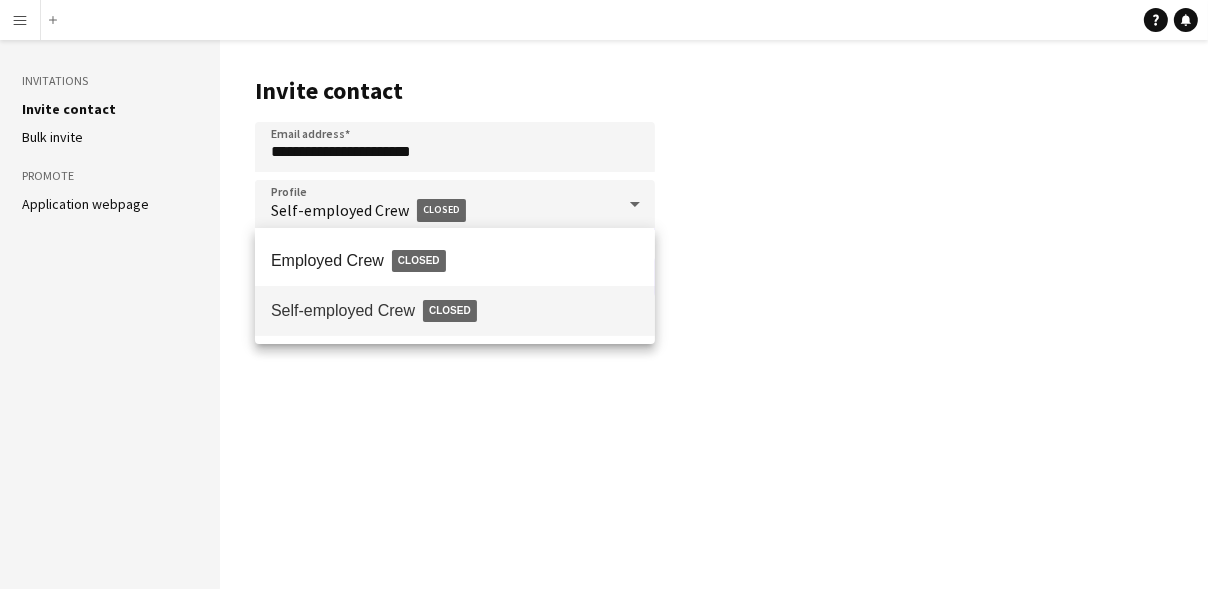 click at bounding box center (604, 294) 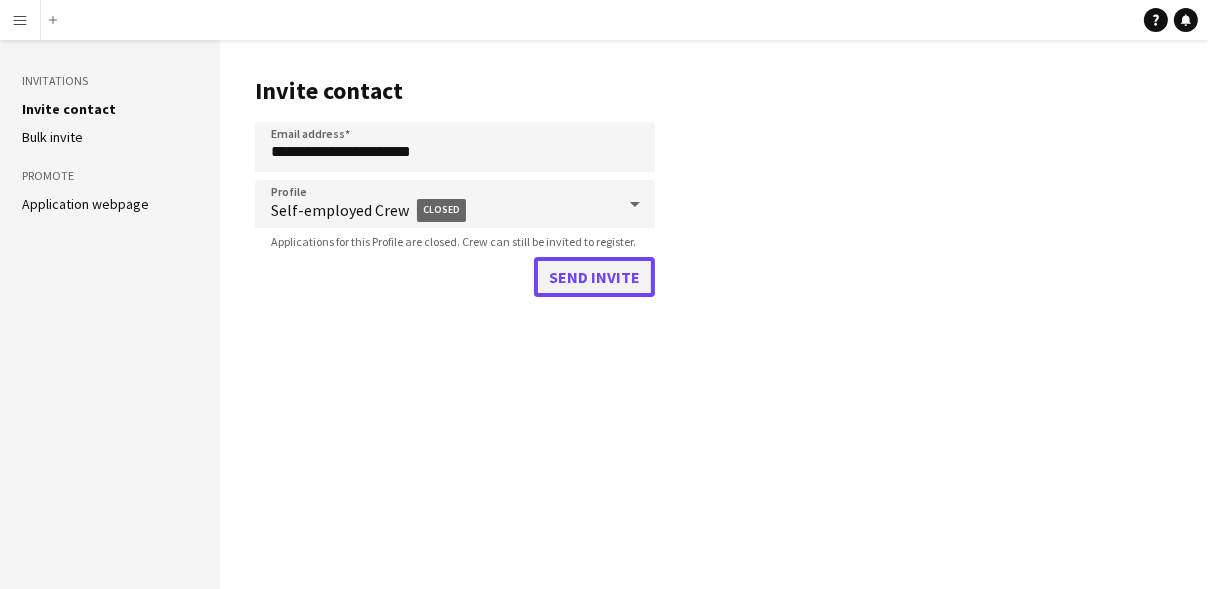 click on "Send invite" 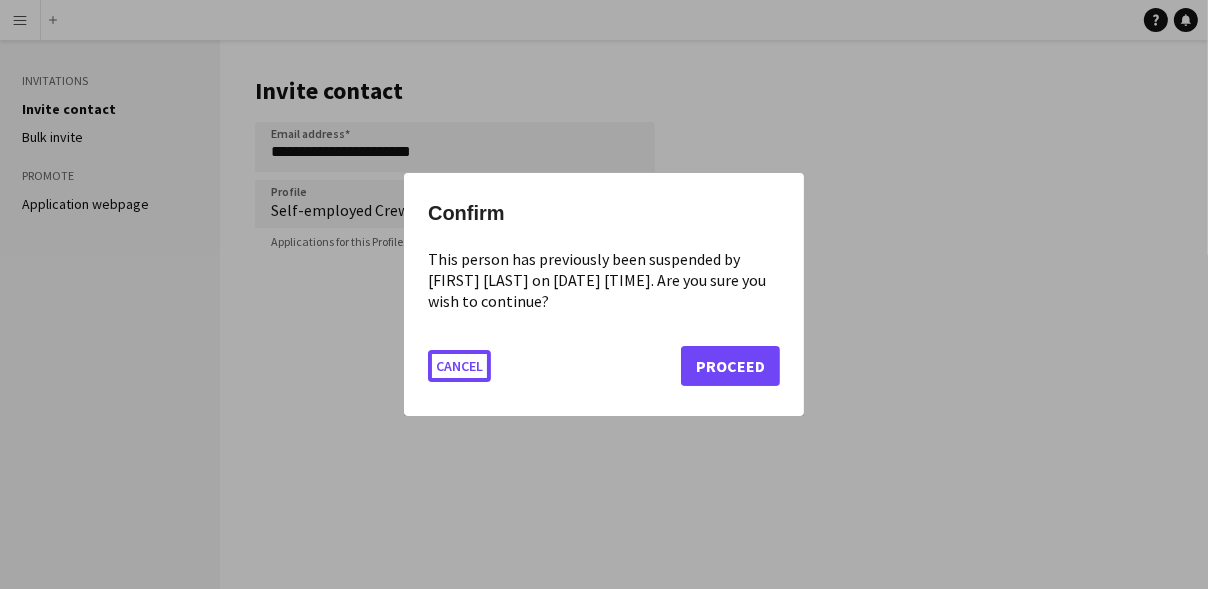 type 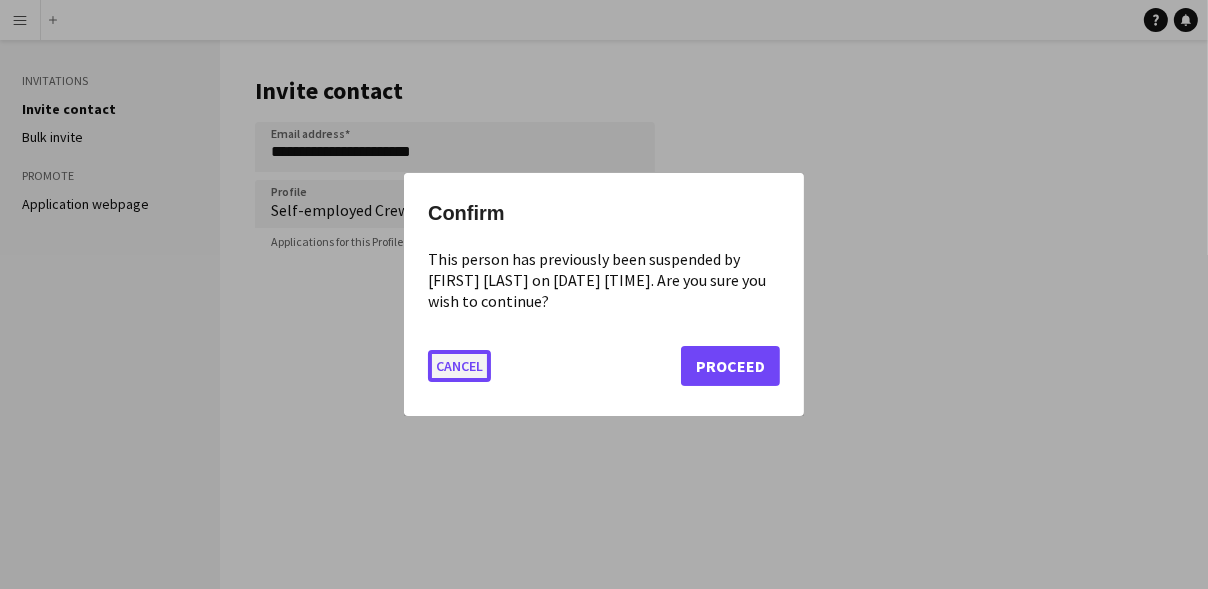 click on "Cancel" 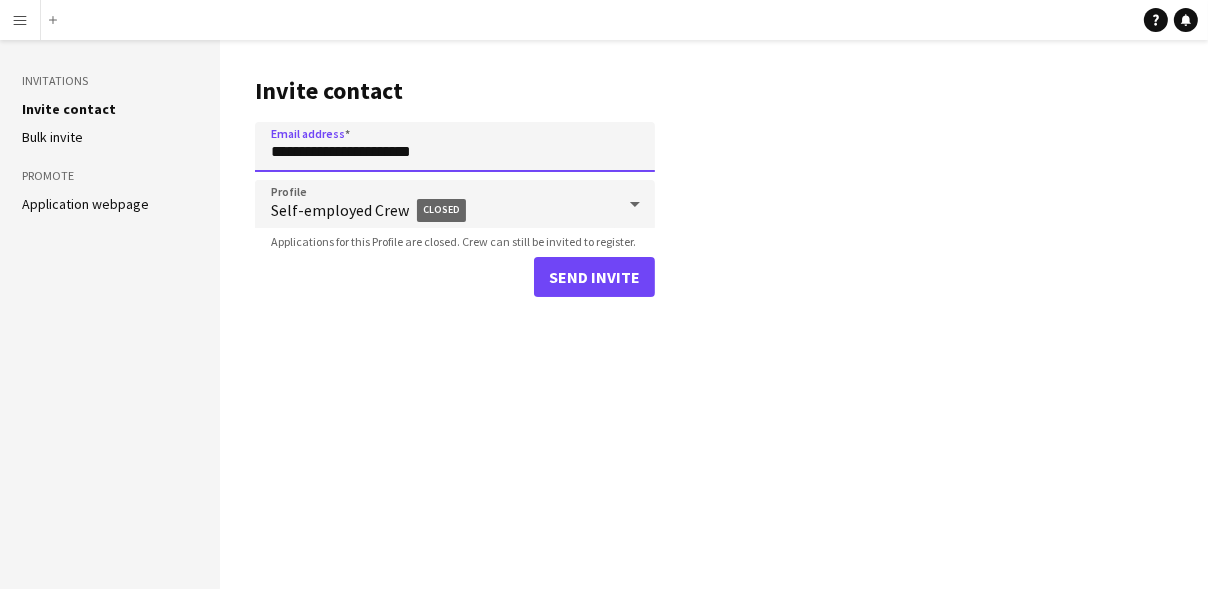 click on "**********" at bounding box center [455, 147] 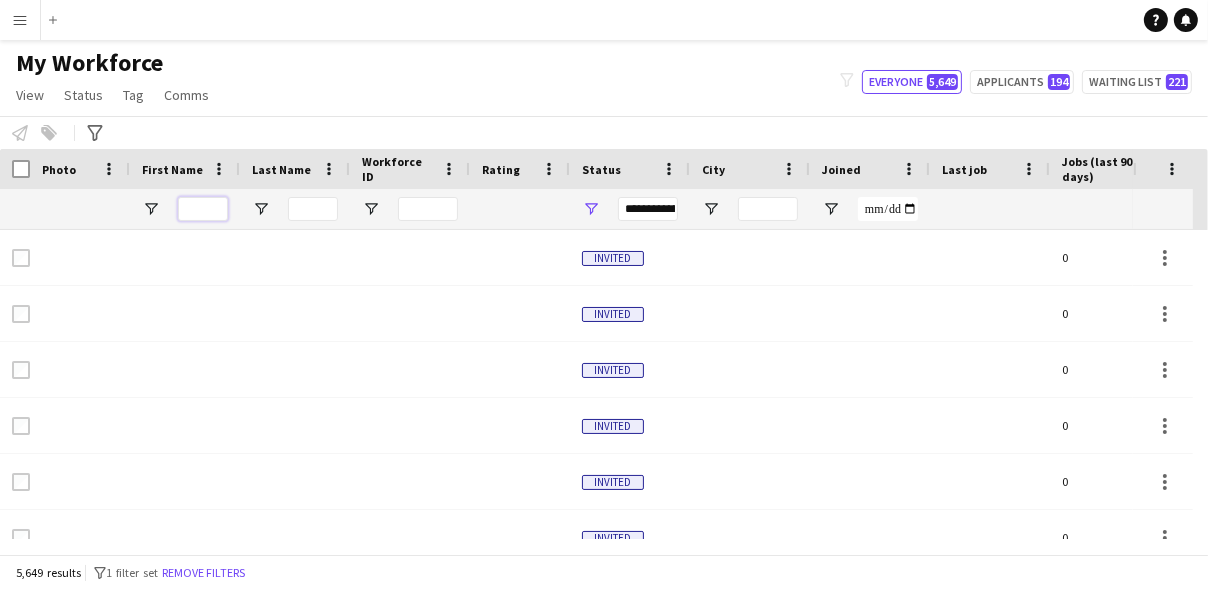 click at bounding box center [203, 209] 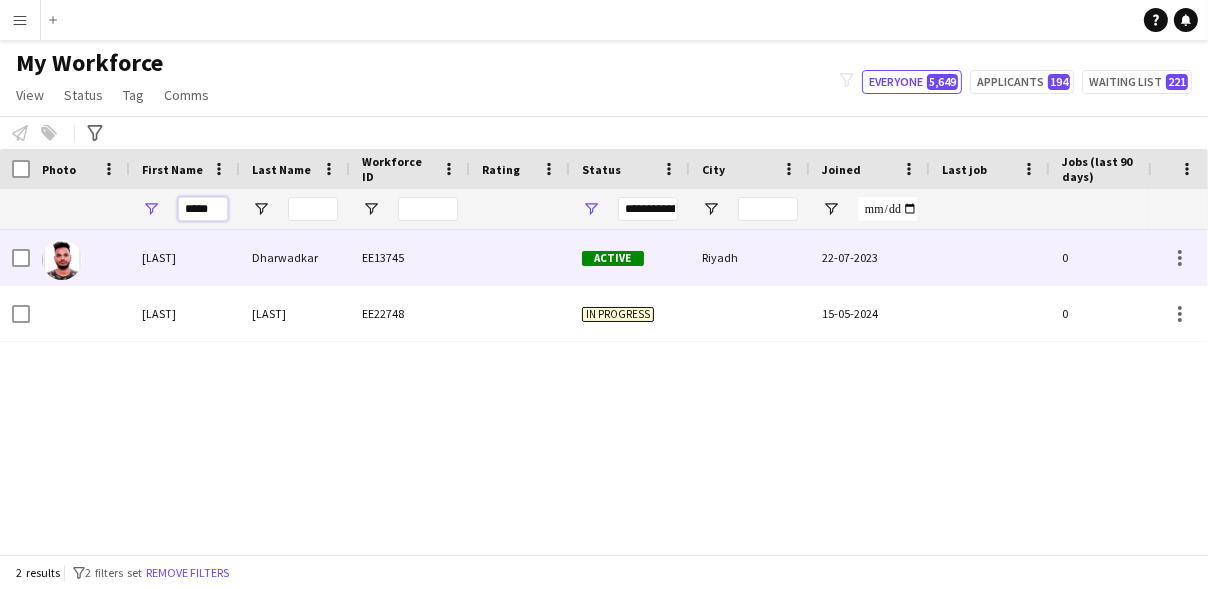 type on "*****" 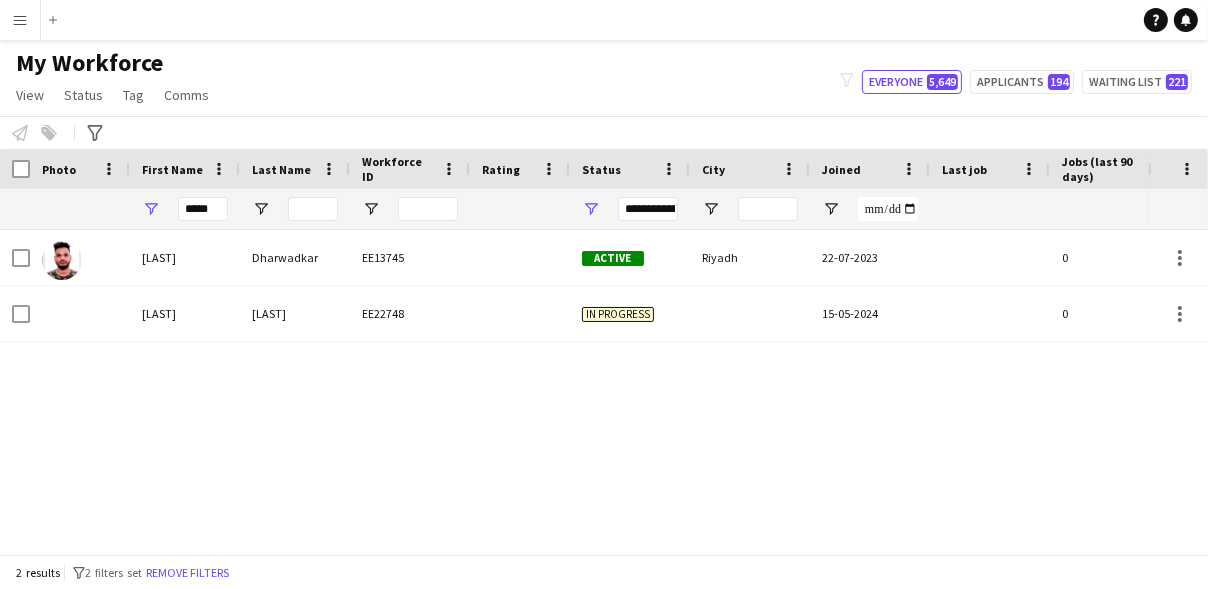 click on "Menu" at bounding box center (20, 20) 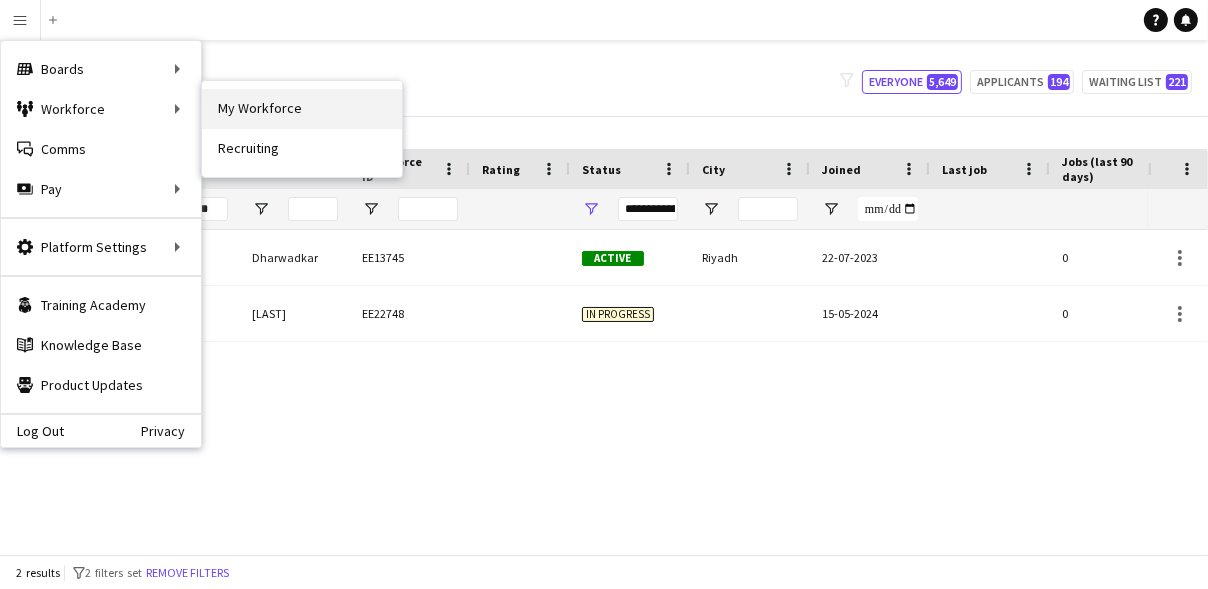 click on "My Workforce" at bounding box center [302, 109] 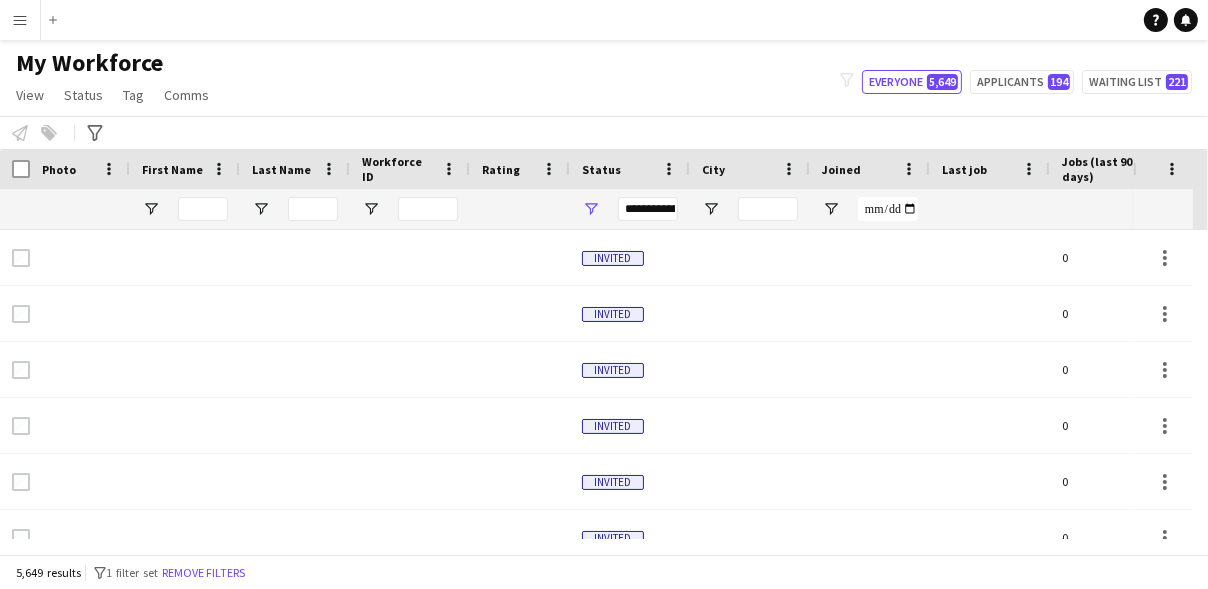 type on "*****" 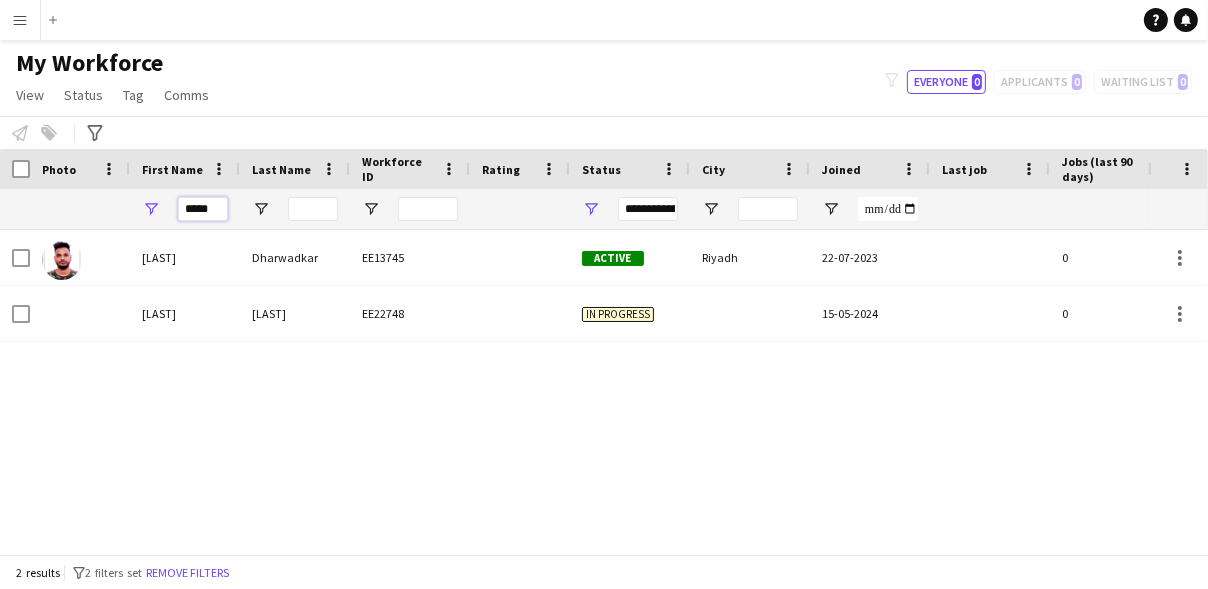click on "*****" at bounding box center (203, 209) 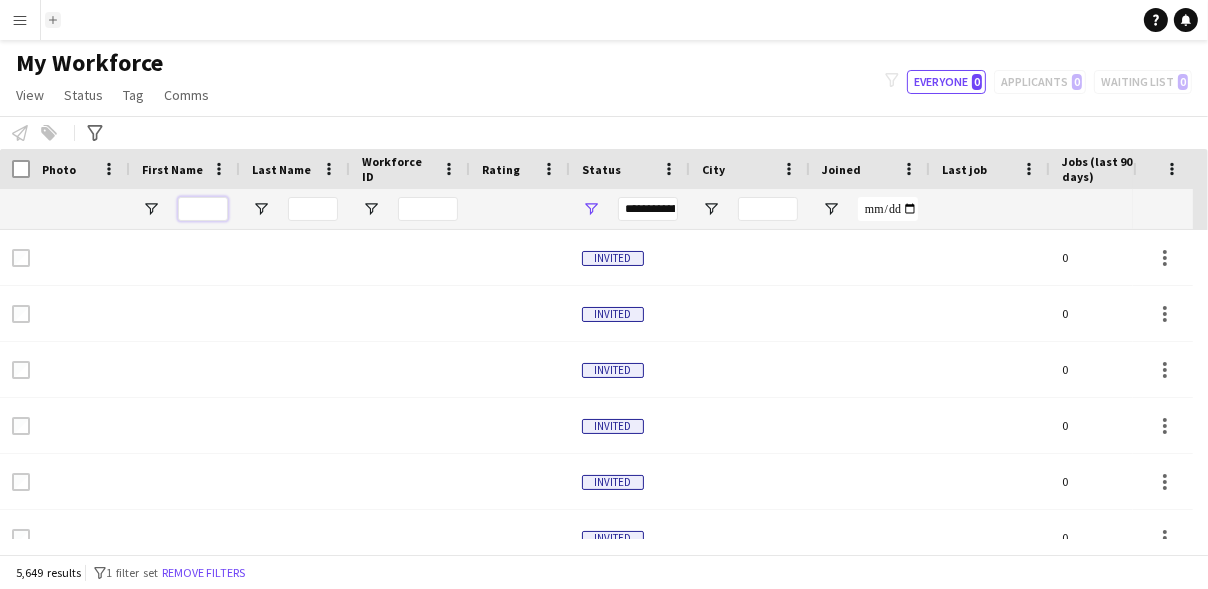 type 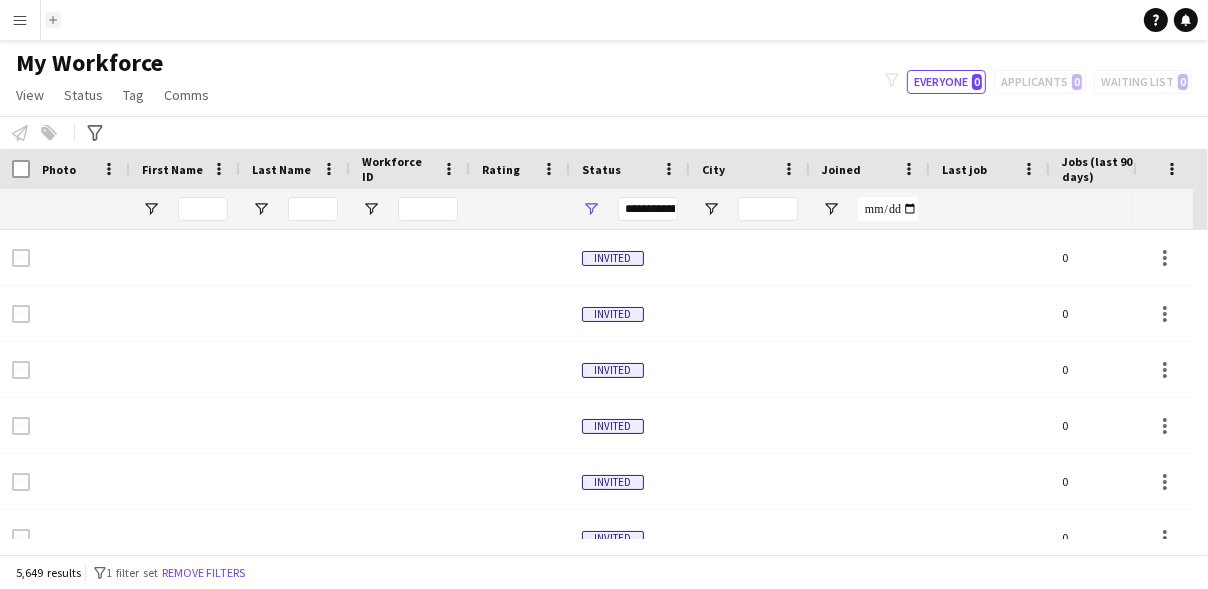 click on "Add" at bounding box center [53, 20] 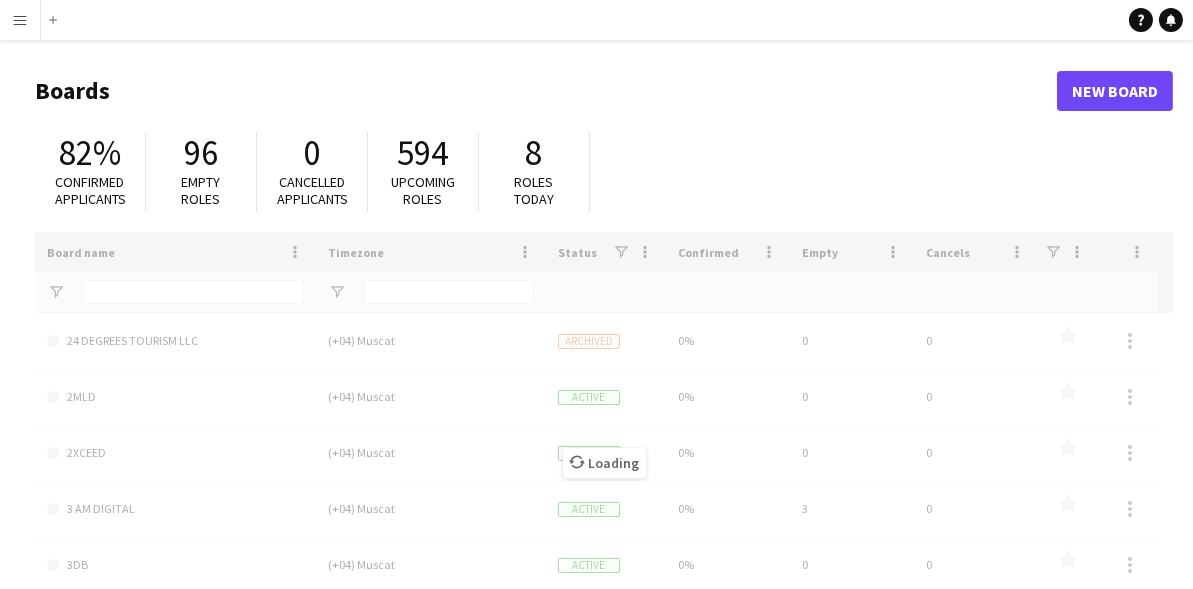 click on "Menu" at bounding box center [20, 20] 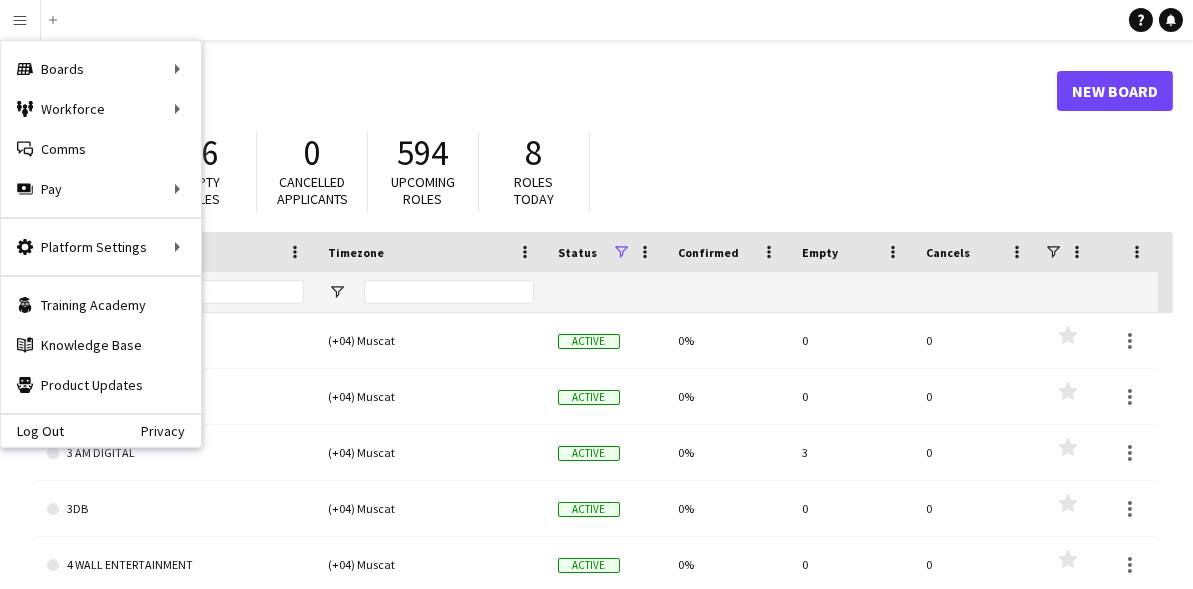 click on "Boards   New Board  82% Confirmed applicants 96 Empty roles 0 Cancelled applicants 594 Upcoming roles 8 Roles today
Drag here to set row groups Drag here to set column labels
Board name
Timezone
Status" 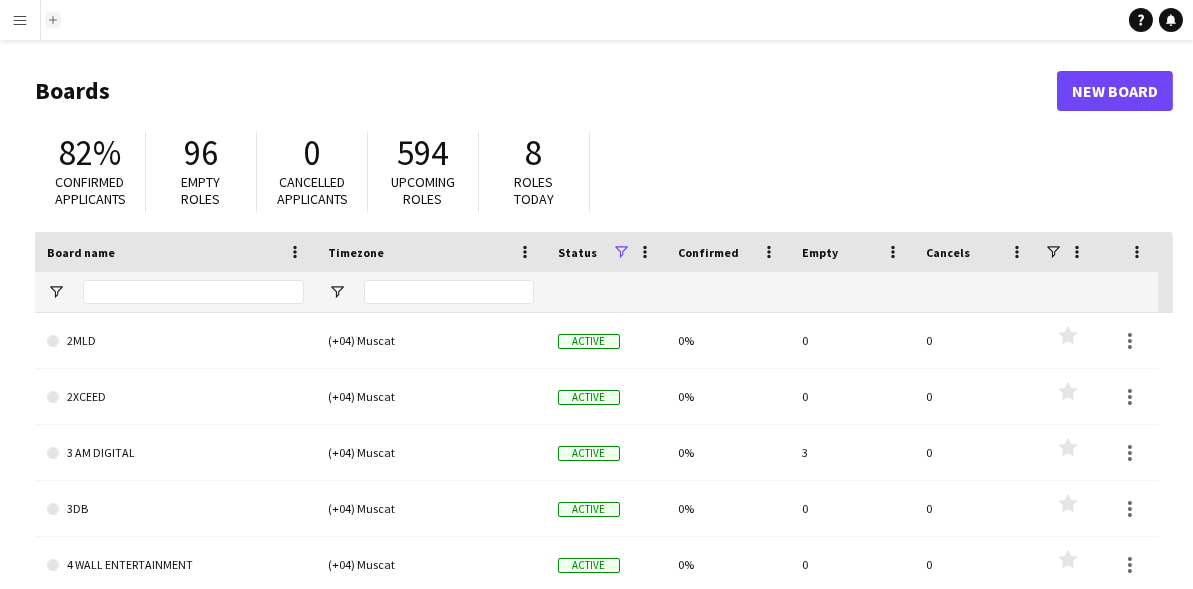click on "Add" at bounding box center [53, 20] 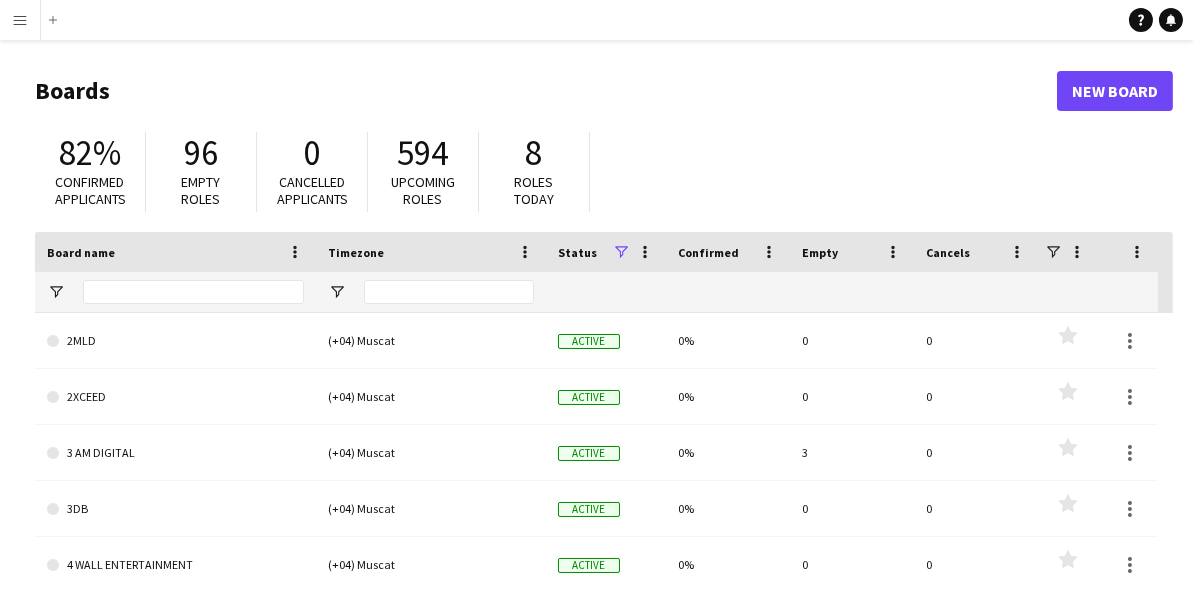 click on "Menu" at bounding box center (20, 20) 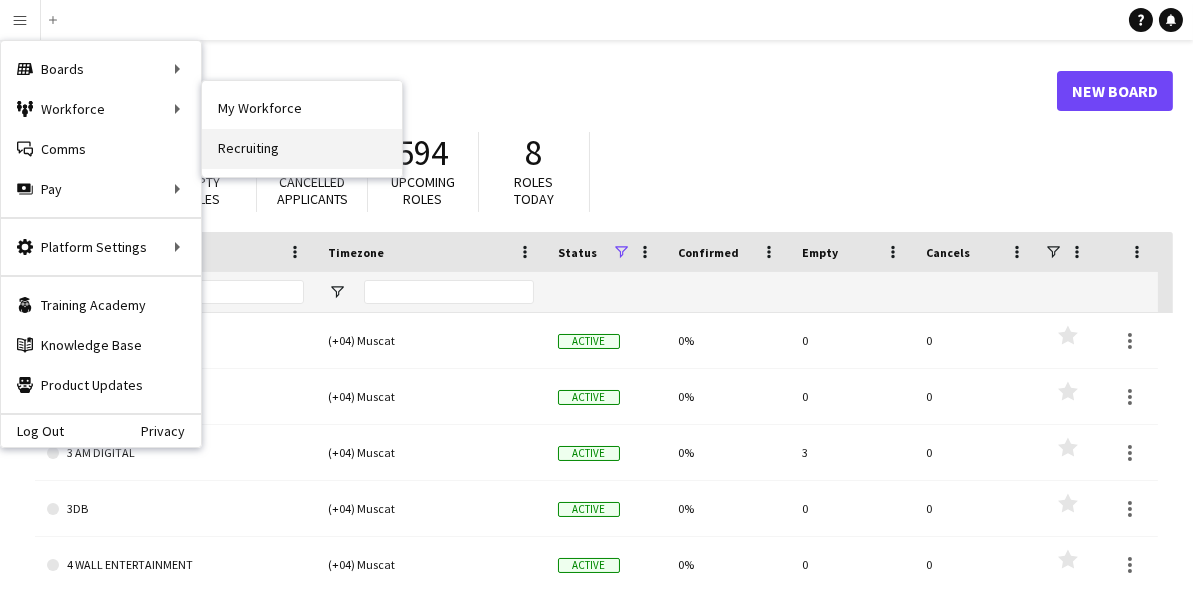 click on "Recruiting" at bounding box center [302, 149] 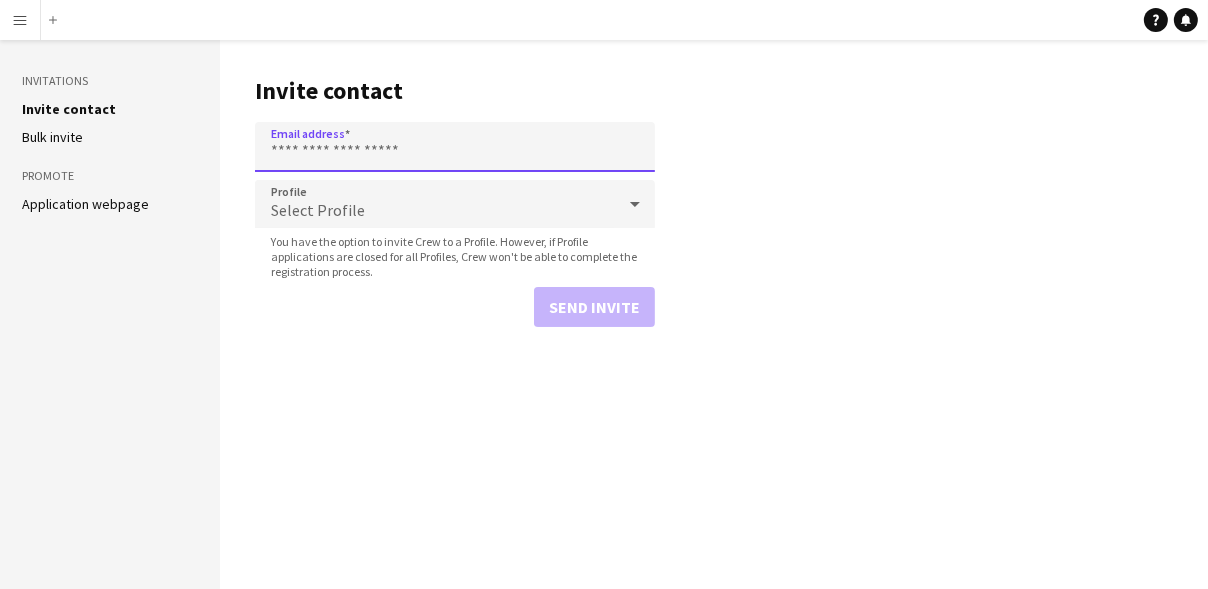 click on "Email address" at bounding box center [455, 147] 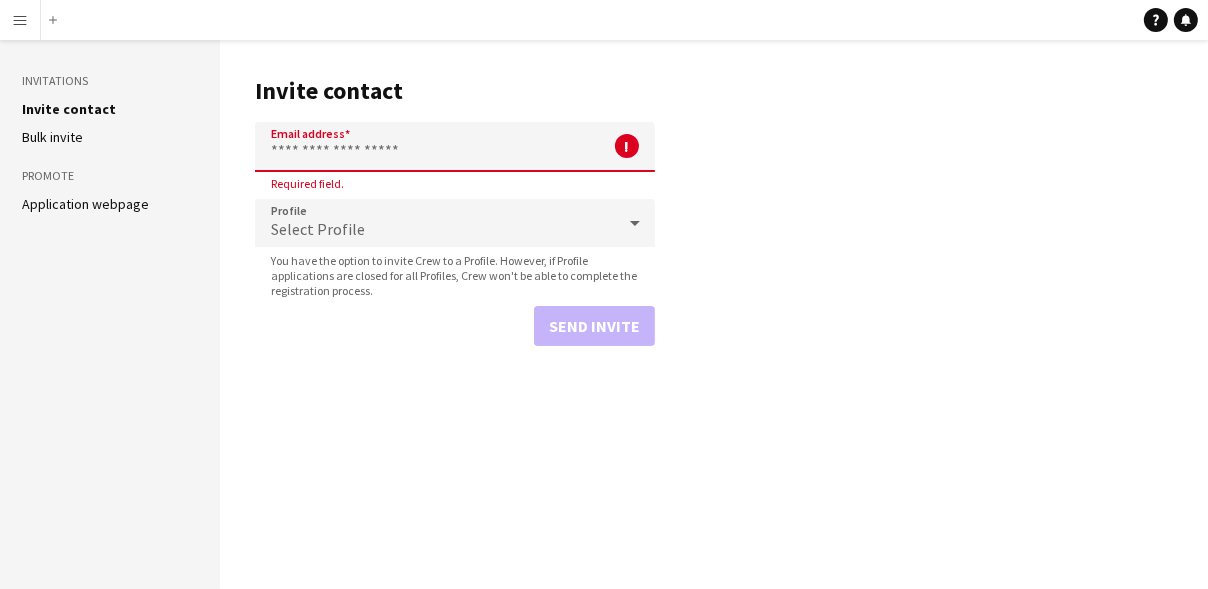 click on "Email address" at bounding box center [455, 147] 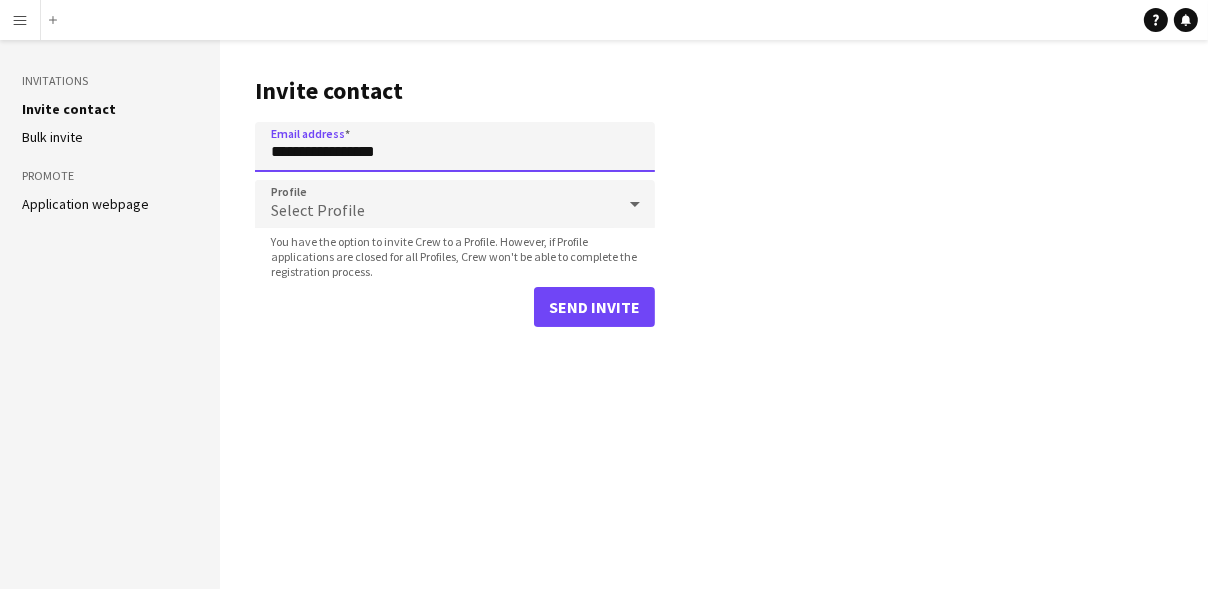type on "**********" 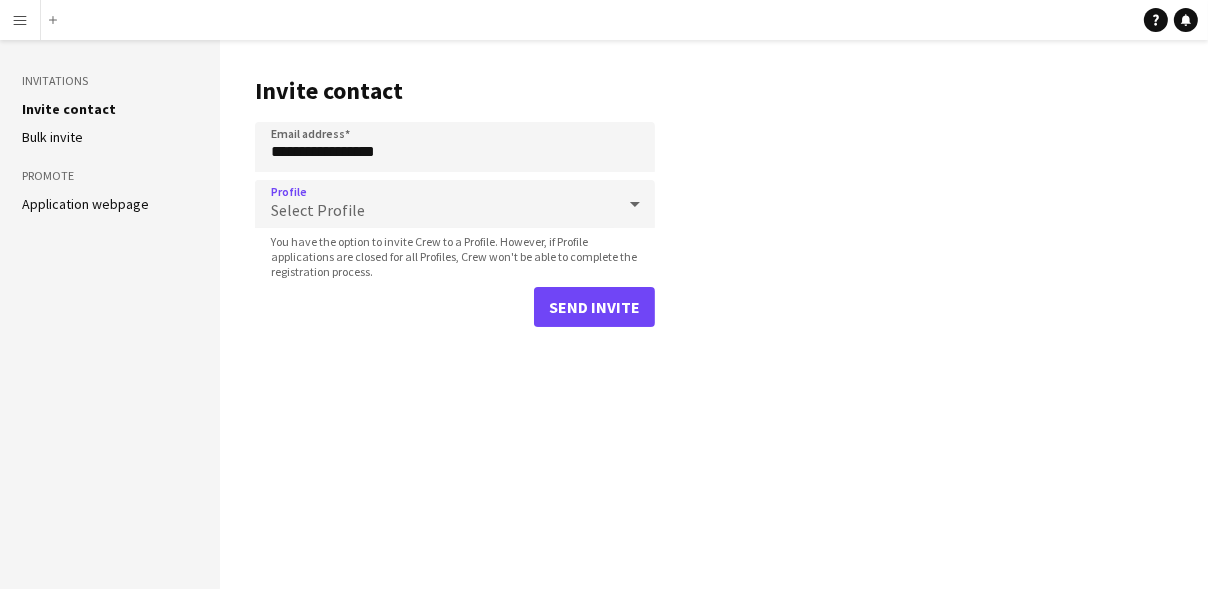 click on "Select Profile" at bounding box center [318, 210] 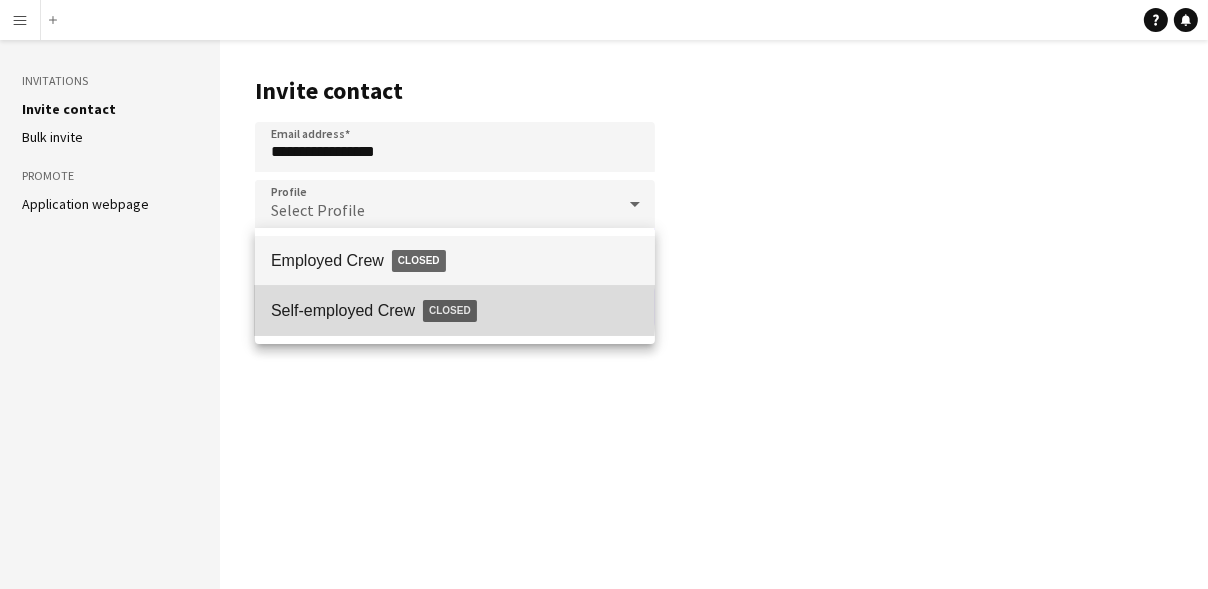 click on "Self-employed Crew  Closed" at bounding box center (455, 311) 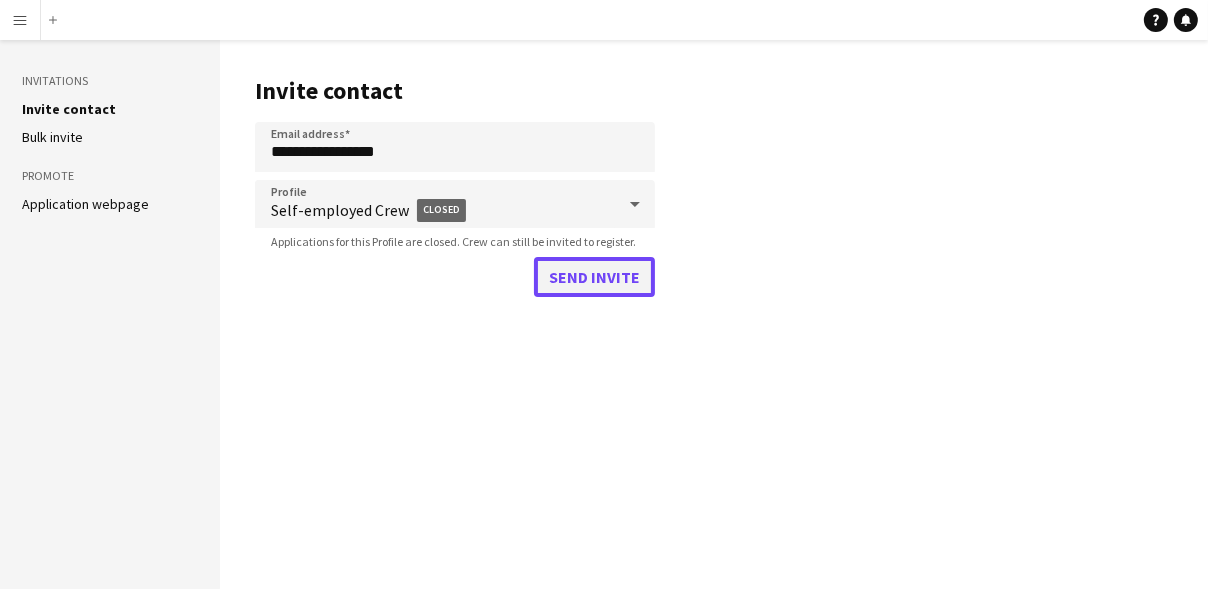 click on "Send invite" 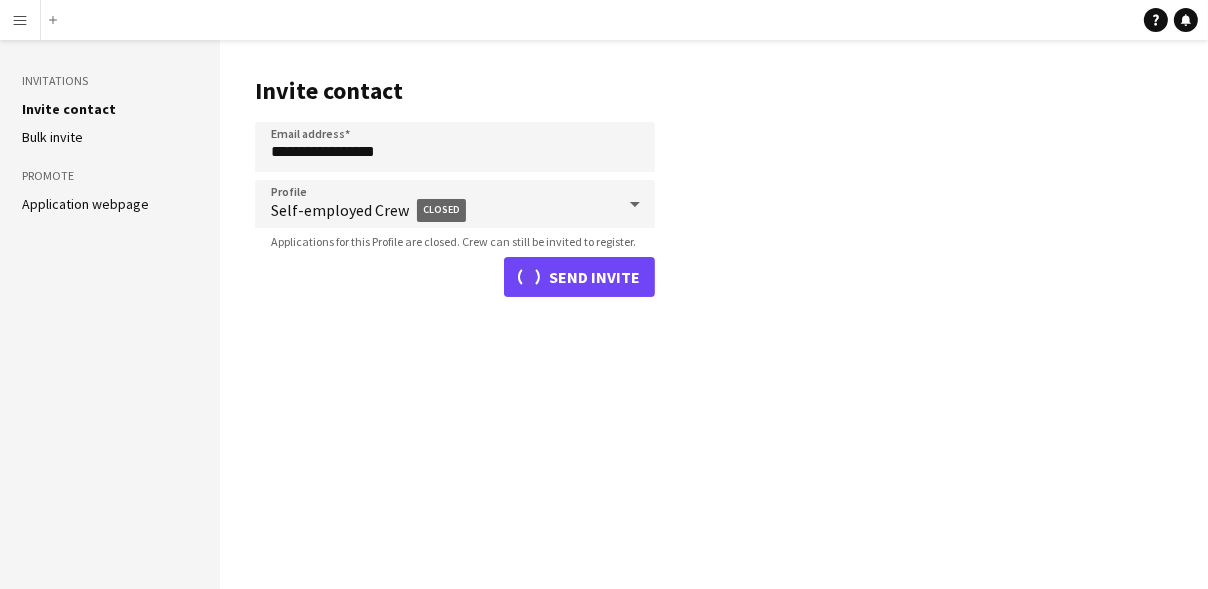 type 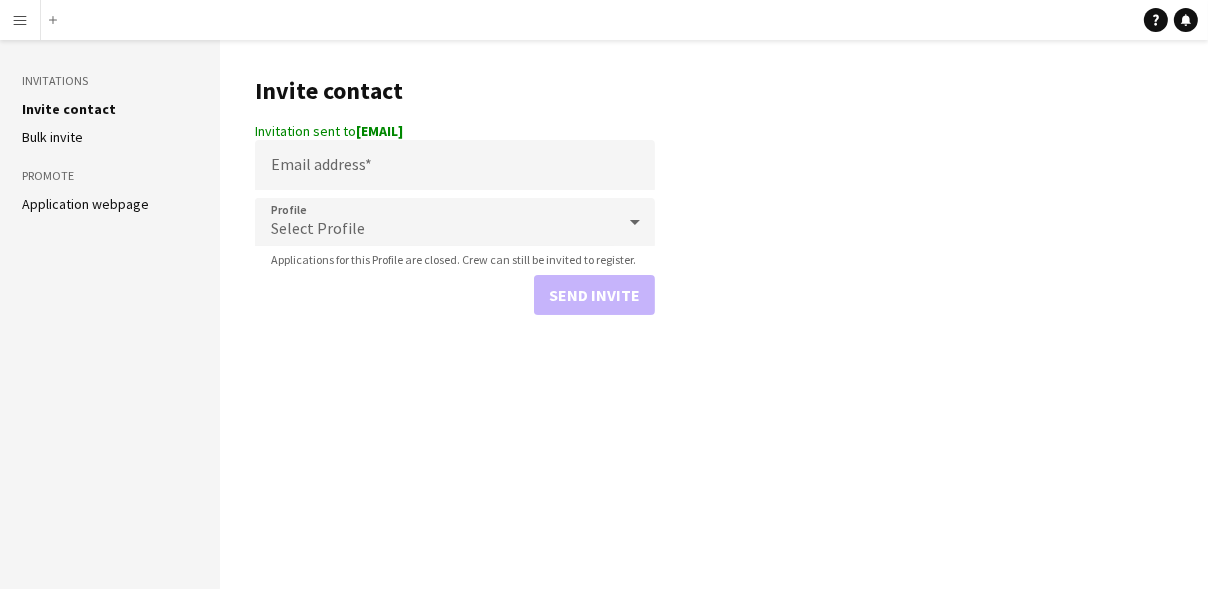click on "Menu" at bounding box center [20, 20] 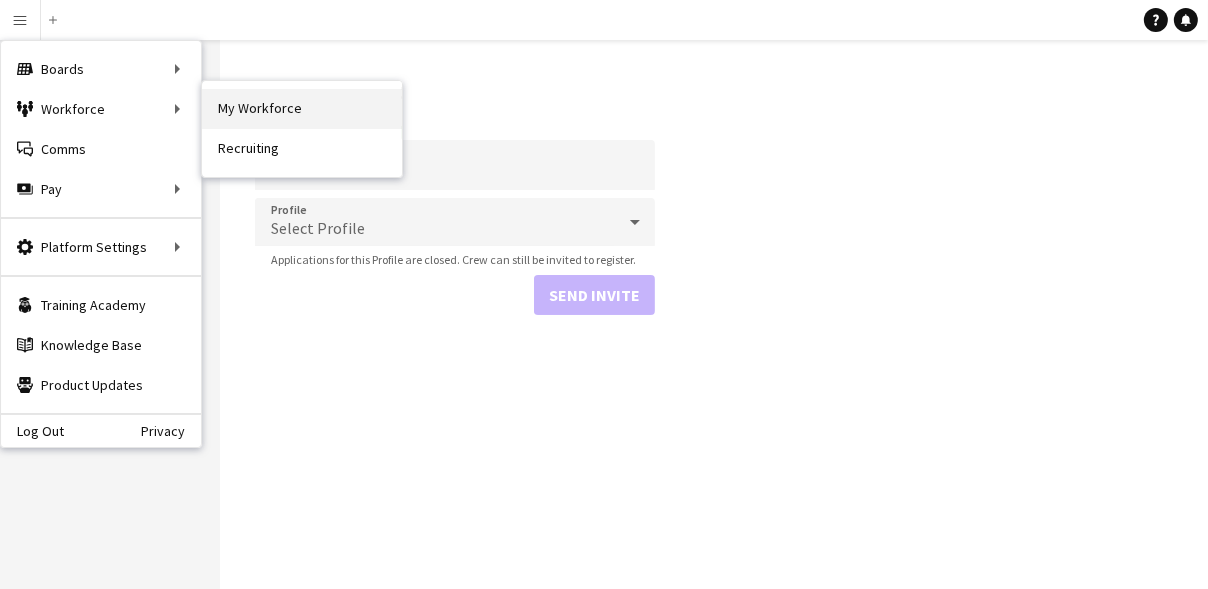 click on "My Workforce" at bounding box center (302, 109) 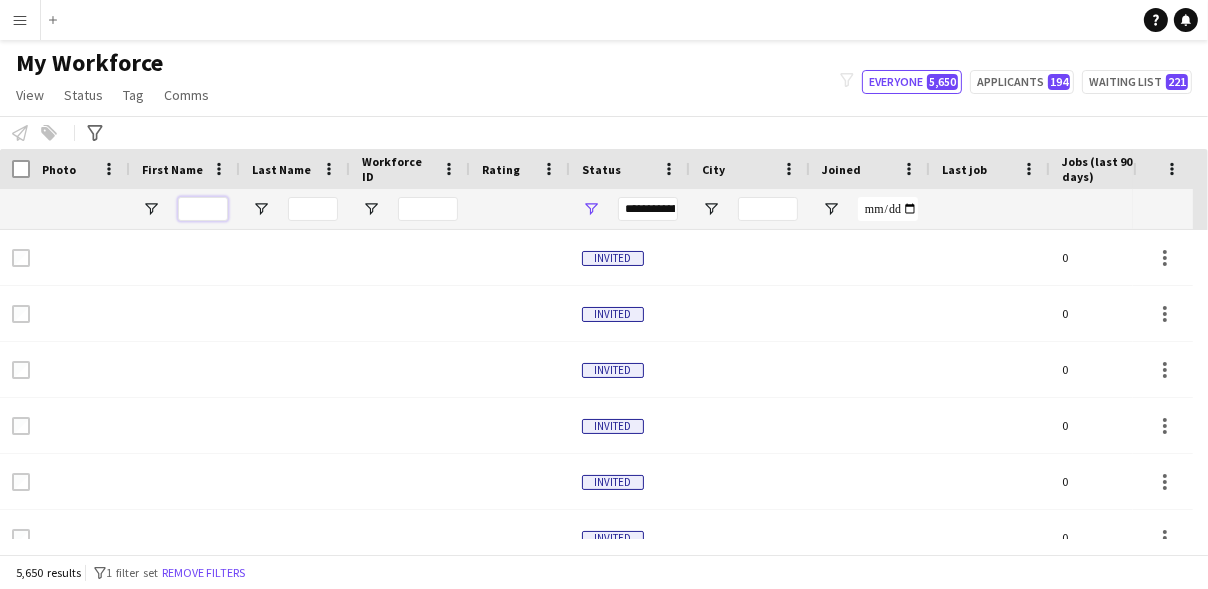 click at bounding box center (203, 209) 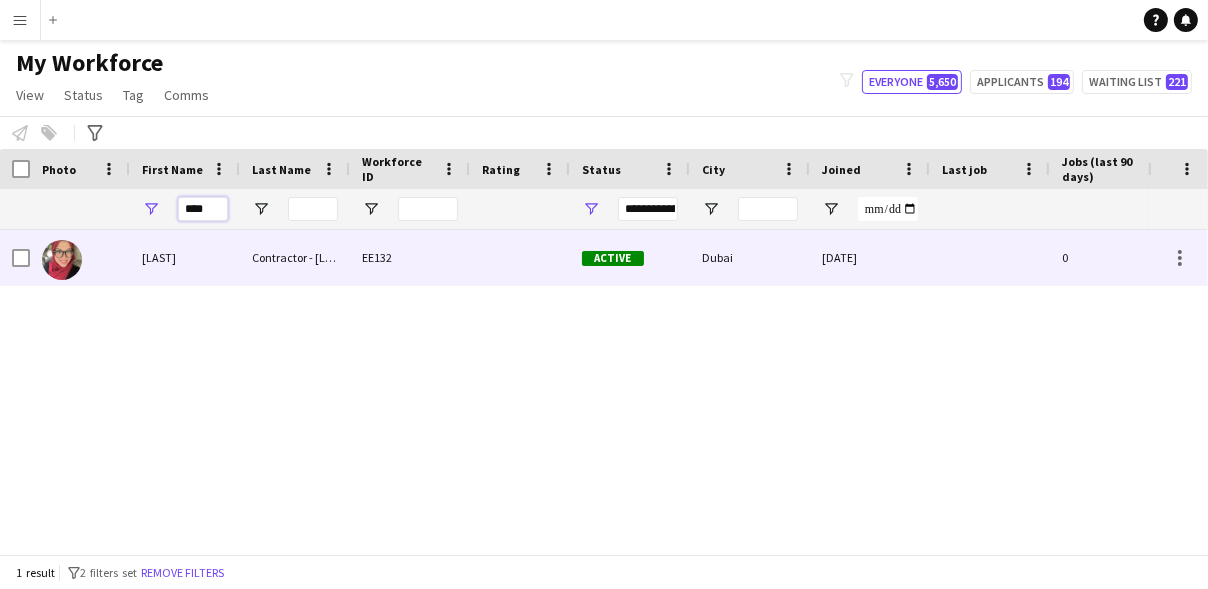 type on "****" 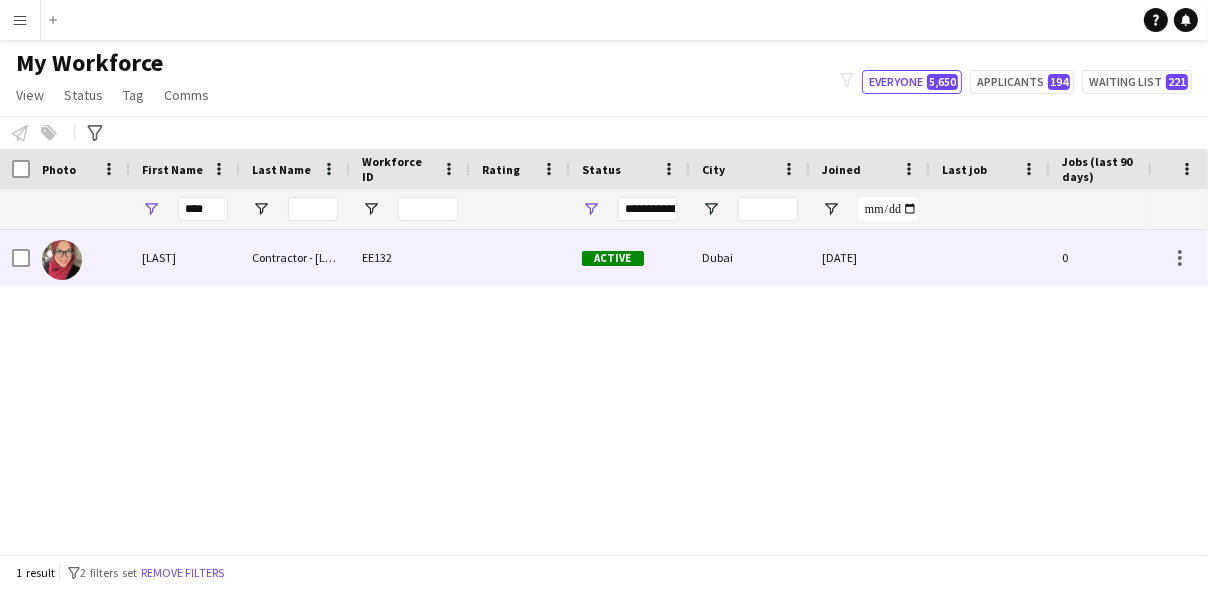 click on "Ruma" at bounding box center (185, 257) 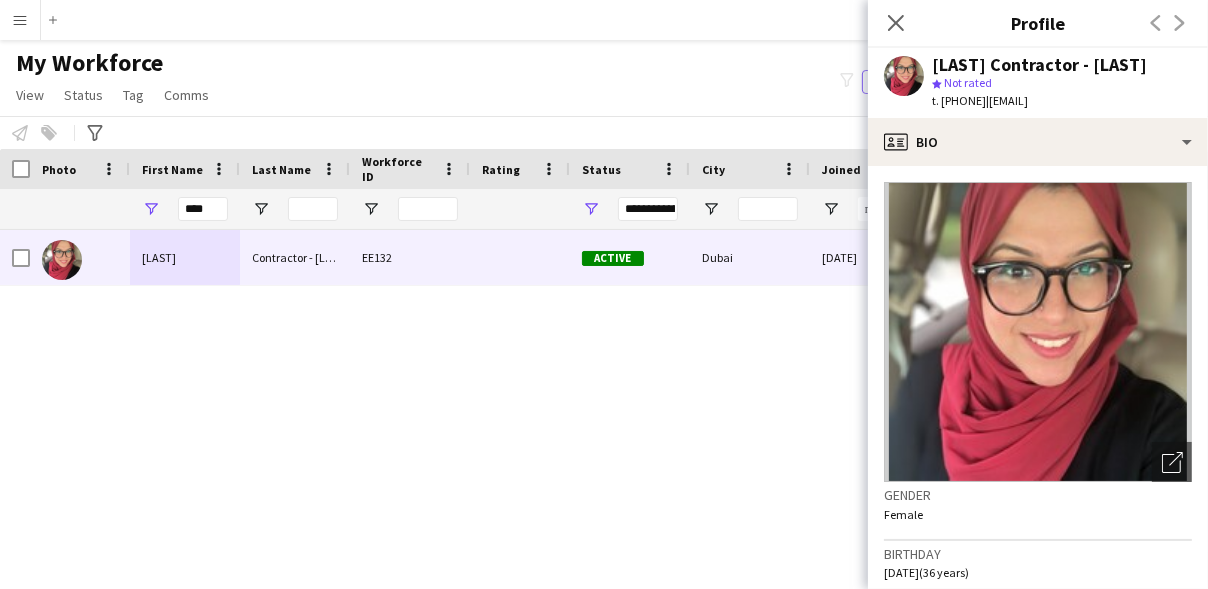click on "Menu" at bounding box center (20, 20) 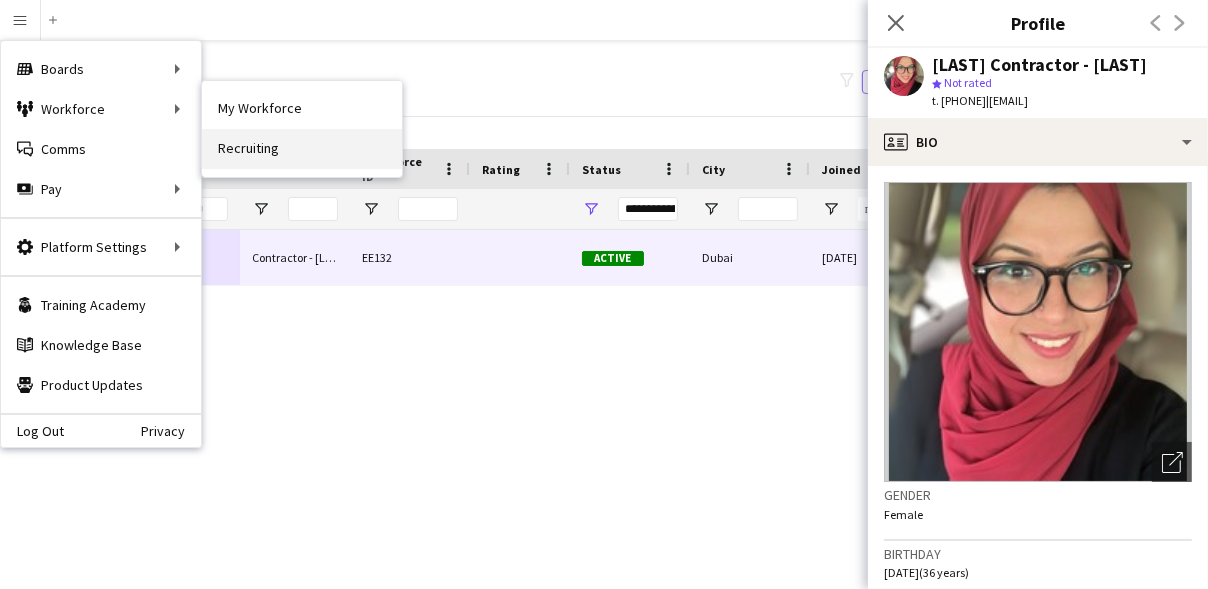 click on "Recruiting" at bounding box center [302, 149] 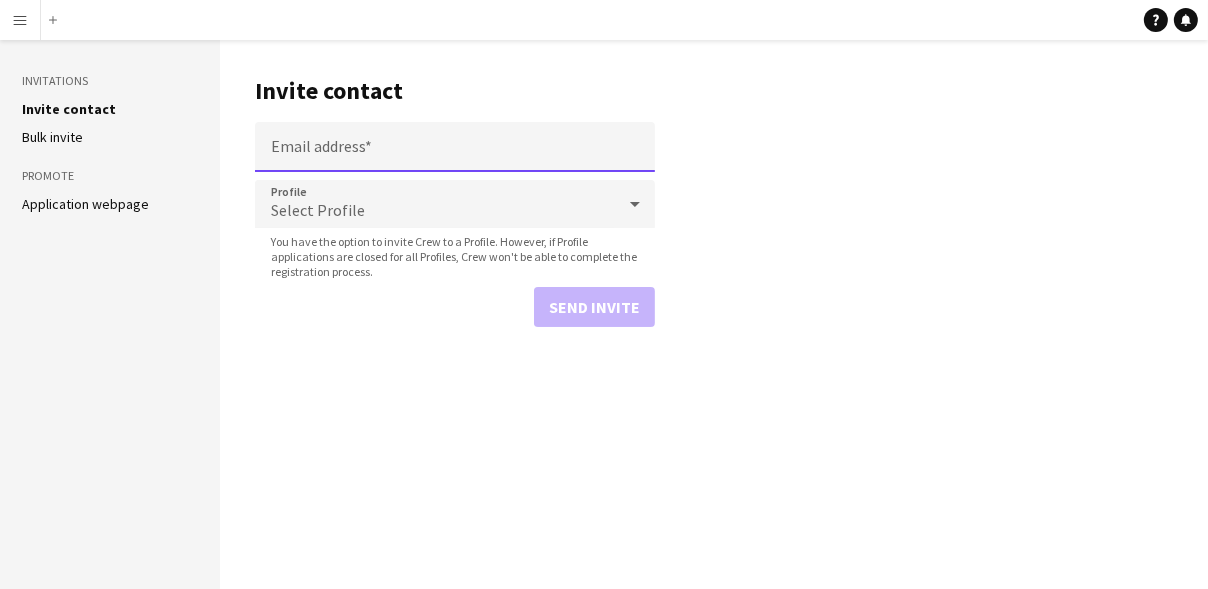click on "Email address" at bounding box center [455, 147] 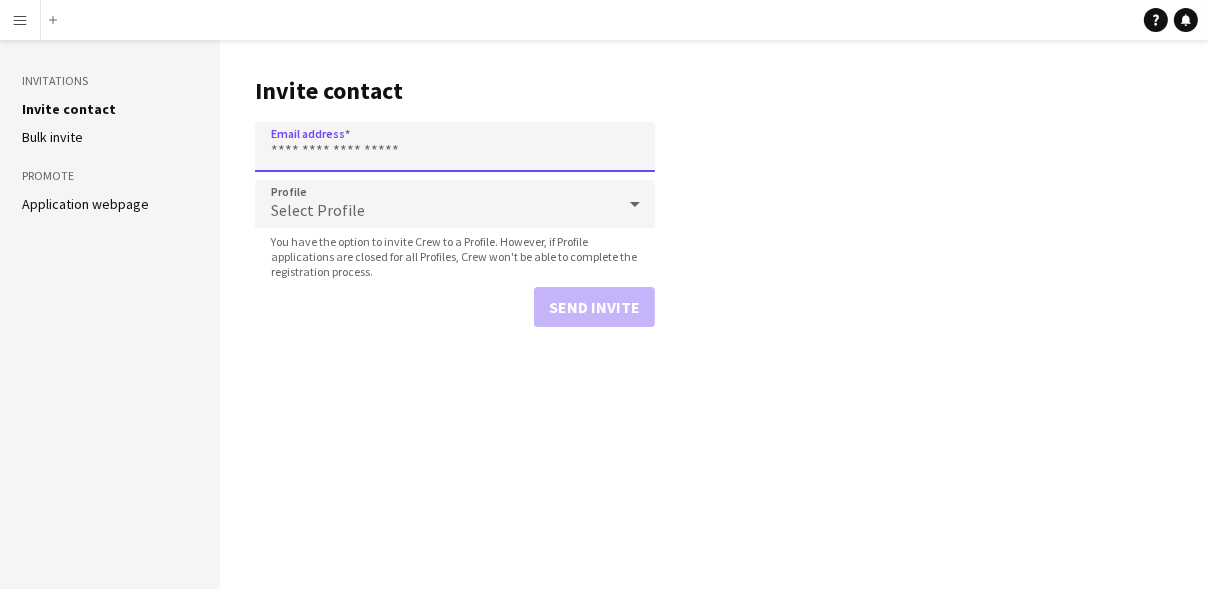 paste on "**********" 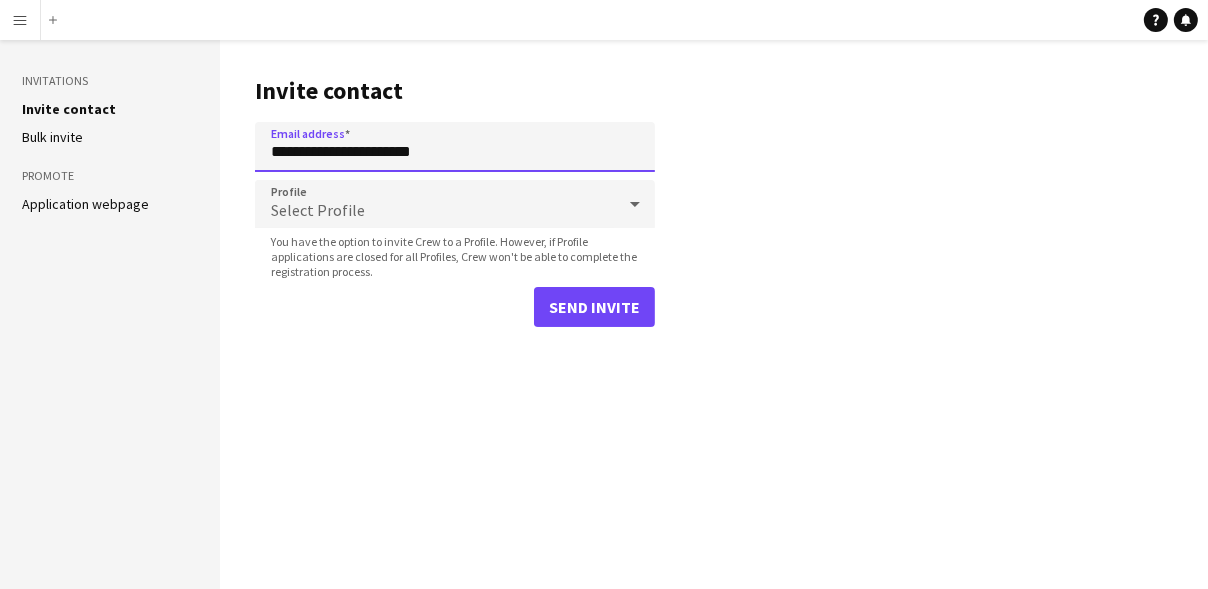 type on "**********" 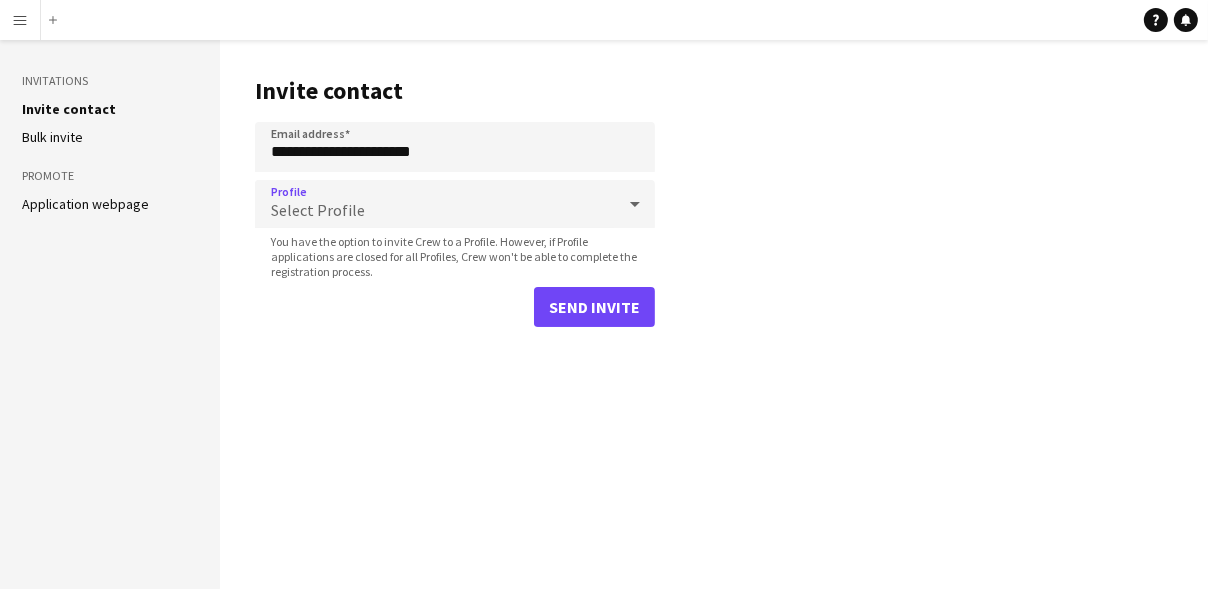 click on "Select Profile" at bounding box center [435, 204] 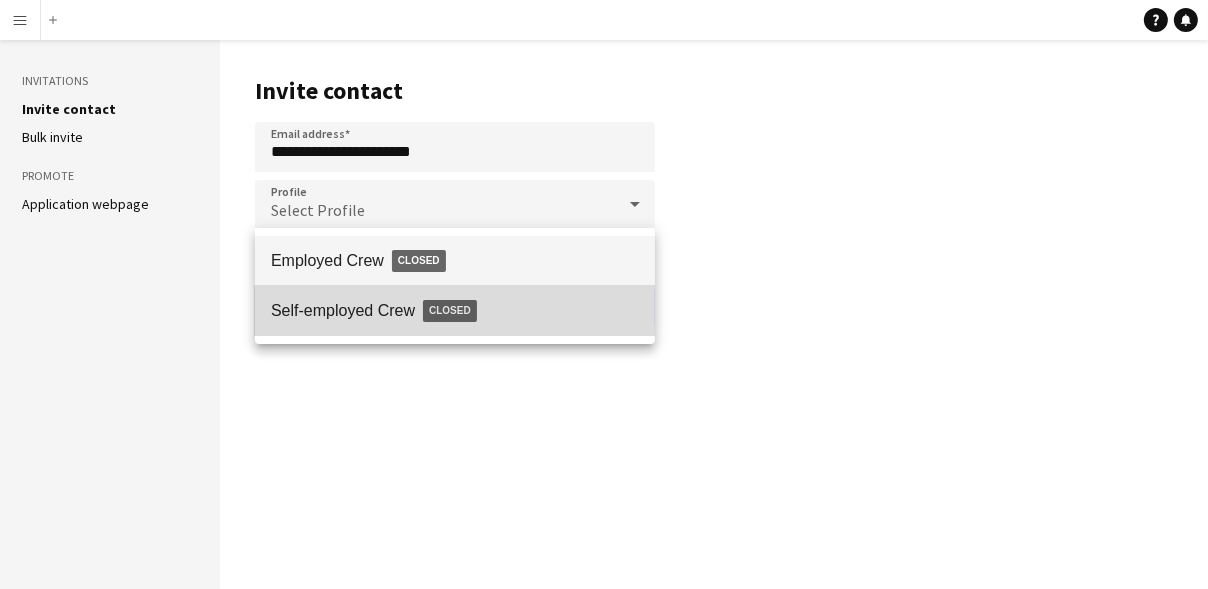 click on "Self-employed Crew  Closed" at bounding box center [455, 311] 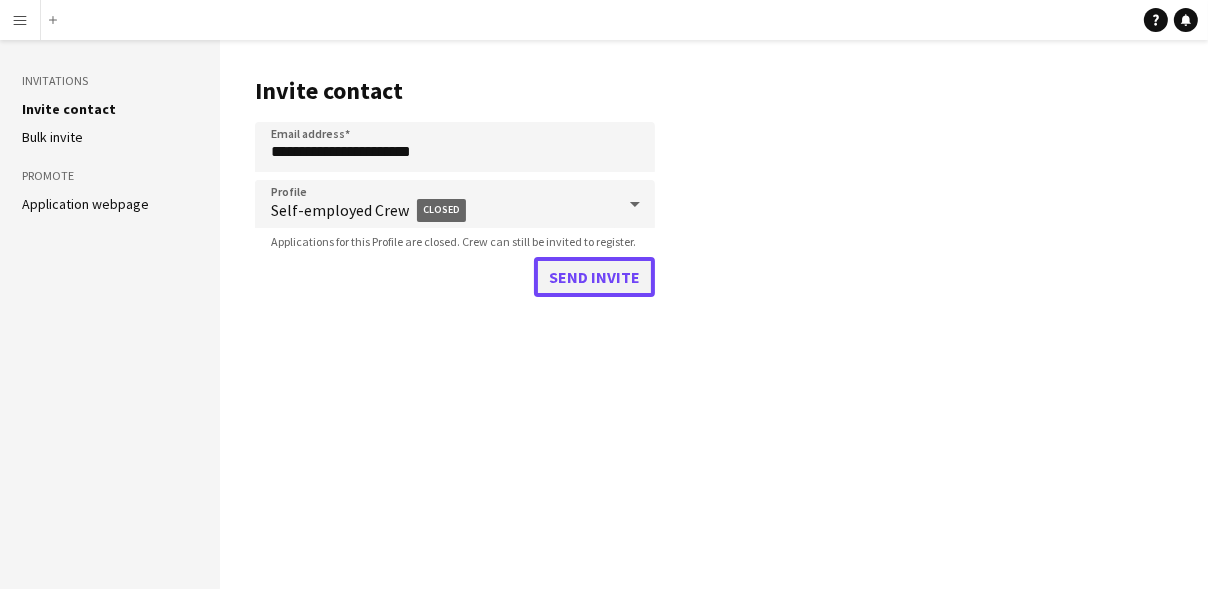 click on "Send invite" 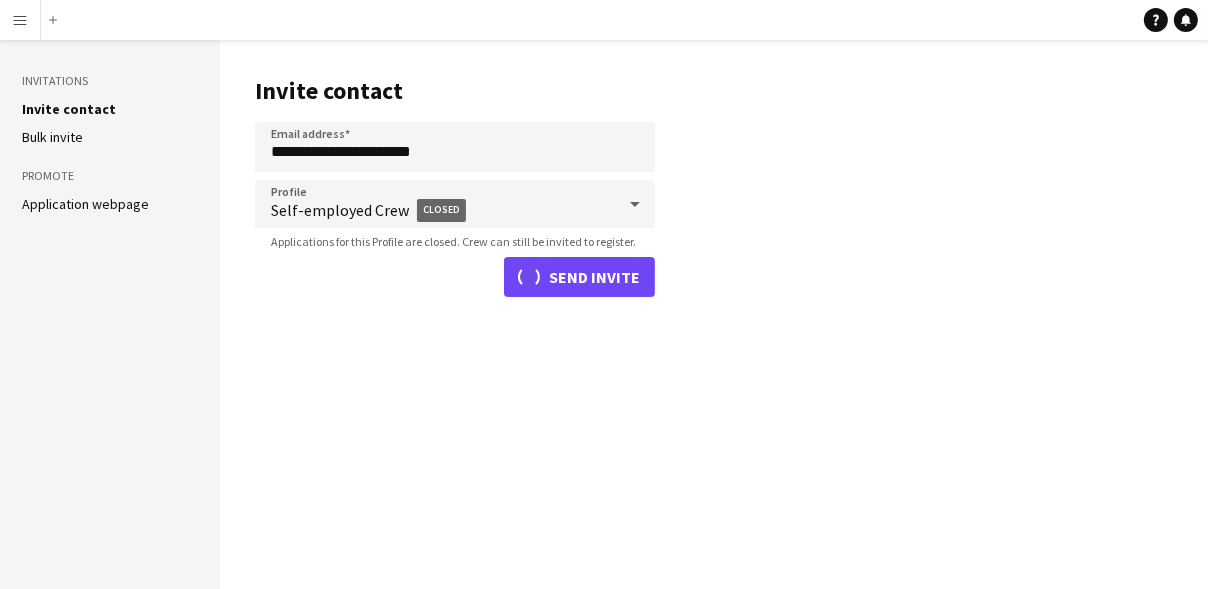type 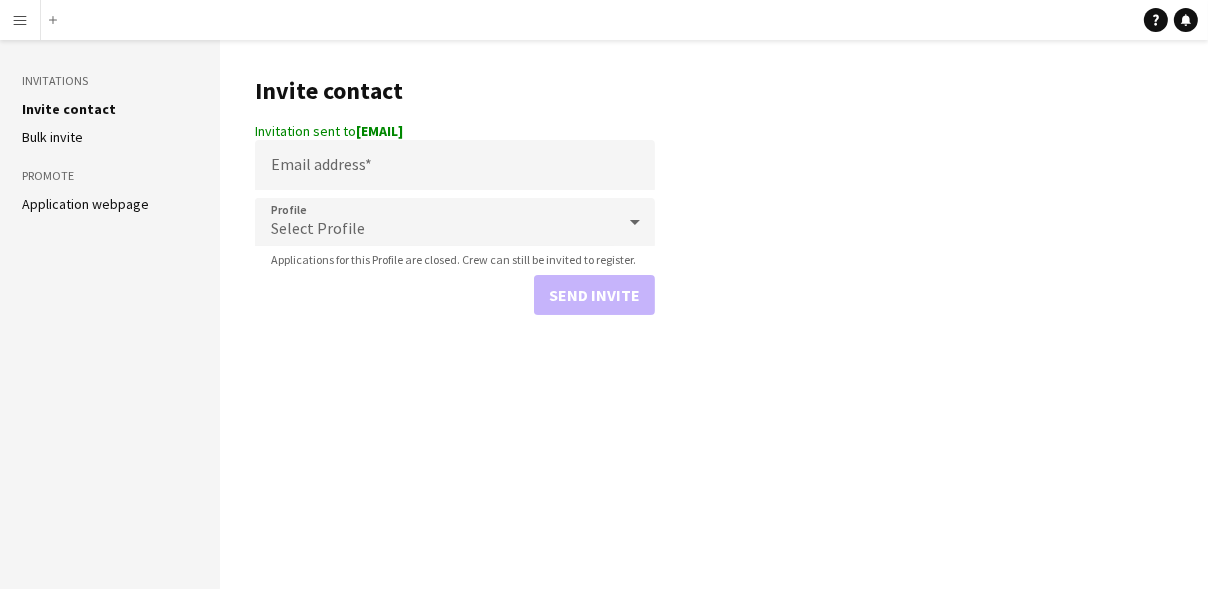 click on "Menu" at bounding box center (20, 20) 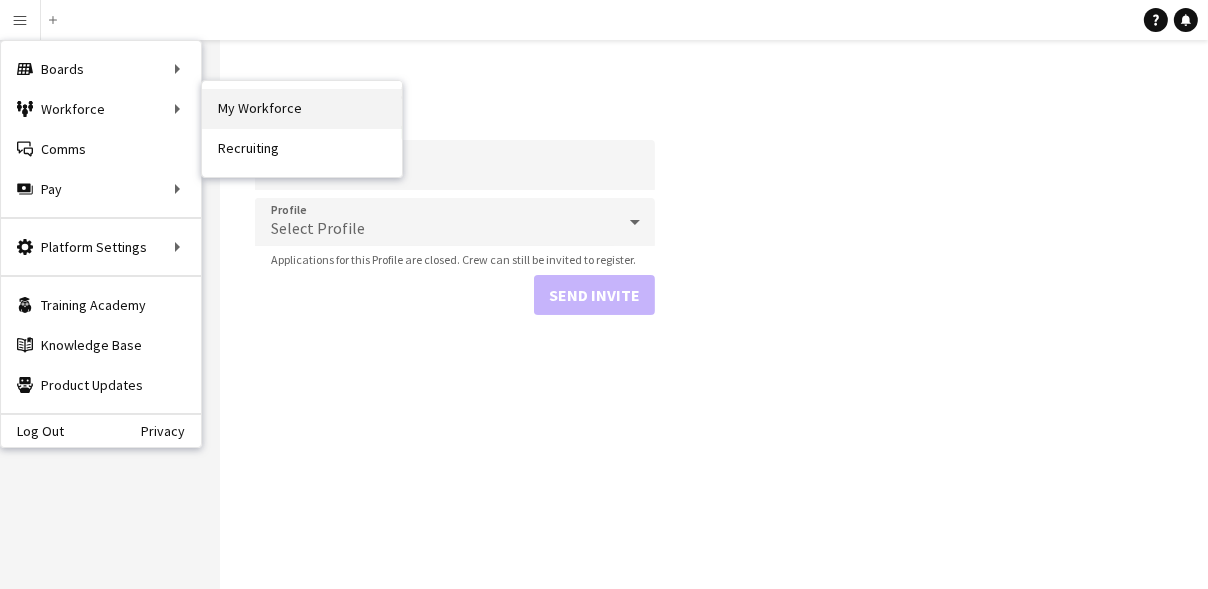 click on "My Workforce" at bounding box center (302, 109) 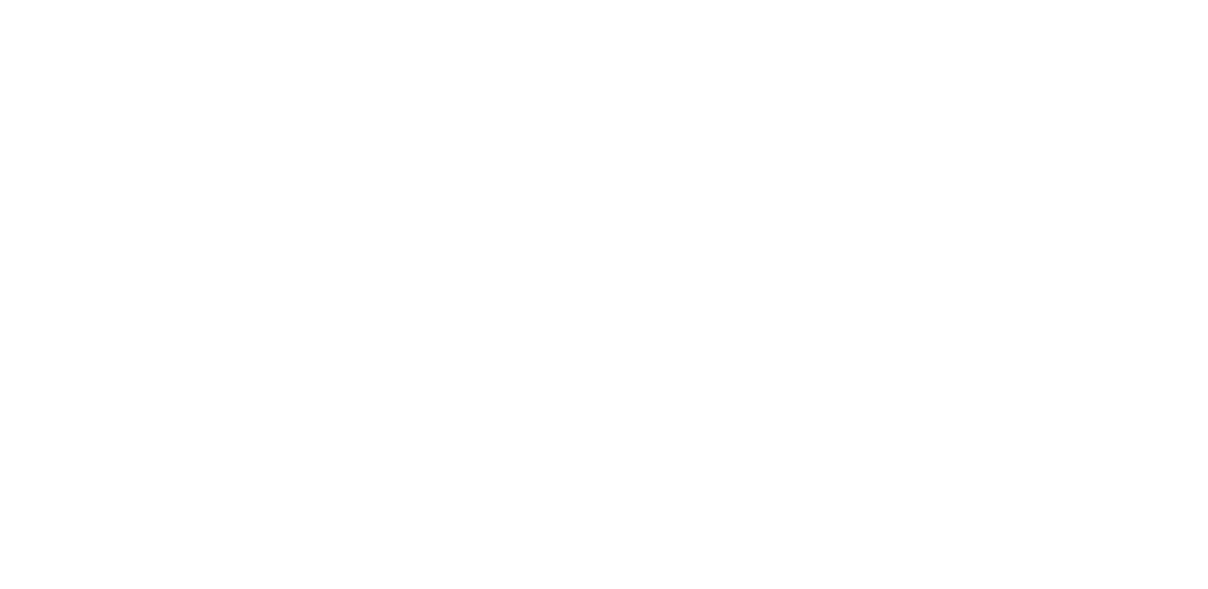 scroll, scrollTop: 0, scrollLeft: 0, axis: both 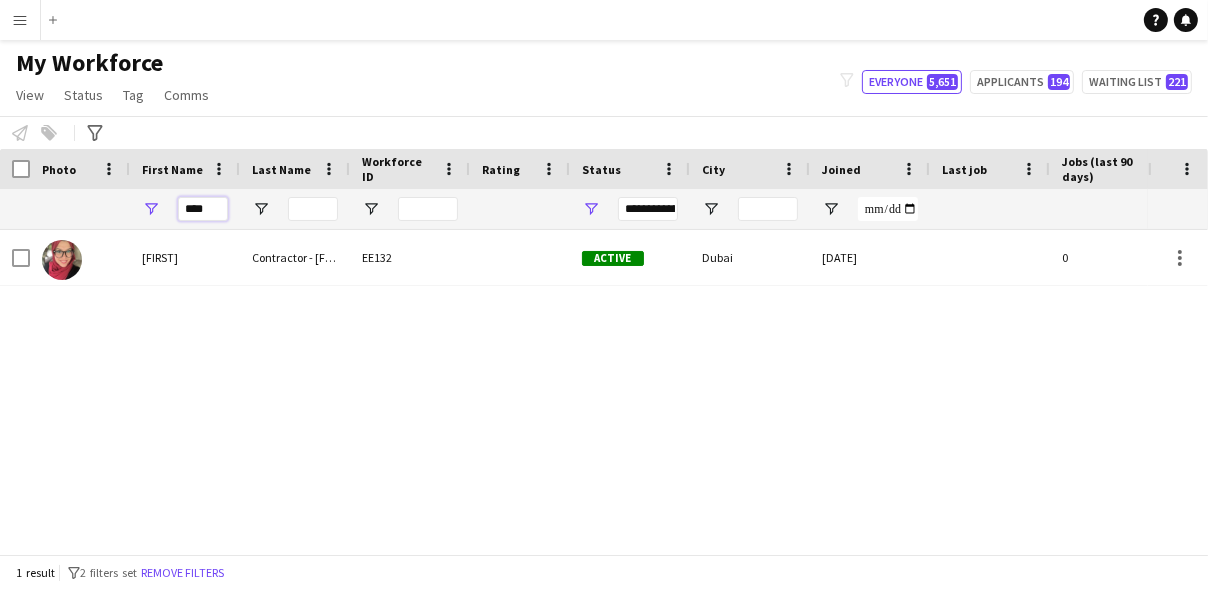 click on "****" at bounding box center (203, 209) 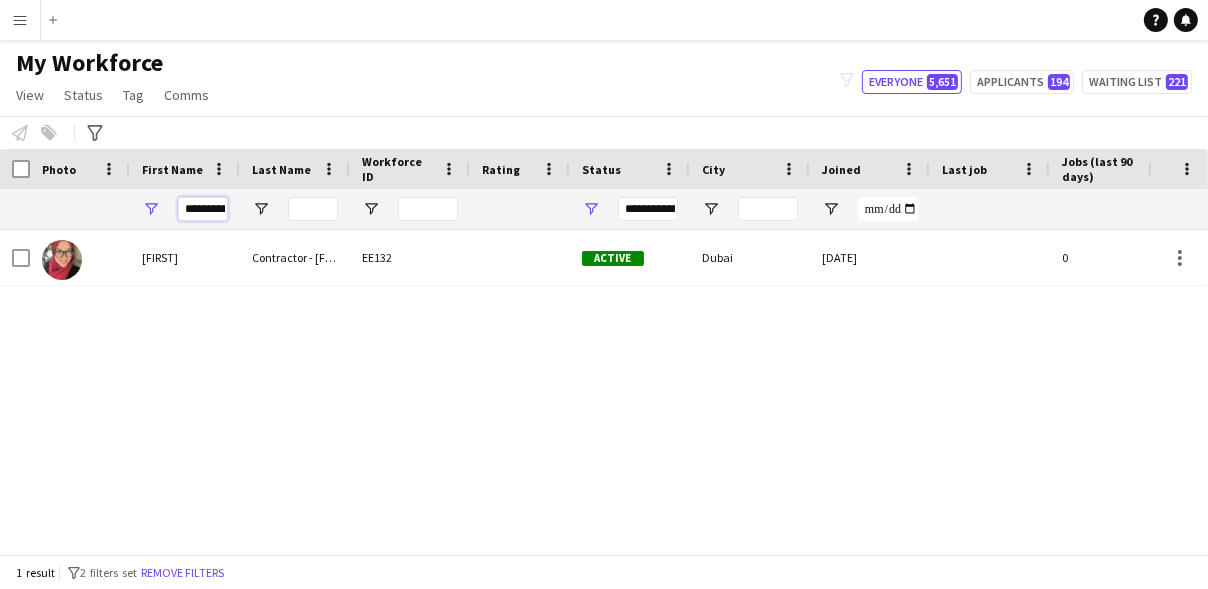scroll, scrollTop: 0, scrollLeft: 44, axis: horizontal 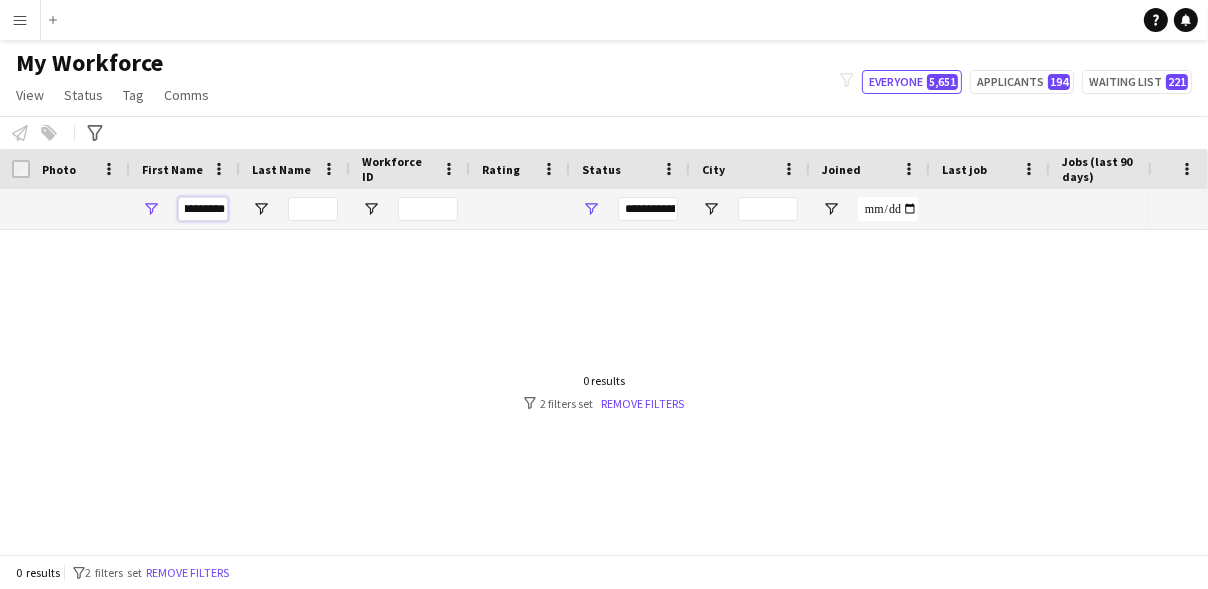 click on "**********" at bounding box center [203, 209] 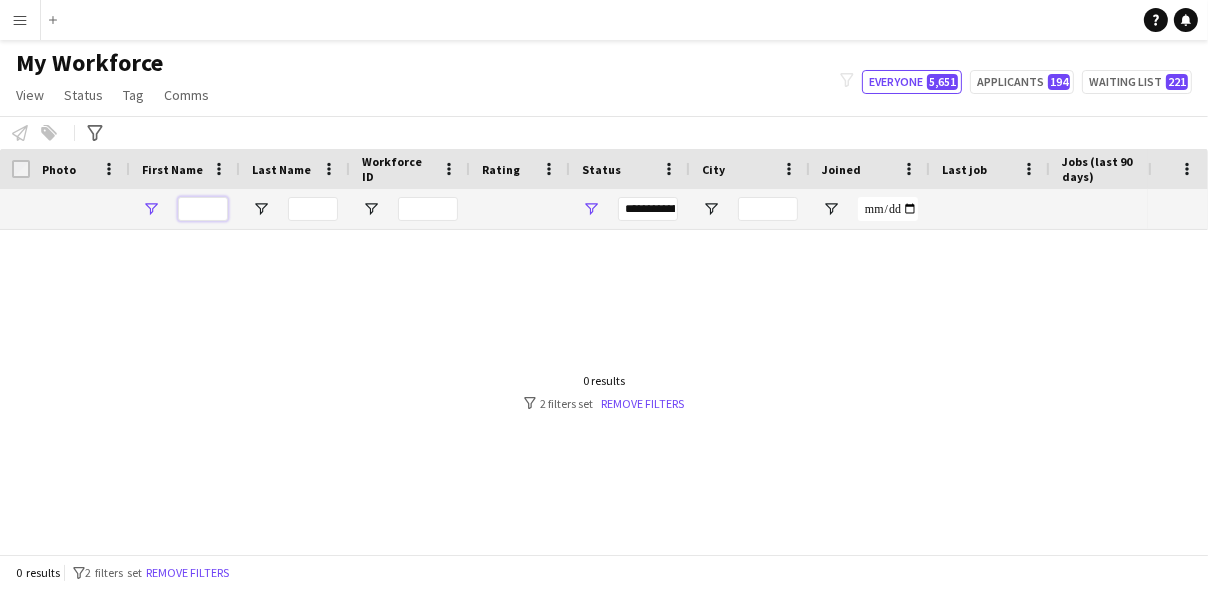 scroll, scrollTop: 0, scrollLeft: 0, axis: both 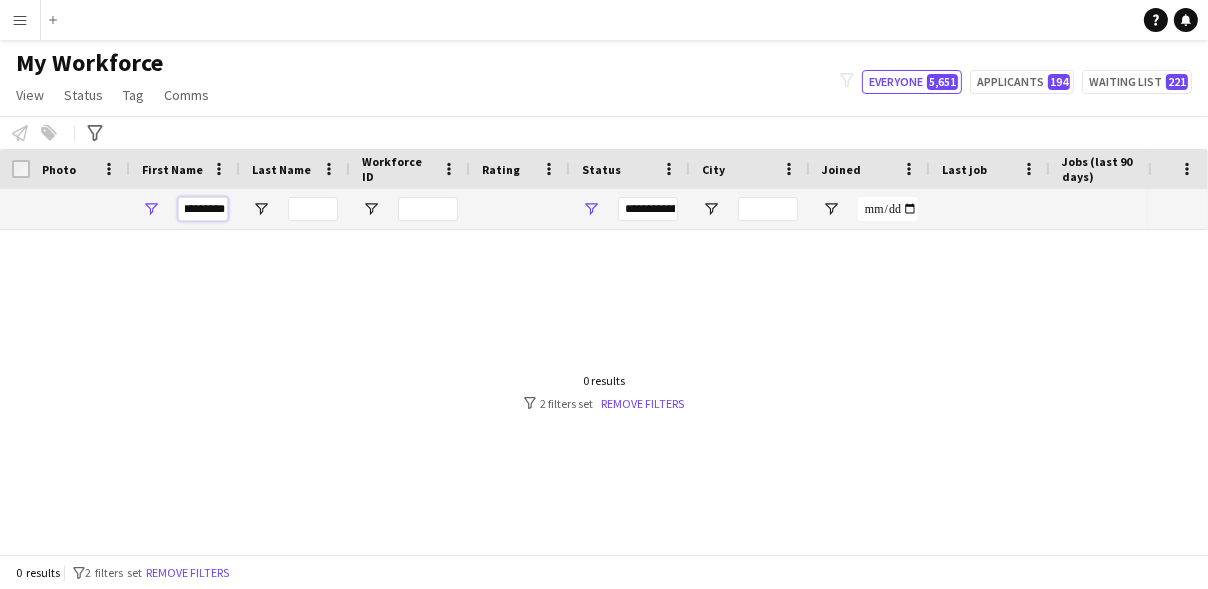 type on "*********" 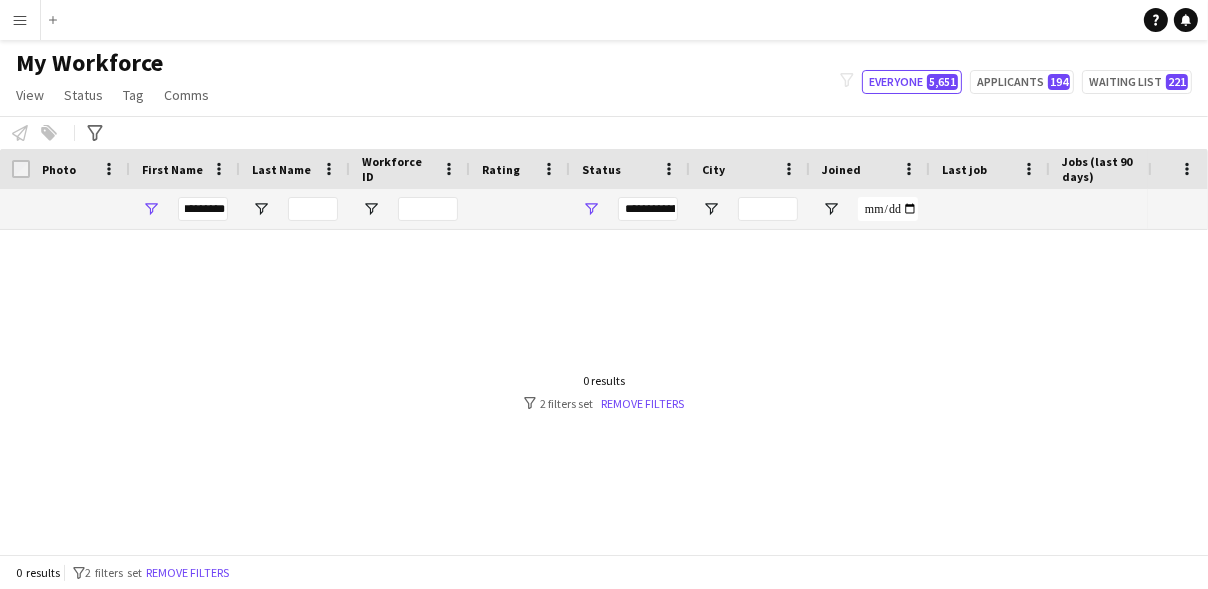 scroll, scrollTop: 0, scrollLeft: 0, axis: both 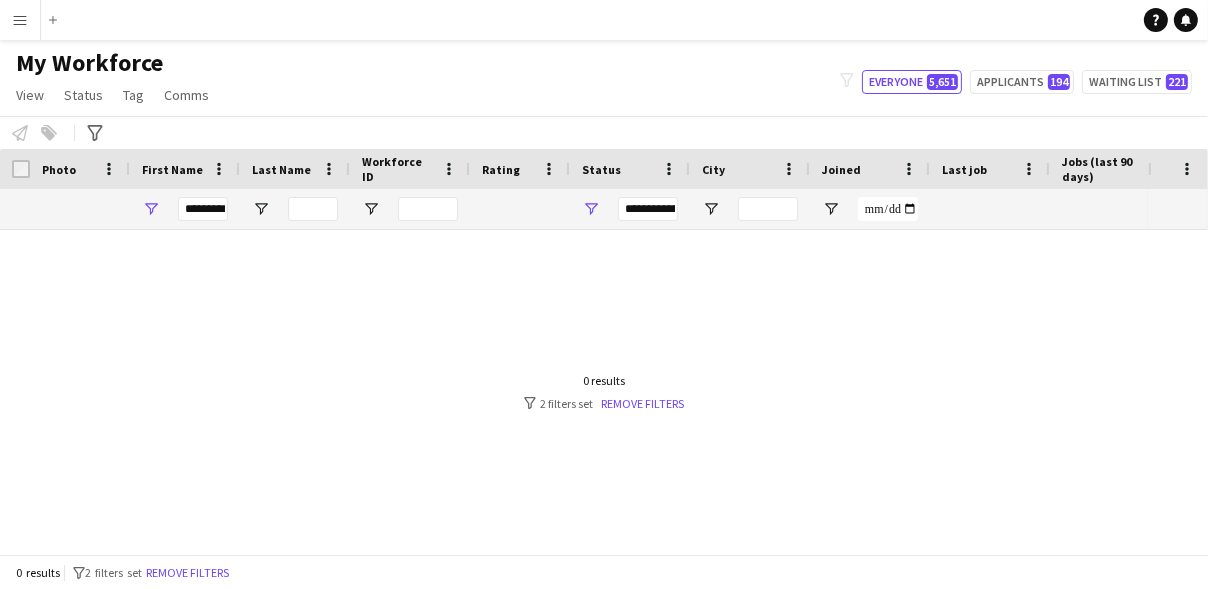 click at bounding box center [574, 384] 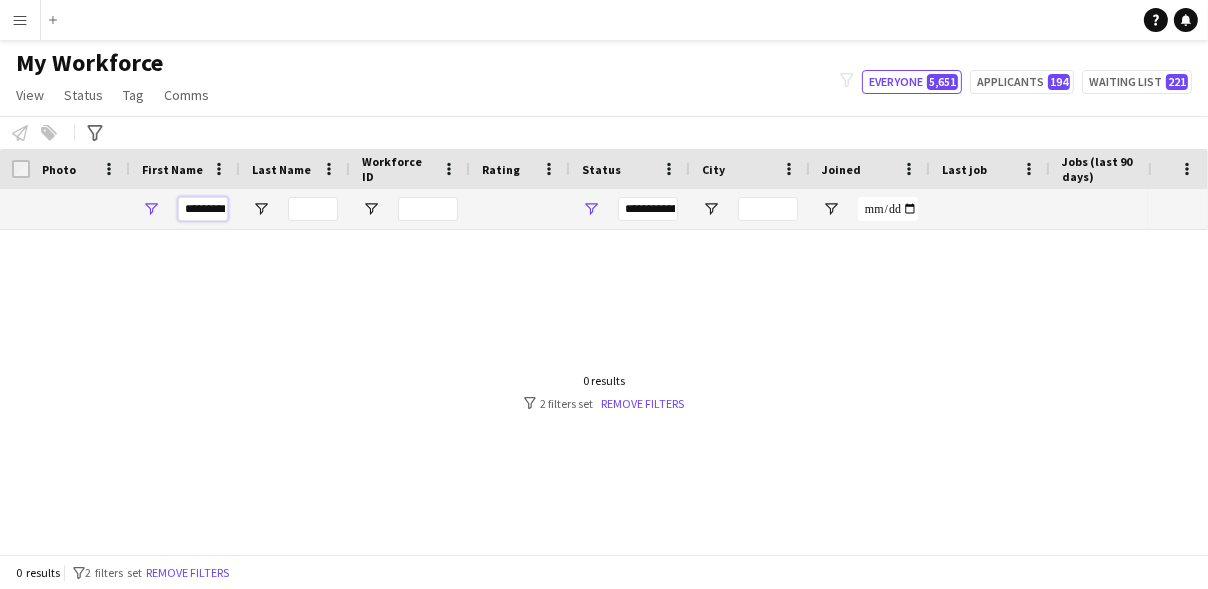 click on "*********" at bounding box center (203, 209) 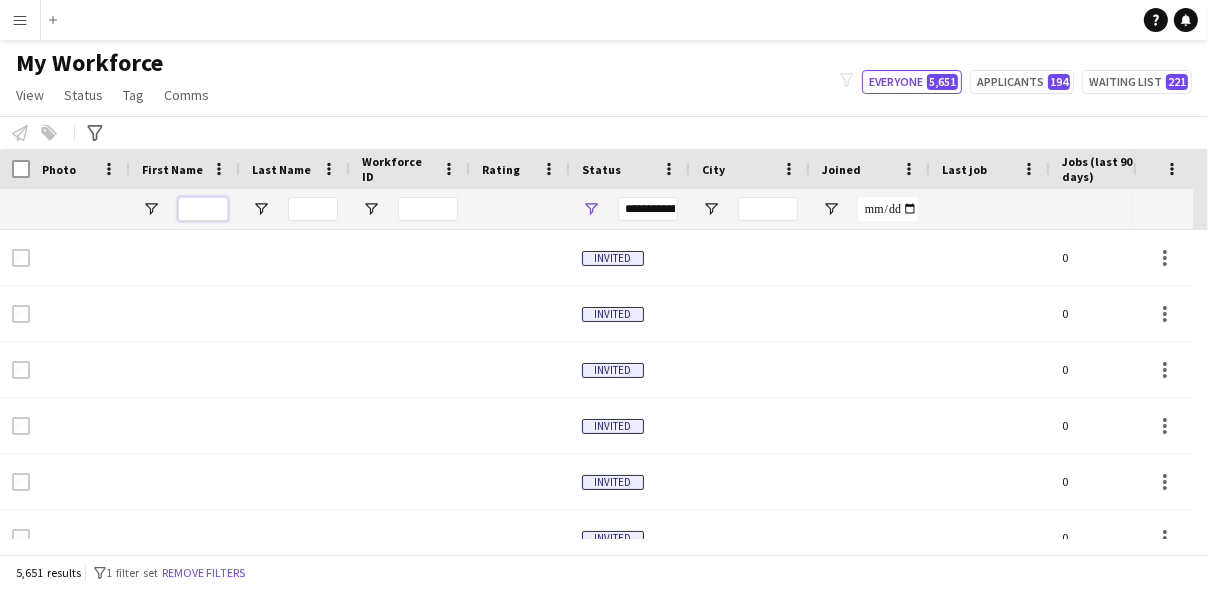 type 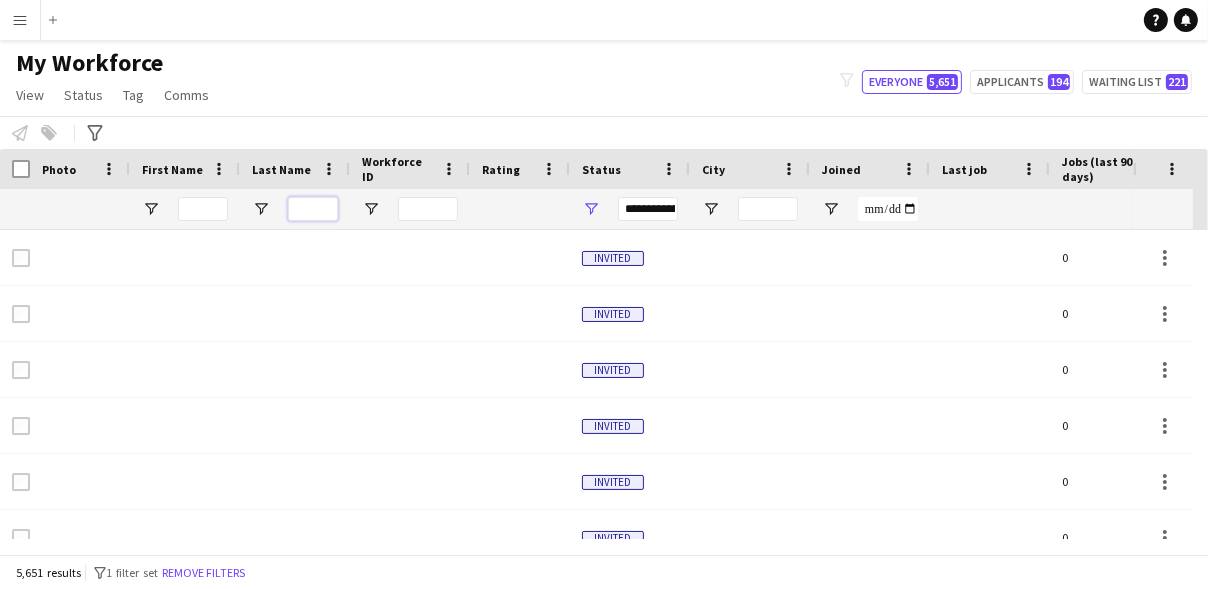 click at bounding box center [313, 209] 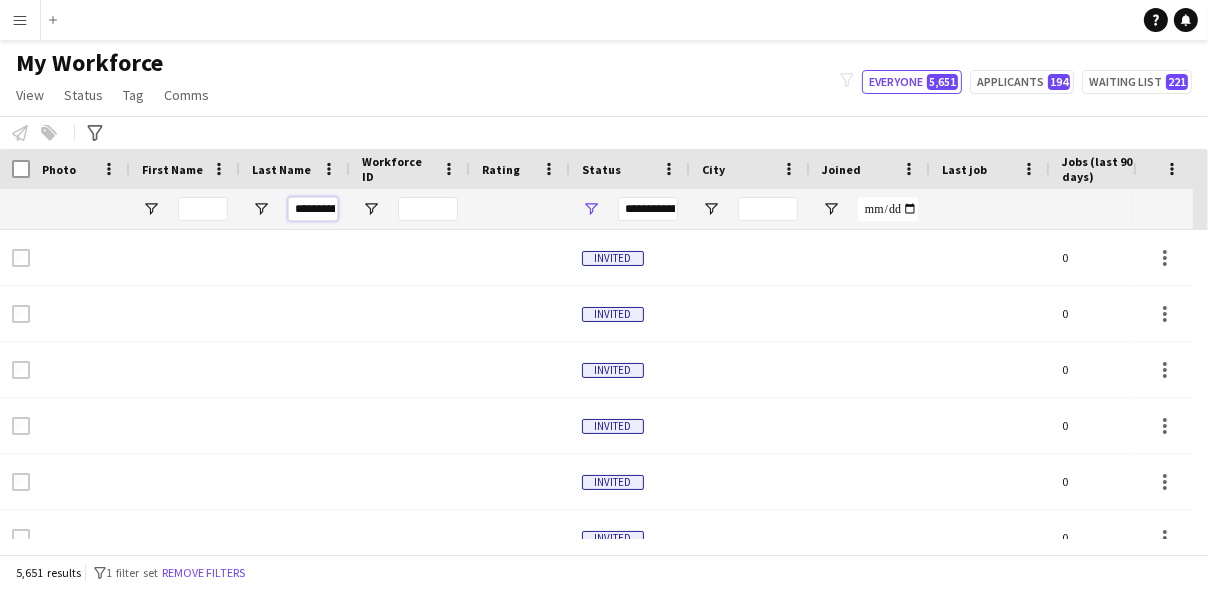 scroll, scrollTop: 0, scrollLeft: 44, axis: horizontal 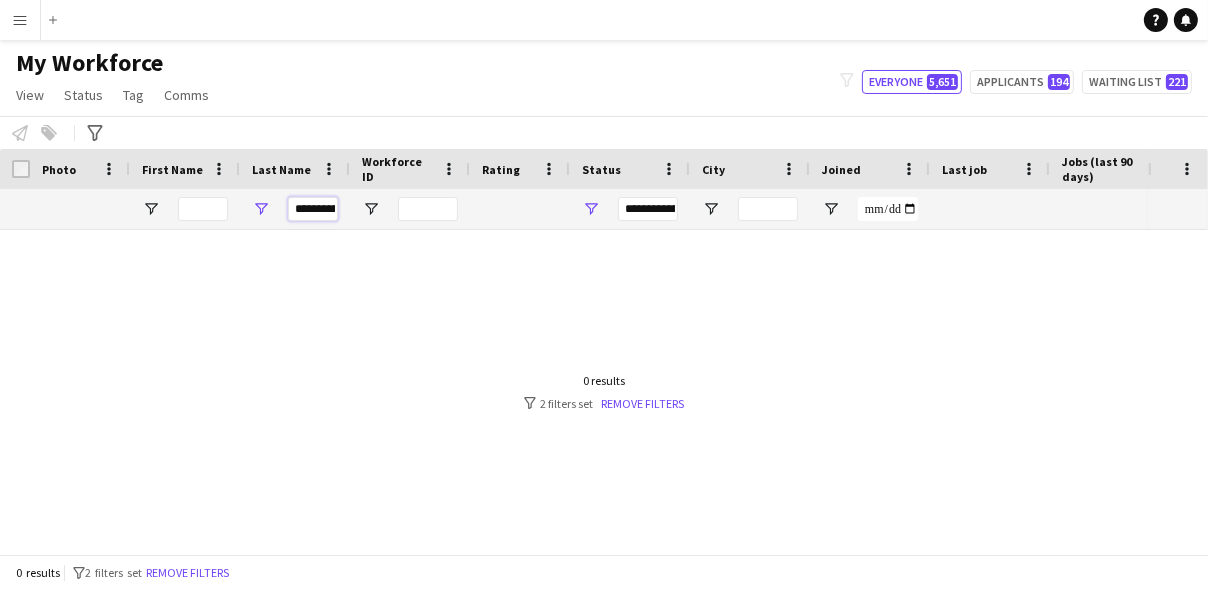drag, startPoint x: 303, startPoint y: 206, endPoint x: 132, endPoint y: 197, distance: 171.23668 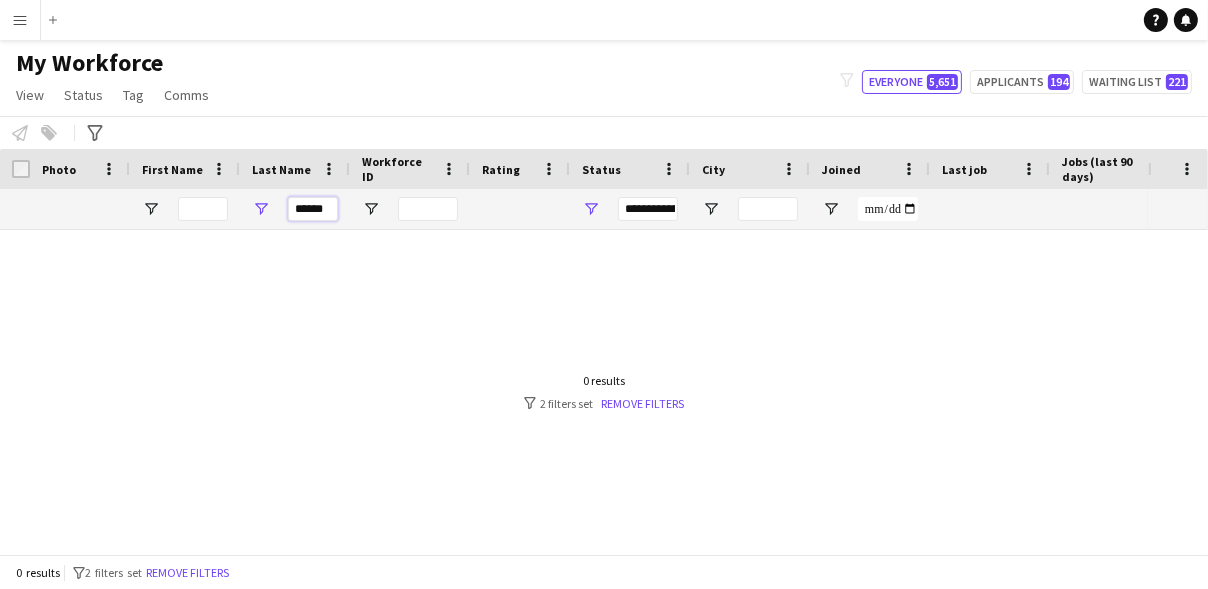 type on "******" 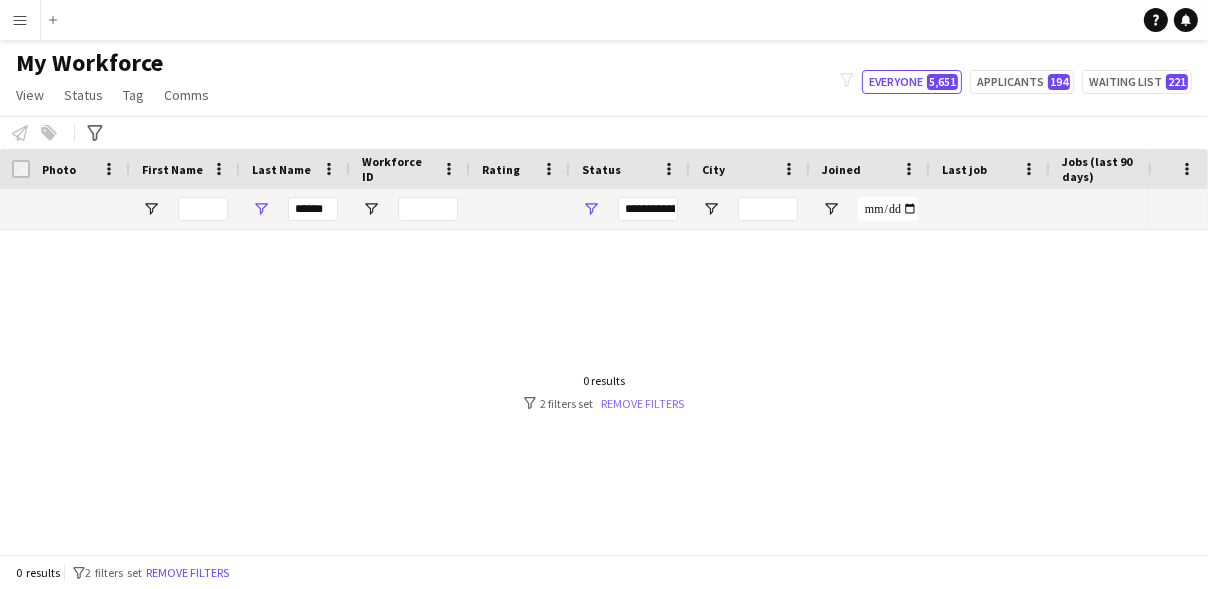 click on "Remove filters" at bounding box center (642, 403) 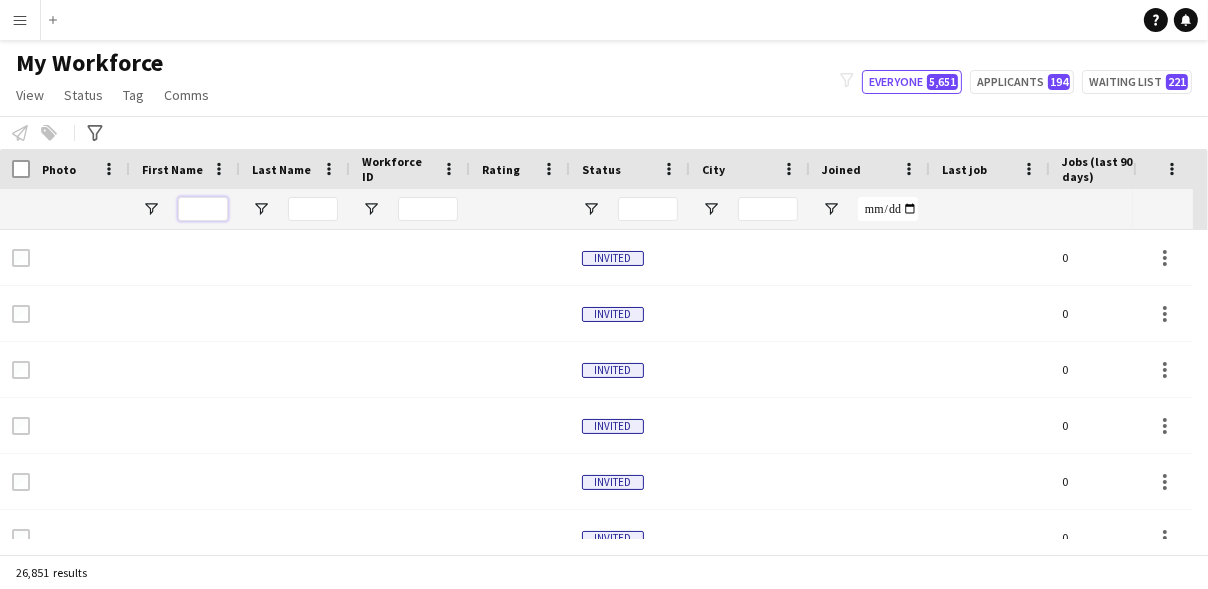click at bounding box center (203, 209) 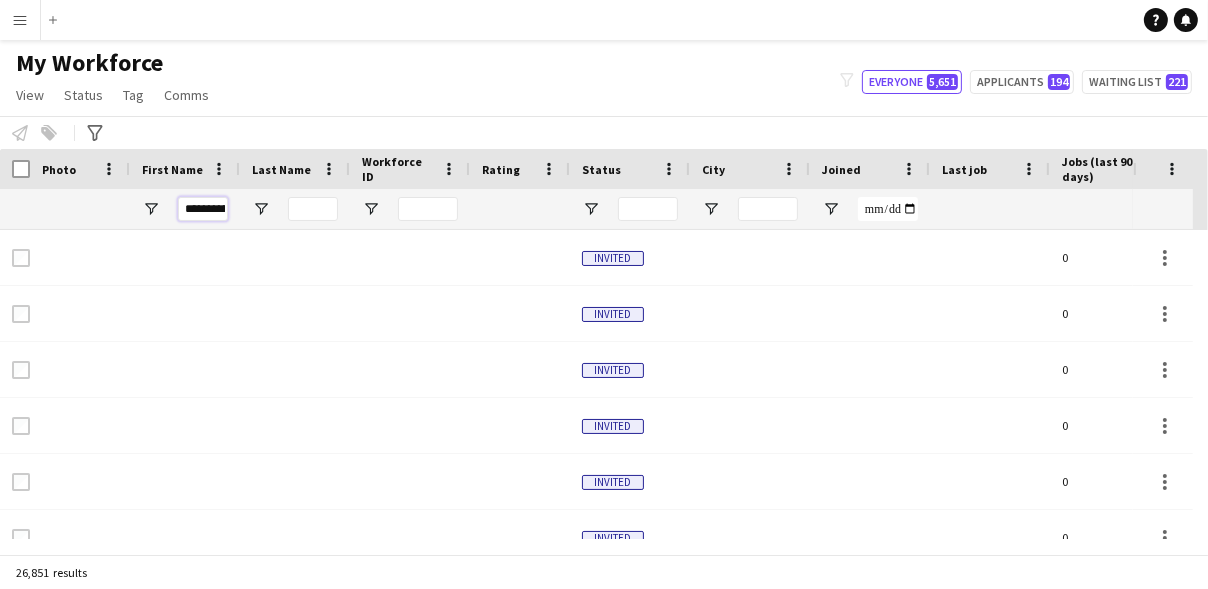 scroll, scrollTop: 0, scrollLeft: 11, axis: horizontal 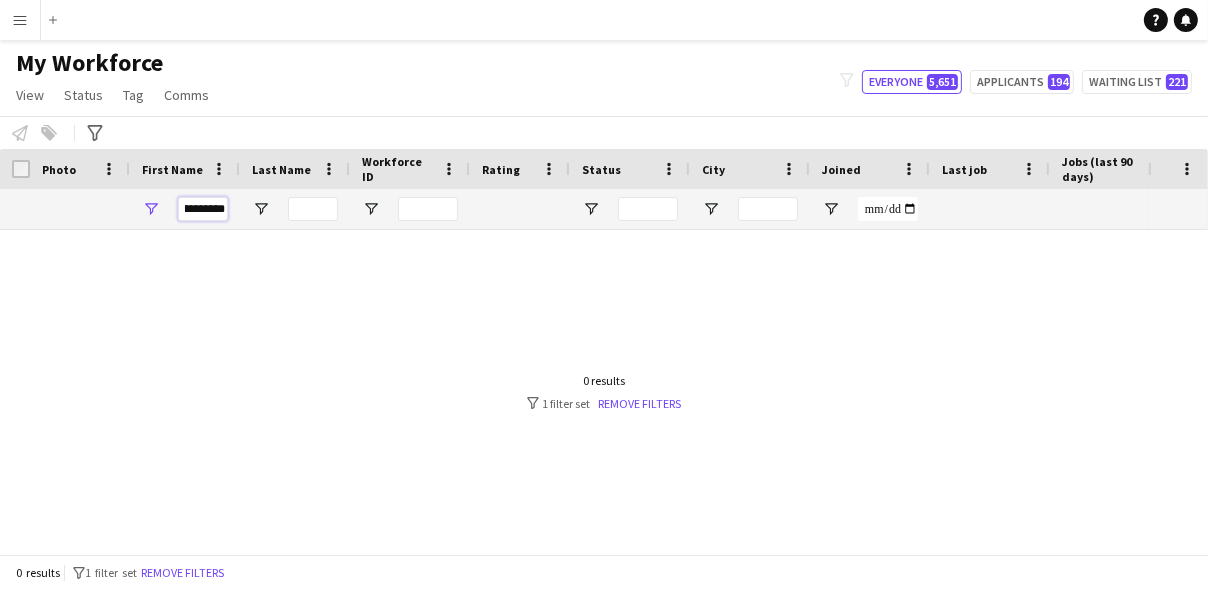 click on "*********" at bounding box center [203, 209] 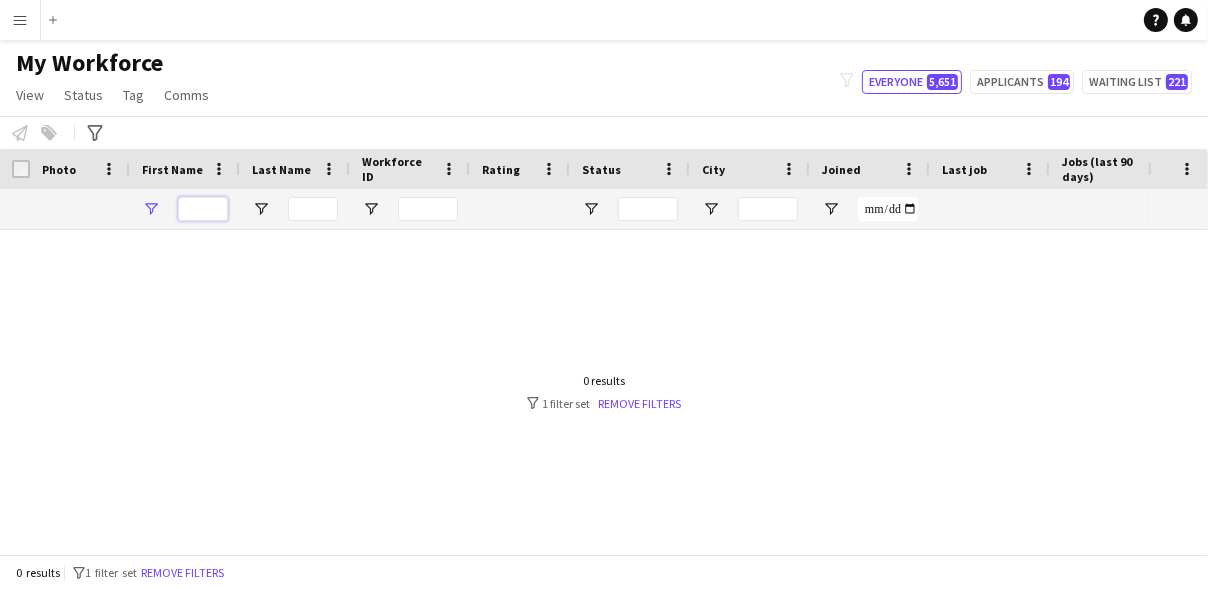 scroll, scrollTop: 0, scrollLeft: 0, axis: both 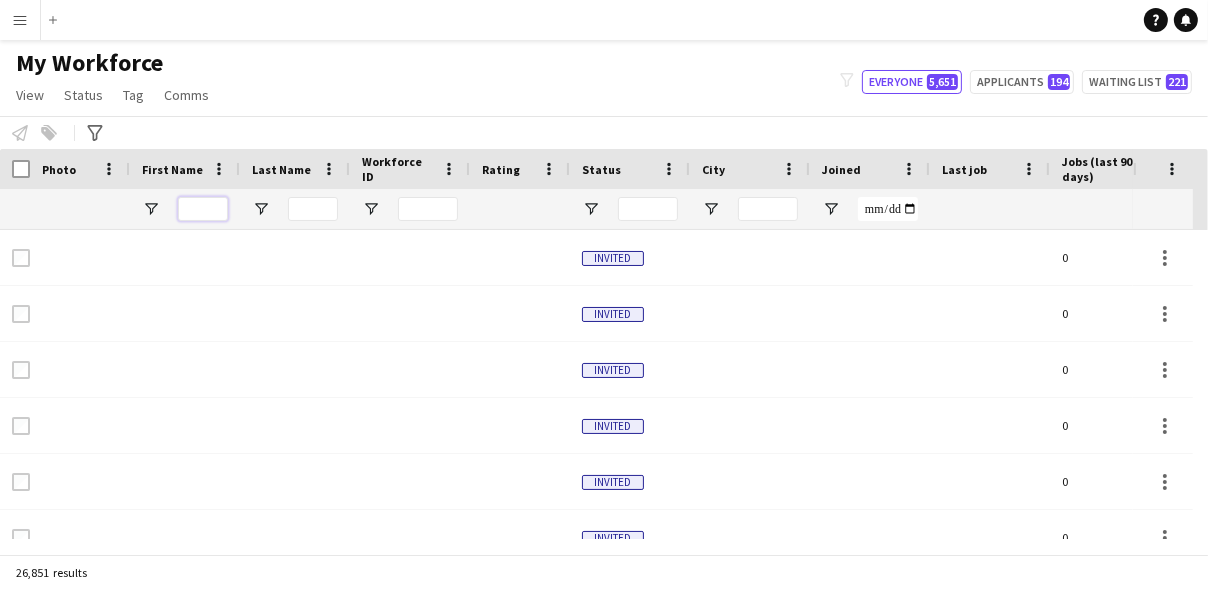 click at bounding box center [203, 209] 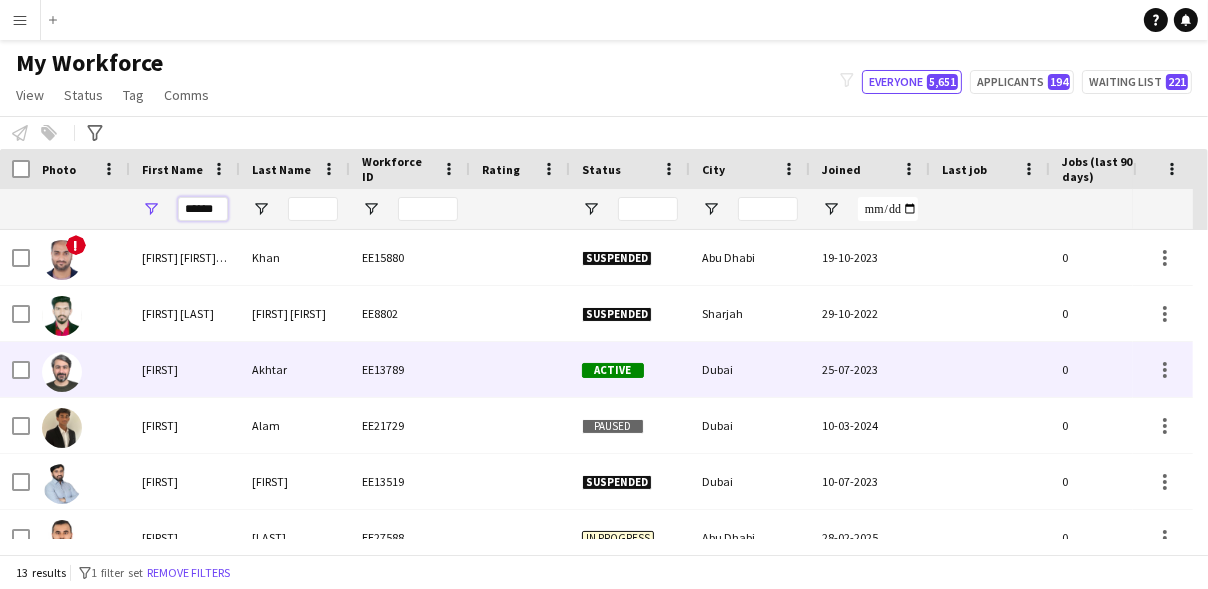 type on "******" 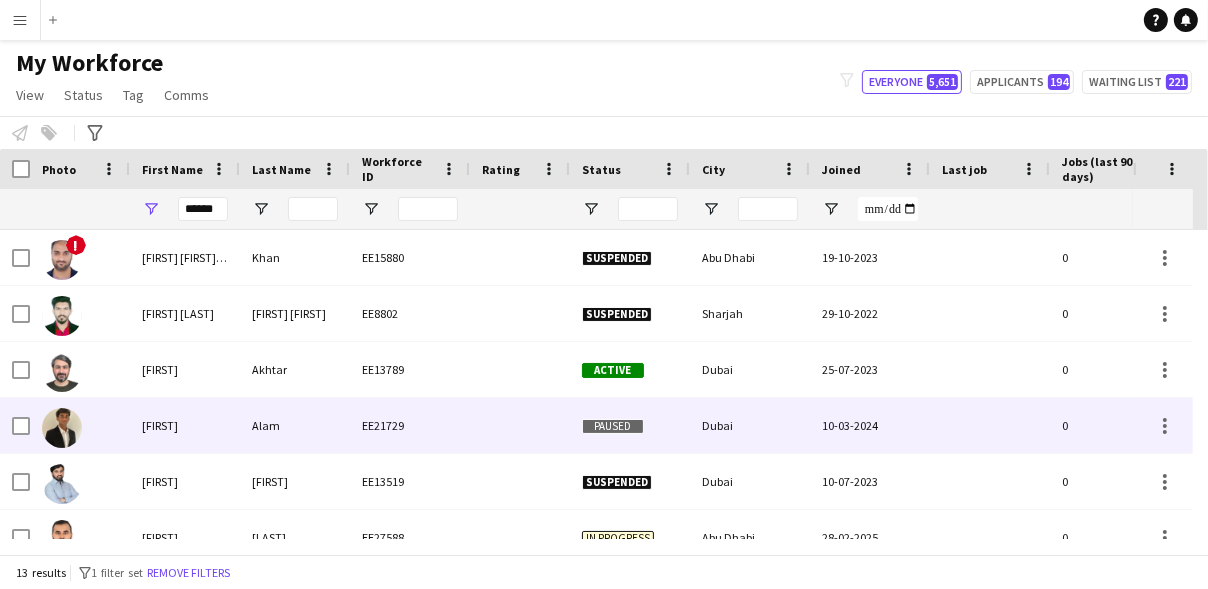 click at bounding box center (520, 425) 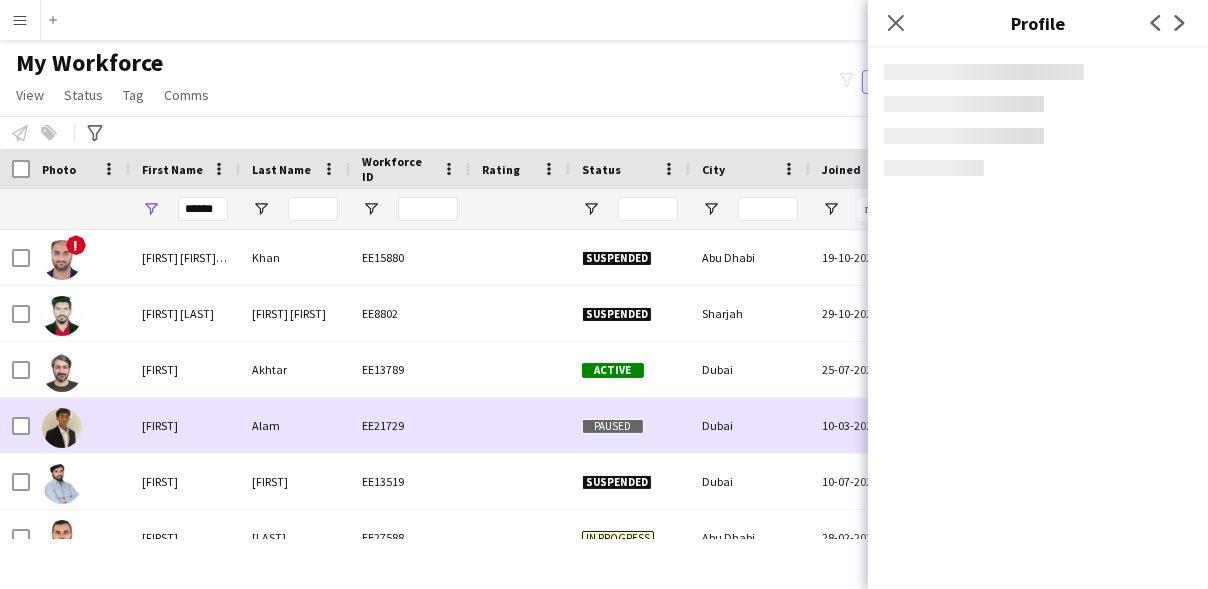 click at bounding box center [520, 425] 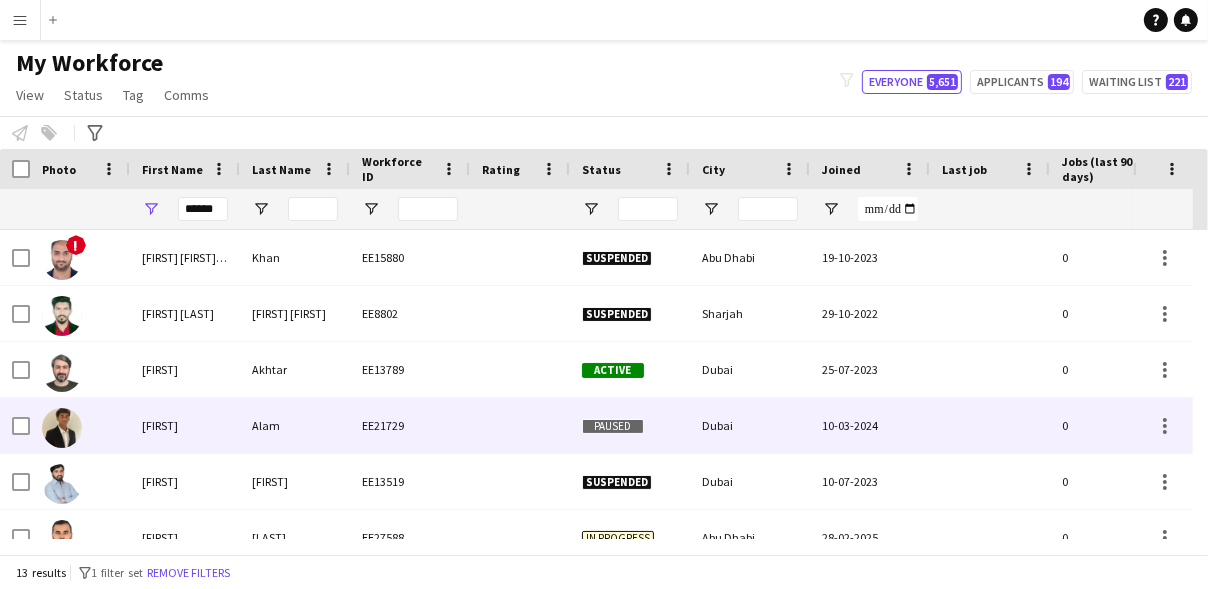 click at bounding box center [520, 425] 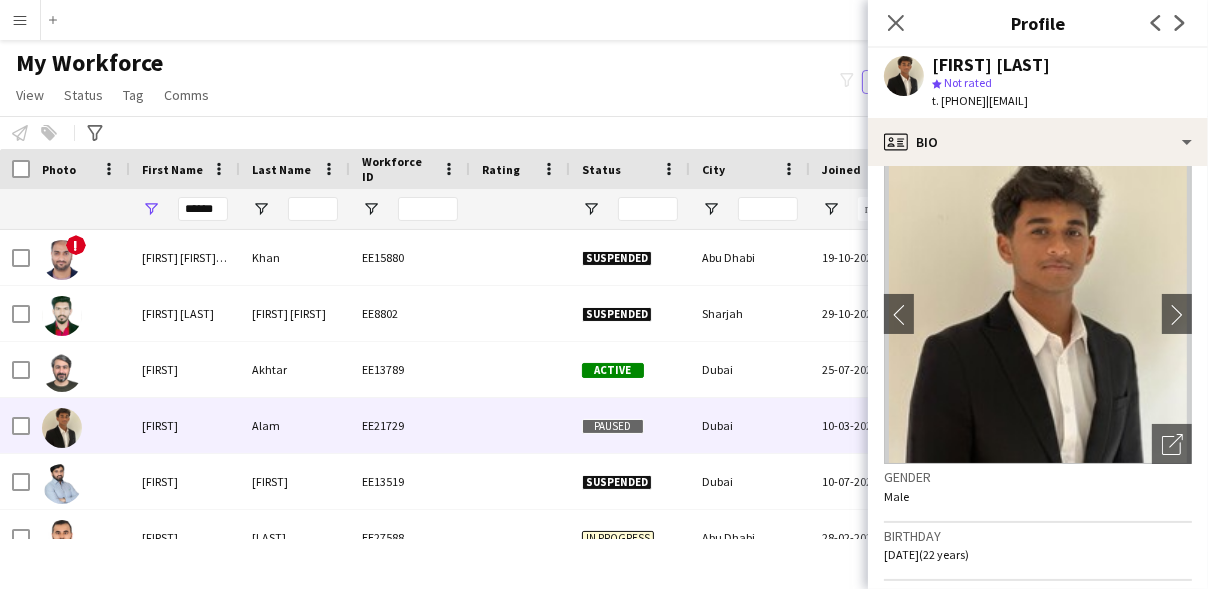 scroll, scrollTop: 0, scrollLeft: 0, axis: both 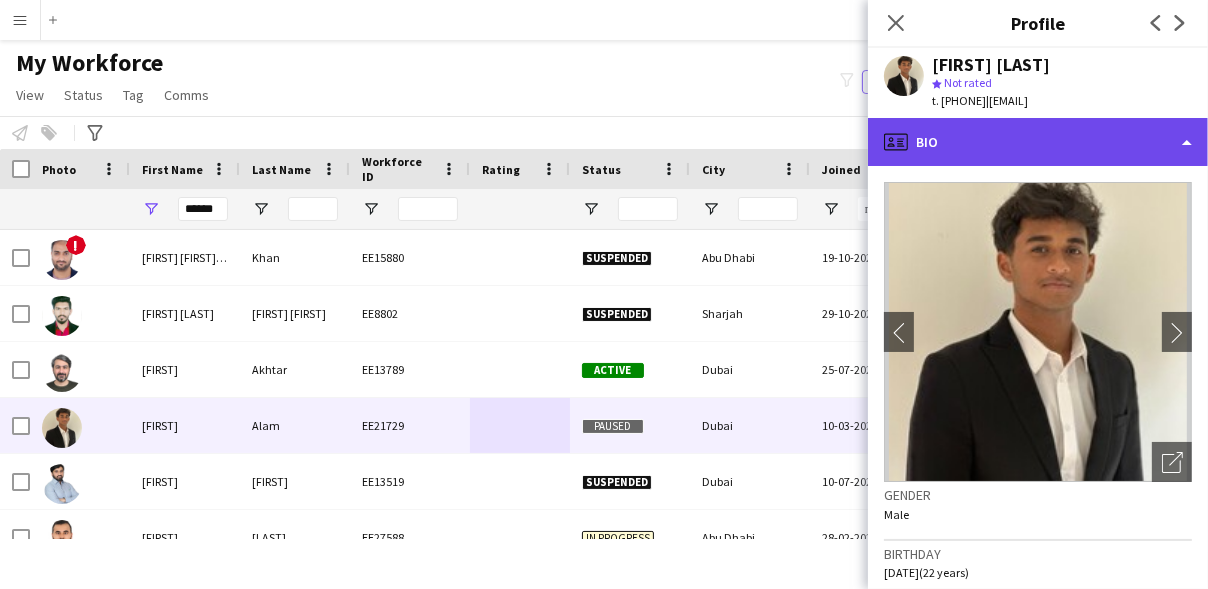 click on "profile
Bio" 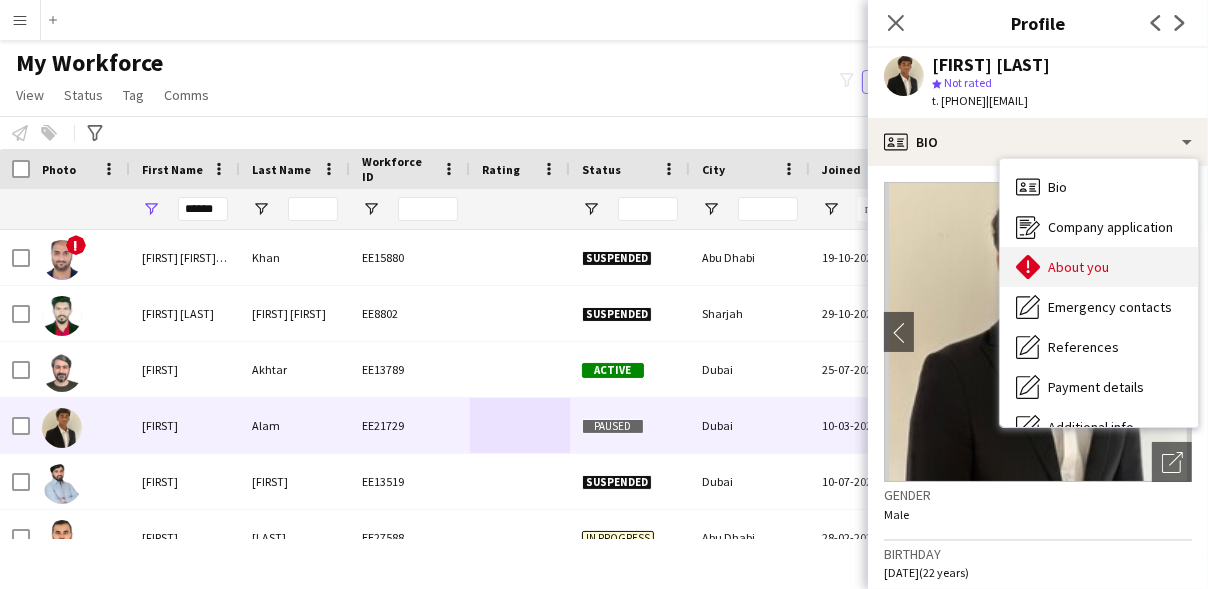 click on "About you" at bounding box center (1078, 267) 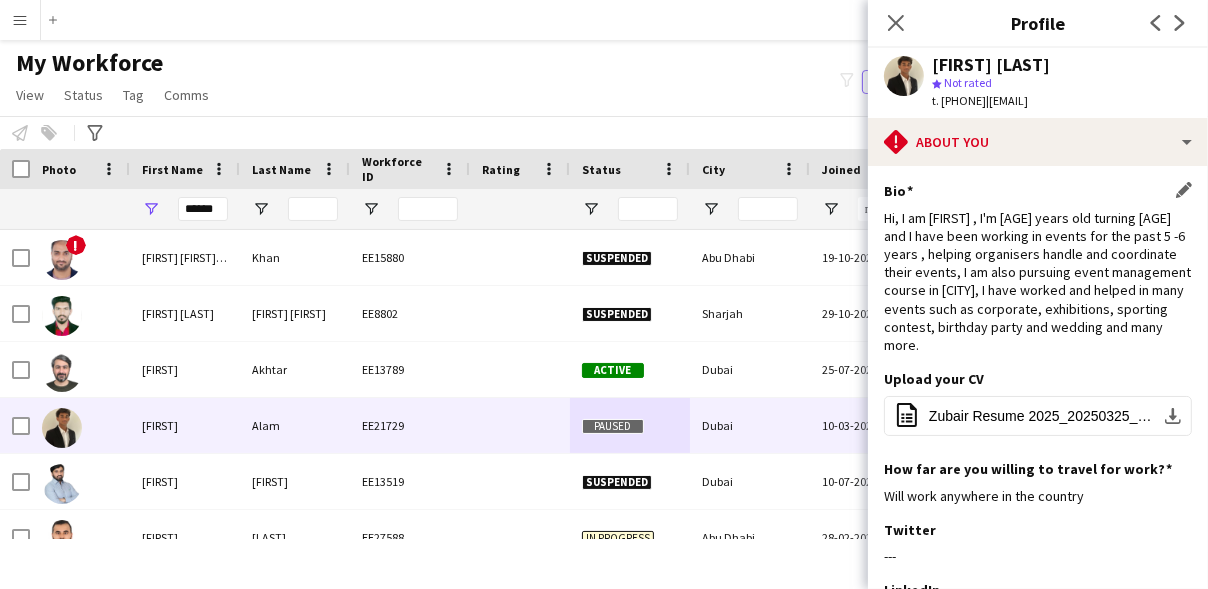 click on "Hi, I am zubair , I'm 21 years old turning 22 and I have been working in events for the past 5 -6 years , helping organisers handle and coordinate their events, I am also pursuing event management course in dubai, I have worked and helped in many events such as corporate,  exhibitions, sporting contest, birthday party and wedding and many more." 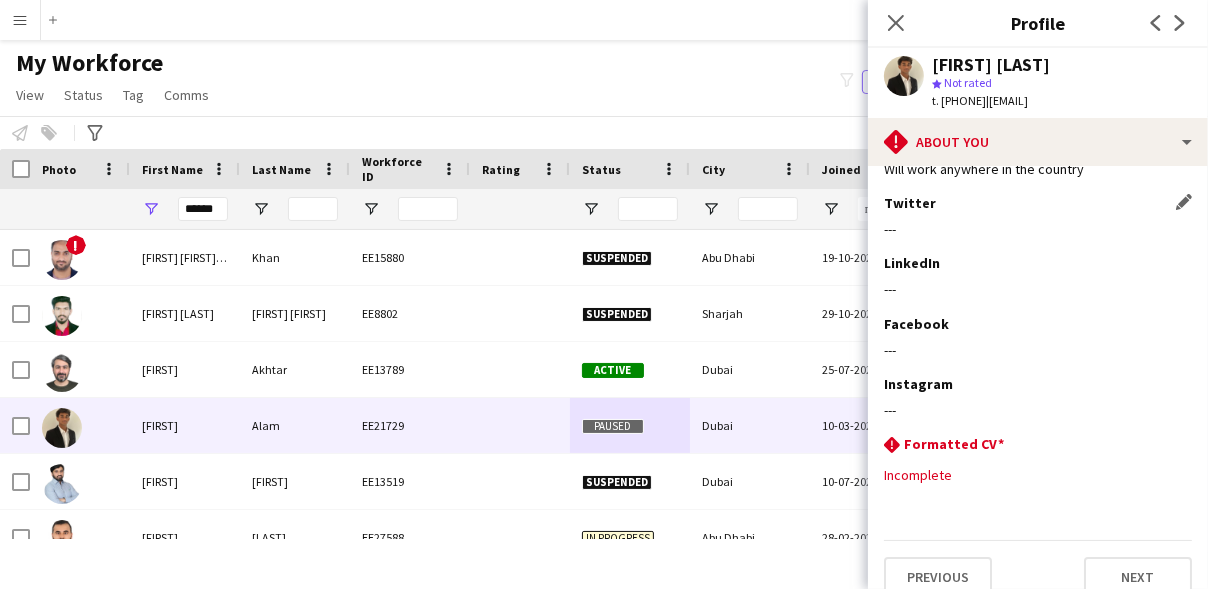 scroll, scrollTop: 349, scrollLeft: 0, axis: vertical 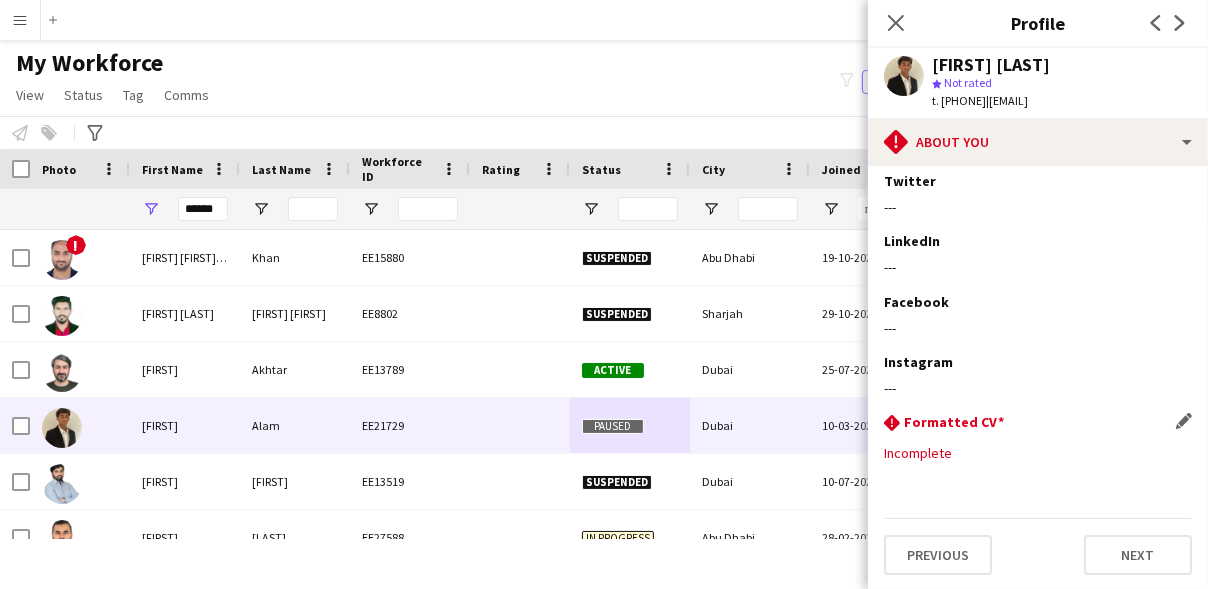 click on "rhombus-alert
Formatted CV
Edit this field
Incomplete" 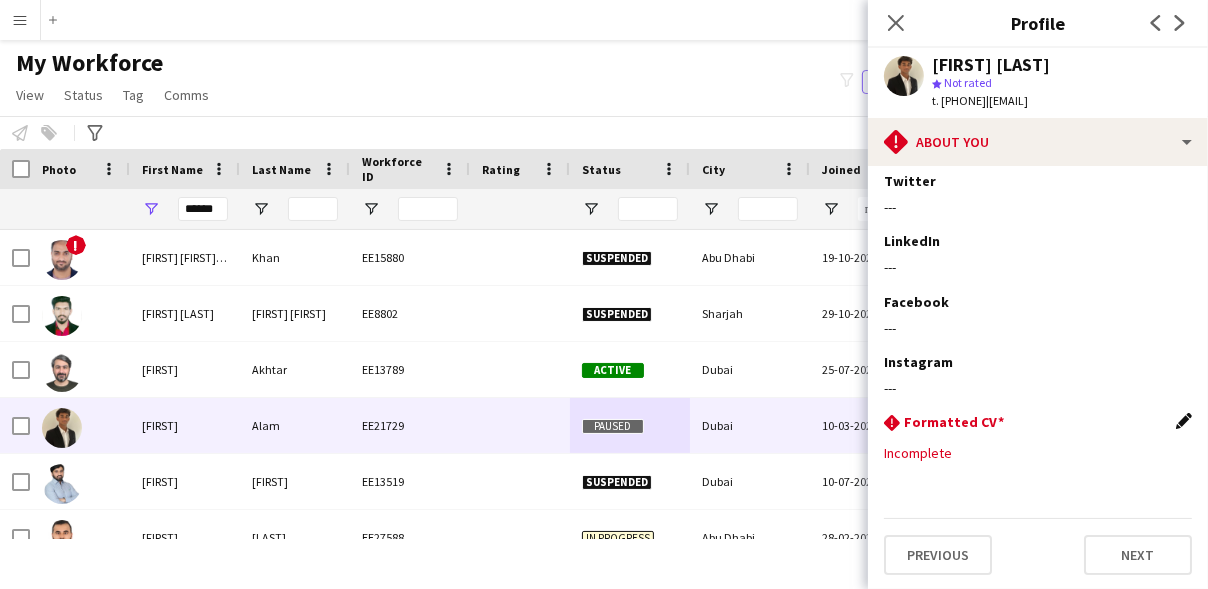 click on "Edit this field" 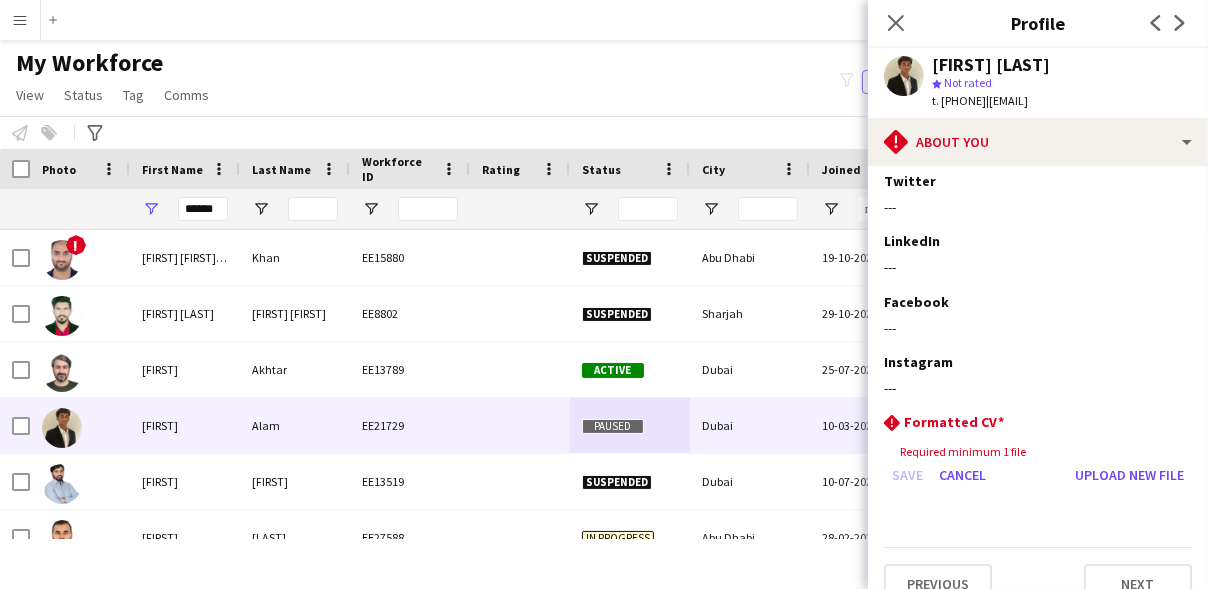 scroll, scrollTop: 378, scrollLeft: 0, axis: vertical 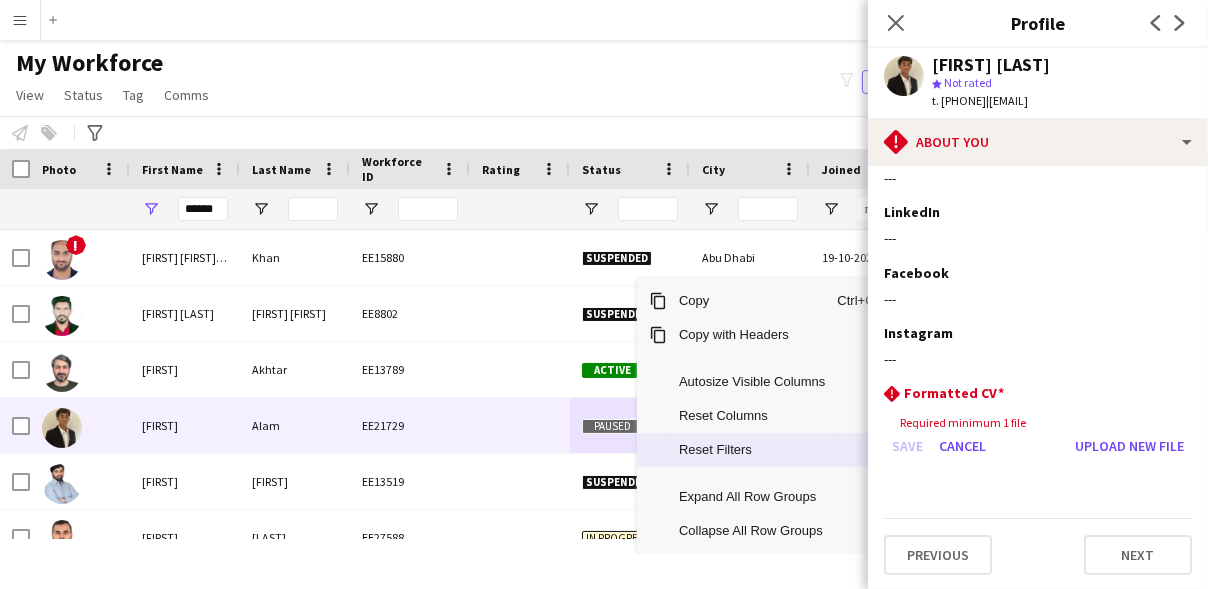 drag, startPoint x: 636, startPoint y: 434, endPoint x: 727, endPoint y: 451, distance: 92.574295 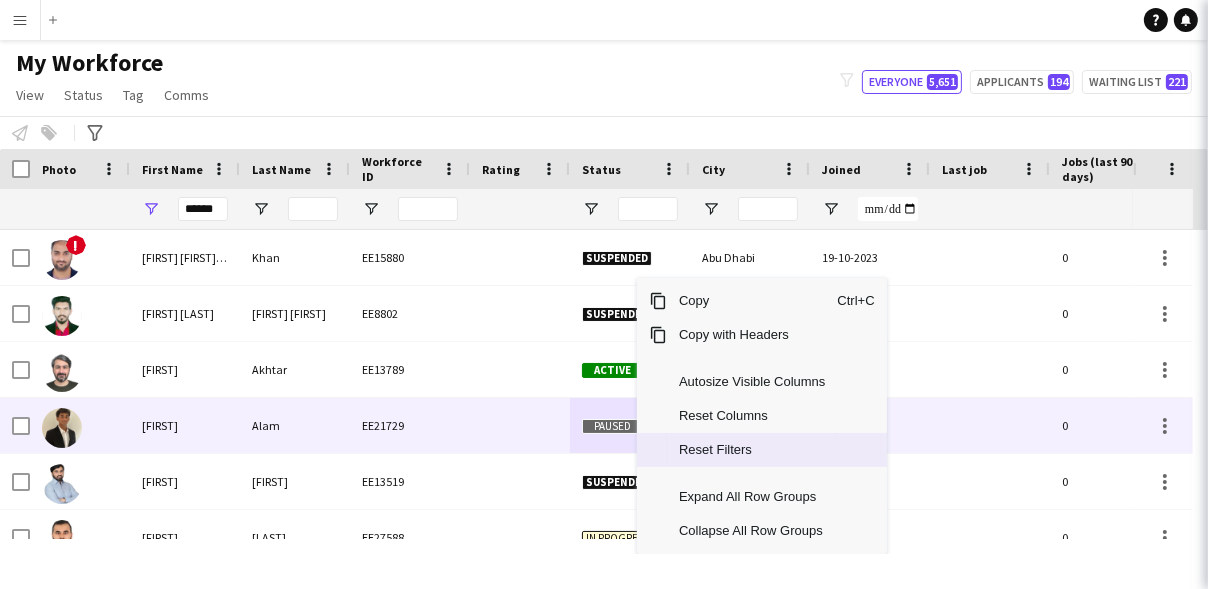 type 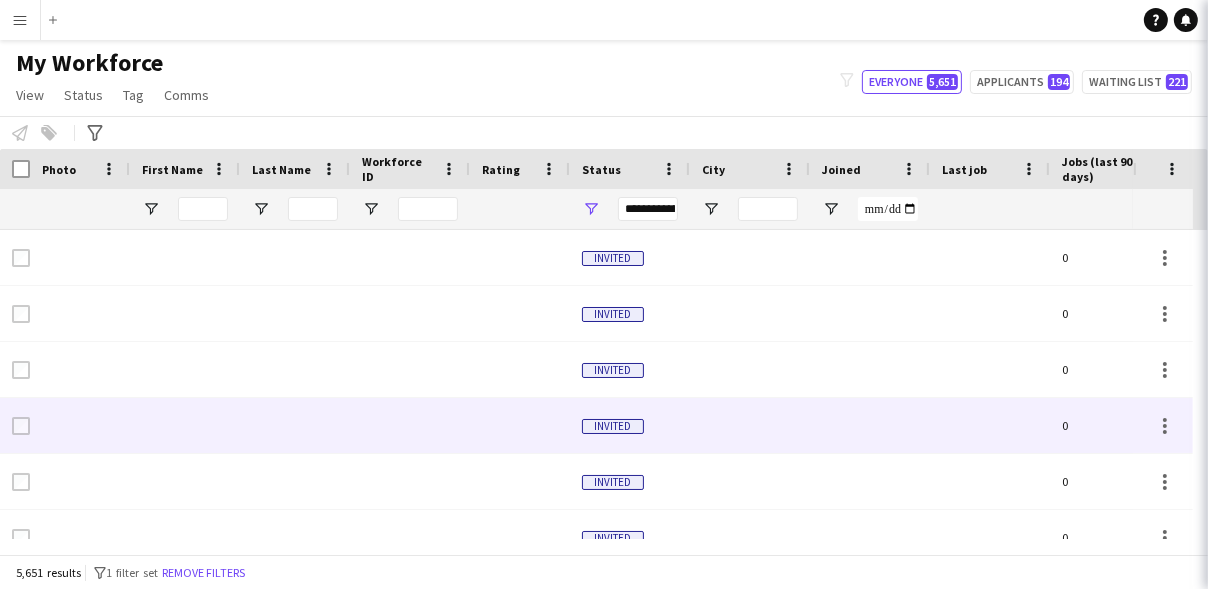 scroll, scrollTop: 147, scrollLeft: 0, axis: vertical 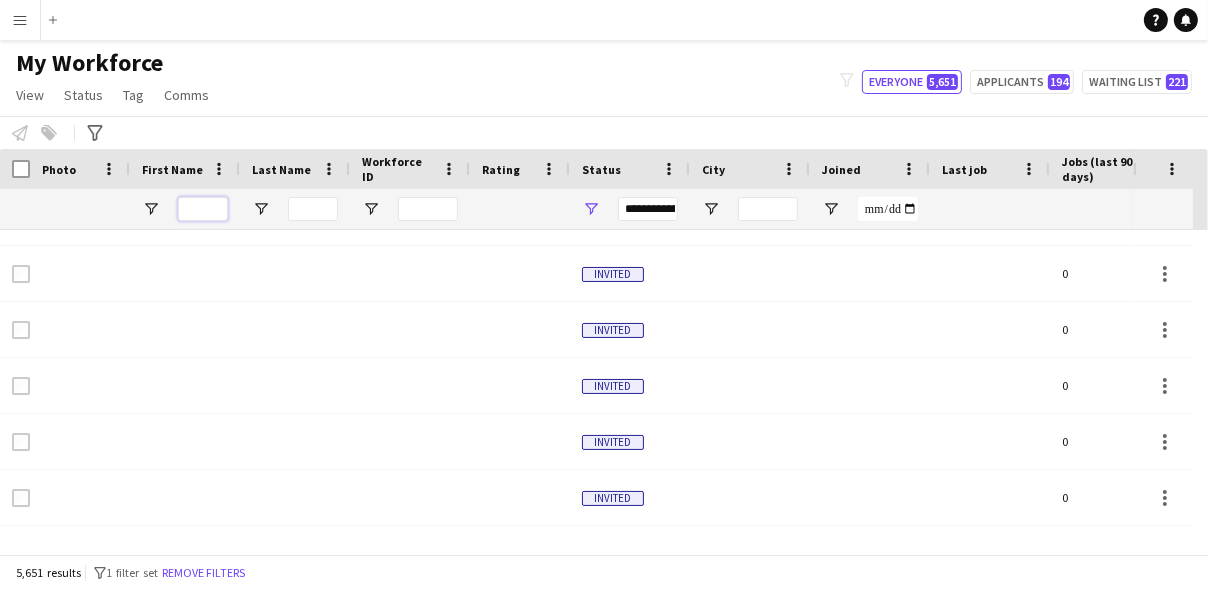 click at bounding box center [203, 209] 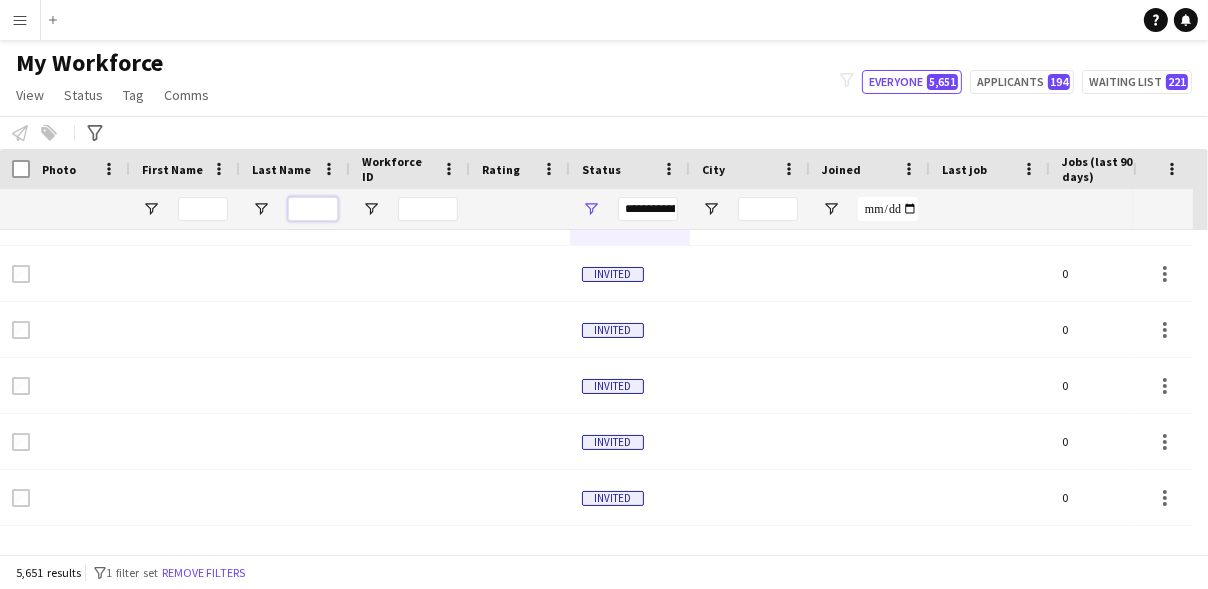click at bounding box center (313, 209) 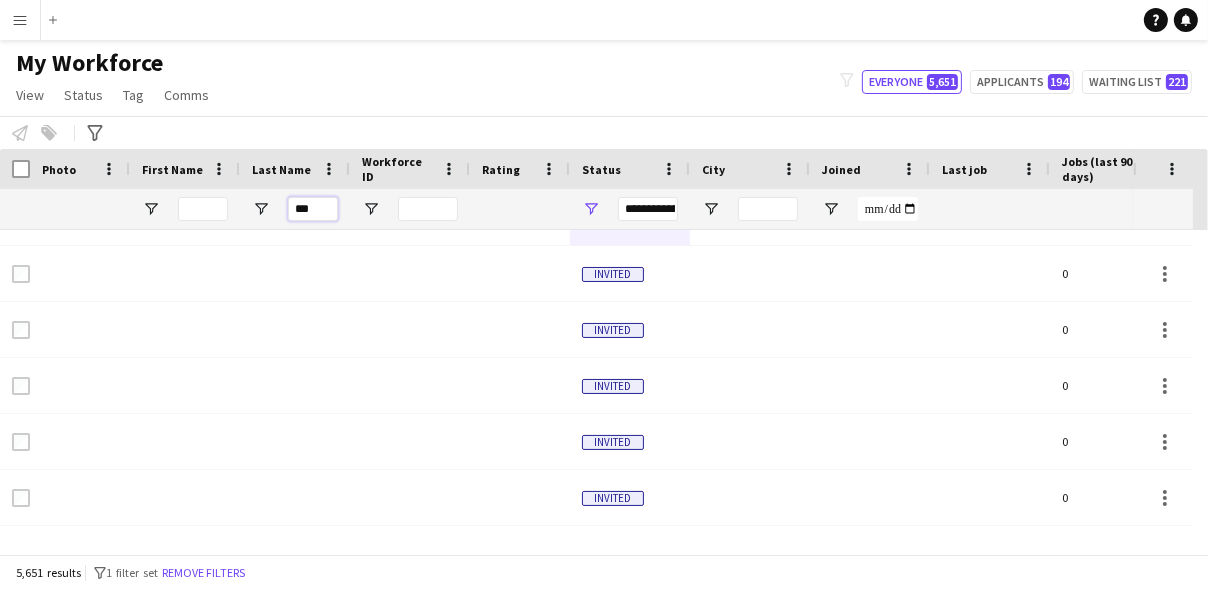 type on "****" 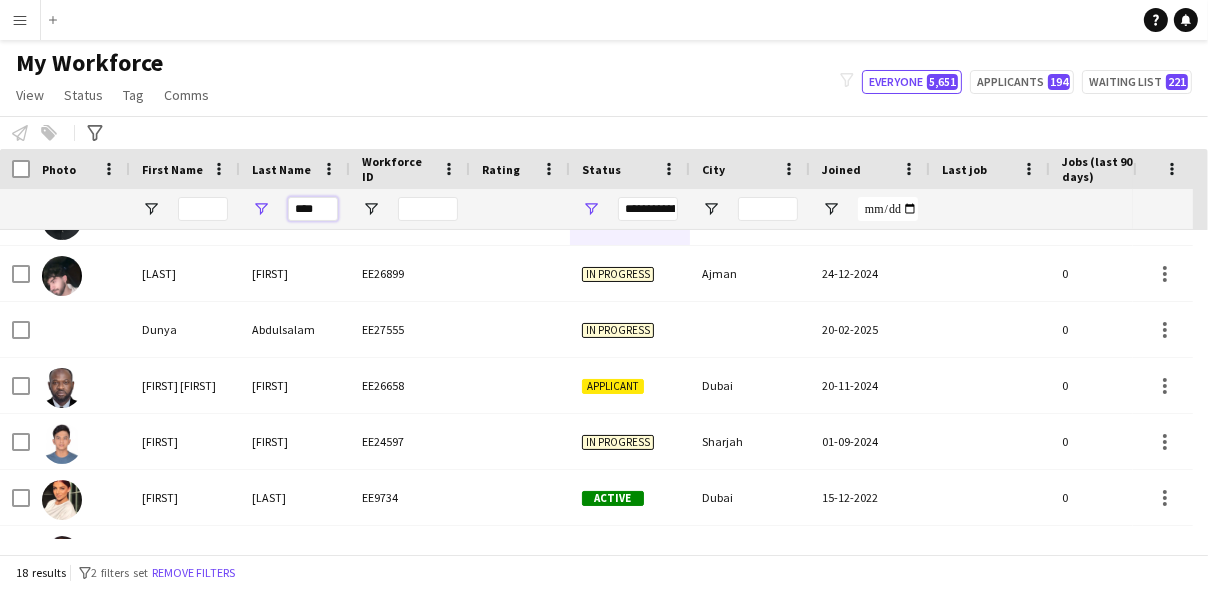 scroll, scrollTop: 0, scrollLeft: 0, axis: both 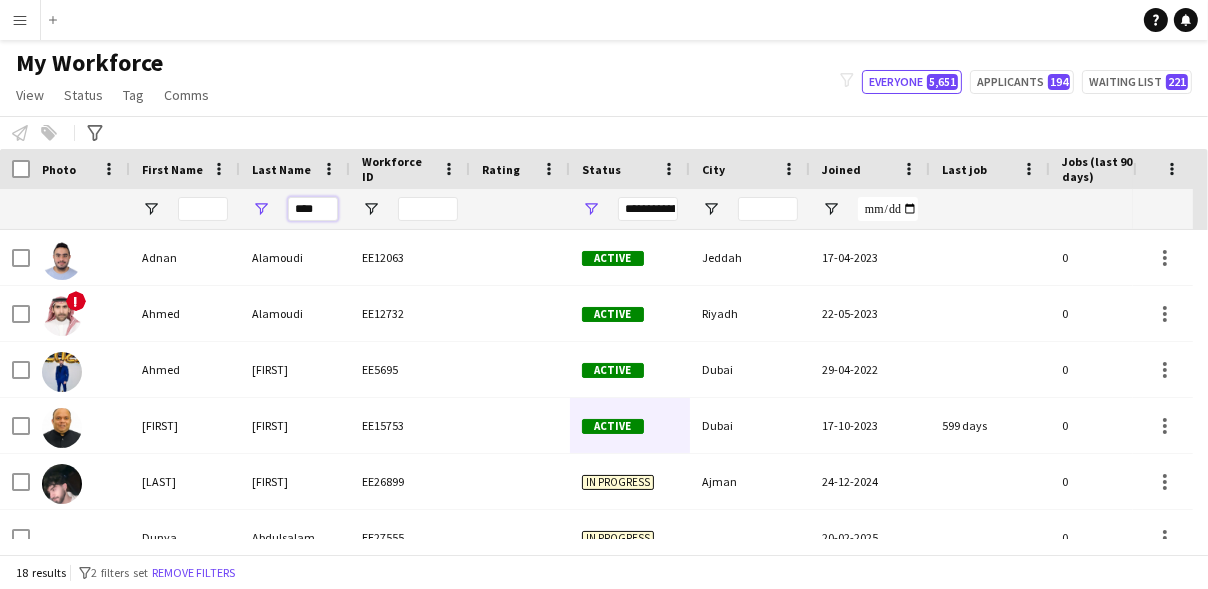 click on "****" at bounding box center [313, 209] 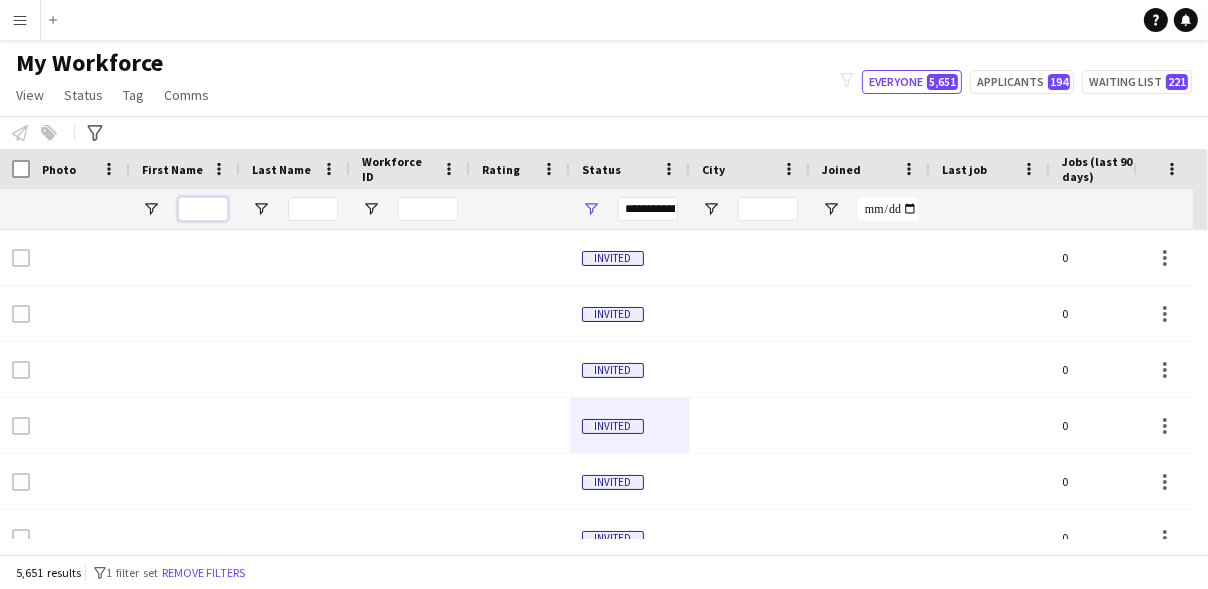 click at bounding box center [203, 209] 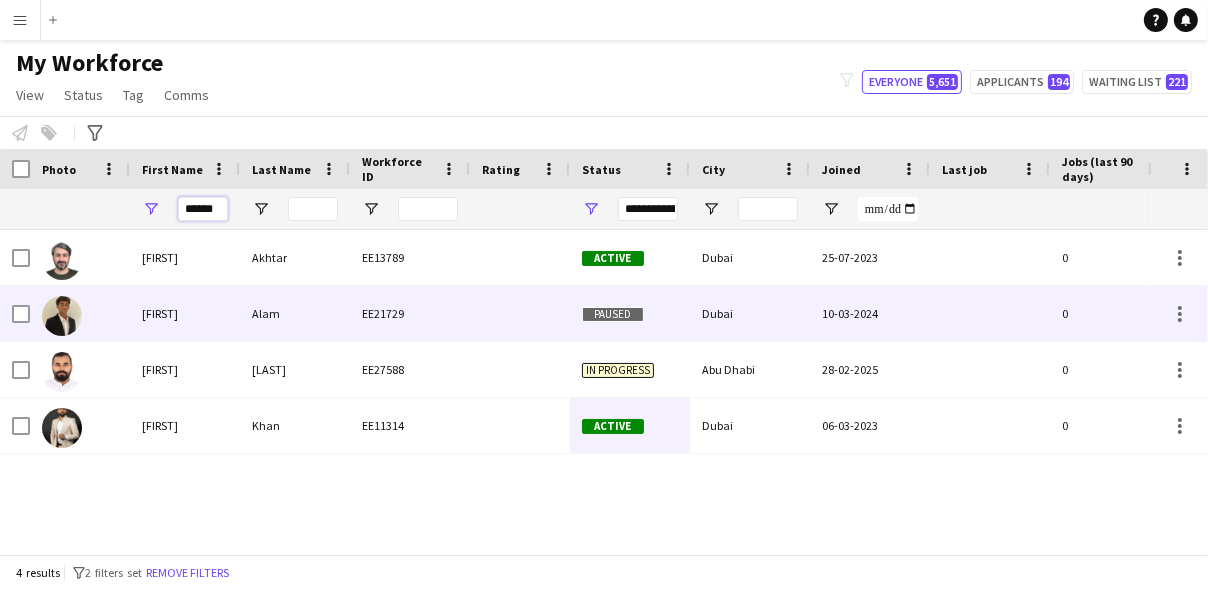 type on "******" 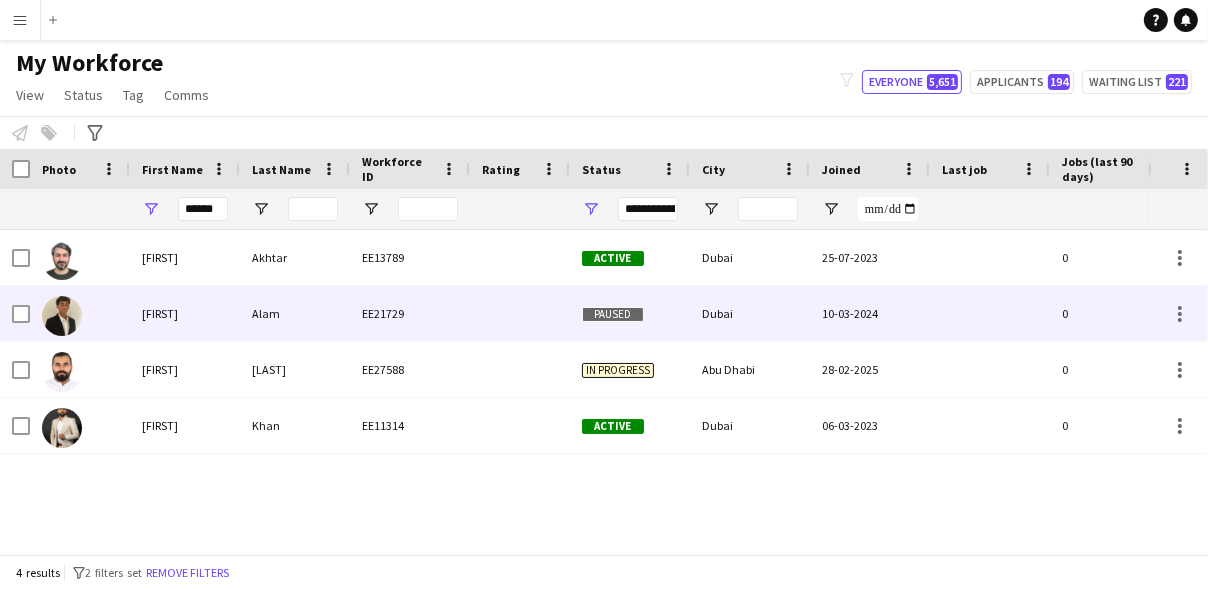 click on "Zubair" at bounding box center (185, 313) 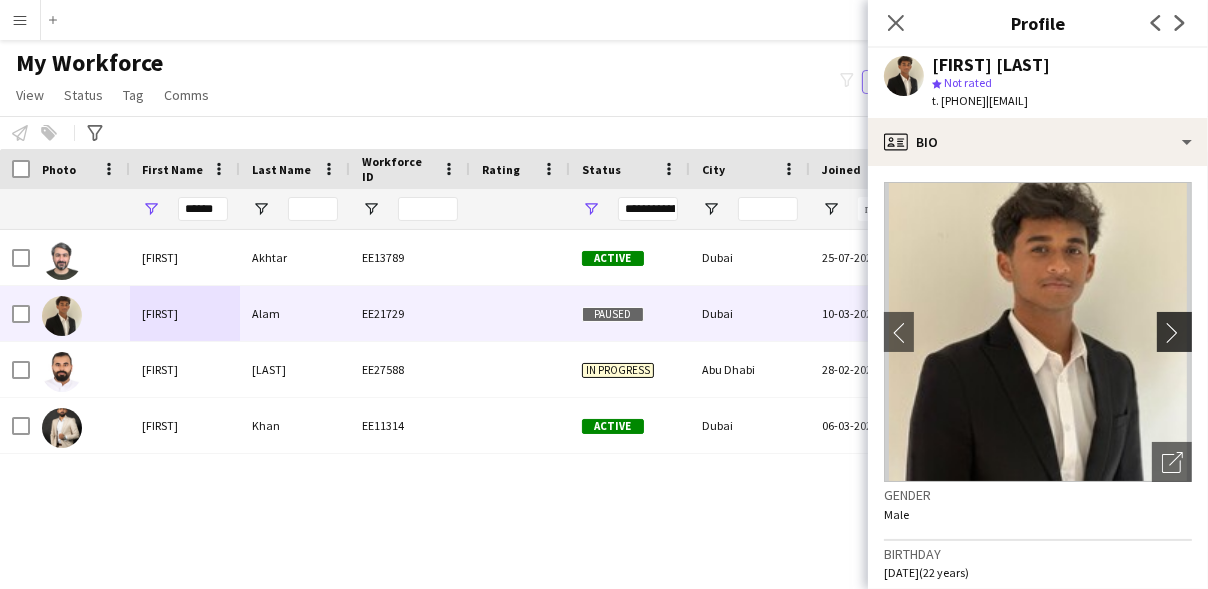 click on "chevron-right" 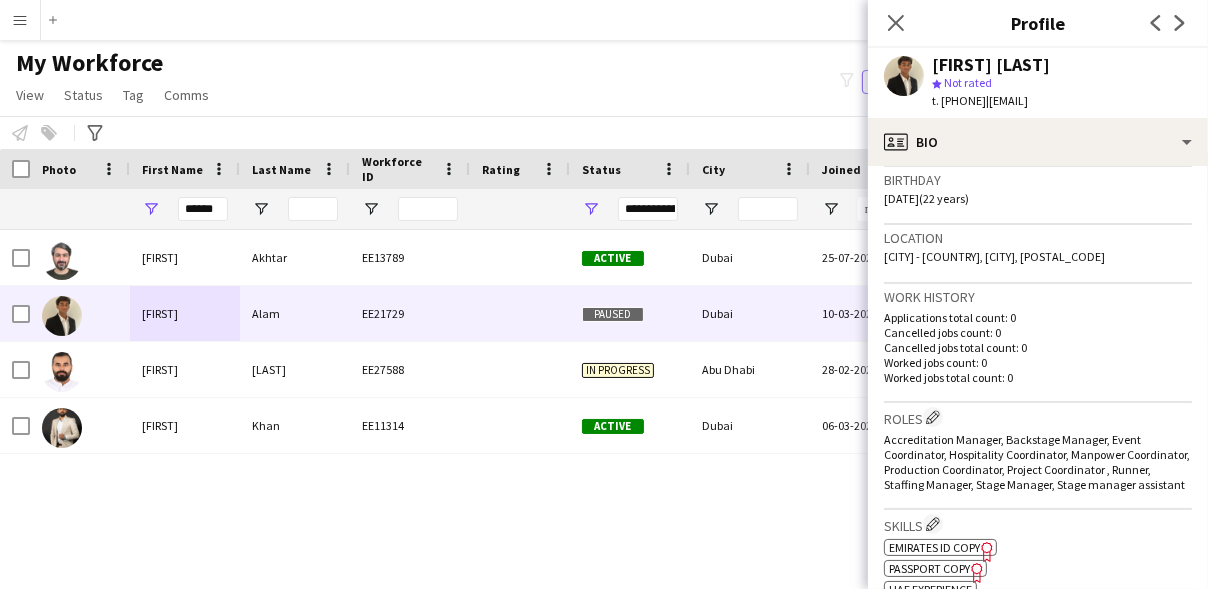 scroll, scrollTop: 376, scrollLeft: 0, axis: vertical 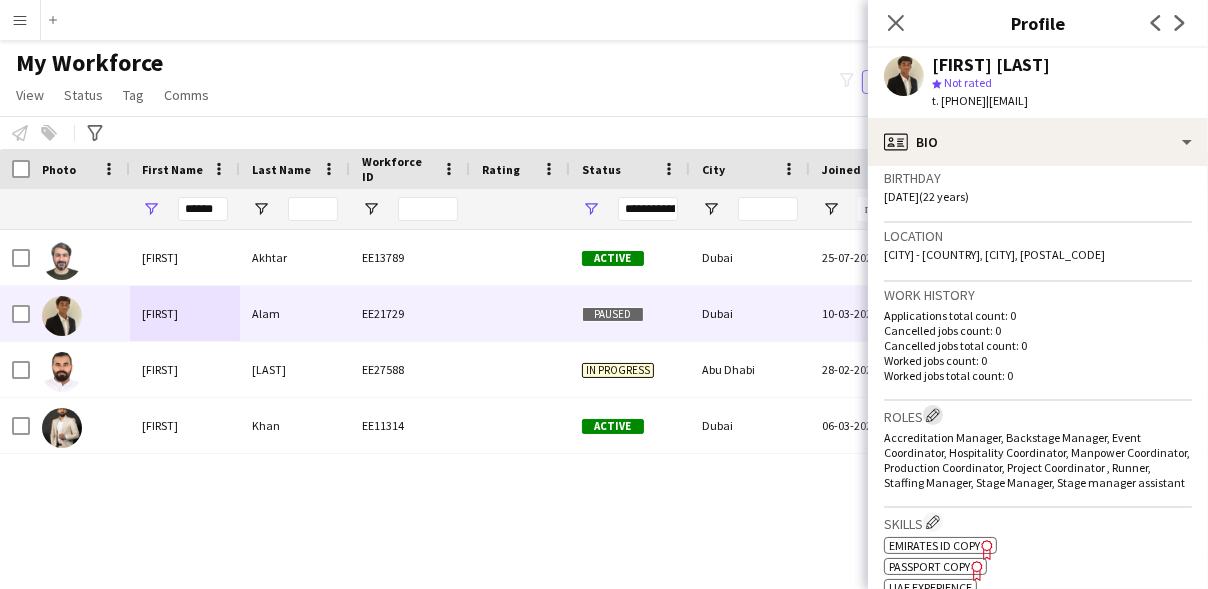 click on "Edit crew company roles" 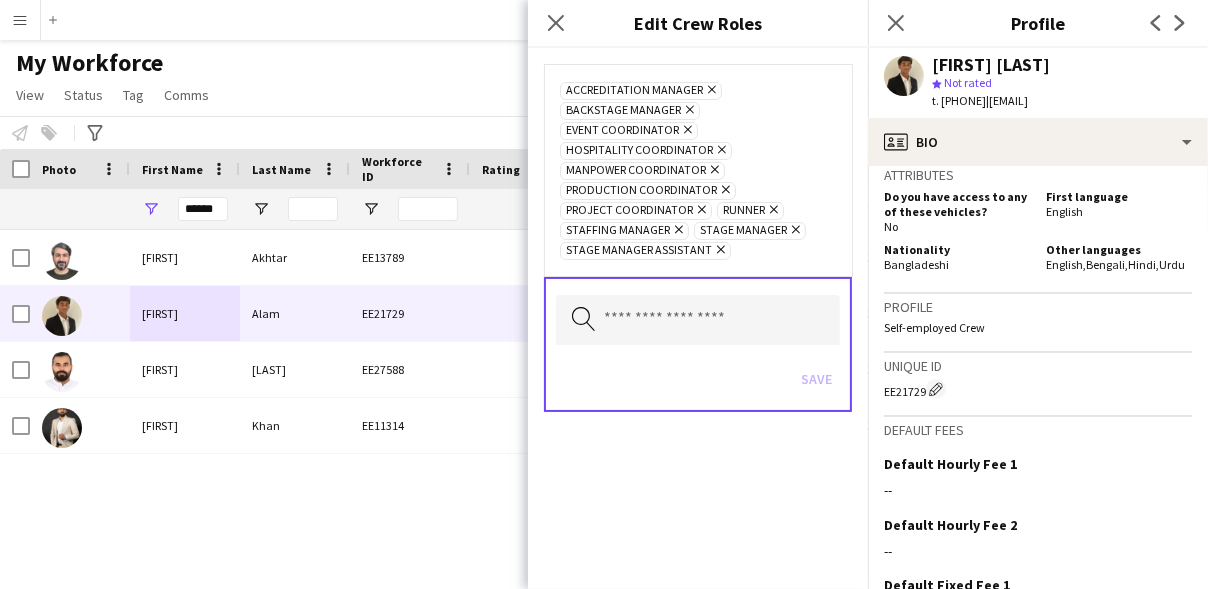 scroll, scrollTop: 1198, scrollLeft: 0, axis: vertical 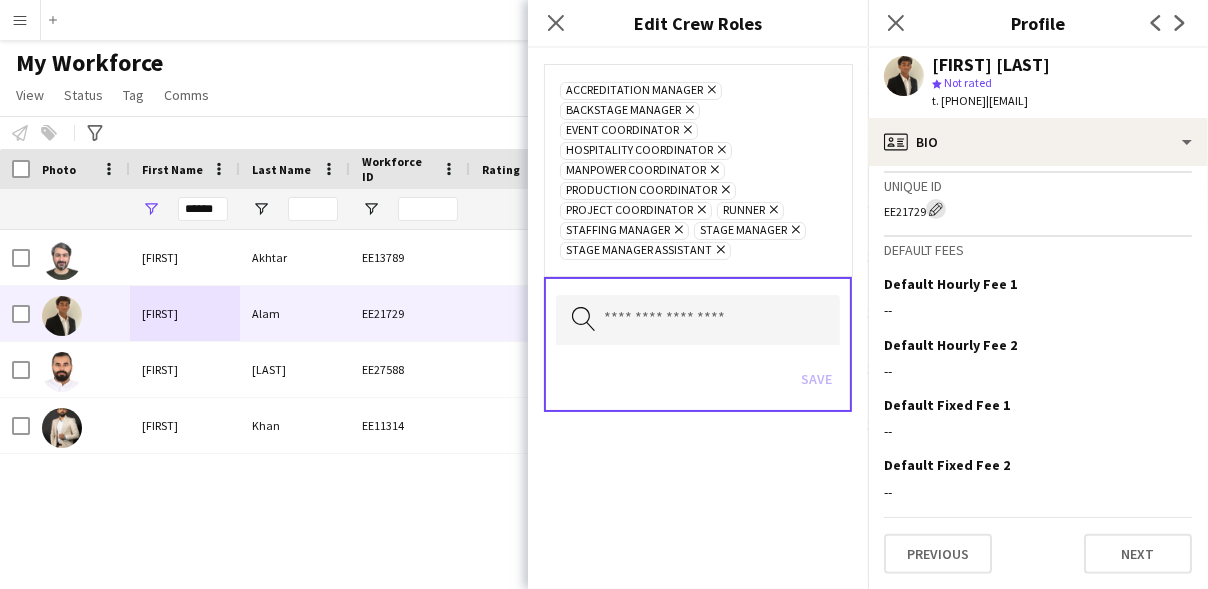click on "Edit crew unique ID" 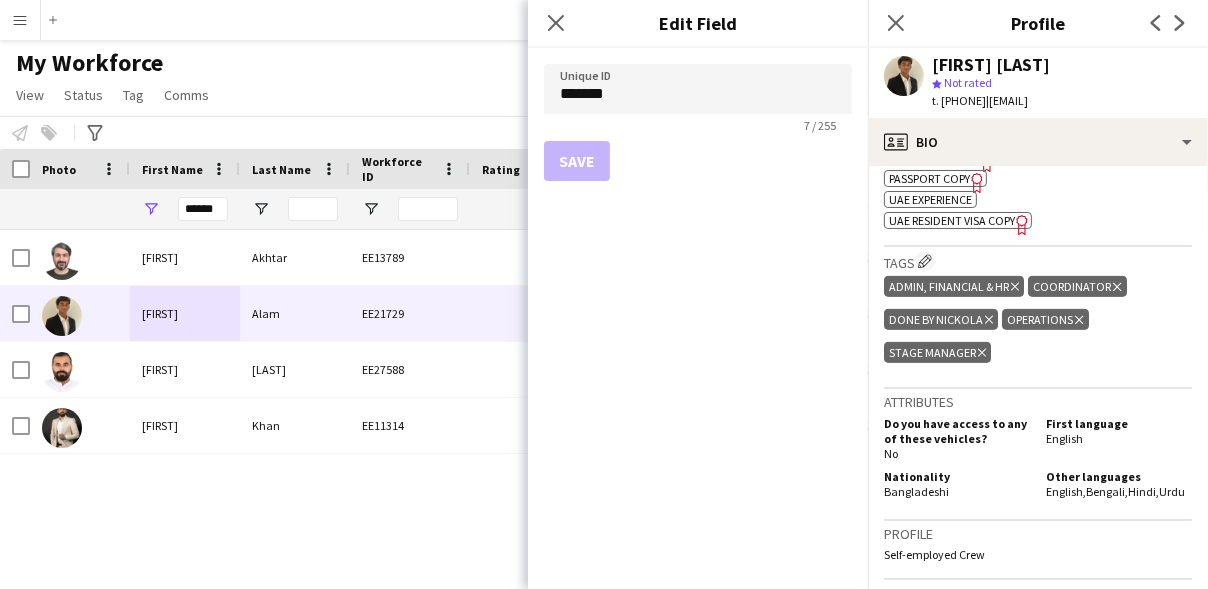 scroll, scrollTop: 762, scrollLeft: 0, axis: vertical 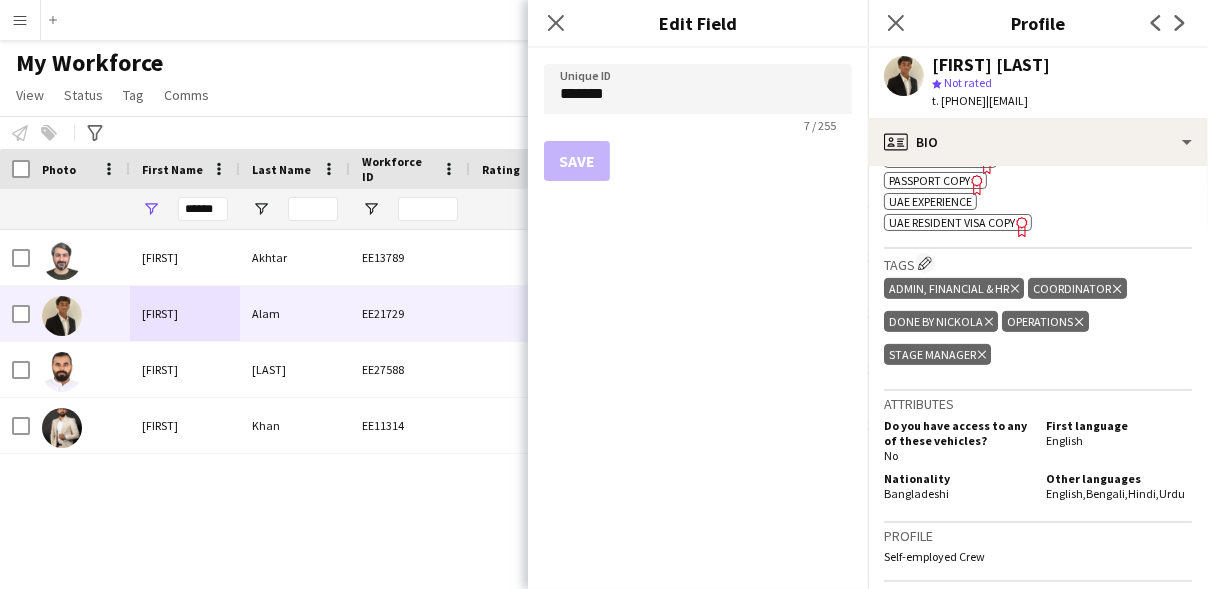 type 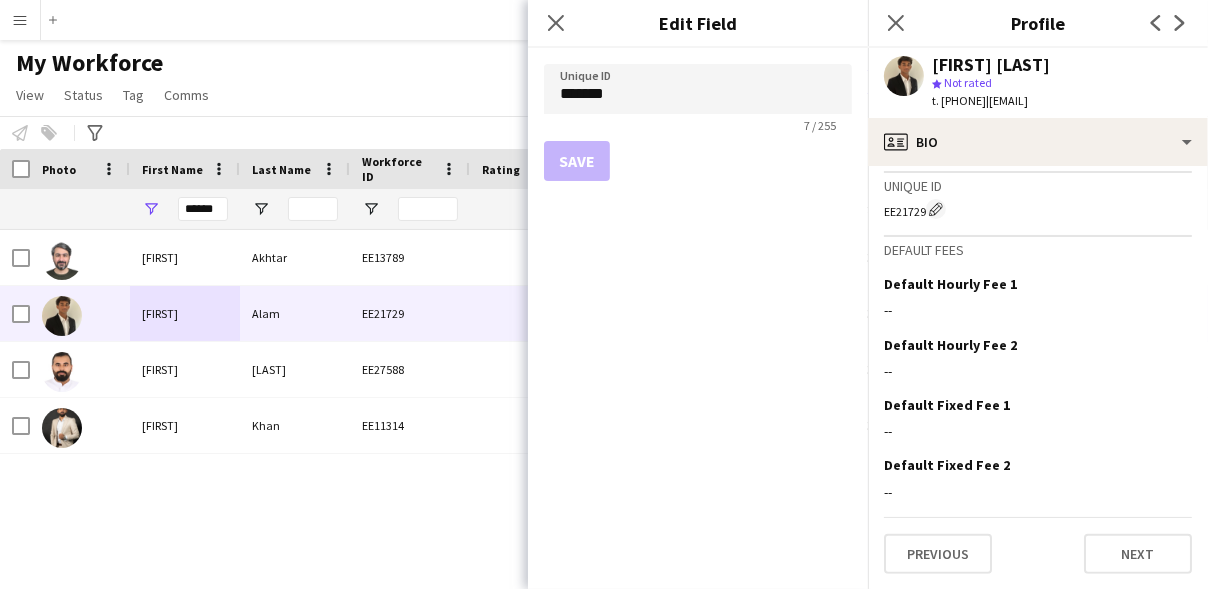 scroll, scrollTop: 1196, scrollLeft: 0, axis: vertical 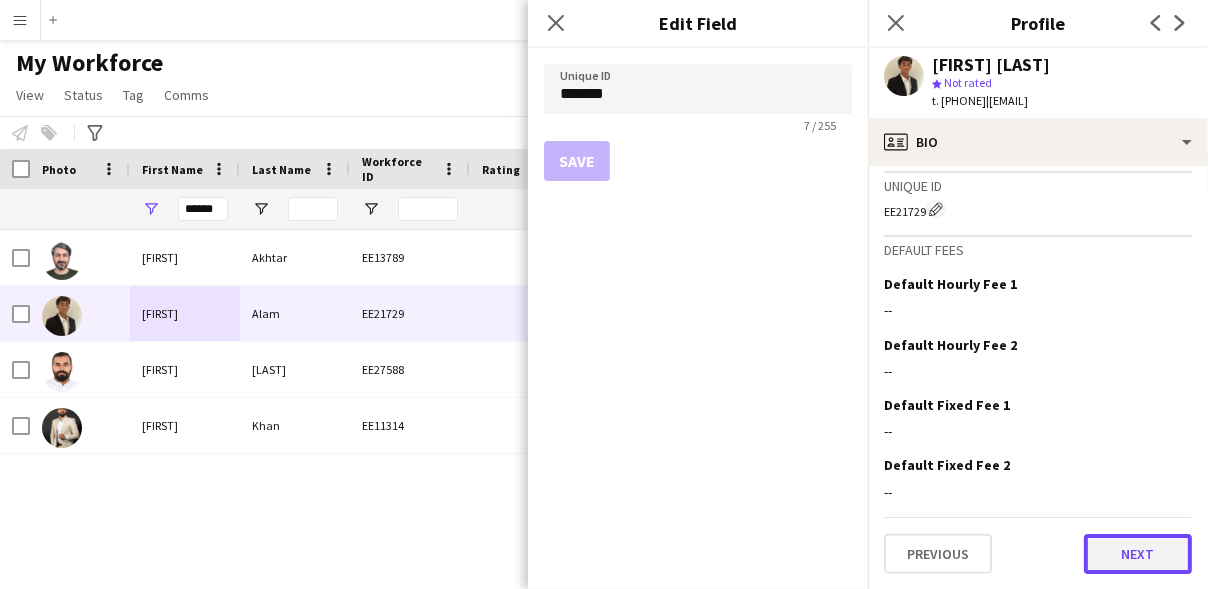 click on "Next" 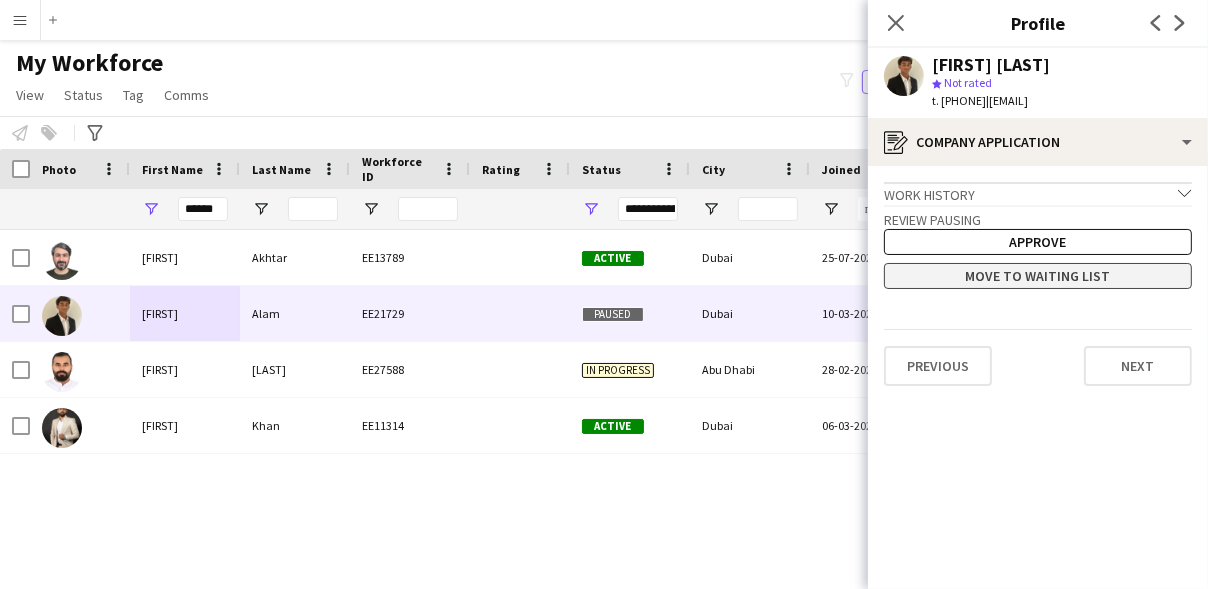 click on "Move to waiting list" 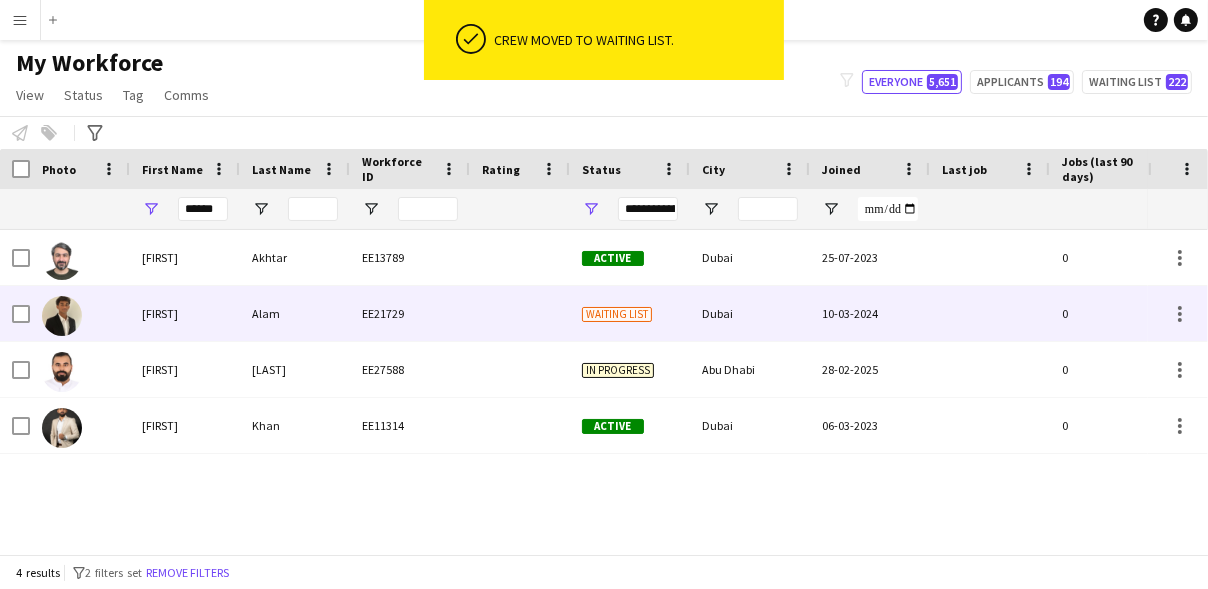 click on "Waiting list" at bounding box center [617, 314] 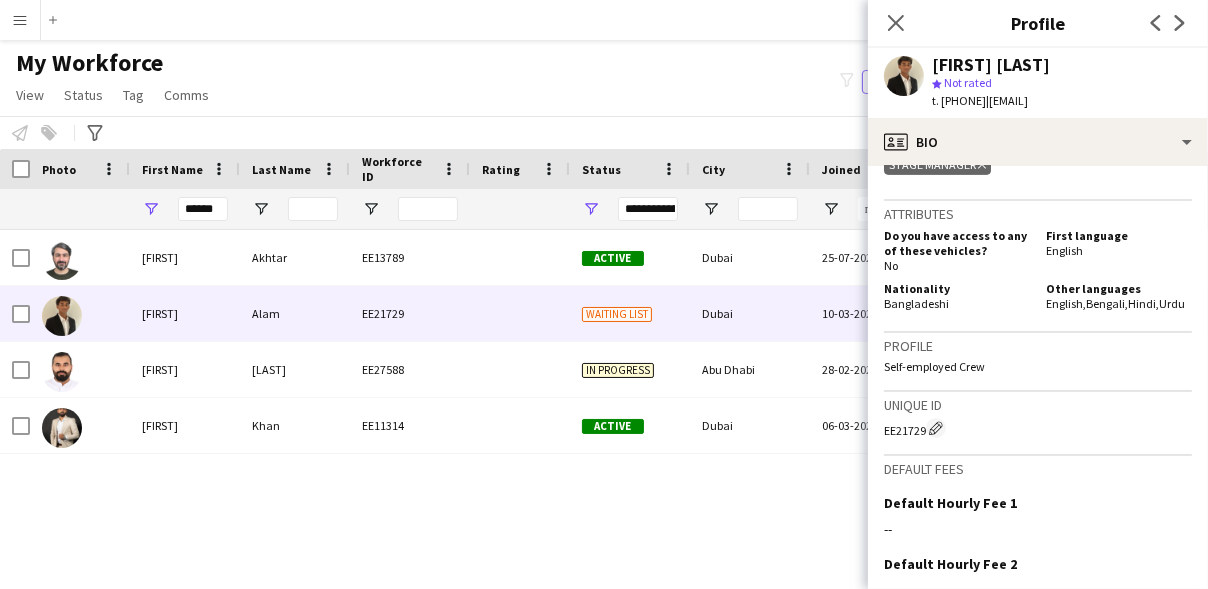 scroll, scrollTop: 1198, scrollLeft: 0, axis: vertical 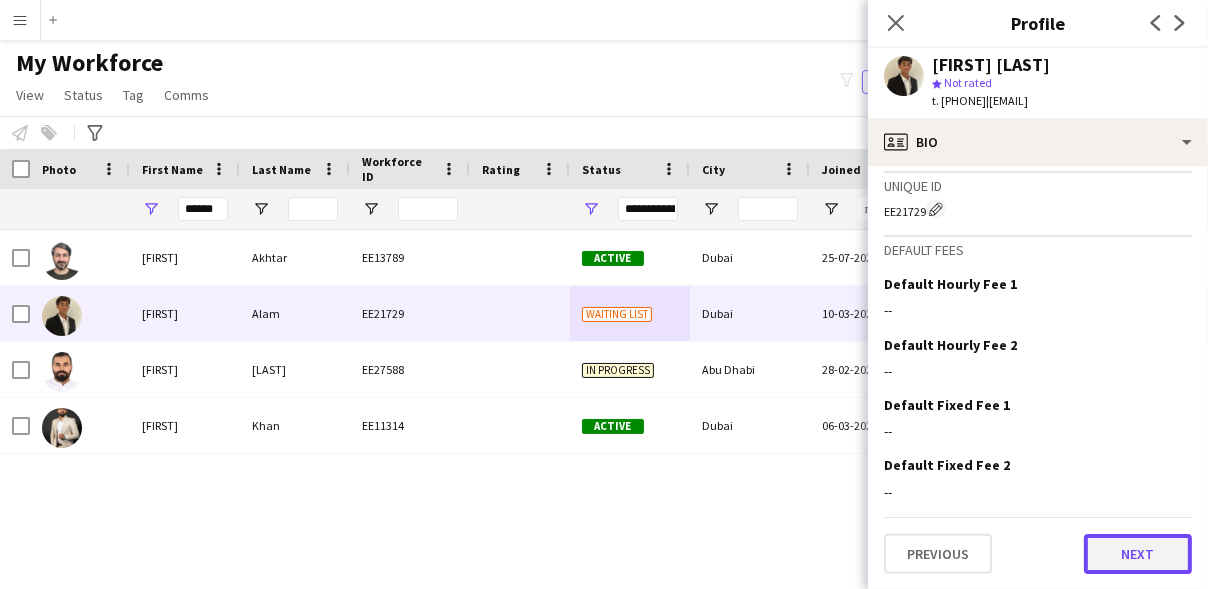 click on "Next" 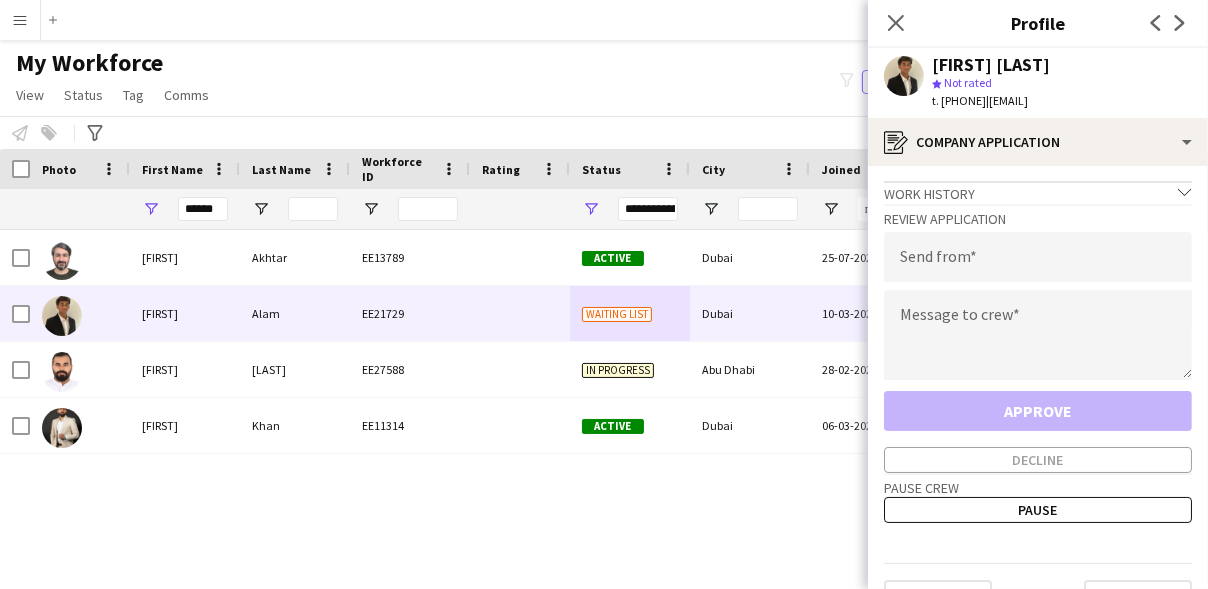 scroll, scrollTop: 0, scrollLeft: 0, axis: both 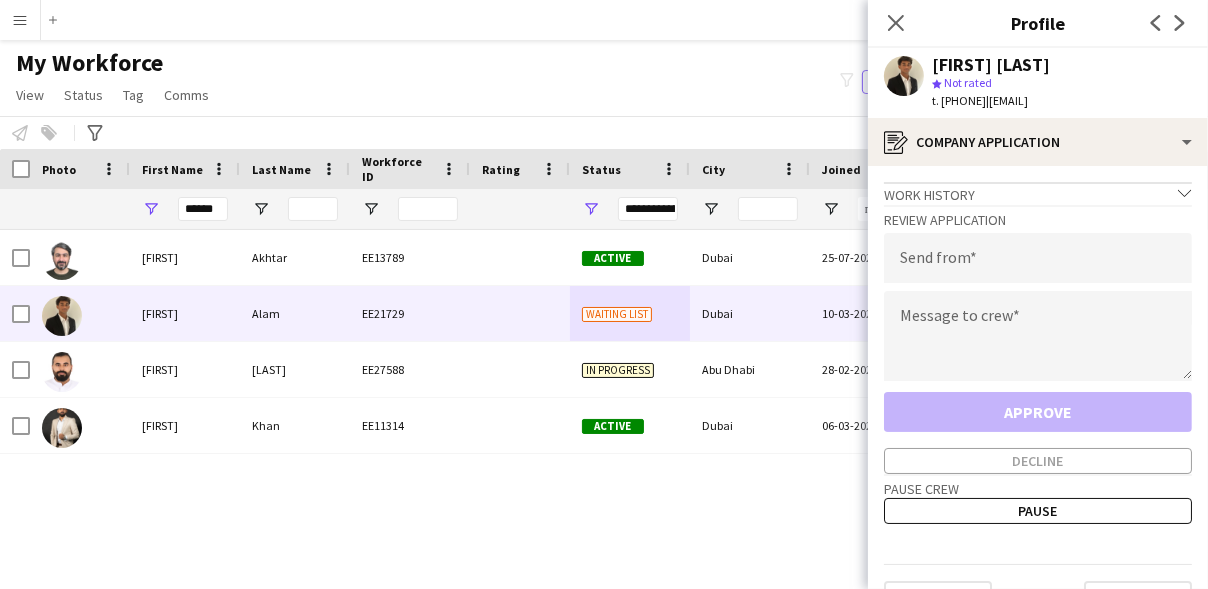 click on "Review Application   Send from   Message to crew   Approve   Decline" 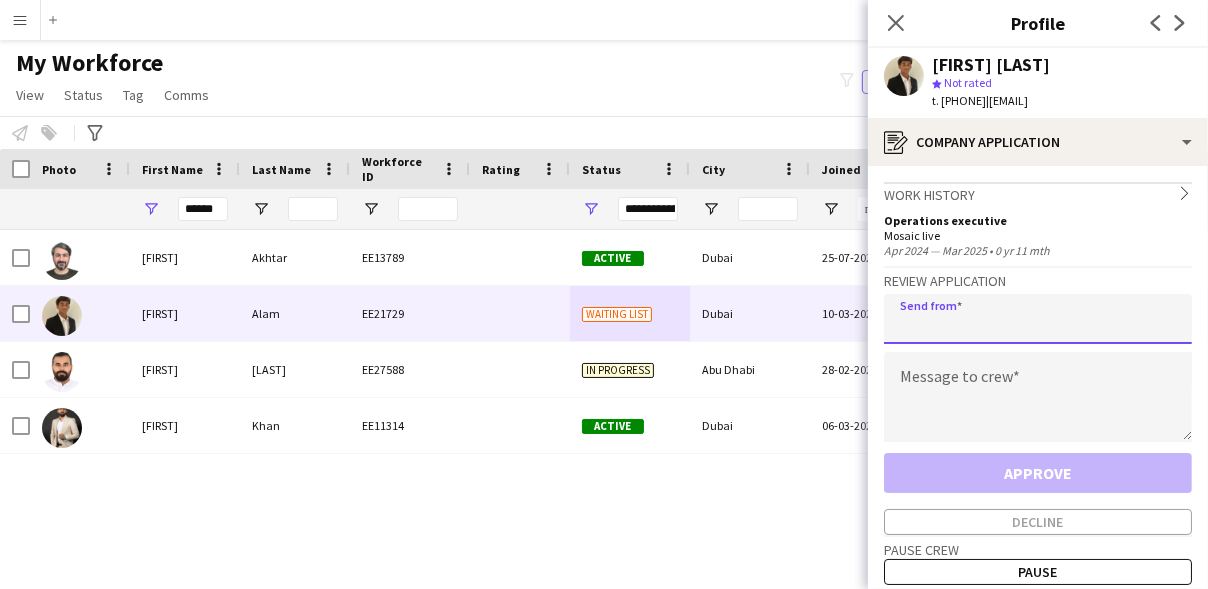 click 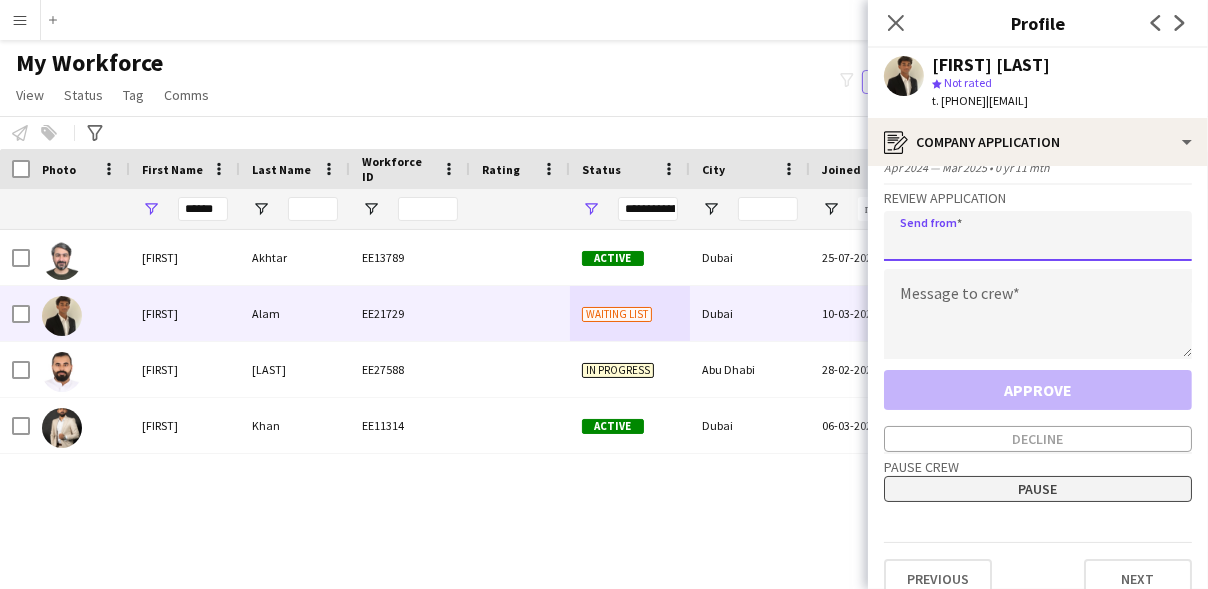 scroll, scrollTop: 106, scrollLeft: 0, axis: vertical 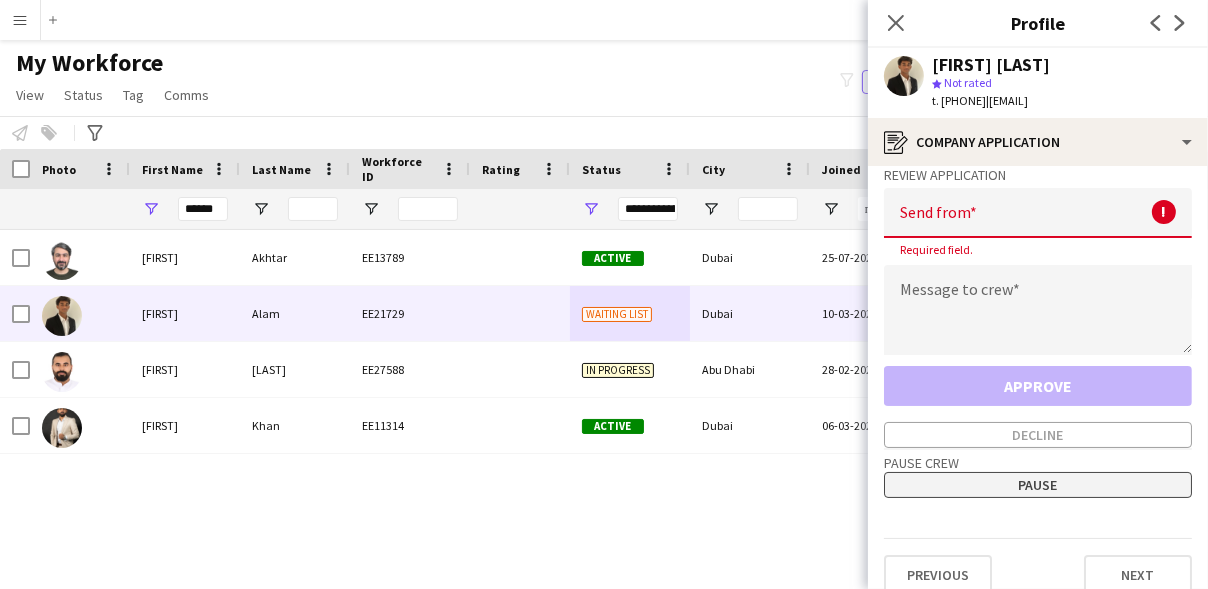 click on "Pause crew   Pause" 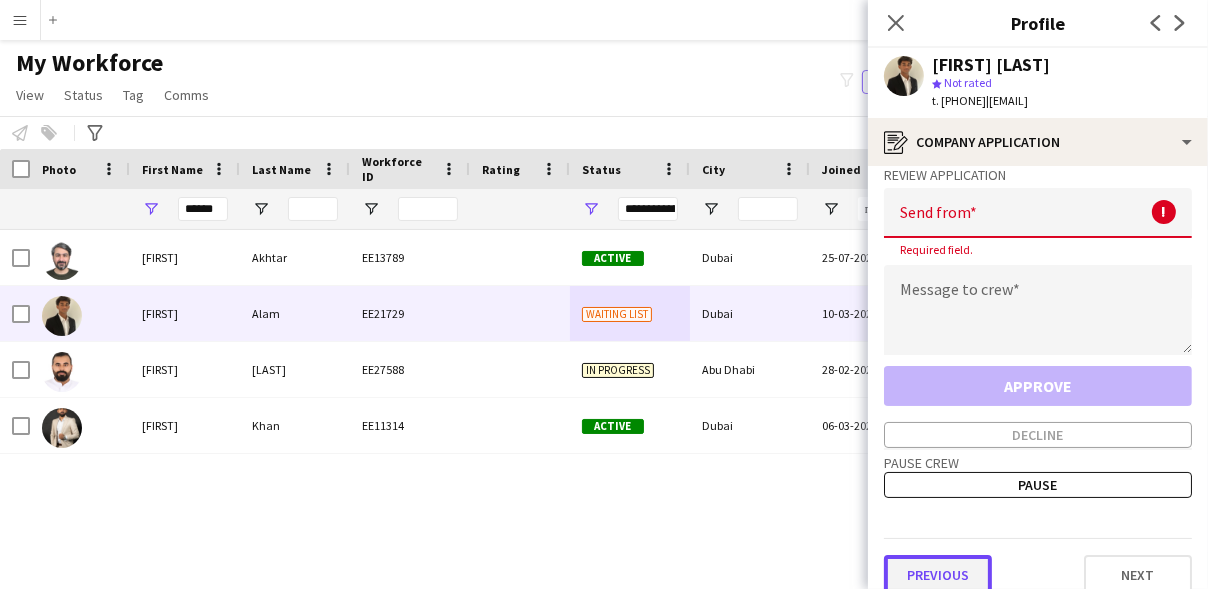 click on "Previous" 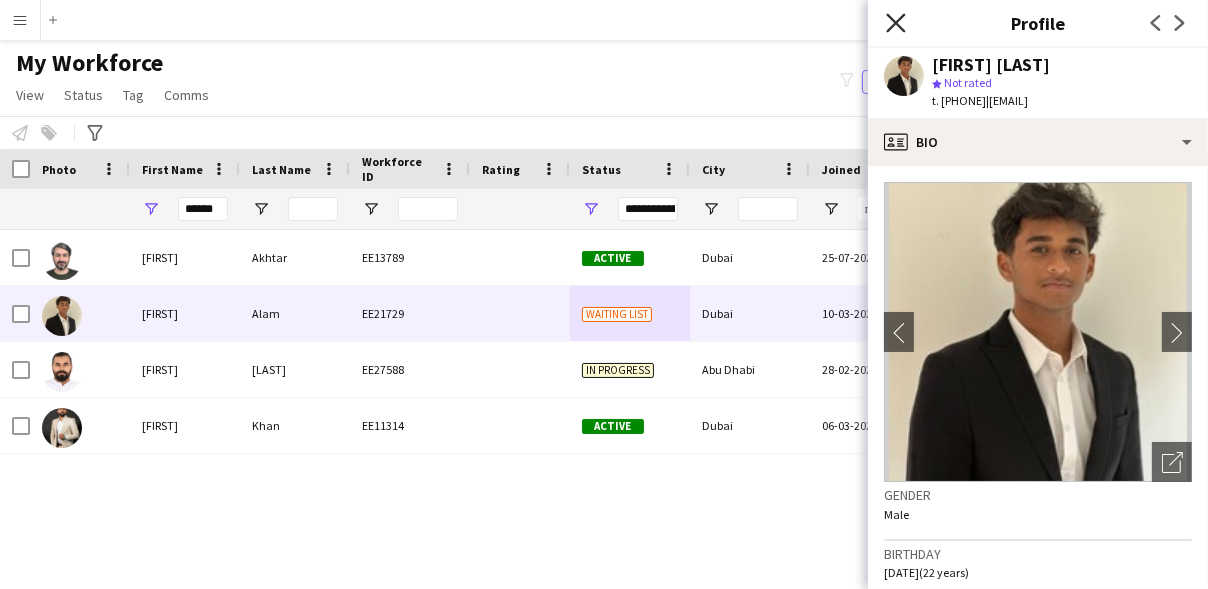 click on "Close pop-in" 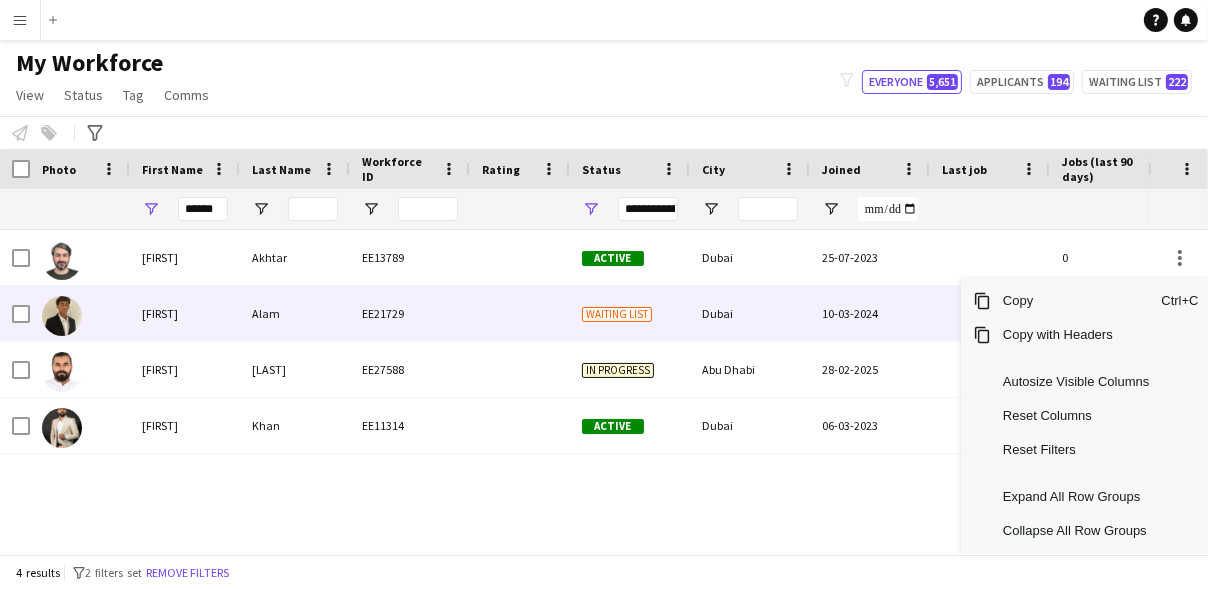 click on "[CITY]" at bounding box center [750, 313] 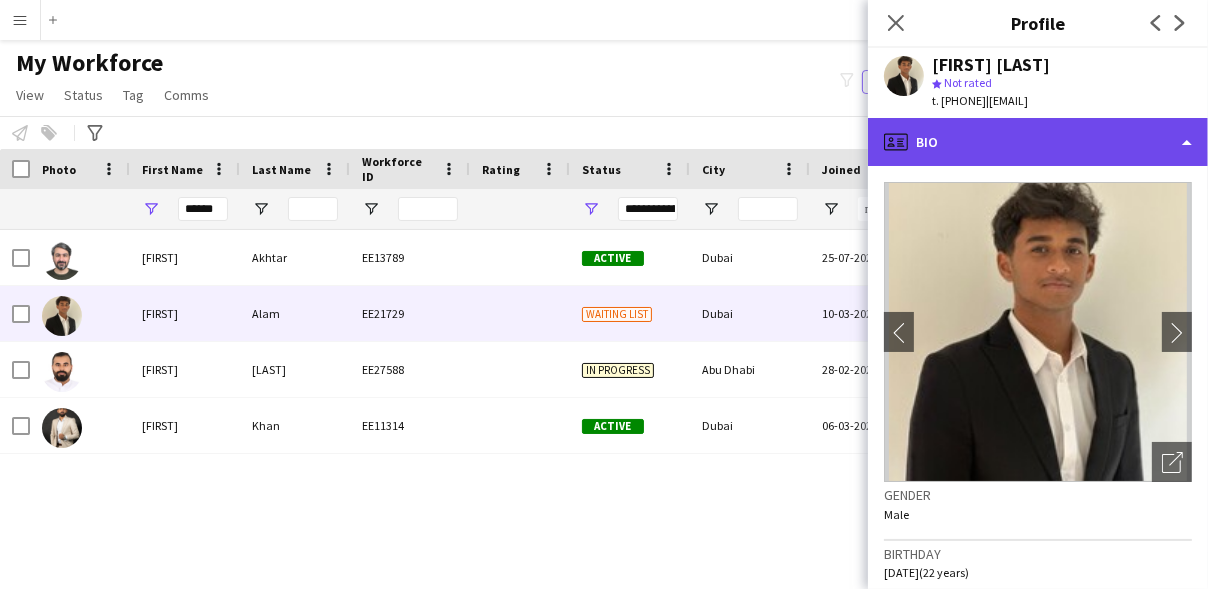 click on "profile
Bio" 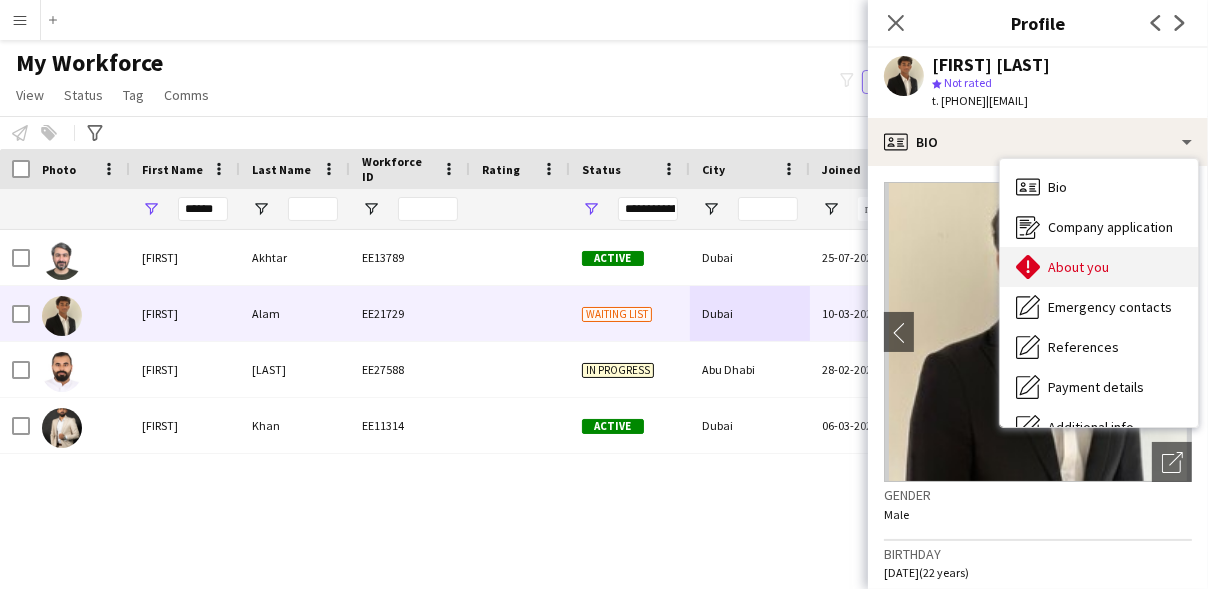 click on "About you" at bounding box center (1078, 267) 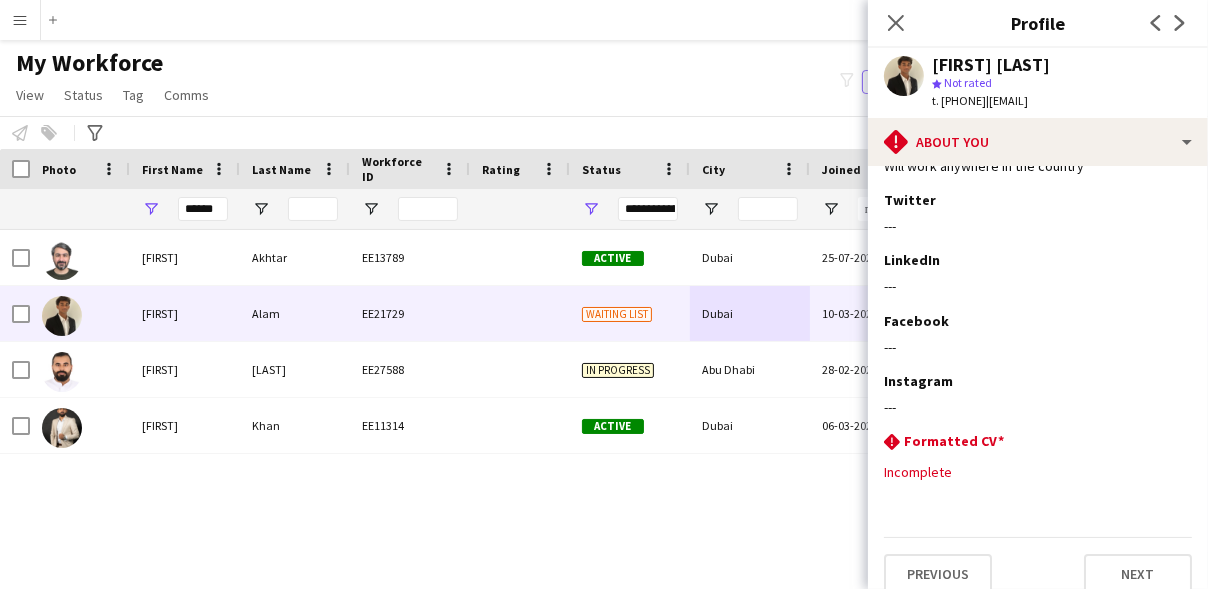scroll, scrollTop: 349, scrollLeft: 0, axis: vertical 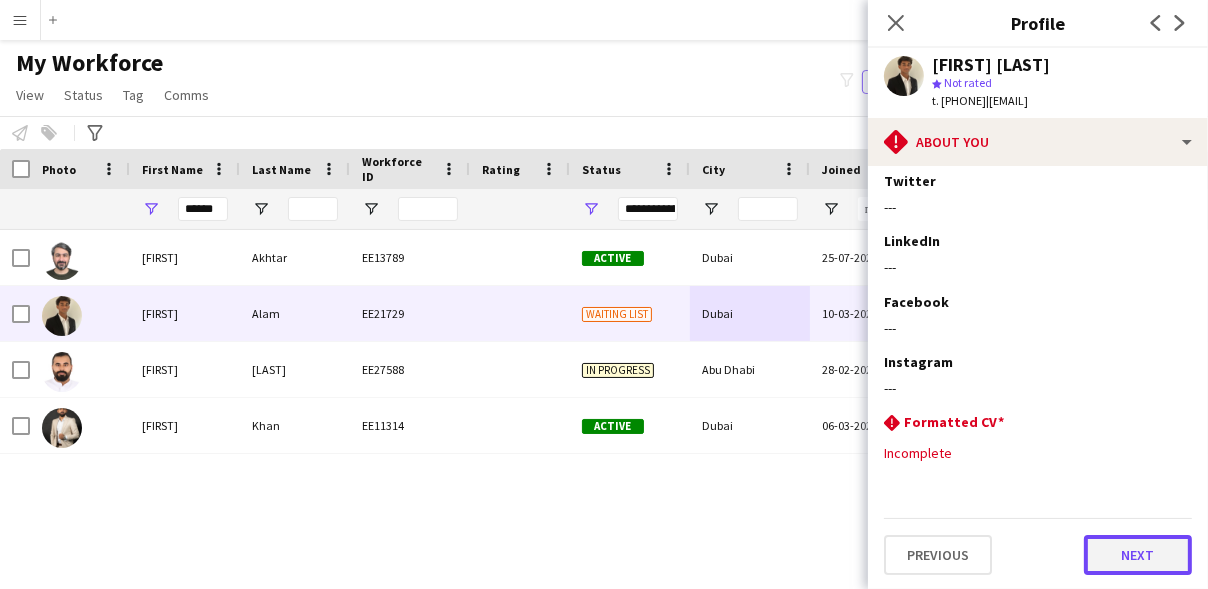click on "Next" 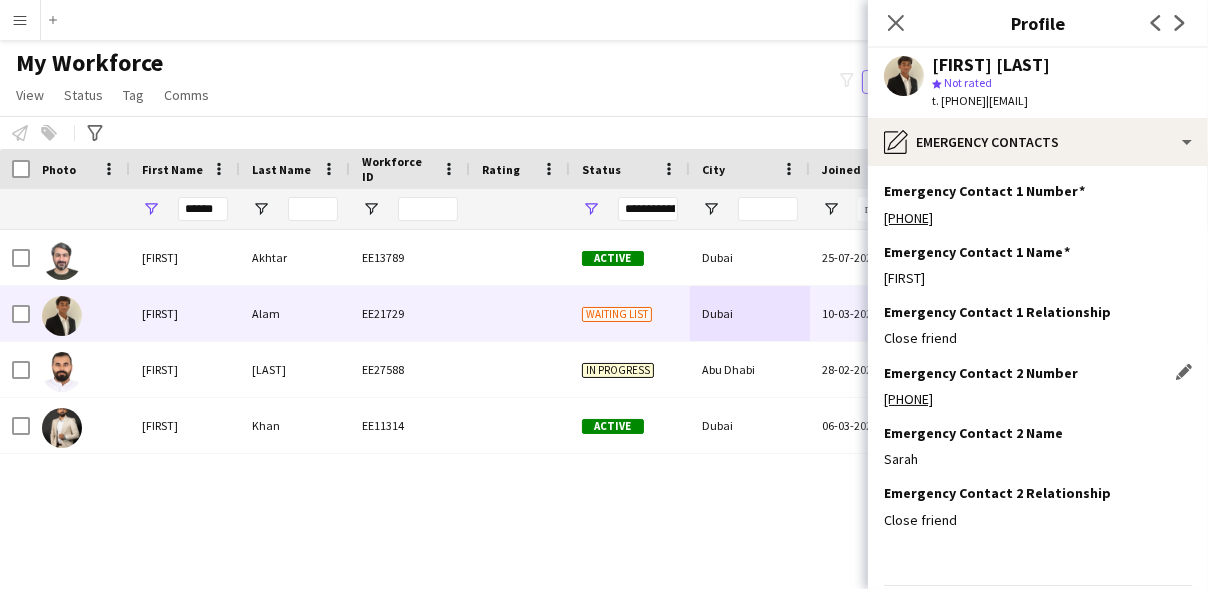 scroll, scrollTop: 67, scrollLeft: 0, axis: vertical 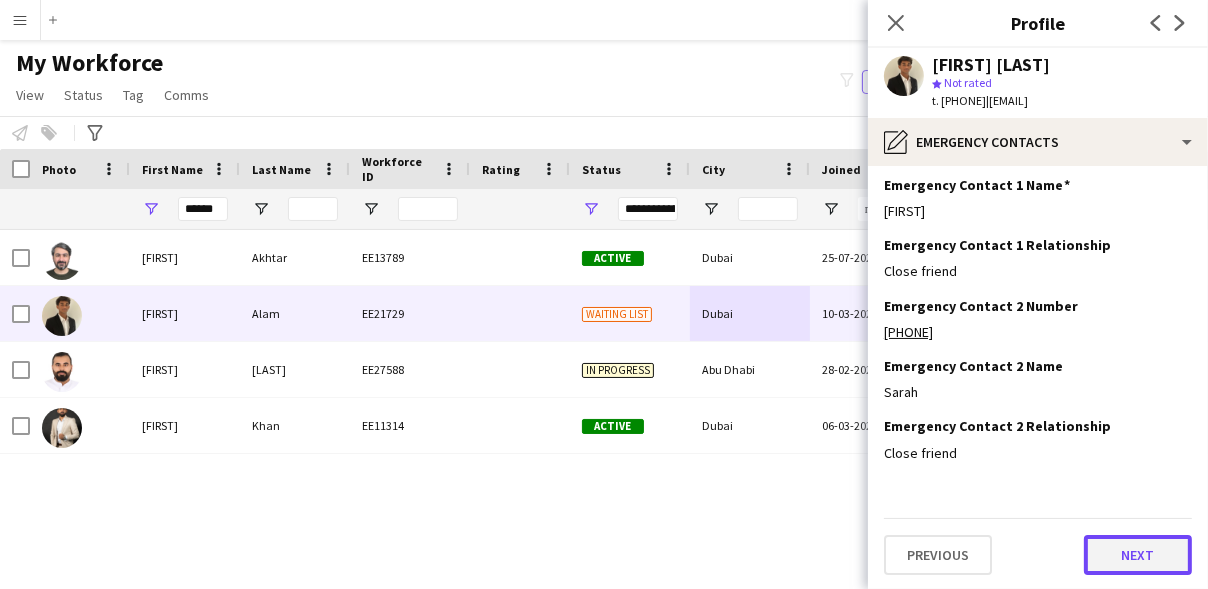 click on "Next" 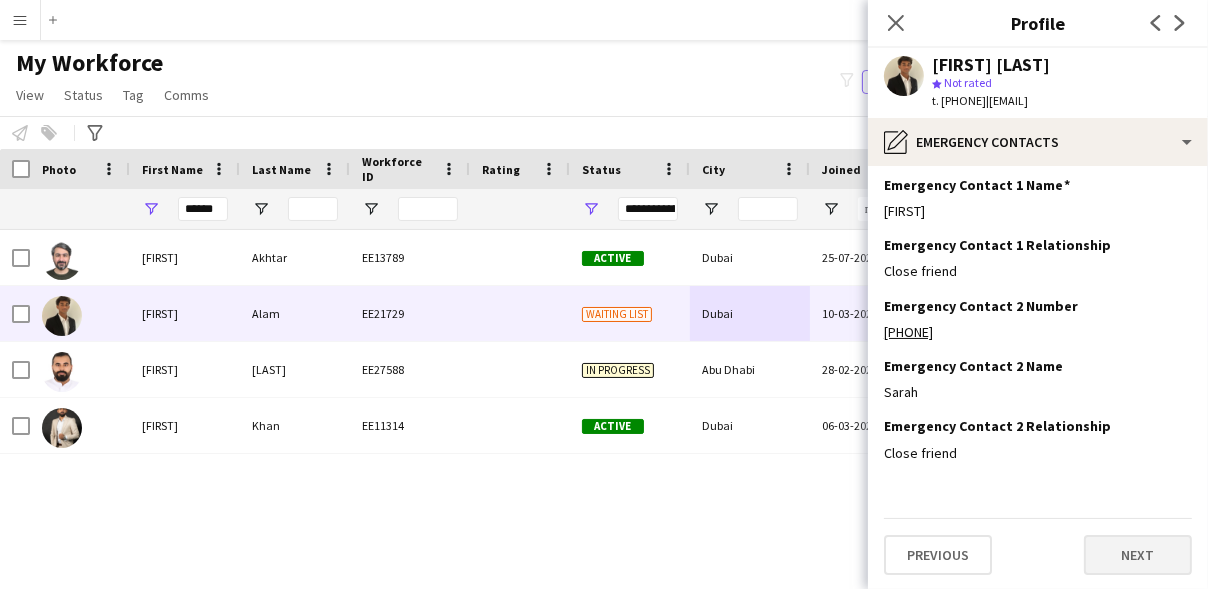 scroll, scrollTop: 0, scrollLeft: 0, axis: both 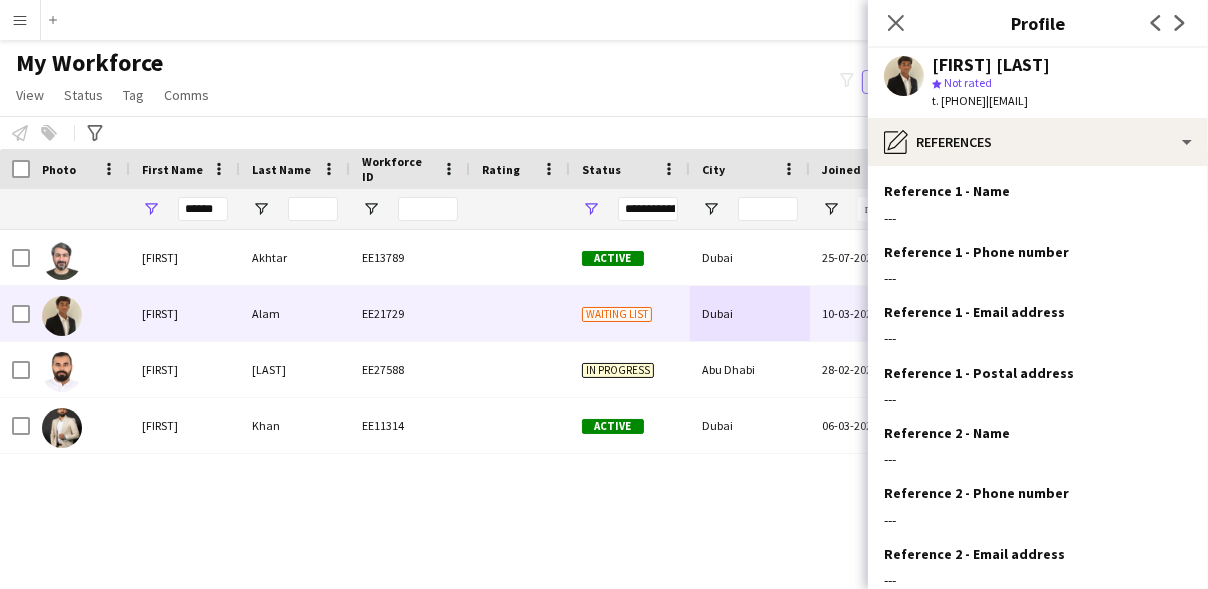 click on "Reference 2 - Email address
Edit this field" 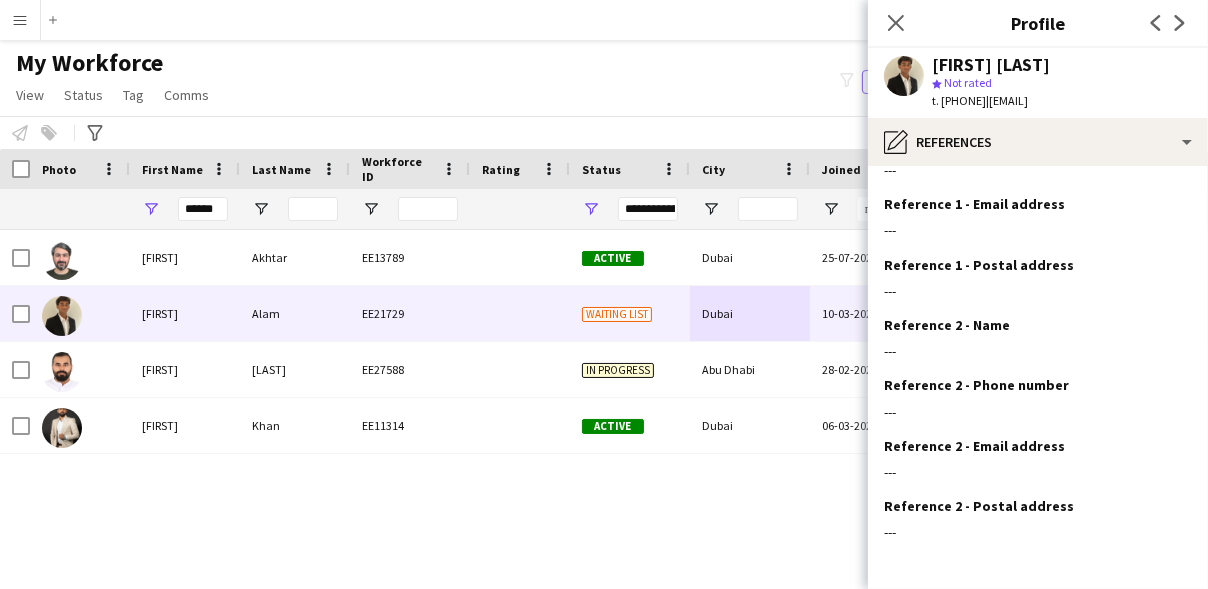 scroll, scrollTop: 188, scrollLeft: 0, axis: vertical 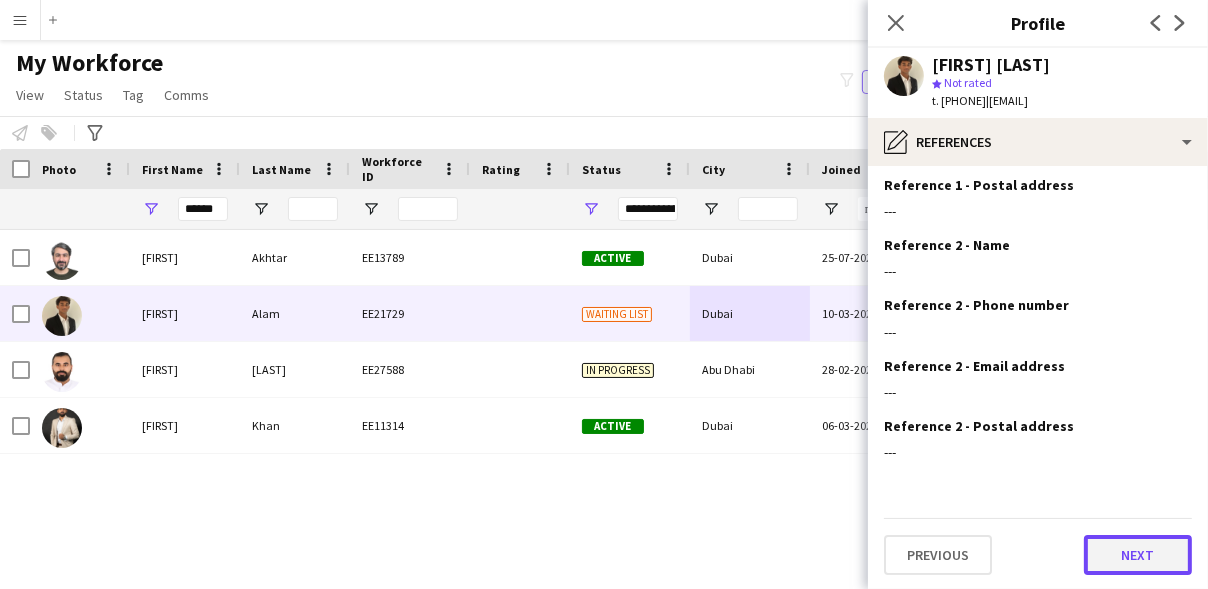 click on "Next" 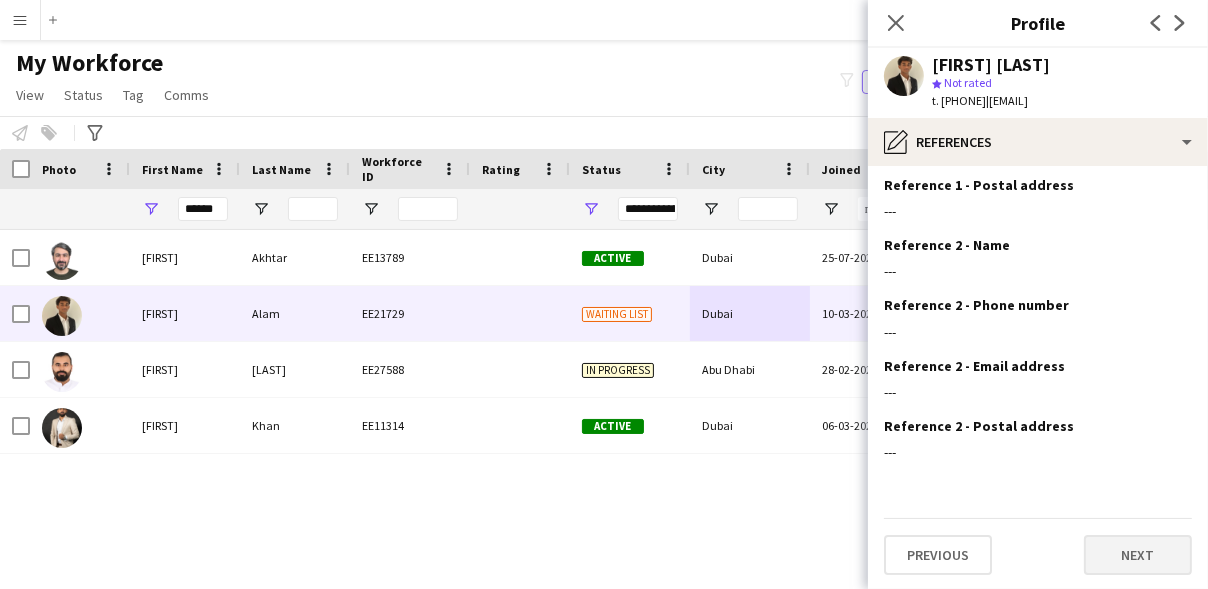 scroll, scrollTop: 0, scrollLeft: 0, axis: both 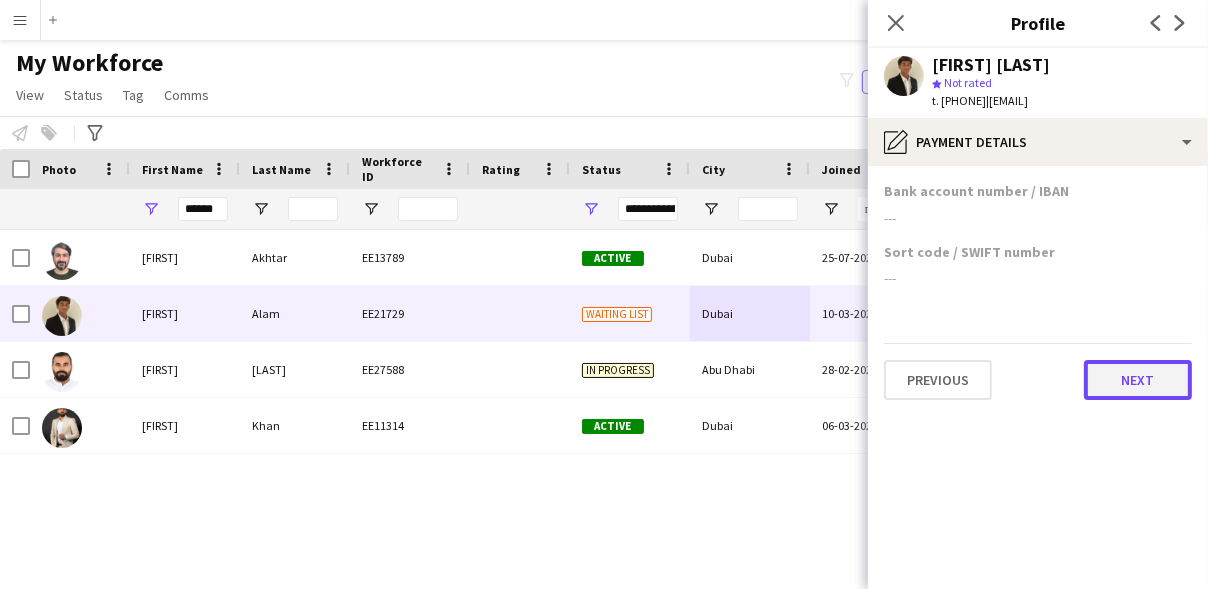 click on "Next" 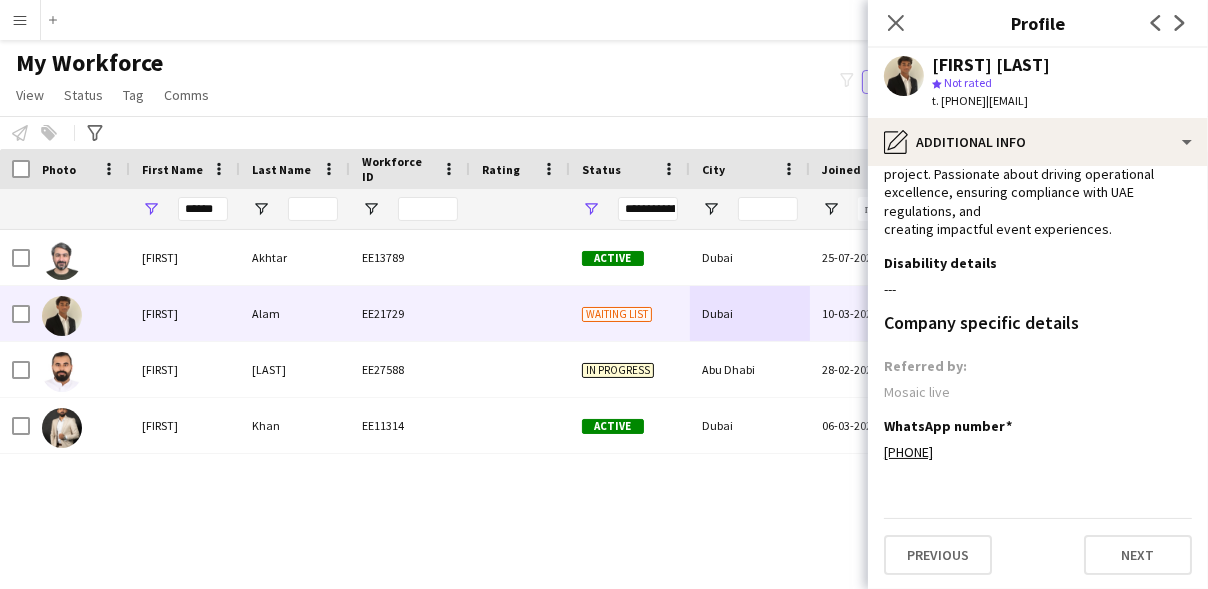 scroll, scrollTop: 394, scrollLeft: 0, axis: vertical 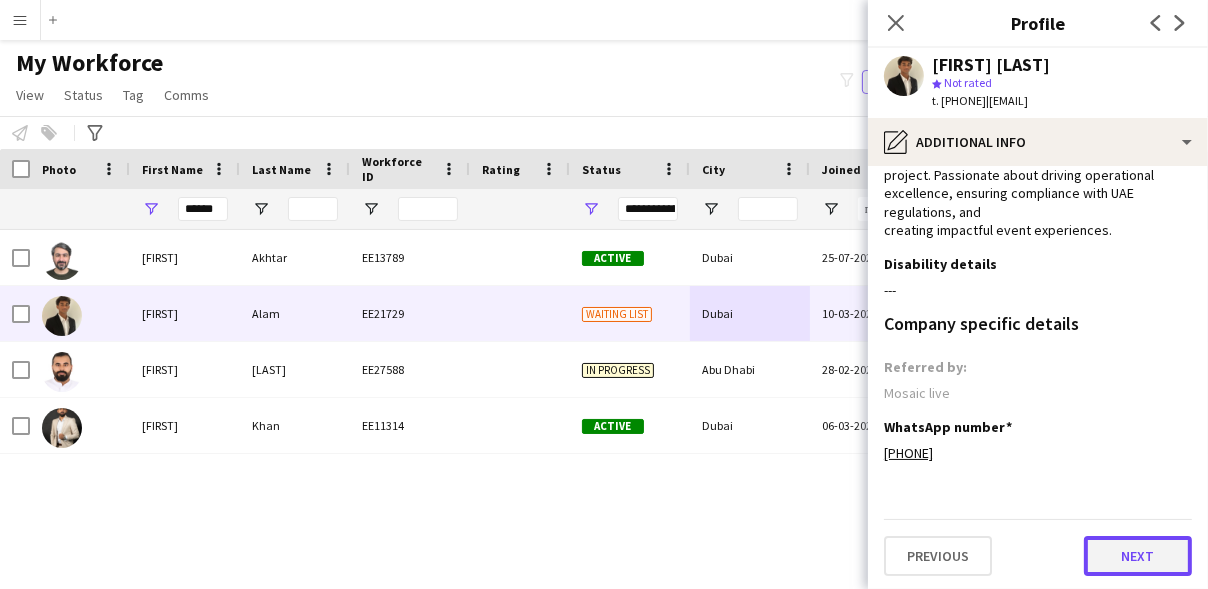 click on "Next" 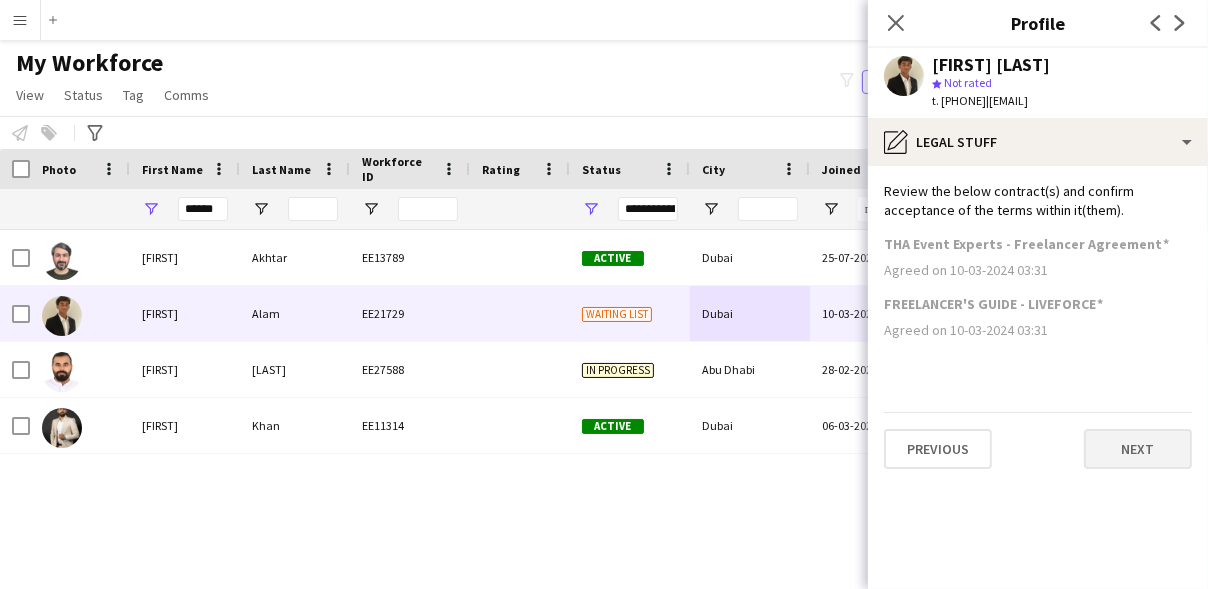 scroll, scrollTop: 0, scrollLeft: 0, axis: both 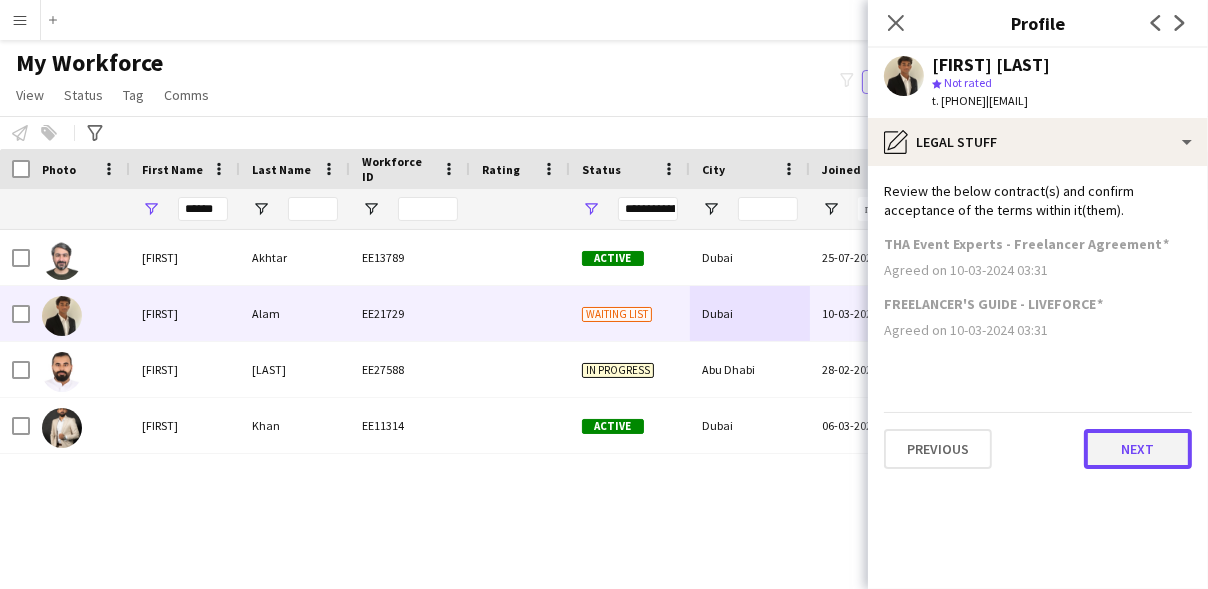 click on "Next" 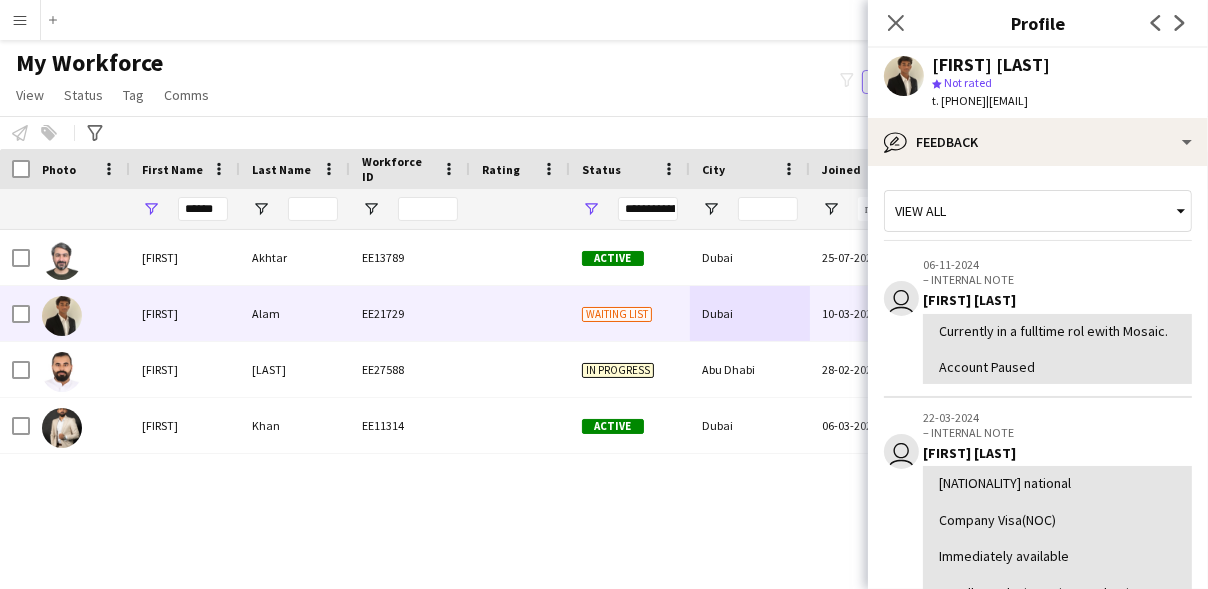 click at bounding box center (295, 209) 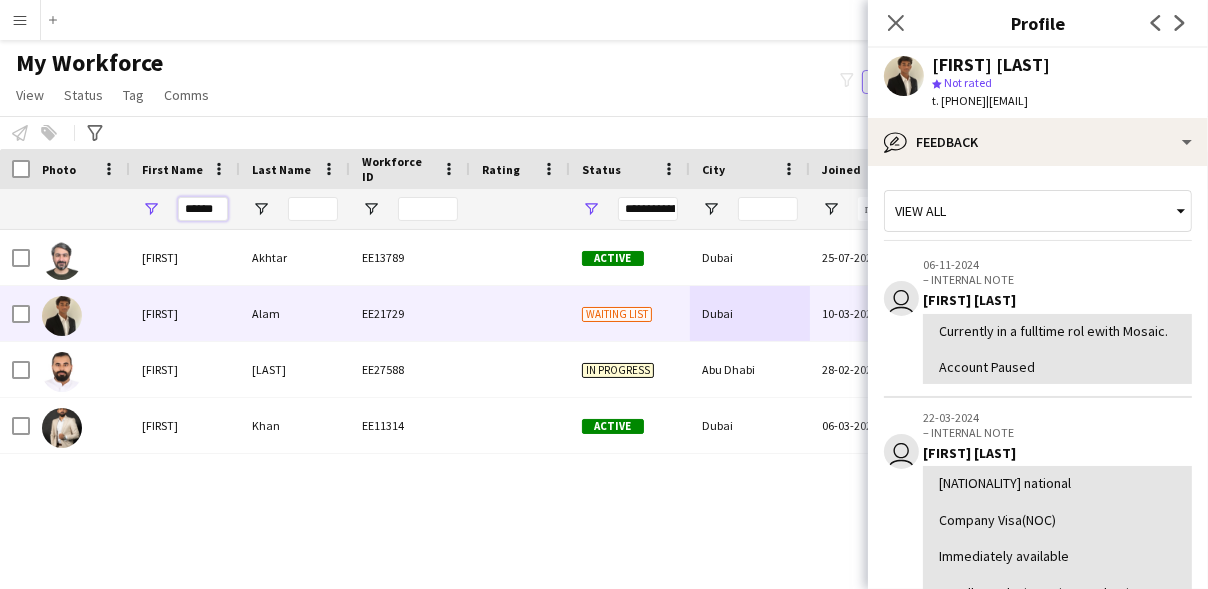 click on "******" at bounding box center (203, 209) 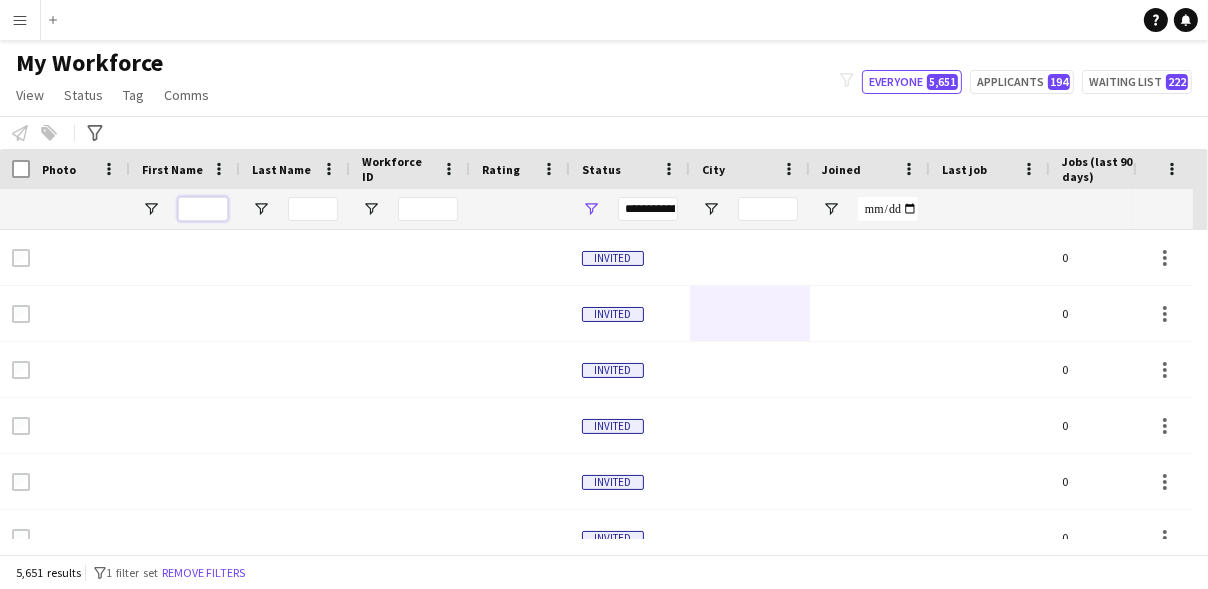 type 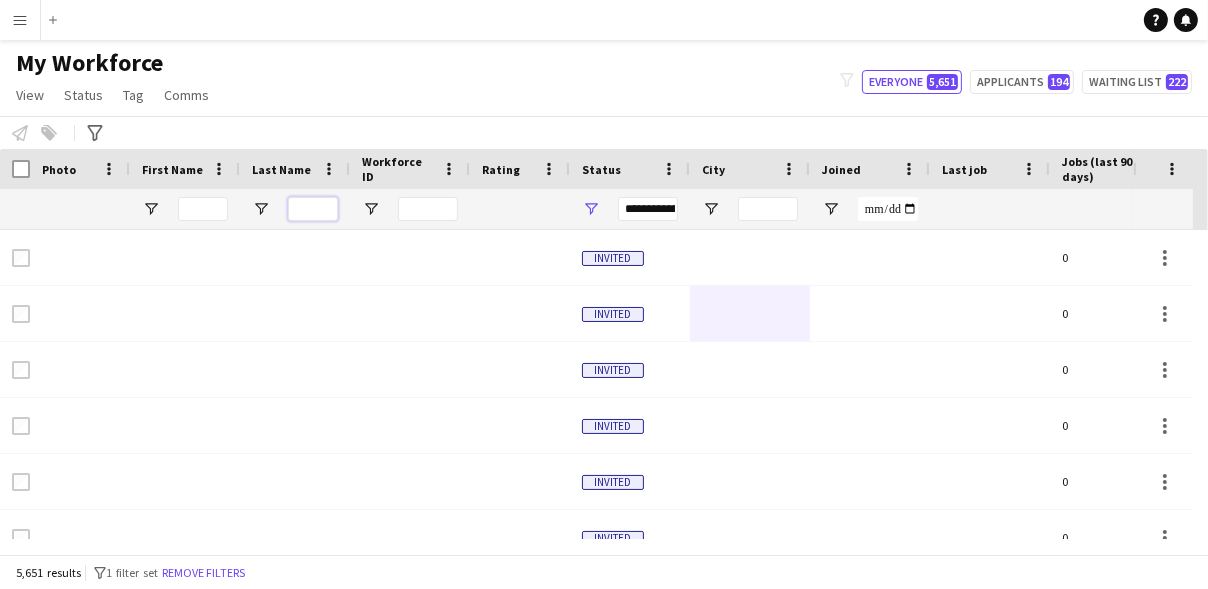 click at bounding box center [313, 209] 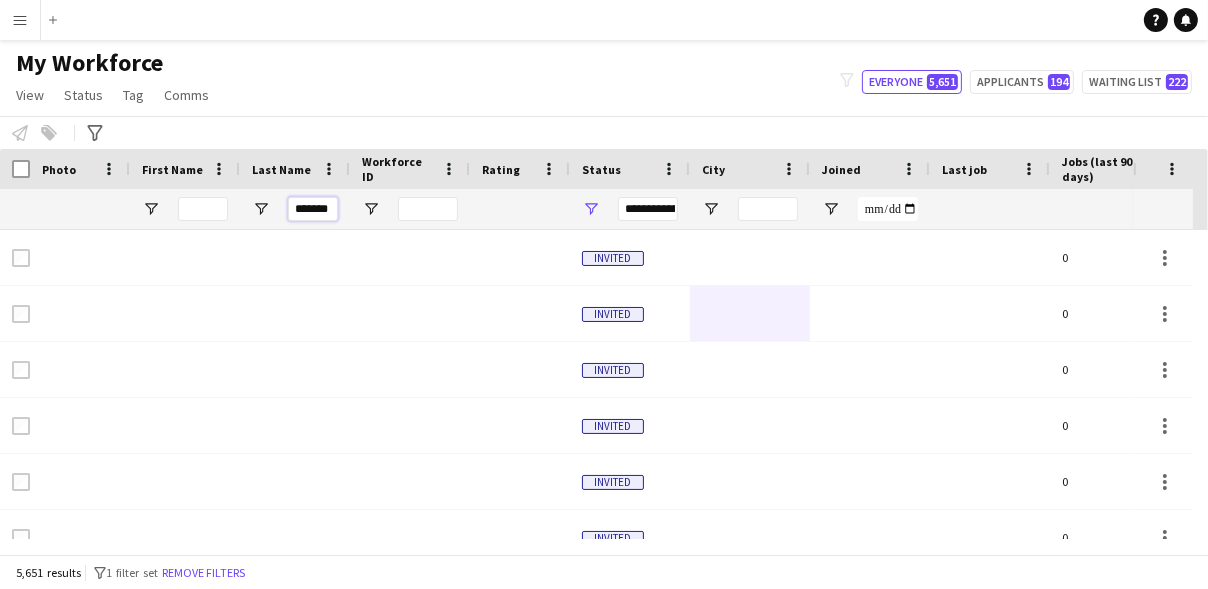 scroll, scrollTop: 0, scrollLeft: 3, axis: horizontal 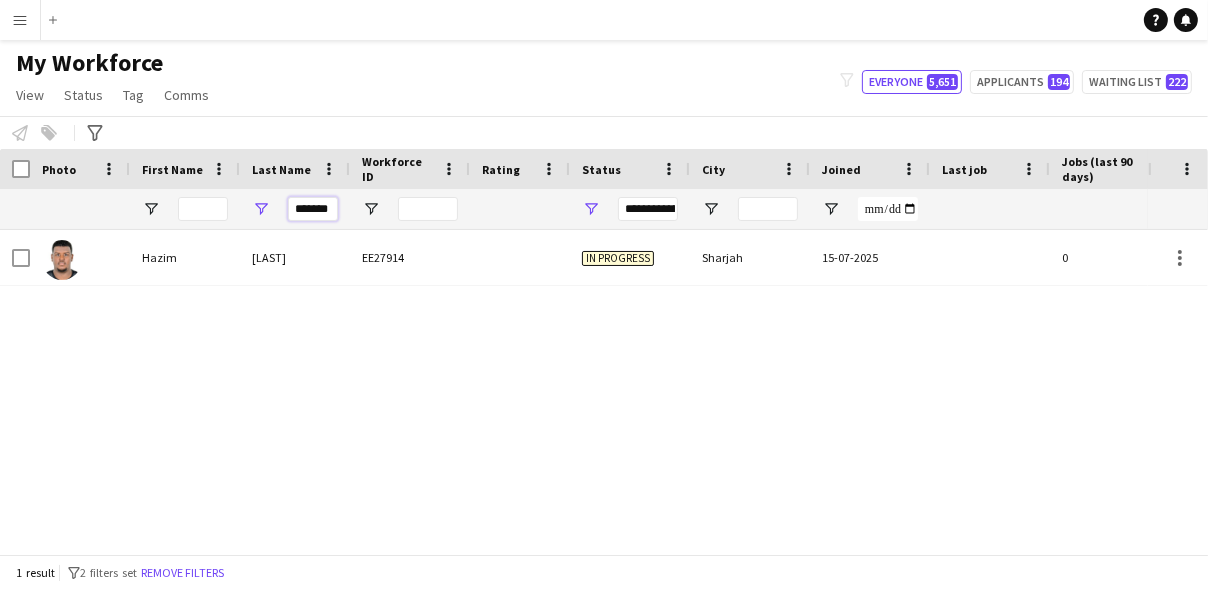 type on "*******" 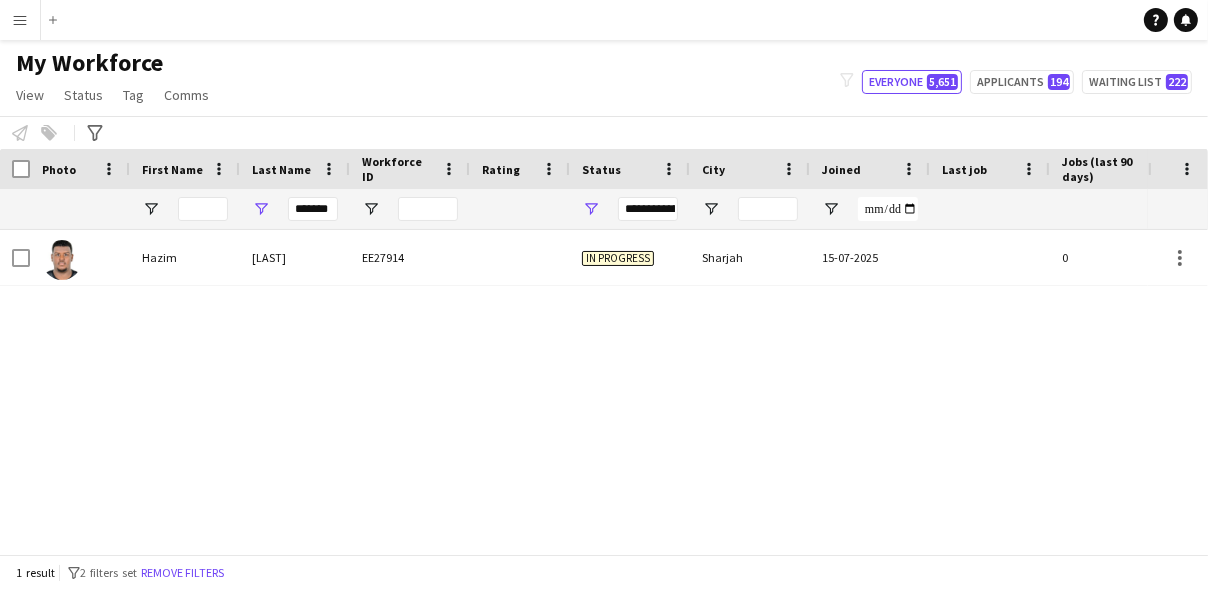 scroll, scrollTop: 0, scrollLeft: 0, axis: both 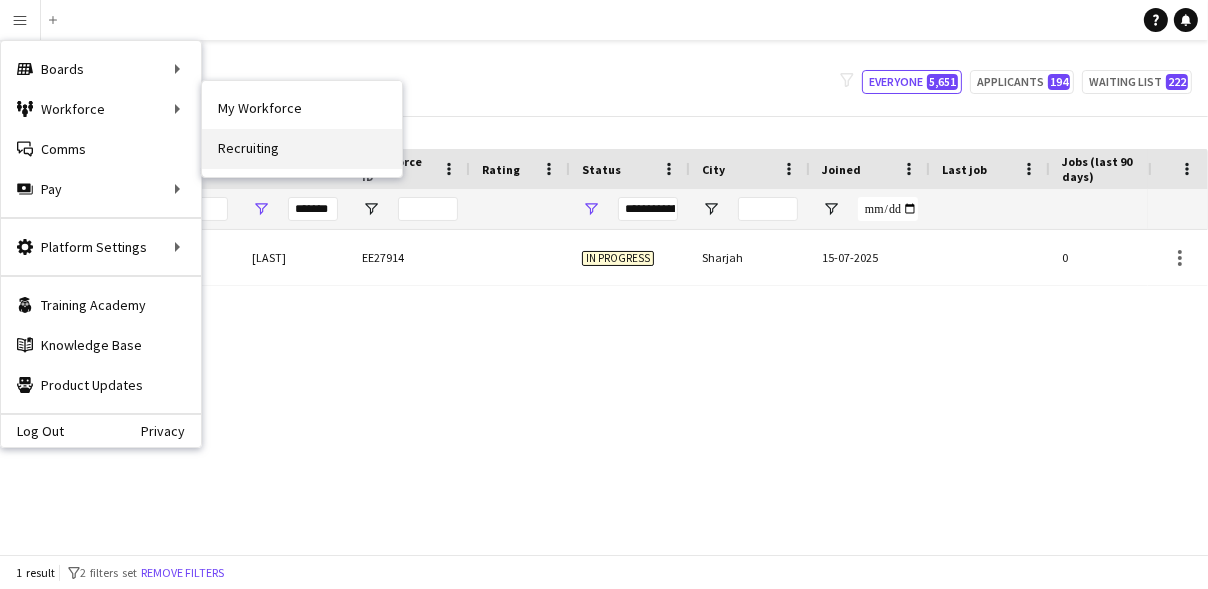 click on "Recruiting" at bounding box center [302, 149] 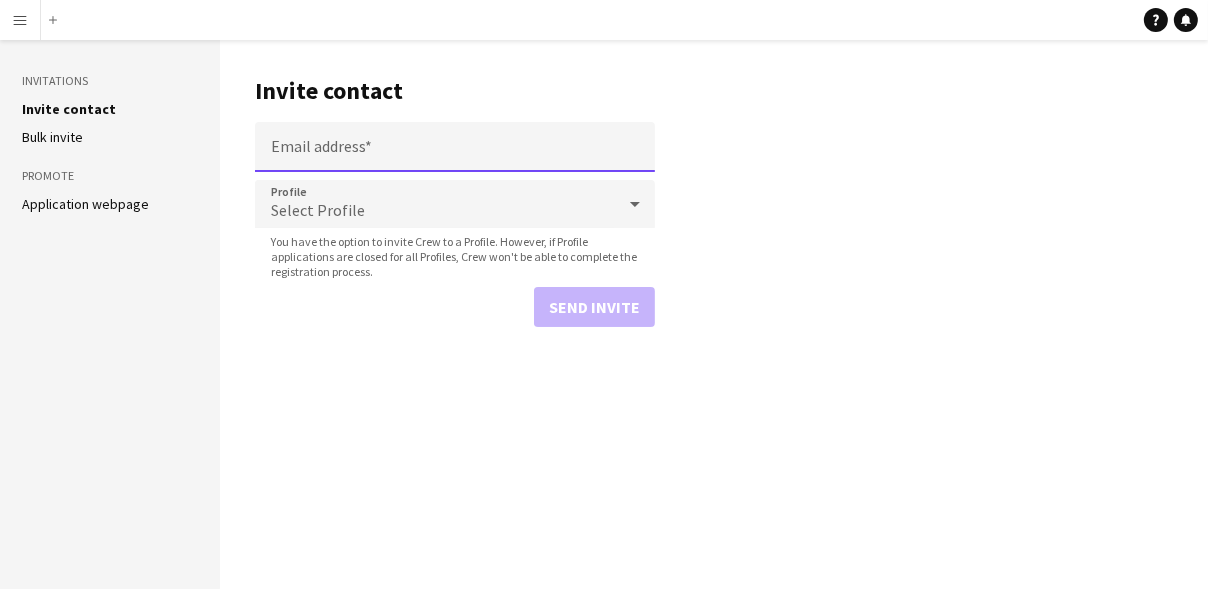click on "Email address" at bounding box center (455, 147) 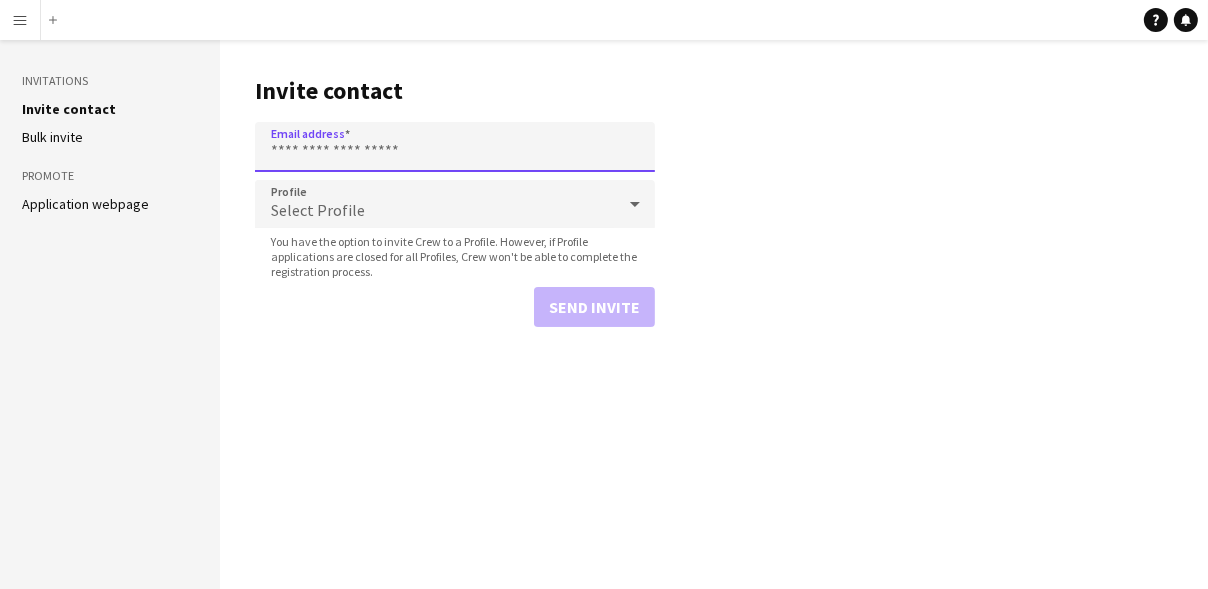 paste on "**********" 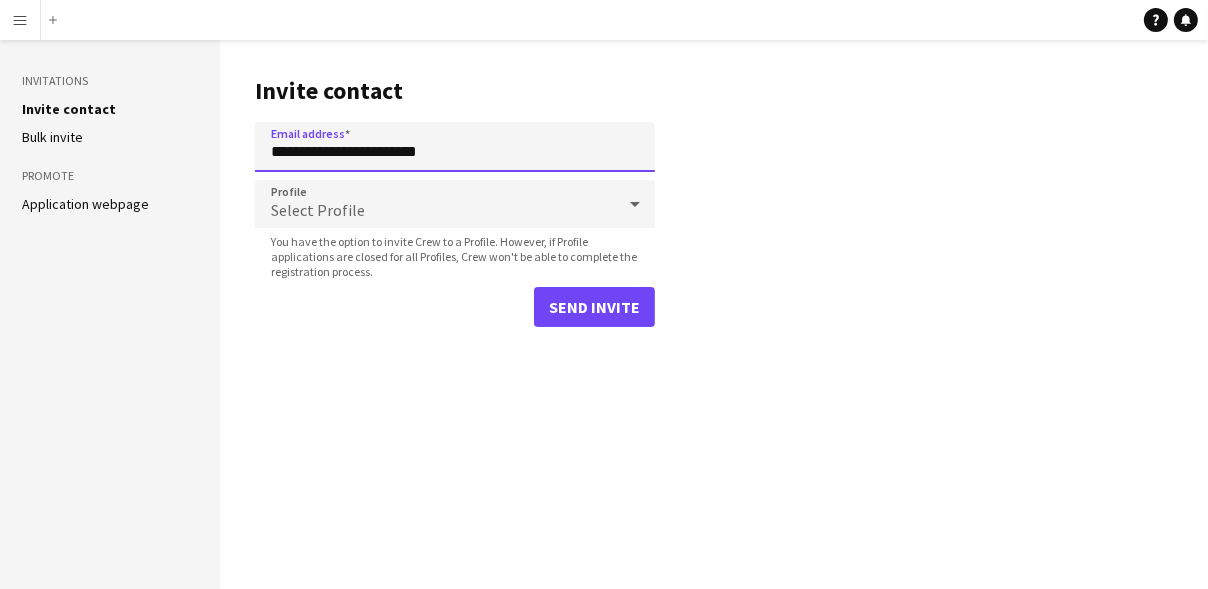 type on "**********" 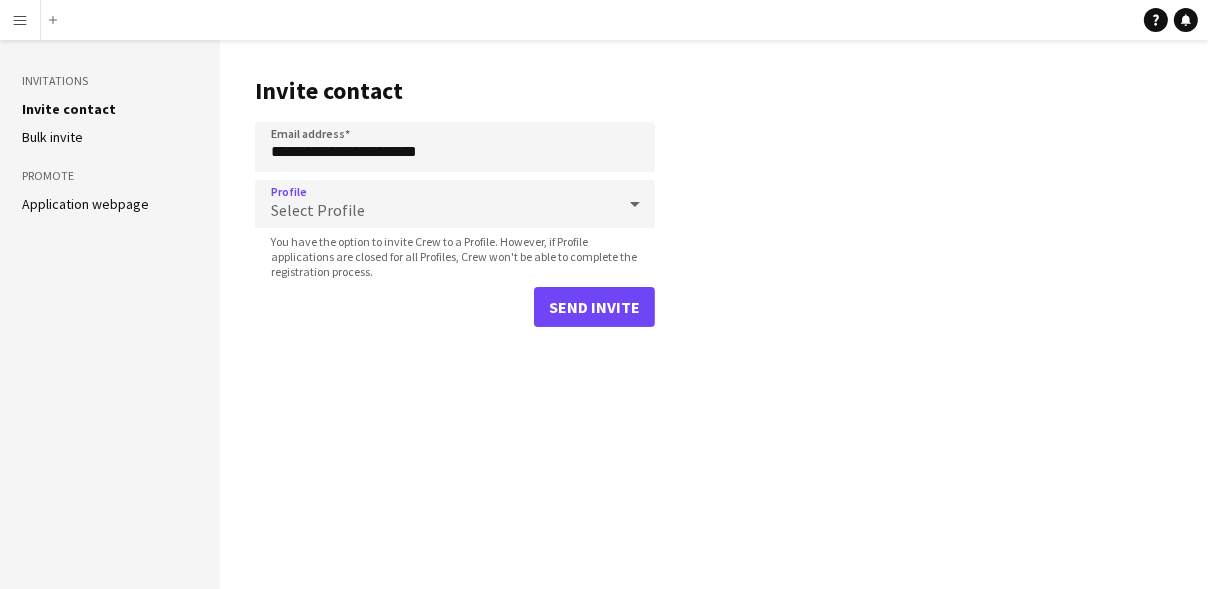 click on "Select Profile" at bounding box center (435, 204) 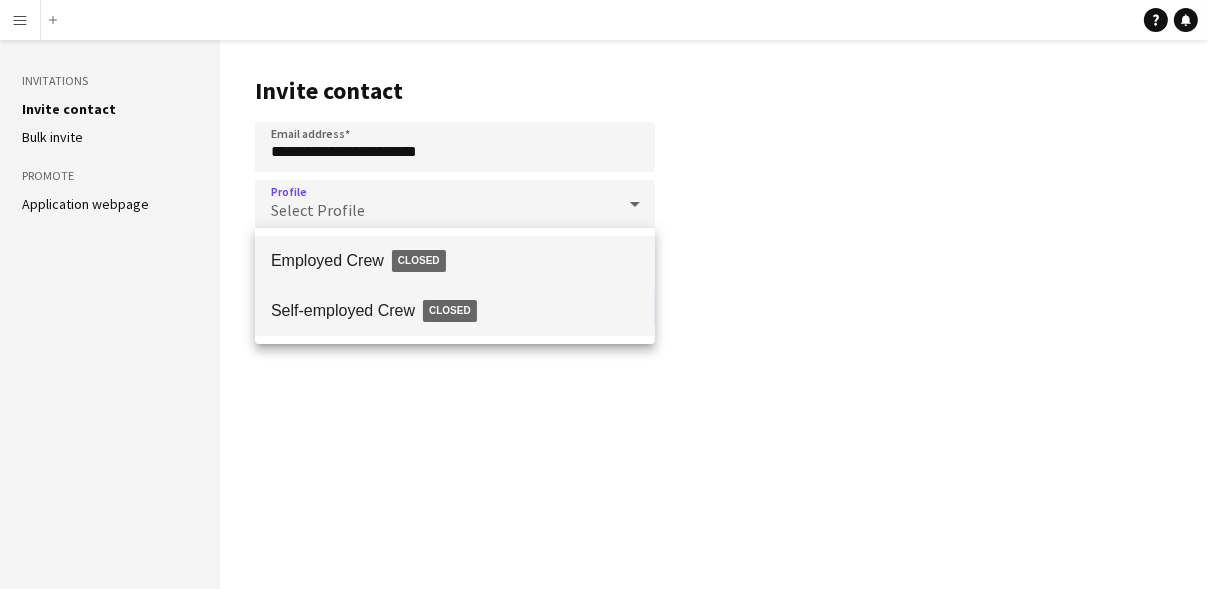 click on "Self-employed Crew  Closed" at bounding box center (455, 311) 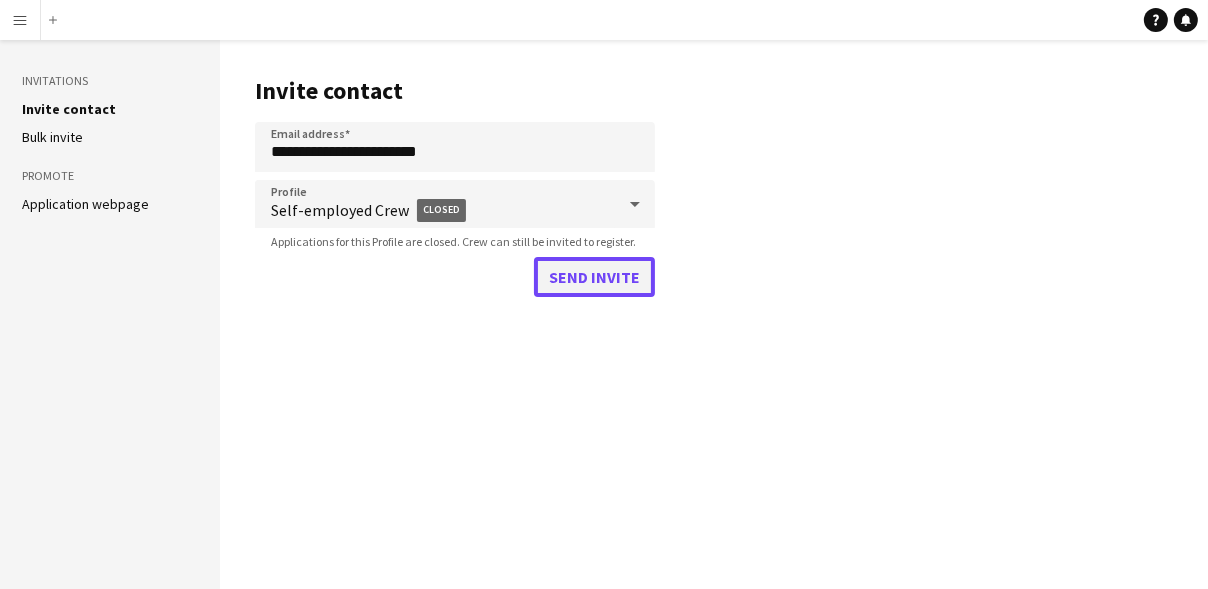 click on "Send invite" 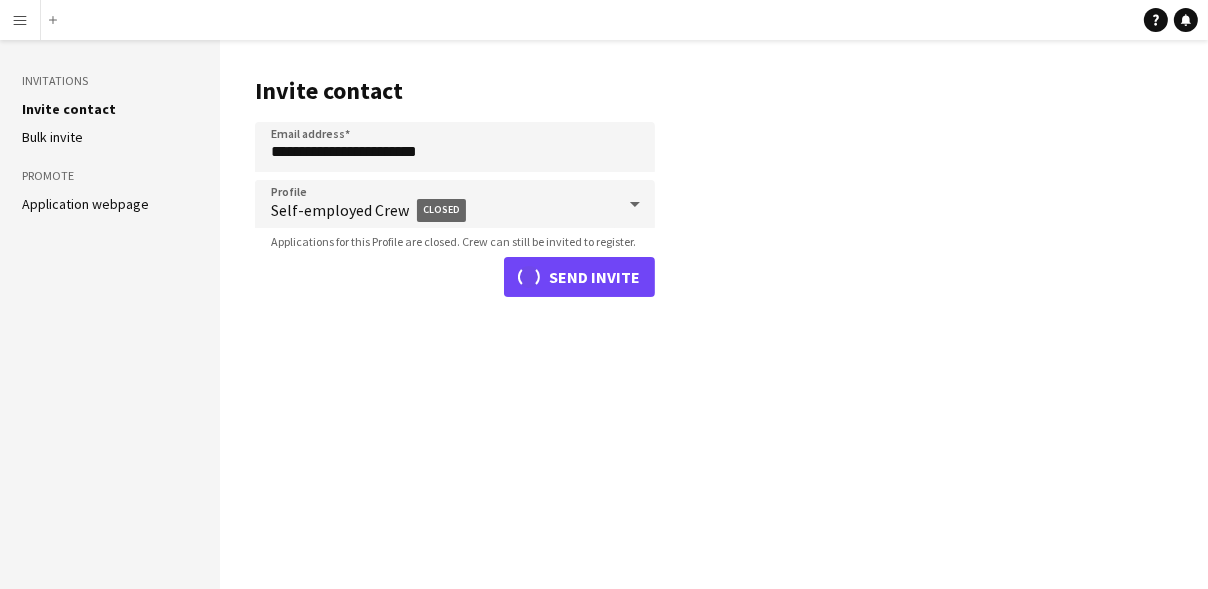 type 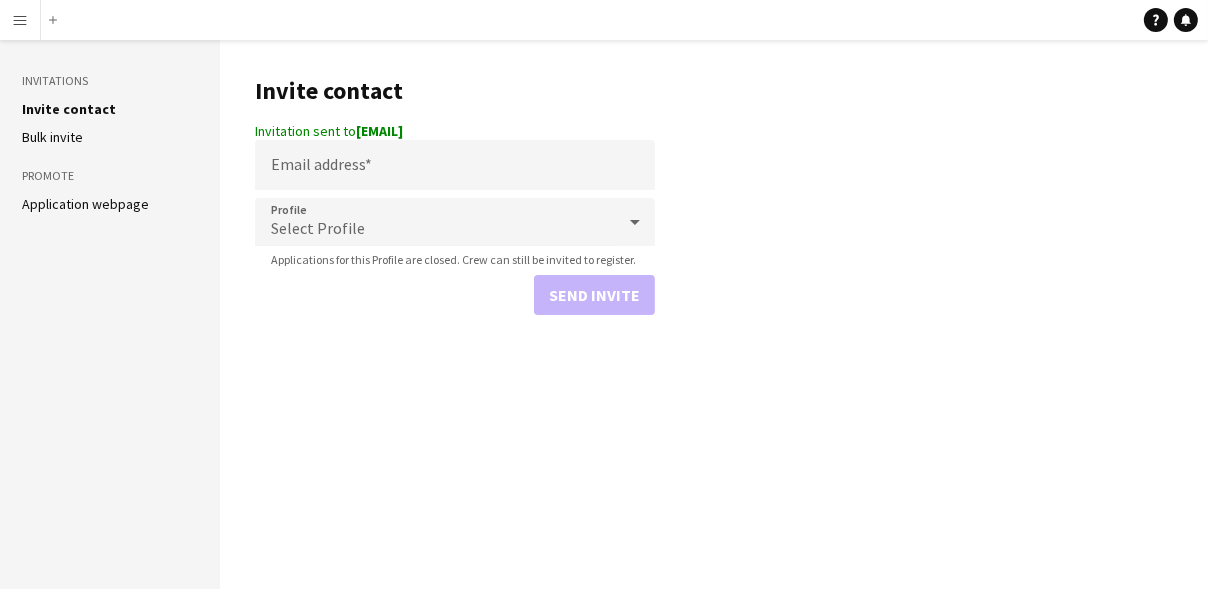 click on "Menu" at bounding box center [20, 20] 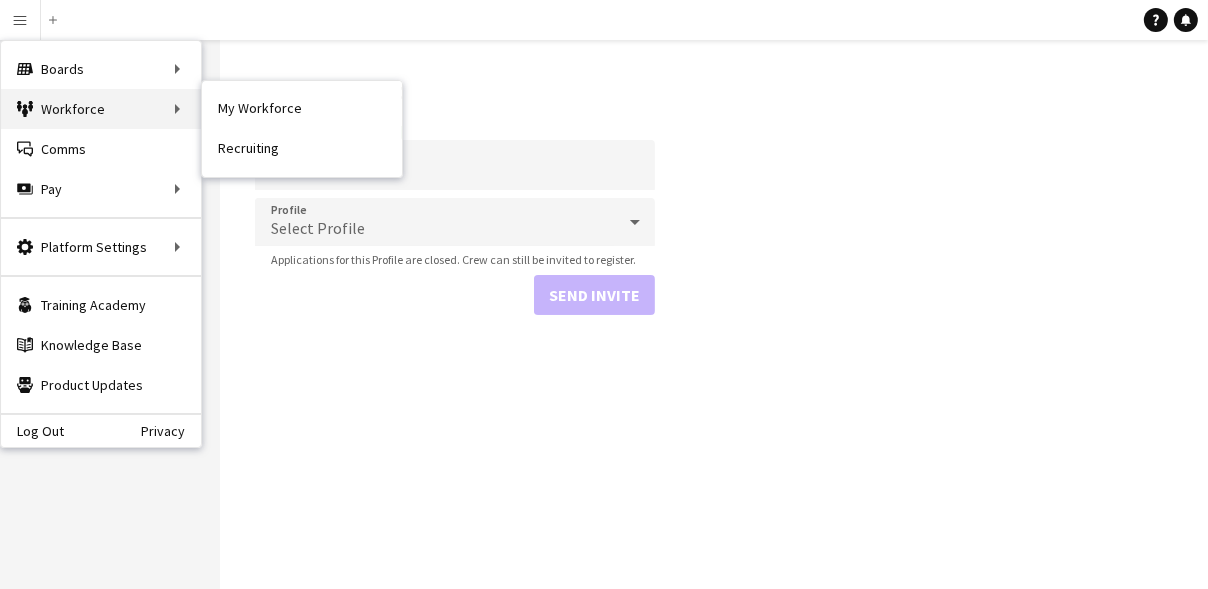 click on "Workforce
Workforce" at bounding box center (101, 109) 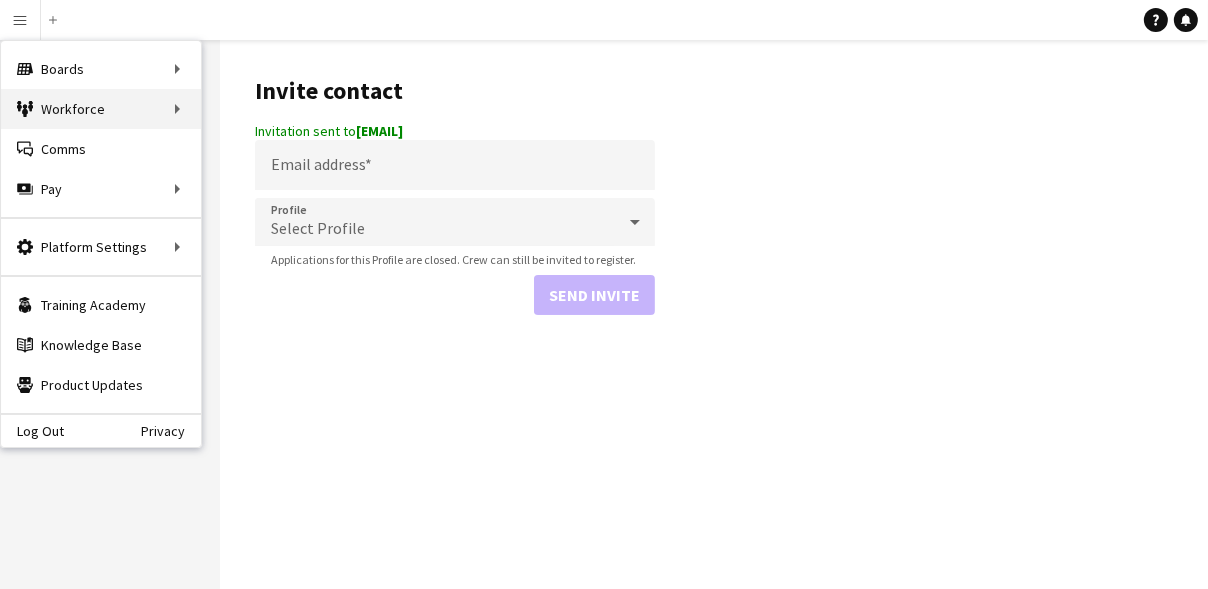 click on "Workforce
Workforce" at bounding box center [101, 109] 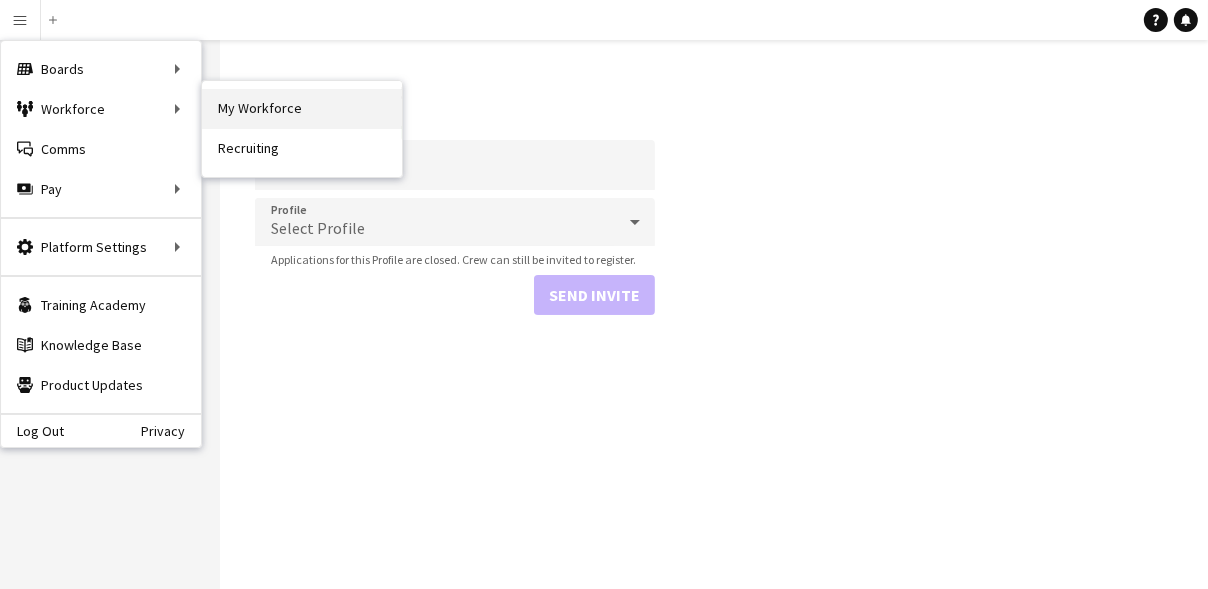 click on "My Workforce" at bounding box center [302, 109] 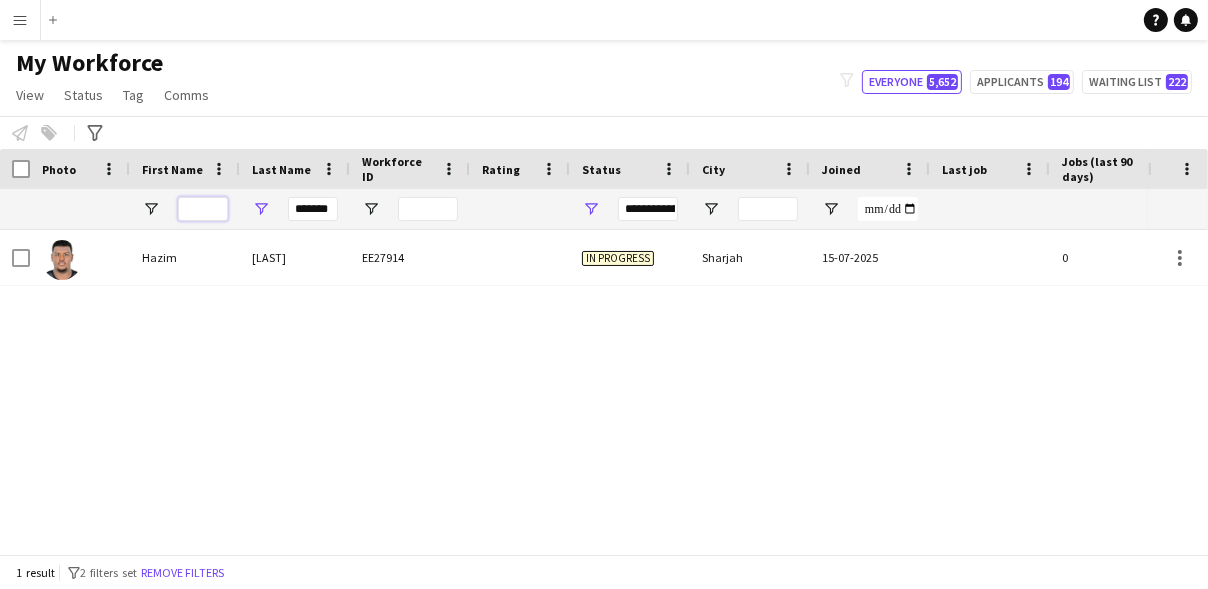 click at bounding box center [203, 209] 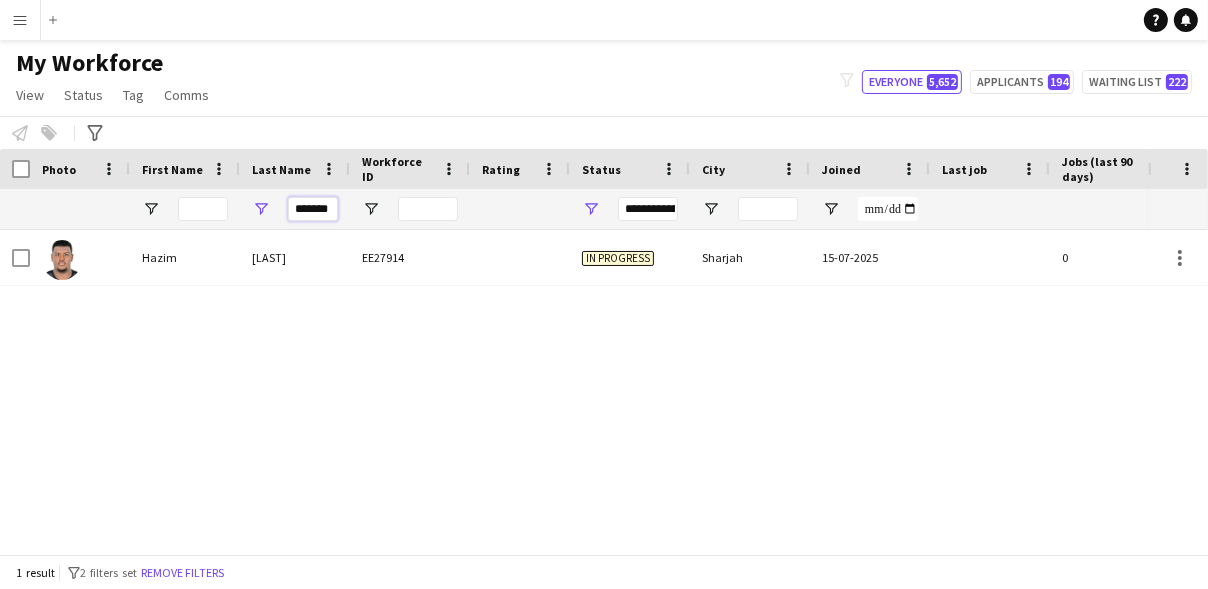 click on "*******" at bounding box center [313, 209] 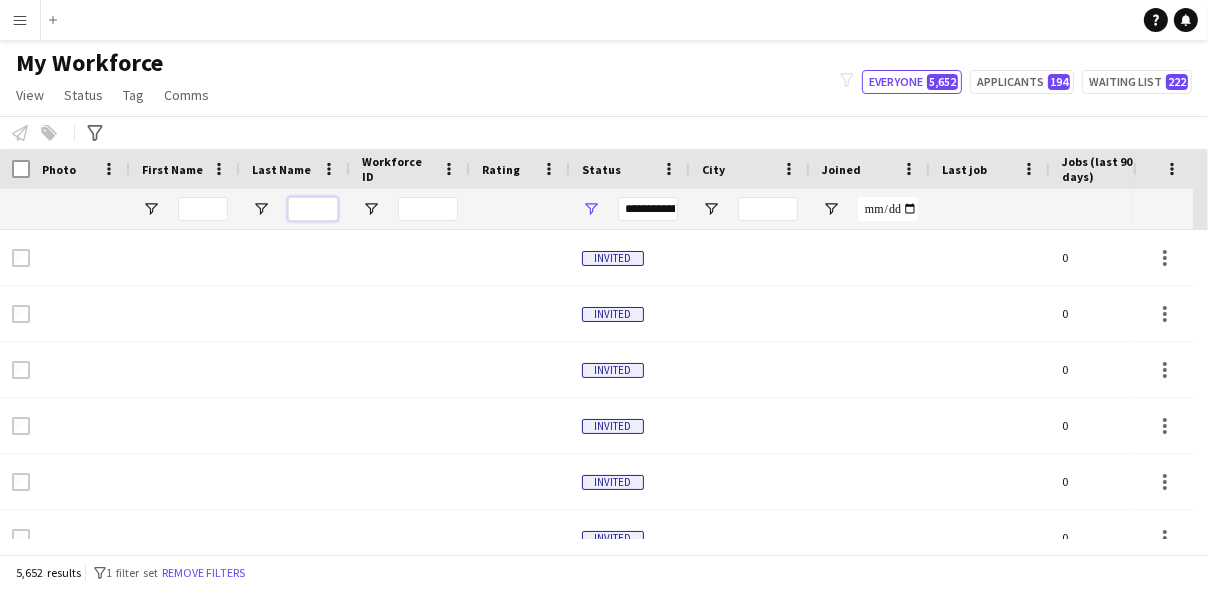 click at bounding box center (313, 209) 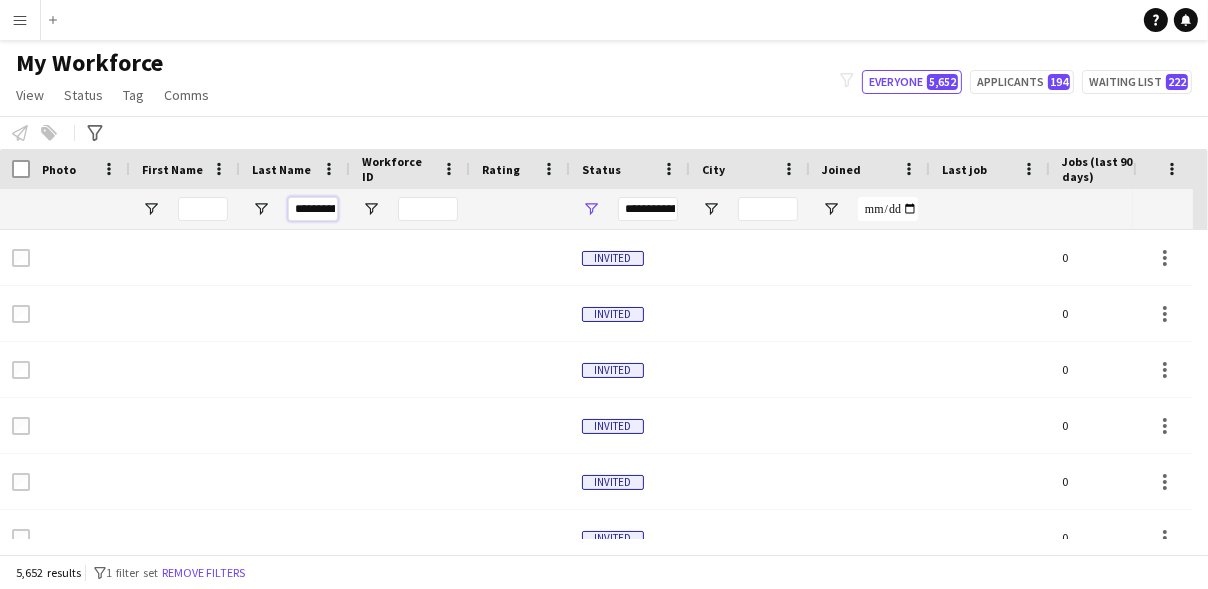 scroll, scrollTop: 0, scrollLeft: 51, axis: horizontal 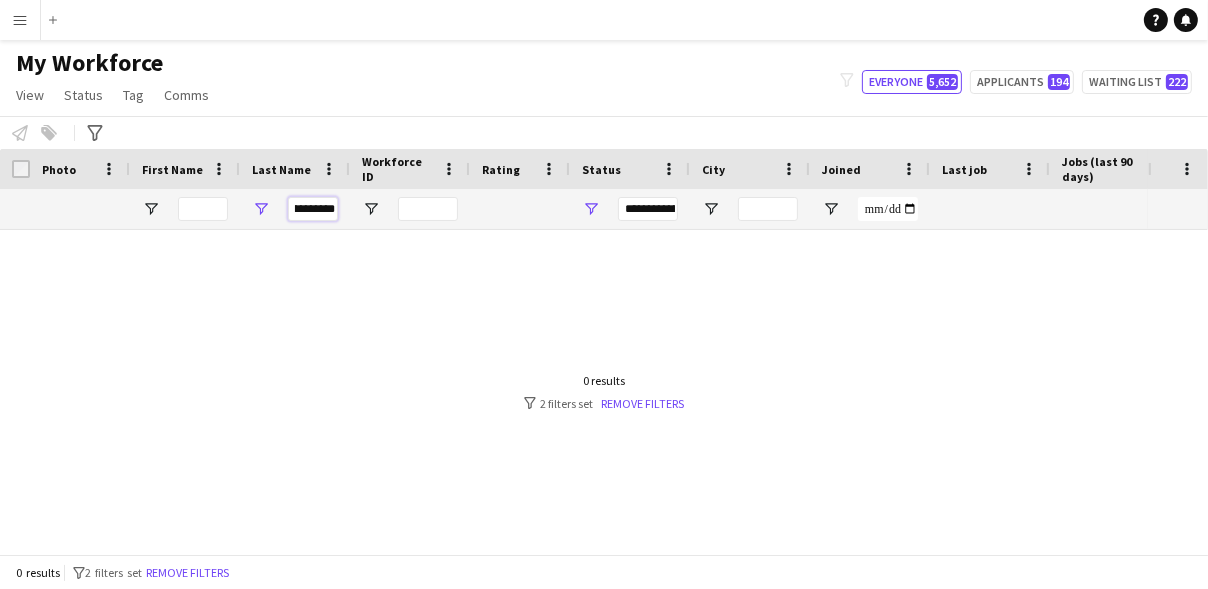 click on "**********" at bounding box center [313, 209] 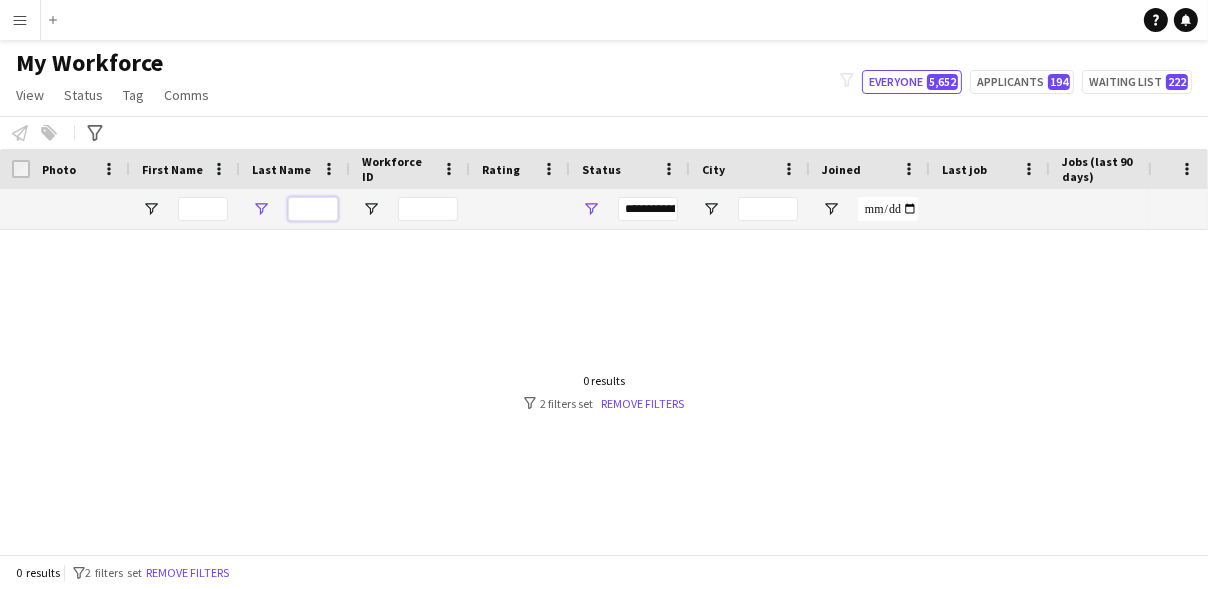scroll, scrollTop: 0, scrollLeft: 0, axis: both 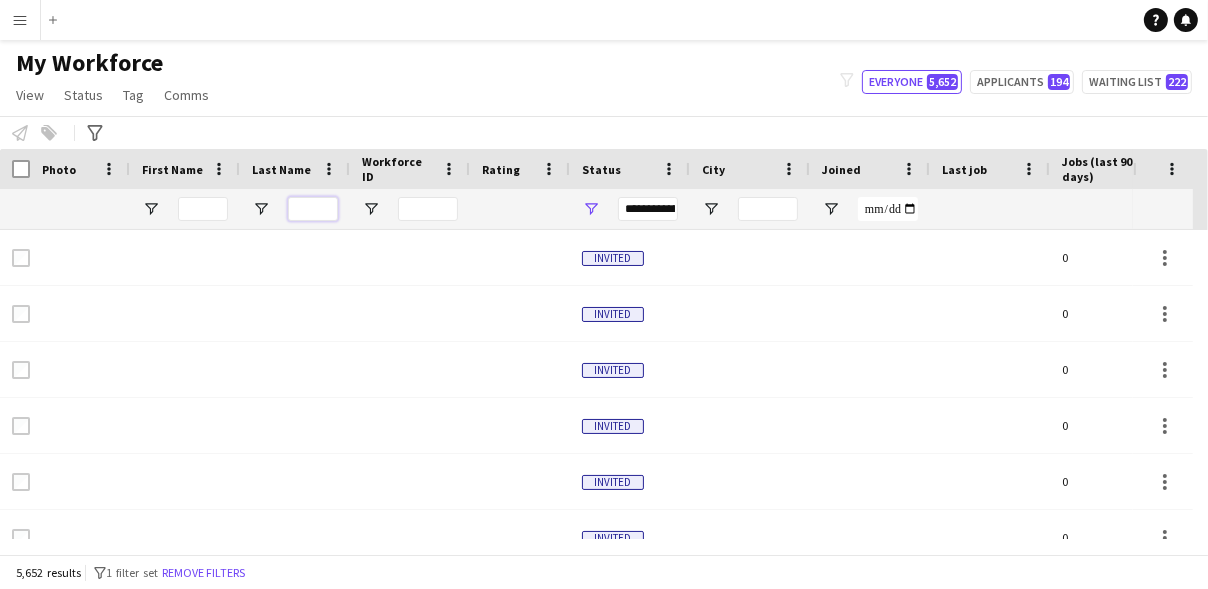 click at bounding box center [313, 209] 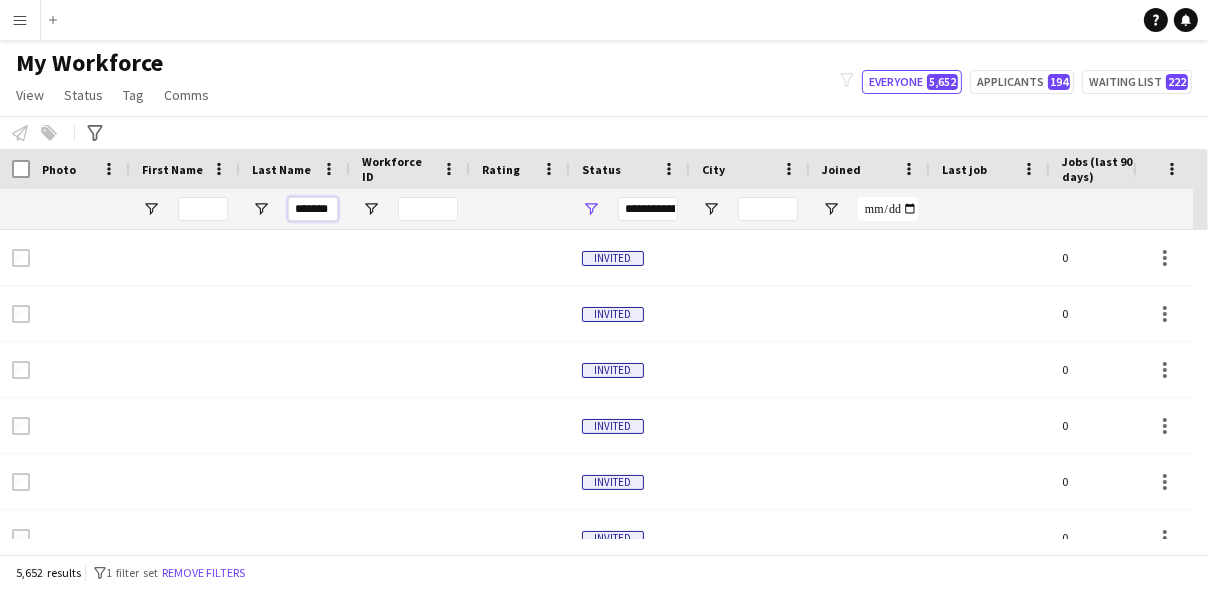 scroll, scrollTop: 0, scrollLeft: 3, axis: horizontal 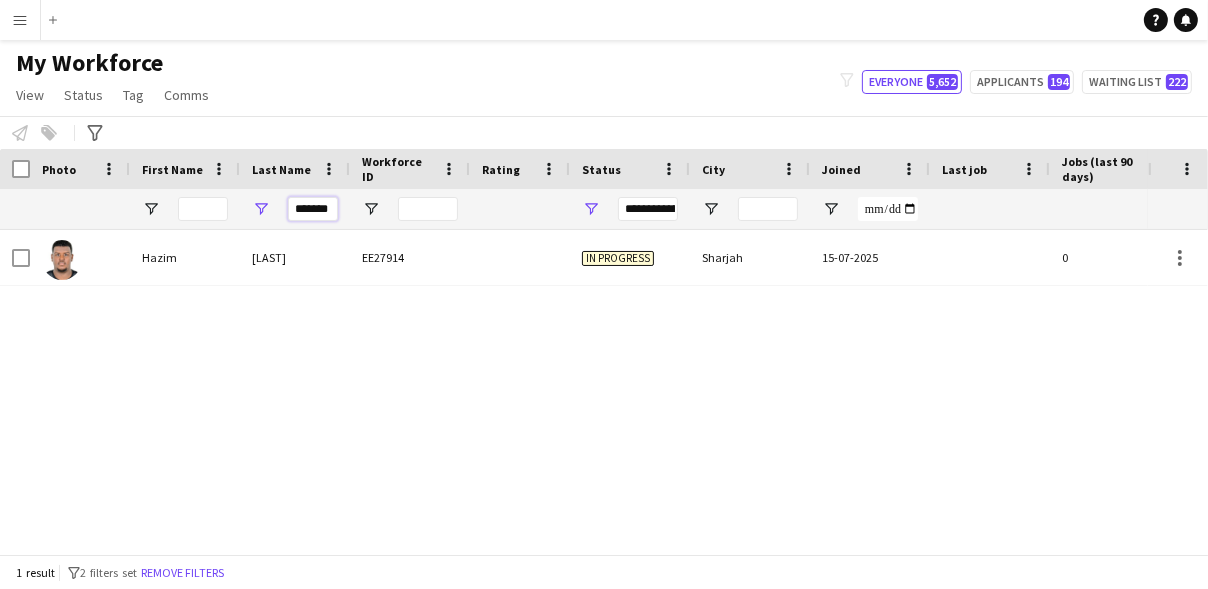type on "*******" 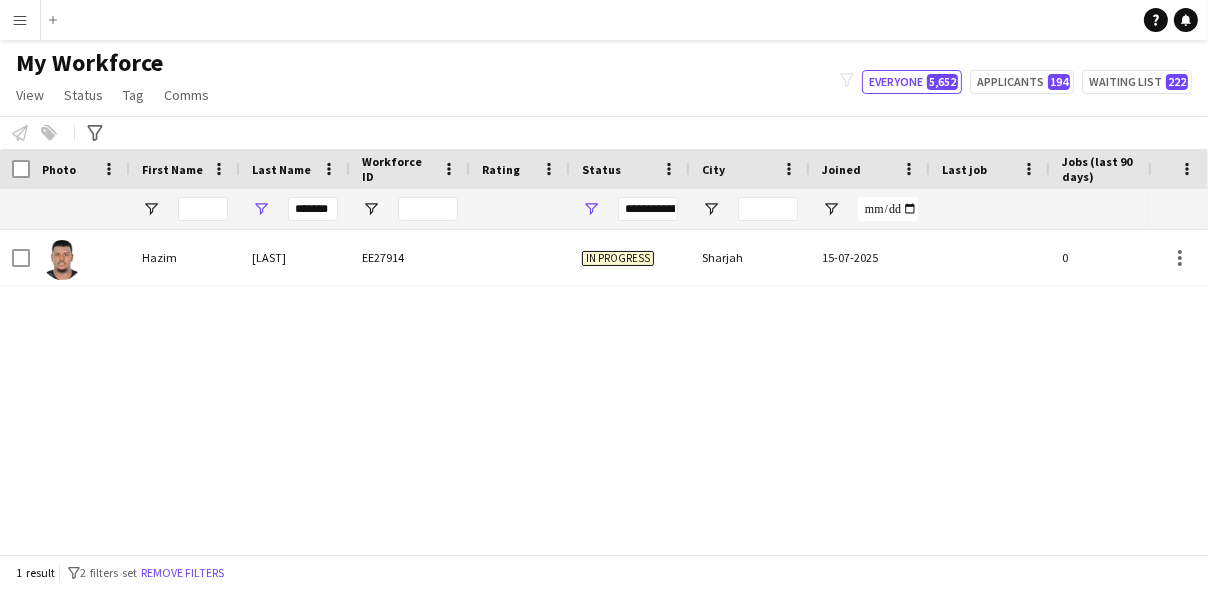 scroll, scrollTop: 0, scrollLeft: 0, axis: both 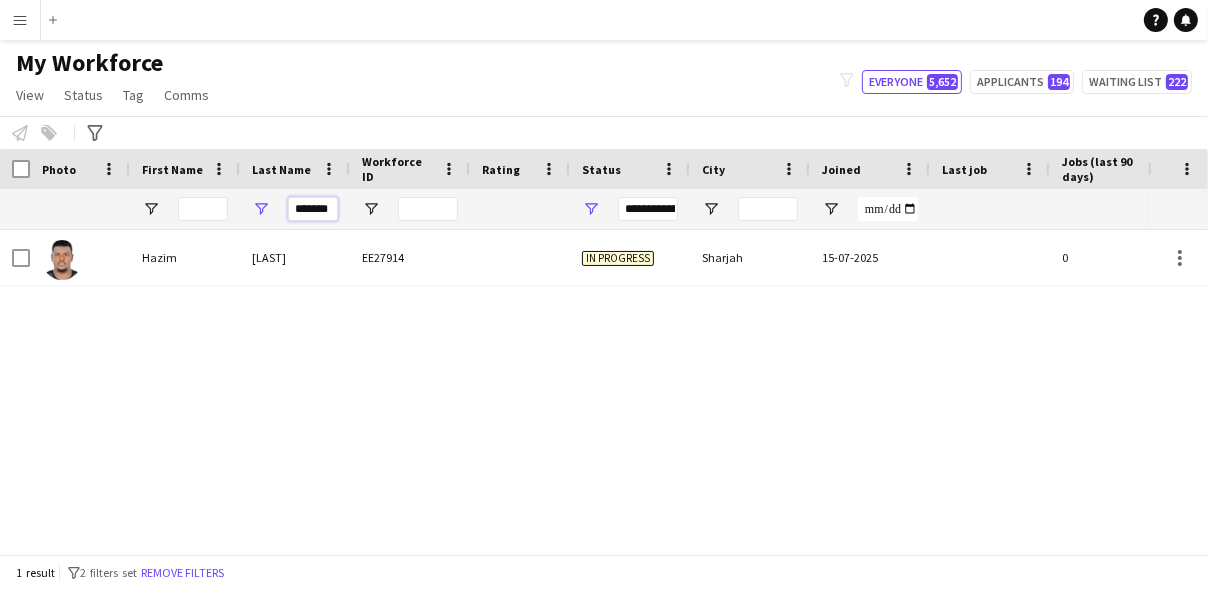 click on "*******" at bounding box center (313, 209) 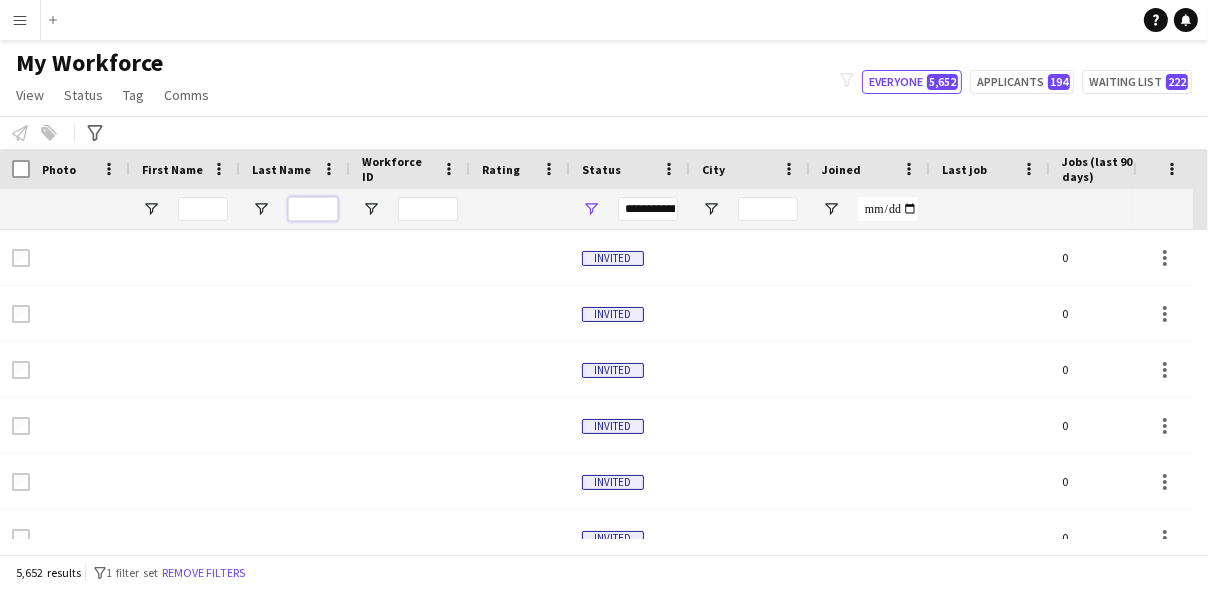 type 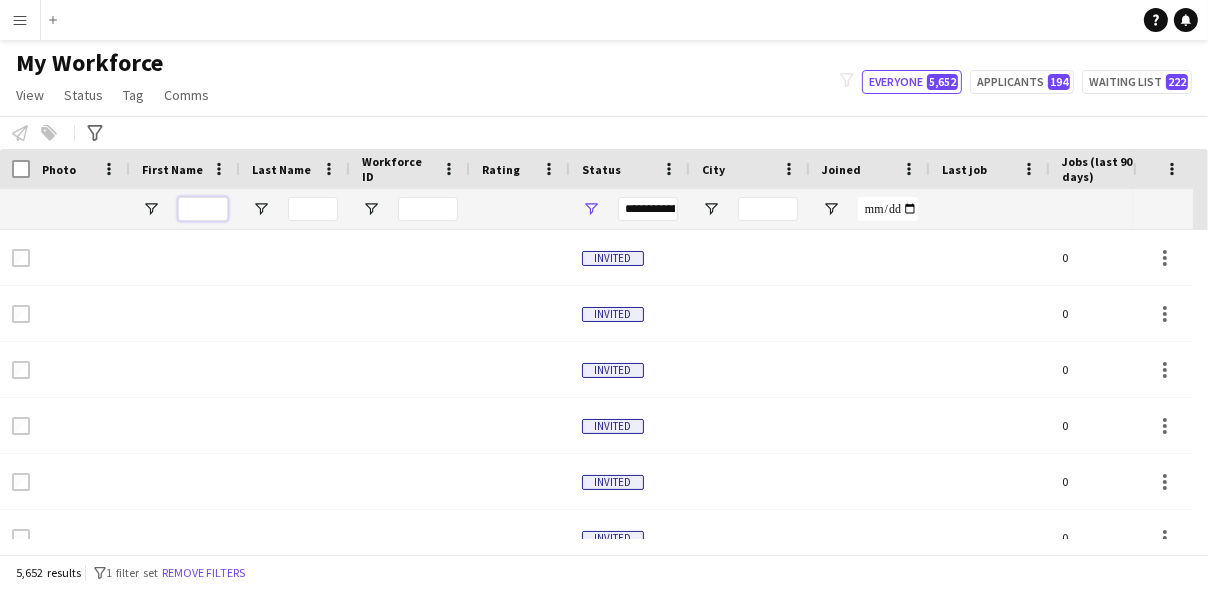 click at bounding box center [203, 209] 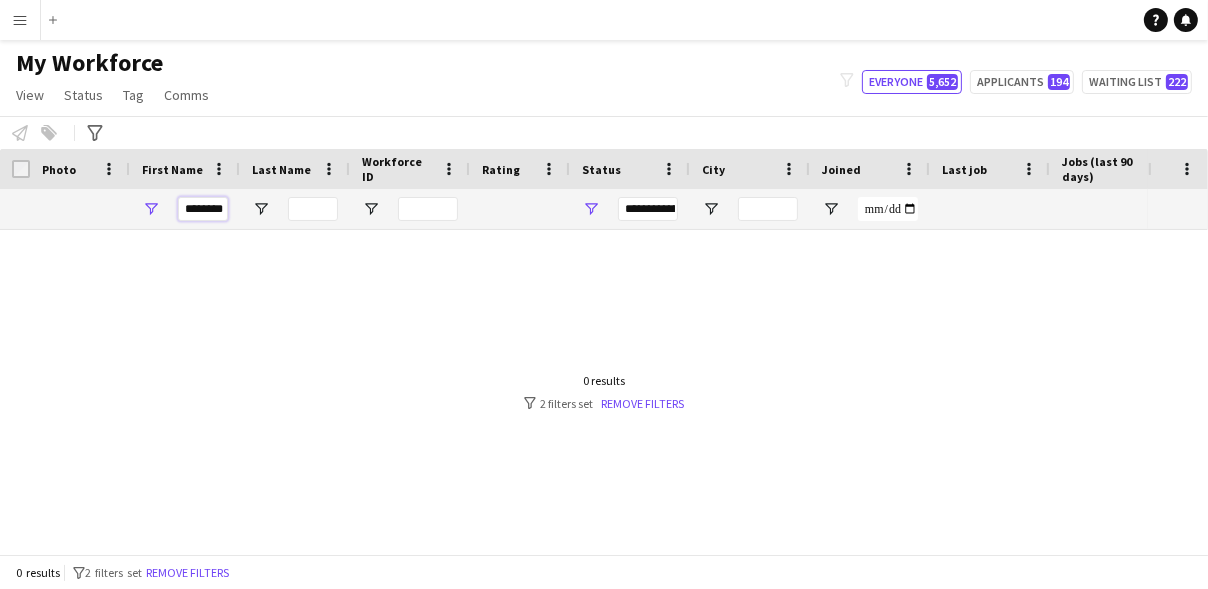 scroll, scrollTop: 0, scrollLeft: 13, axis: horizontal 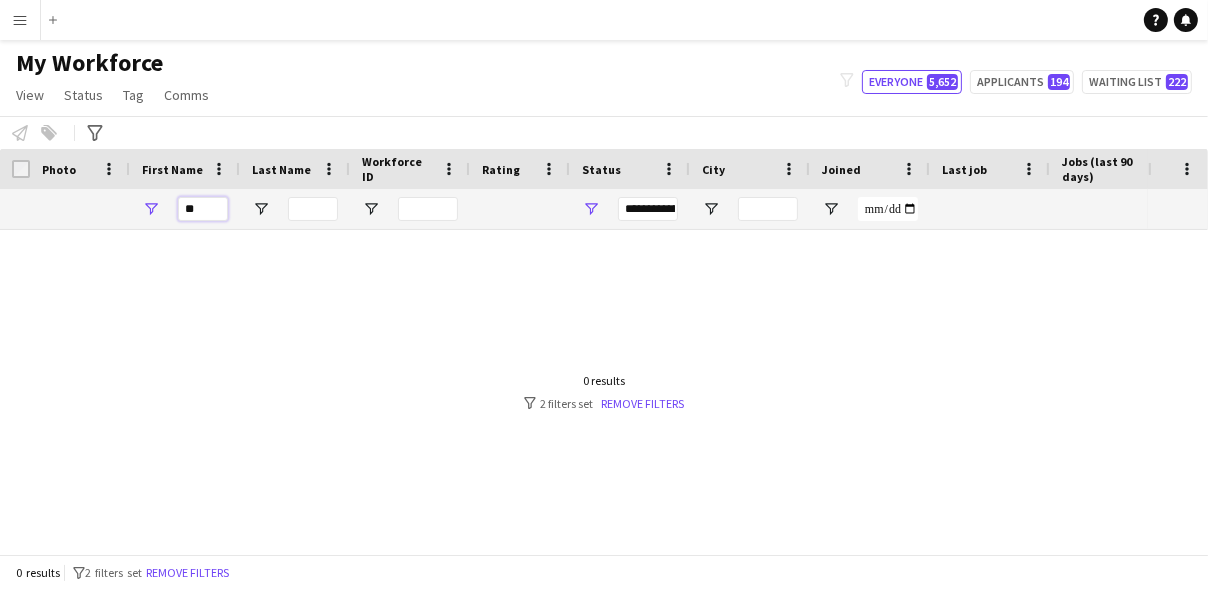 type on "*" 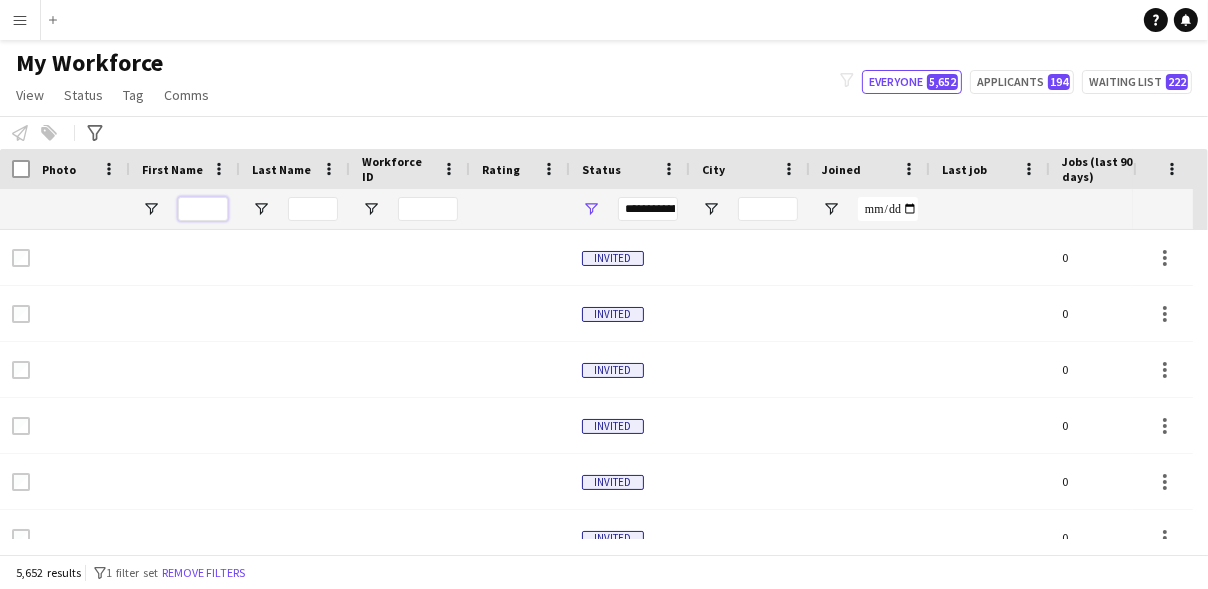 click at bounding box center (203, 209) 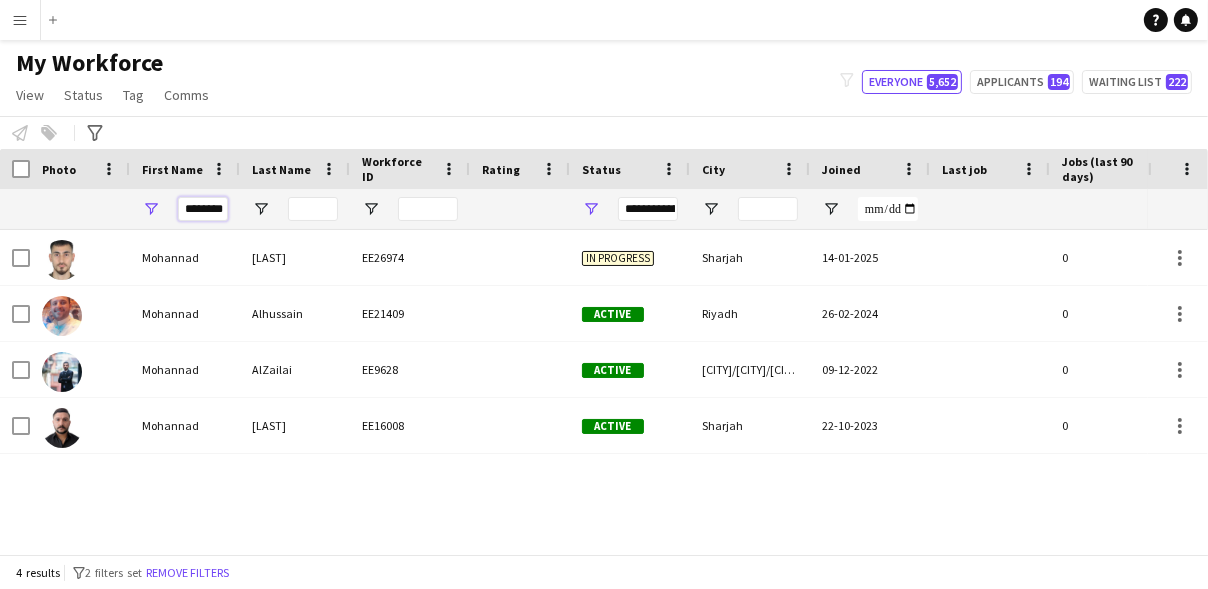 scroll, scrollTop: 0, scrollLeft: 13, axis: horizontal 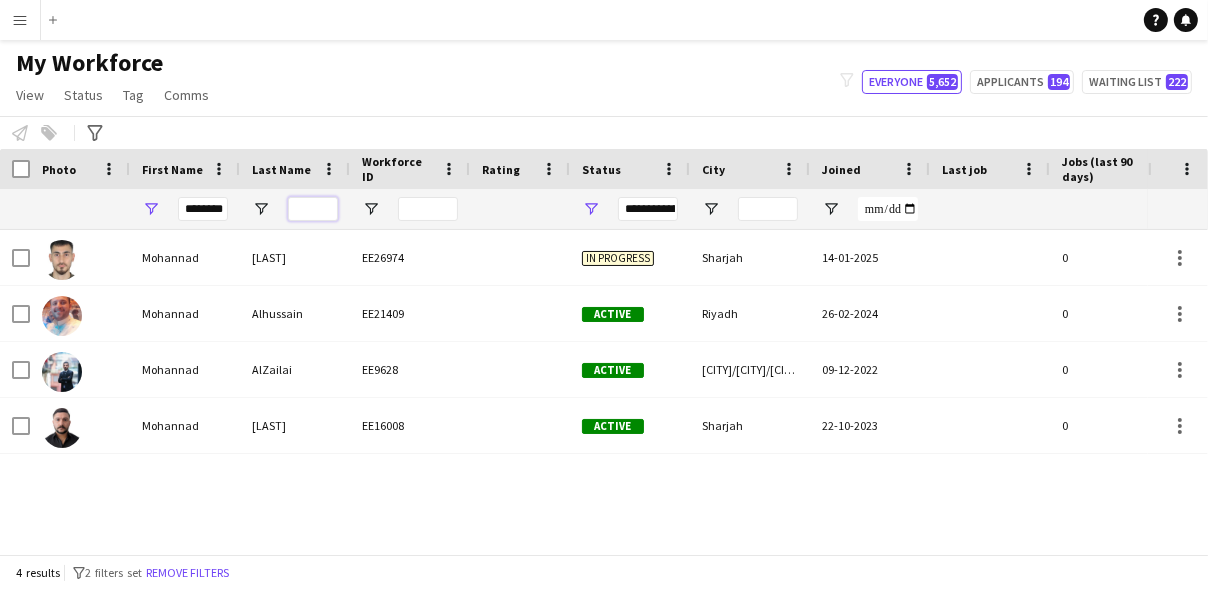 click at bounding box center (313, 209) 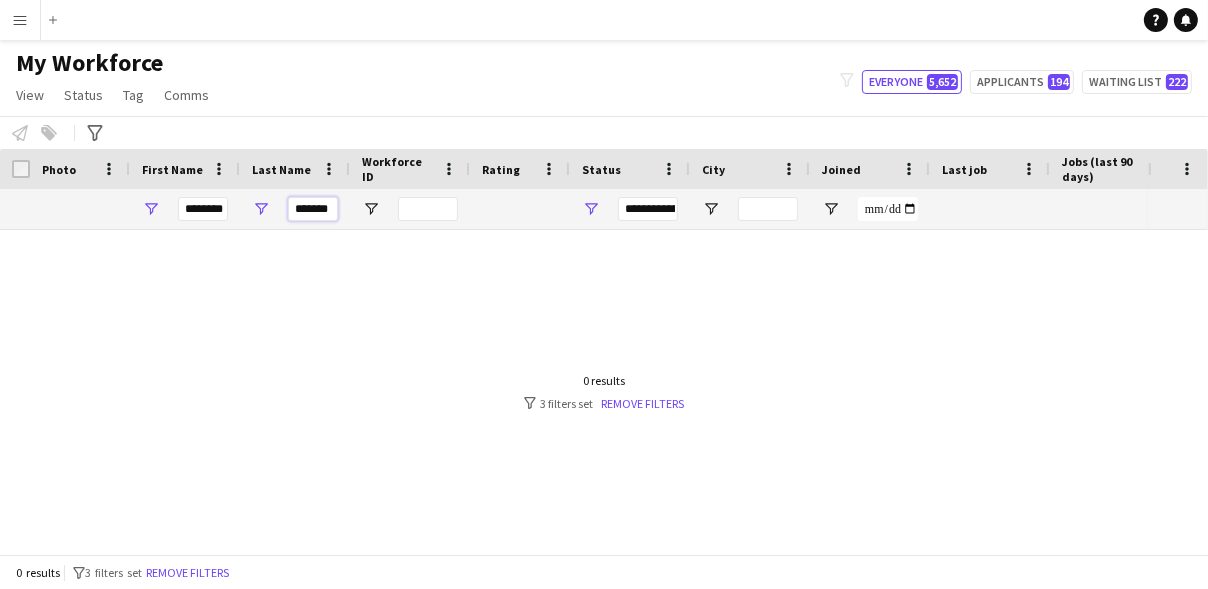 scroll, scrollTop: 0, scrollLeft: 0, axis: both 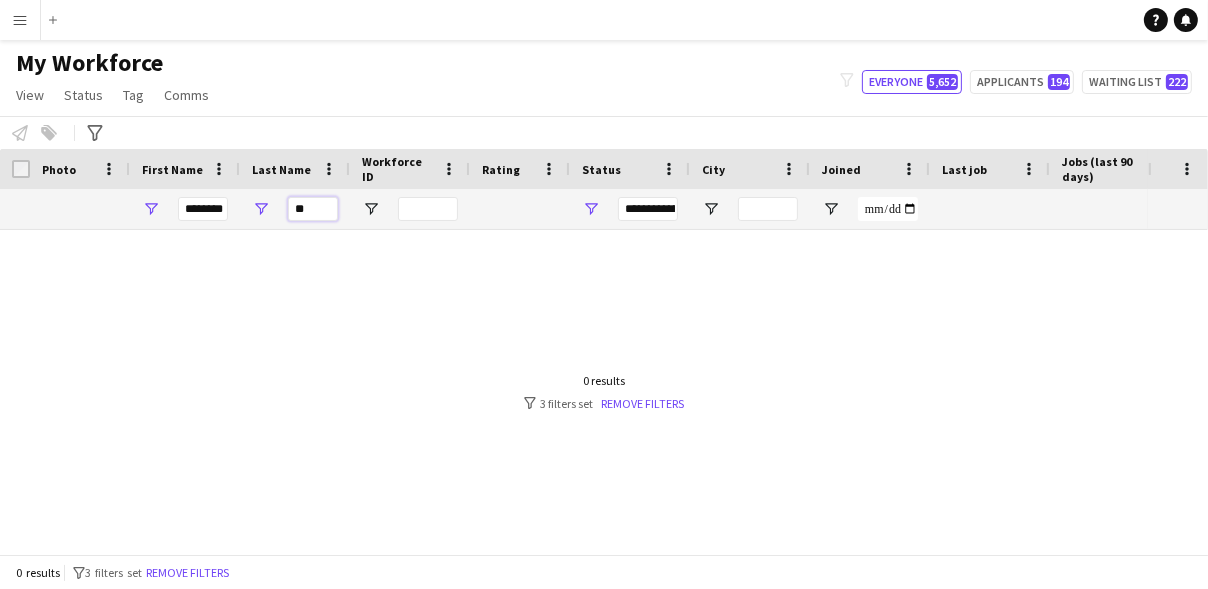 type on "*" 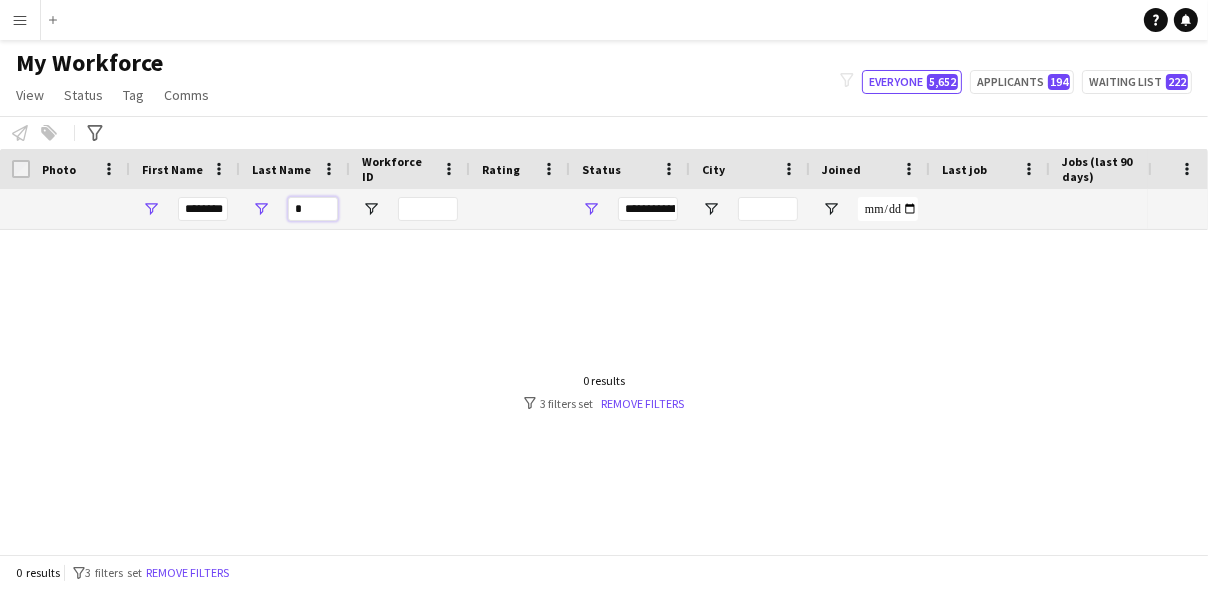 type 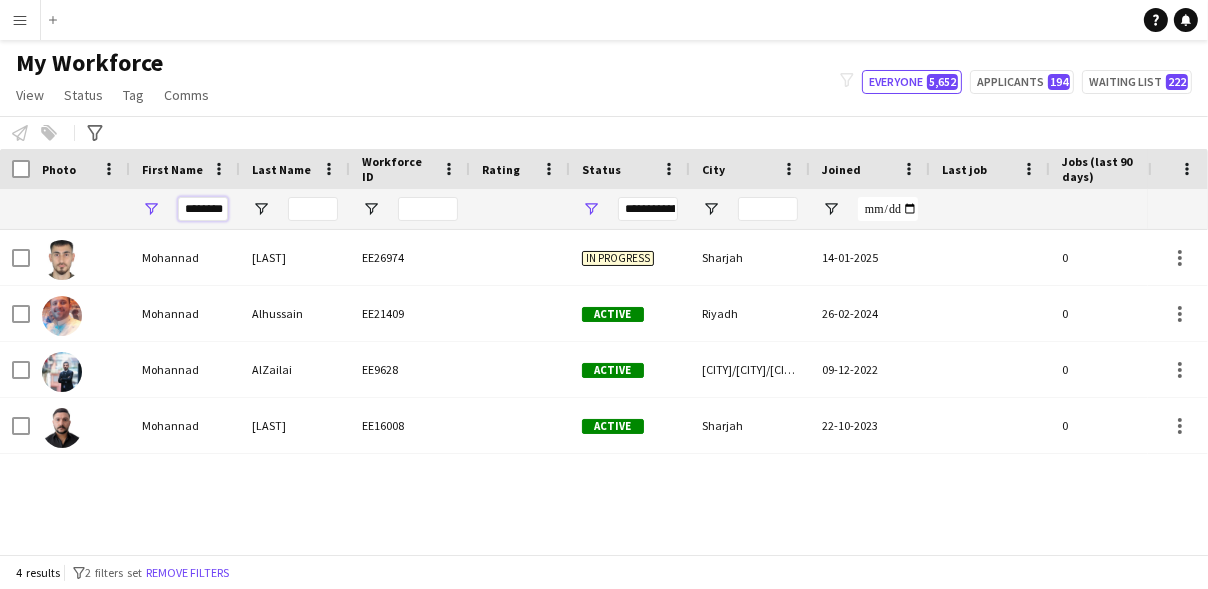 click on "********" at bounding box center (203, 209) 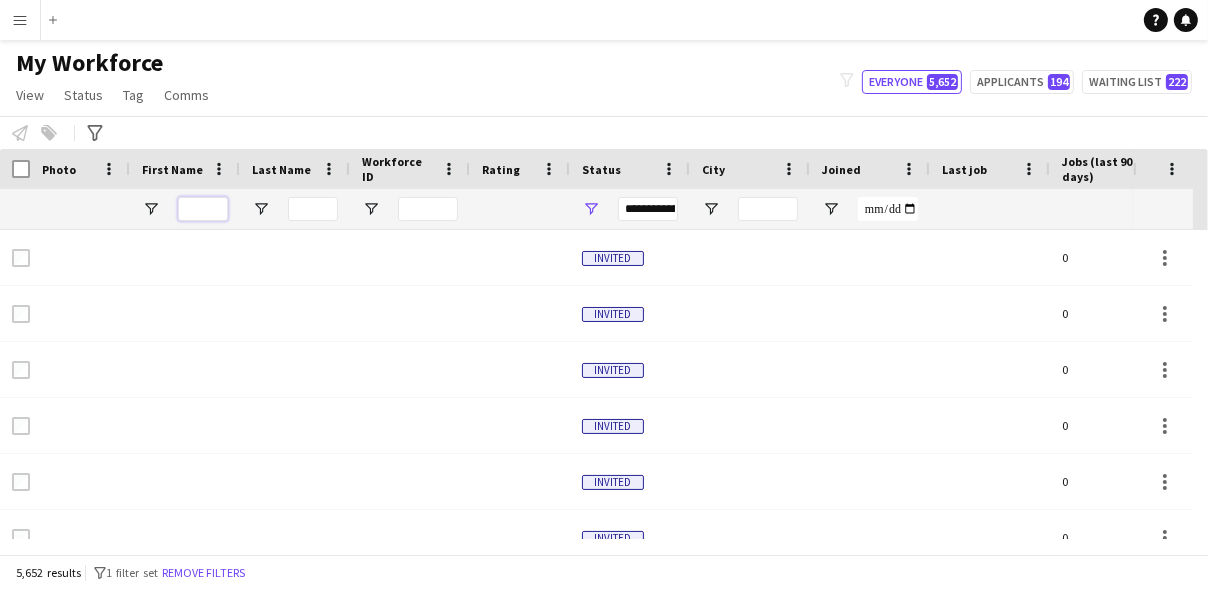 click at bounding box center [203, 209] 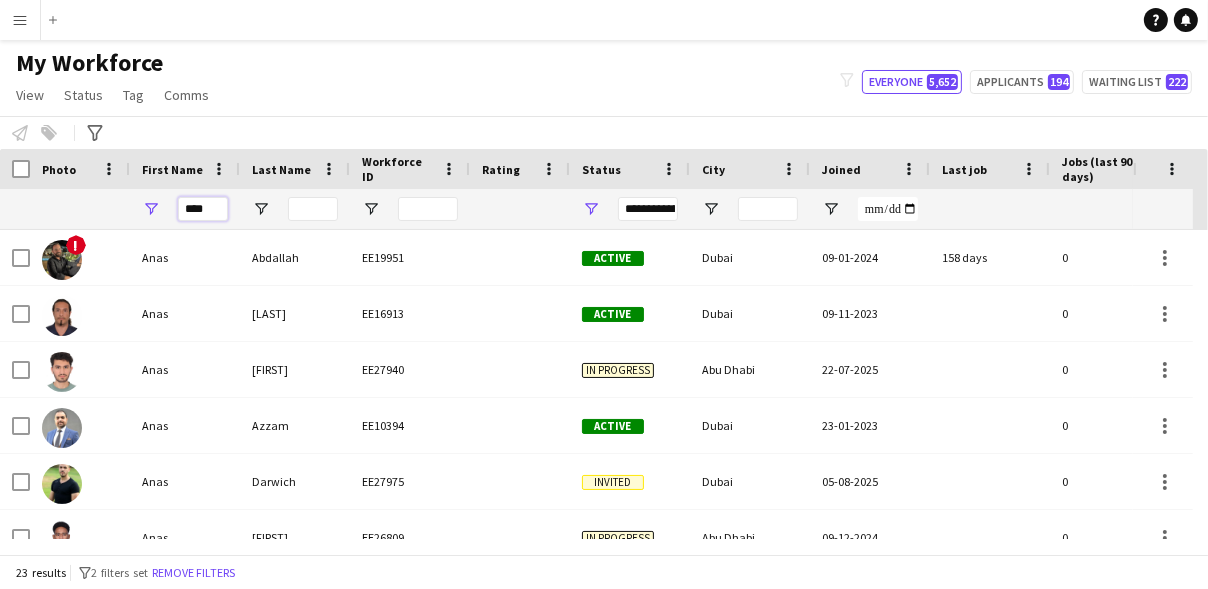 click on "****" at bounding box center [203, 209] 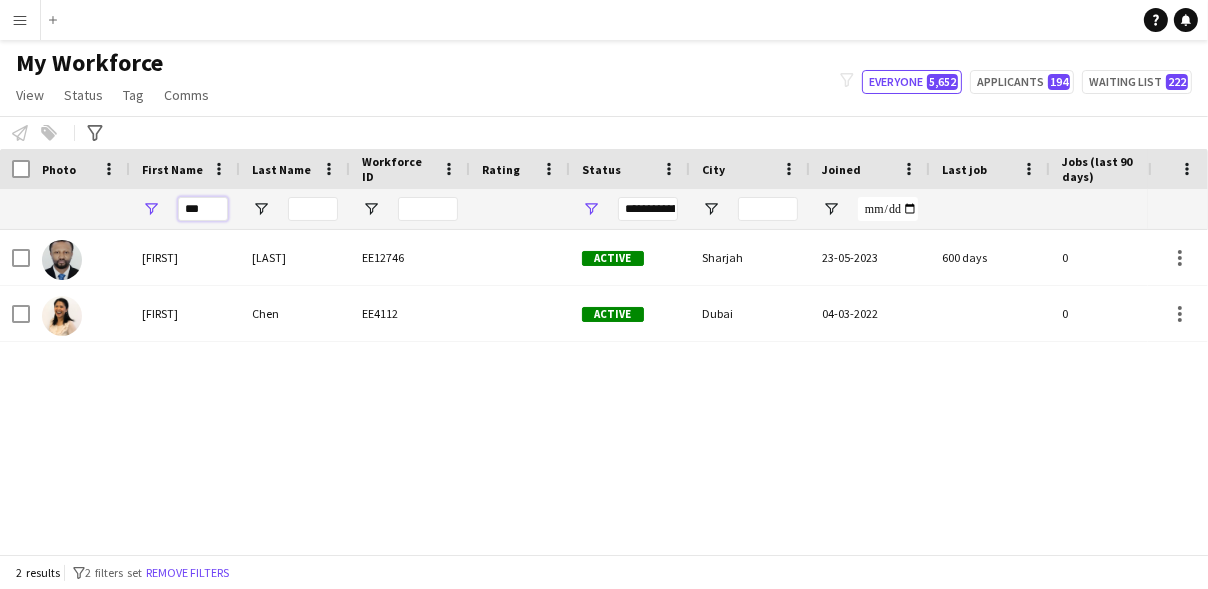 click on "***" at bounding box center [203, 209] 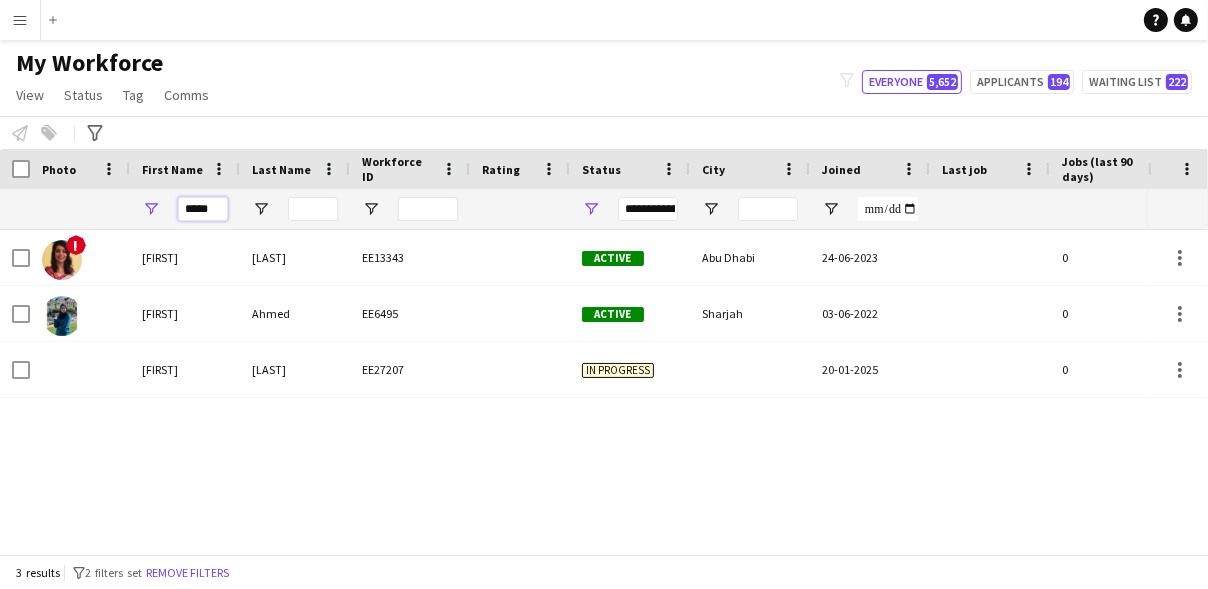 type on "*****" 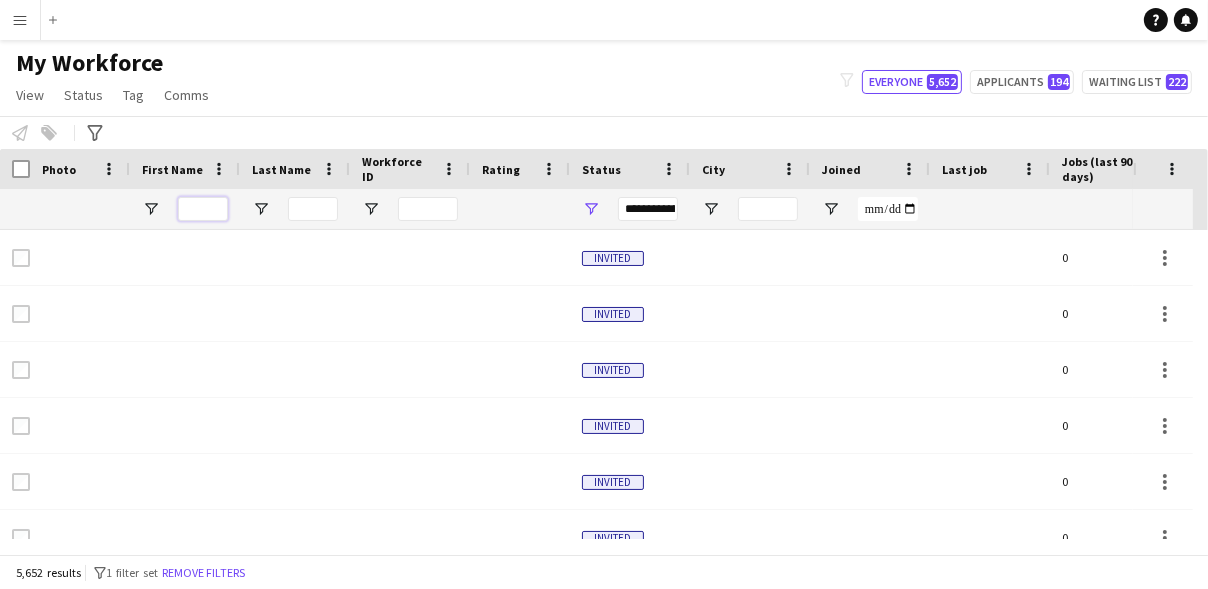 type 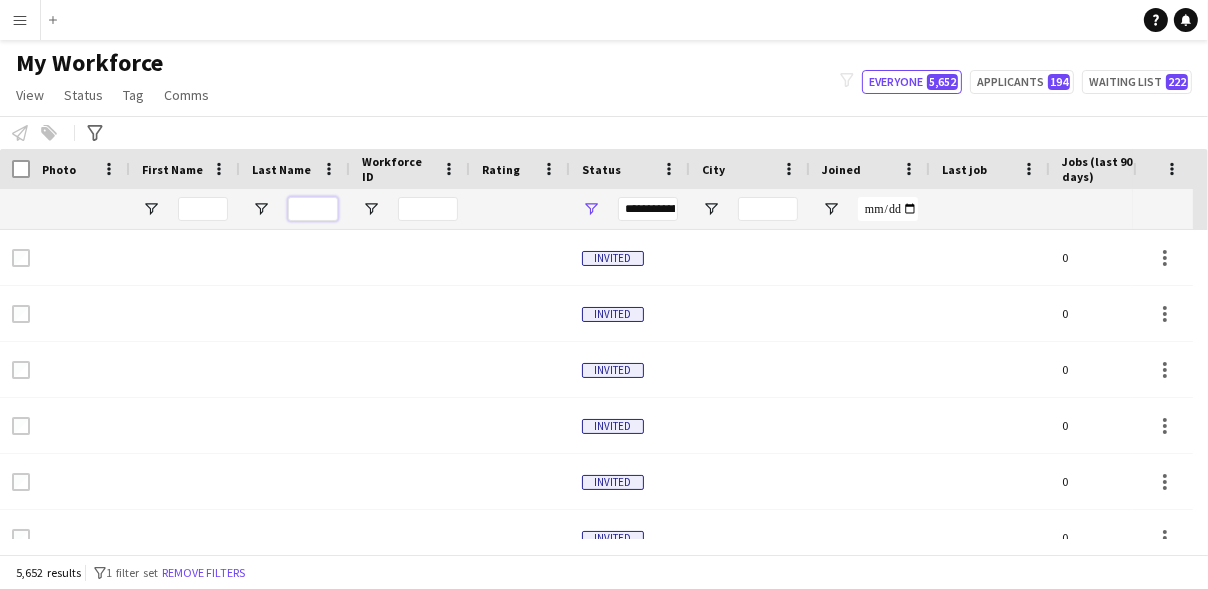 click at bounding box center [313, 209] 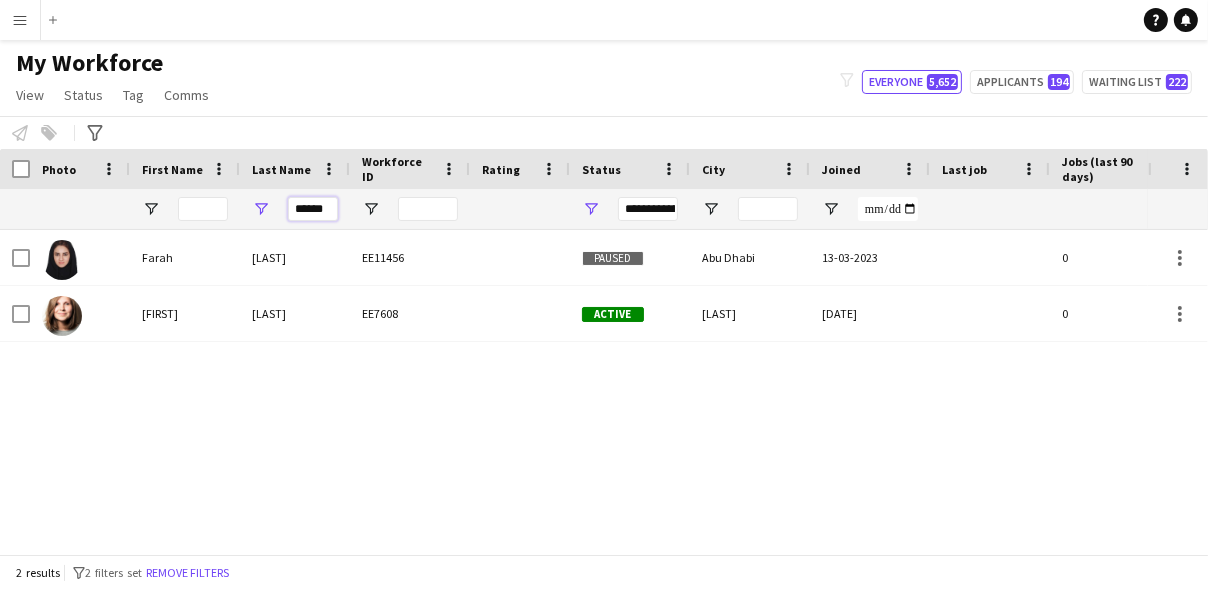 type on "*******" 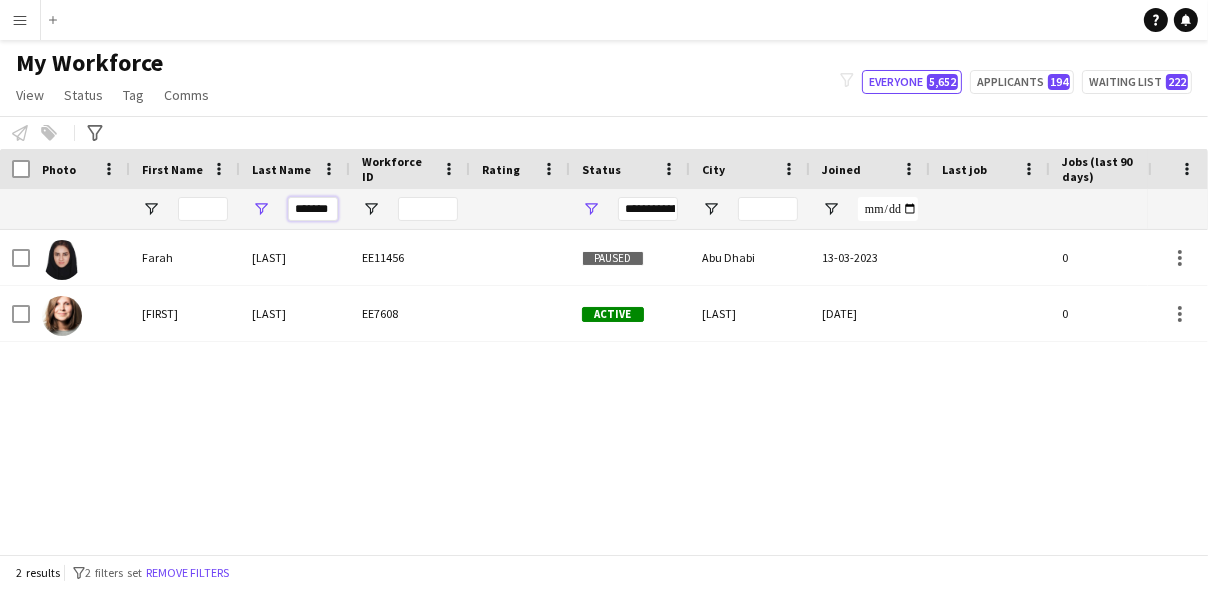 scroll, scrollTop: 0, scrollLeft: 3, axis: horizontal 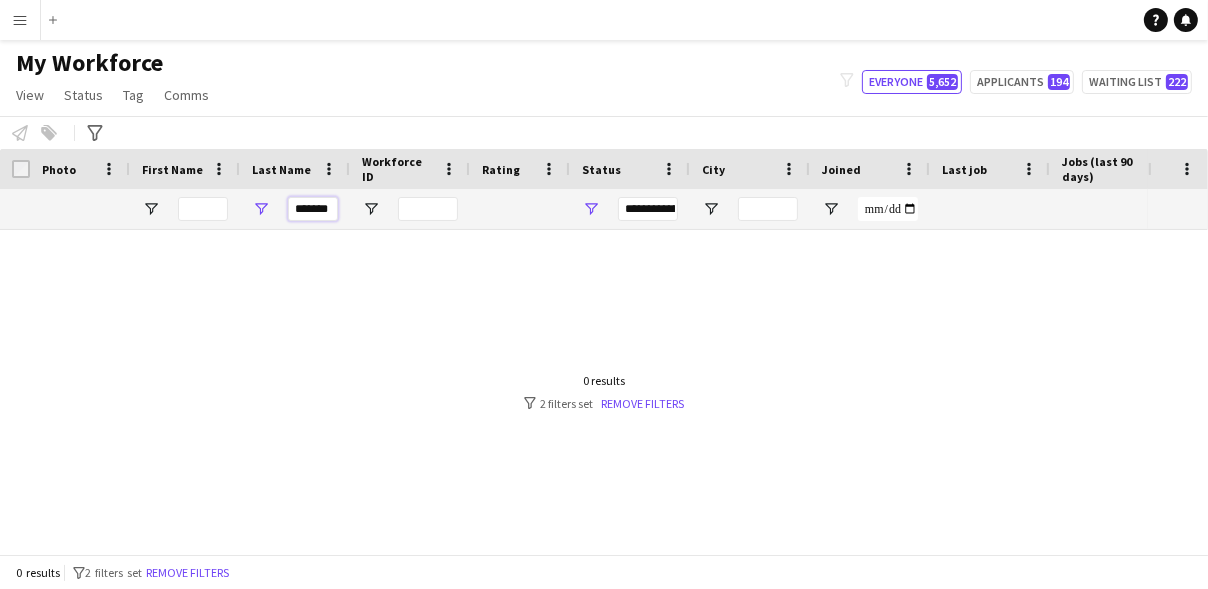 click on "*******" at bounding box center [313, 209] 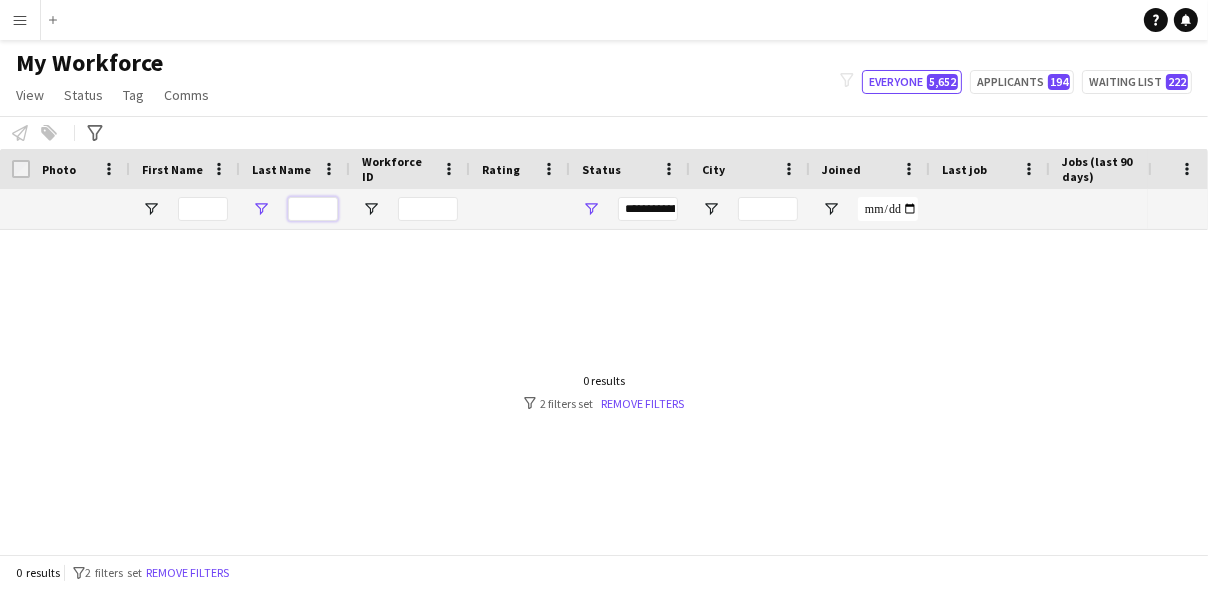 scroll, scrollTop: 0, scrollLeft: 0, axis: both 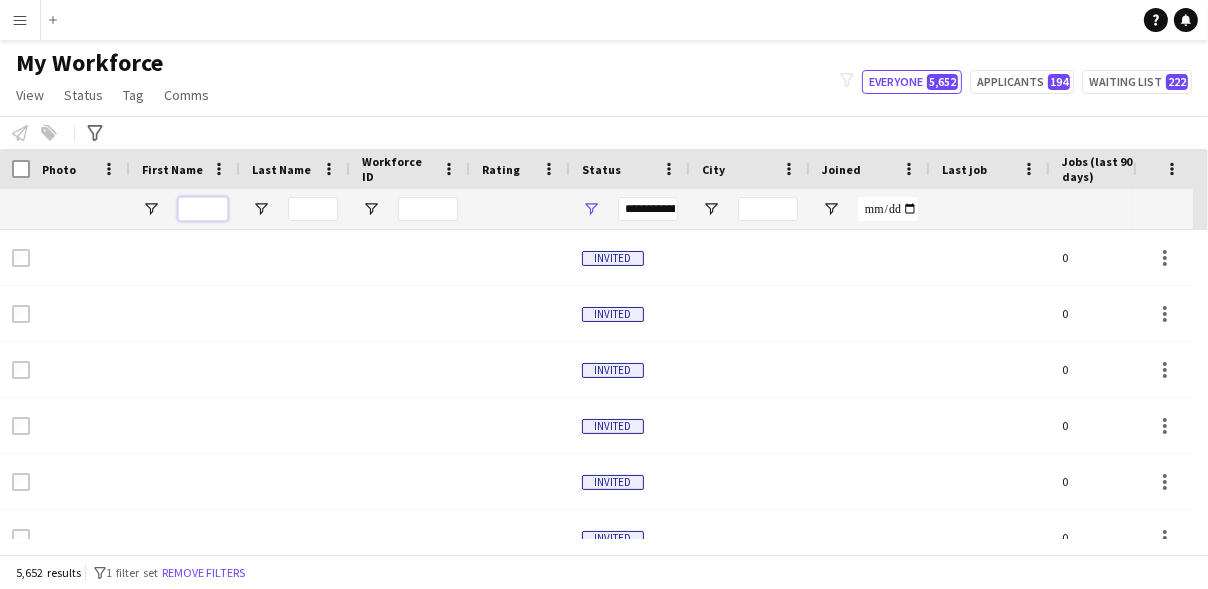 click at bounding box center (203, 209) 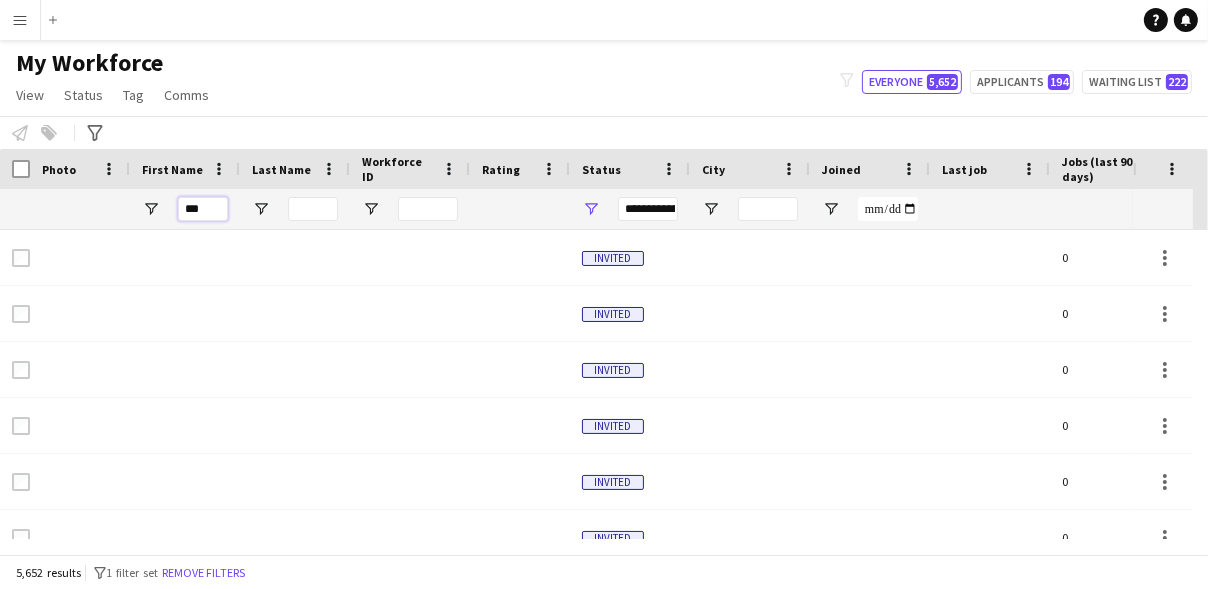 type on "****" 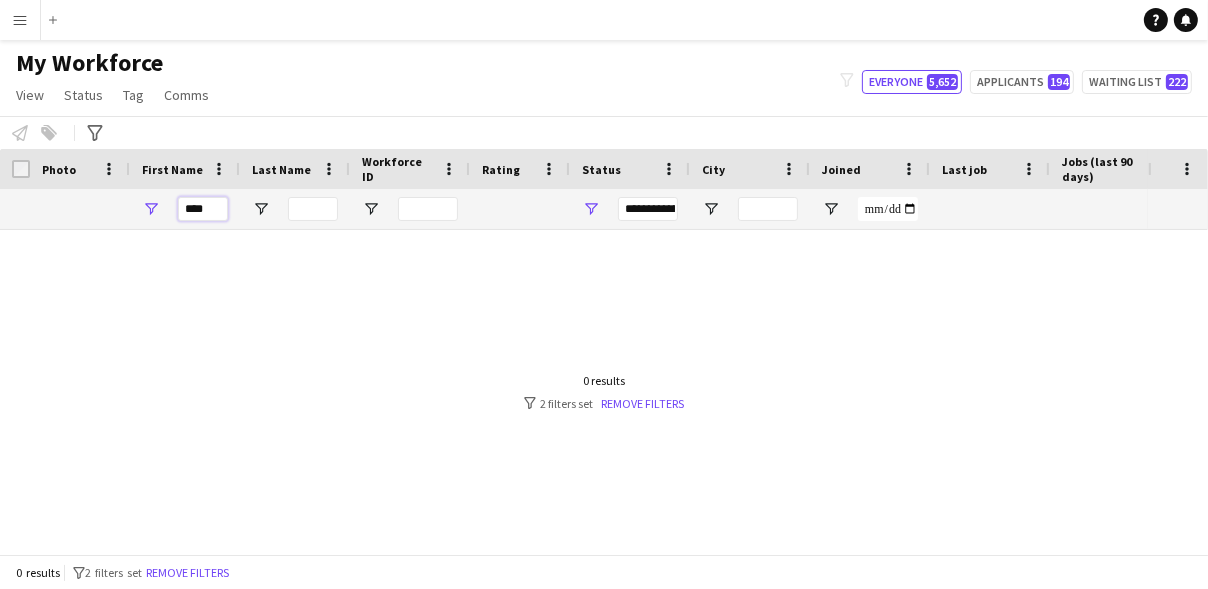 click on "****" at bounding box center [203, 209] 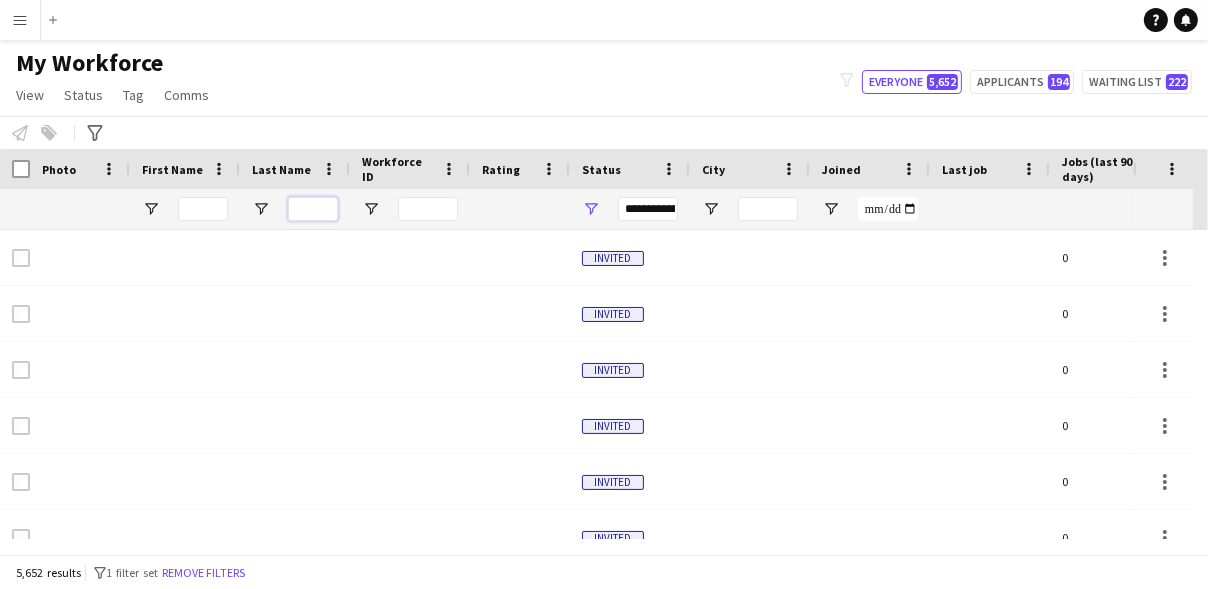 click at bounding box center [313, 209] 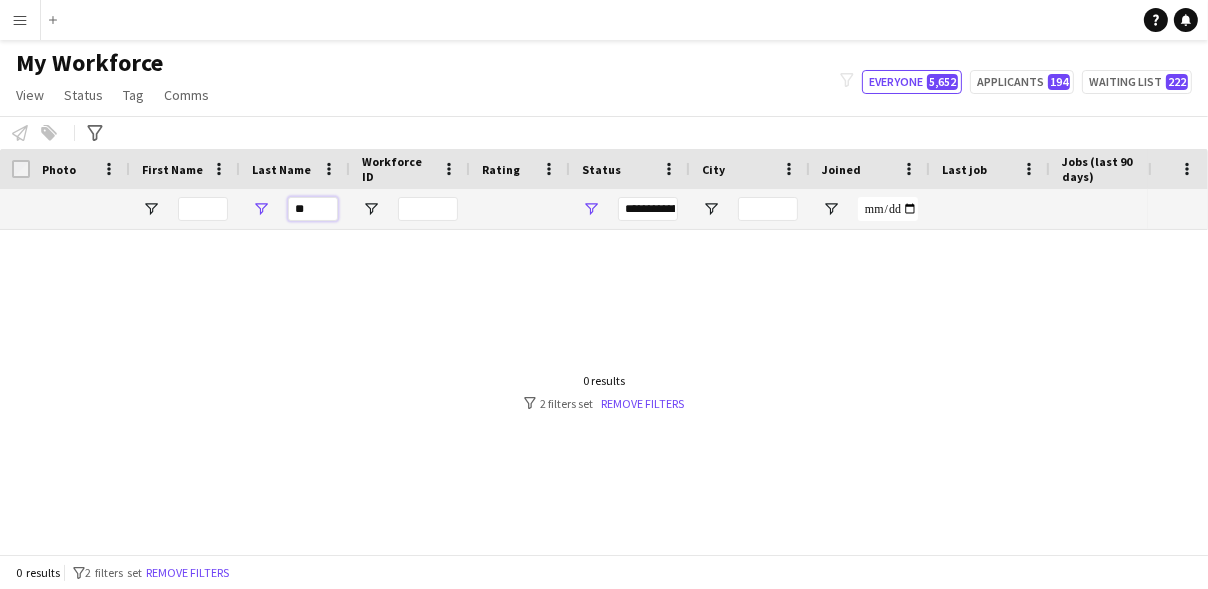 type on "*" 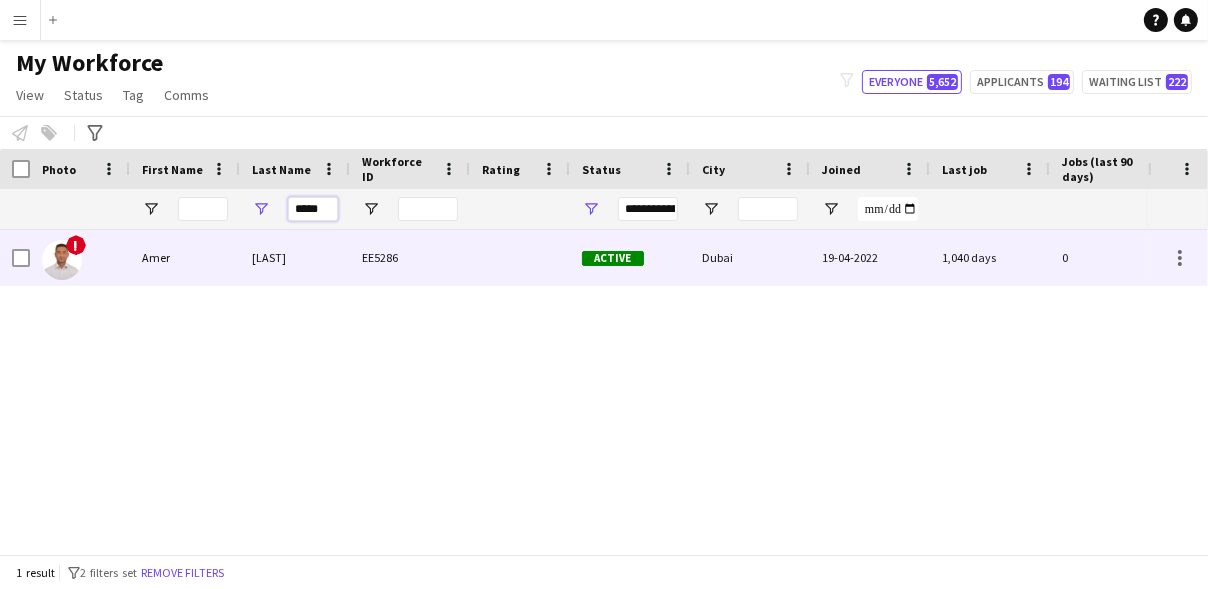 type on "*****" 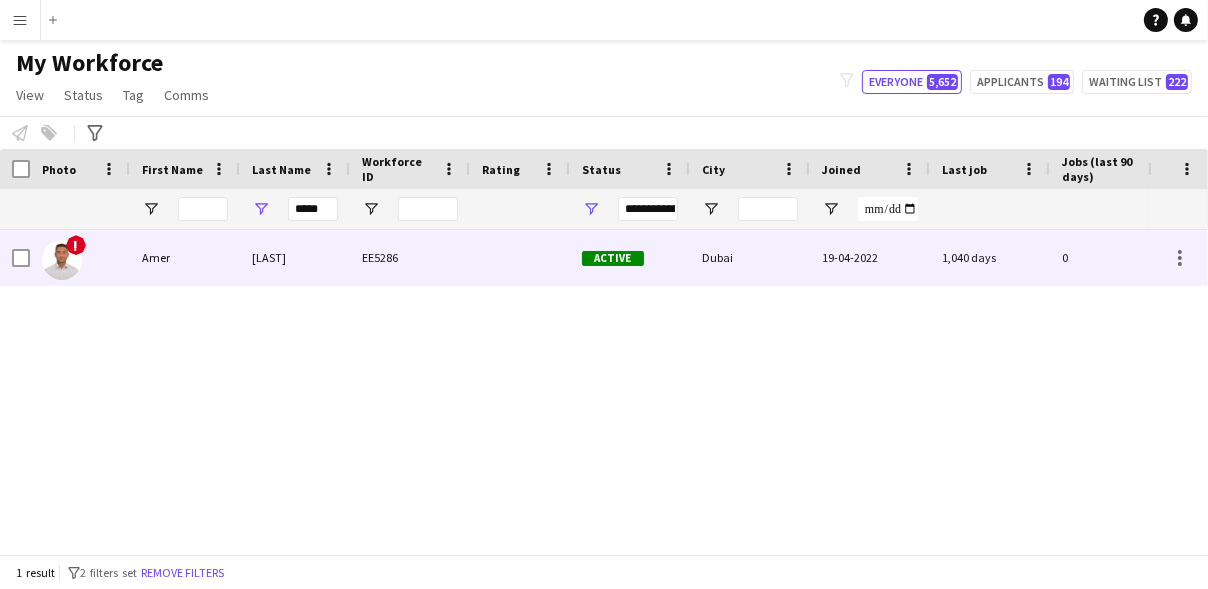 click on "Qadri" at bounding box center (295, 257) 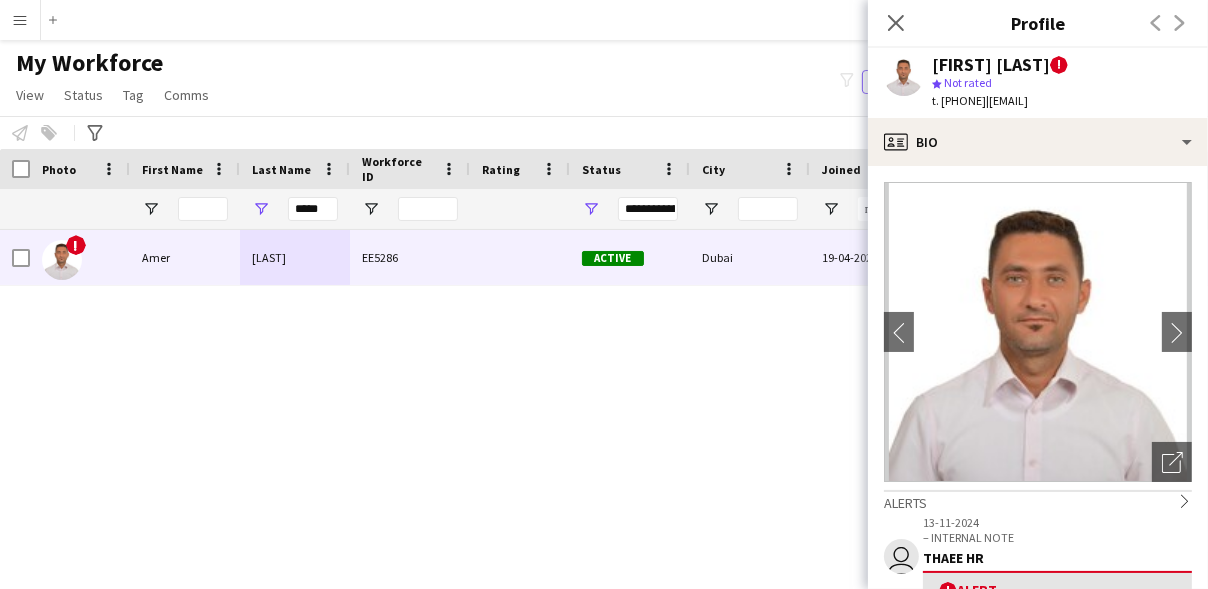 click on "!" 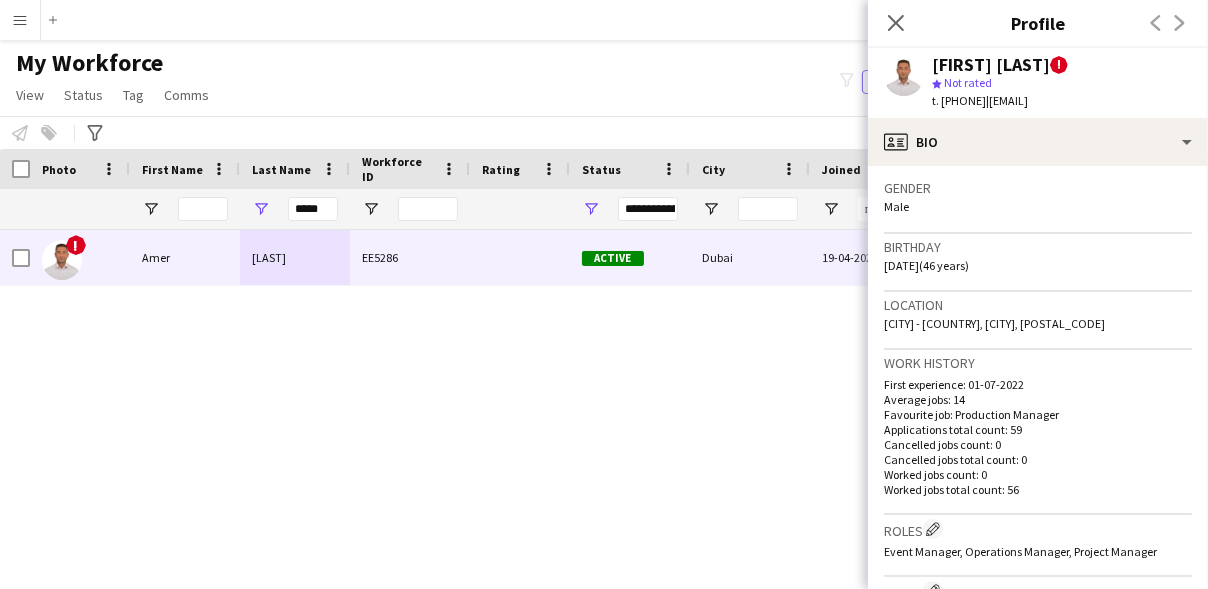 scroll, scrollTop: 710, scrollLeft: 0, axis: vertical 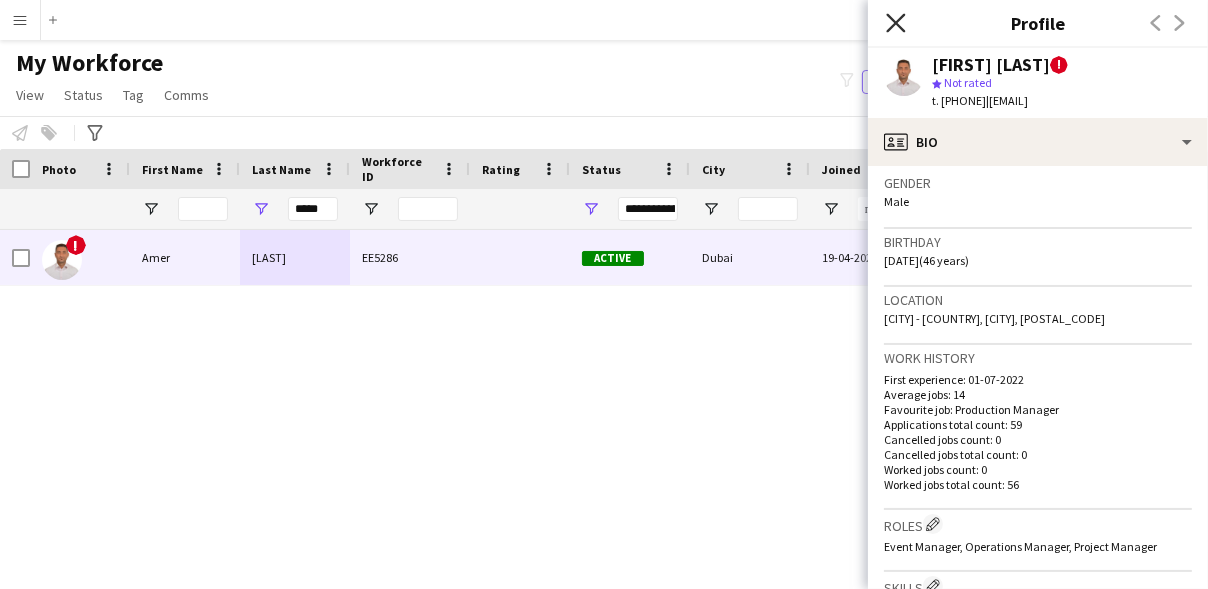 click 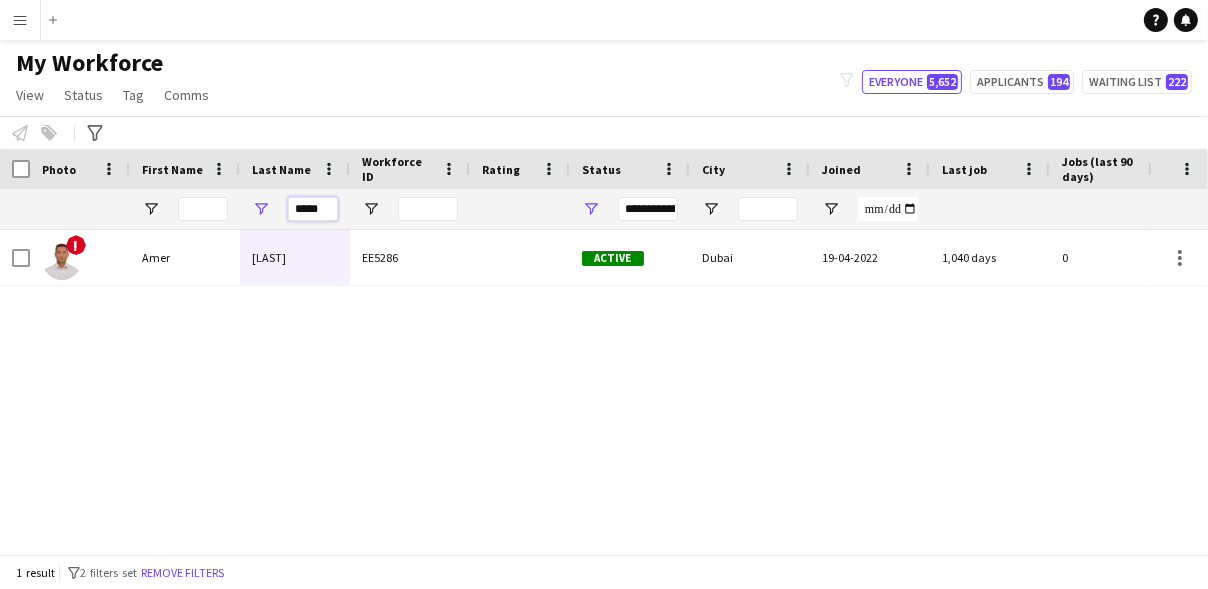 click on "*****" at bounding box center [313, 209] 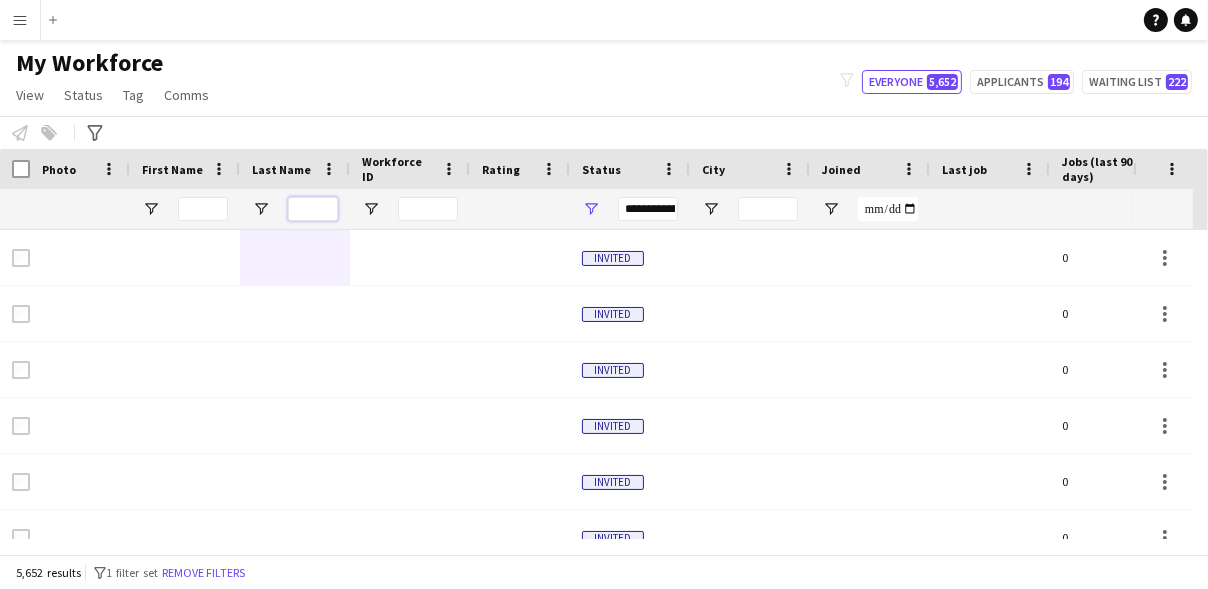 type 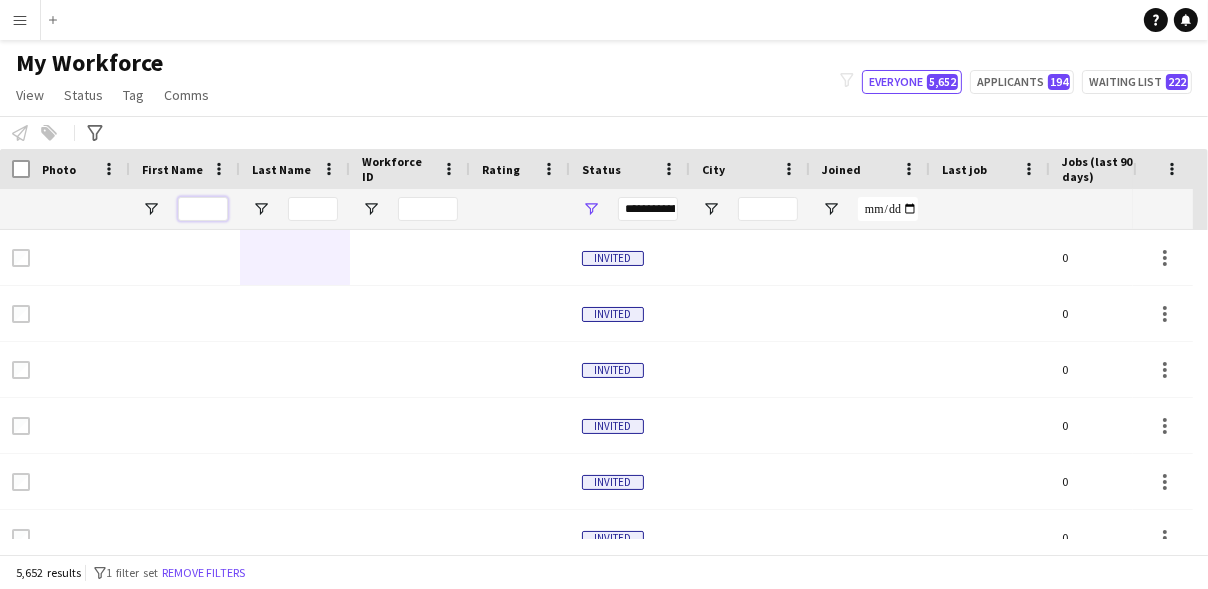 click at bounding box center [203, 209] 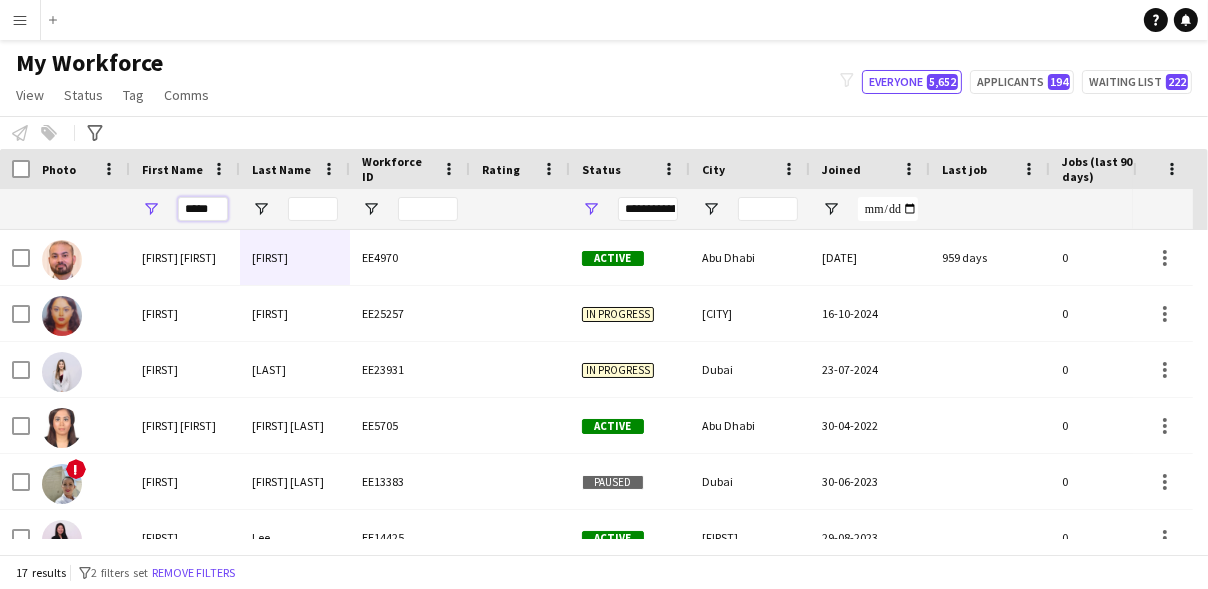 type on "******" 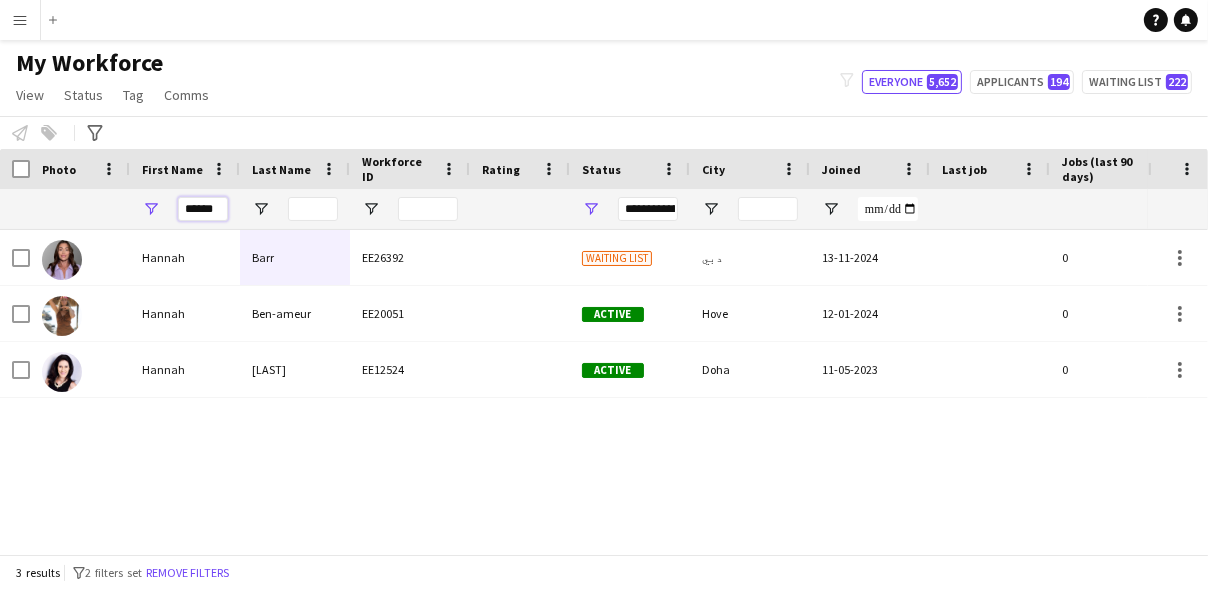 click on "******" at bounding box center [203, 209] 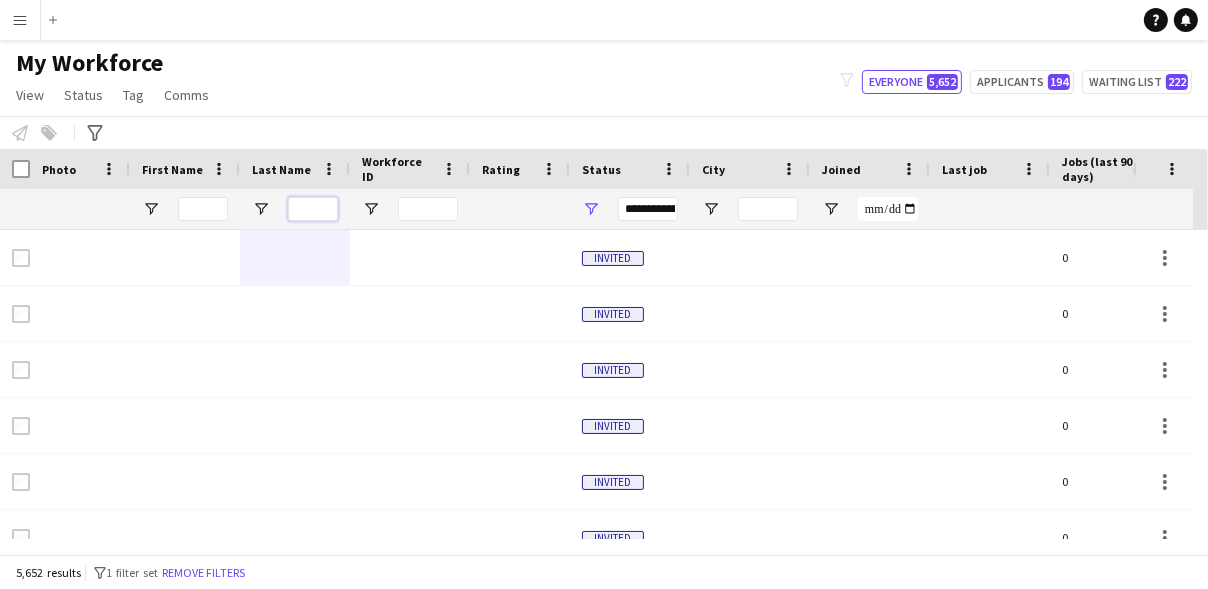 click at bounding box center [313, 209] 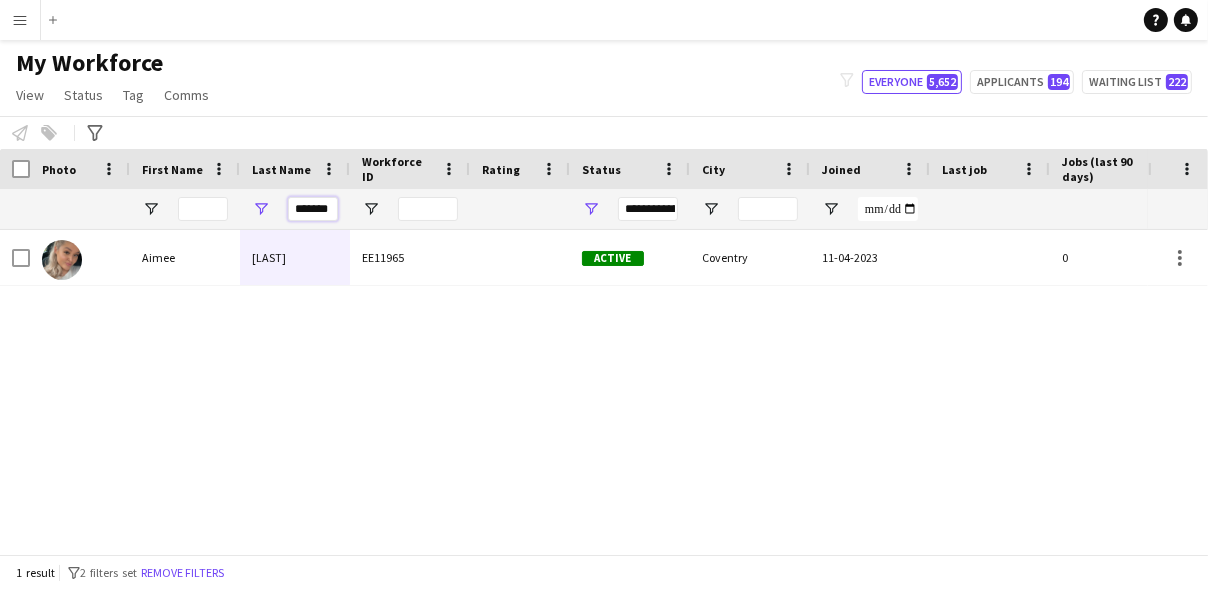scroll, scrollTop: 0, scrollLeft: 2, axis: horizontal 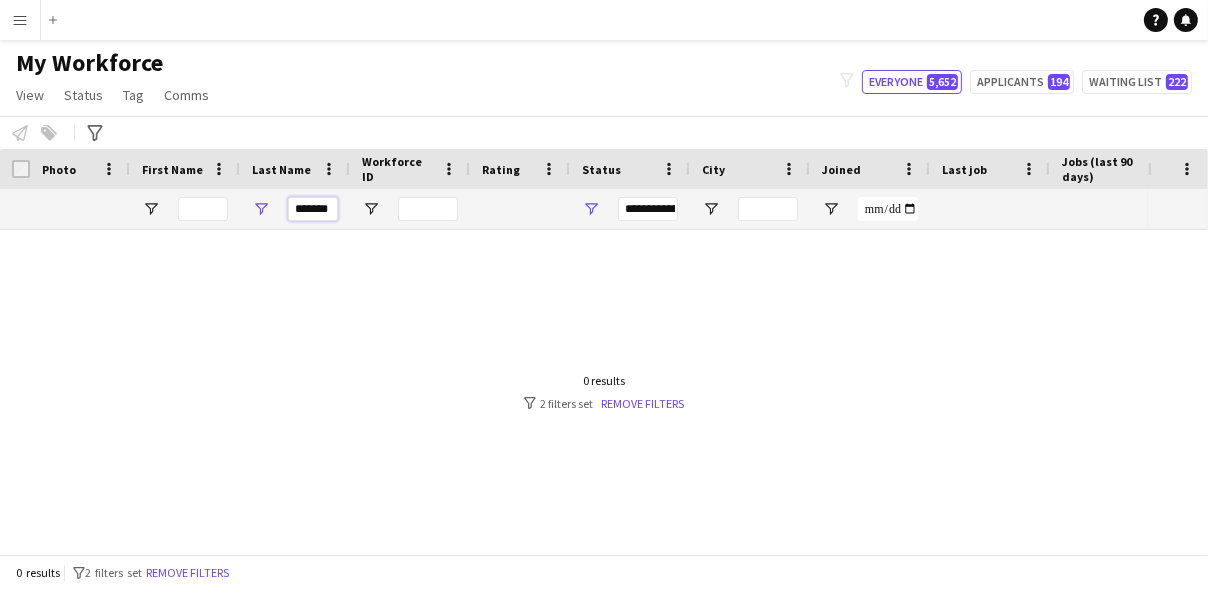 type on "*******" 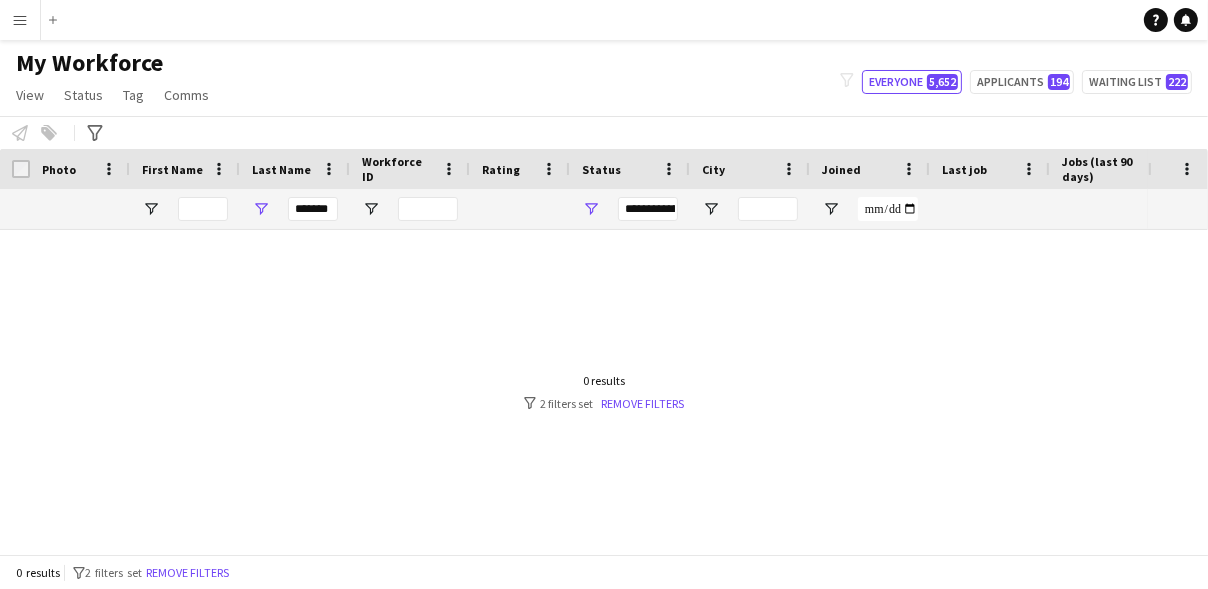 scroll, scrollTop: 0, scrollLeft: 0, axis: both 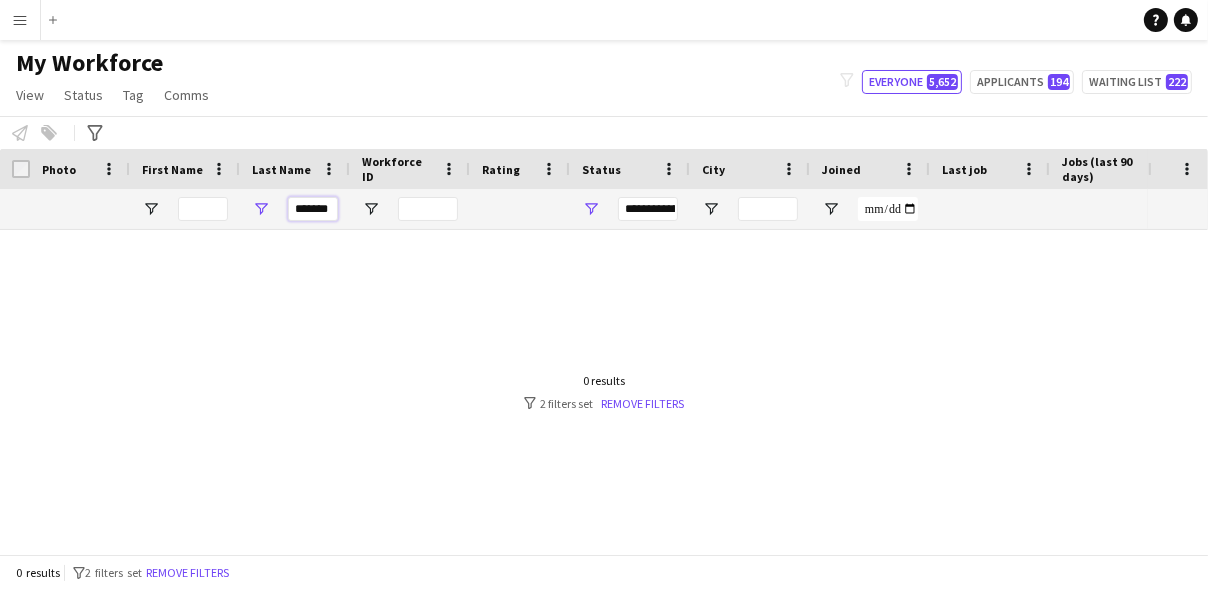 click on "*******" at bounding box center [313, 209] 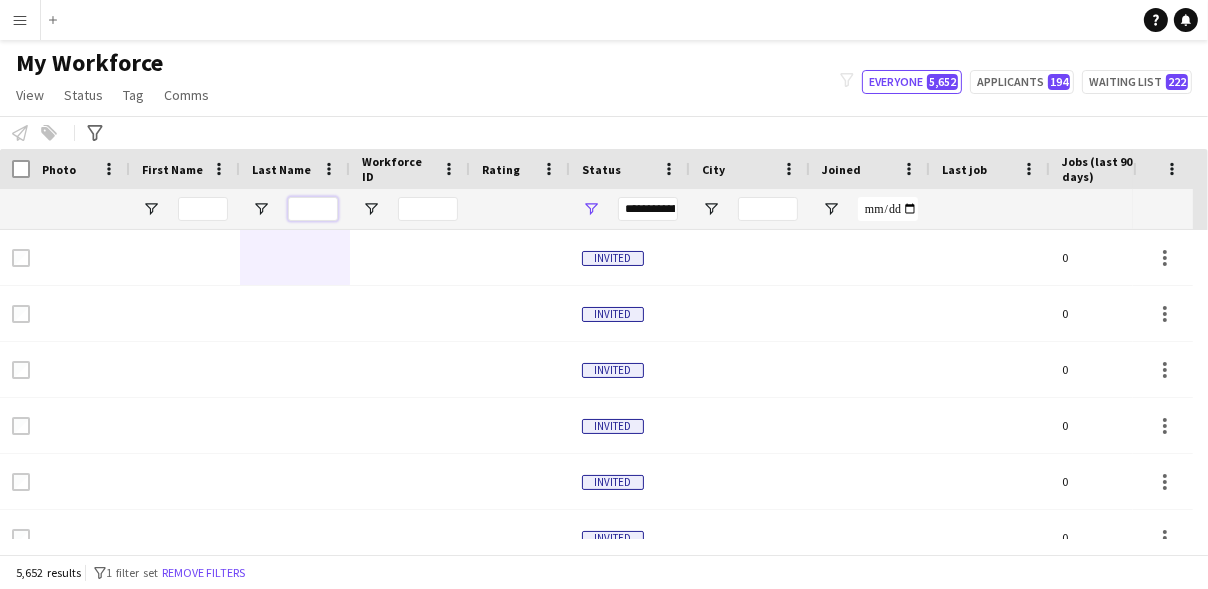 type 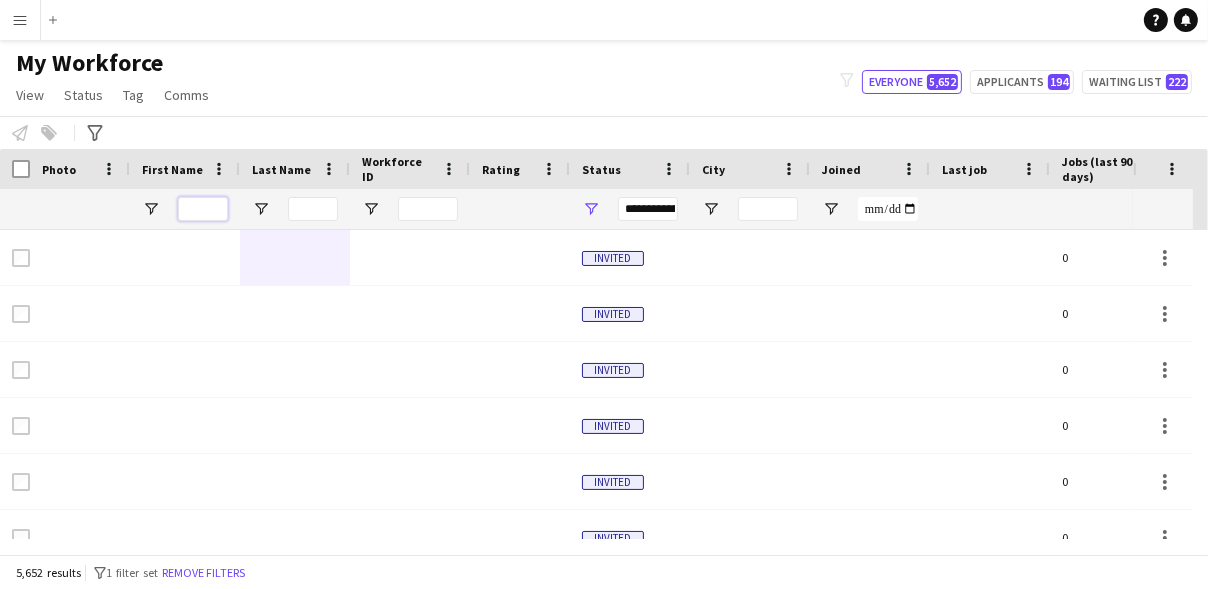 click at bounding box center [203, 209] 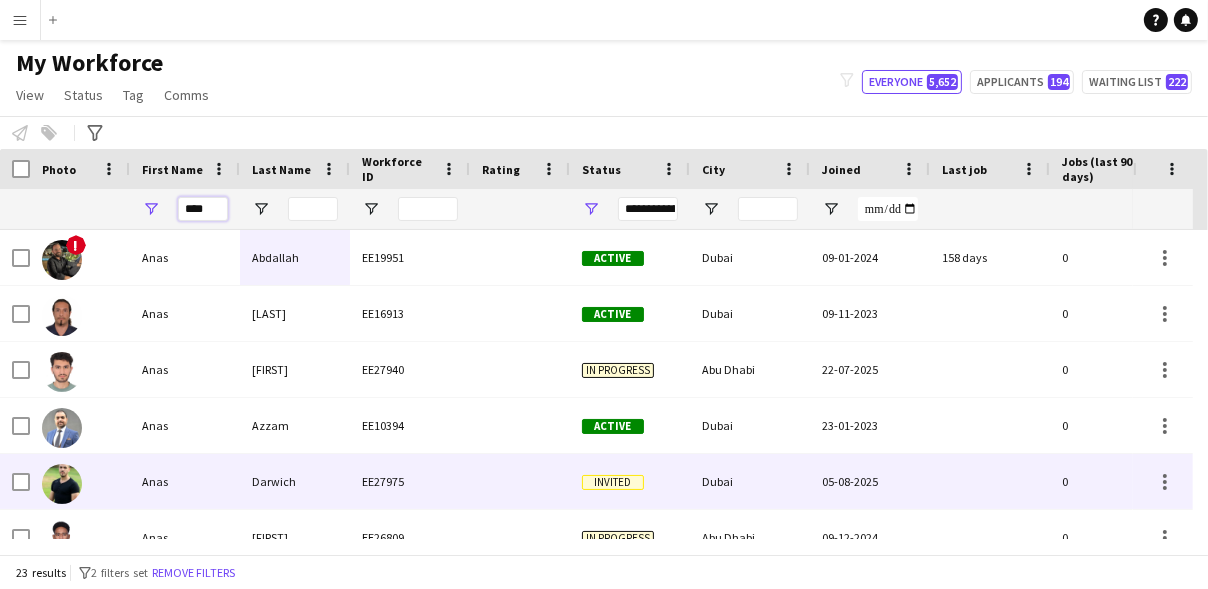type on "****" 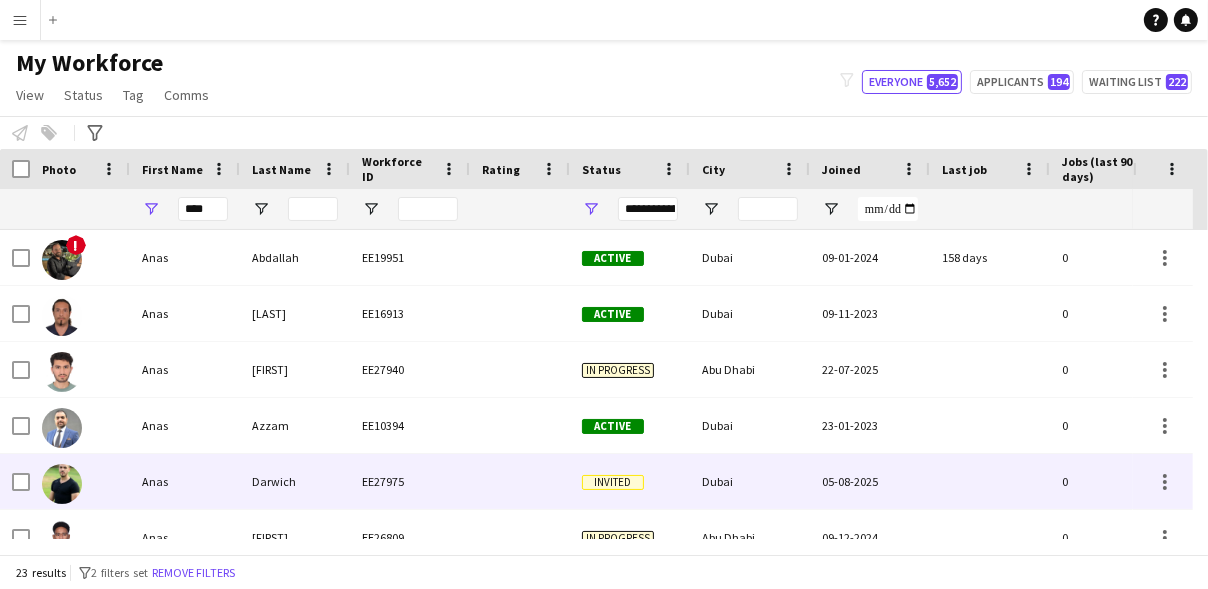 click on "Anas" at bounding box center (185, 481) 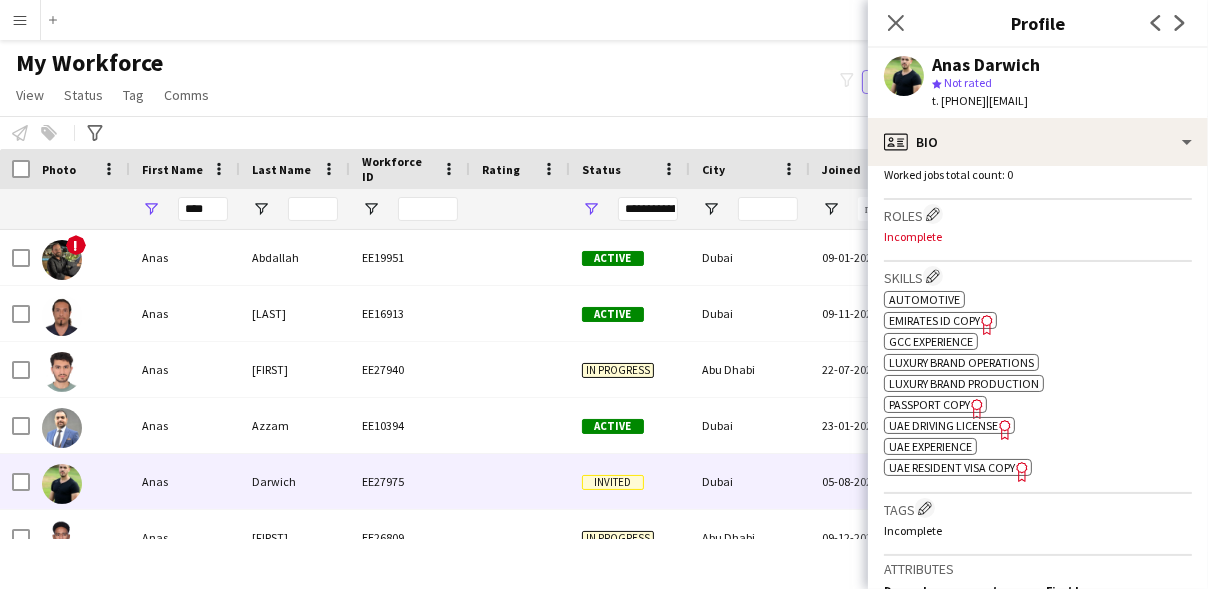 scroll, scrollTop: 530, scrollLeft: 0, axis: vertical 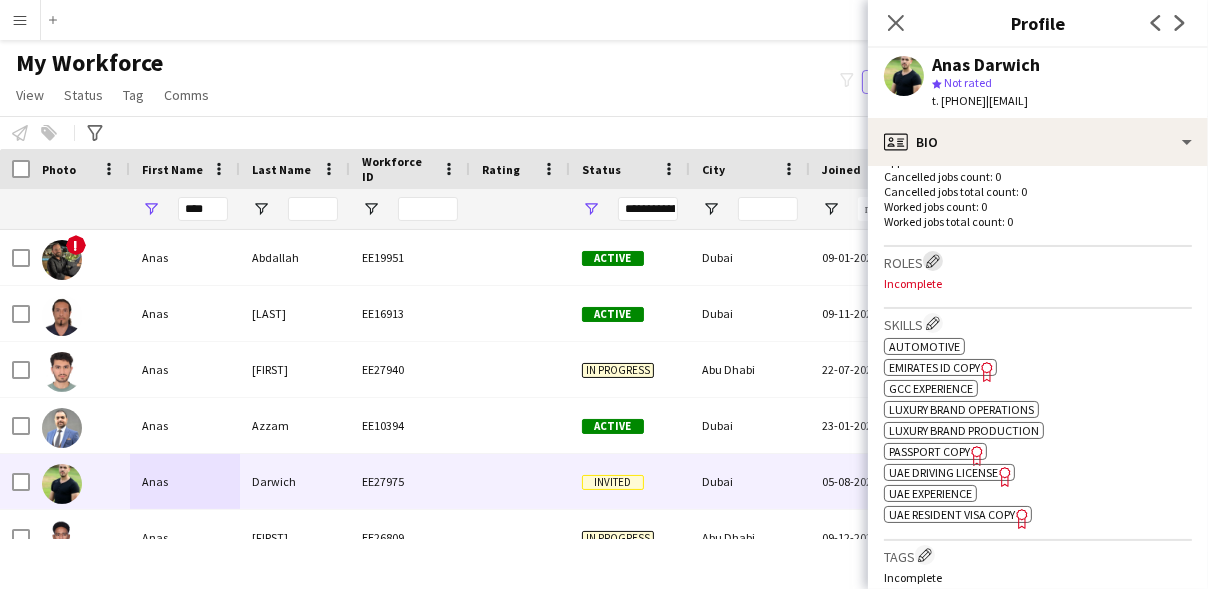 click on "Edit crew company roles" 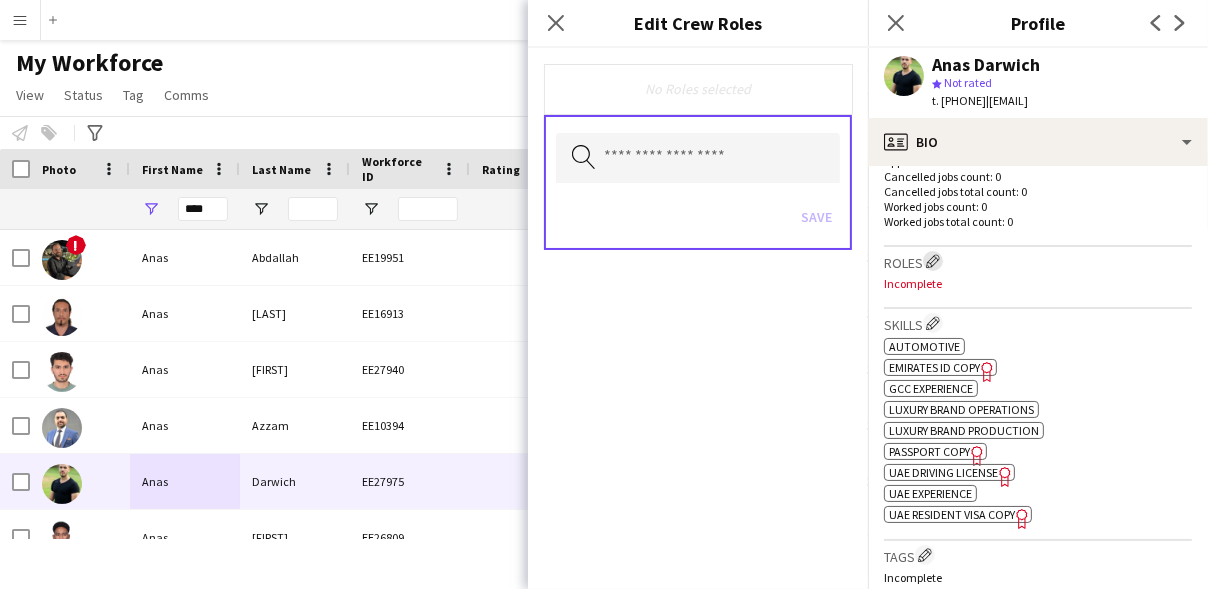 type 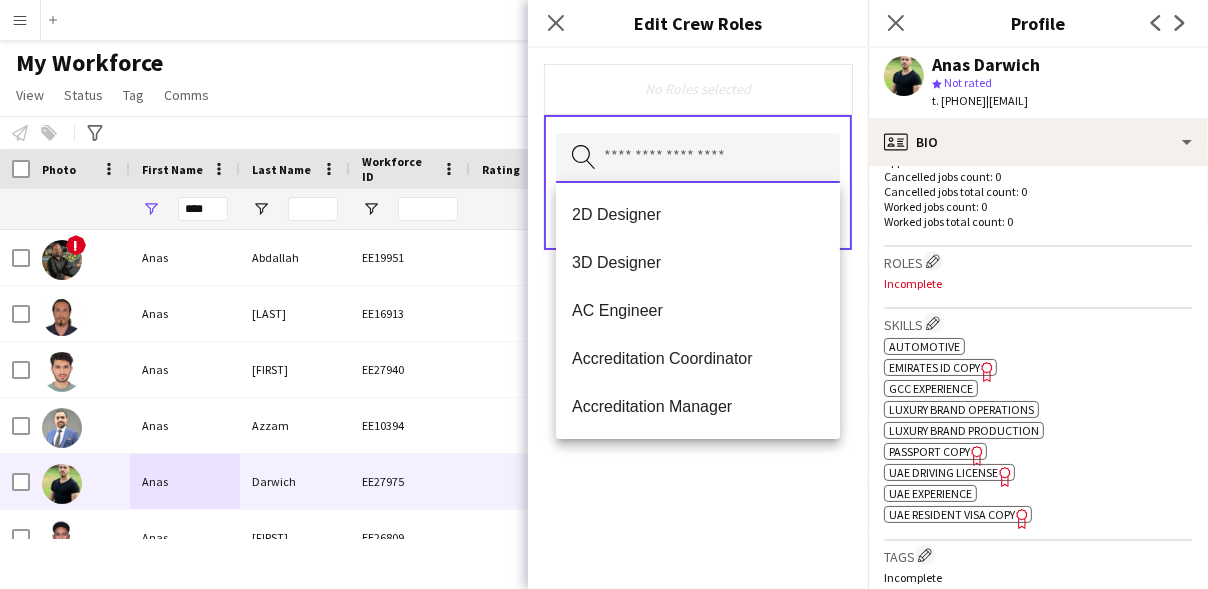 click at bounding box center (698, 158) 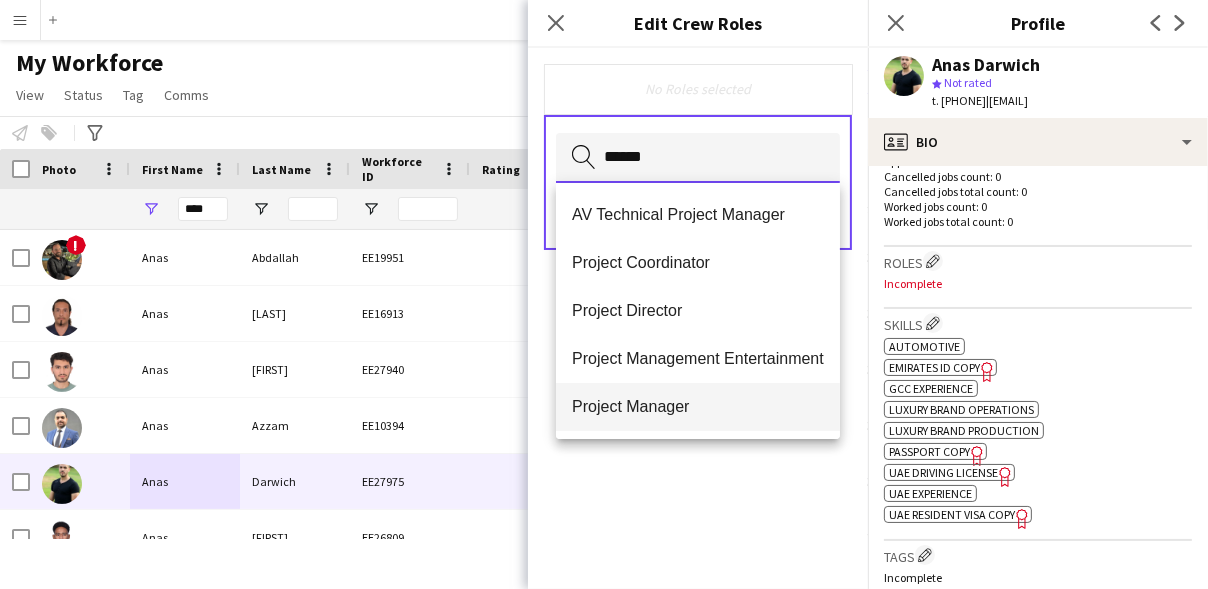 type on "******" 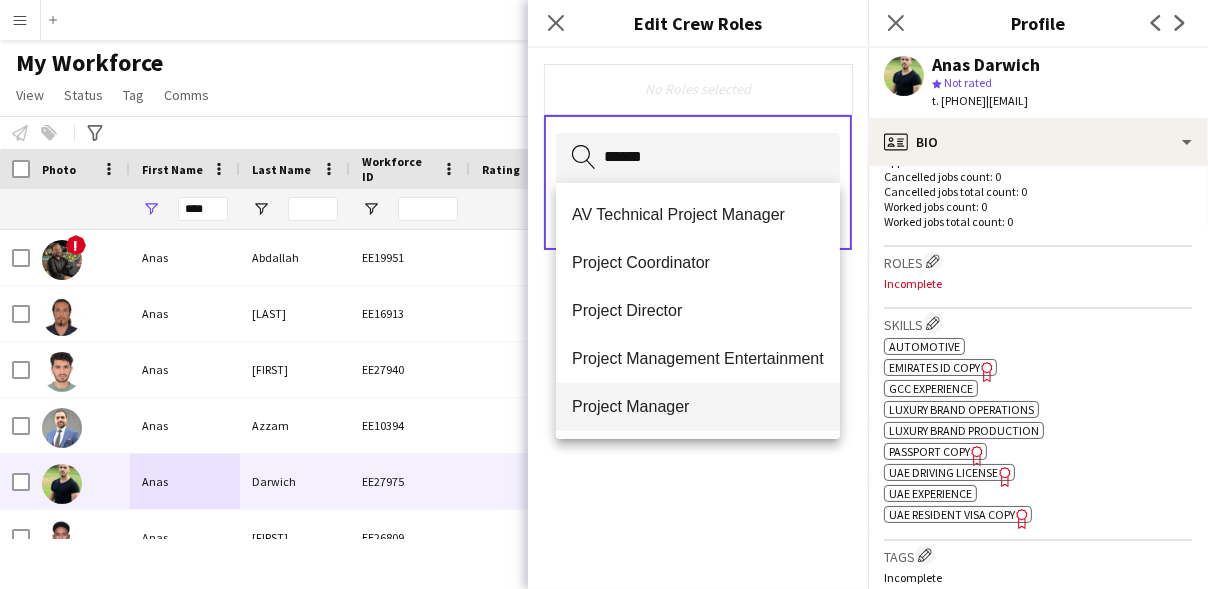 click on "Project Manager" at bounding box center [698, 406] 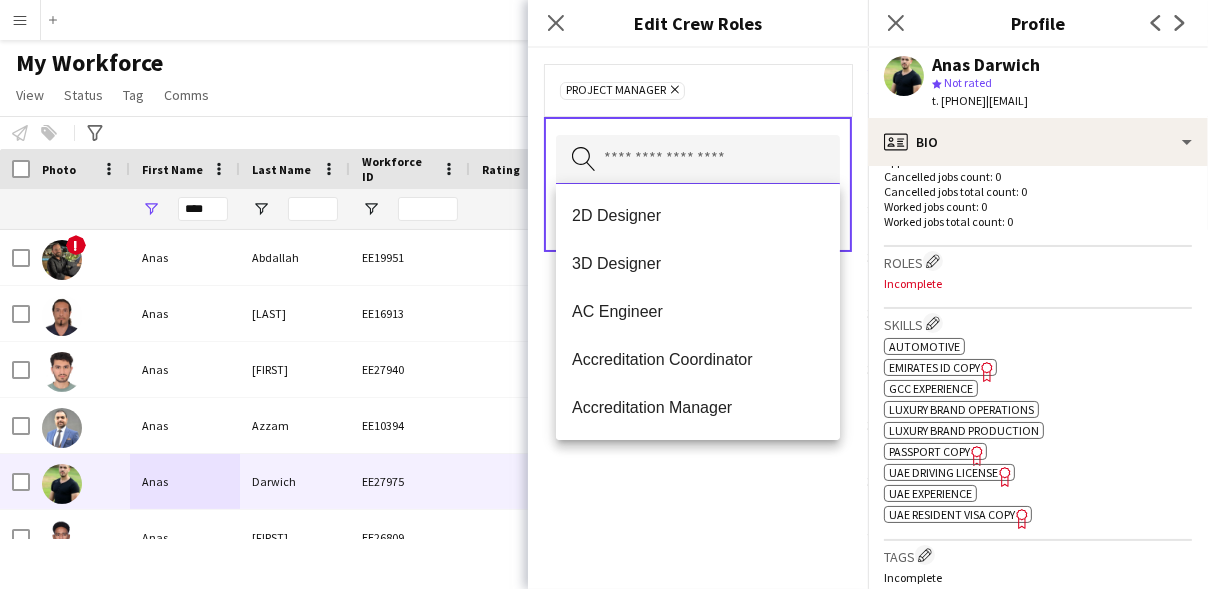 click at bounding box center [698, 160] 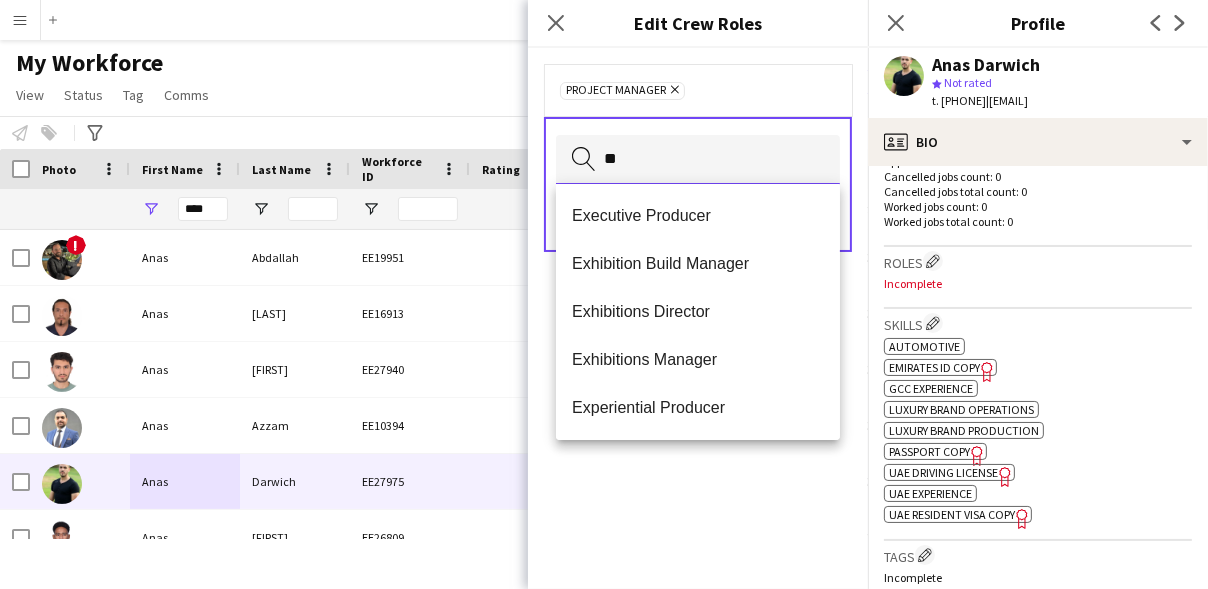type on "*" 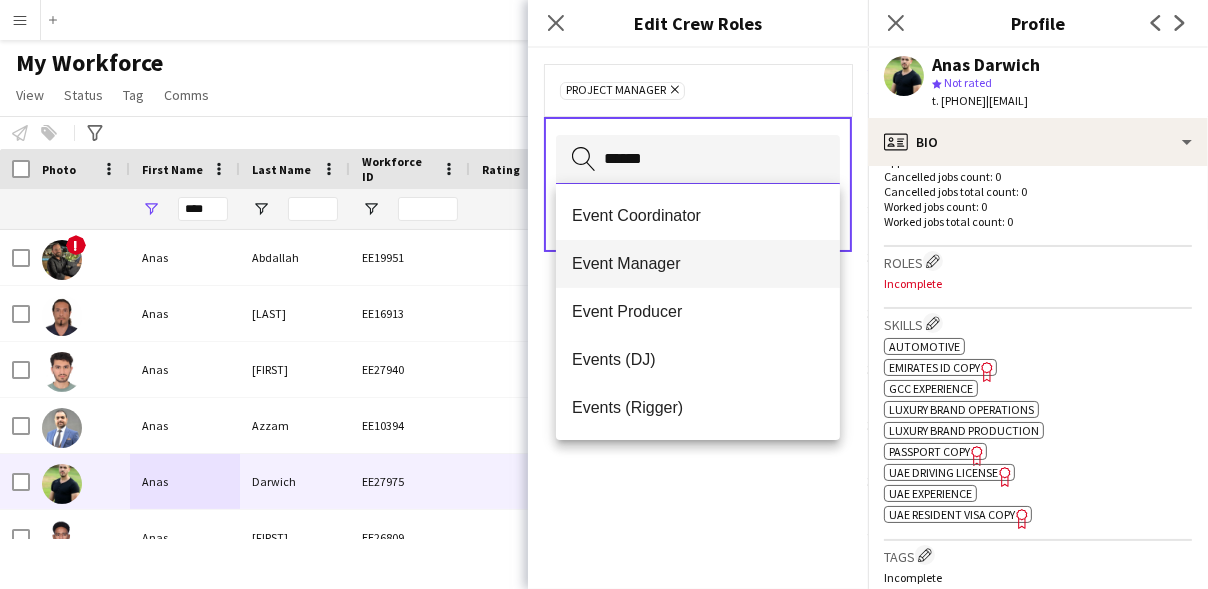 type on "*****" 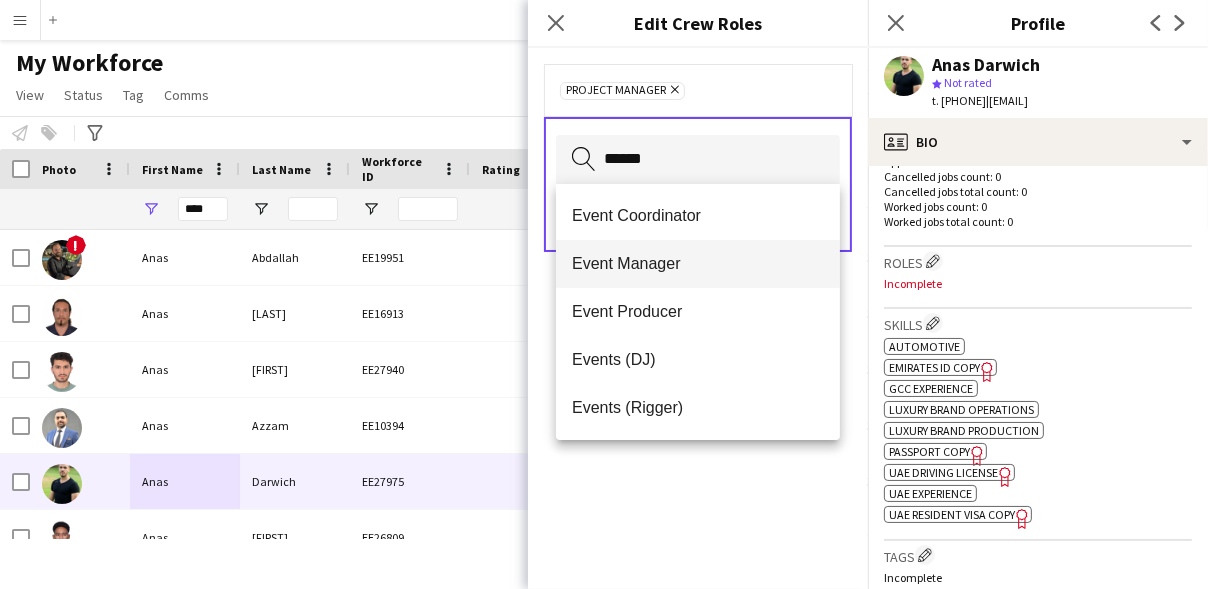 click on "Event Manager" at bounding box center (698, 263) 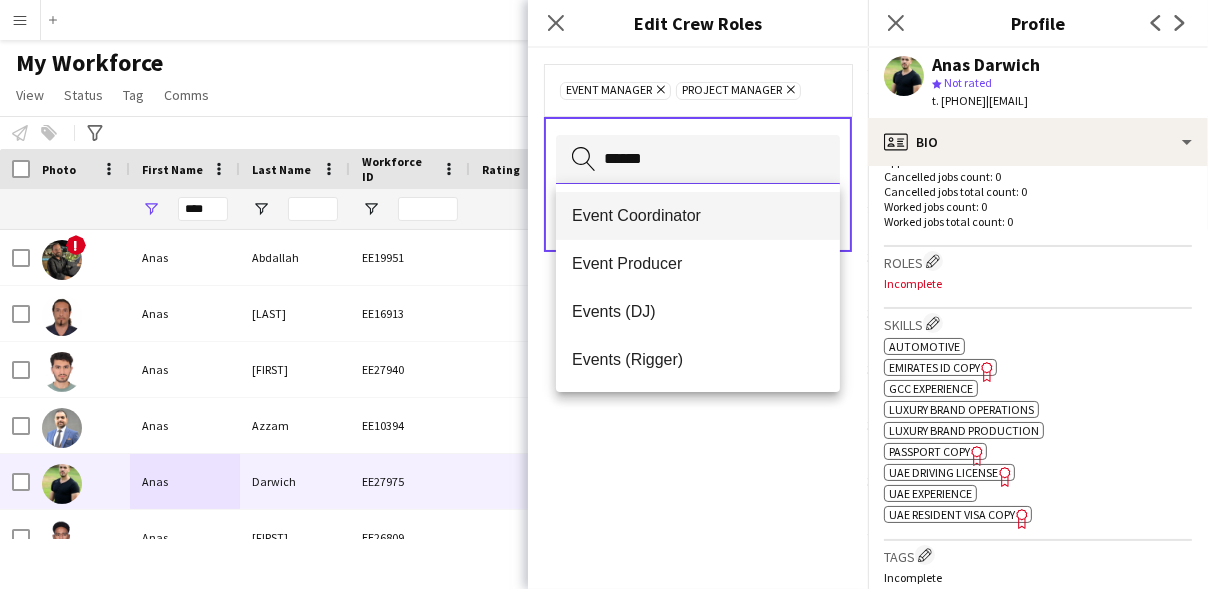 type on "*****" 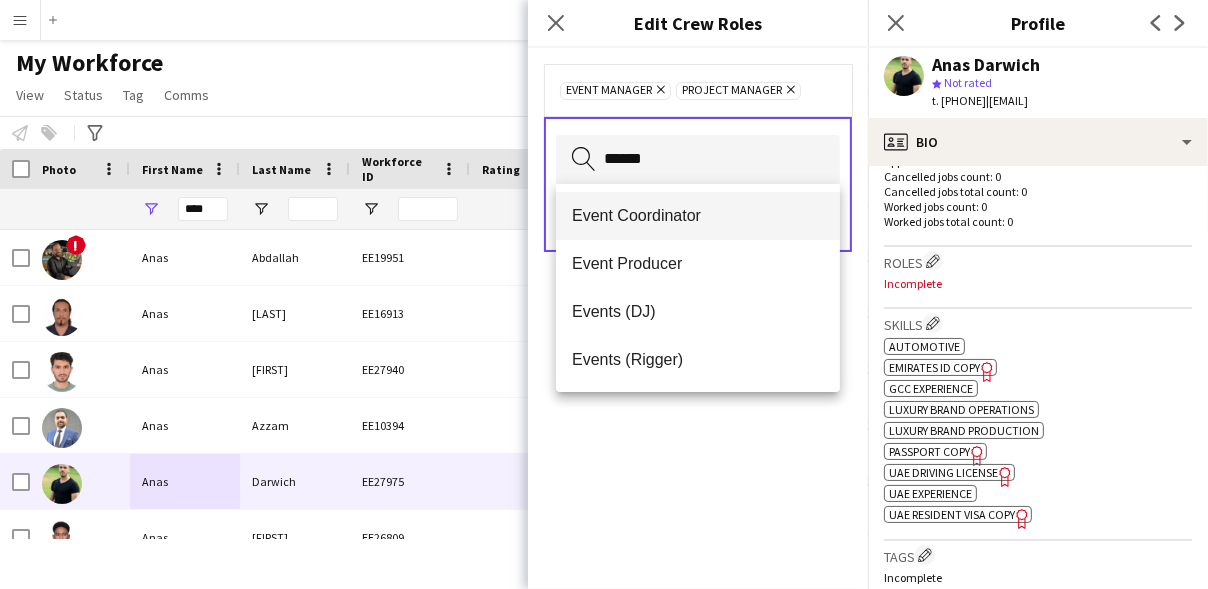 click on "Event Coordinator" at bounding box center (698, 215) 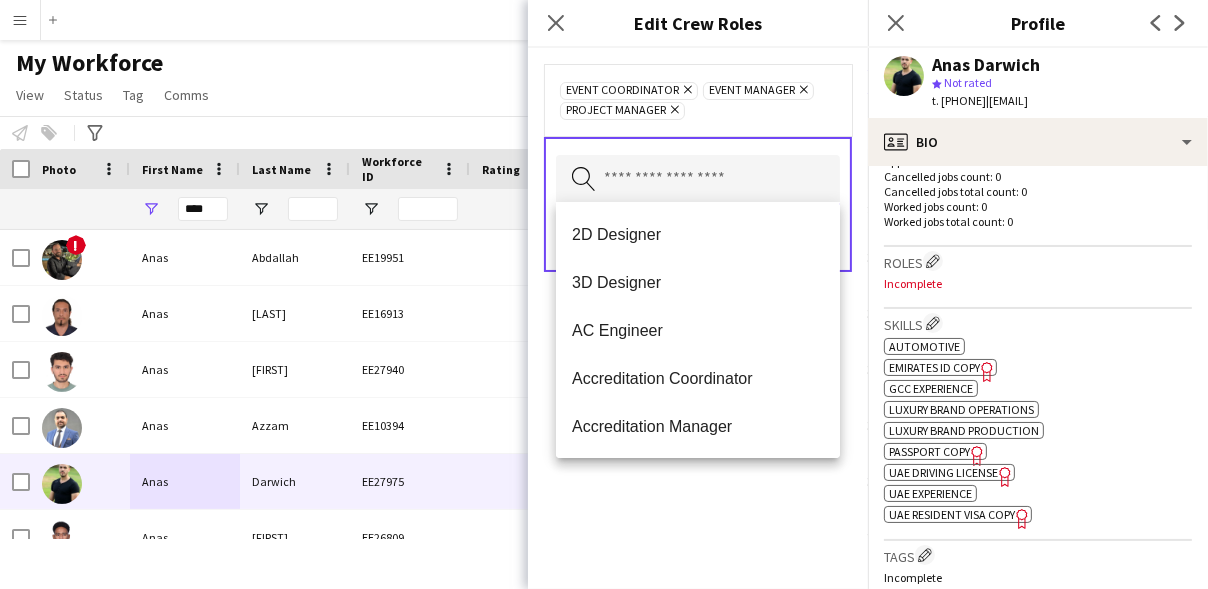 click at bounding box center [698, 180] 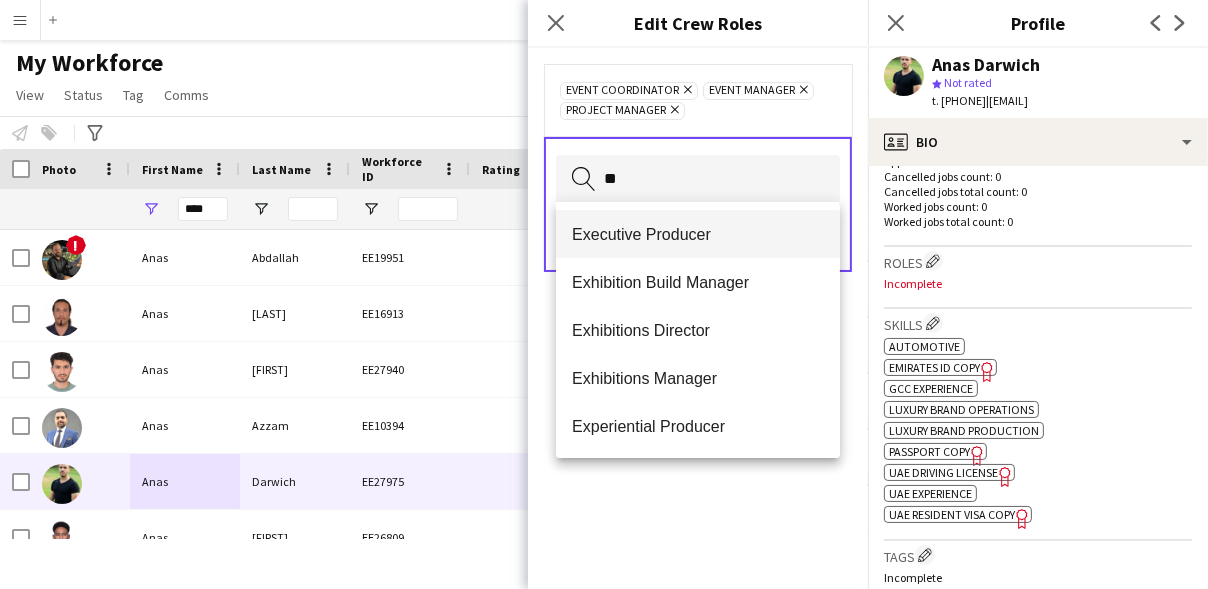 type on "**" 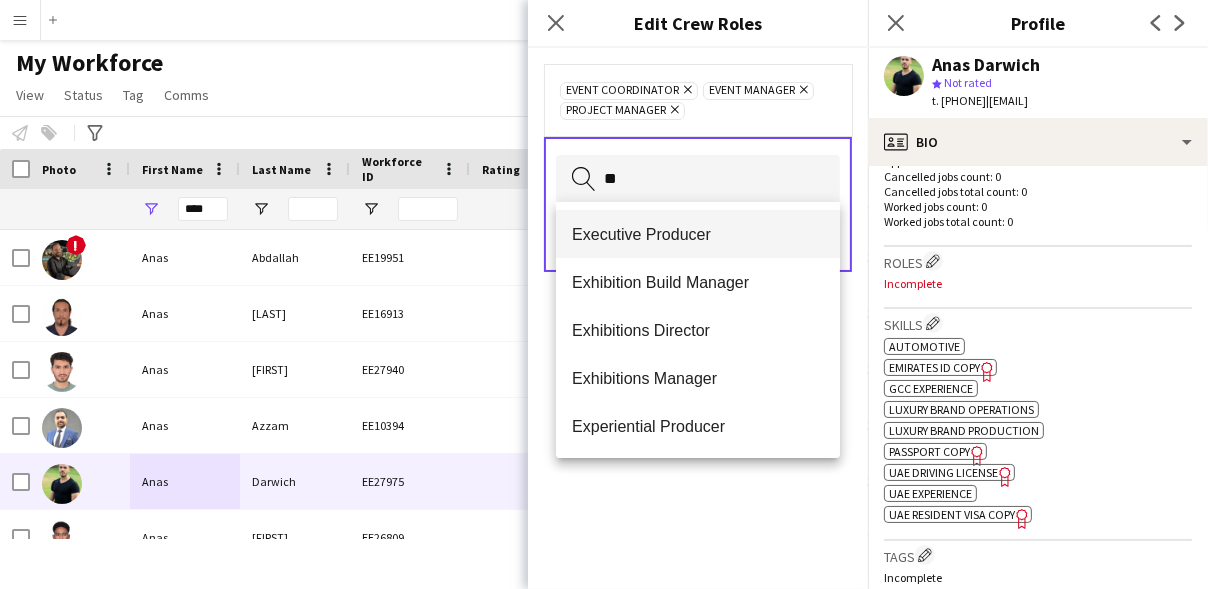 click on "Executive Producer" at bounding box center [698, 234] 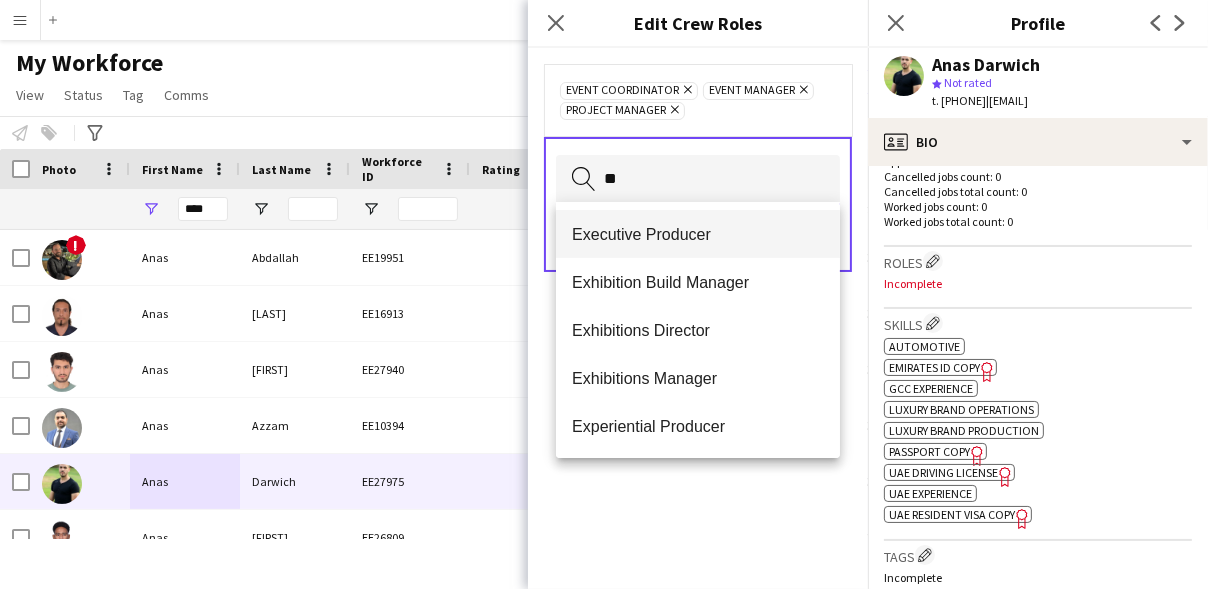 type 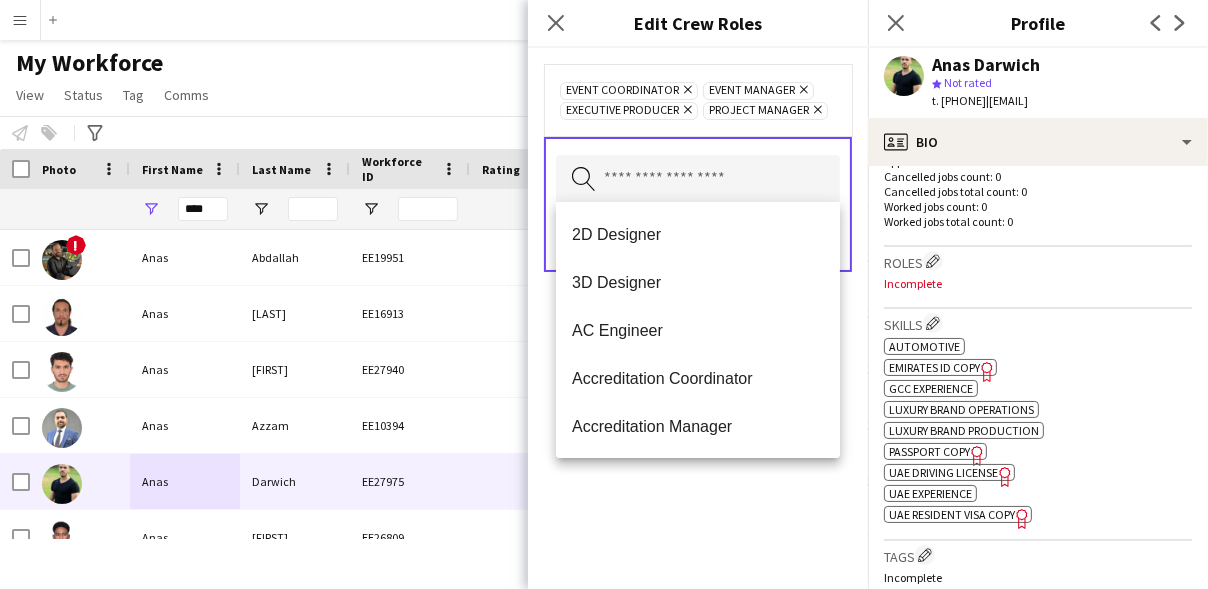 click on "Event Coordinator
Remove
Event Manager
Remove
Executive Producer
Remove
Project Manager
Remove
Search by role type
Save" 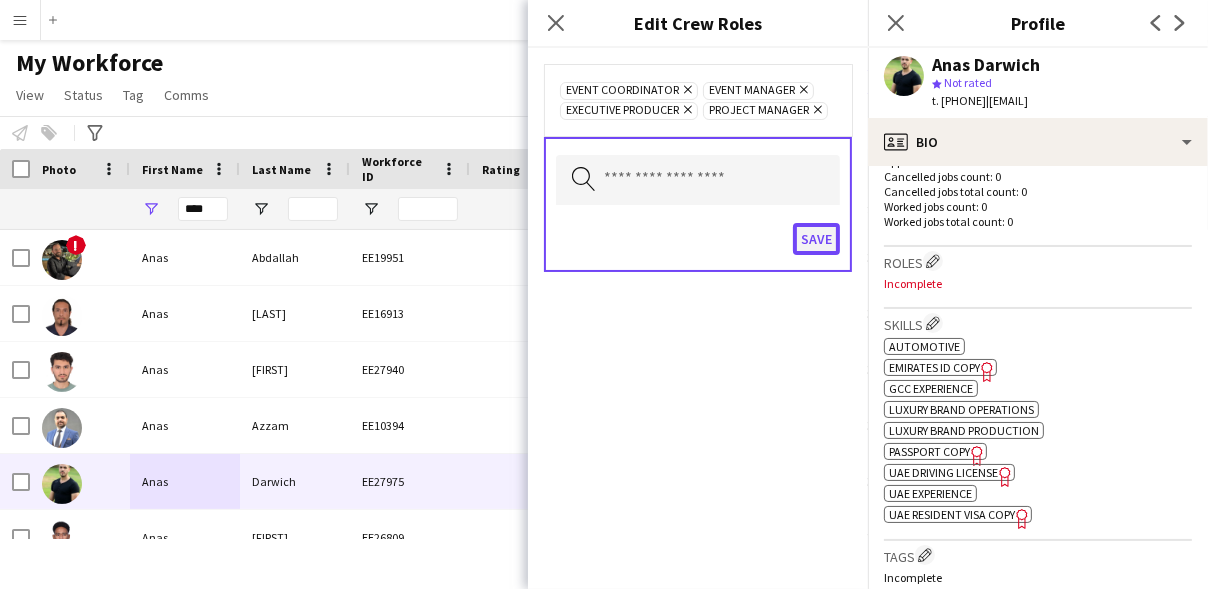 click on "Save" 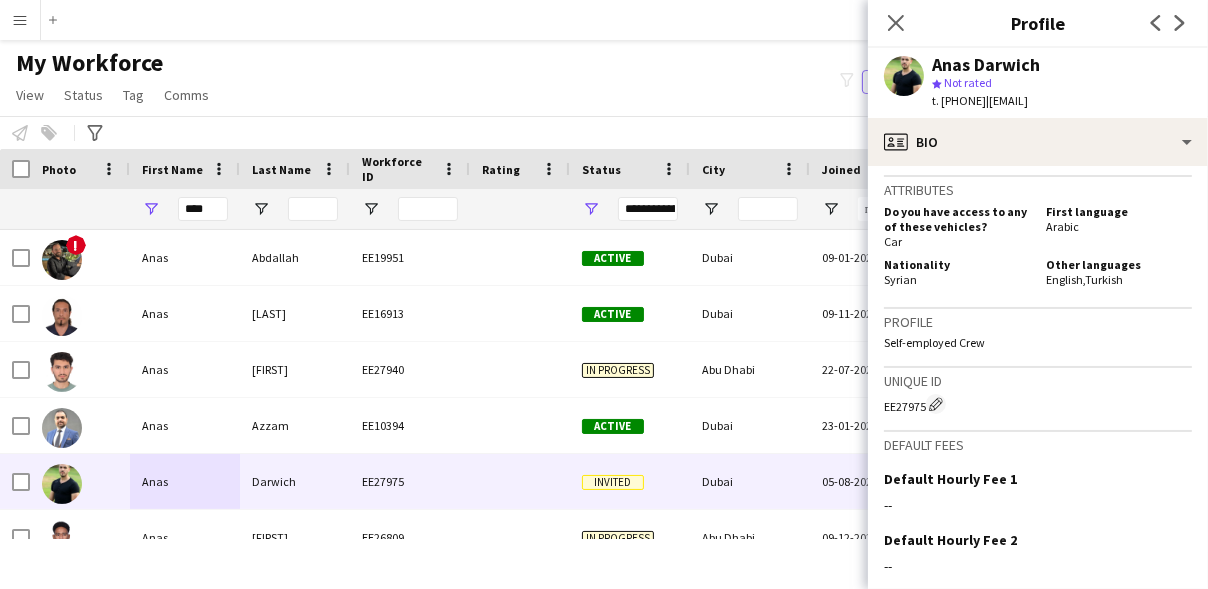 scroll, scrollTop: 1164, scrollLeft: 0, axis: vertical 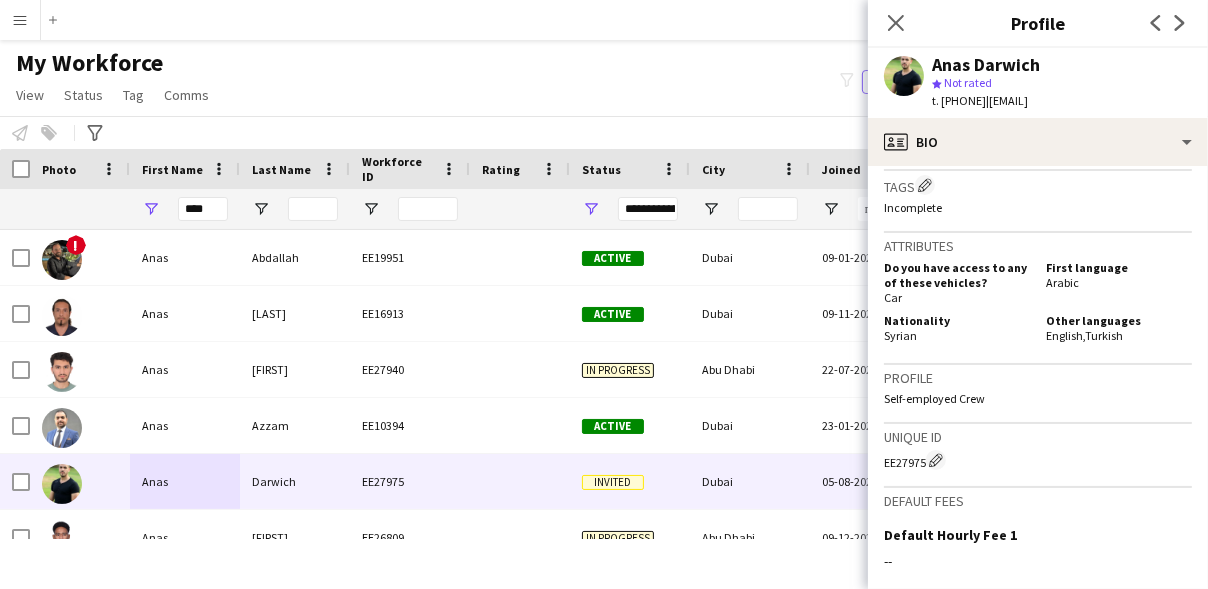 click on "Do you have access to any of these vehicles?   Car" 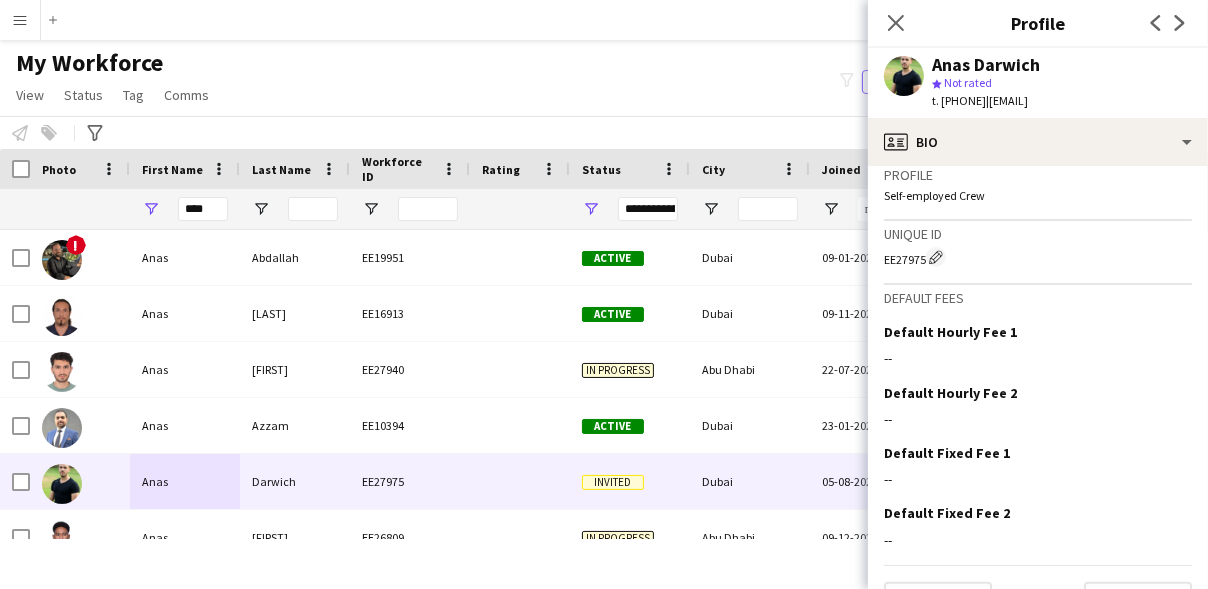scroll, scrollTop: 1164, scrollLeft: 0, axis: vertical 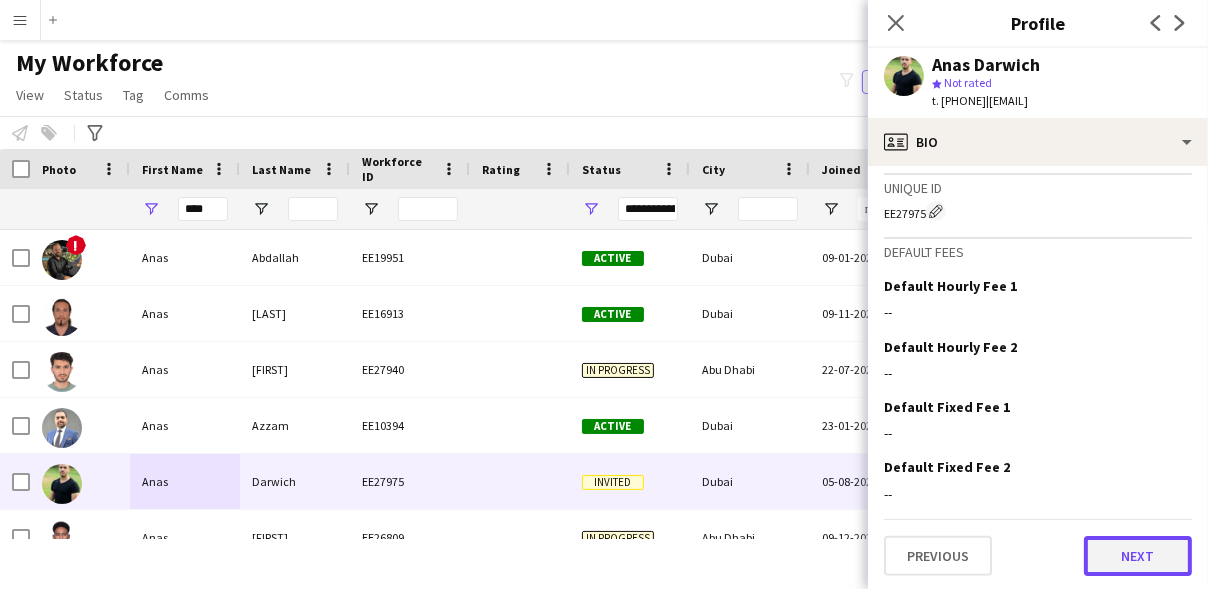 click on "Next" 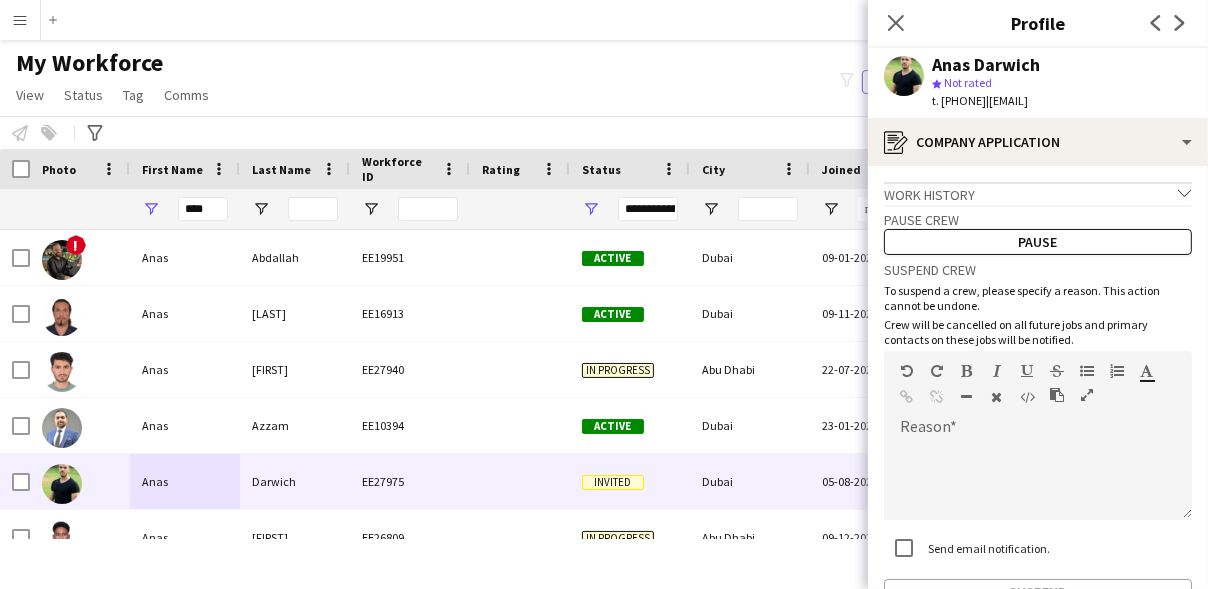 click on "Crew will be cancelled on all future jobs and primary contacts on these jobs will be notified." 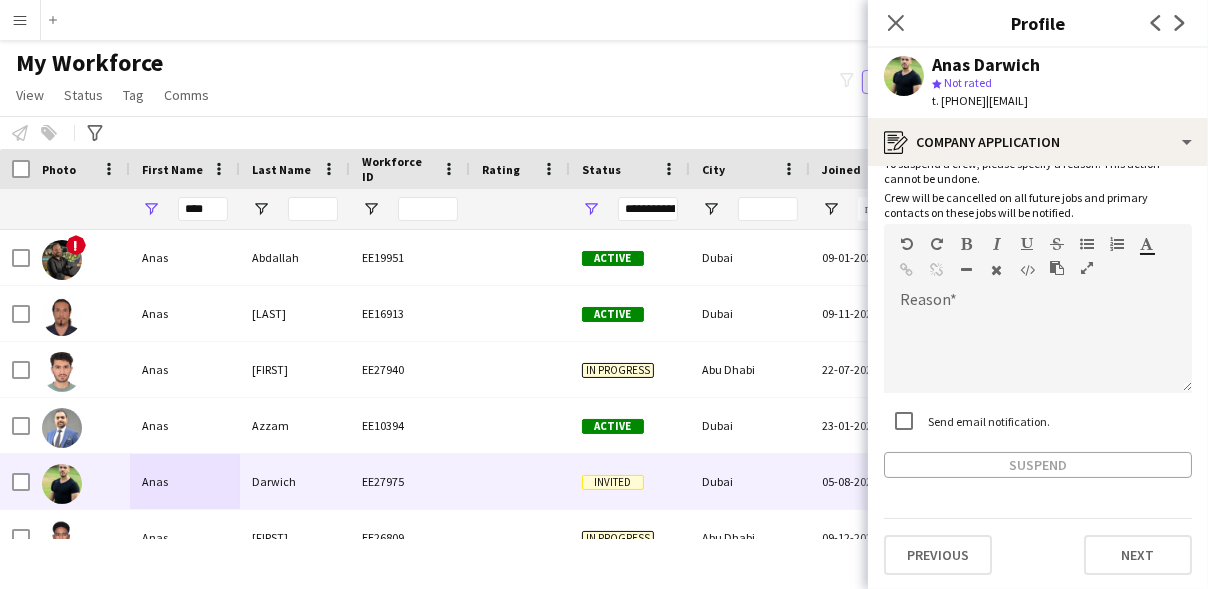 scroll, scrollTop: 0, scrollLeft: 0, axis: both 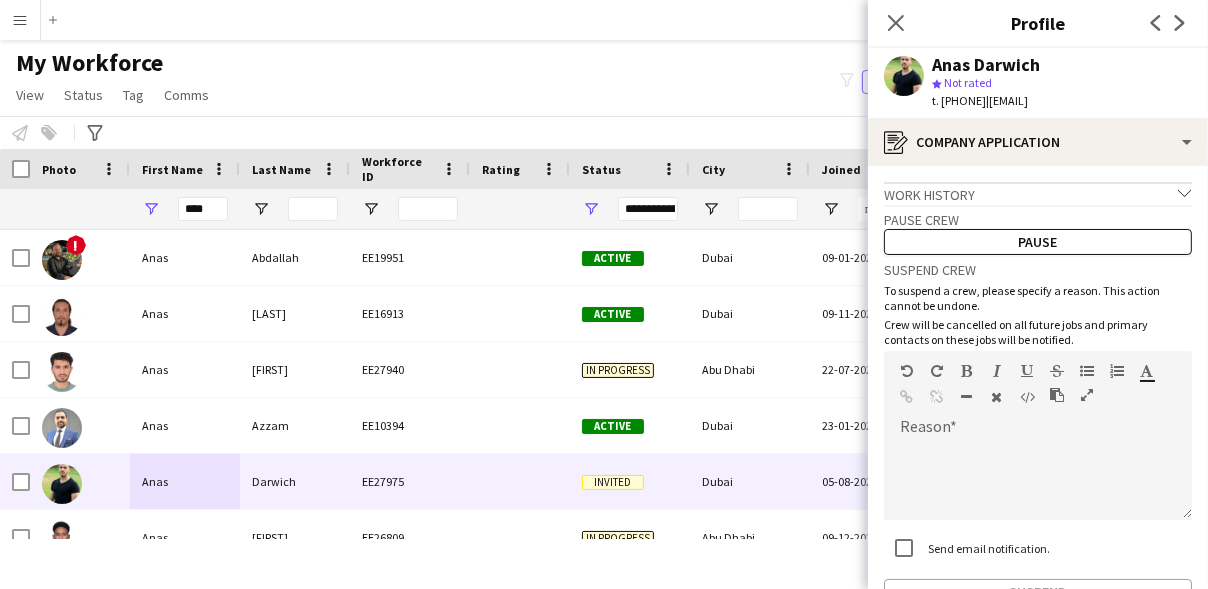 click on "Crew will be cancelled on all future jobs and primary contacts on these jobs will be notified." 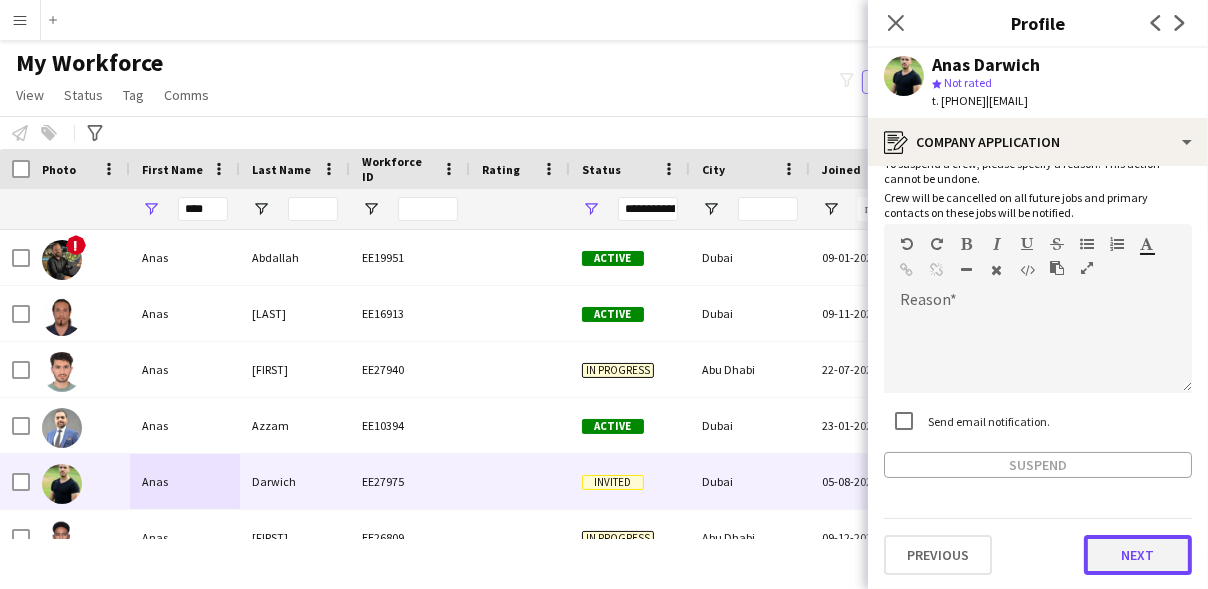 click on "Next" 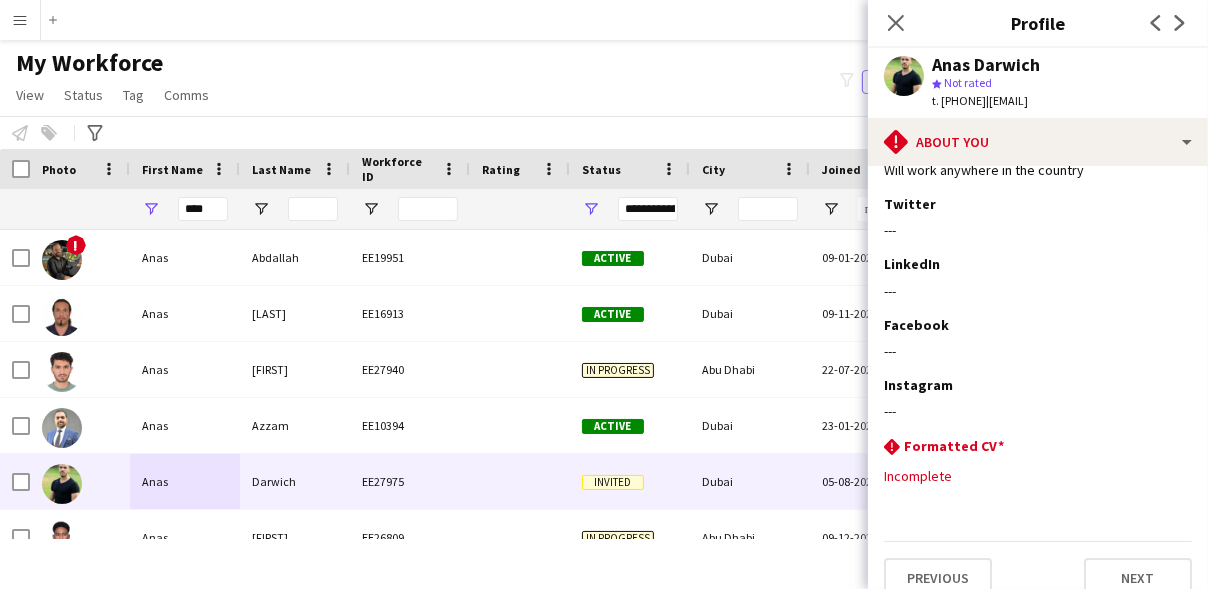 scroll, scrollTop: 347, scrollLeft: 0, axis: vertical 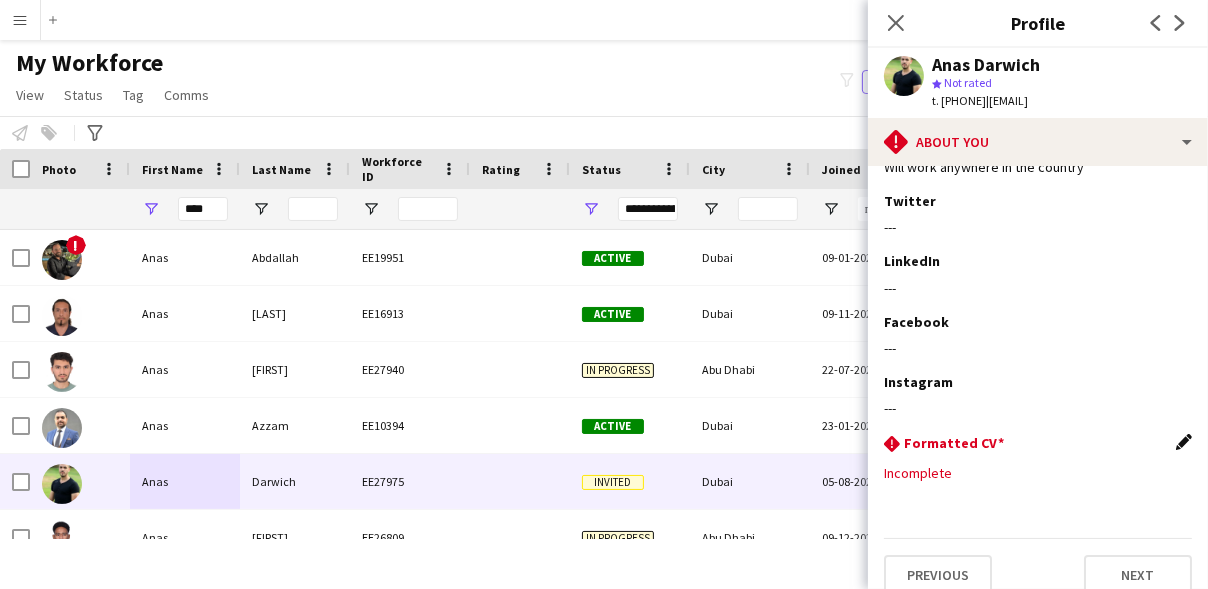 click on "Edit this field" 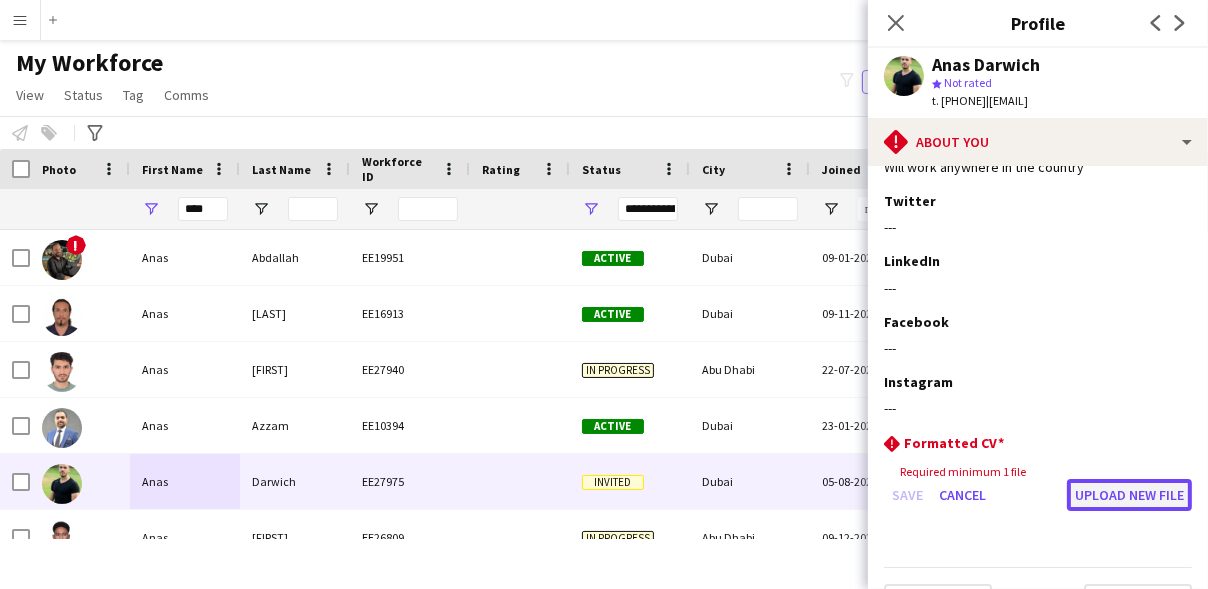 click on "Upload new file" 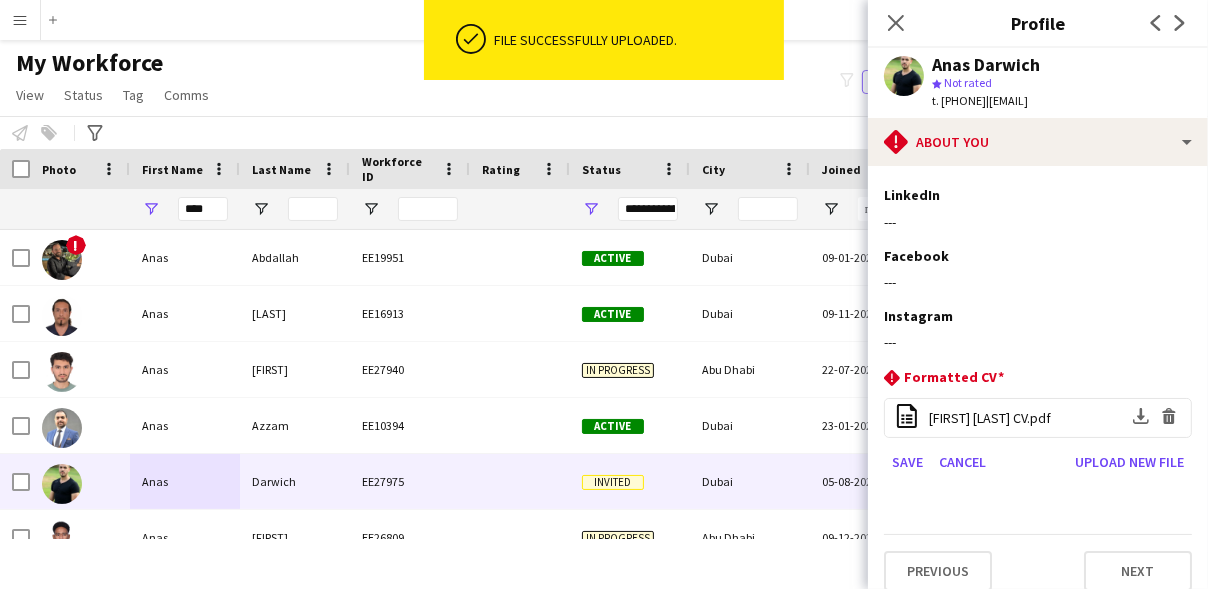 scroll, scrollTop: 429, scrollLeft: 0, axis: vertical 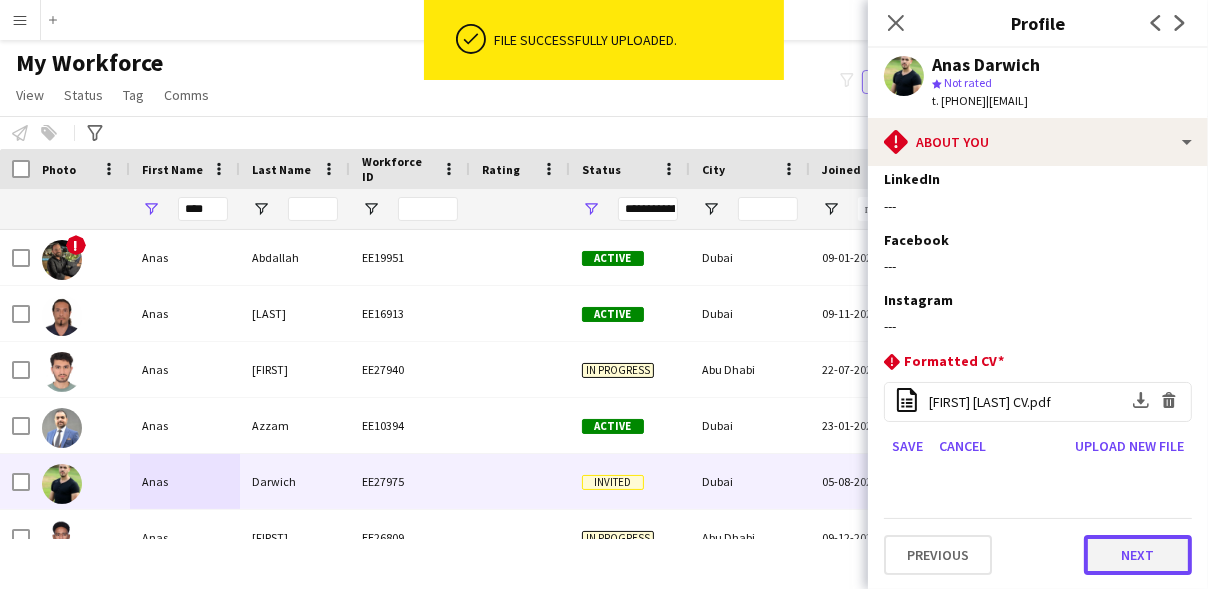 click on "Next" 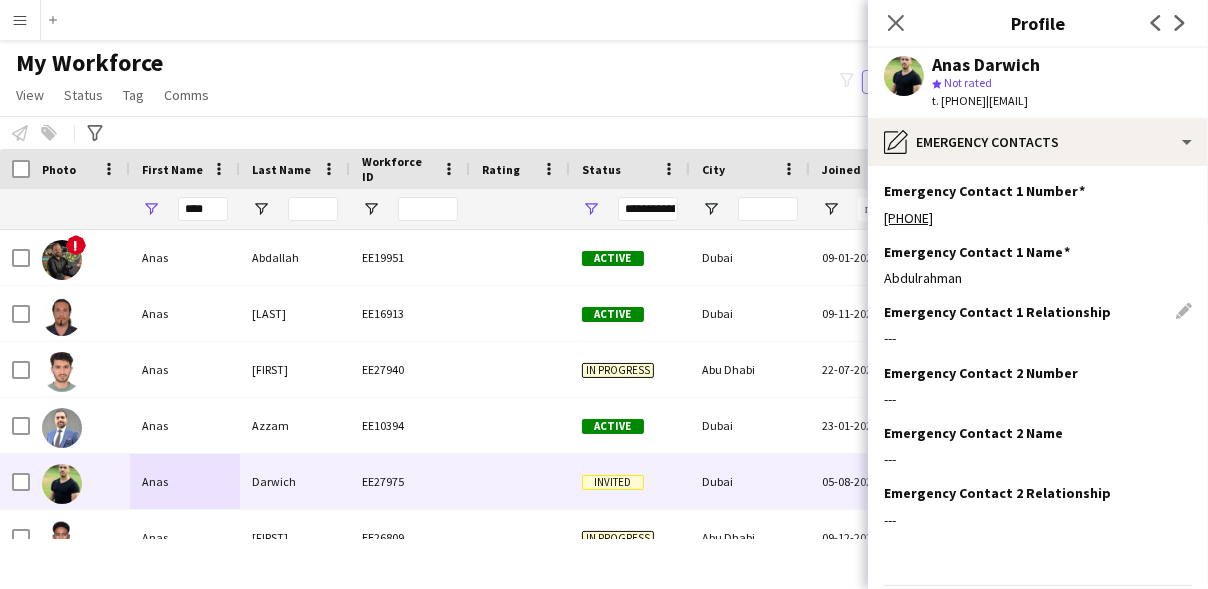 scroll, scrollTop: 67, scrollLeft: 0, axis: vertical 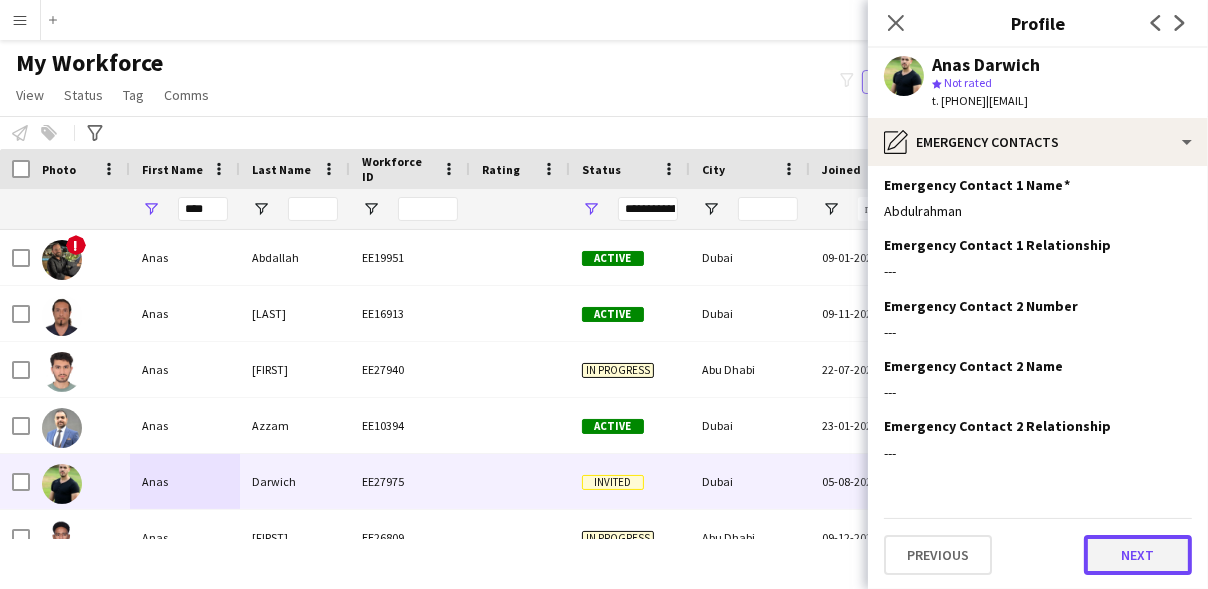 click on "Next" 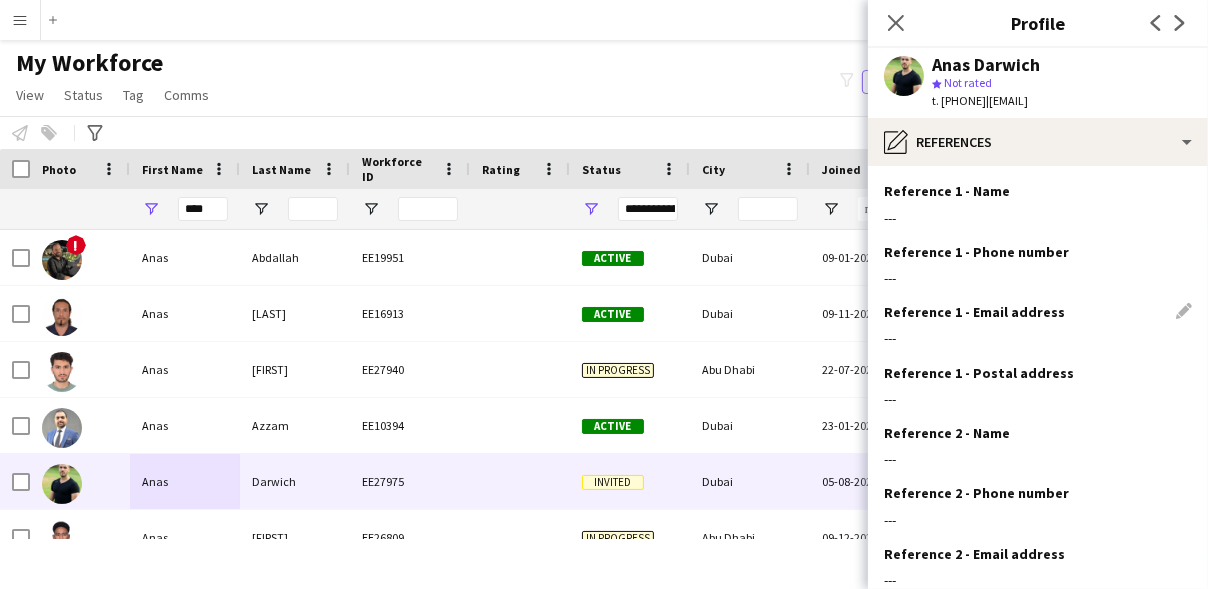scroll, scrollTop: 188, scrollLeft: 0, axis: vertical 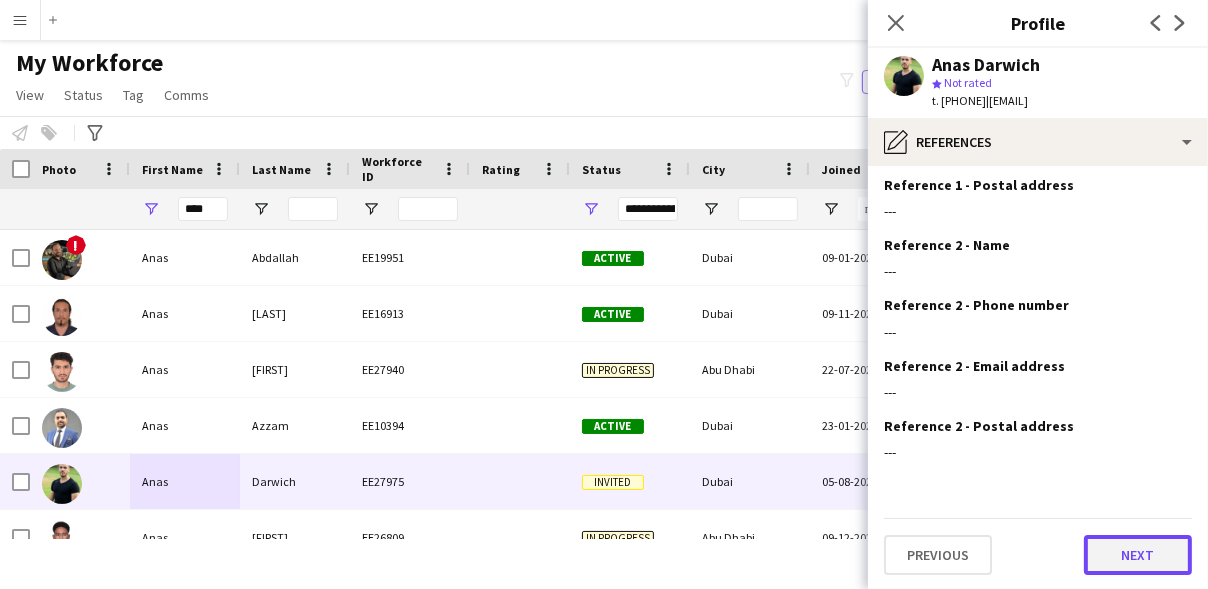 click on "Next" 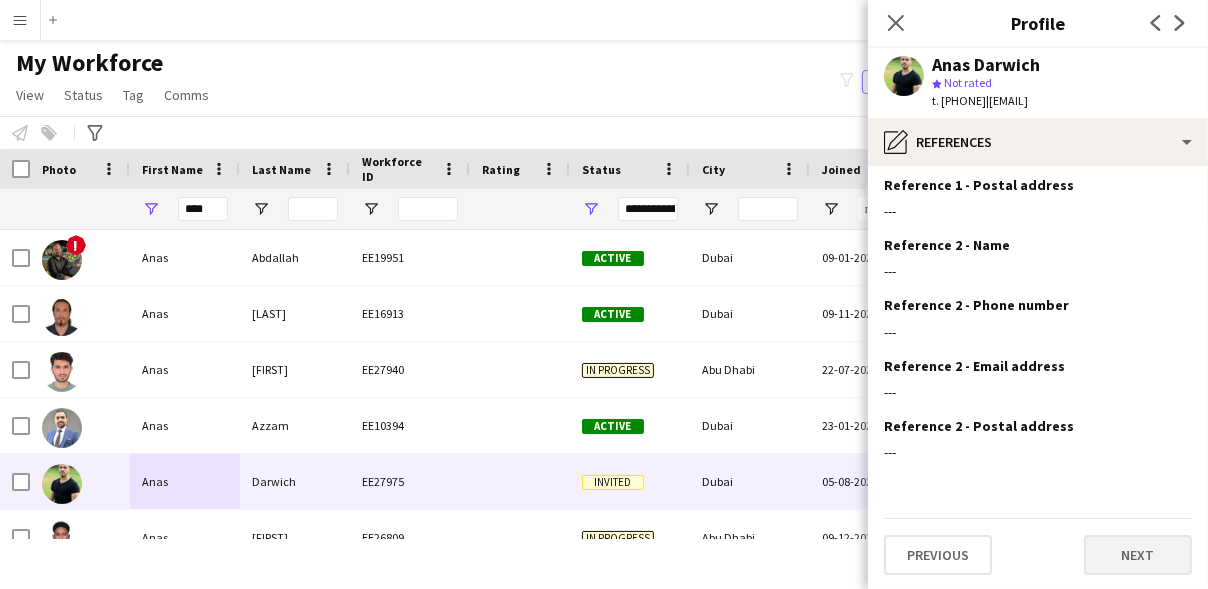 scroll, scrollTop: 0, scrollLeft: 0, axis: both 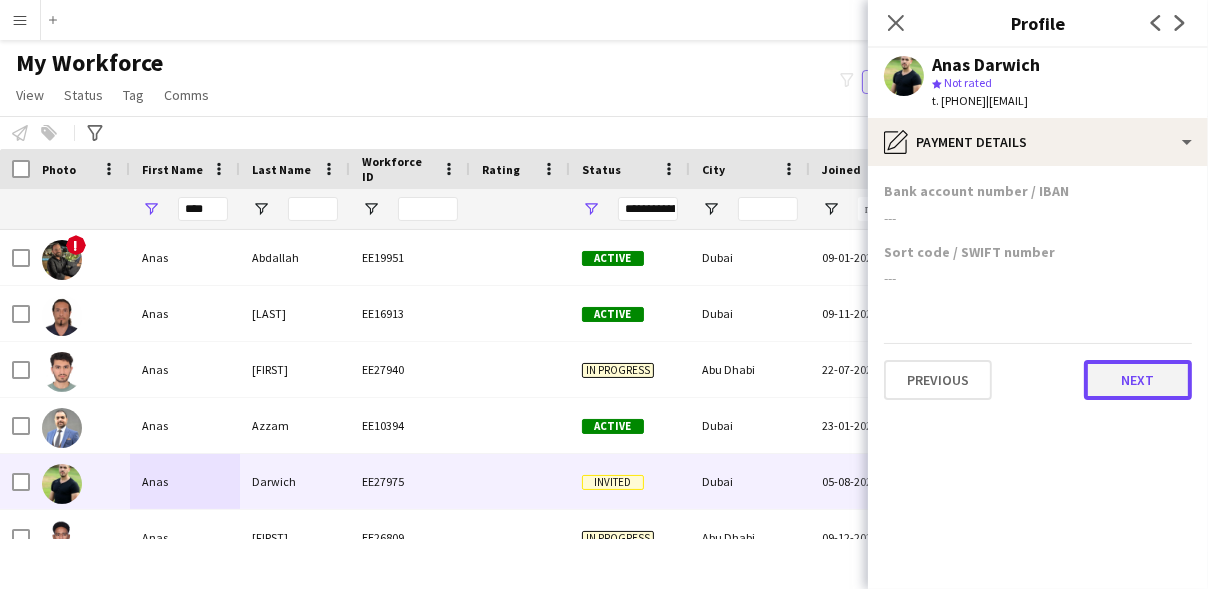 click on "Next" 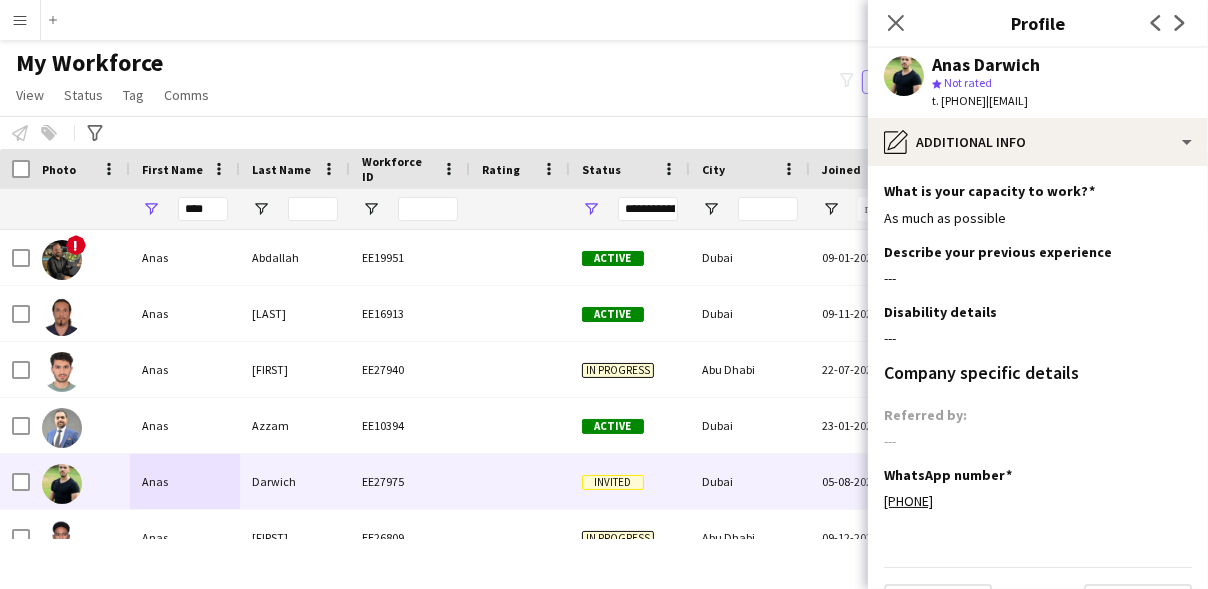 scroll, scrollTop: 49, scrollLeft: 0, axis: vertical 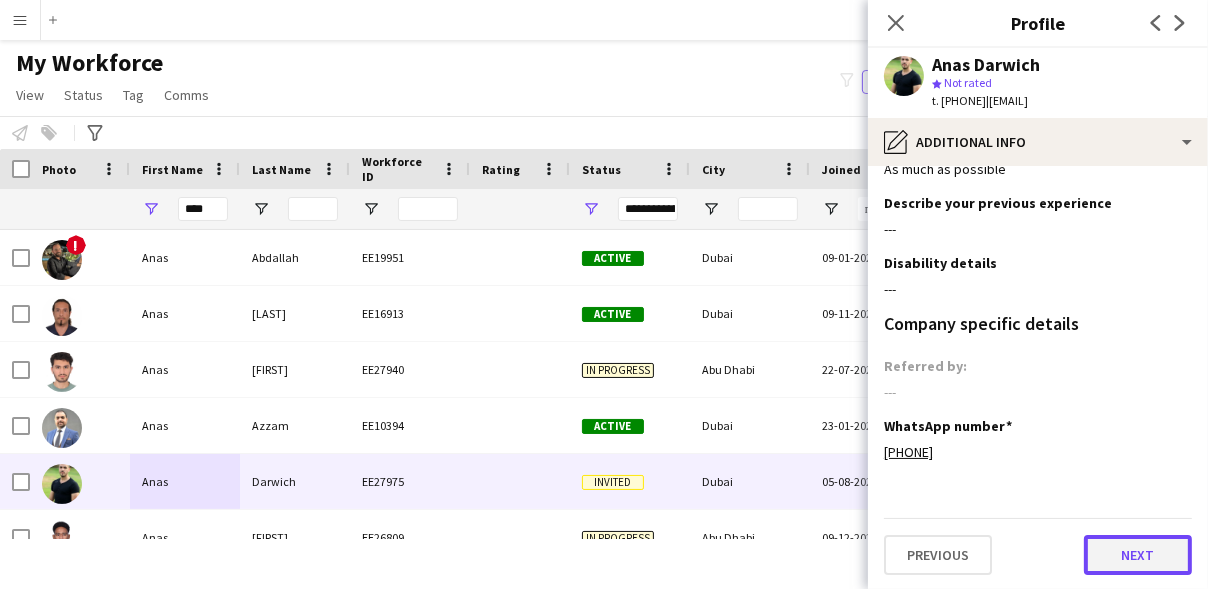 click on "Next" 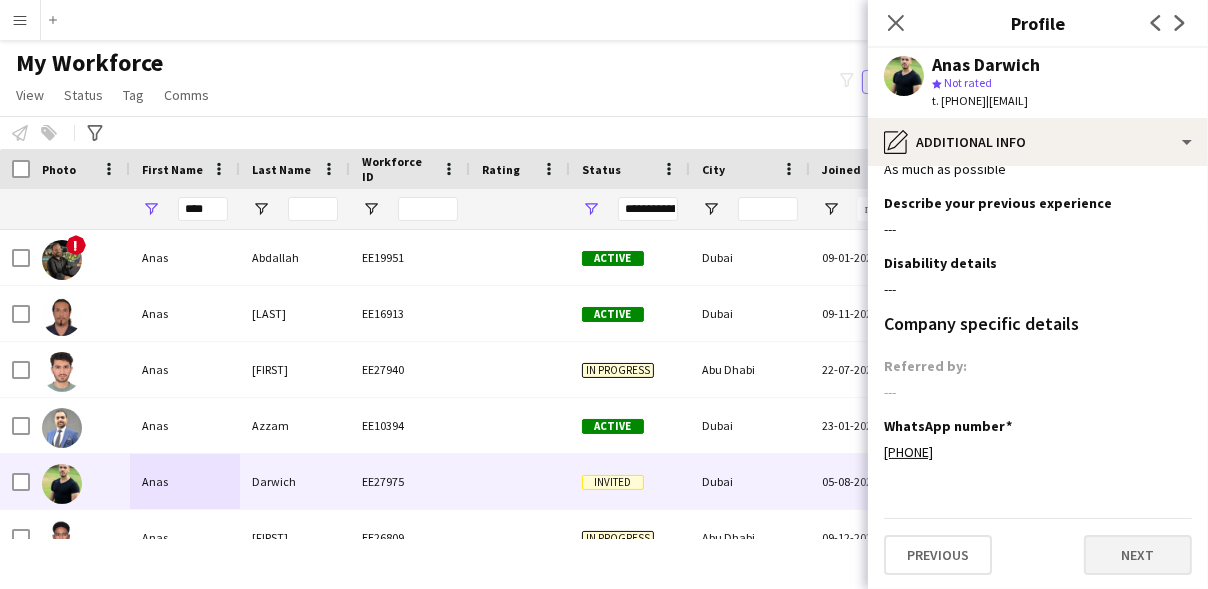 scroll, scrollTop: 0, scrollLeft: 0, axis: both 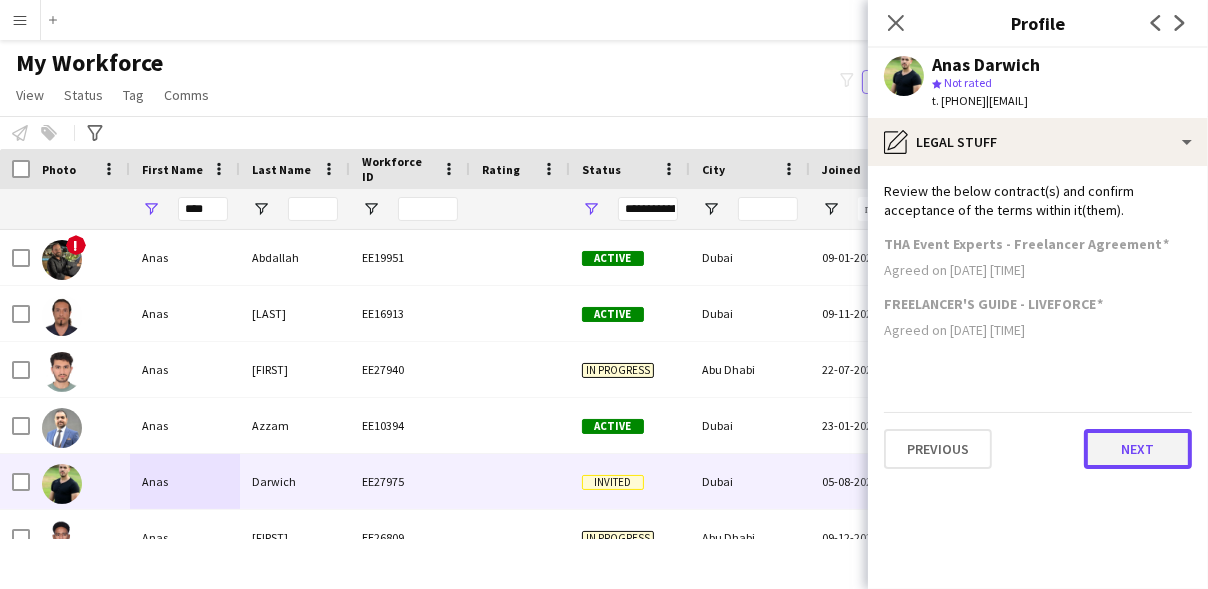 click on "Next" 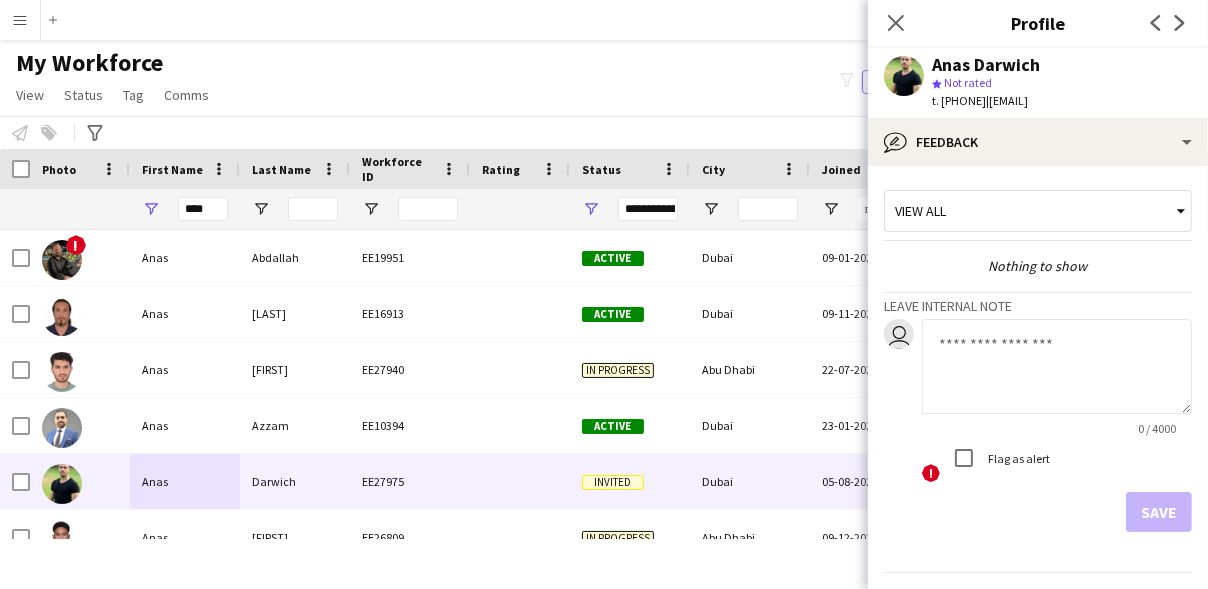 click 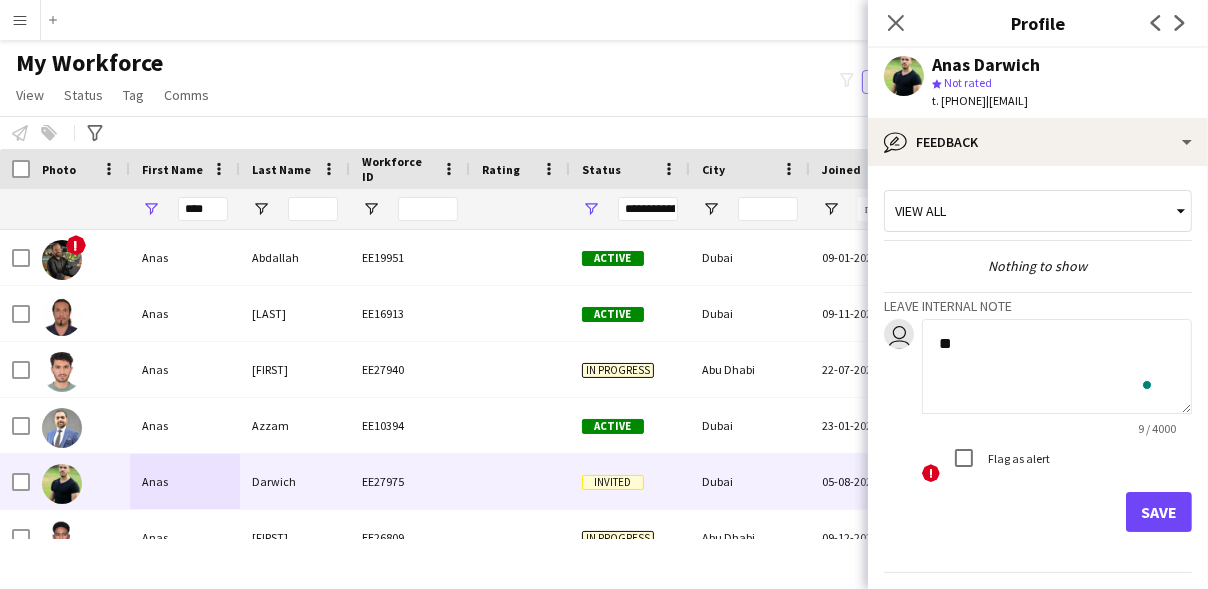 type on "*" 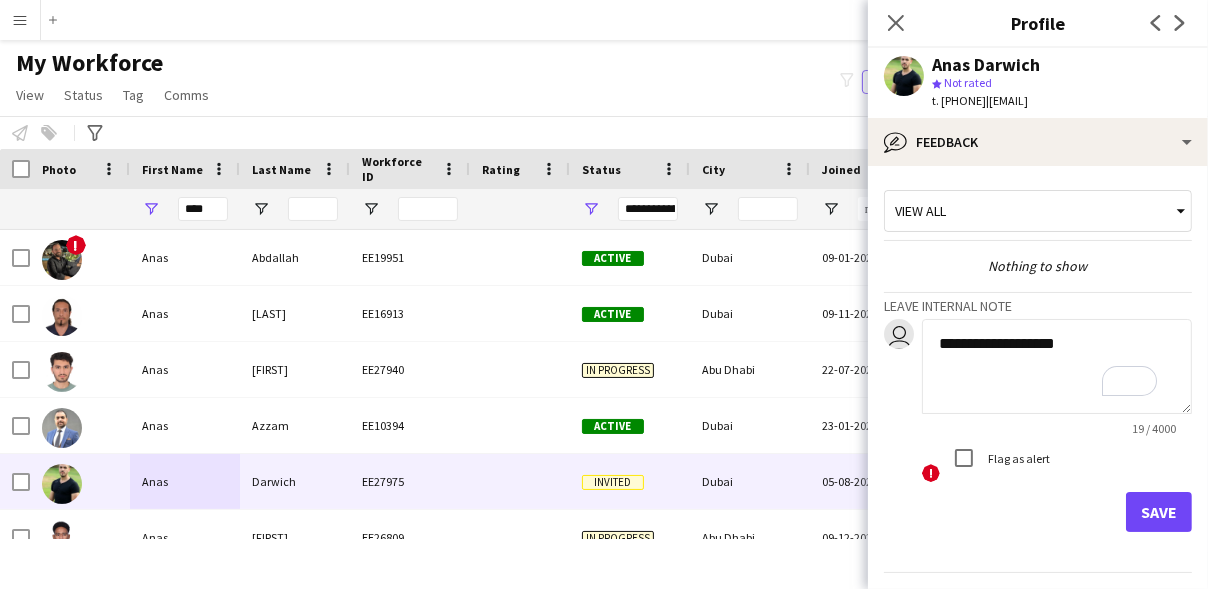 type on "**********" 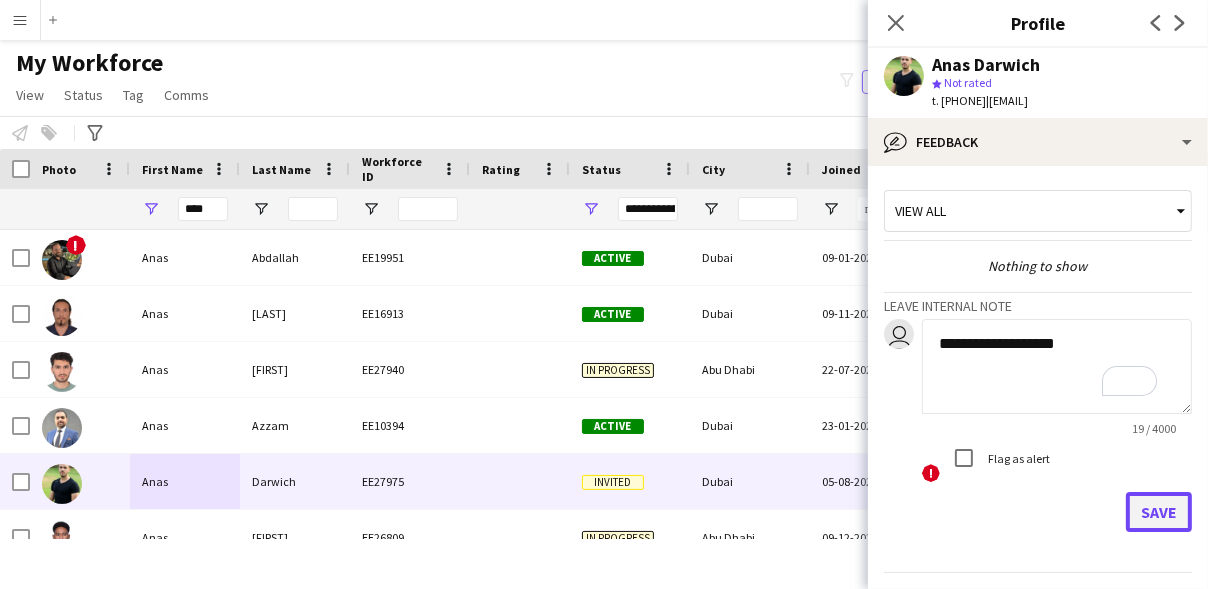 click on "Save" 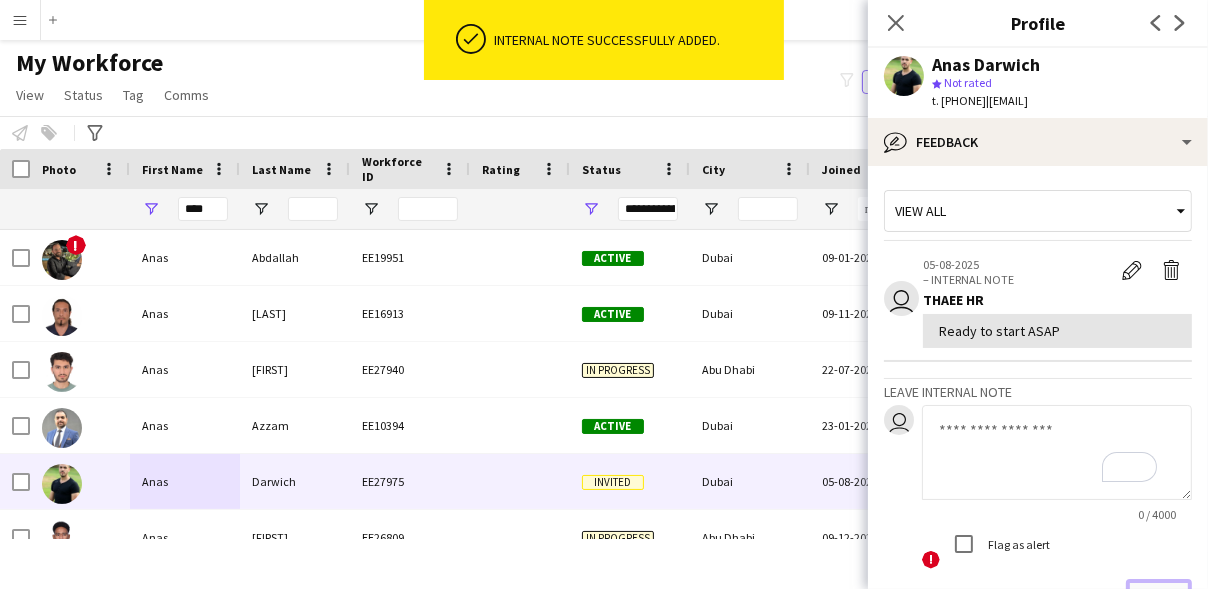 scroll, scrollTop: 67, scrollLeft: 0, axis: vertical 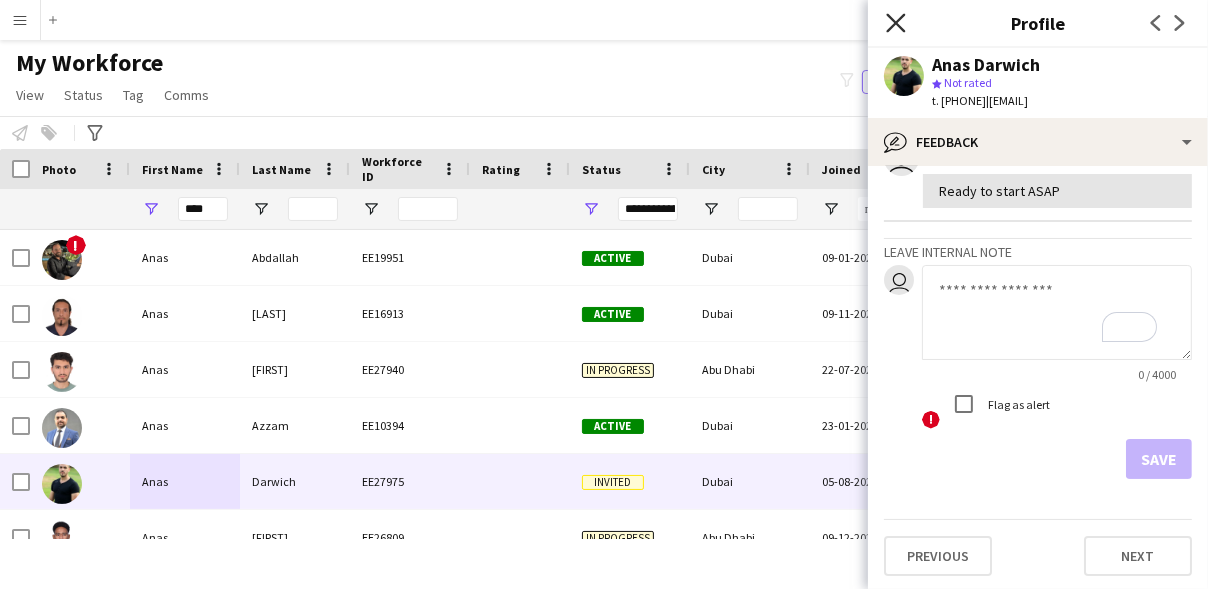 click on "Close pop-in" 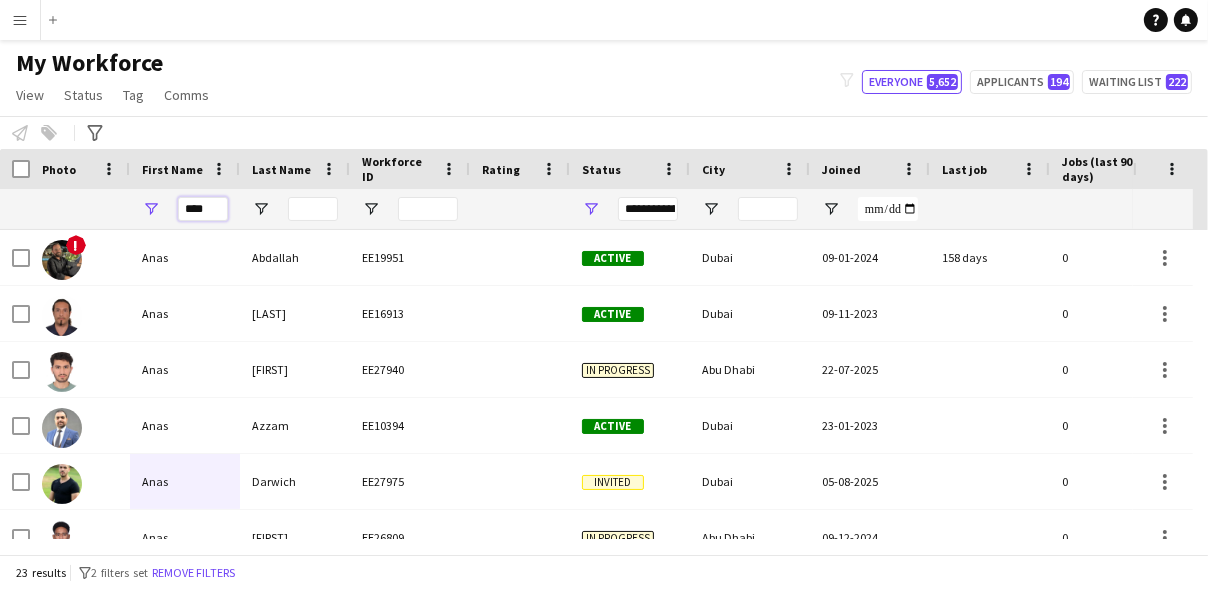 click on "****" at bounding box center (203, 209) 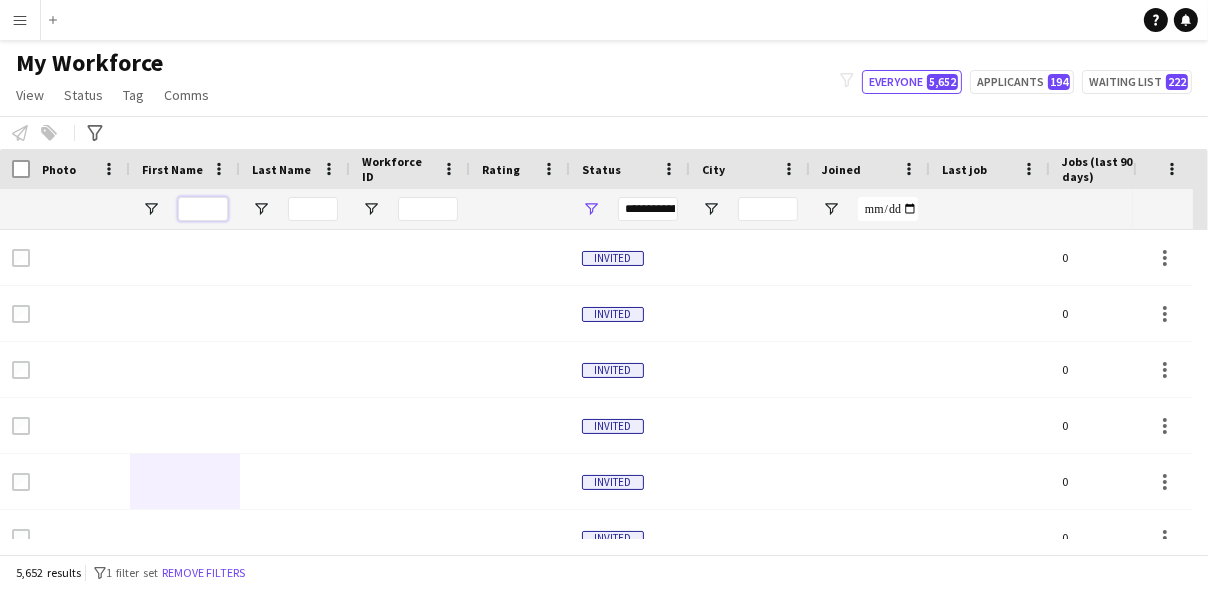 click at bounding box center (203, 209) 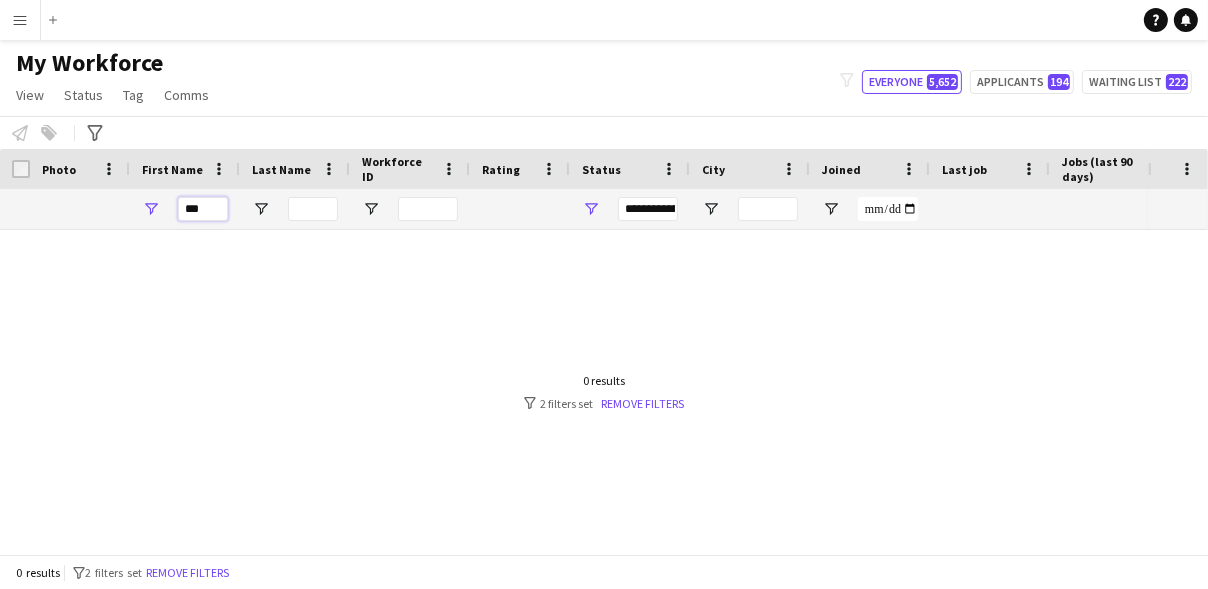 scroll, scrollTop: 0, scrollLeft: 0, axis: both 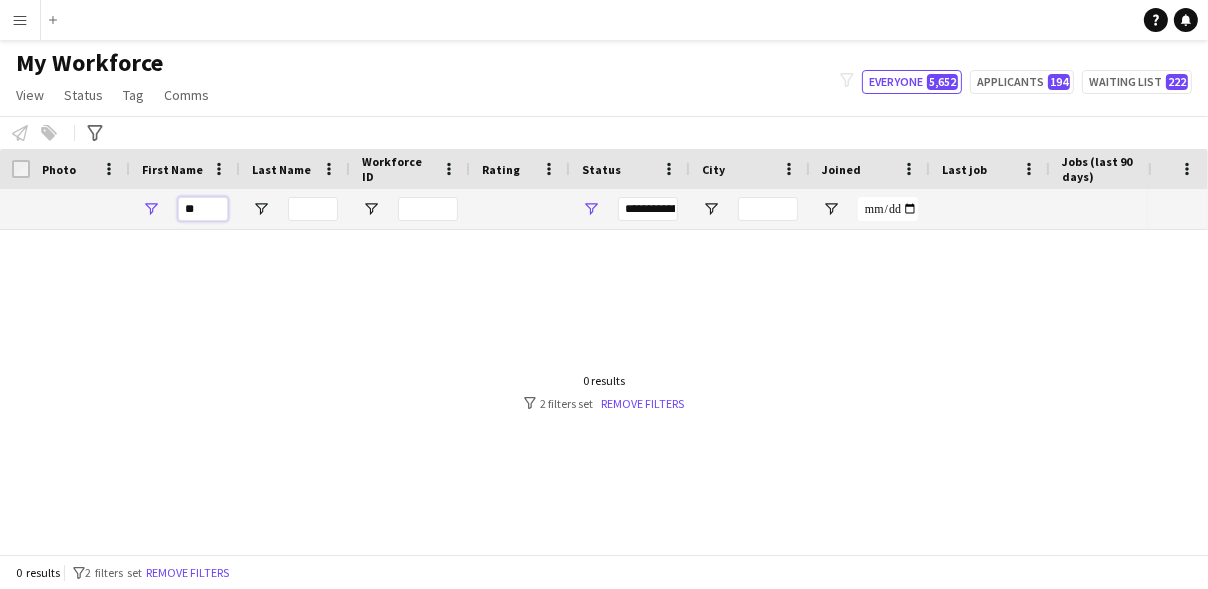 type on "*" 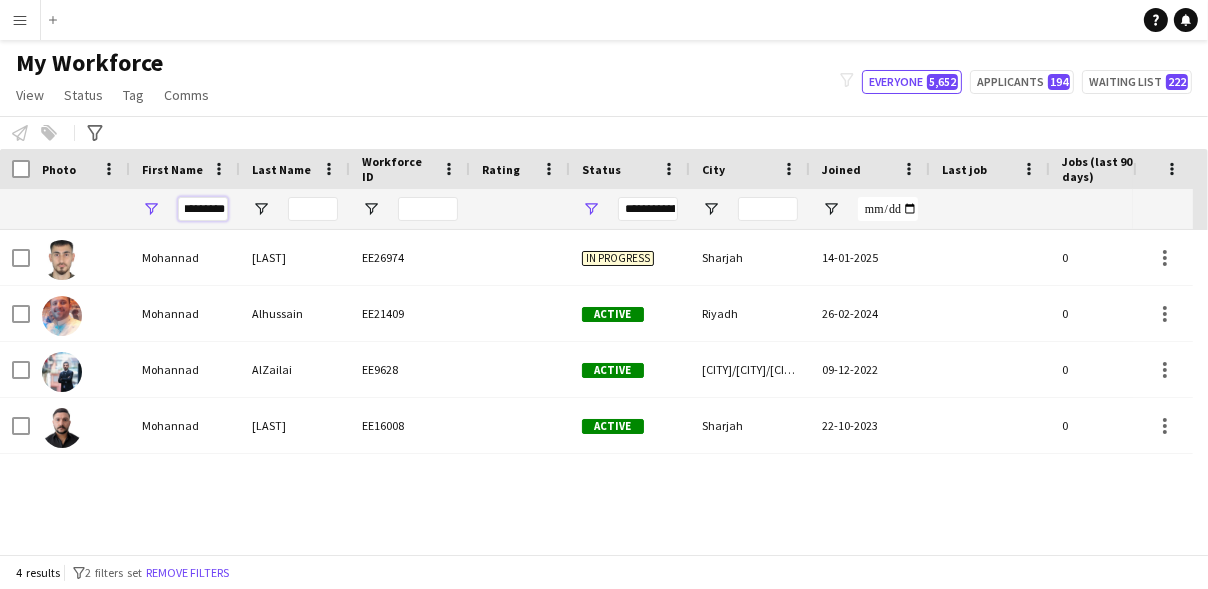 scroll, scrollTop: 0, scrollLeft: 18, axis: horizontal 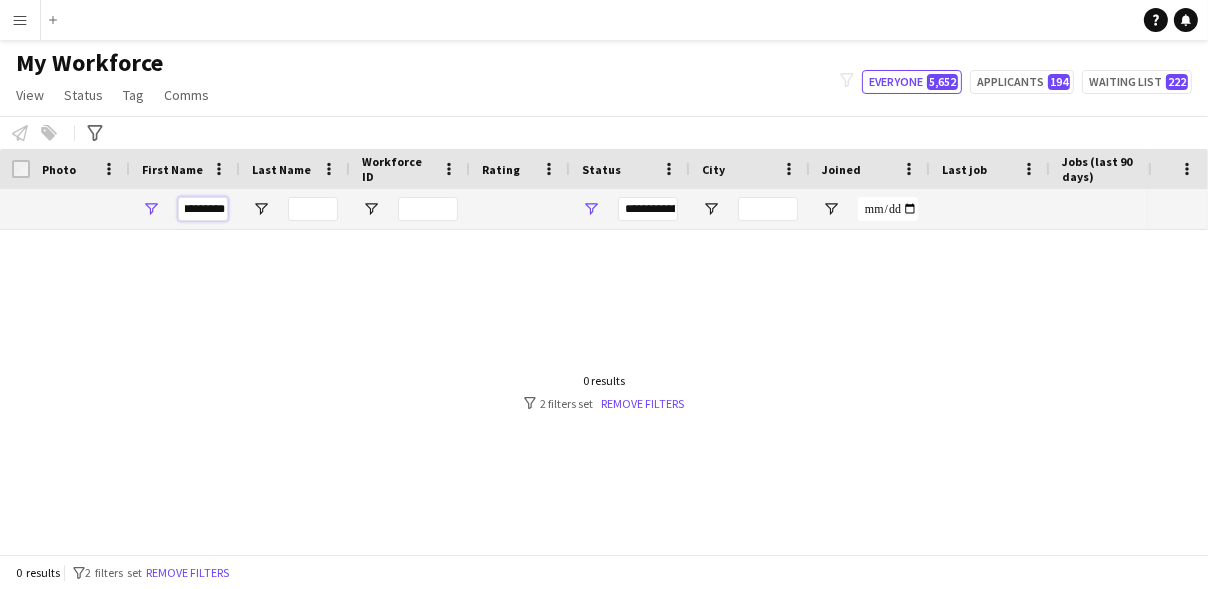 type on "********" 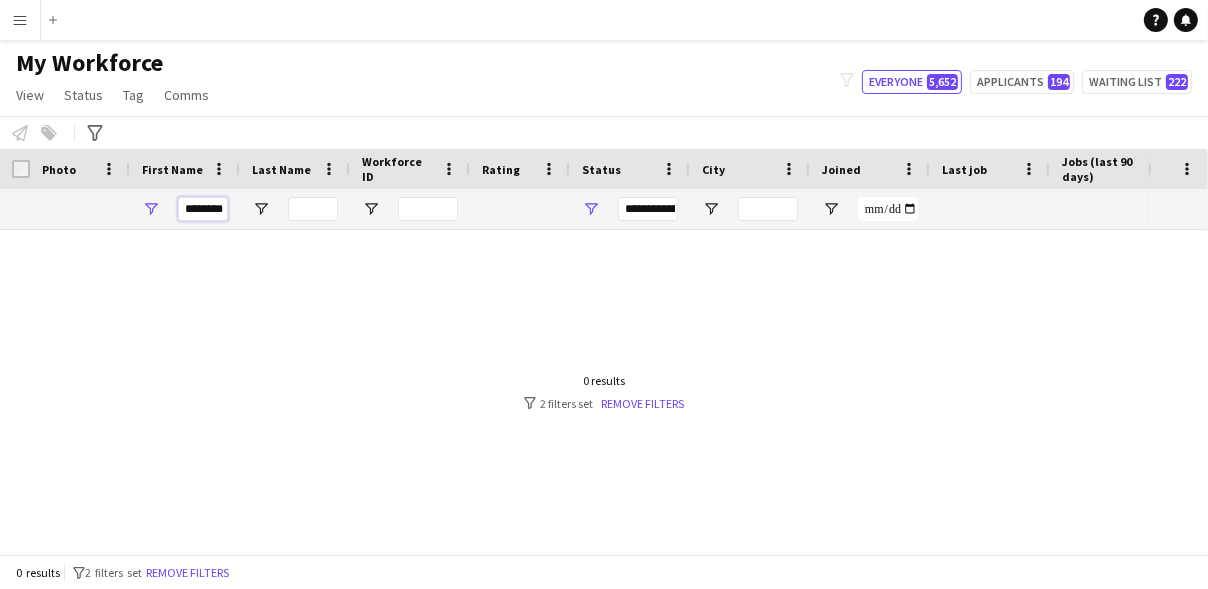 scroll, scrollTop: 0, scrollLeft: 13, axis: horizontal 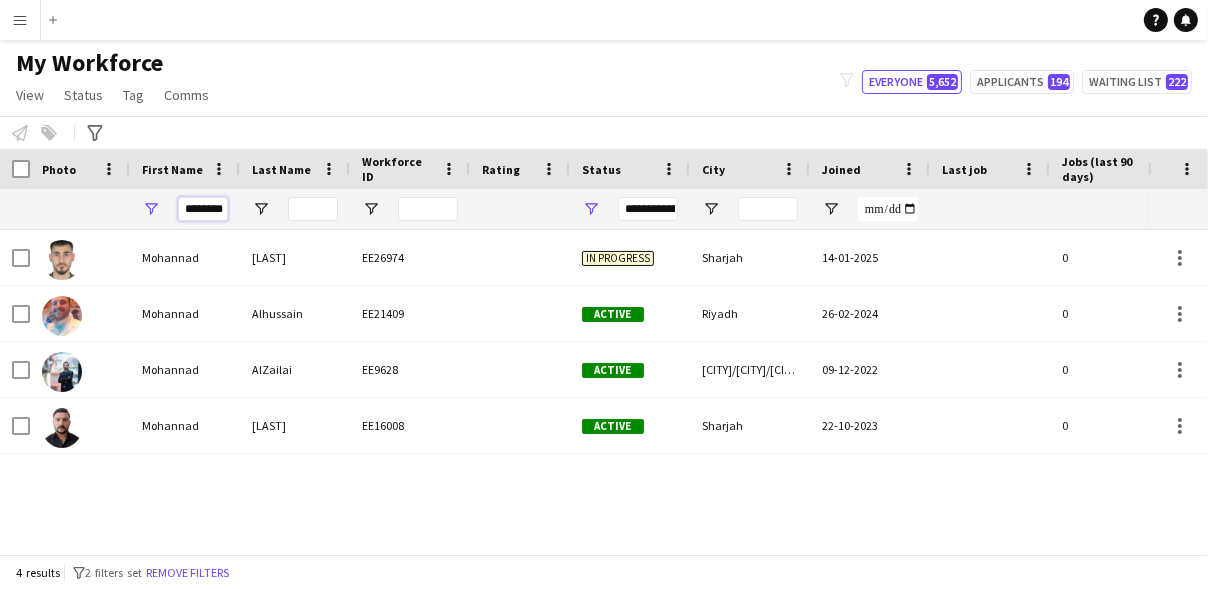 click on "********" at bounding box center [203, 209] 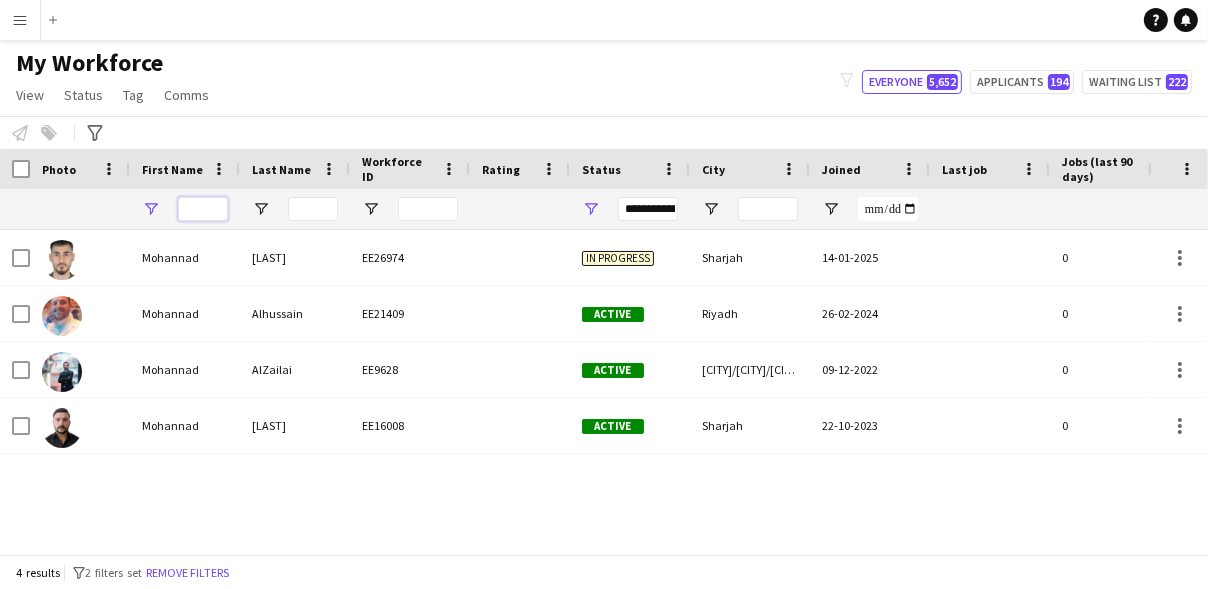 scroll, scrollTop: 0, scrollLeft: 0, axis: both 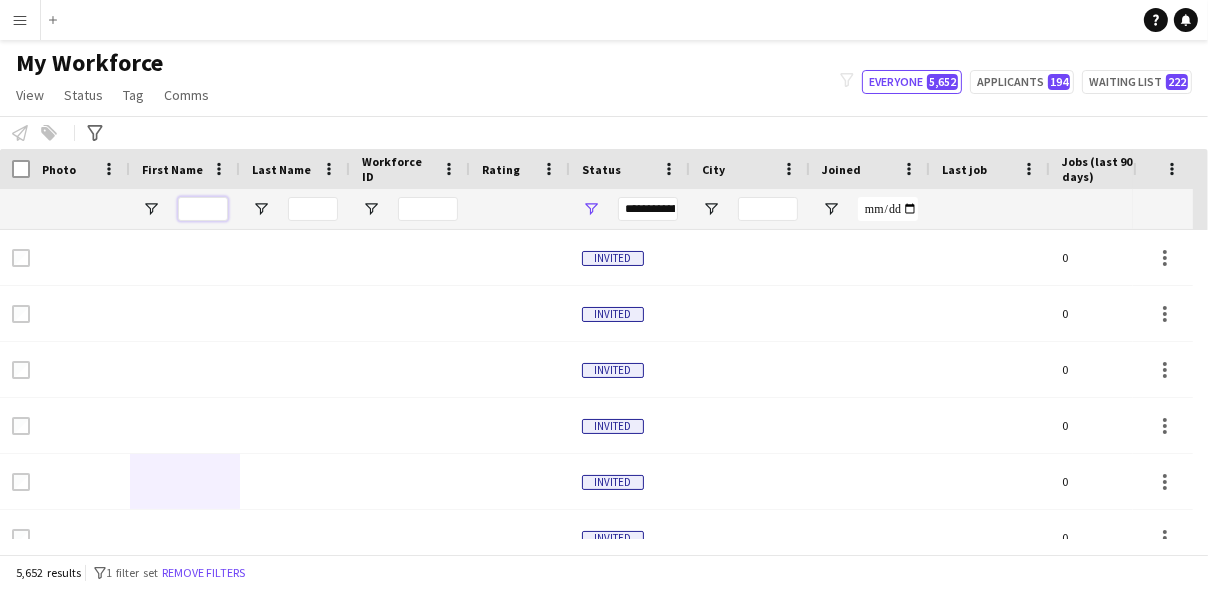 type 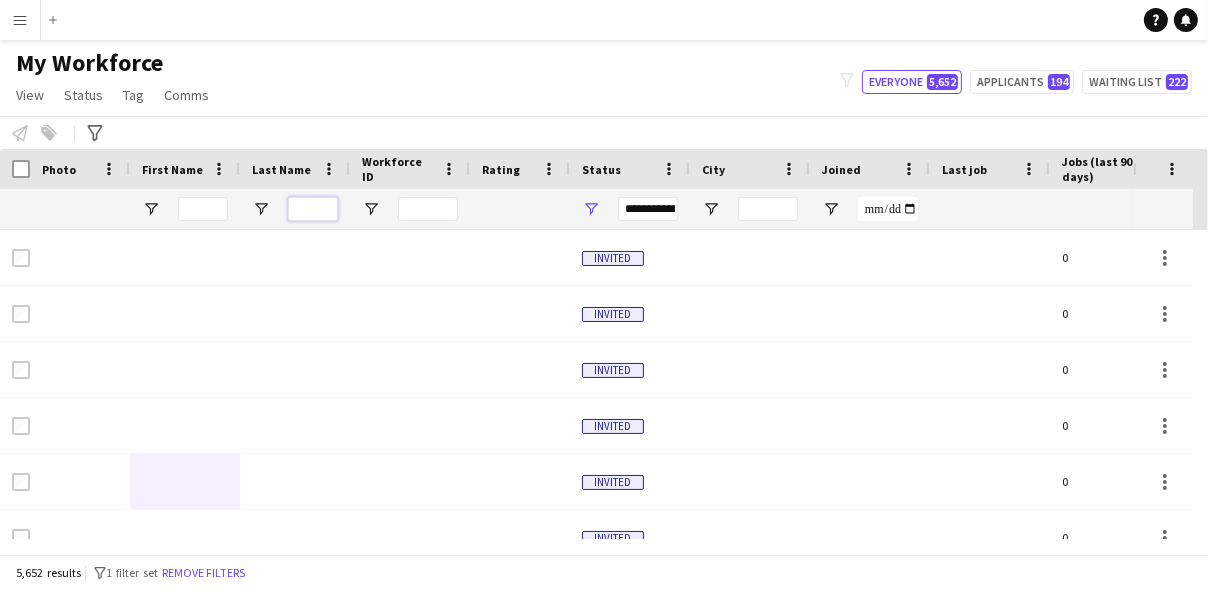 click at bounding box center (313, 209) 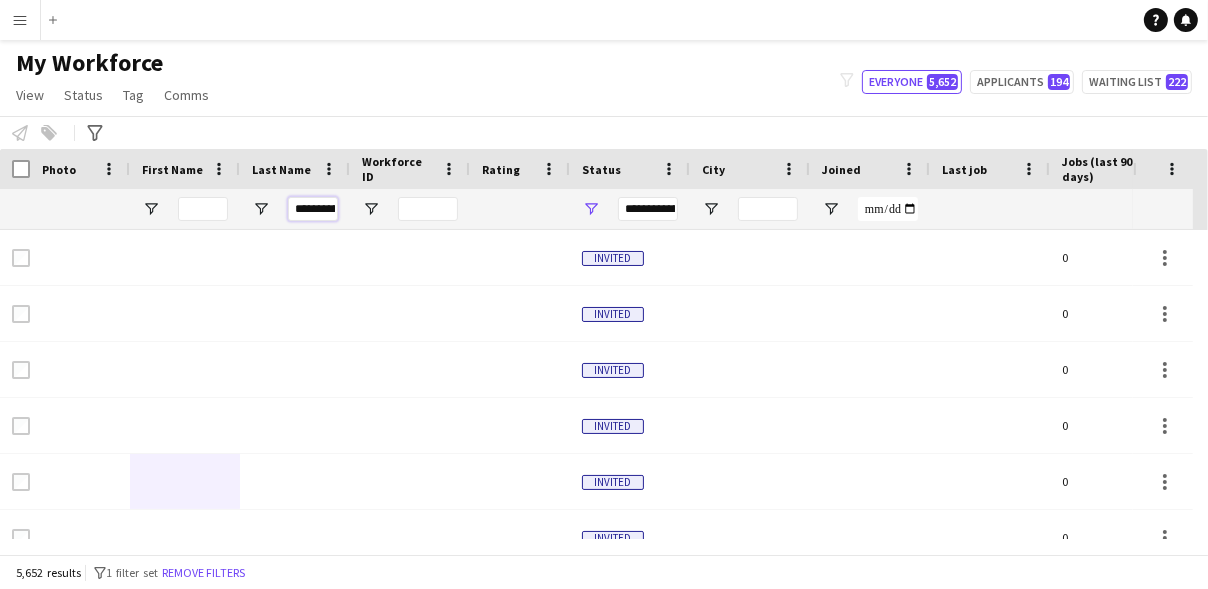 scroll, scrollTop: 0, scrollLeft: 51, axis: horizontal 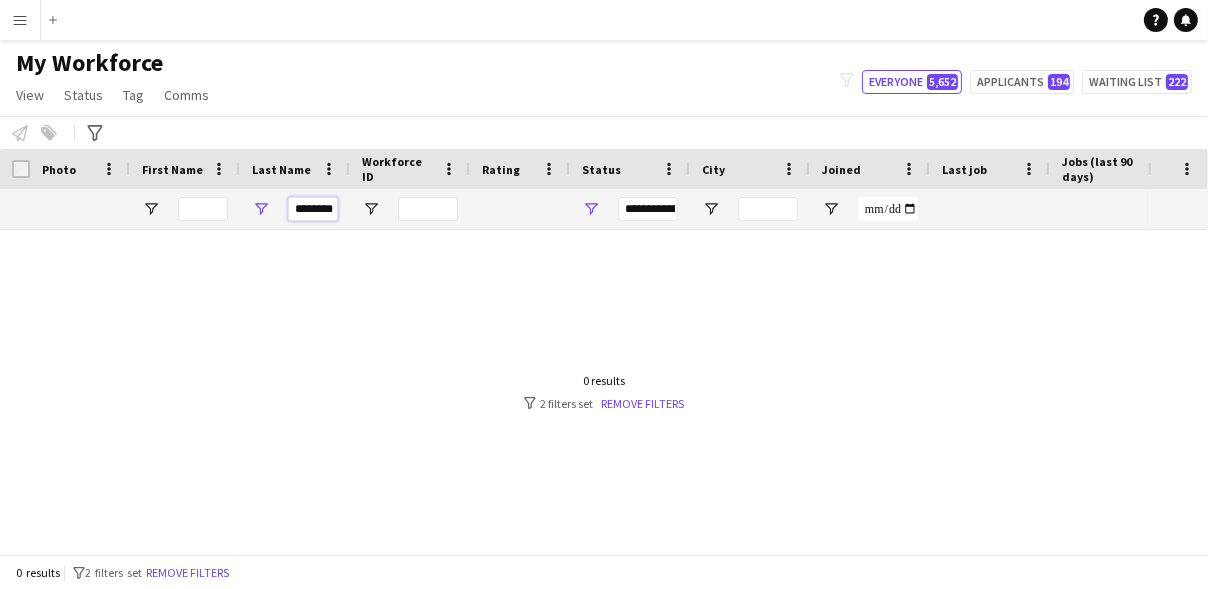 type on "*******" 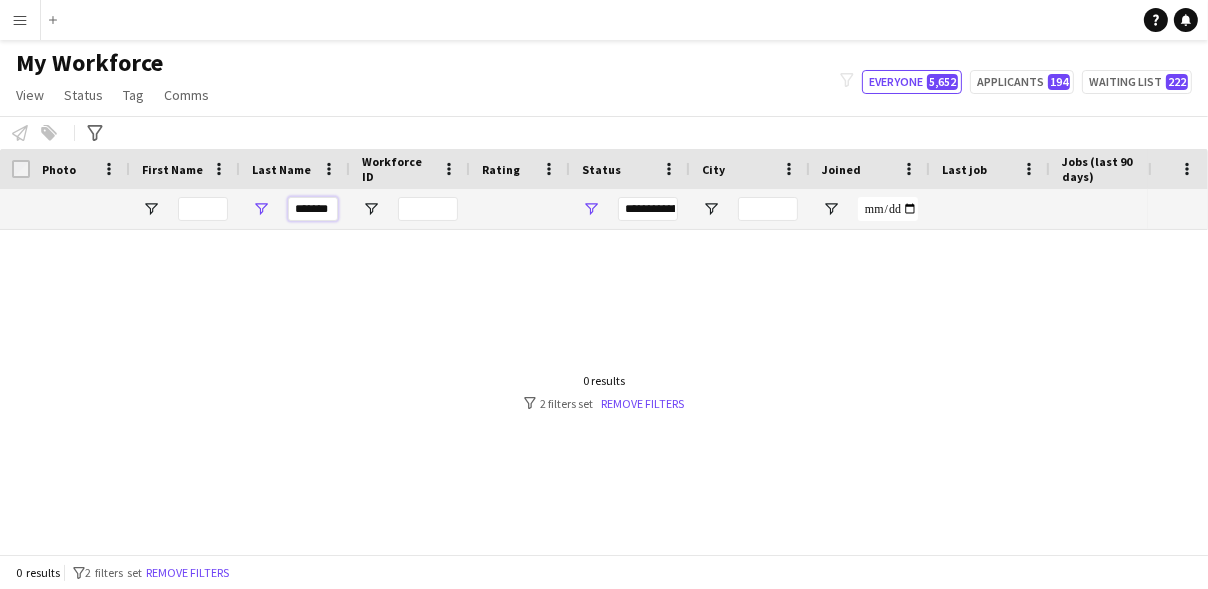scroll, scrollTop: 0, scrollLeft: 3, axis: horizontal 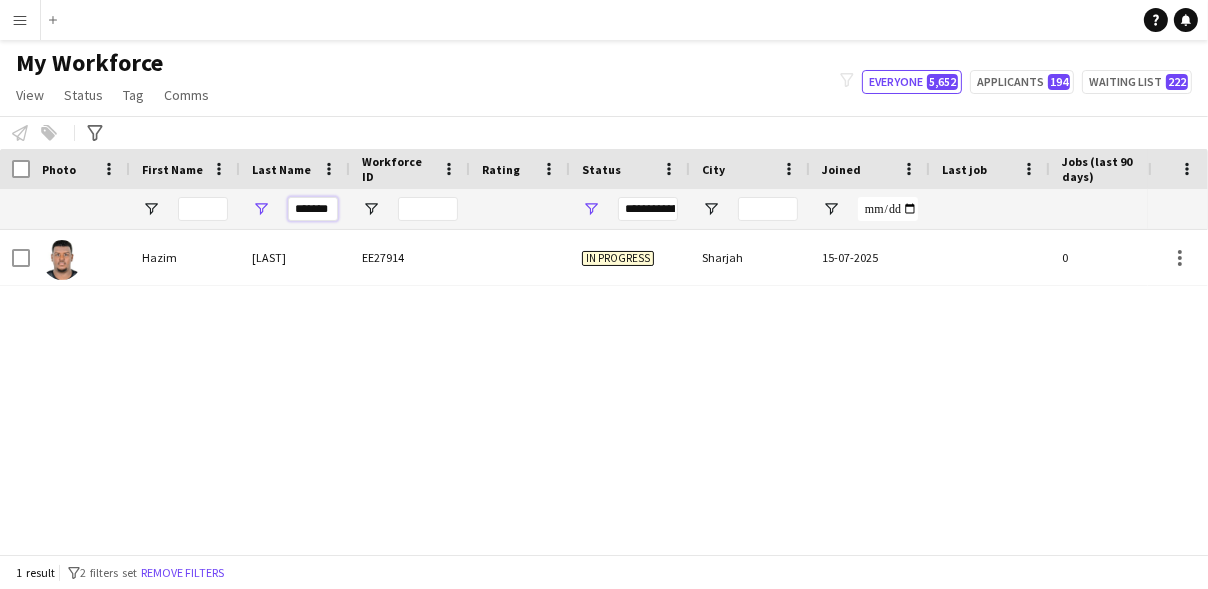 click on "*******" at bounding box center (313, 209) 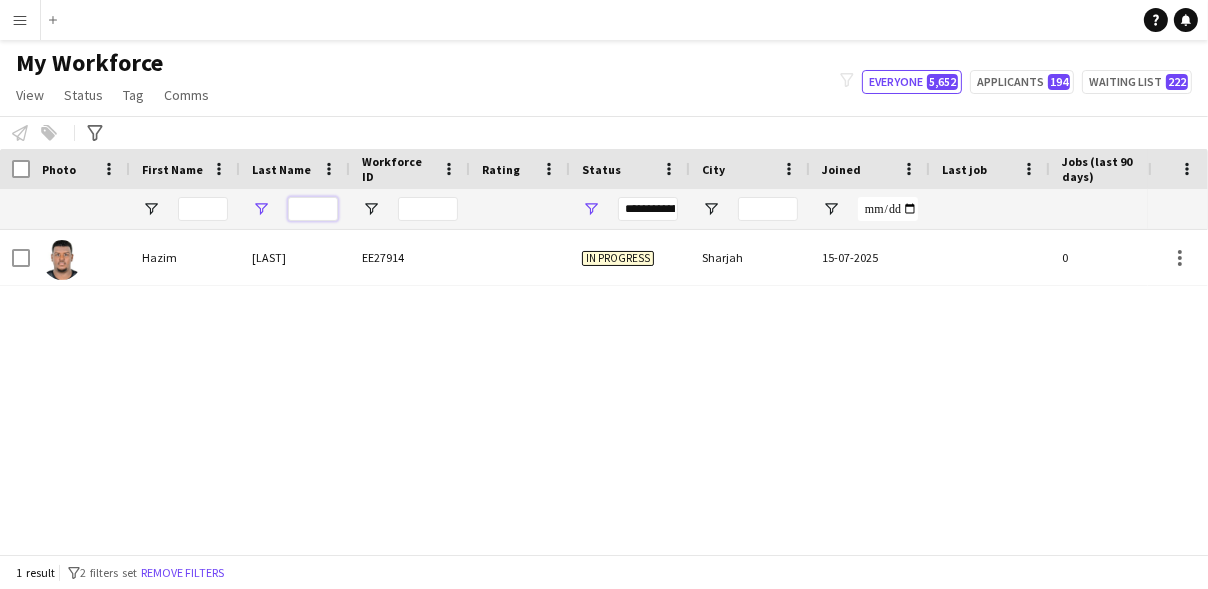 scroll, scrollTop: 0, scrollLeft: 0, axis: both 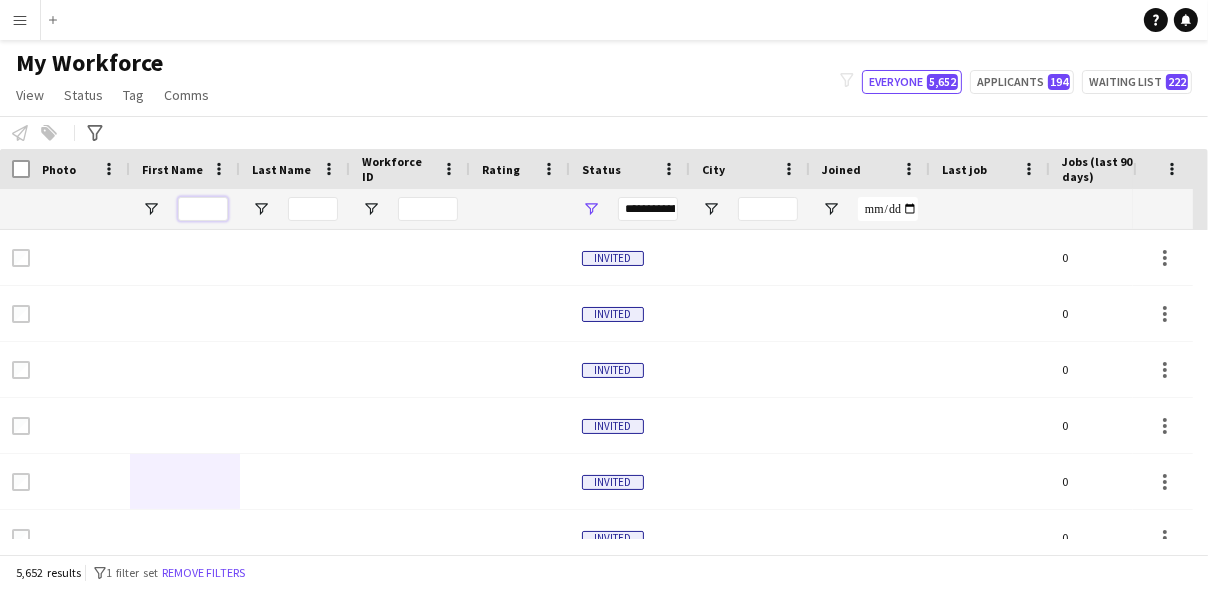 click at bounding box center [203, 209] 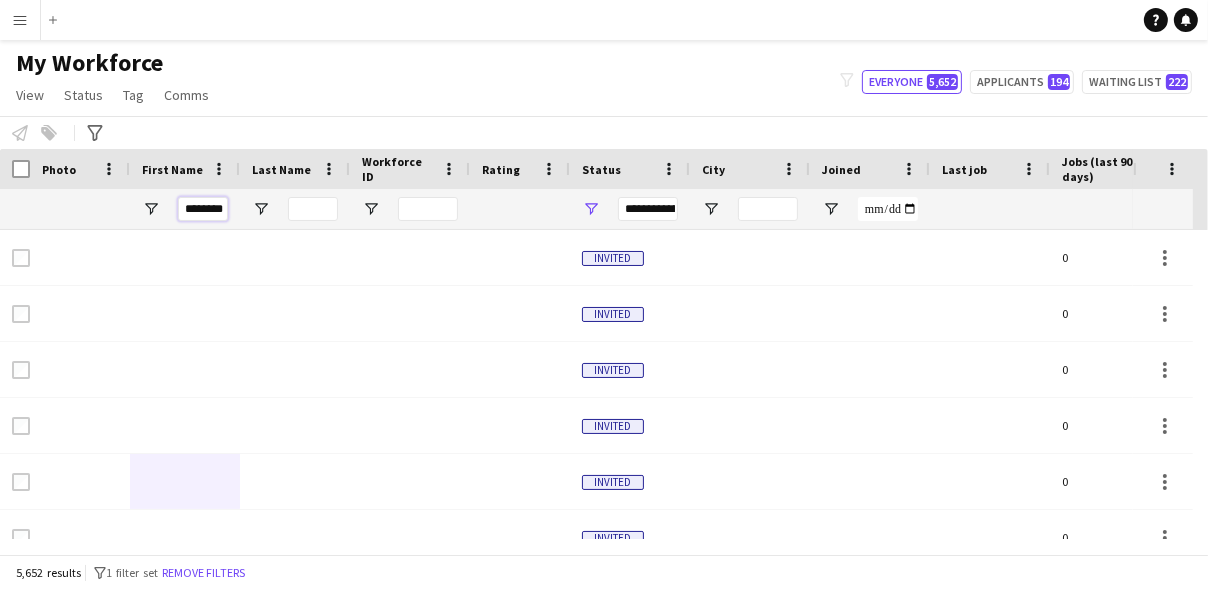 scroll, scrollTop: 0, scrollLeft: 19, axis: horizontal 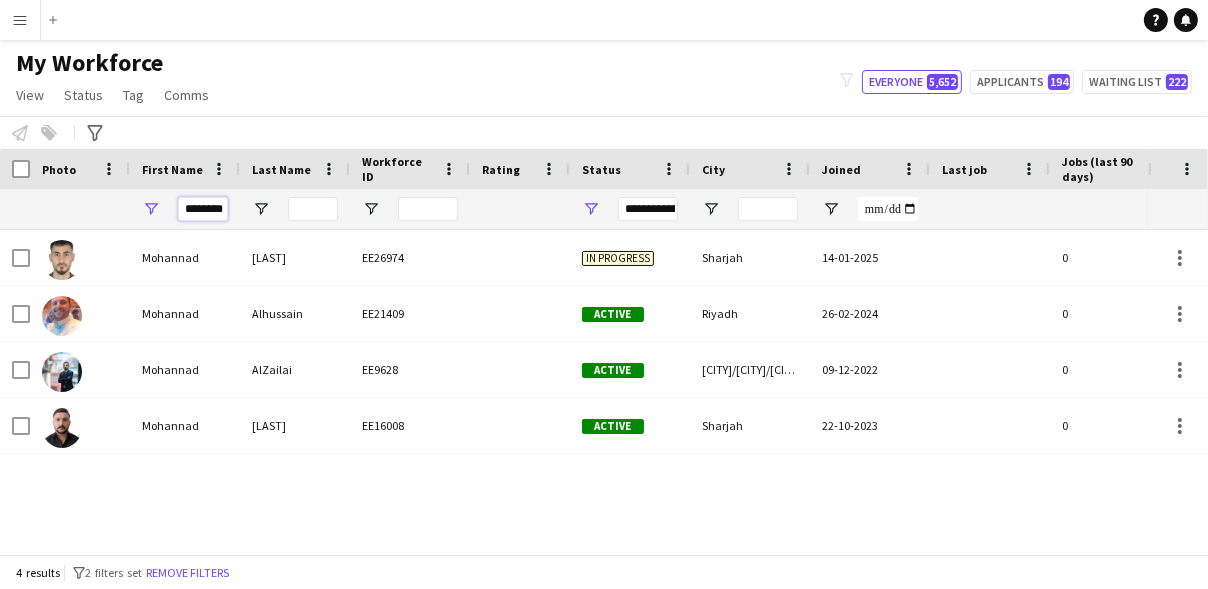 click on "********" at bounding box center [203, 209] 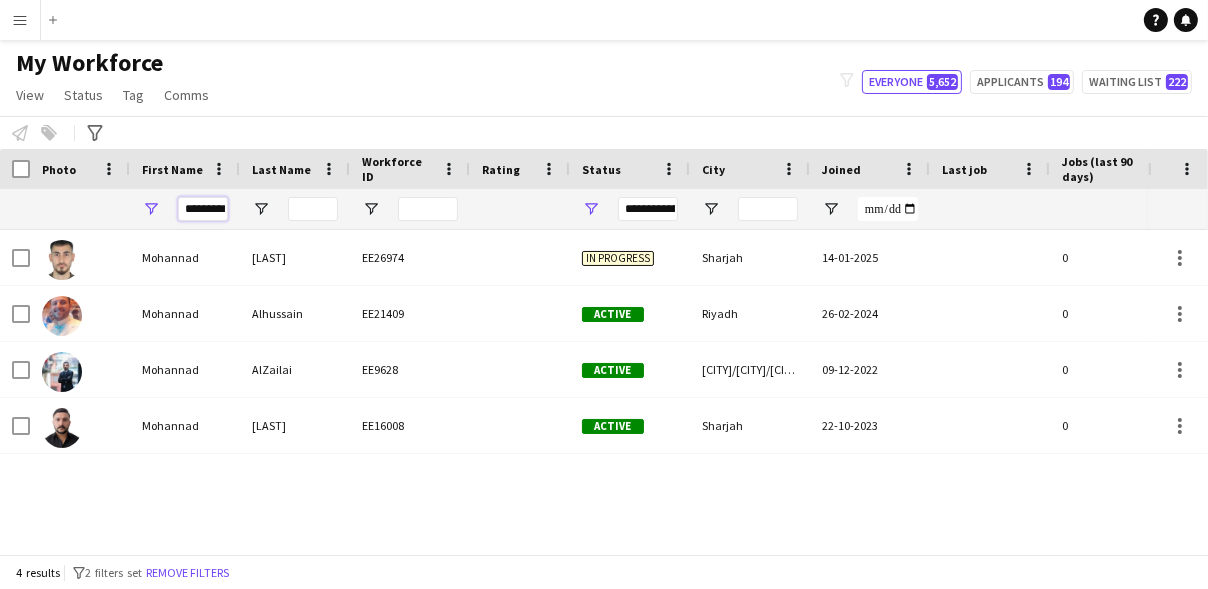 scroll, scrollTop: 0, scrollLeft: 15, axis: horizontal 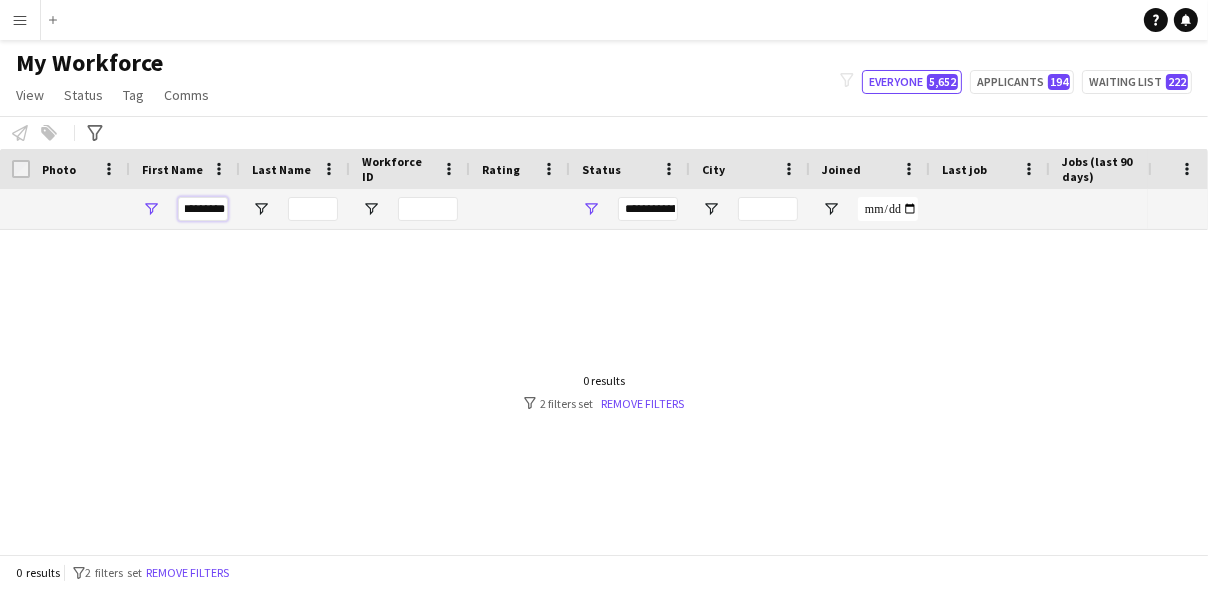 drag, startPoint x: 205, startPoint y: 209, endPoint x: 94, endPoint y: 212, distance: 111.040535 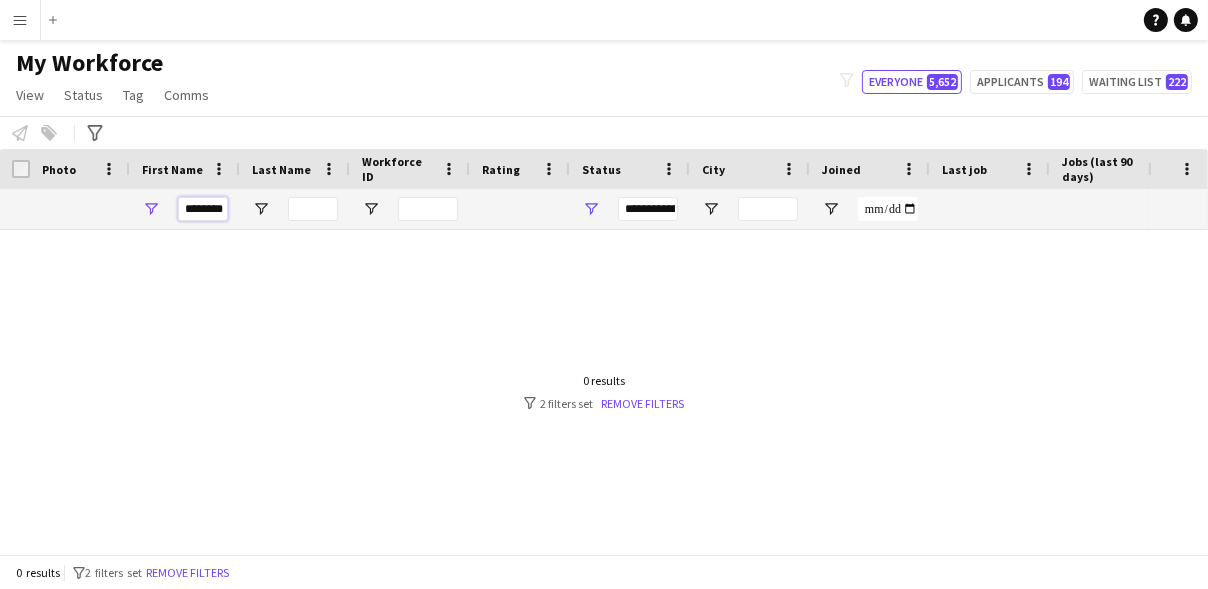 scroll, scrollTop: 0, scrollLeft: 12, axis: horizontal 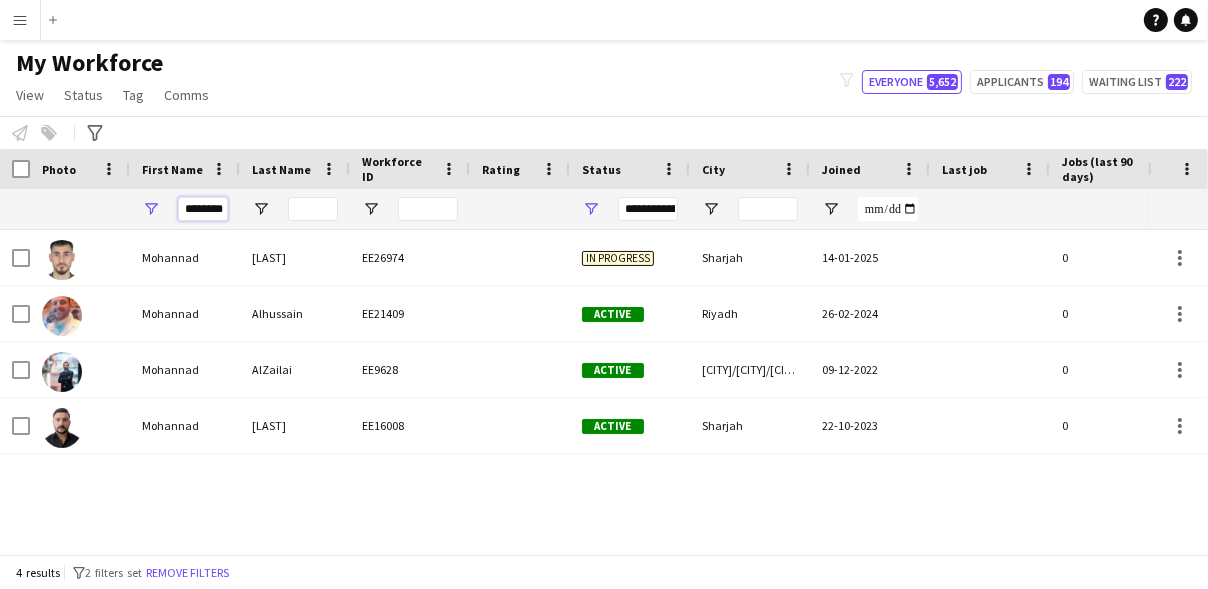 type on "********" 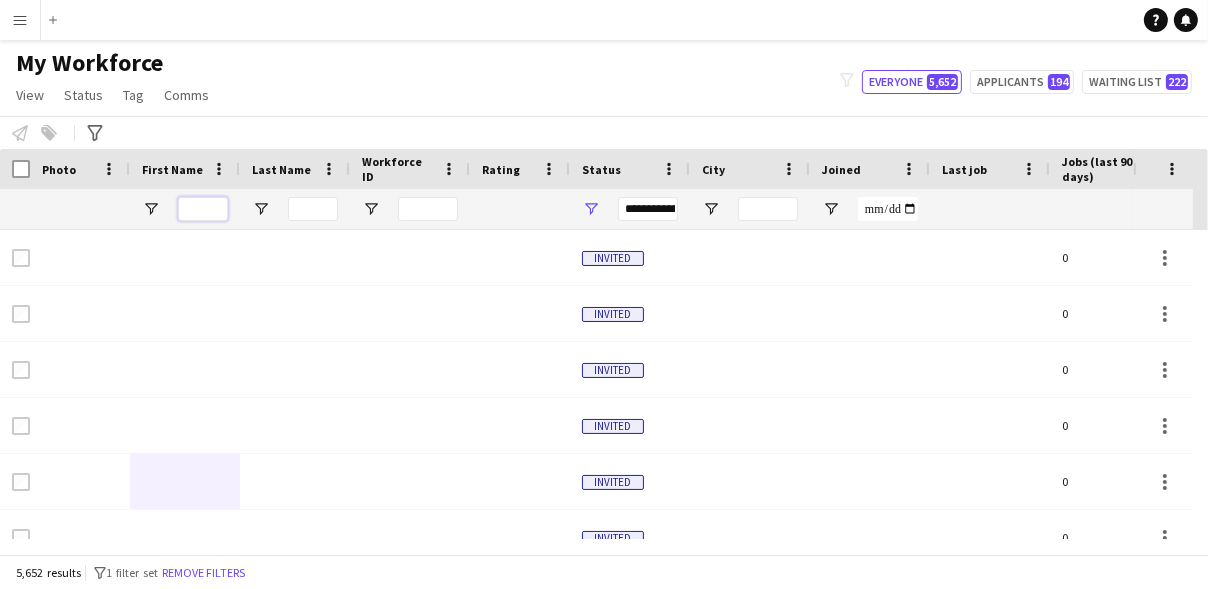 type 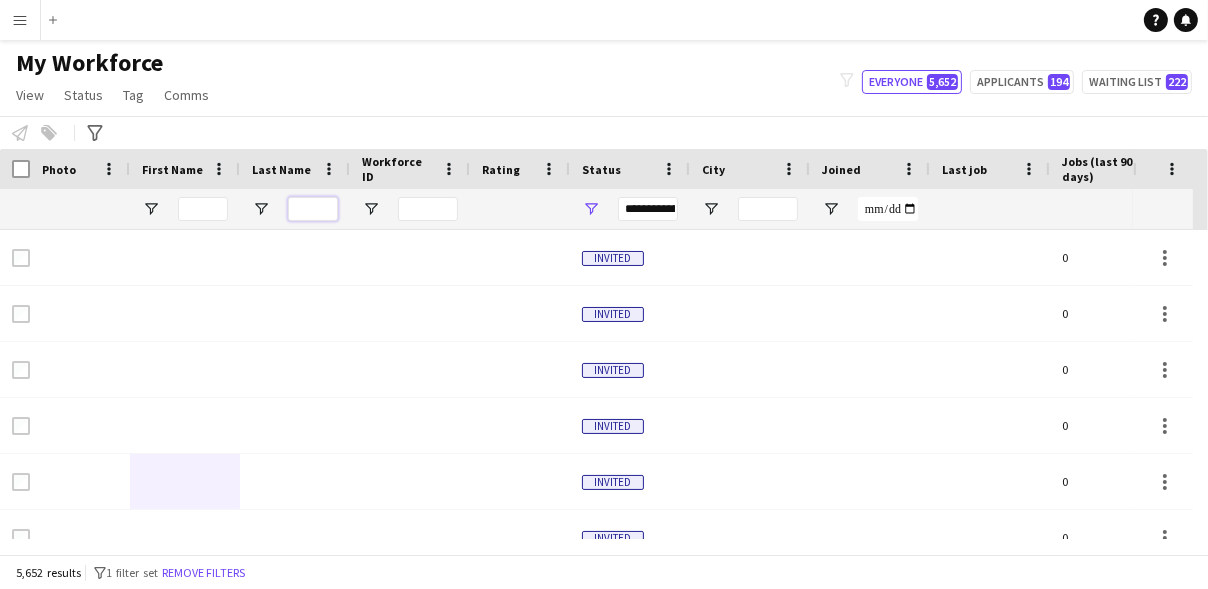 click at bounding box center (313, 209) 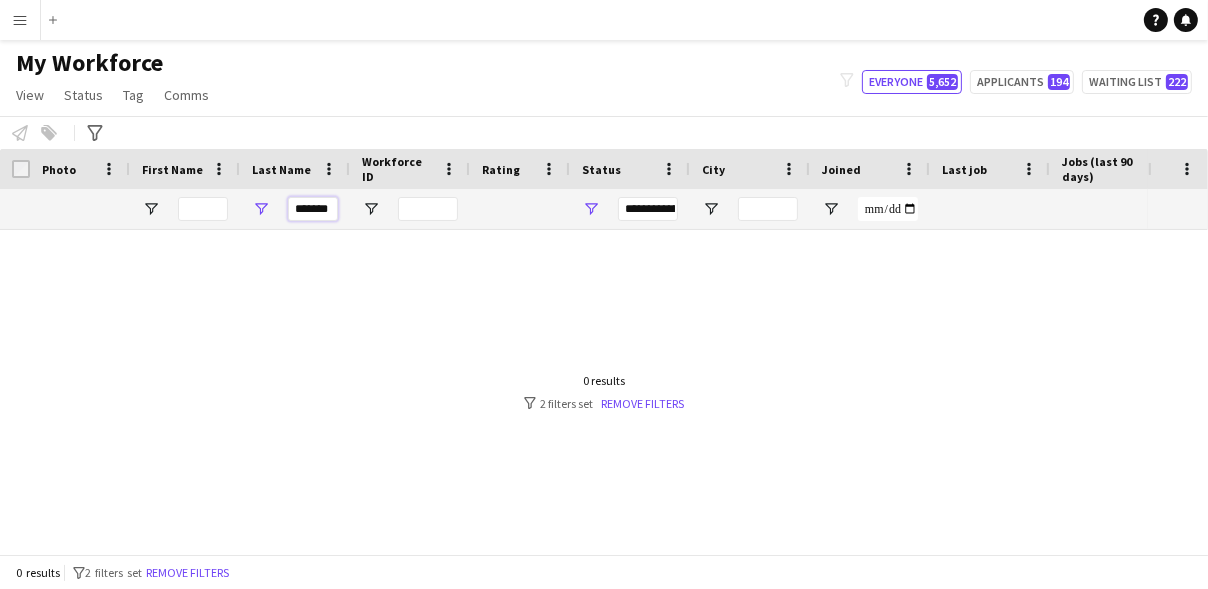 scroll, scrollTop: 0, scrollLeft: 0, axis: both 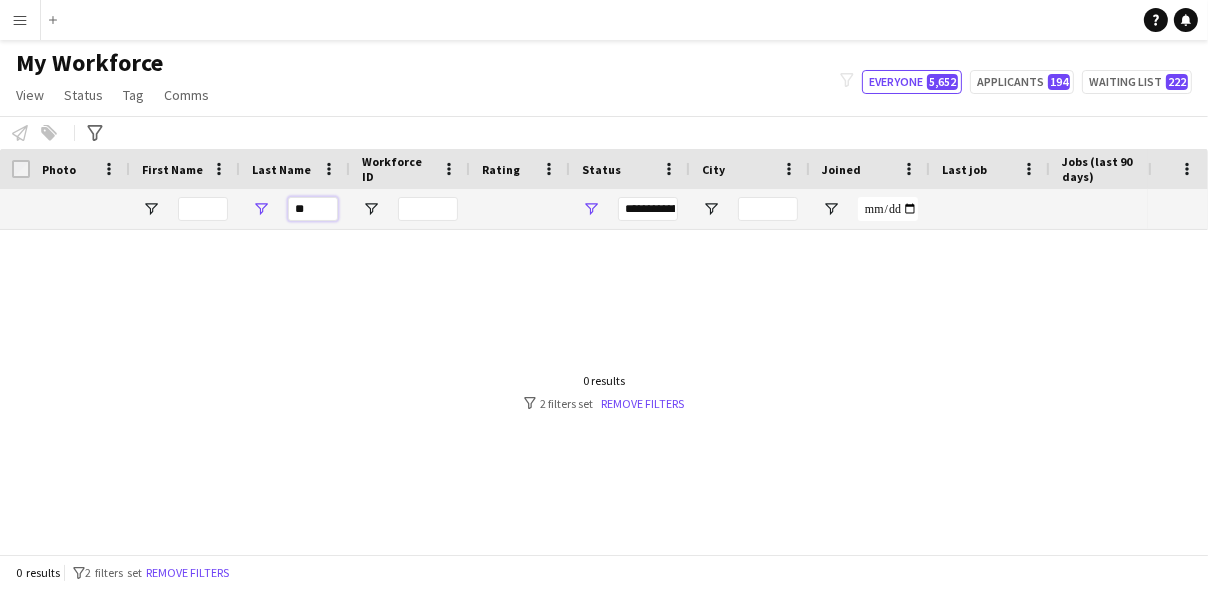 type on "*" 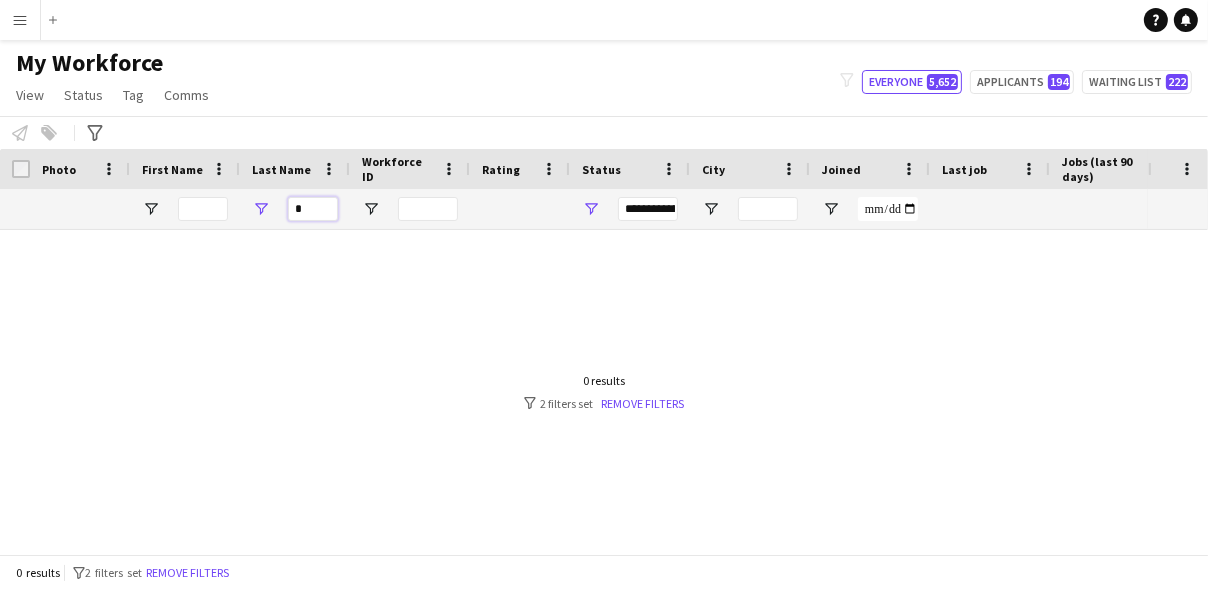 type 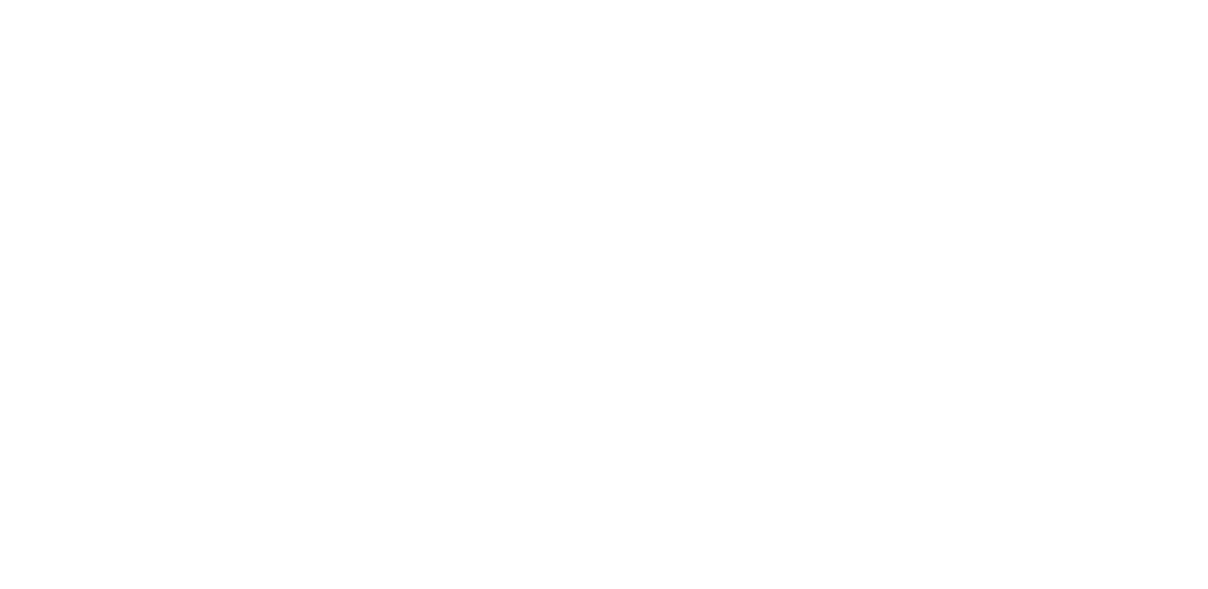 scroll, scrollTop: 0, scrollLeft: 0, axis: both 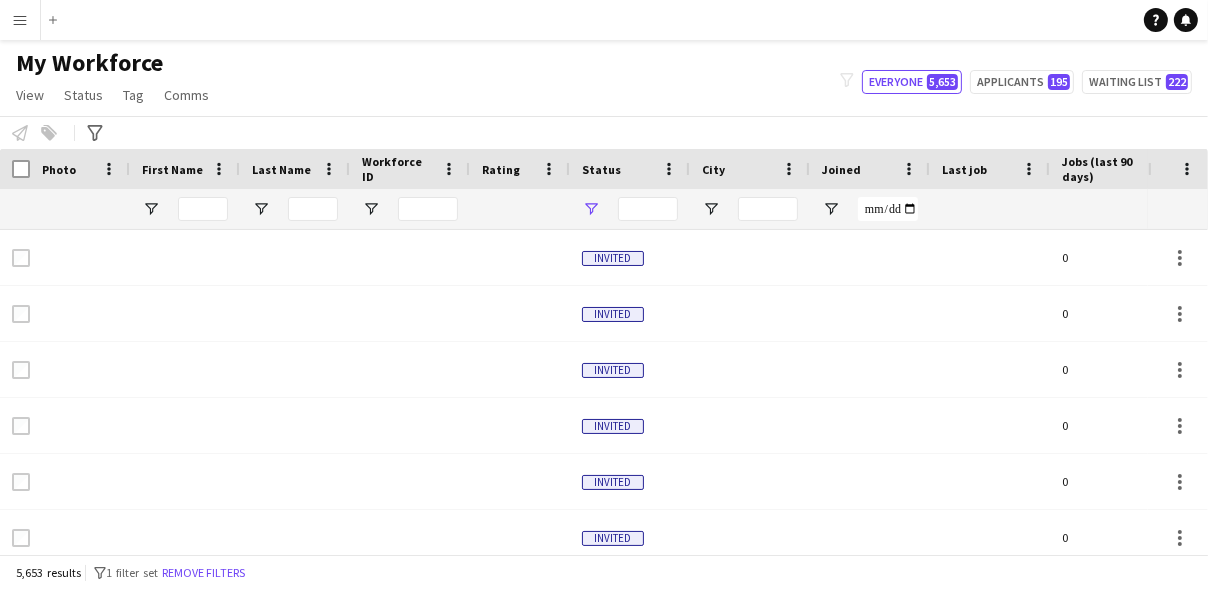 type on "**********" 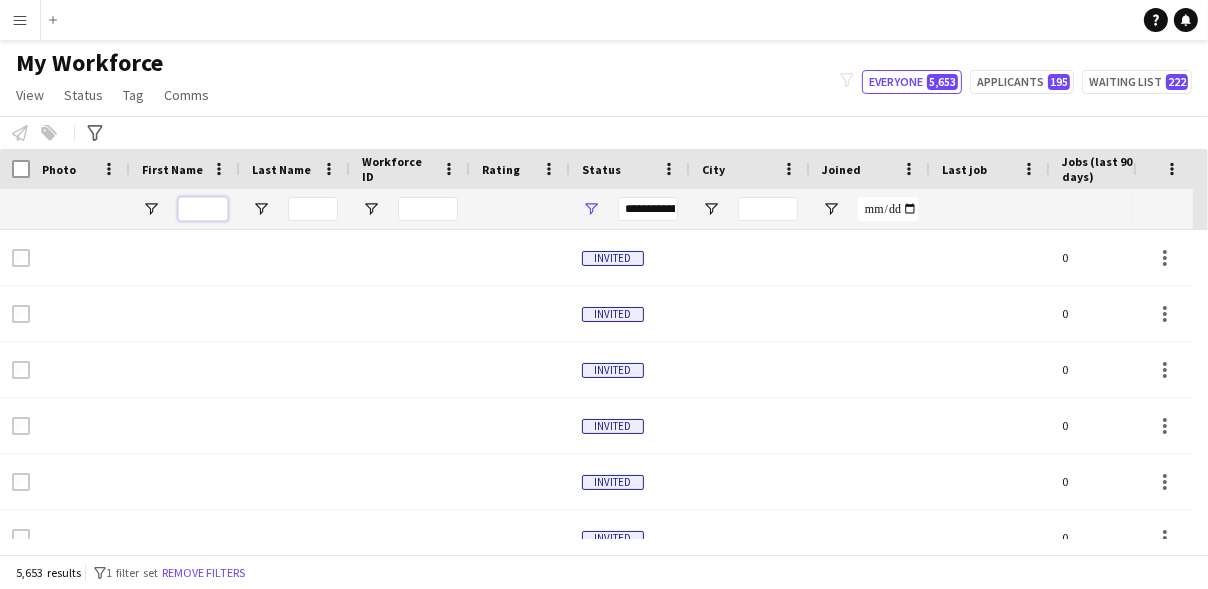 click at bounding box center (203, 209) 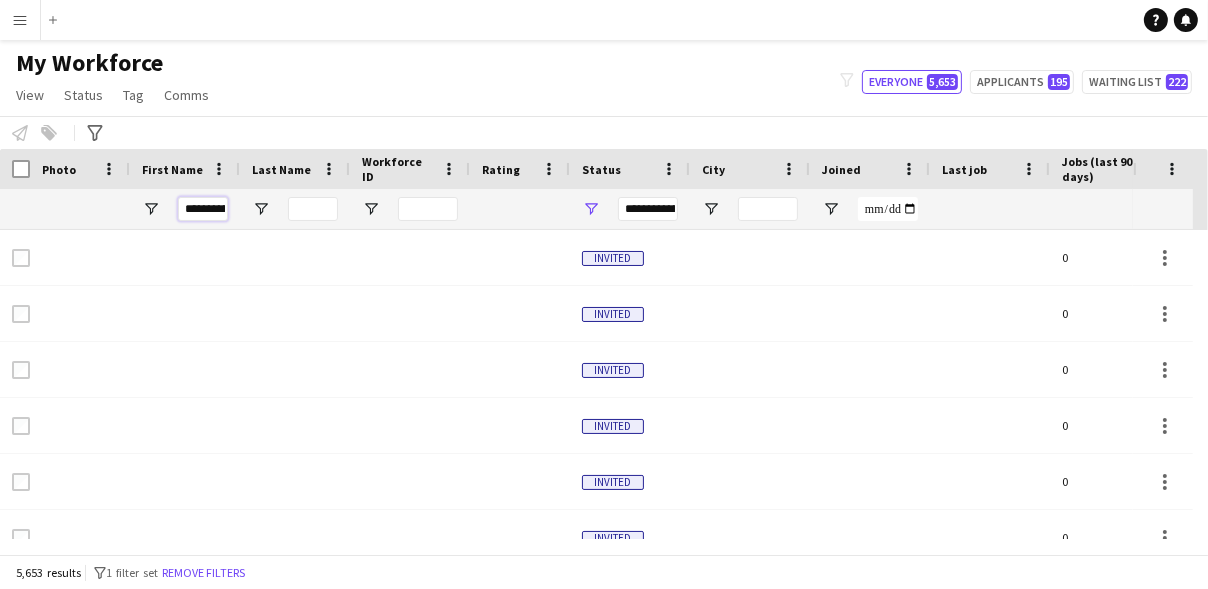 scroll, scrollTop: 0, scrollLeft: 55, axis: horizontal 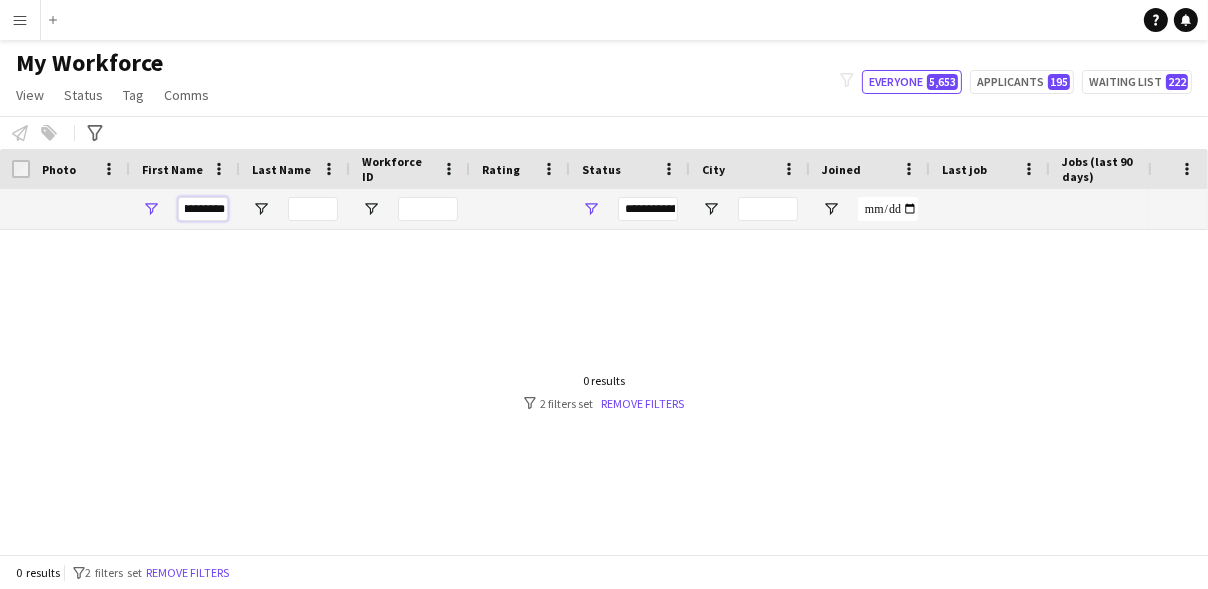 click on "**********" at bounding box center (203, 209) 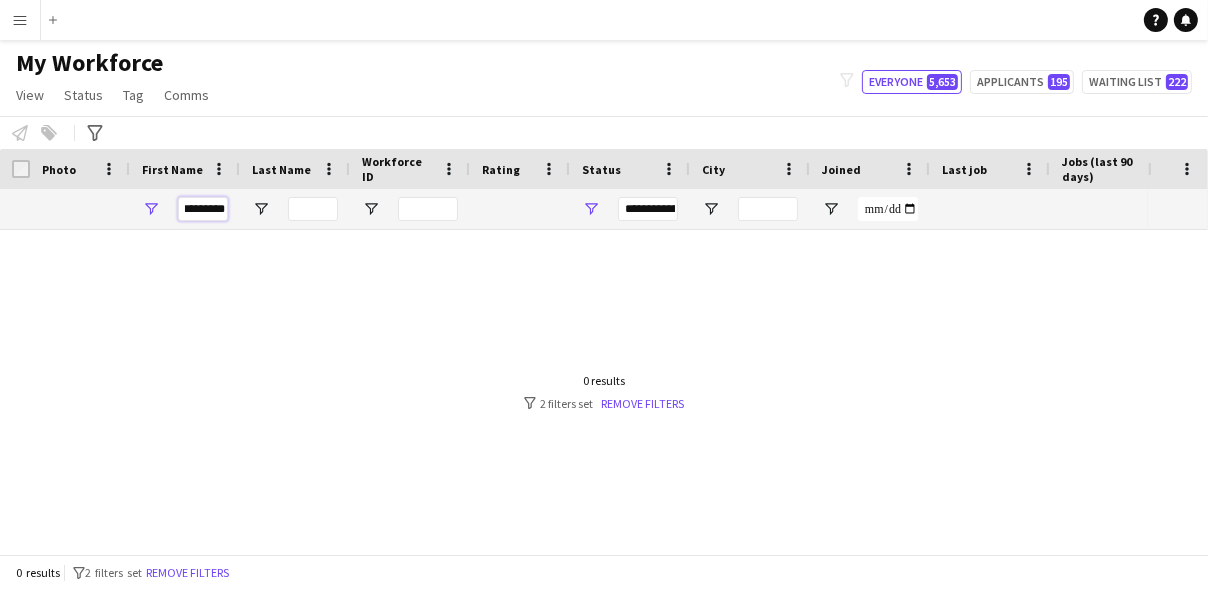 click on "********" at bounding box center (203, 209) 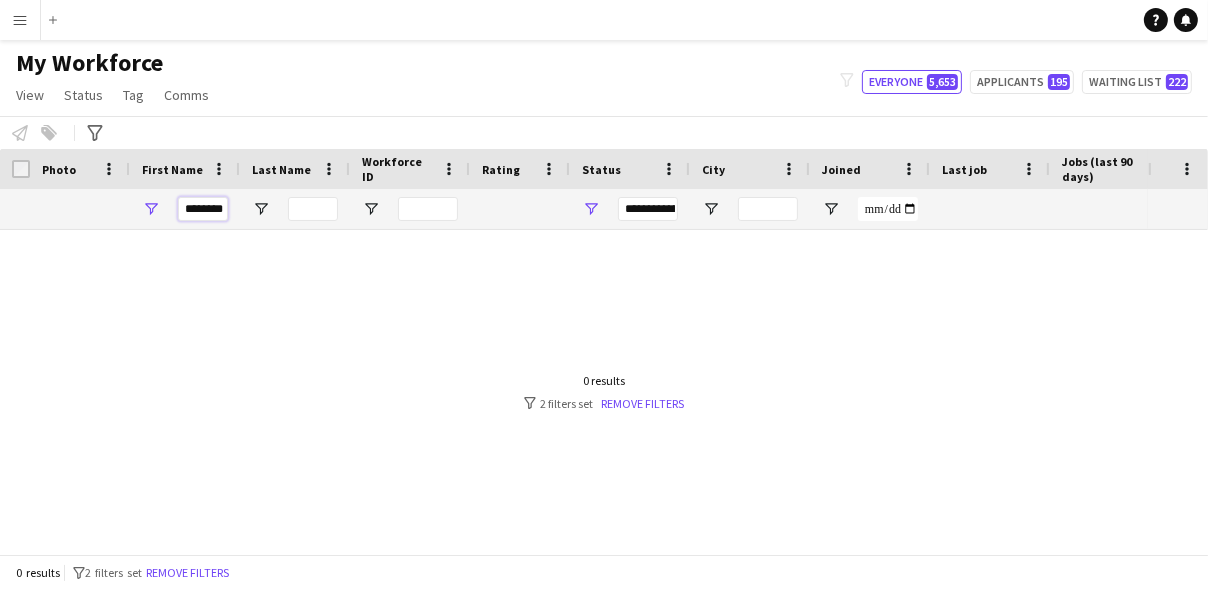 scroll, scrollTop: 0, scrollLeft: 12, axis: horizontal 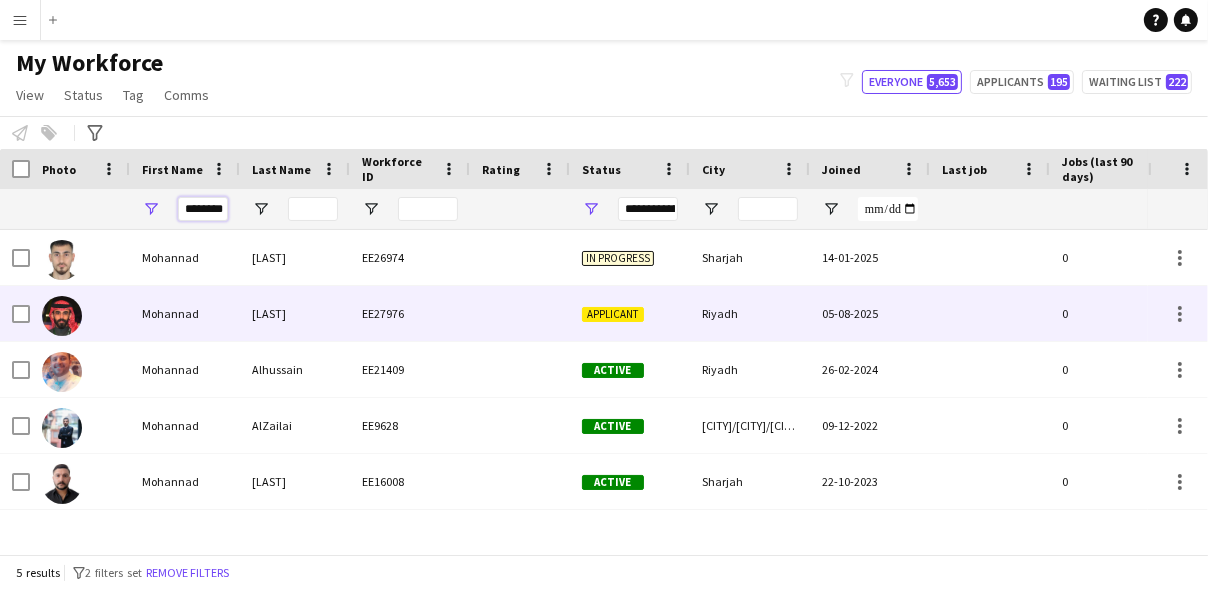 type on "********" 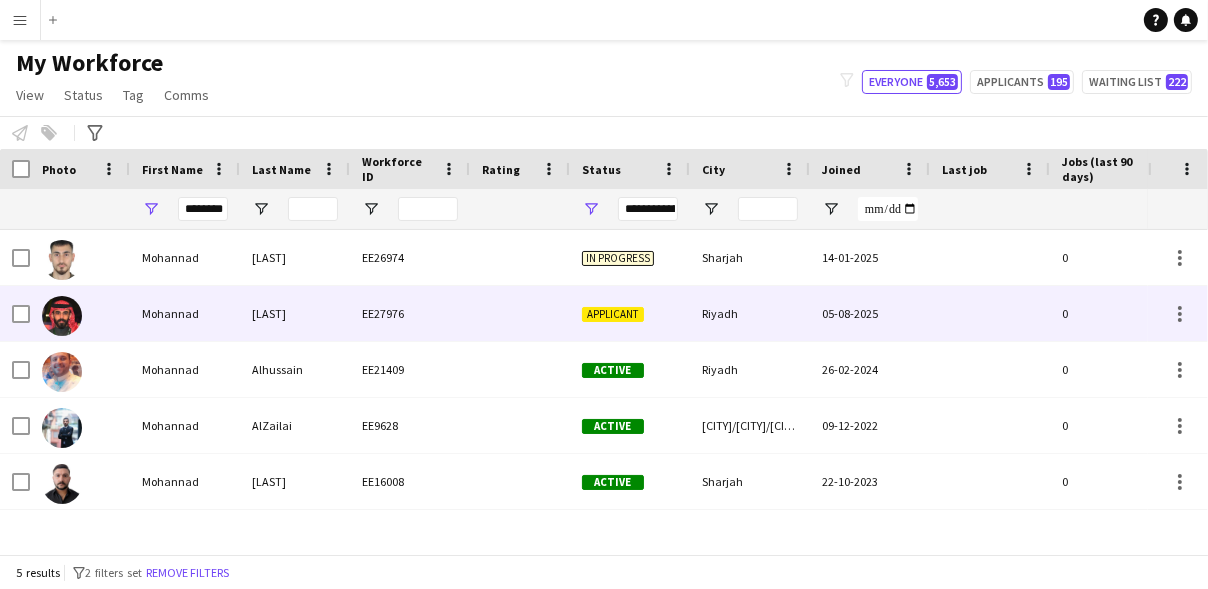 click on "Alhazmi" at bounding box center [295, 313] 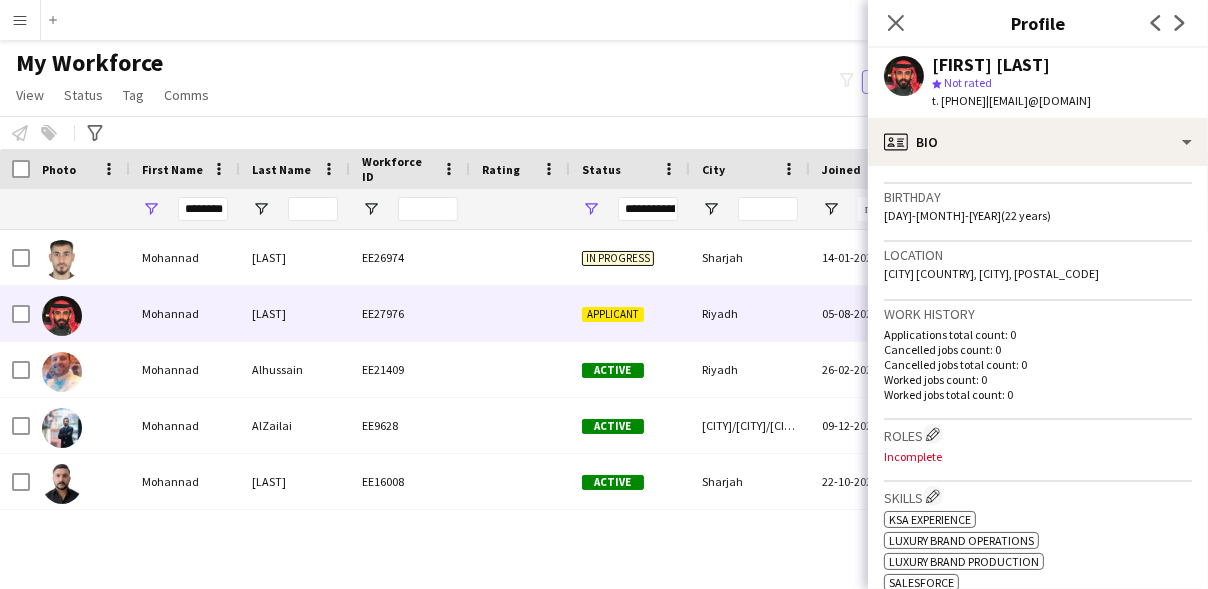 scroll, scrollTop: 355, scrollLeft: 0, axis: vertical 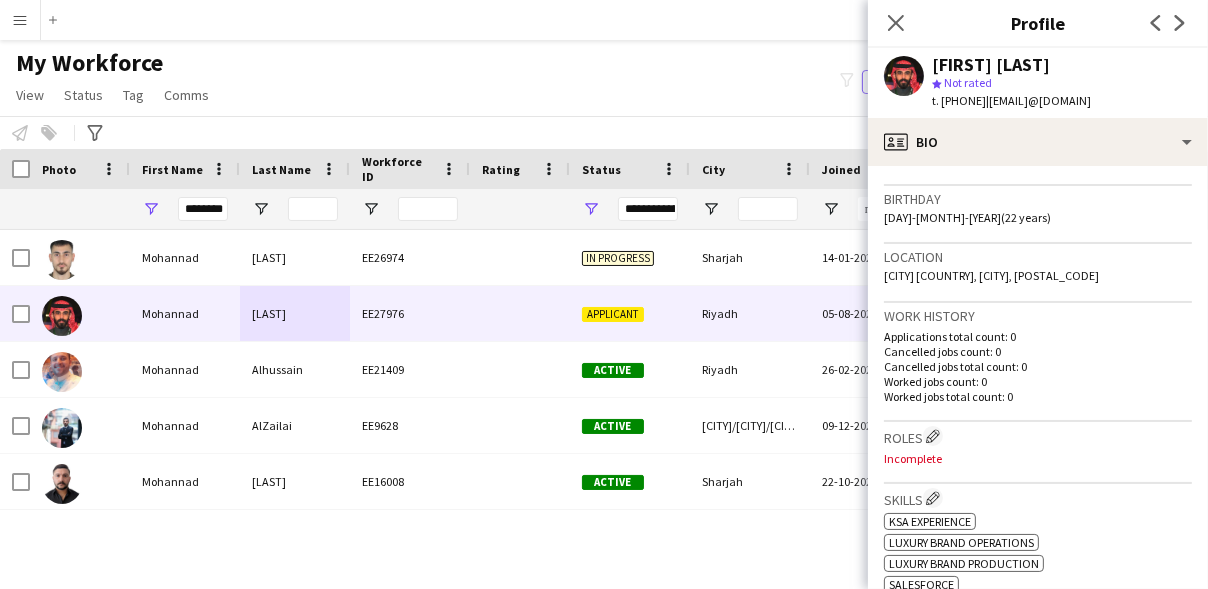drag, startPoint x: 1071, startPoint y: 203, endPoint x: 911, endPoint y: 455, distance: 298.50293 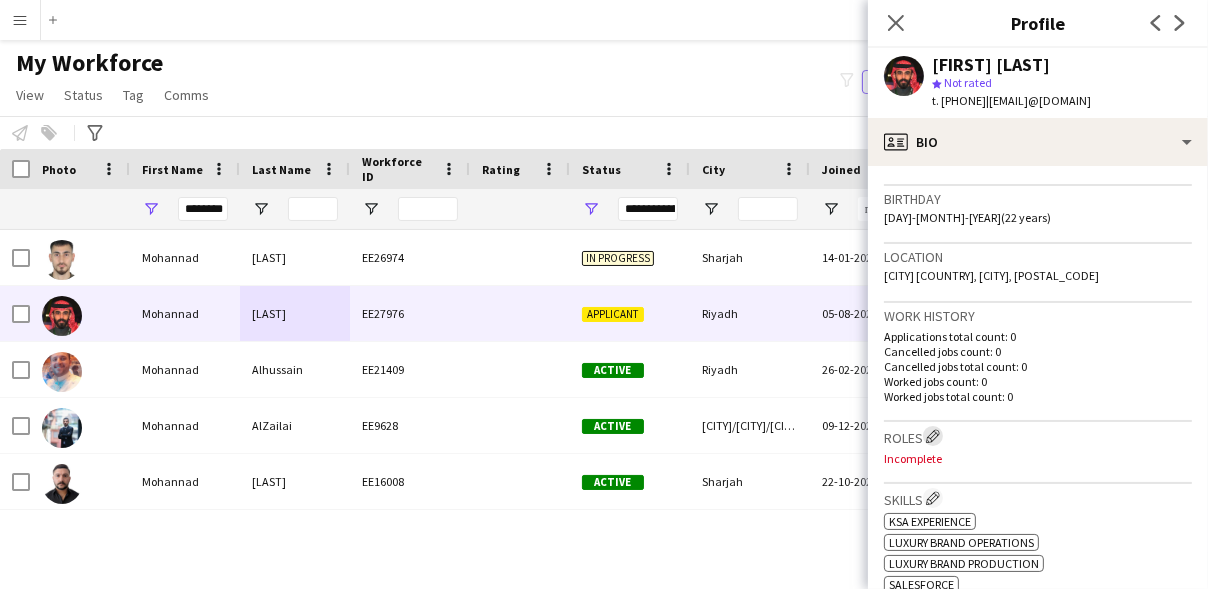 click on "Edit crew company roles" 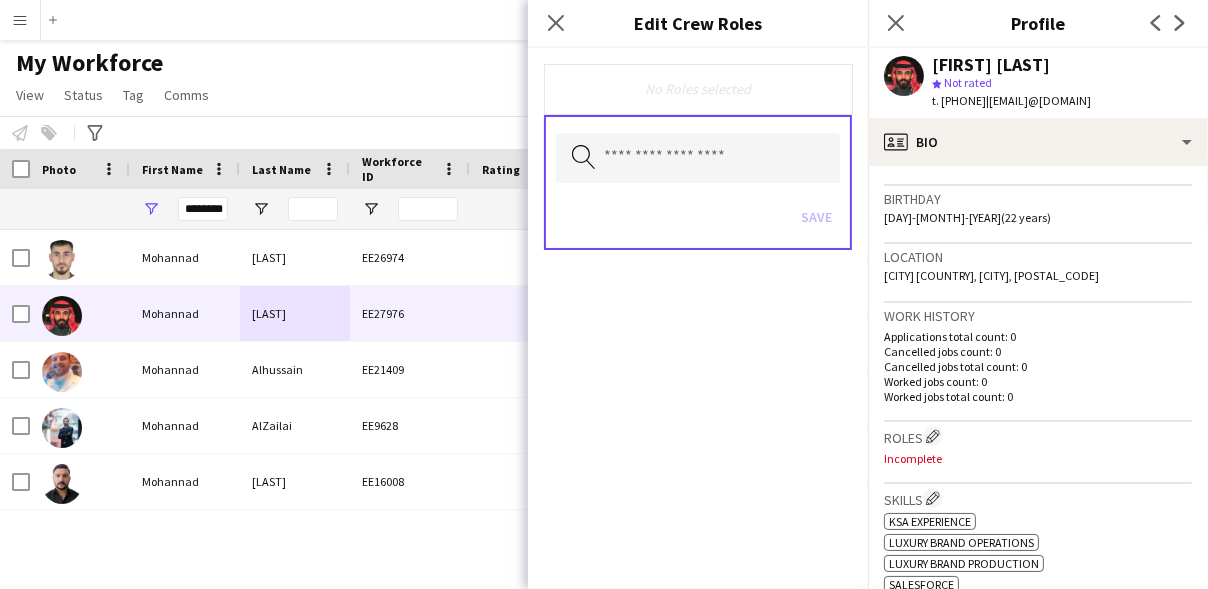 type 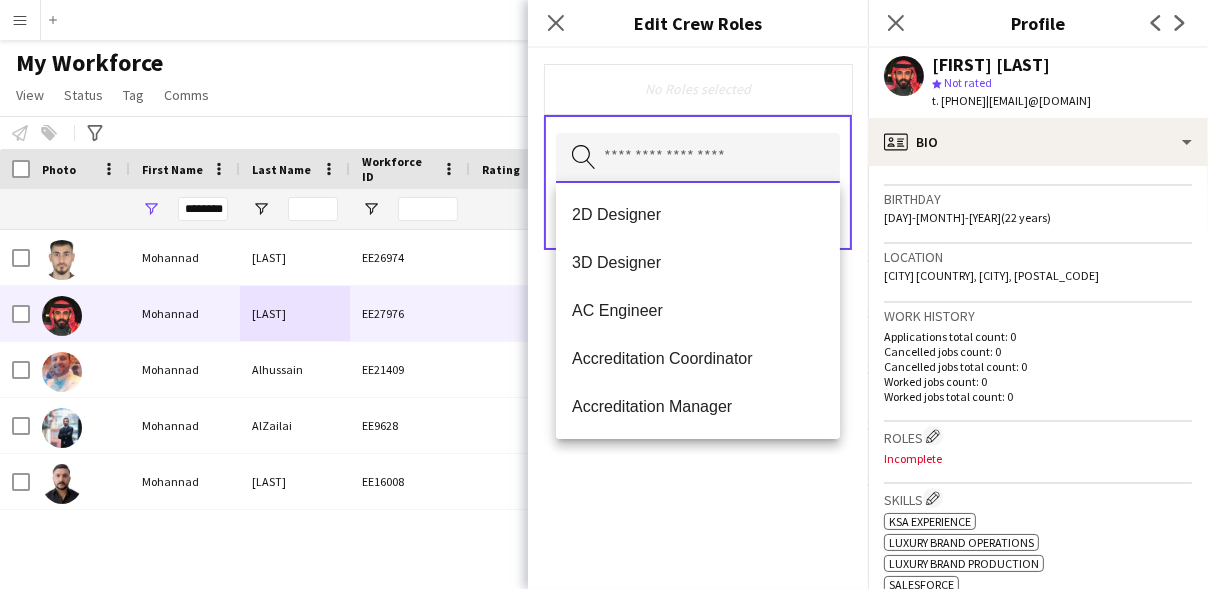 click at bounding box center [698, 158] 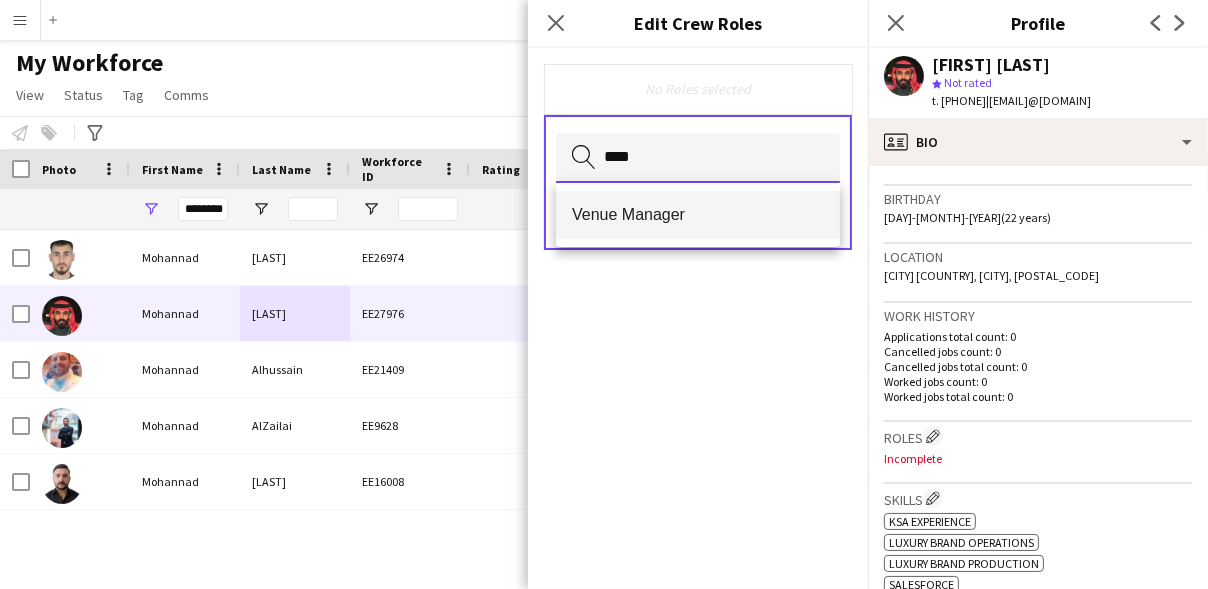 type on "****" 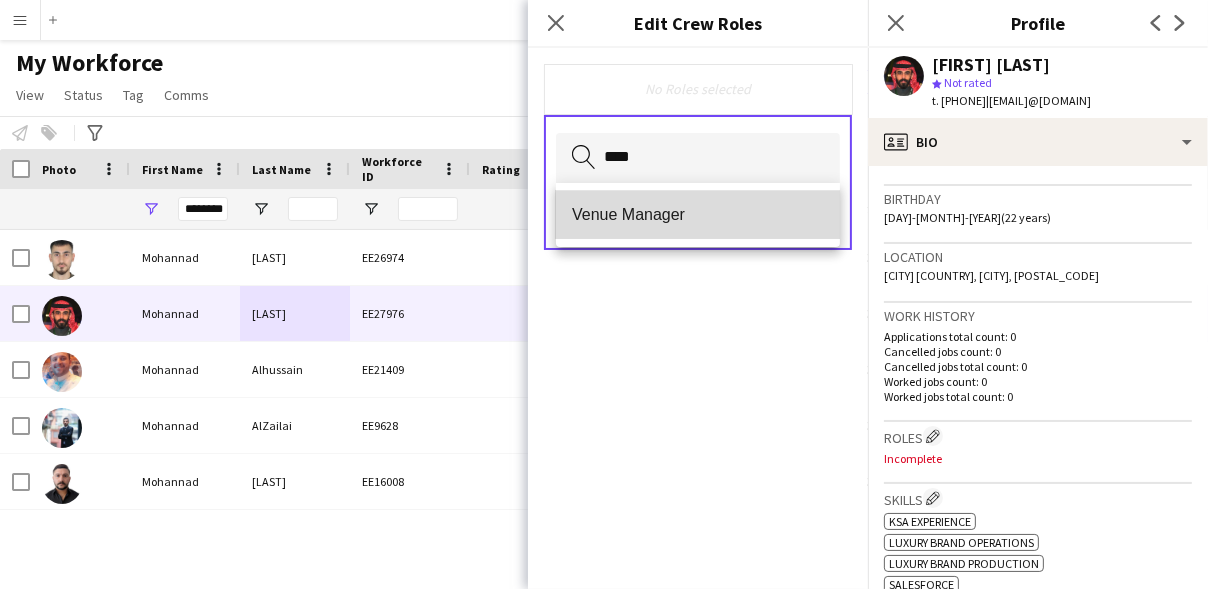 click on "Venue Manager" at bounding box center (698, 215) 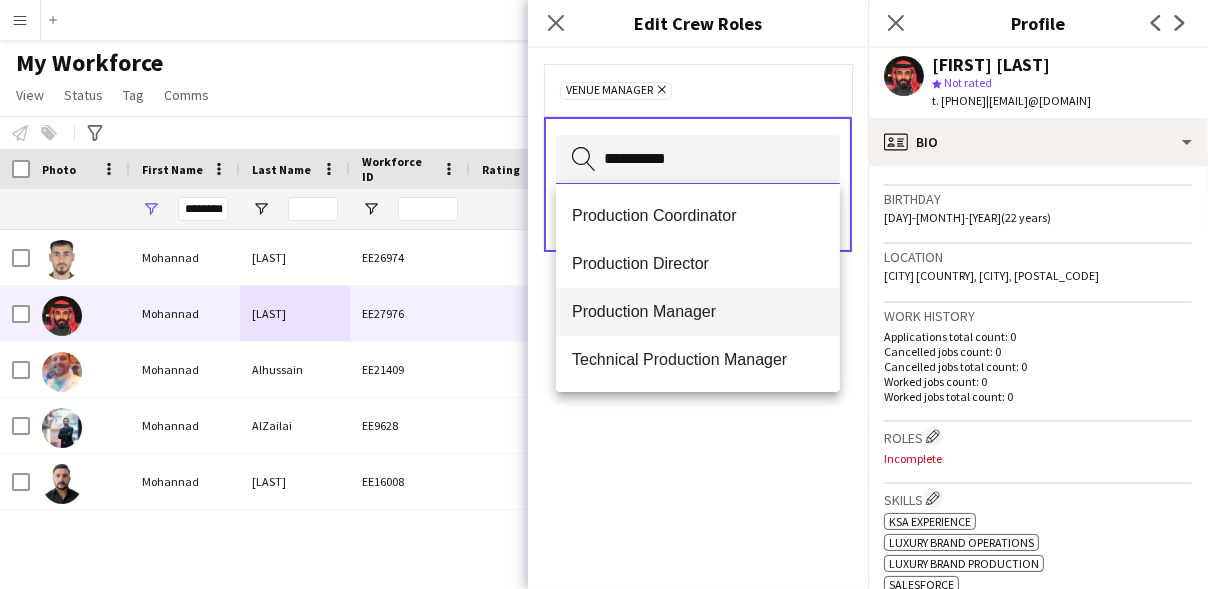 type on "**********" 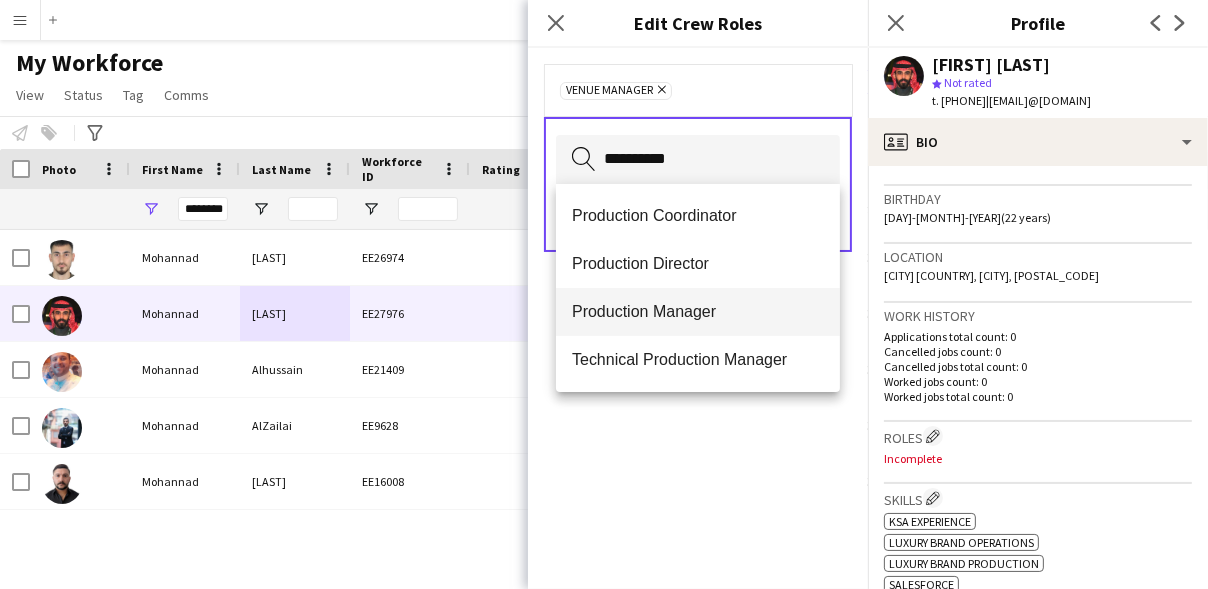 click on "Production Manager" at bounding box center (698, 311) 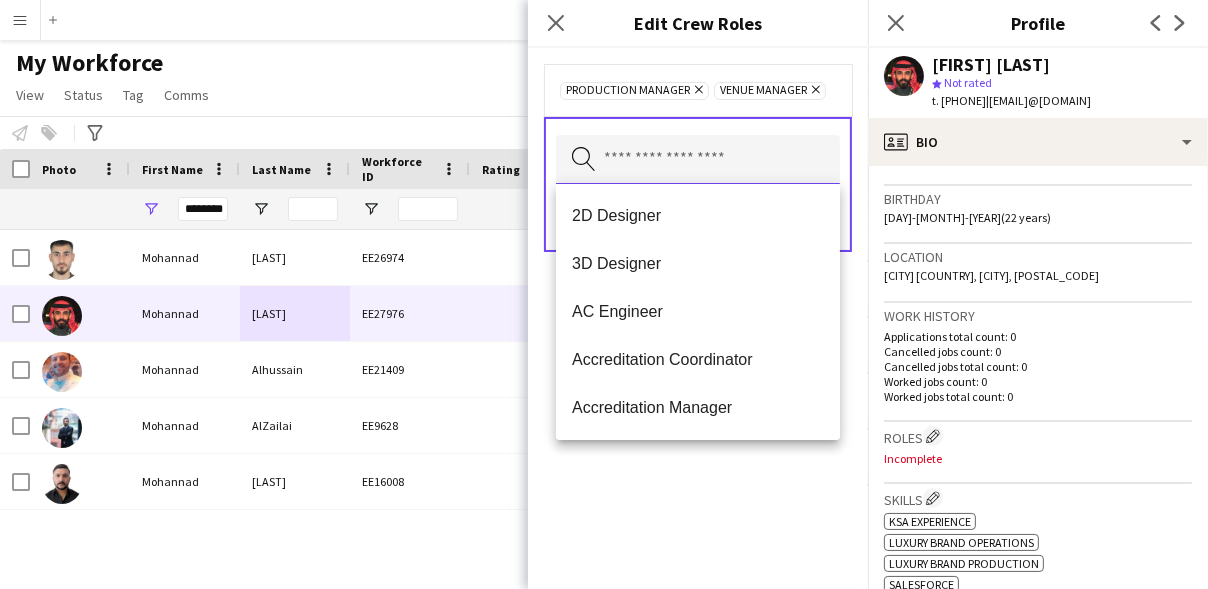 click at bounding box center [698, 160] 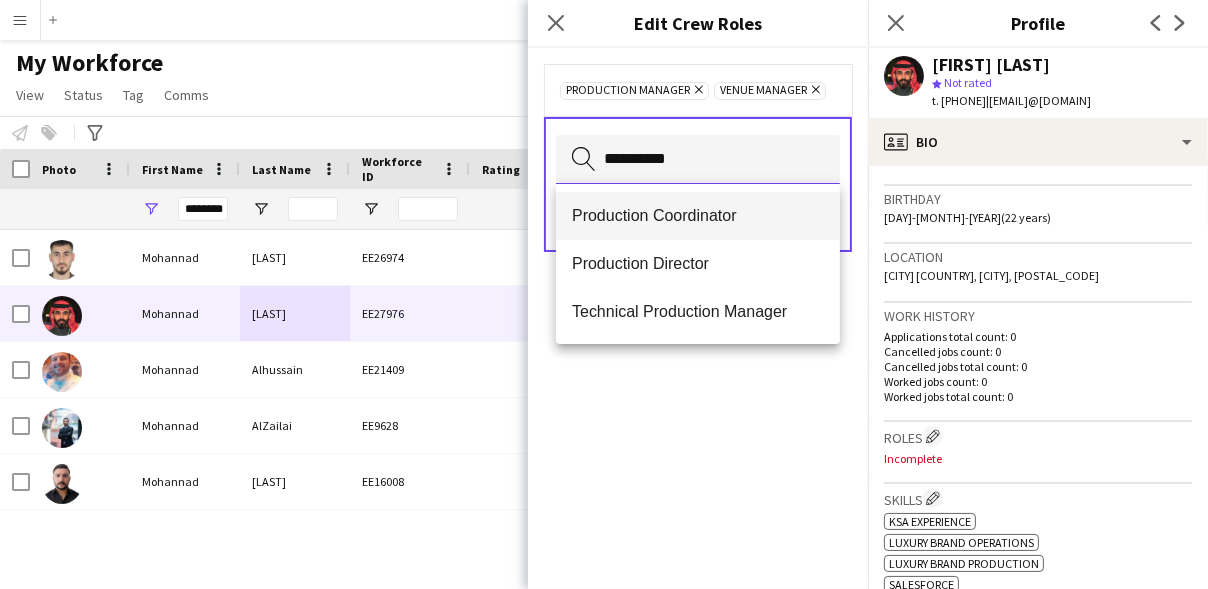type on "**********" 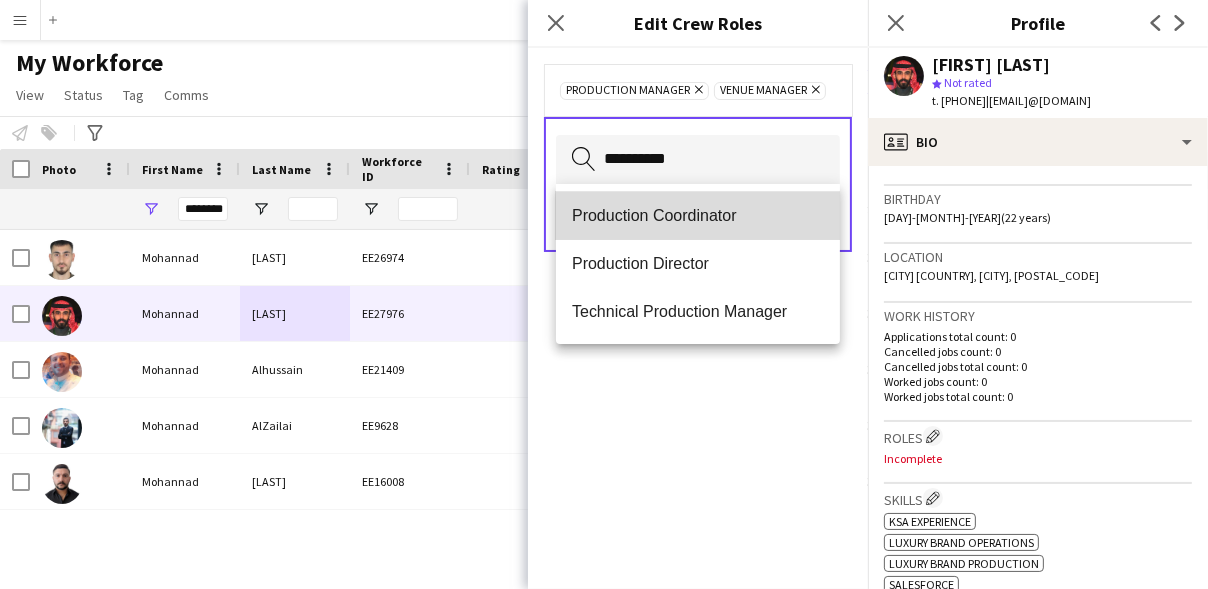 click on "Production Coordinator" at bounding box center [698, 216] 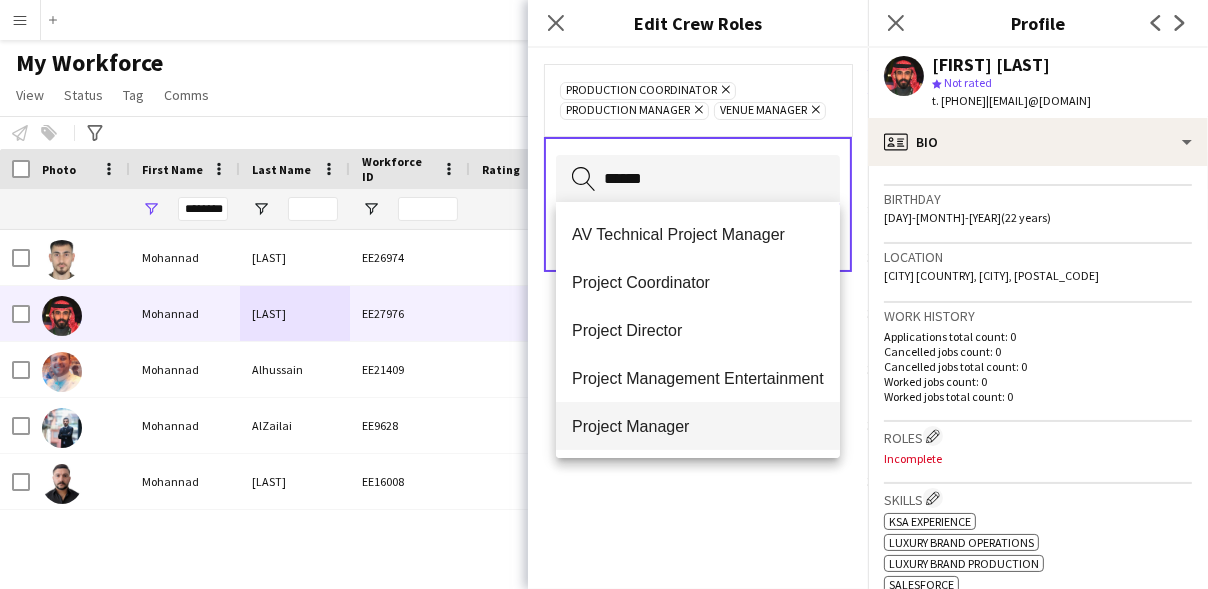 type on "******" 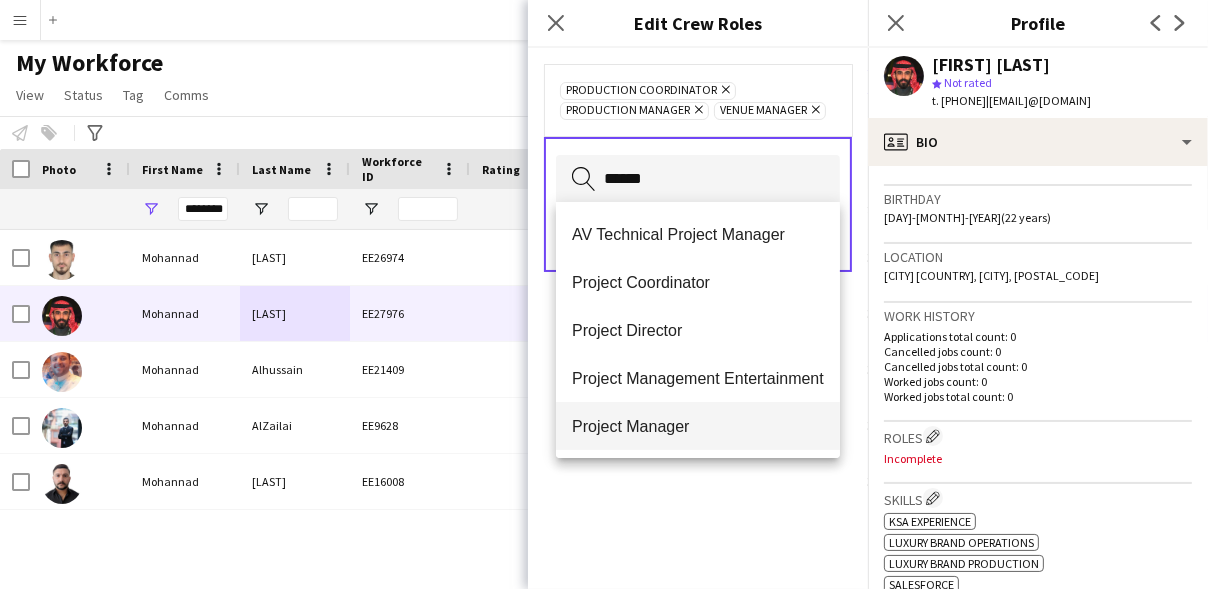 click on "Project Manager" at bounding box center (698, 426) 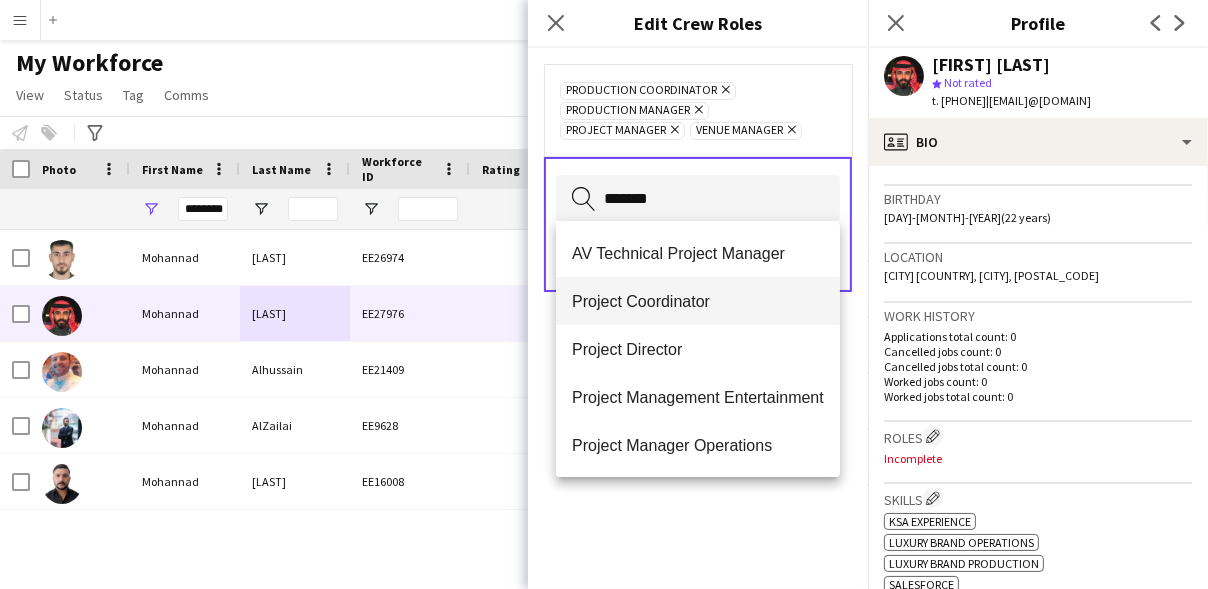 type on "*******" 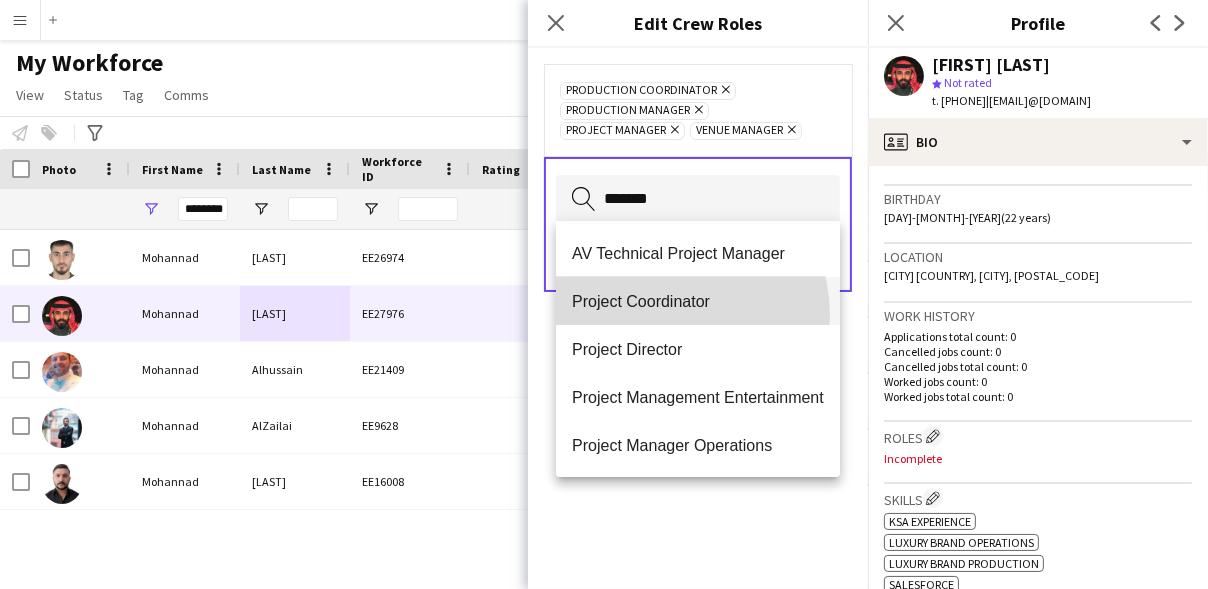 click on "Project Coordinator" at bounding box center [698, 301] 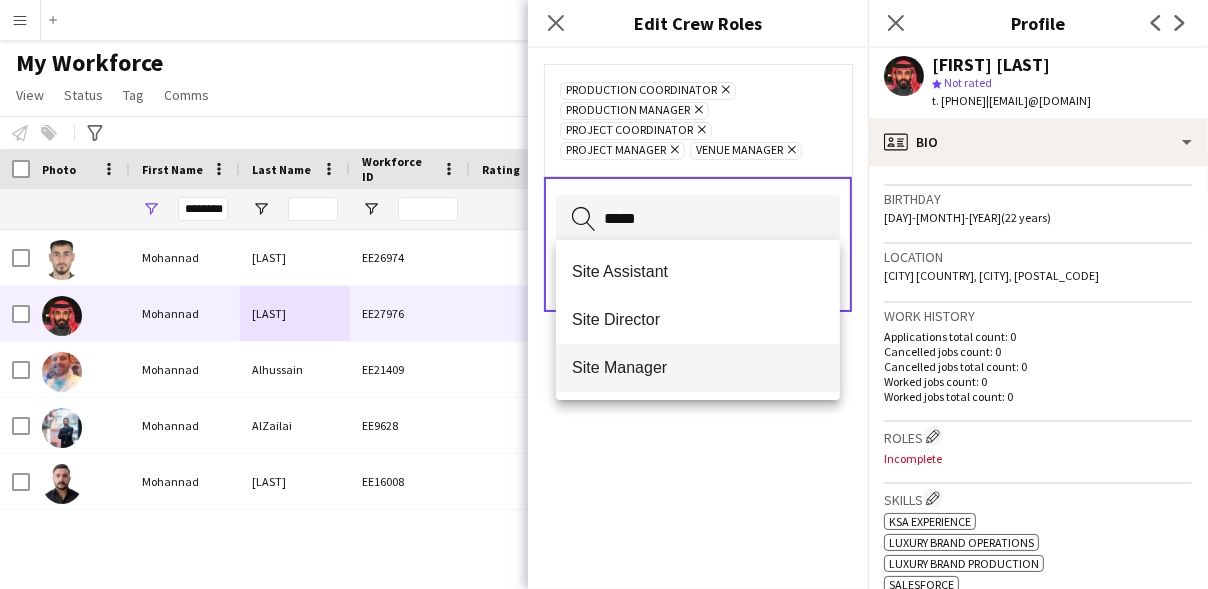 type on "****" 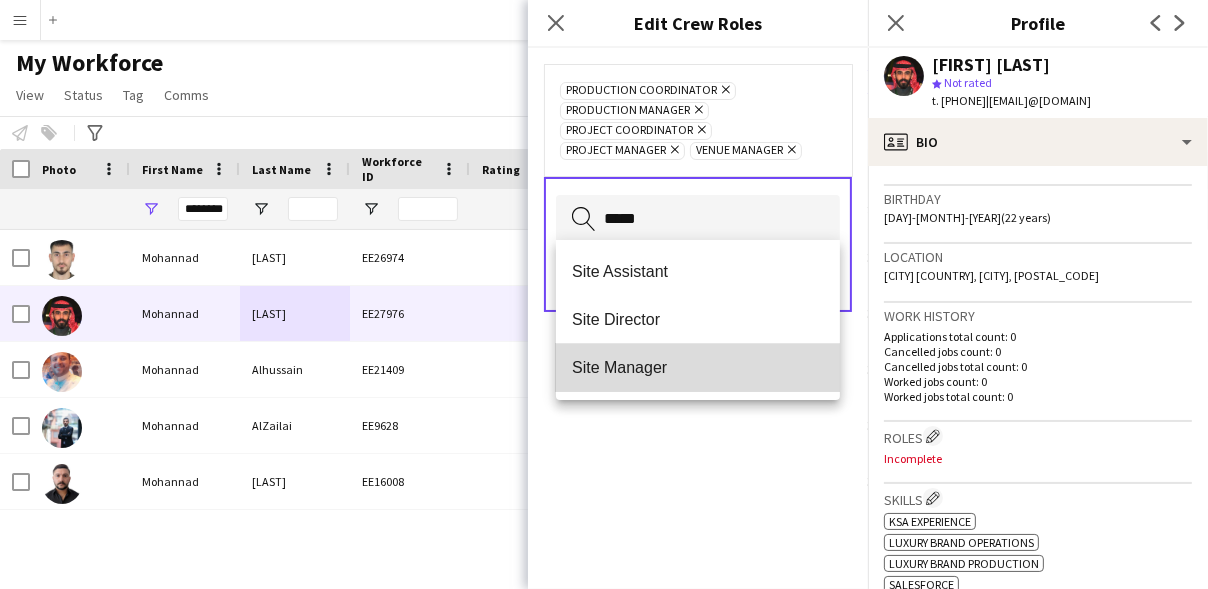 click on "Site Manager" at bounding box center [698, 367] 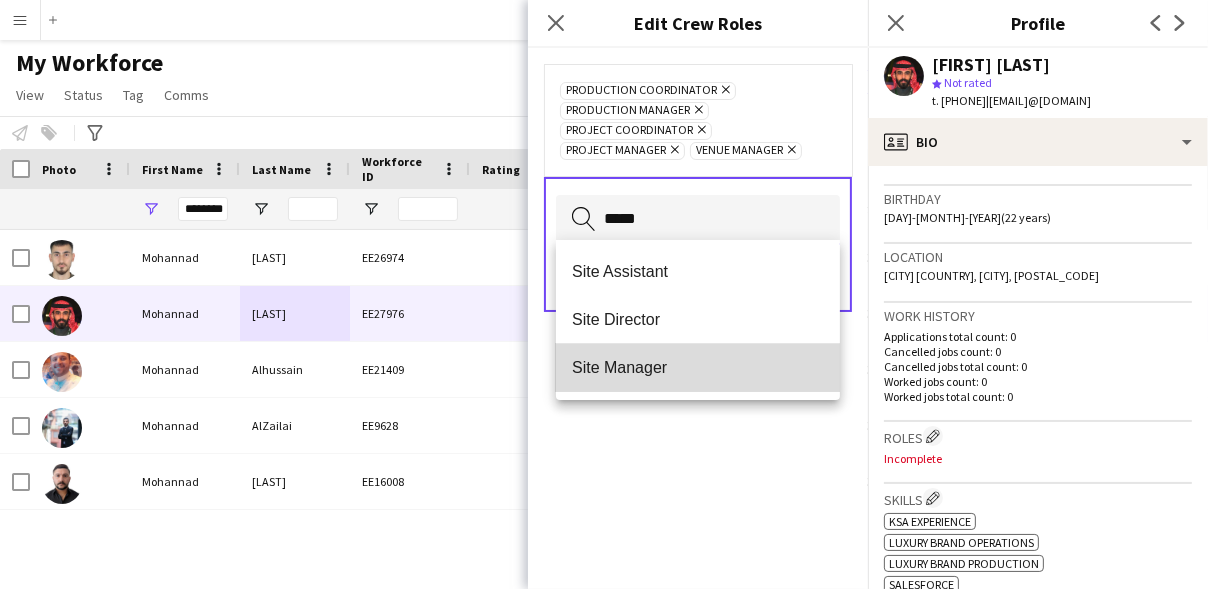 type 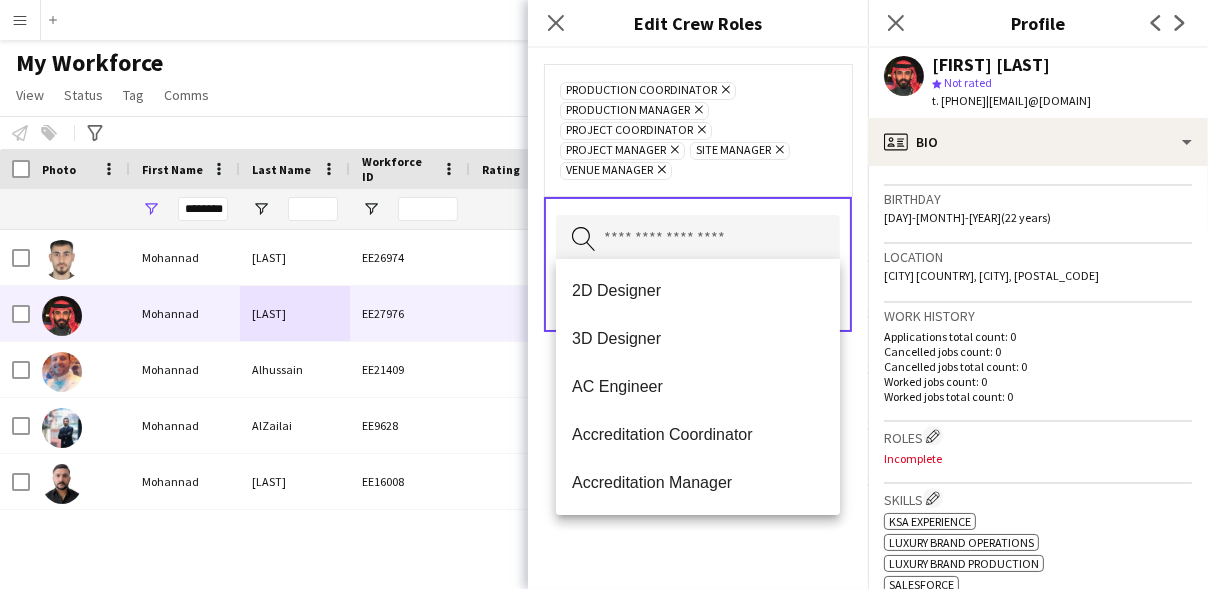 click on "Production Coordinator
Remove
Production Manager
Remove
Project Coordinator
Remove
Project Manager
Remove
Site Manager
Remove
Venue Manager
Remove
Search by role type
Save" 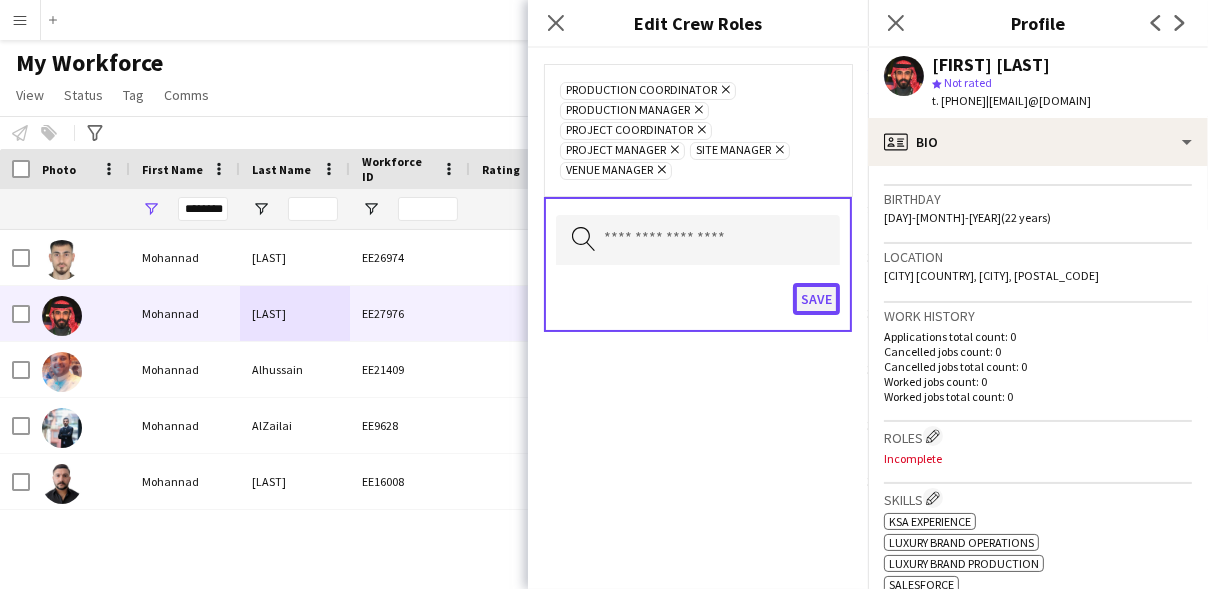click on "Save" 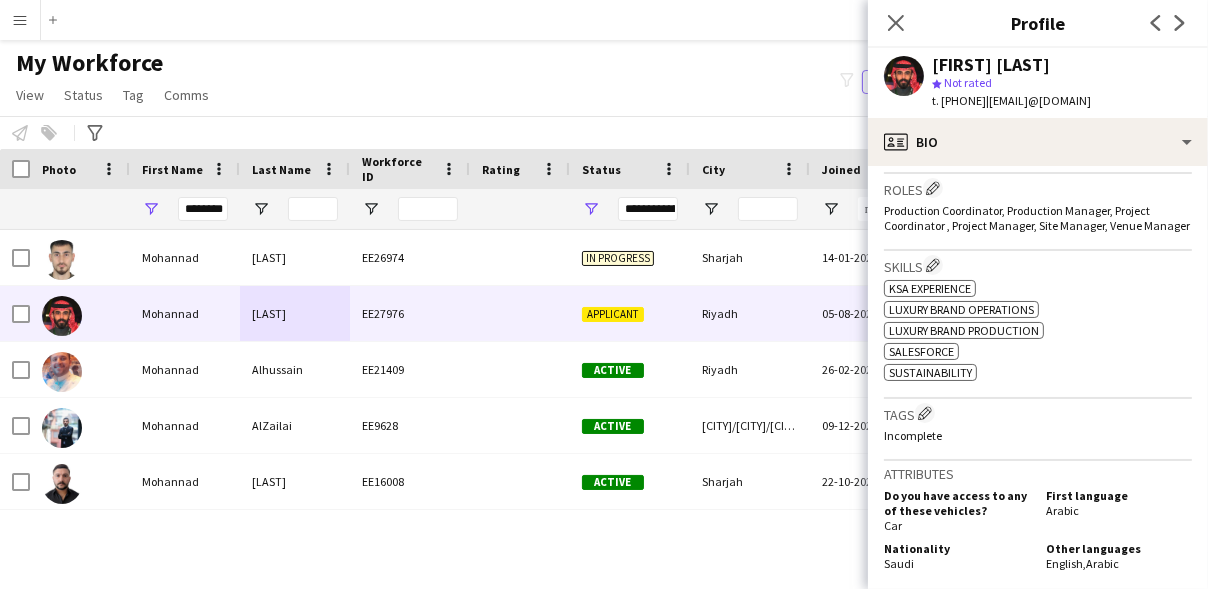 scroll, scrollTop: 606, scrollLeft: 0, axis: vertical 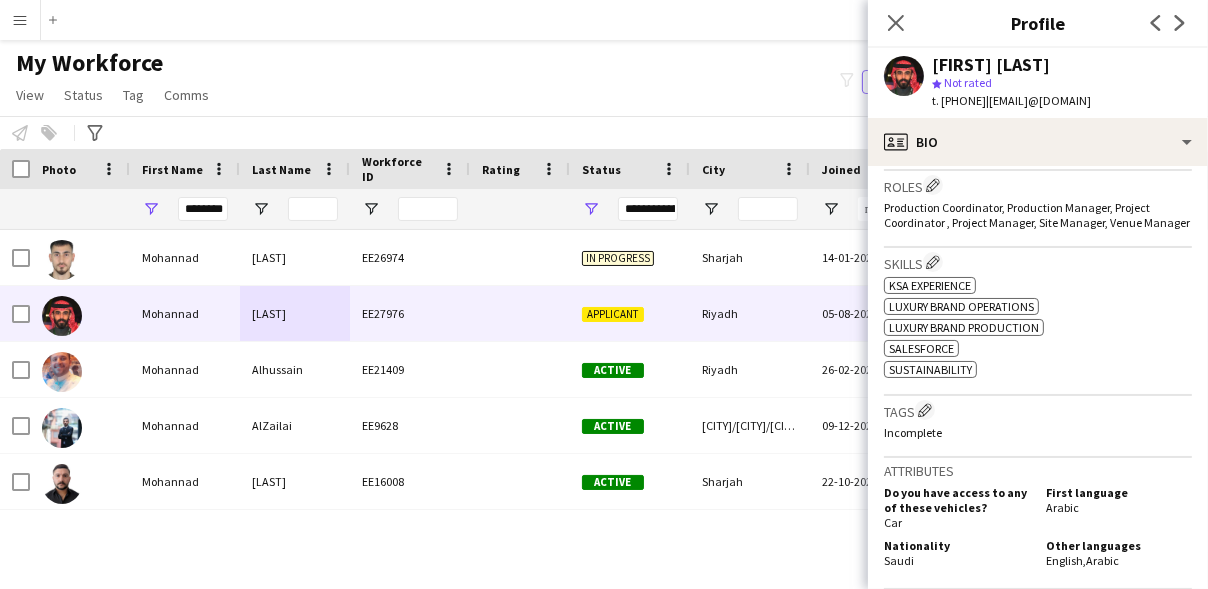click on "Incomplete" 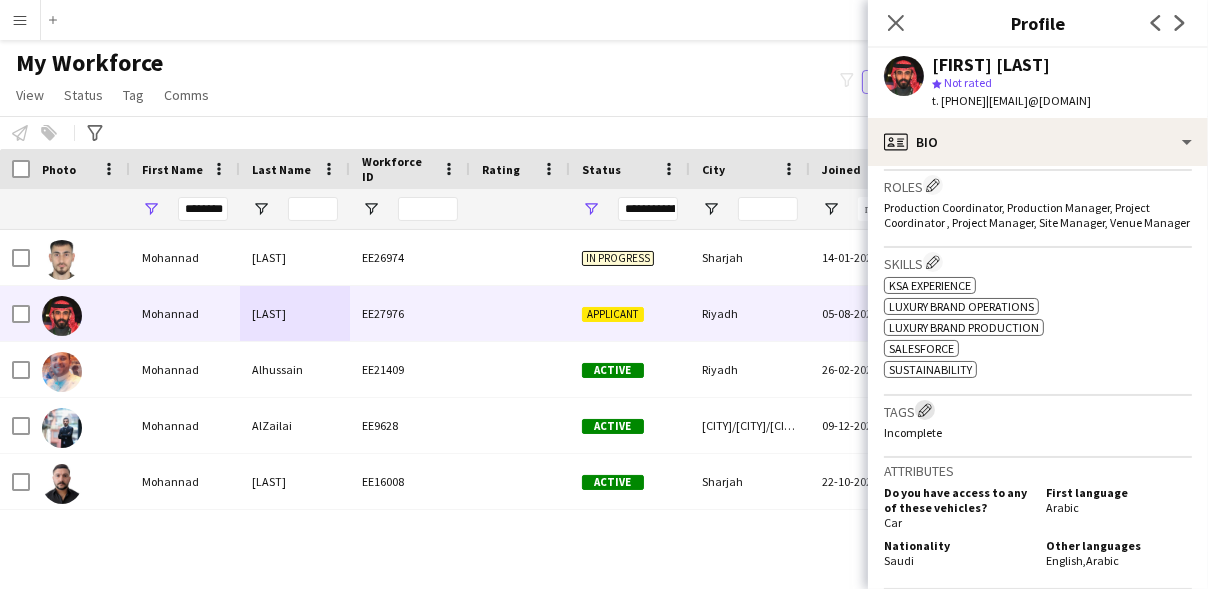 click on "Edit crew company tags" 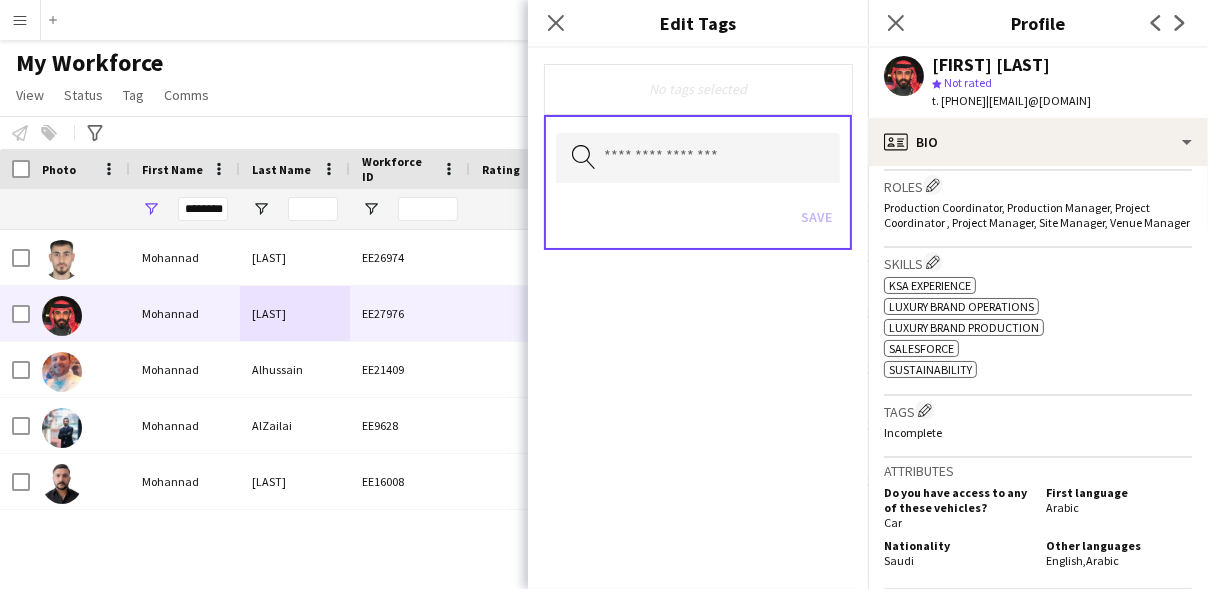 click on "No tags selected" 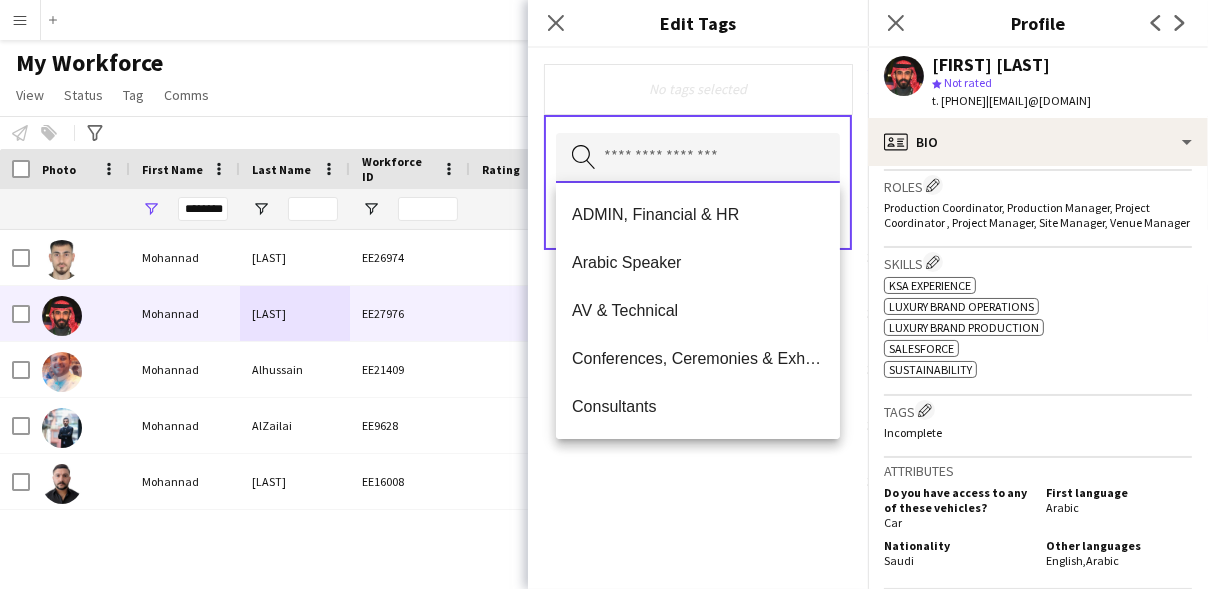 click at bounding box center (698, 158) 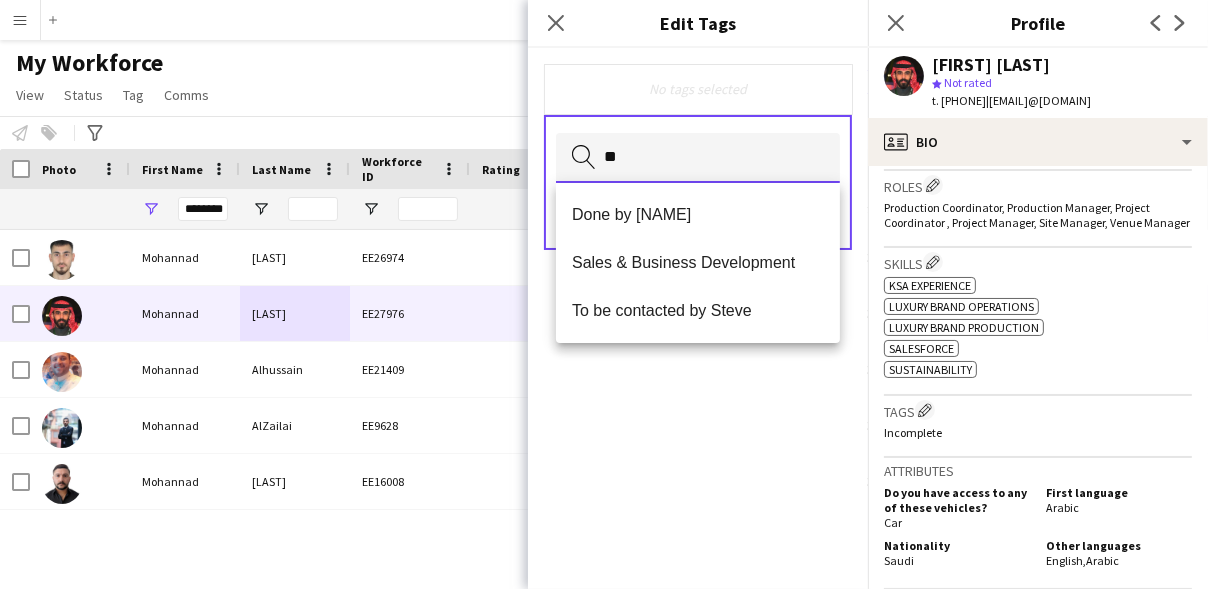 type on "*" 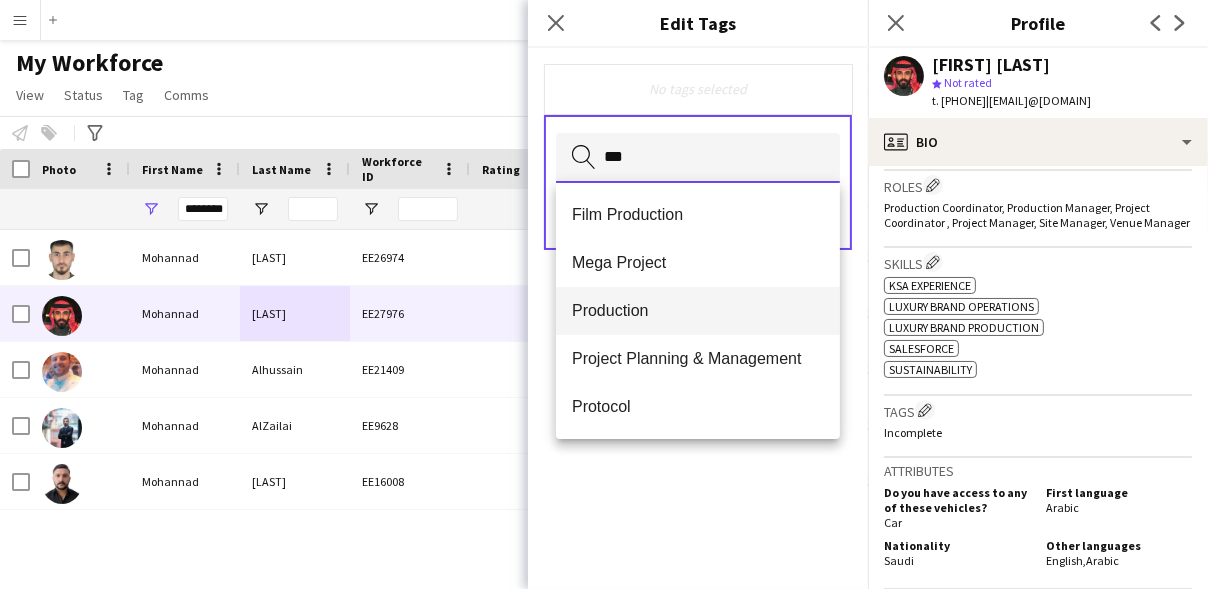 type on "***" 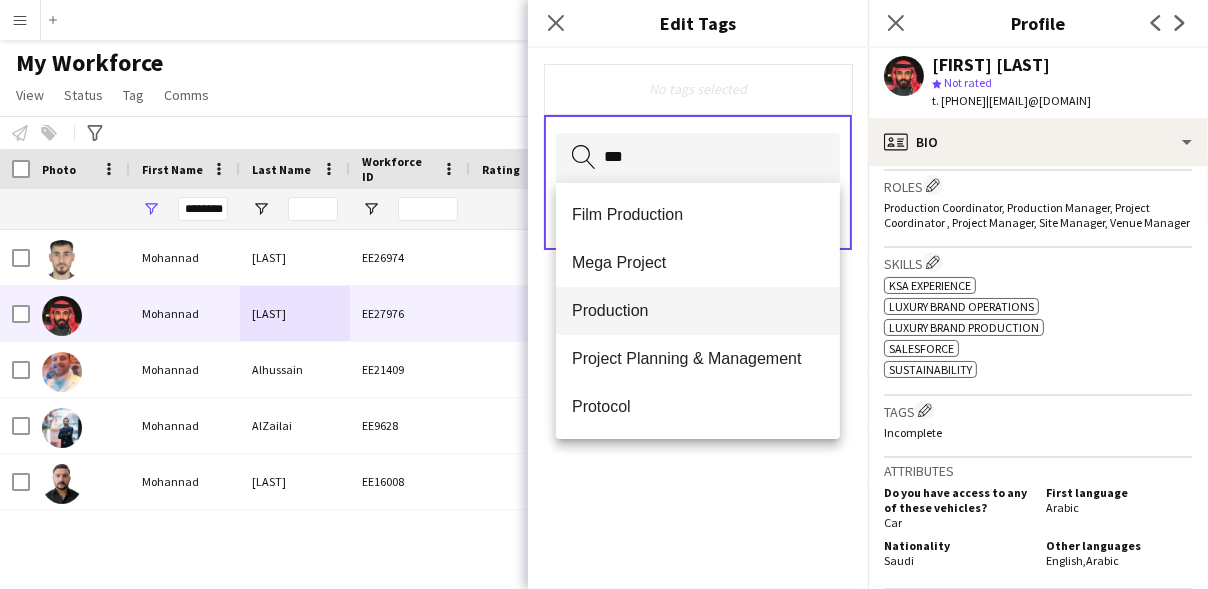 click on "Production" at bounding box center [698, 310] 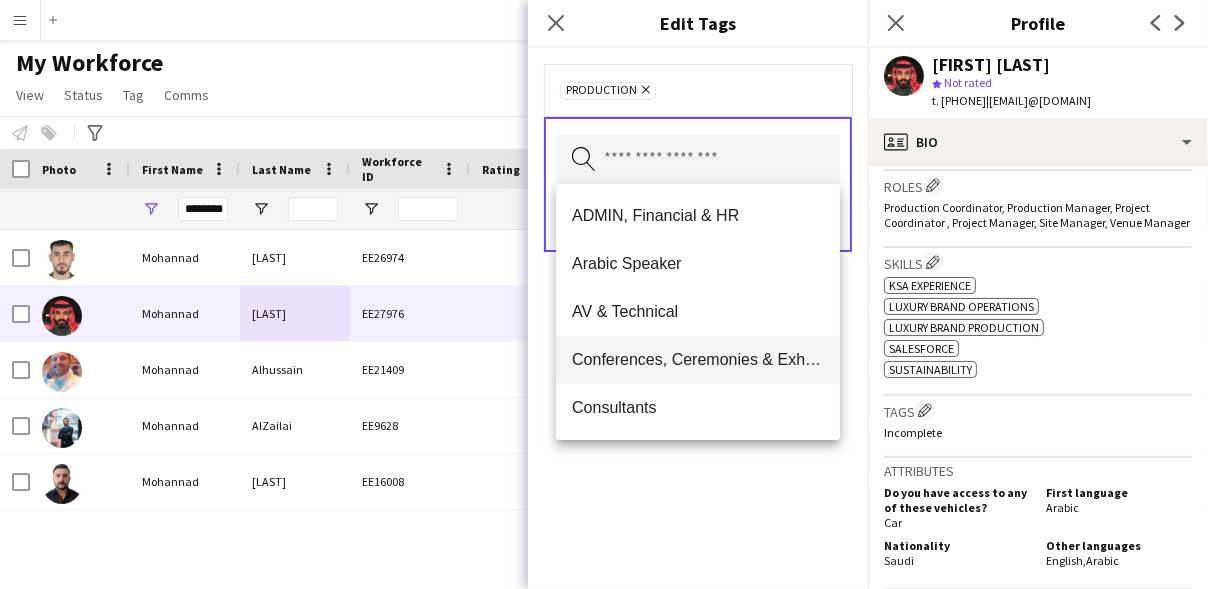 click on "Conferences, Ceremonies & Exhibitions" at bounding box center (698, 359) 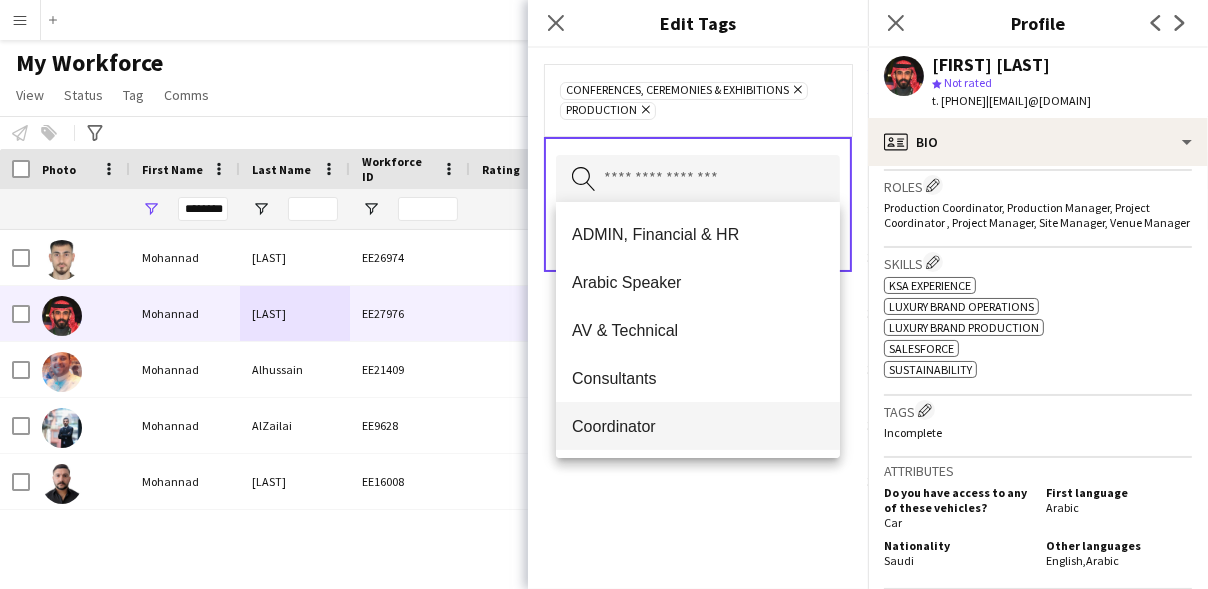 click on "Coordinator" at bounding box center (698, 426) 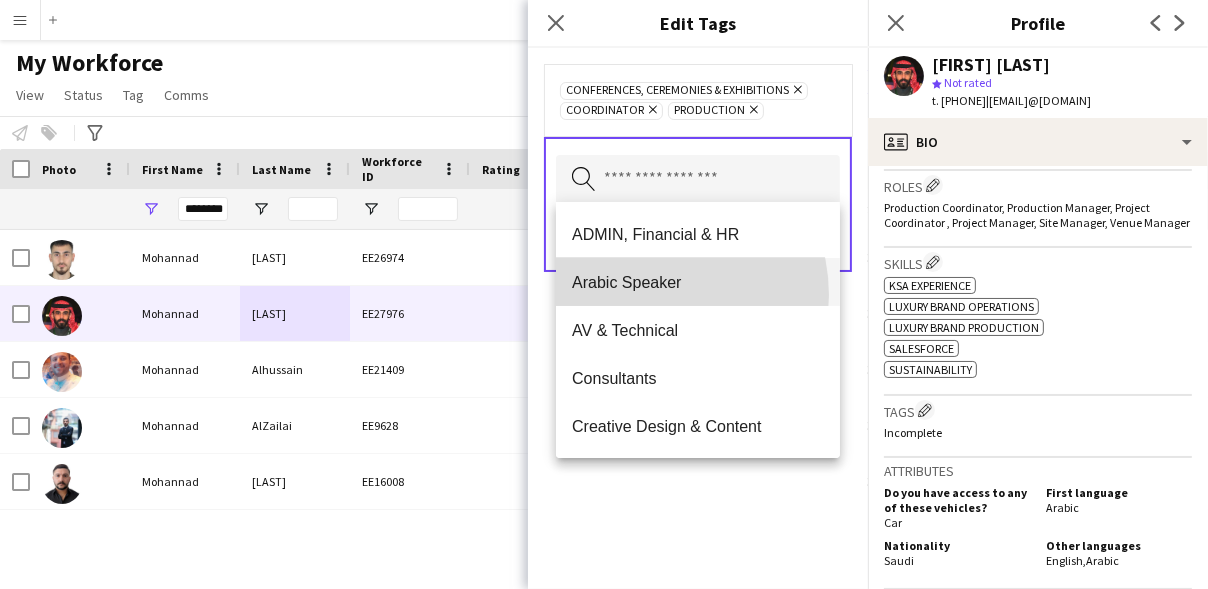 click on "Arabic Speaker" at bounding box center [698, 282] 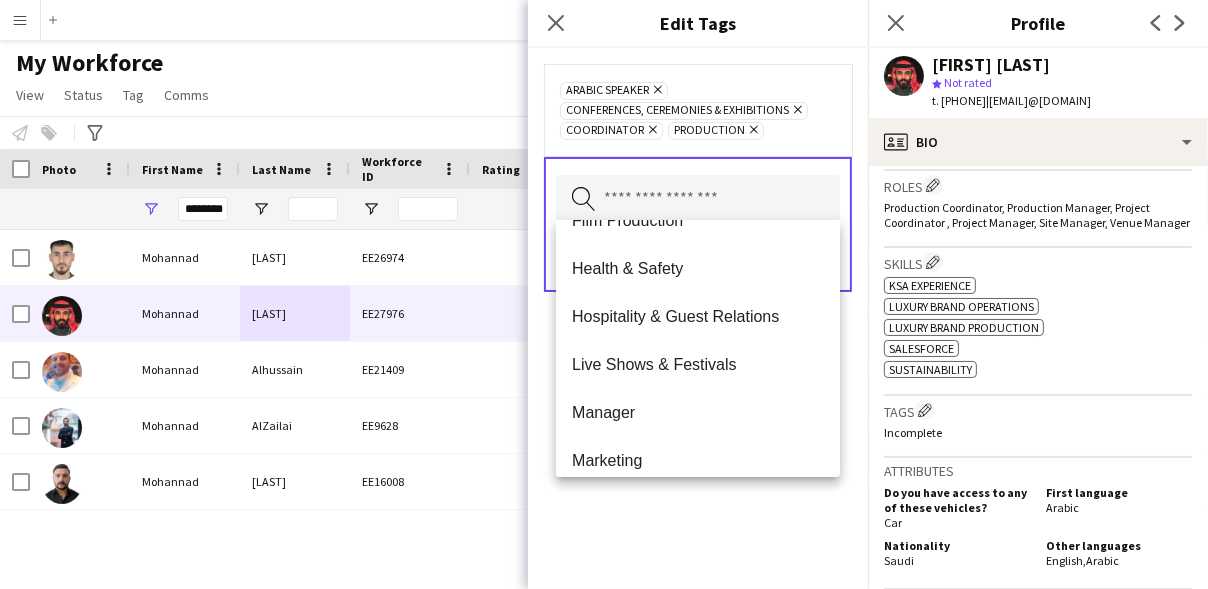 scroll, scrollTop: 855, scrollLeft: 0, axis: vertical 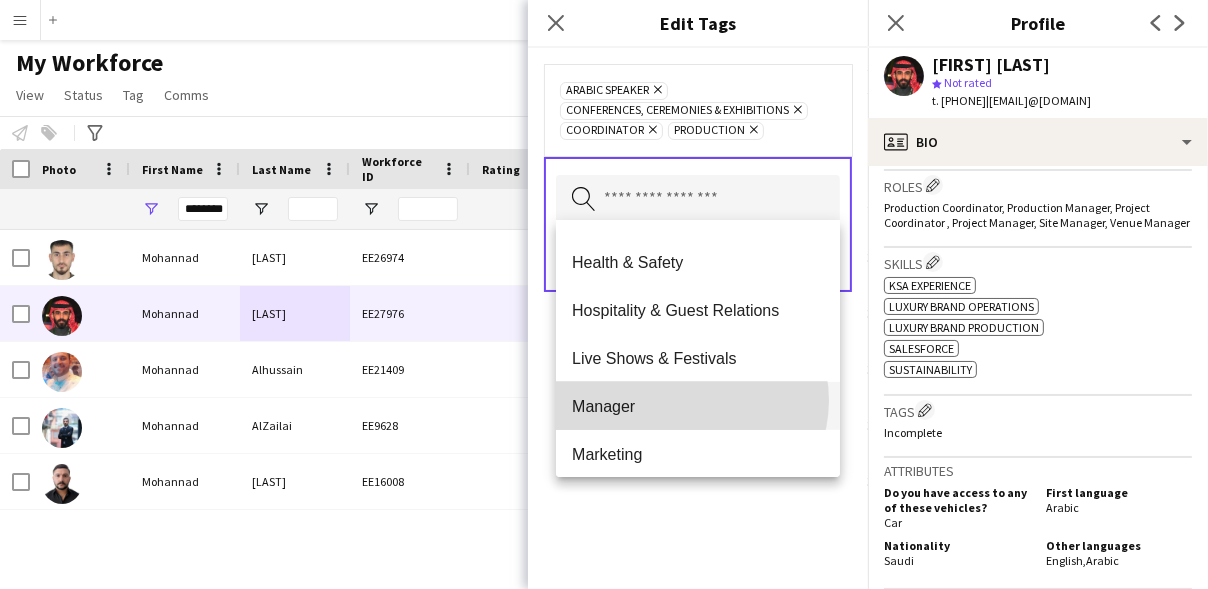 click on "Manager" at bounding box center [698, 406] 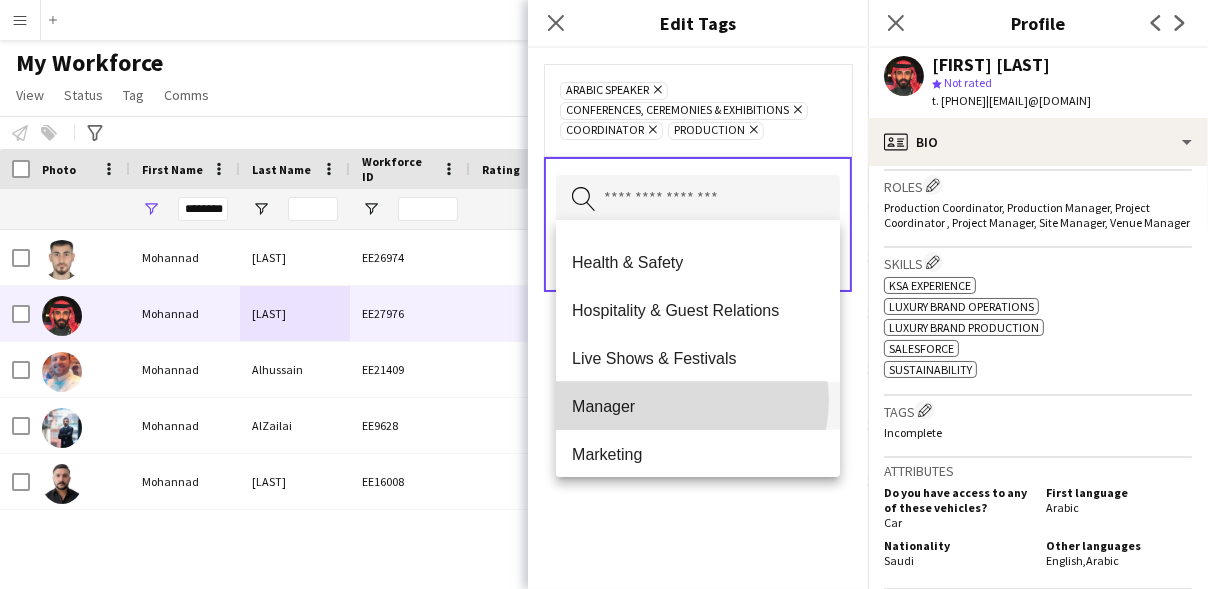 type 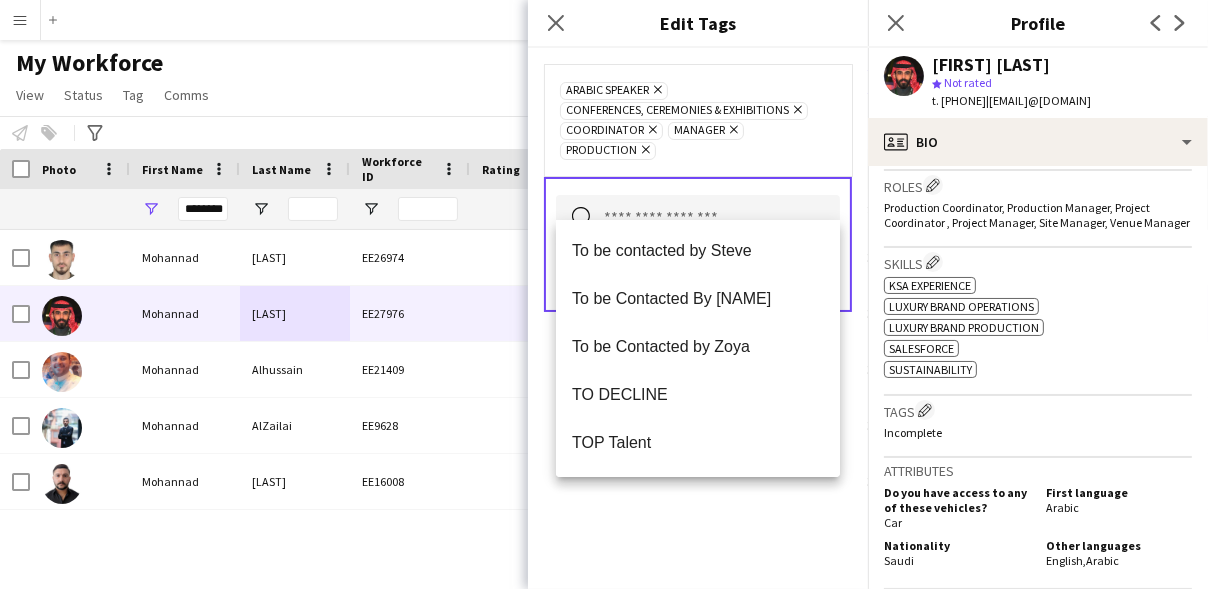 scroll, scrollTop: 2015, scrollLeft: 0, axis: vertical 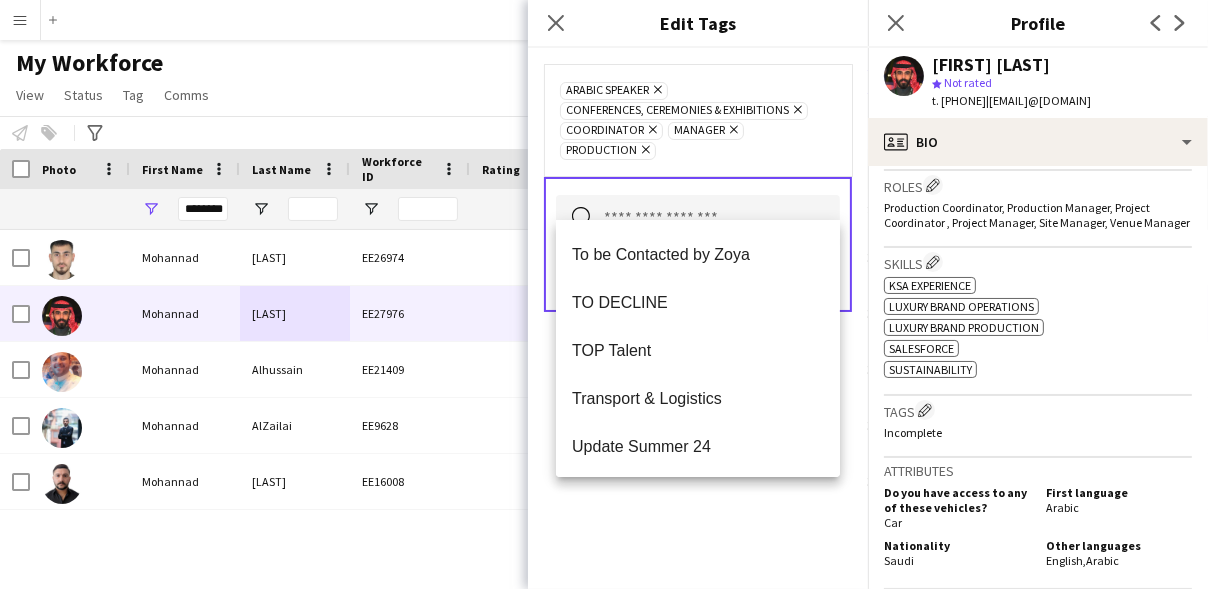 click on "Arabic Speaker
Remove
Conferences, Ceremonies & Exhibitions
Remove
Coordinator
Remove
Manager
Remove
Production
Remove
Search by tag name
Save" 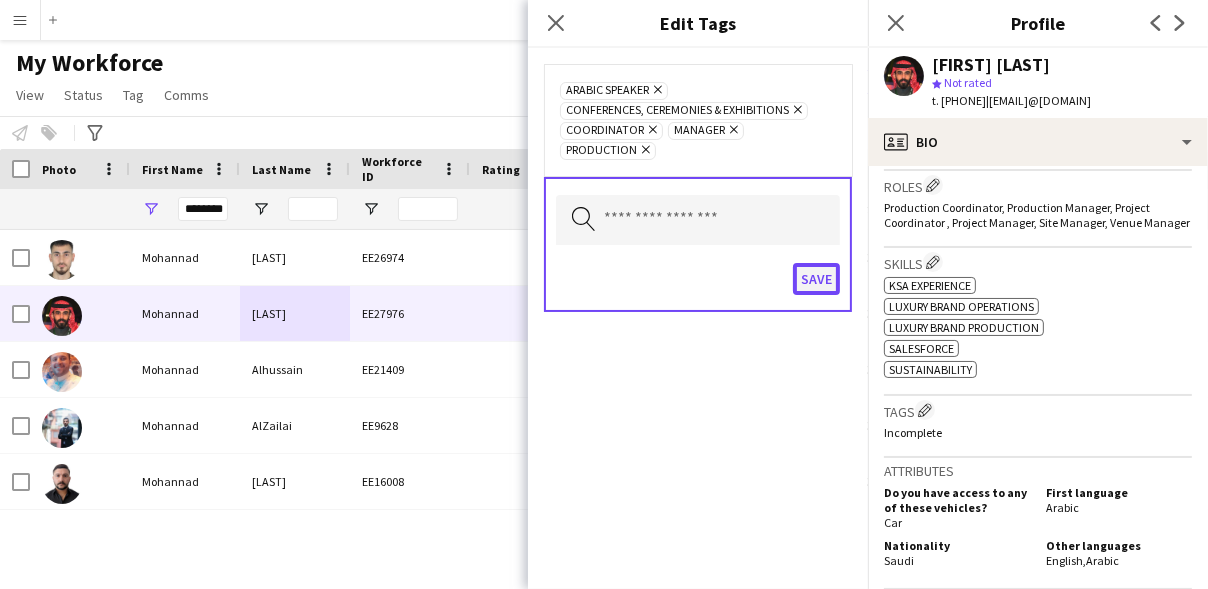 click on "Save" 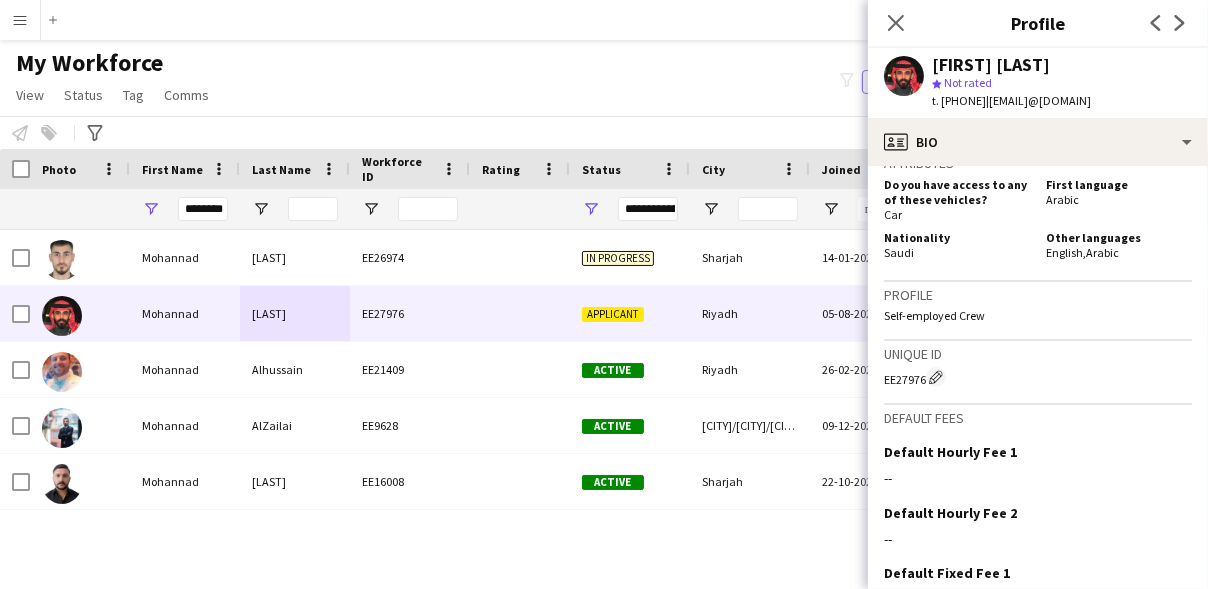 scroll, scrollTop: 1174, scrollLeft: 0, axis: vertical 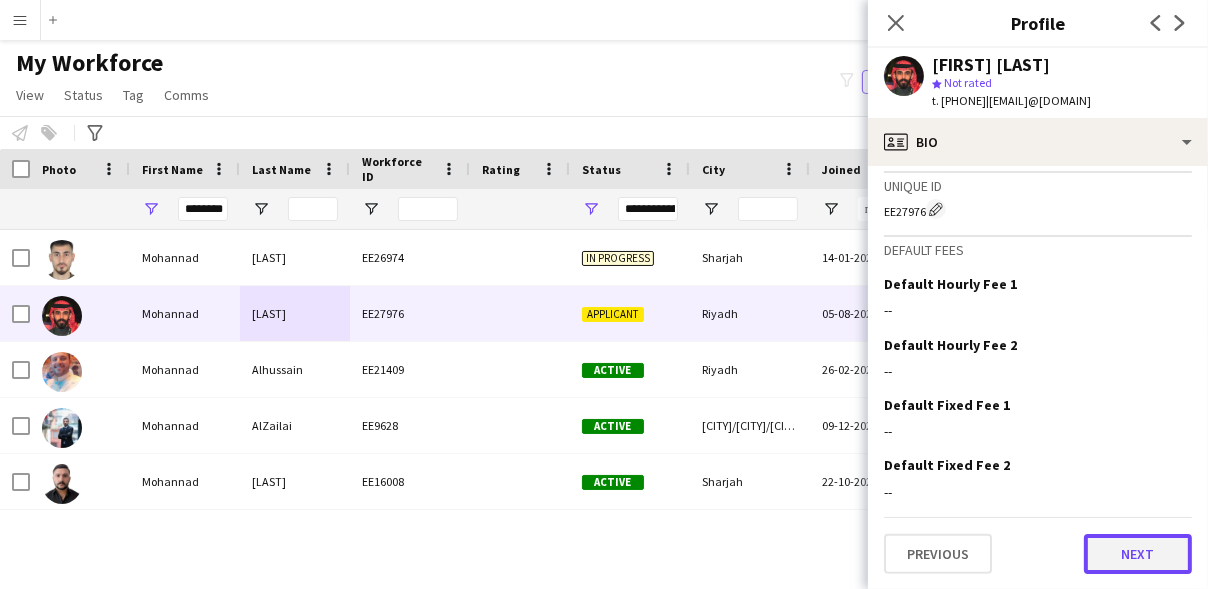 click on "Next" 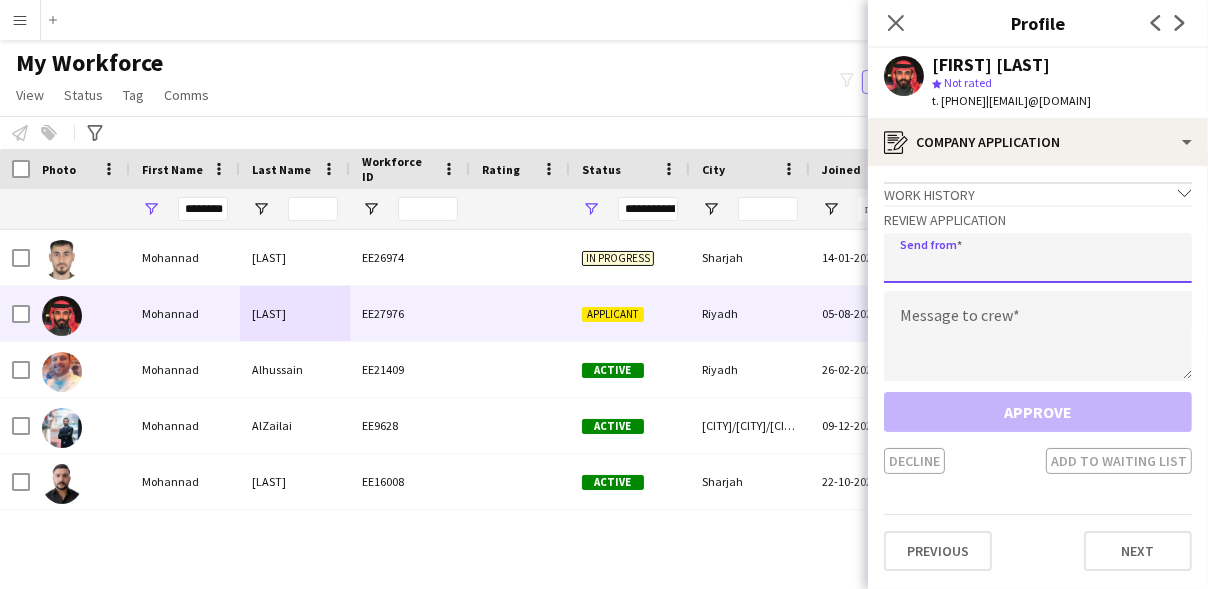 click 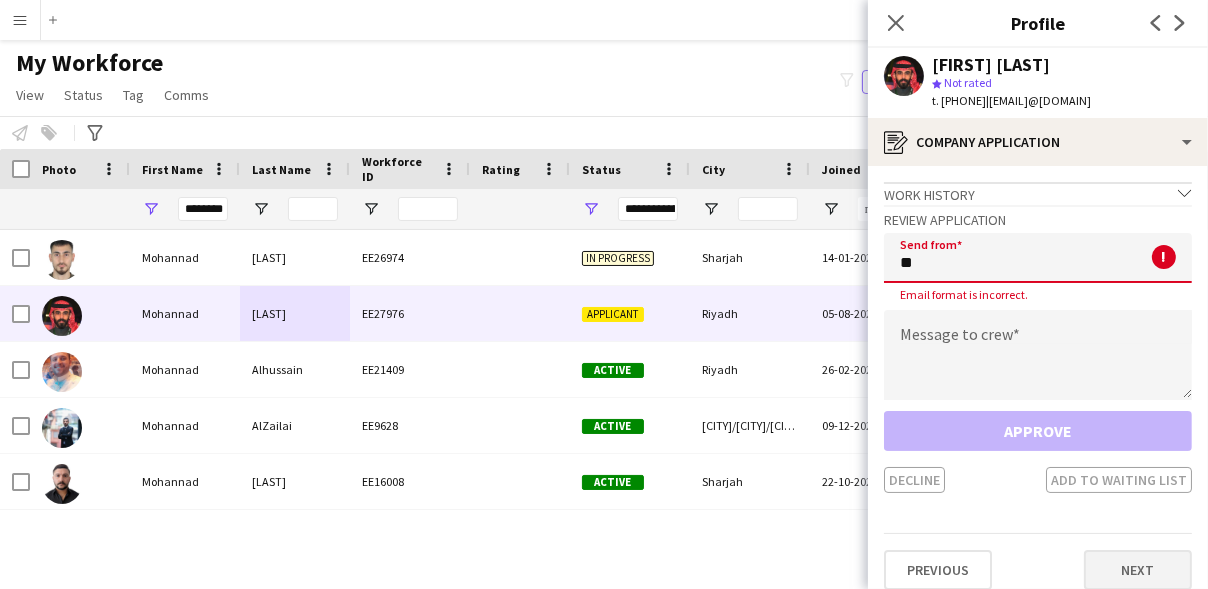 type on "*" 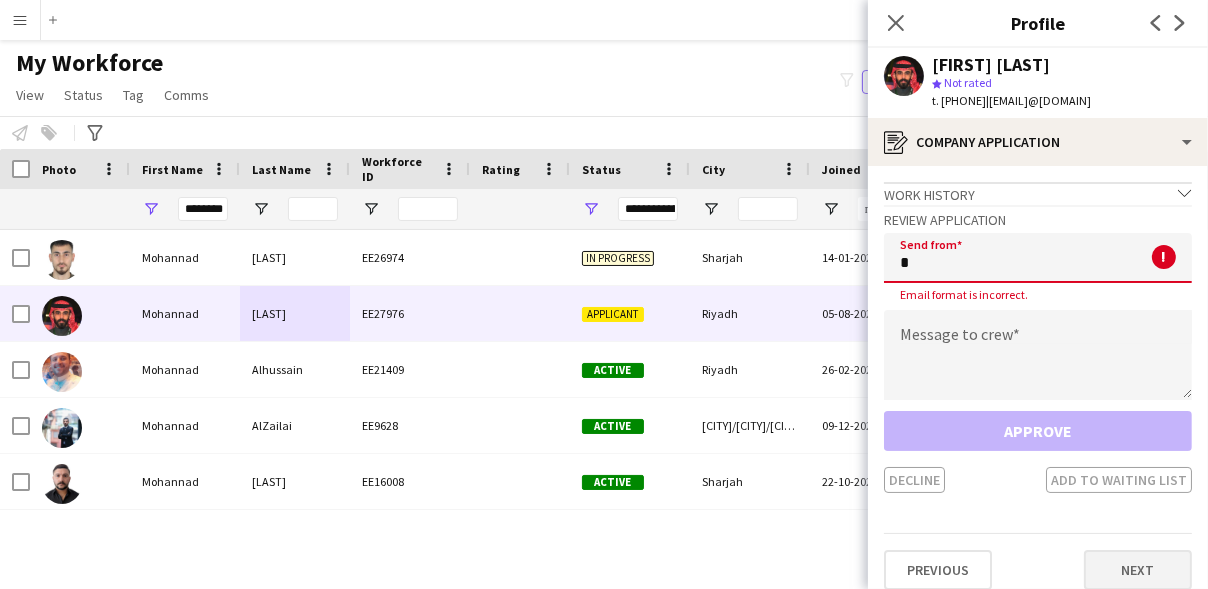type 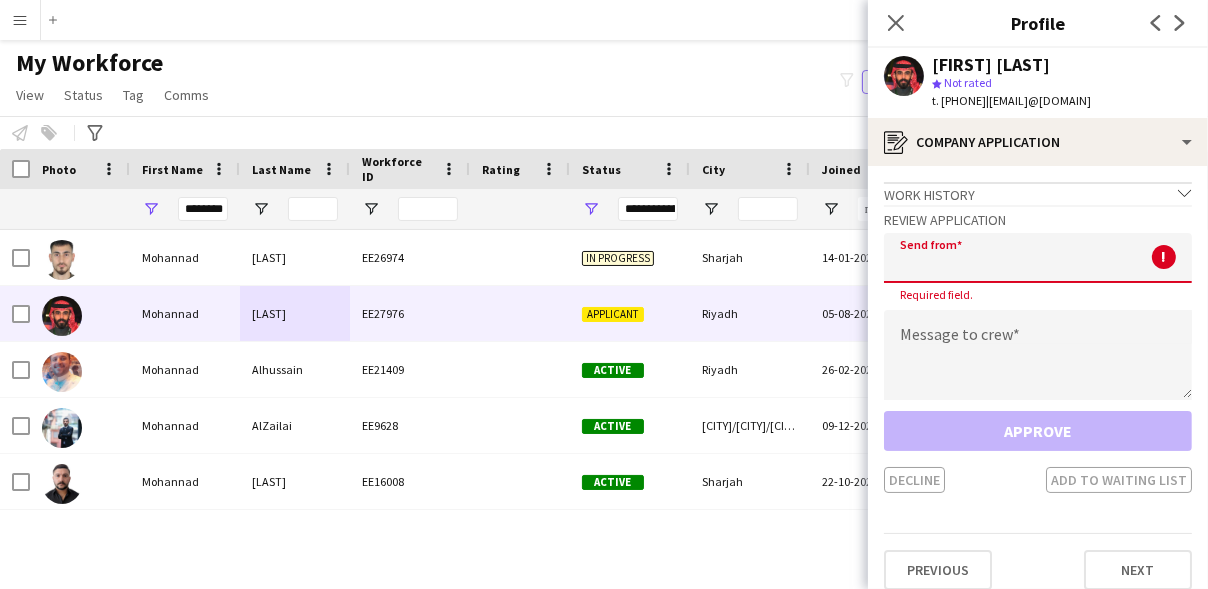 click 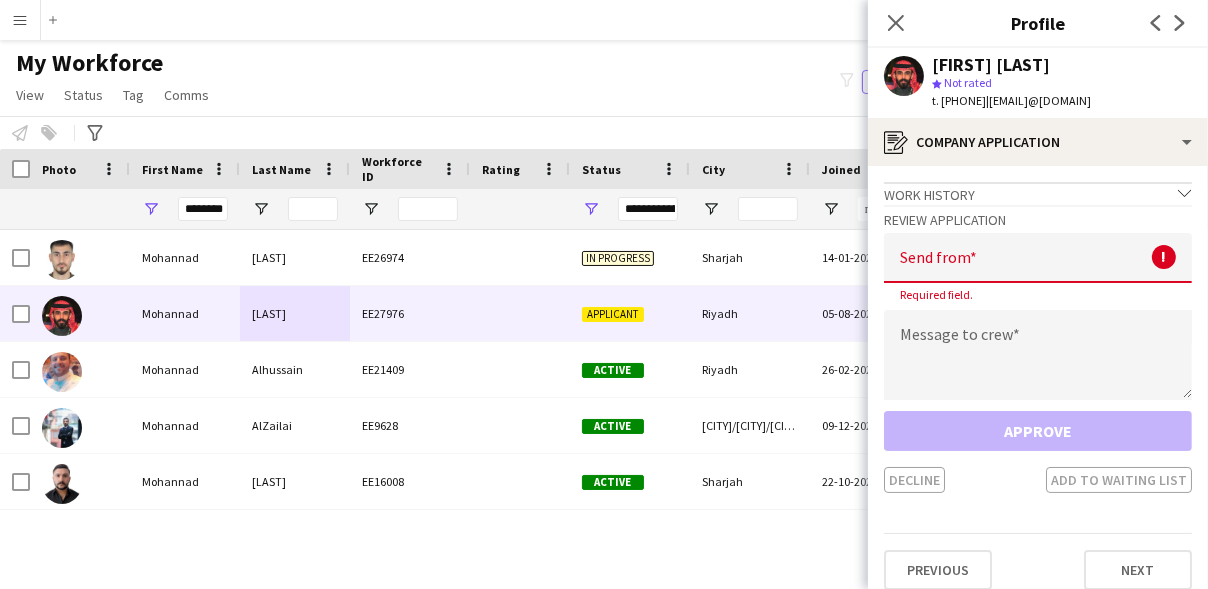 click on "Work history
chevron-down
Crowd Manager    Sihamco   Dec 2024 — Apr 2025 • 0 yr 4 mth   -Led team recruitment, scheduling, attendance tracking, and
payment coordination.
-Managed guest-facing operations including registration, ushering,
and support.   Sales Associate    Majid Al Futtaim   Apr 2022 — Sep 2022 • 0 yr 5 mth   Sales Associate    B Side    Aug 2021 — Mar 2022 • 0 yr 7 mth   Sales Associate    Apparel Group   May 2021 — Aug 2021 • 0 yr 3 mth   Review Application   Send from  !  Required field.   Message to crew   Approve   Decline   Add to waiting list   Previous   Next" 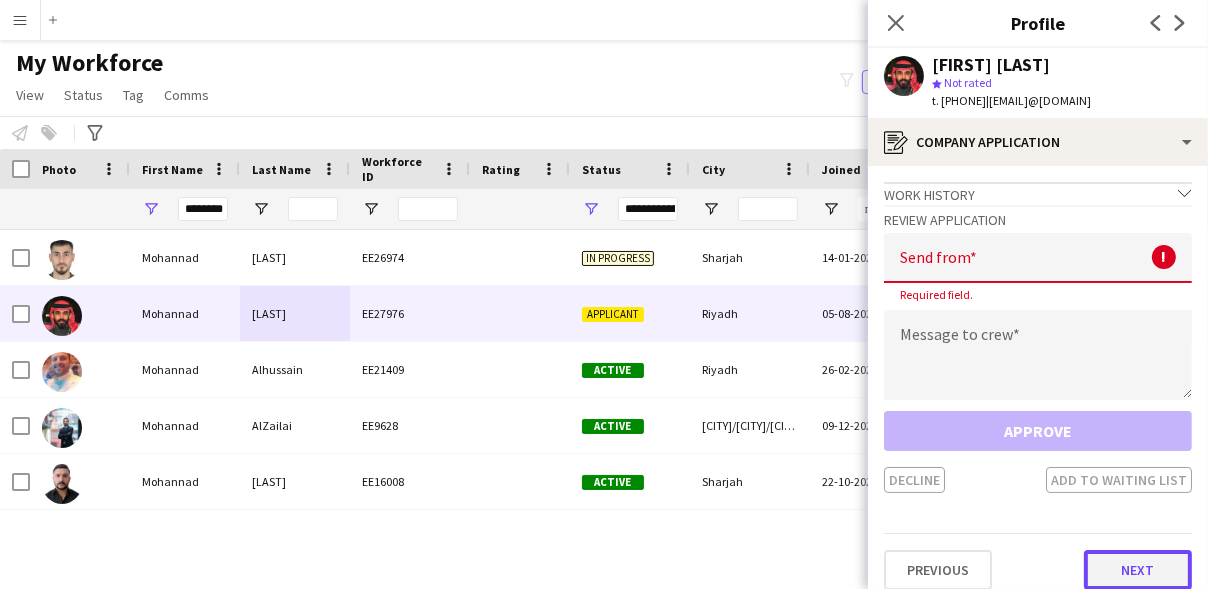 click on "Next" 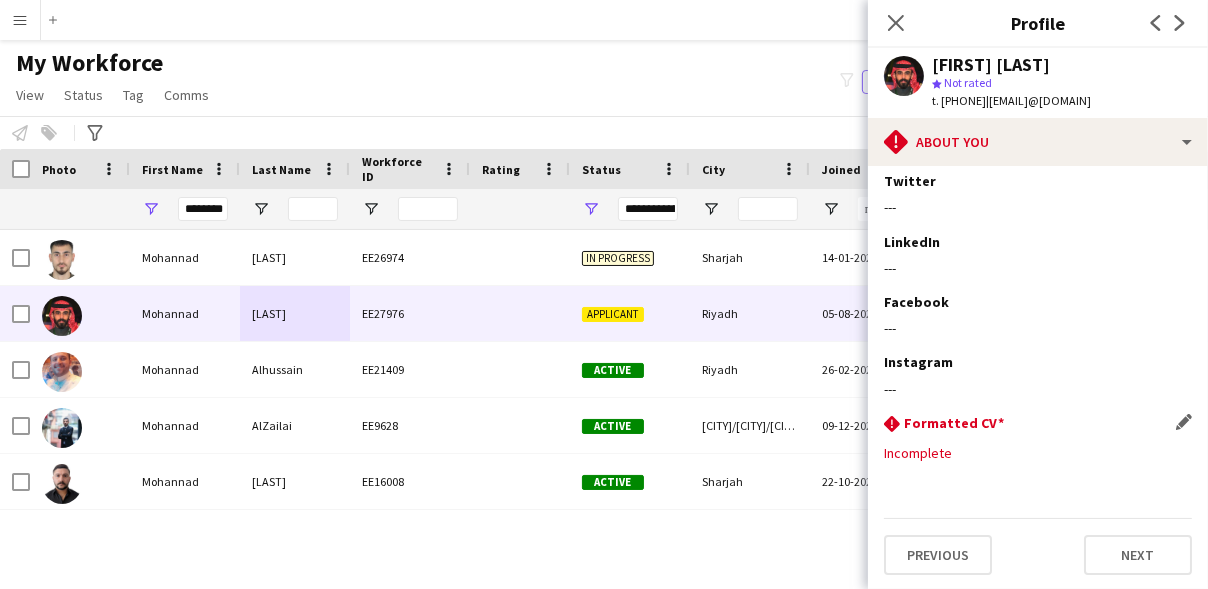 scroll, scrollTop: 303, scrollLeft: 0, axis: vertical 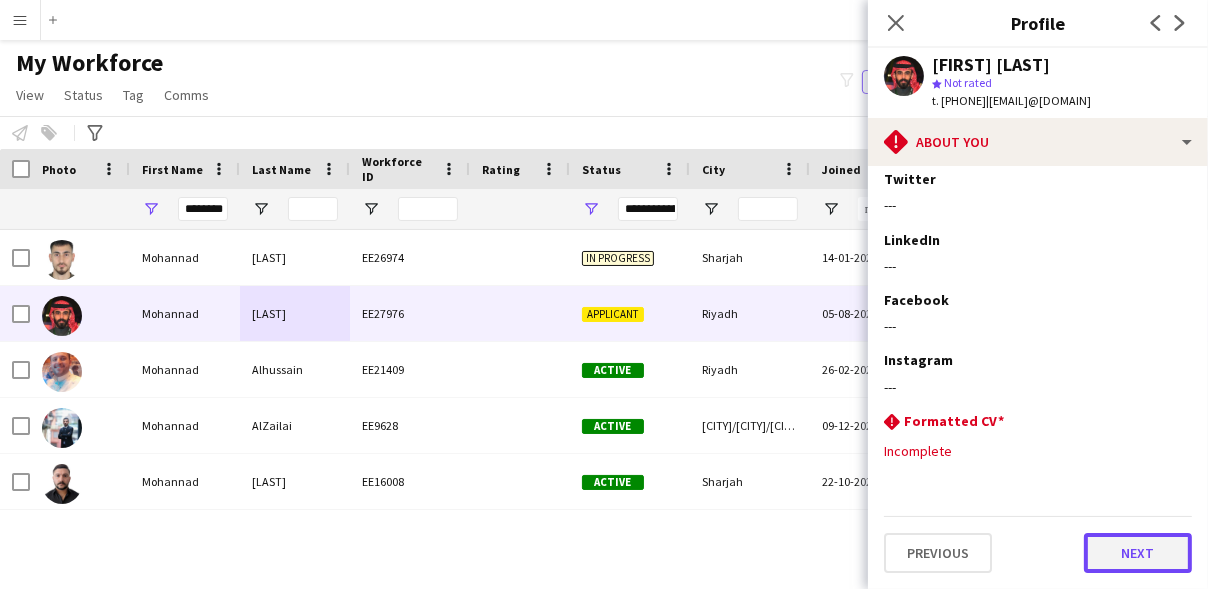 click on "Next" 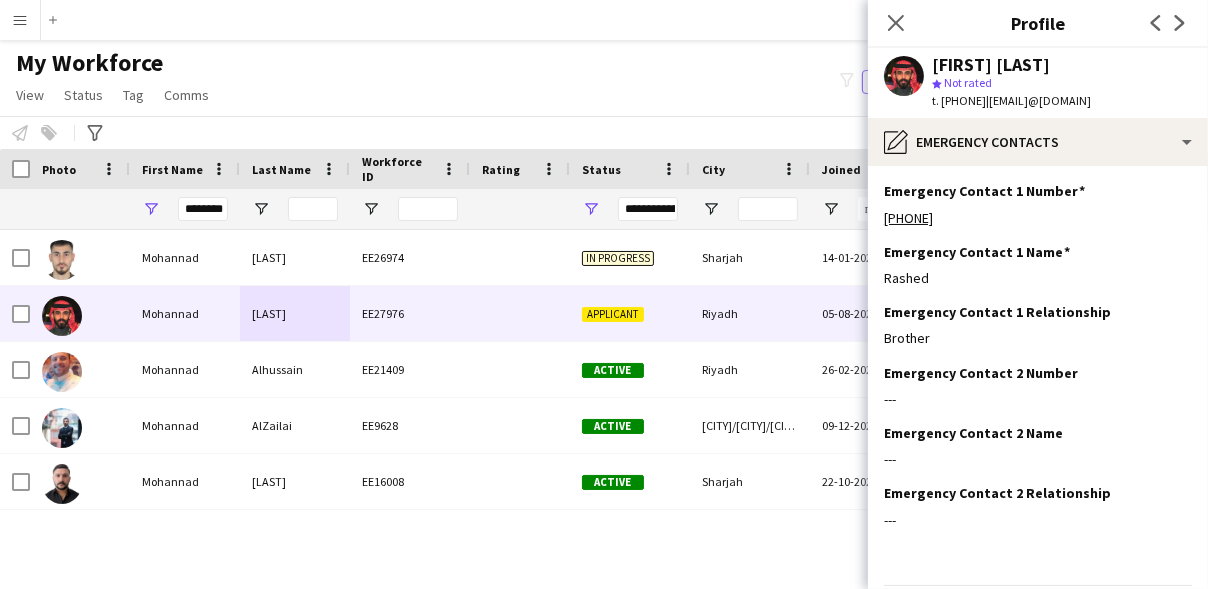 scroll, scrollTop: 67, scrollLeft: 0, axis: vertical 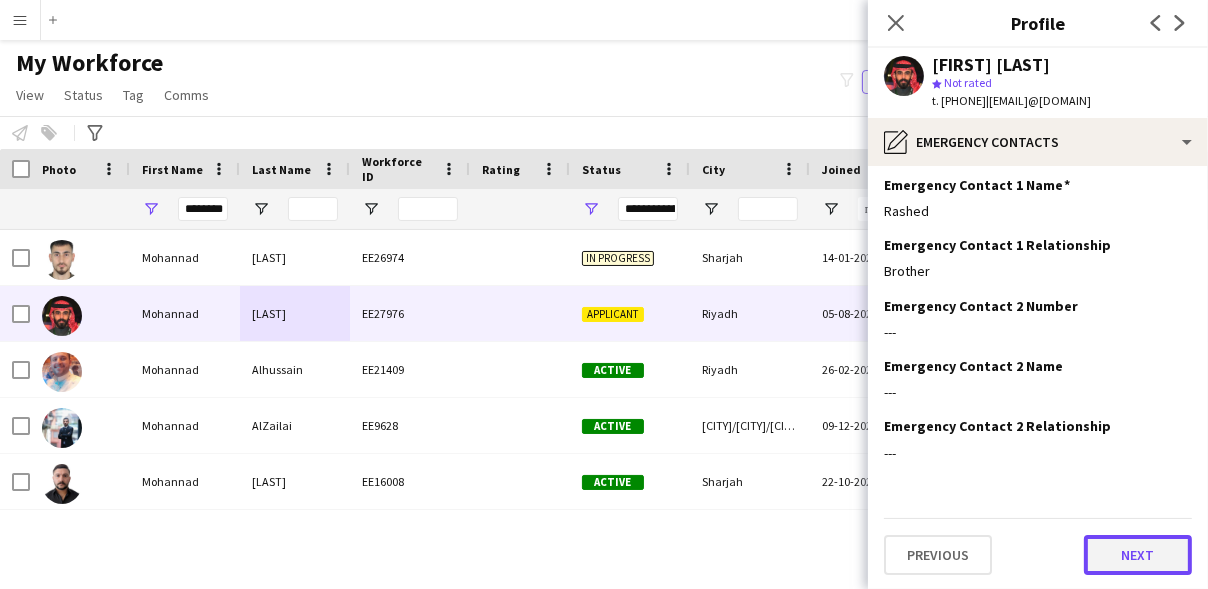 click on "Next" 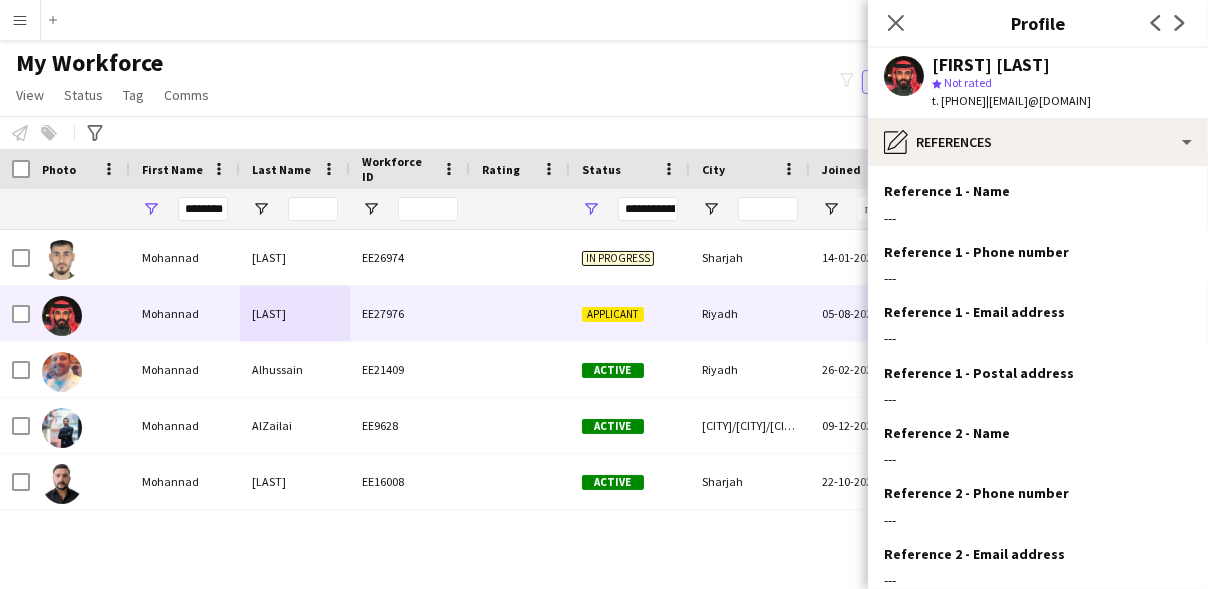 scroll, scrollTop: 174, scrollLeft: 0, axis: vertical 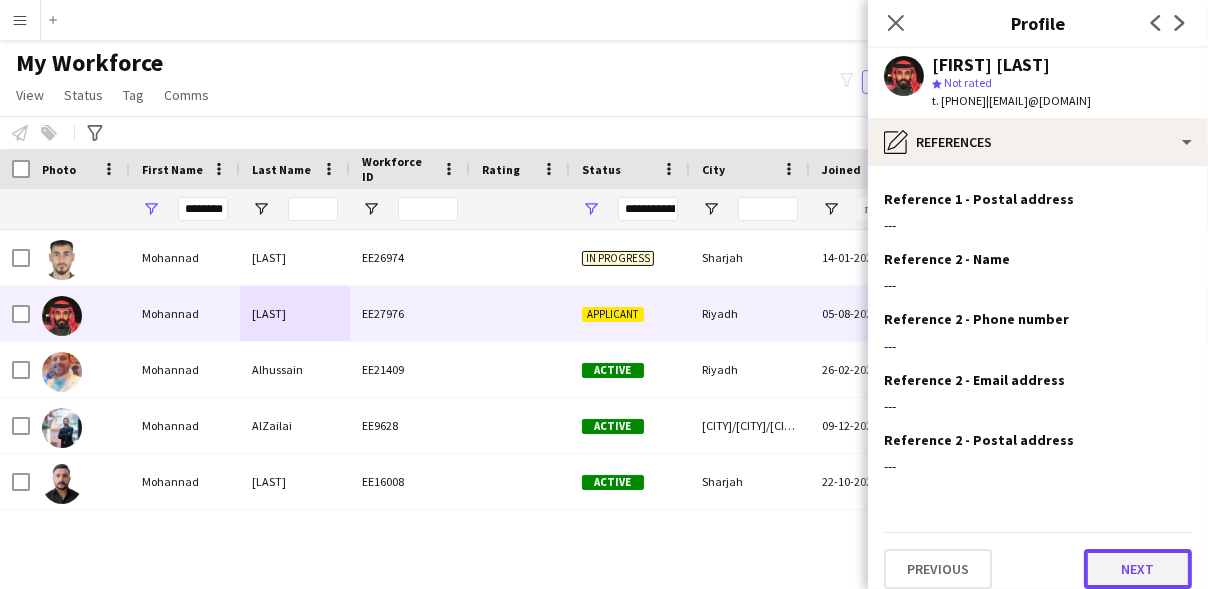 click on "Next" 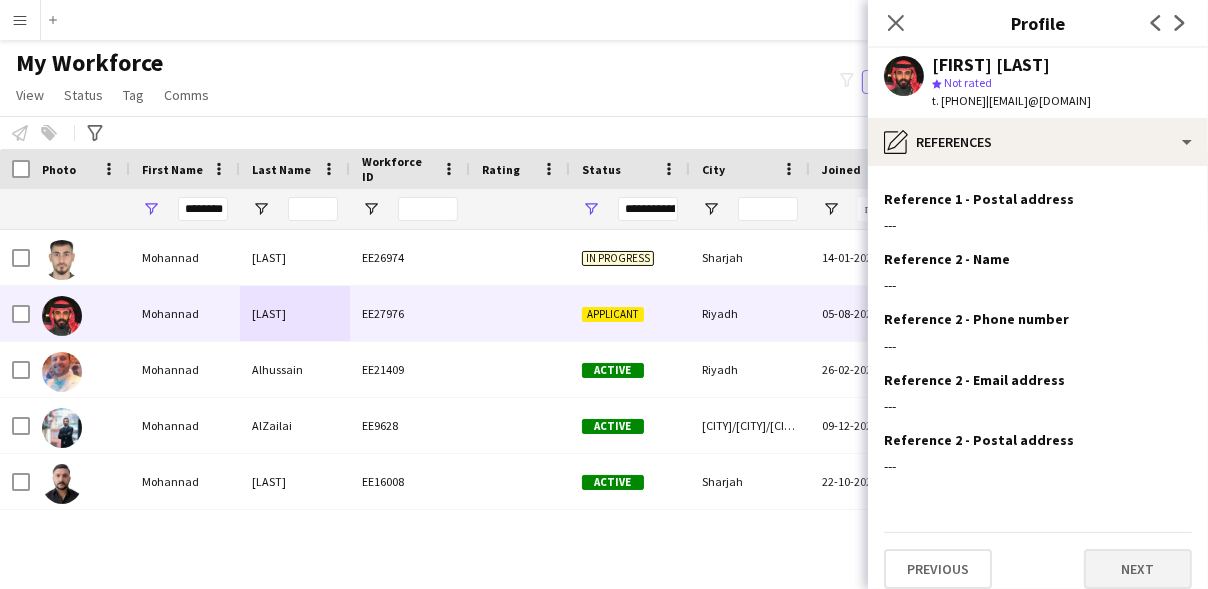 scroll, scrollTop: 0, scrollLeft: 0, axis: both 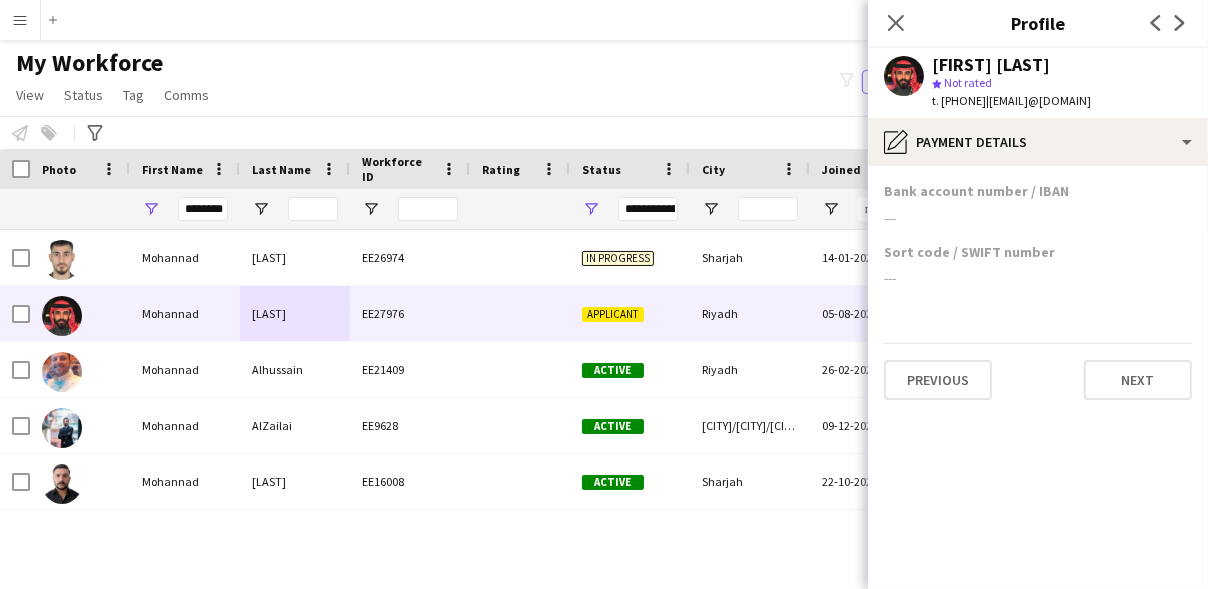 click on "Bank account number / IBAN  ---  Sort code / SWIFT number  ---   Previous   Next" 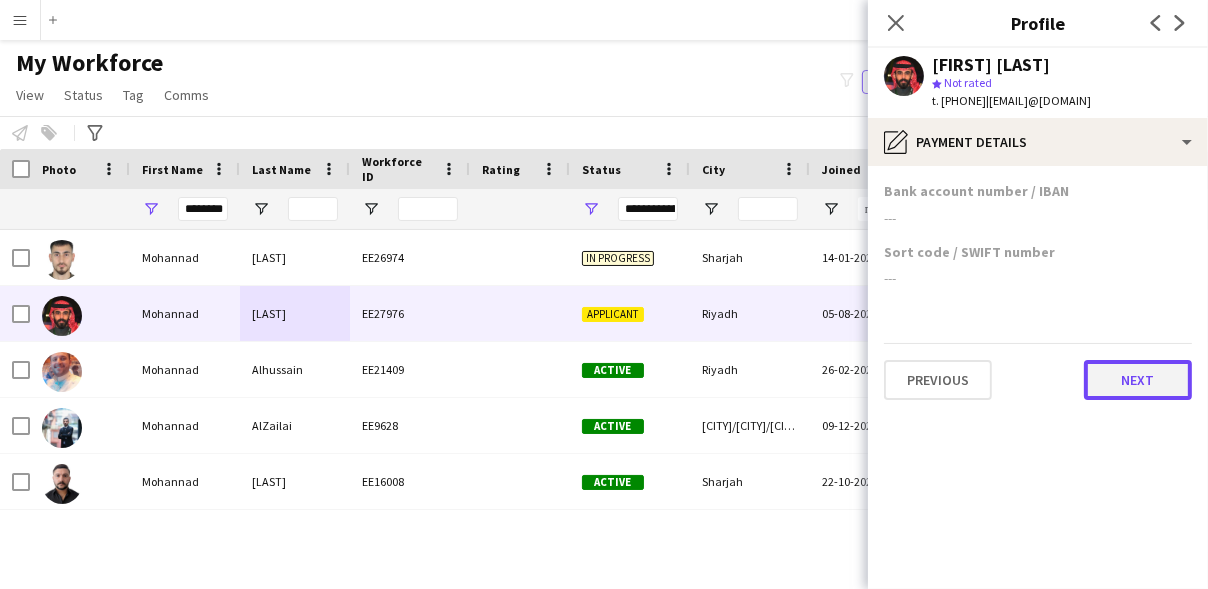 click on "Next" 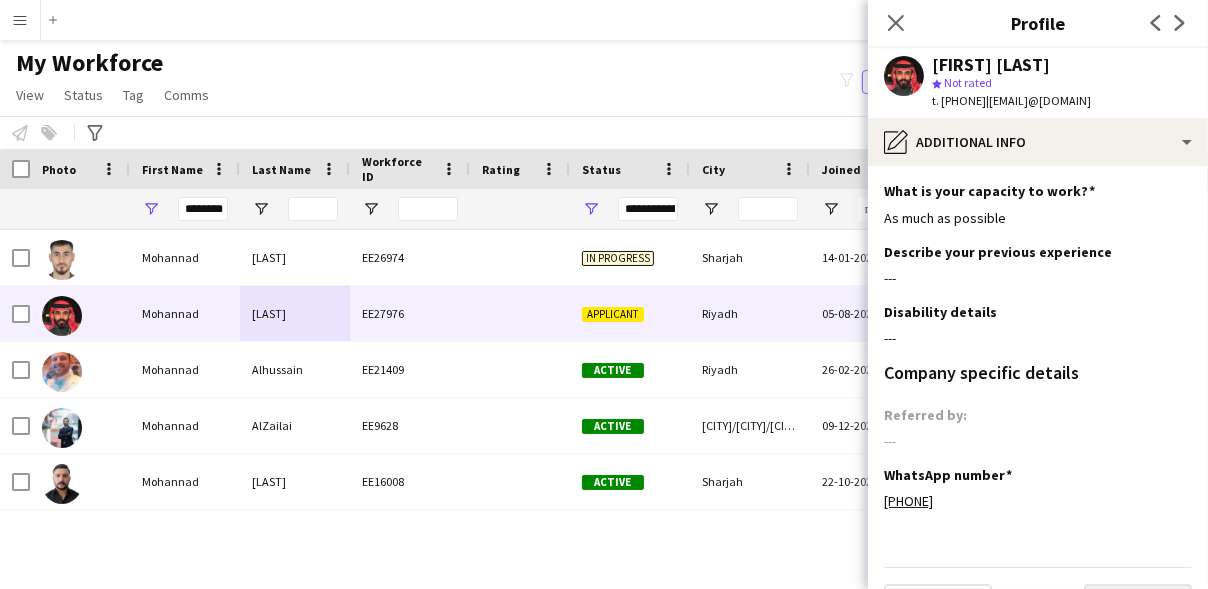 scroll, scrollTop: 49, scrollLeft: 0, axis: vertical 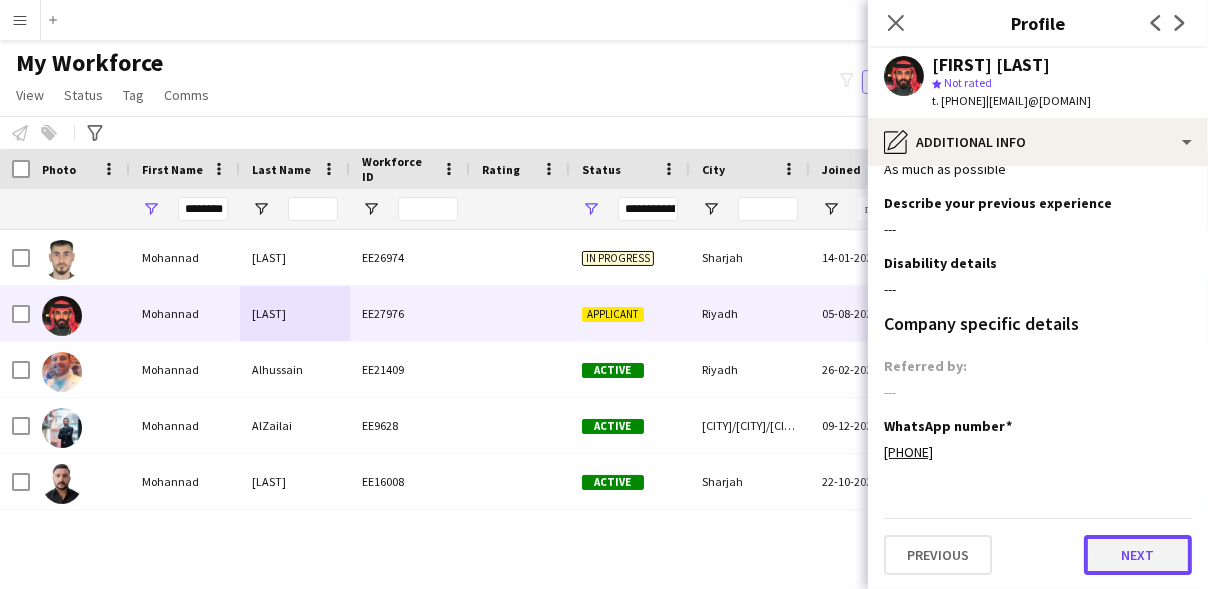 click on "Next" 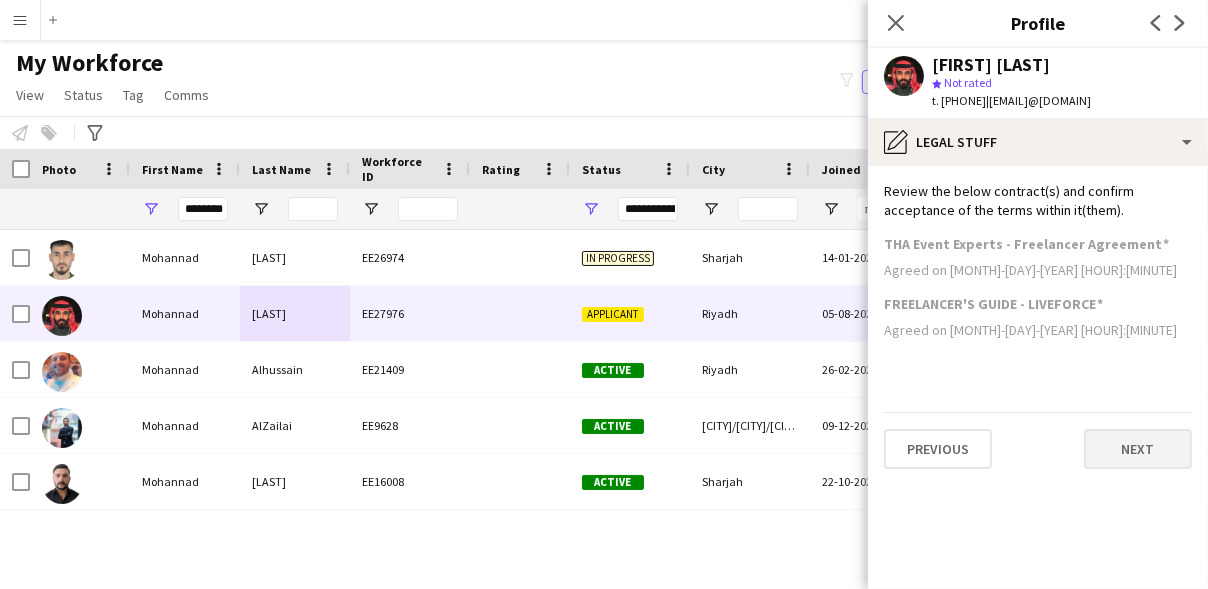 scroll, scrollTop: 0, scrollLeft: 0, axis: both 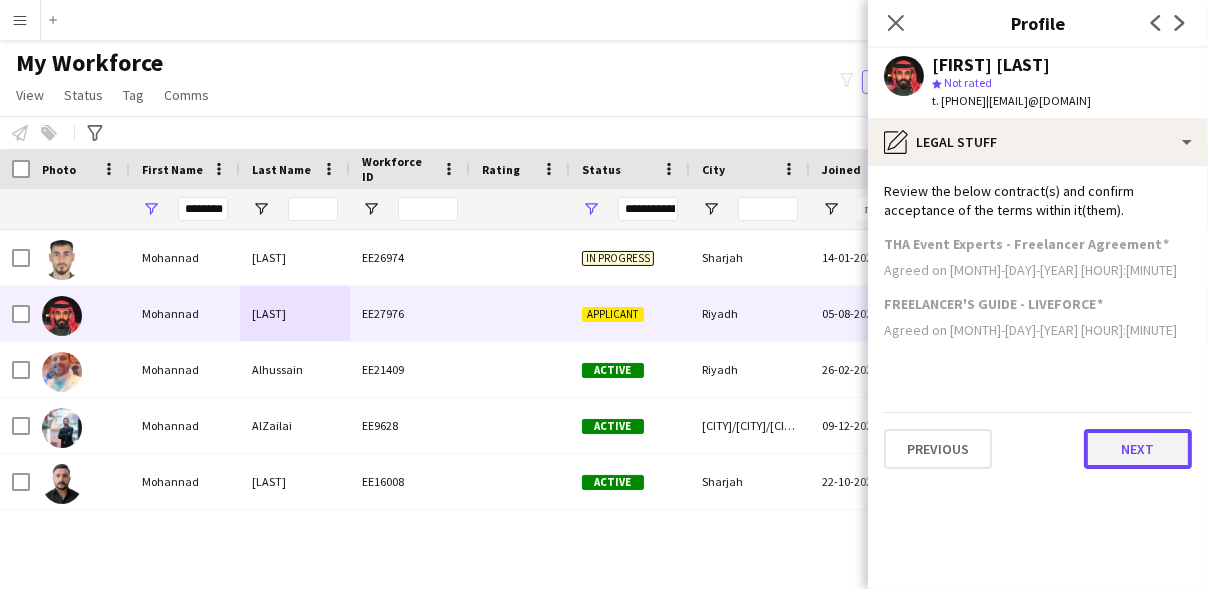 click on "Next" 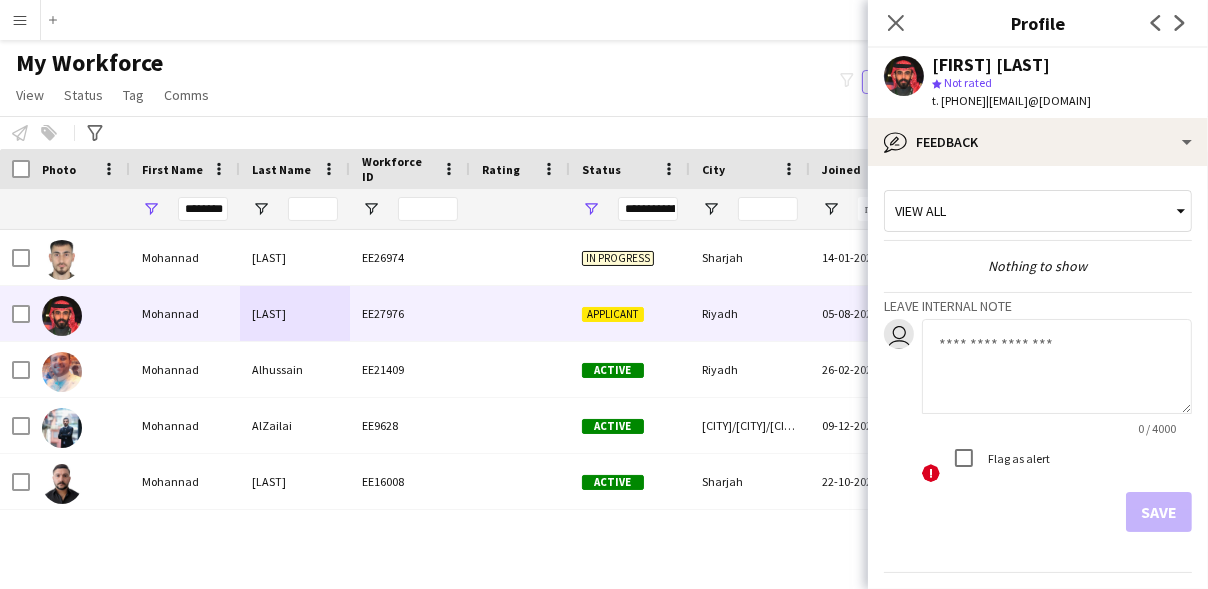 click 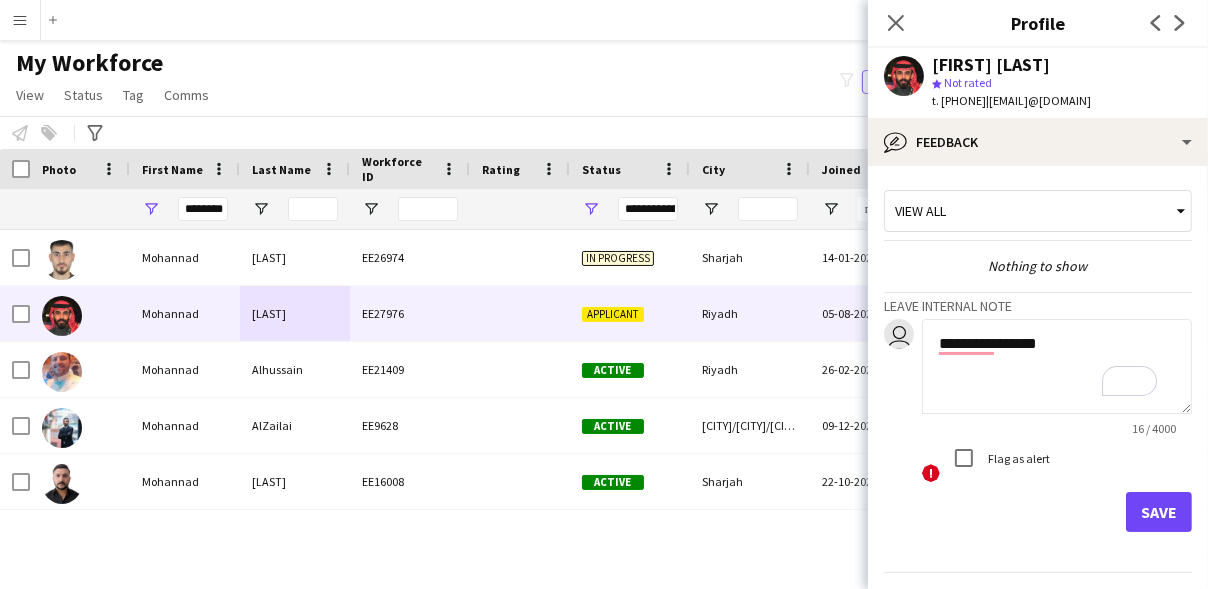 type on "**********" 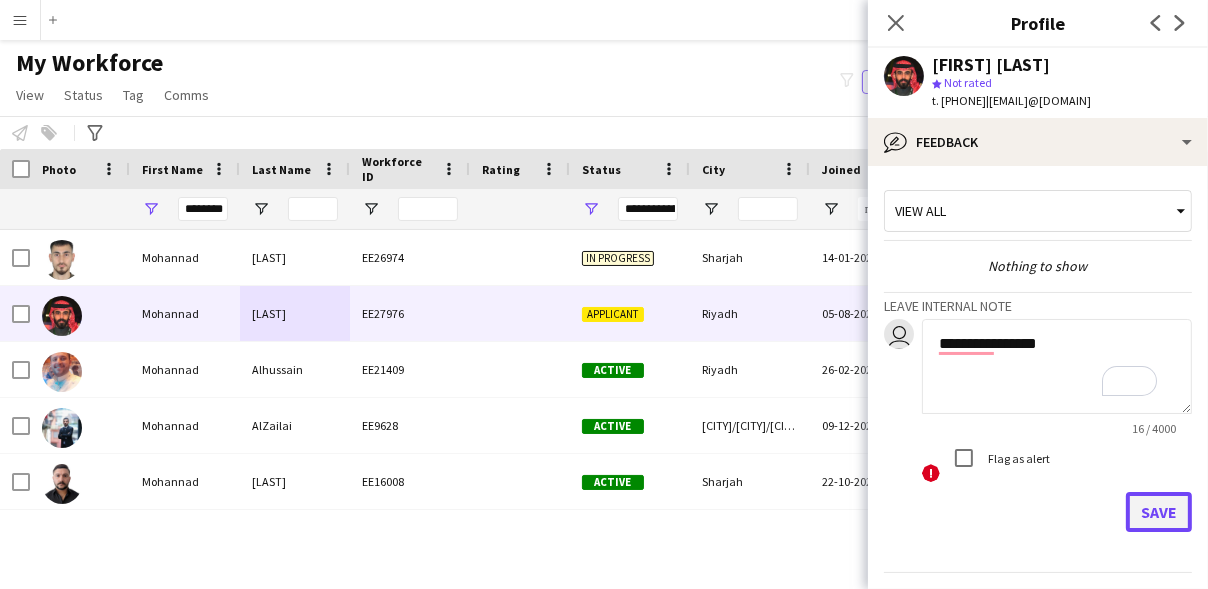 click on "Save" 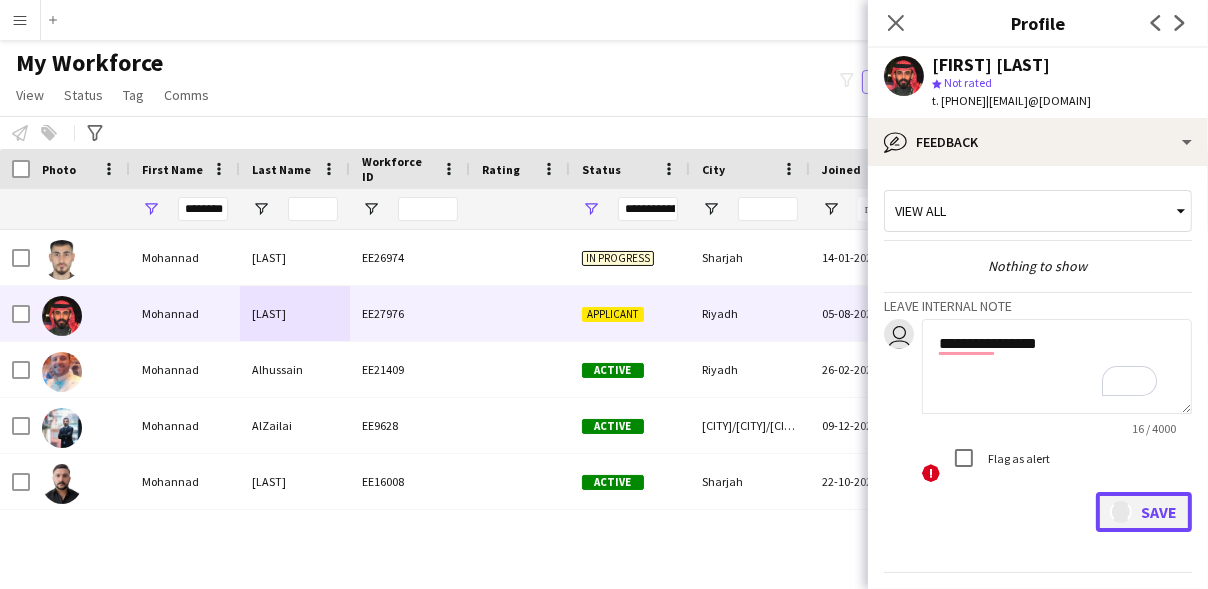 type 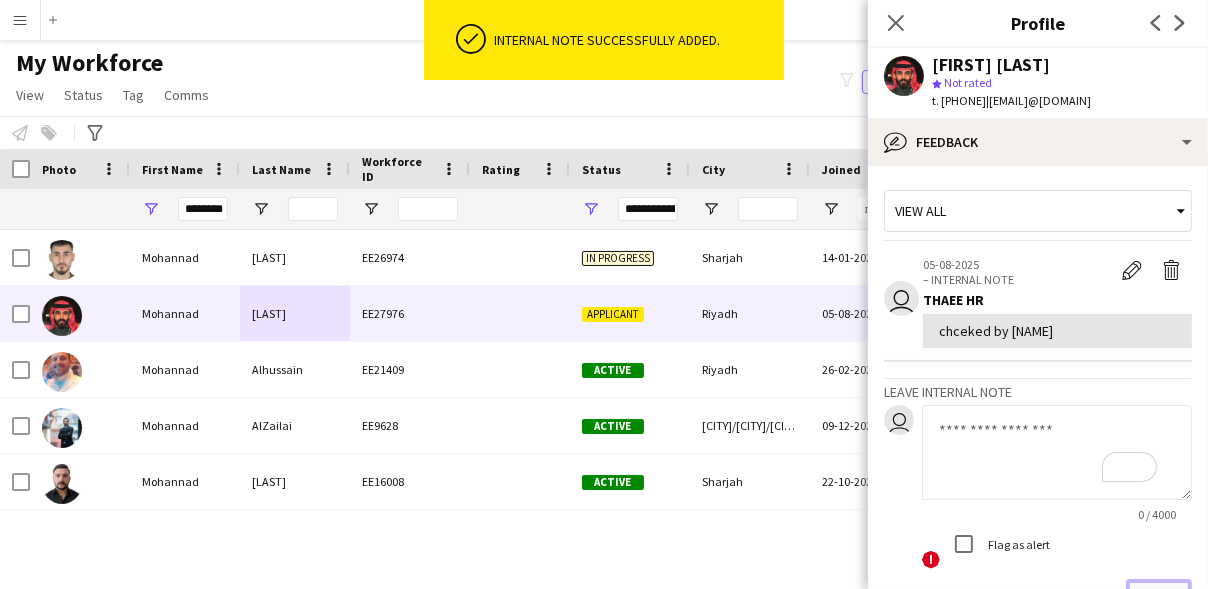 scroll, scrollTop: 108, scrollLeft: 0, axis: vertical 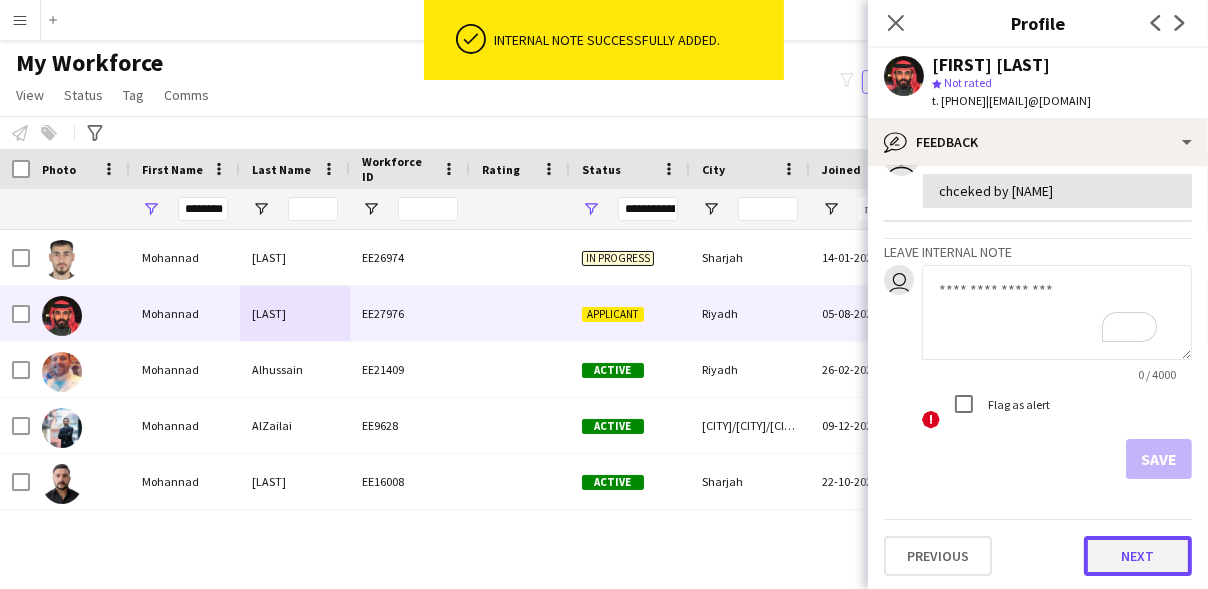 click on "Next" 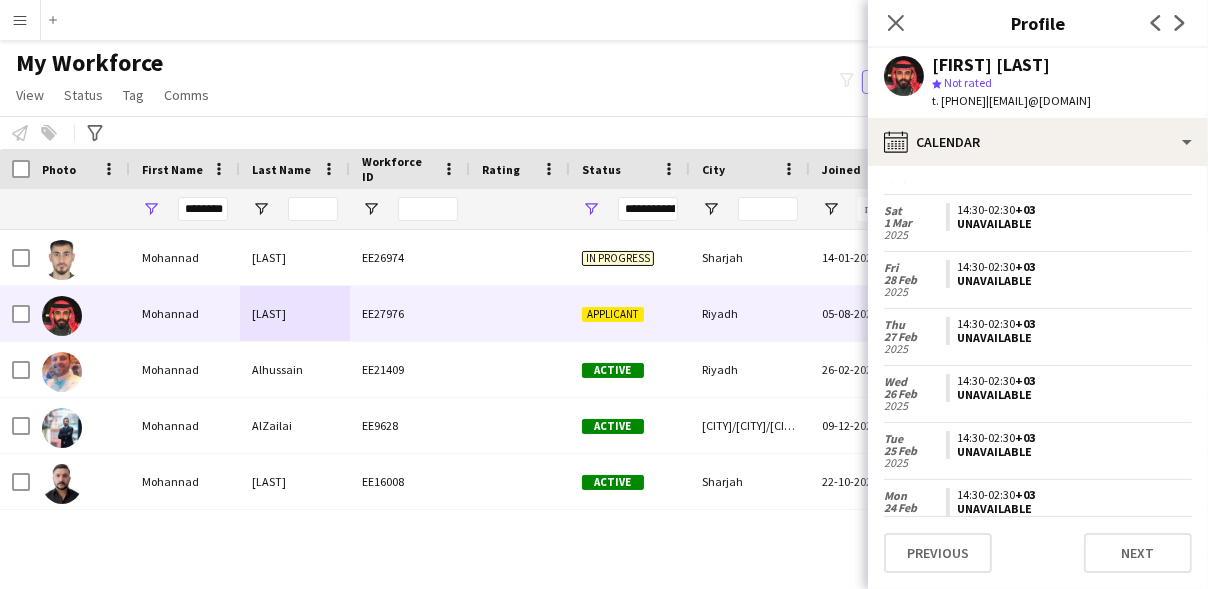 scroll, scrollTop: 0, scrollLeft: 0, axis: both 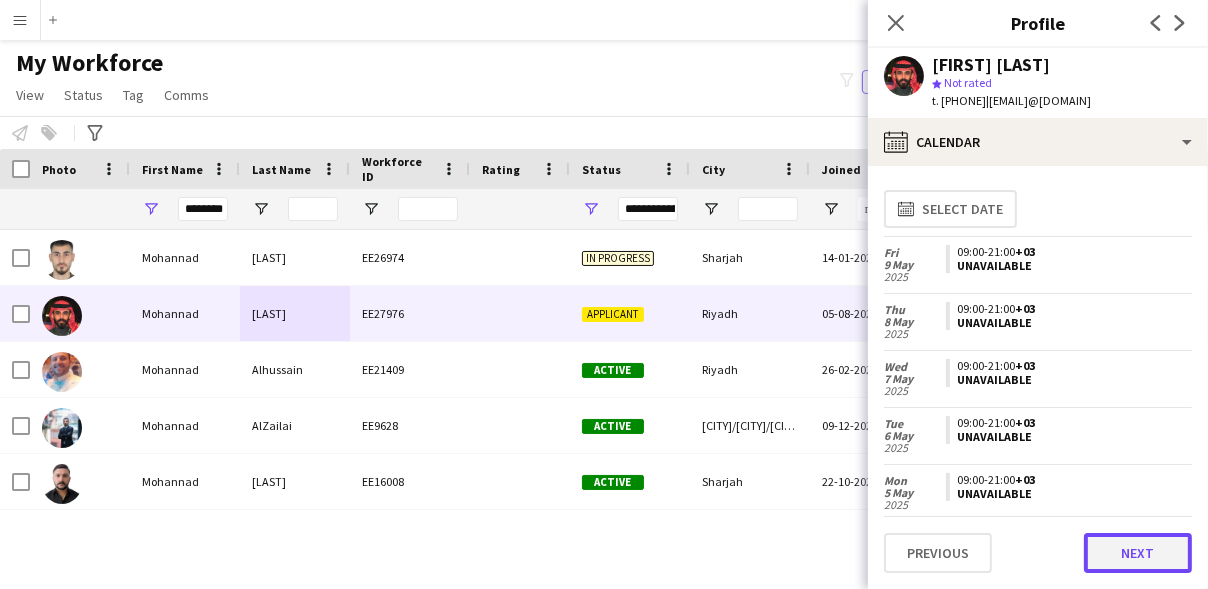 click on "Next" 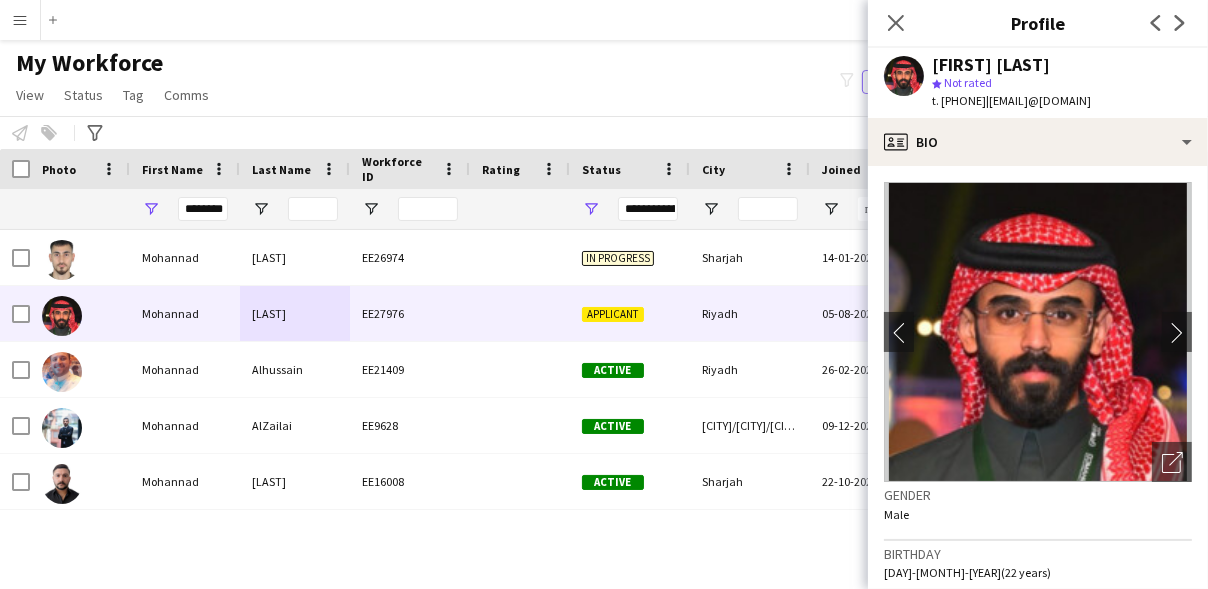 scroll, scrollTop: 520, scrollLeft: 0, axis: vertical 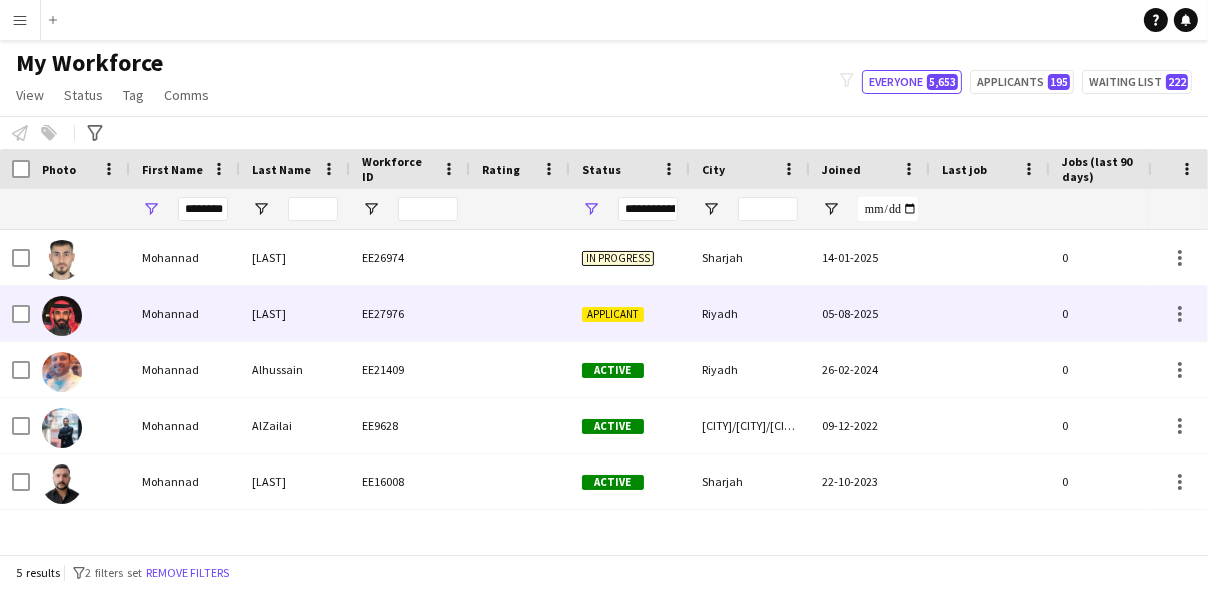 click on "Riyadh" at bounding box center [750, 313] 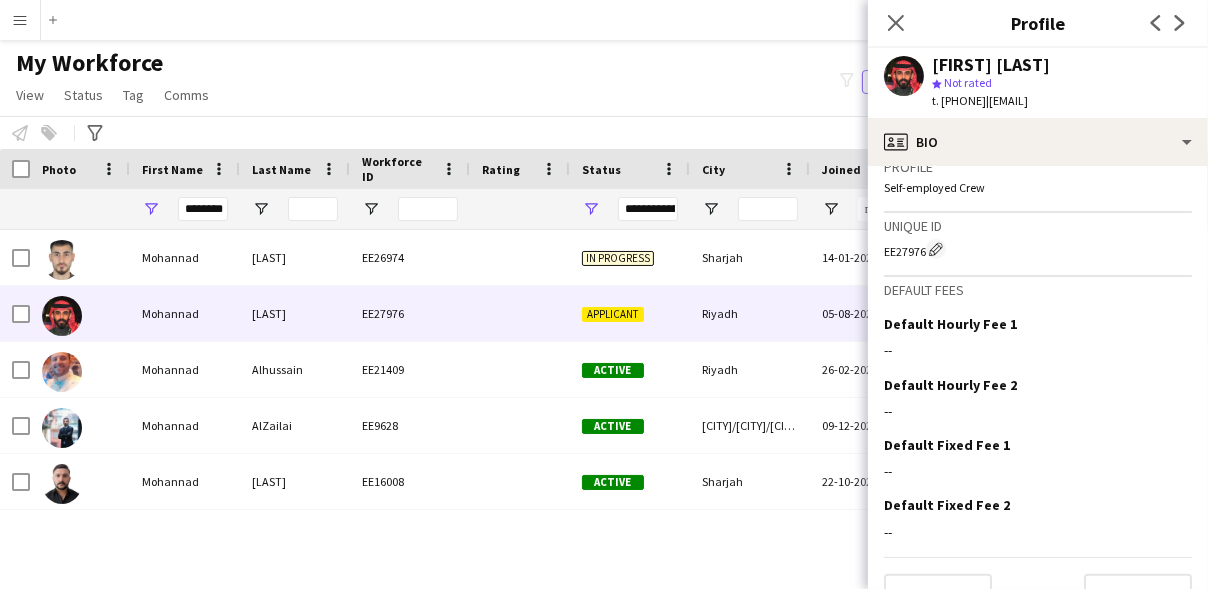 scroll, scrollTop: 1174, scrollLeft: 0, axis: vertical 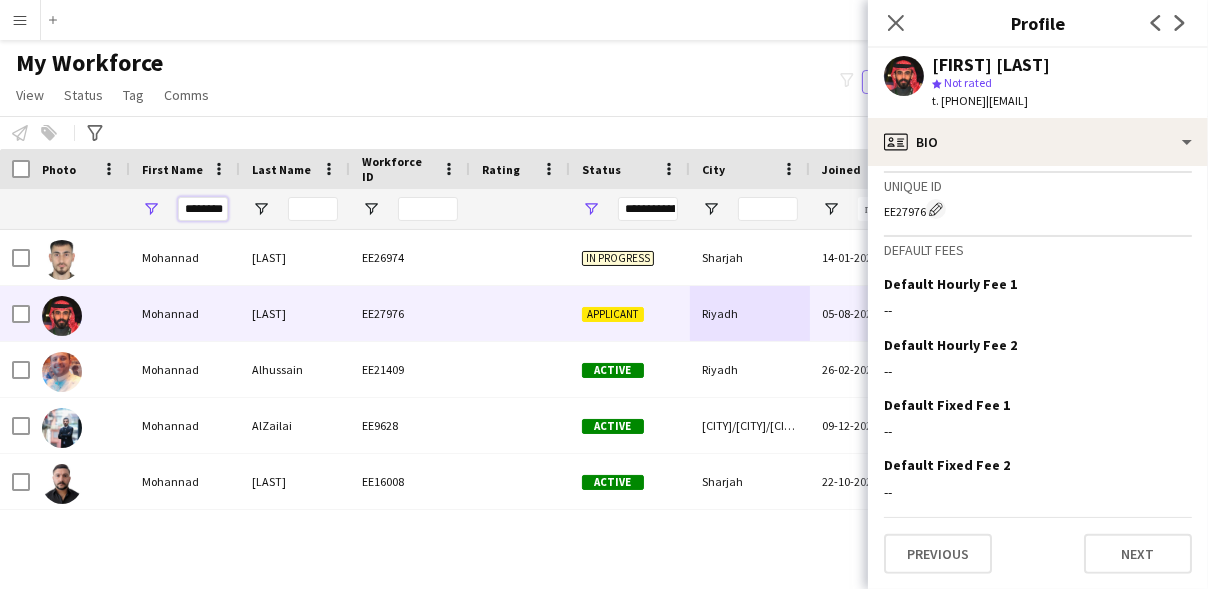 click on "********" at bounding box center (203, 209) 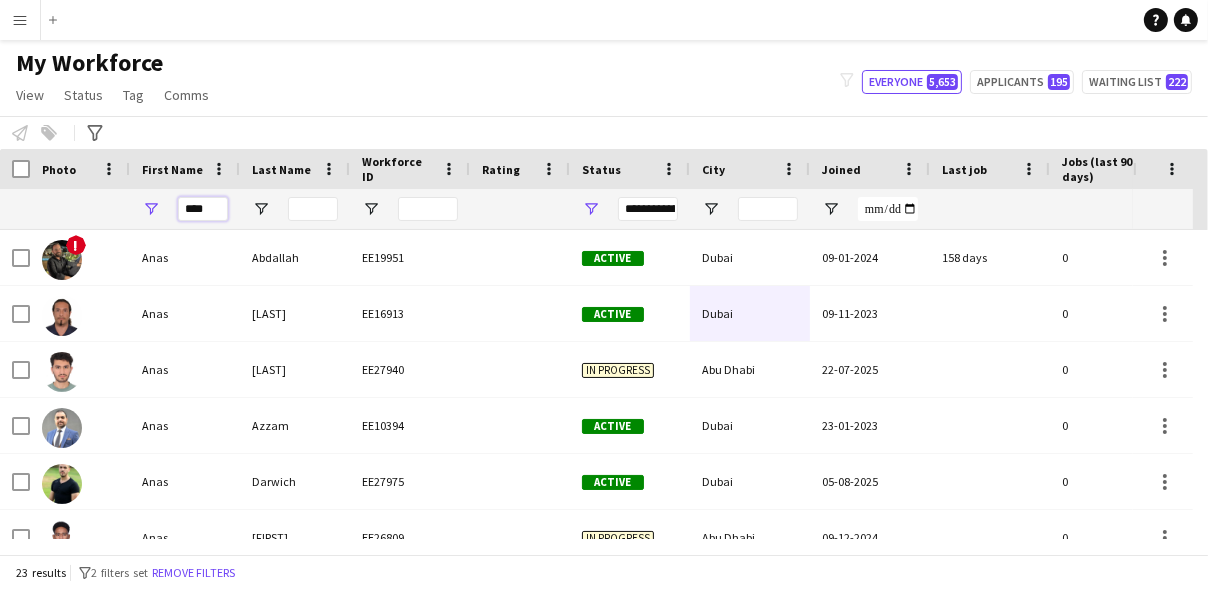 click on "****" at bounding box center (203, 209) 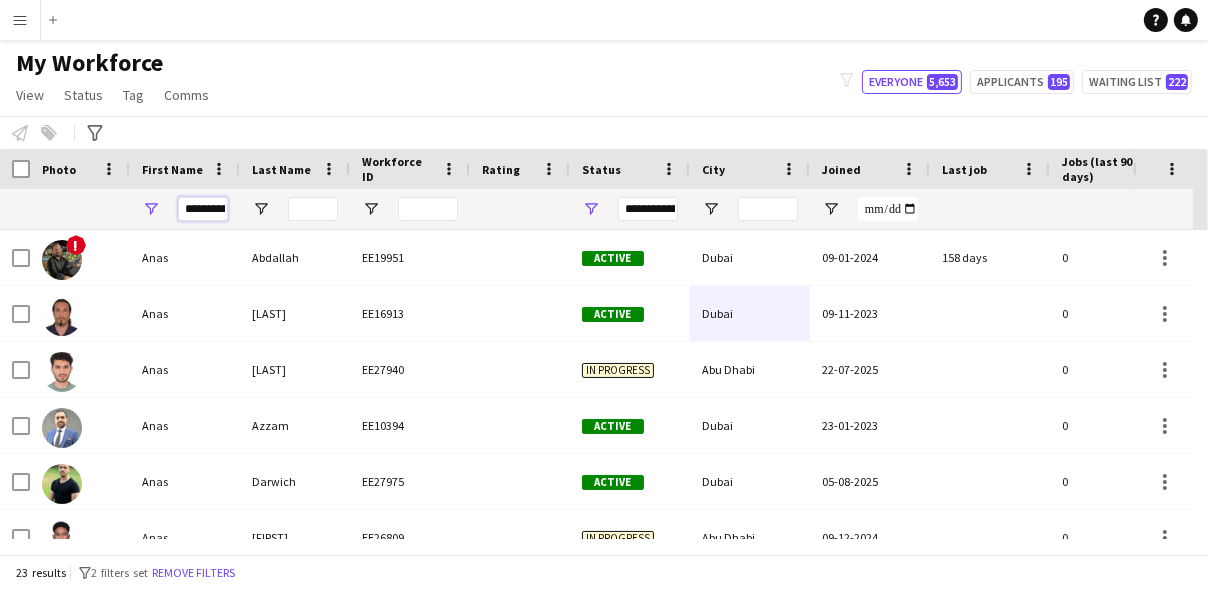 scroll, scrollTop: 0, scrollLeft: 76, axis: horizontal 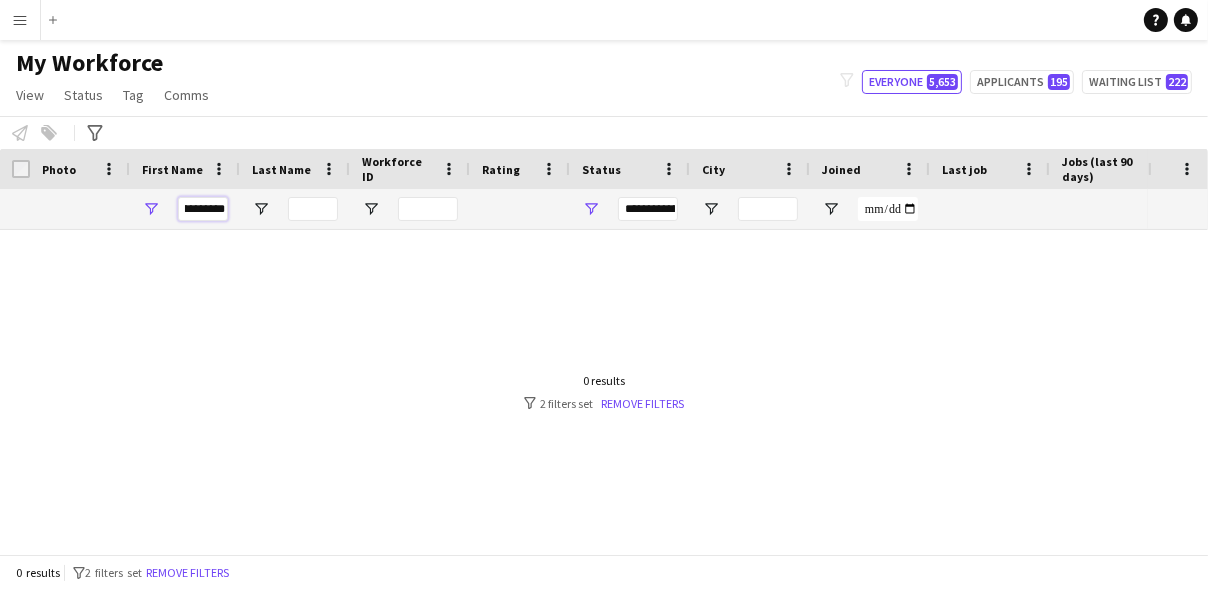 click on "**********" at bounding box center (203, 209) 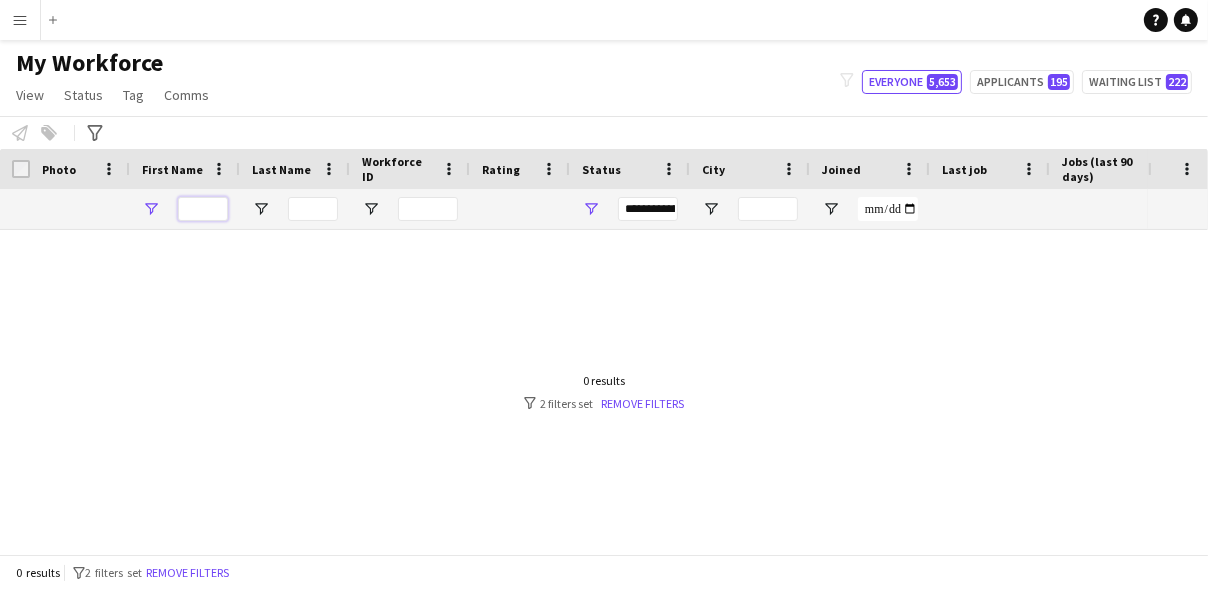 scroll, scrollTop: 0, scrollLeft: 0, axis: both 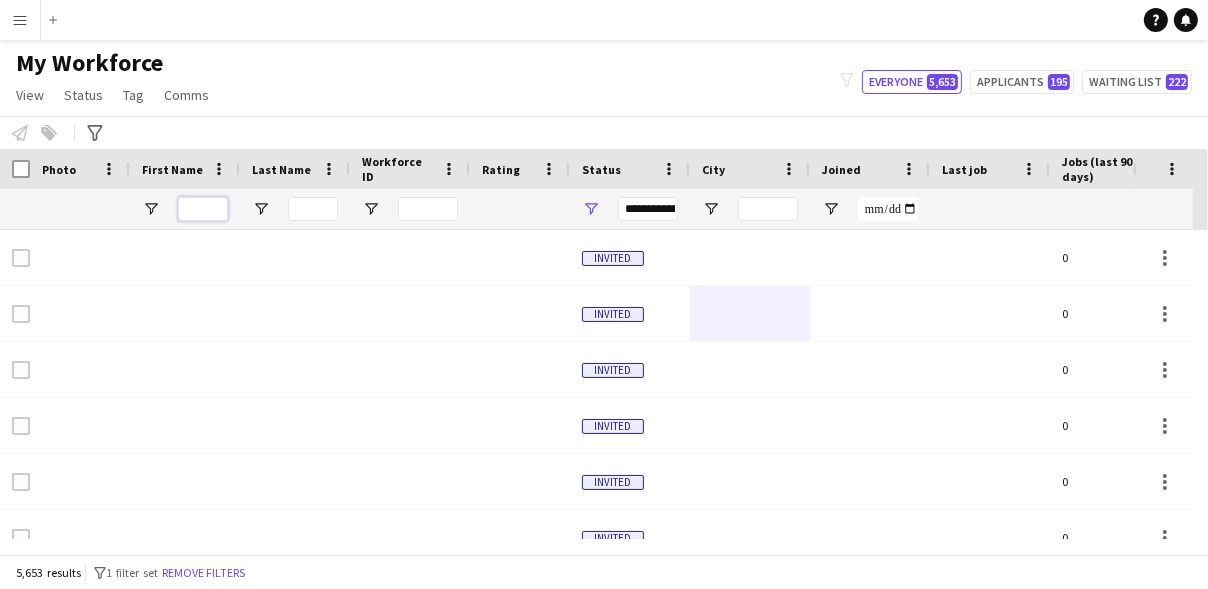 type 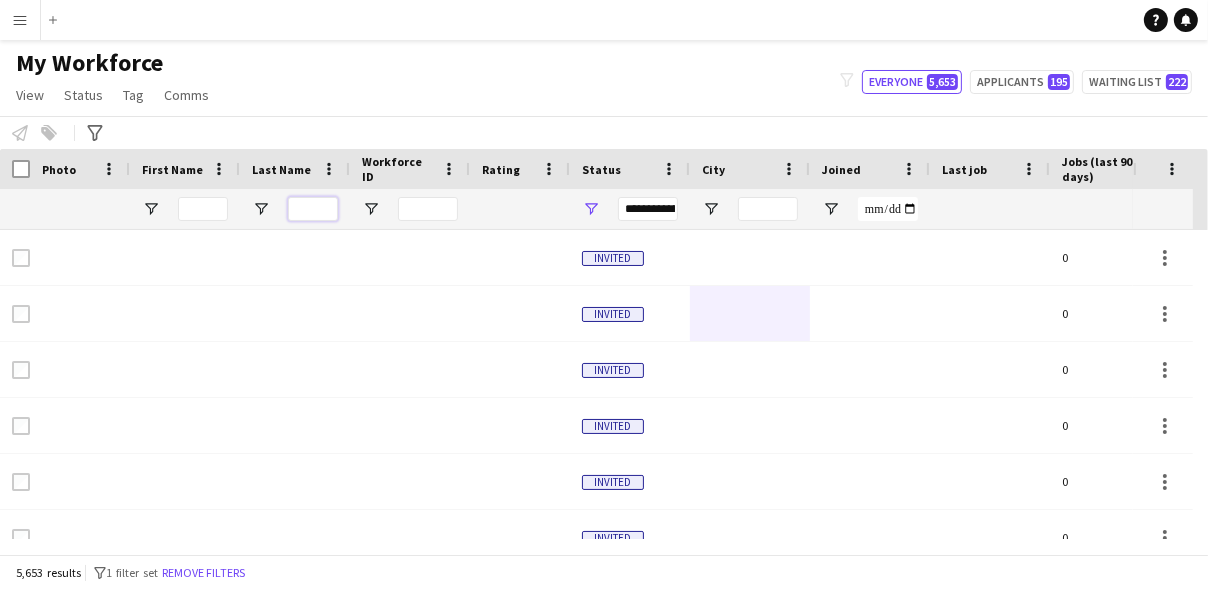 click at bounding box center (313, 209) 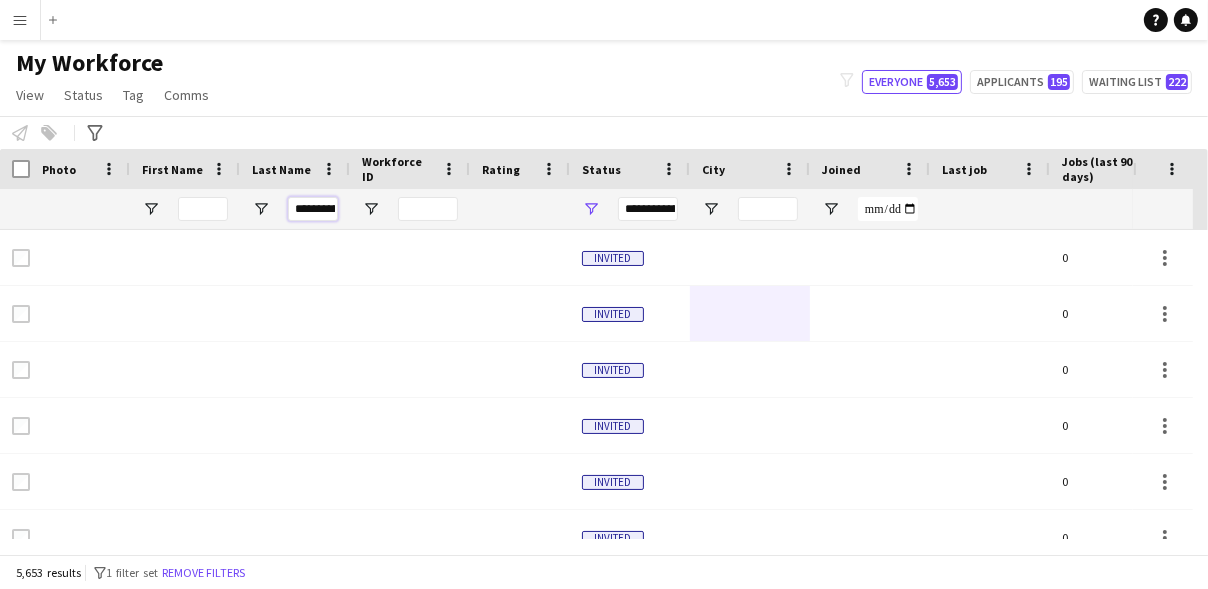scroll, scrollTop: 0, scrollLeft: 76, axis: horizontal 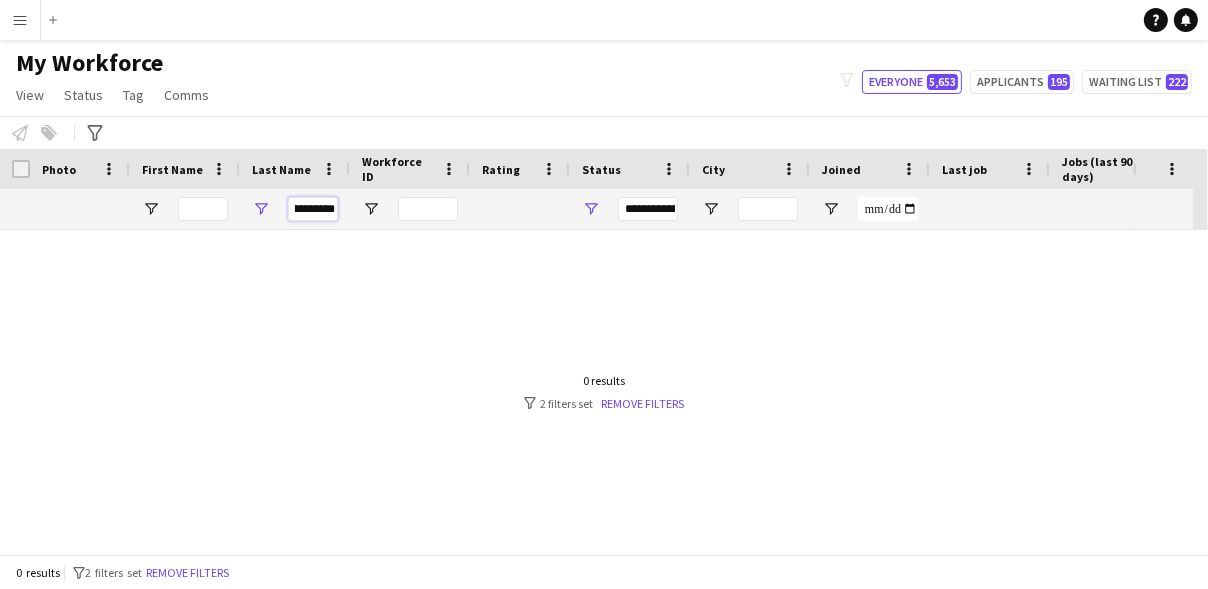 type on "**********" 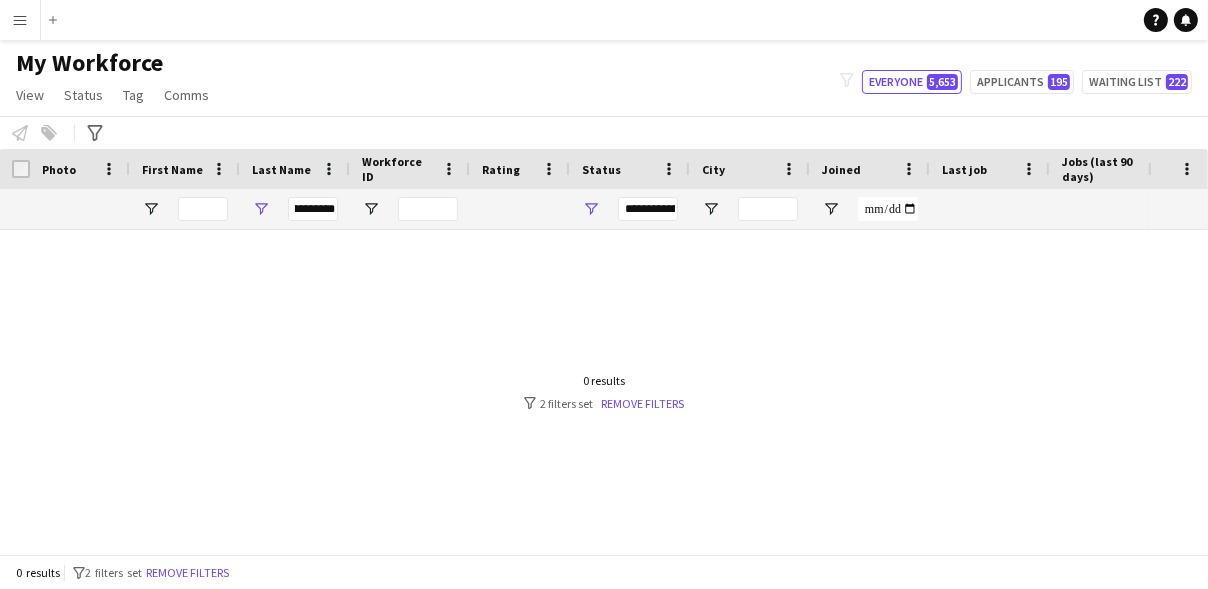 scroll, scrollTop: 0, scrollLeft: 0, axis: both 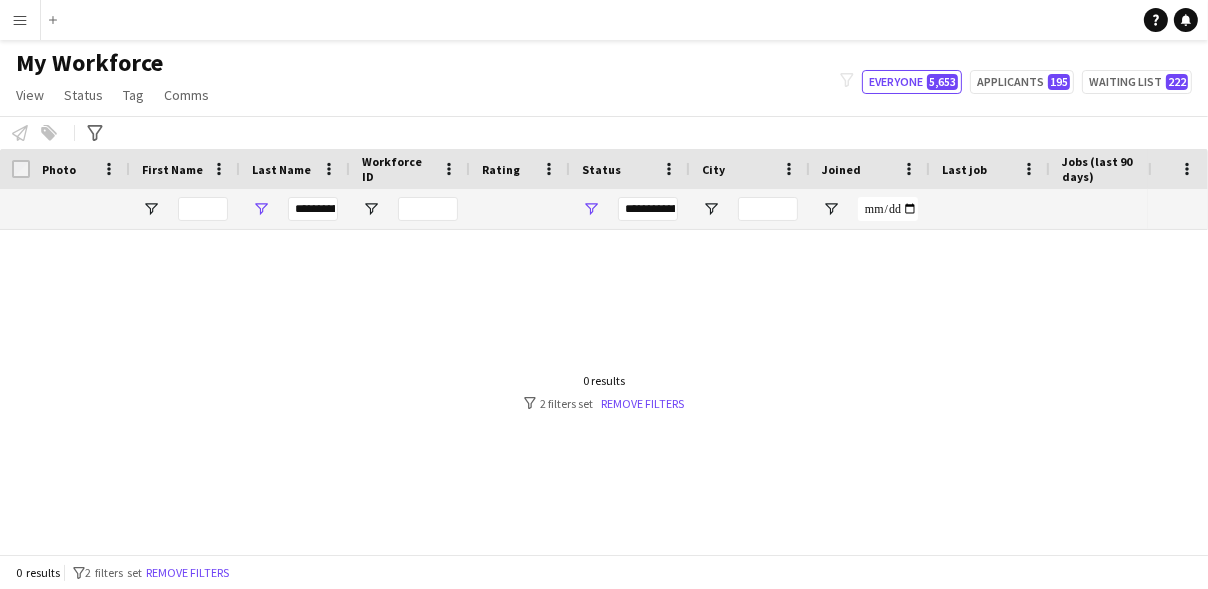 click on "Menu" at bounding box center [20, 20] 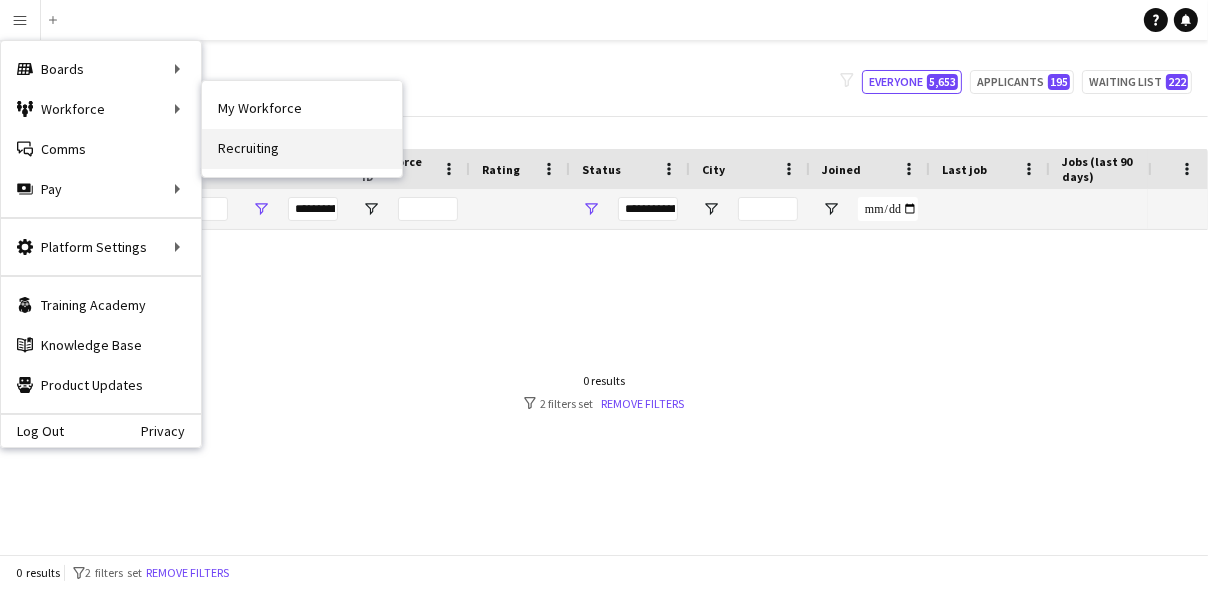 click on "Recruiting" at bounding box center (302, 149) 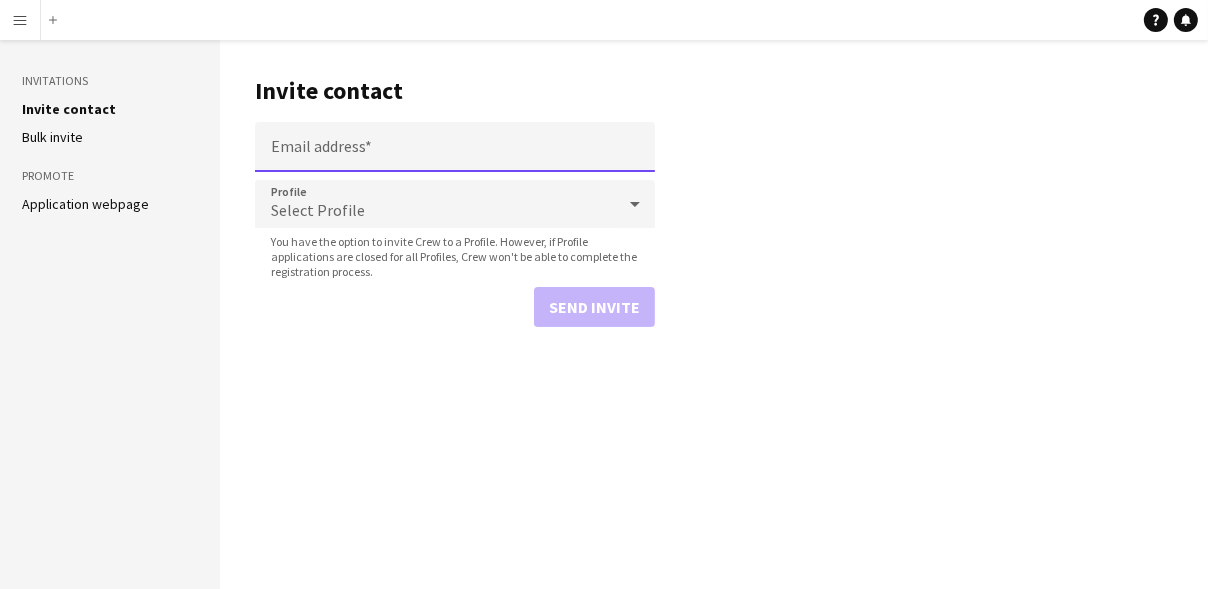 click on "Email address" at bounding box center [455, 147] 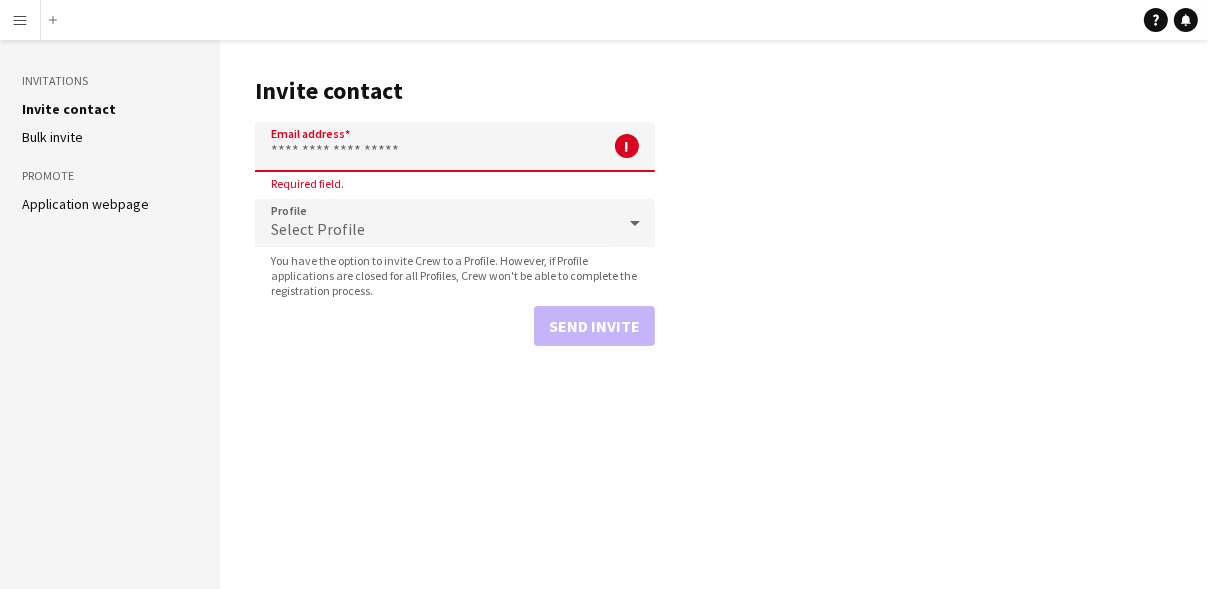 paste on "**********" 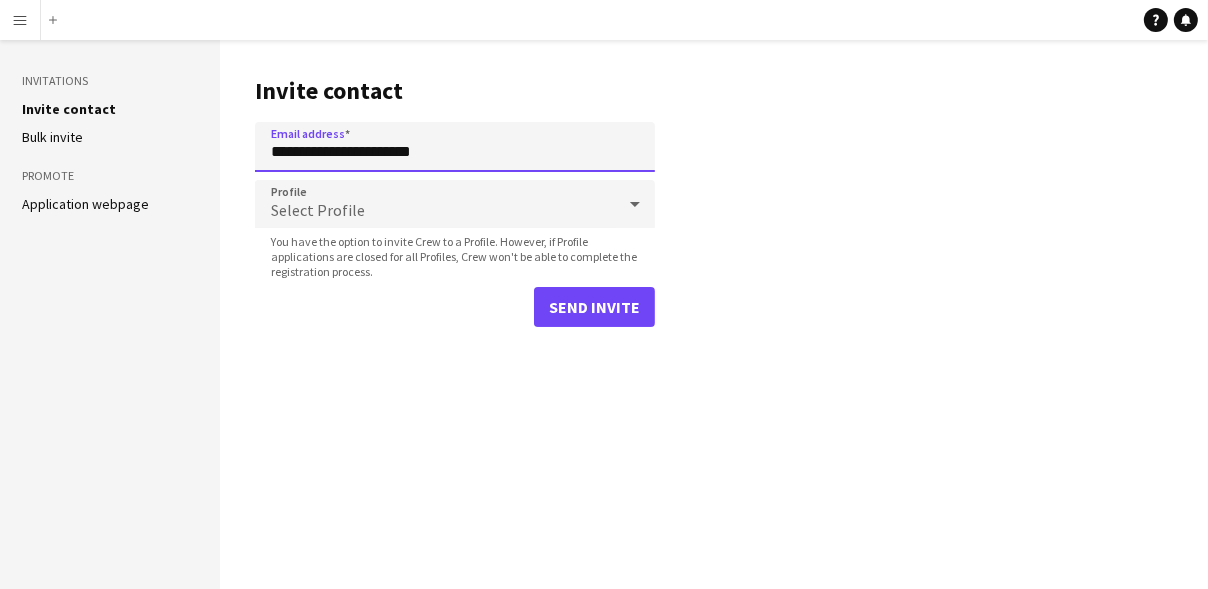 type on "**********" 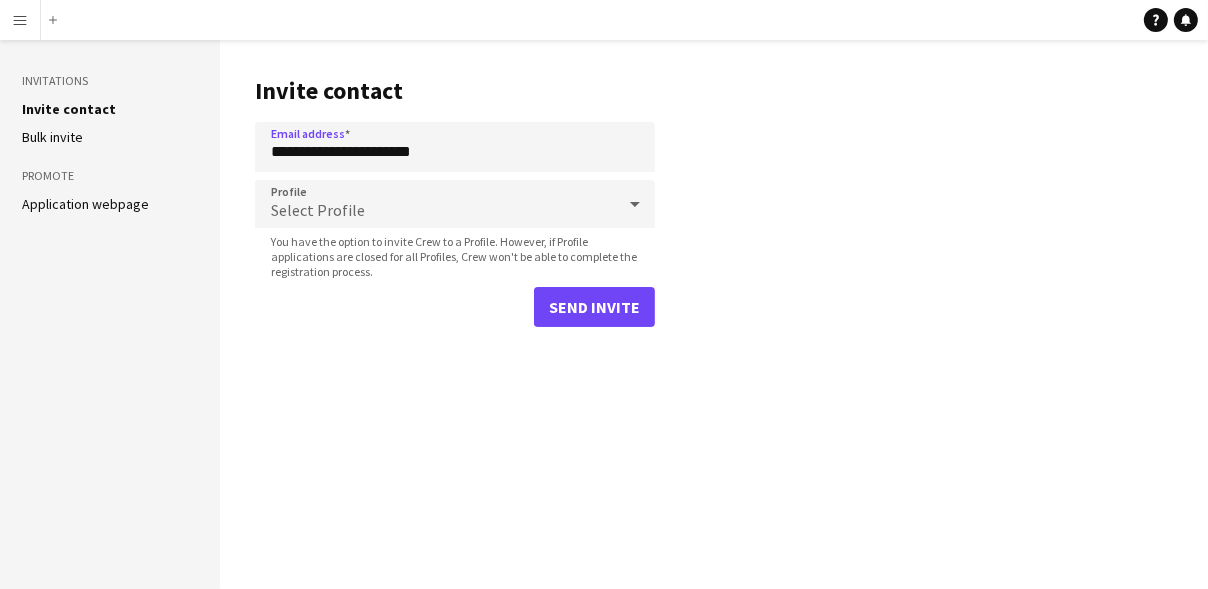 click on "Select Profile" at bounding box center [435, 204] 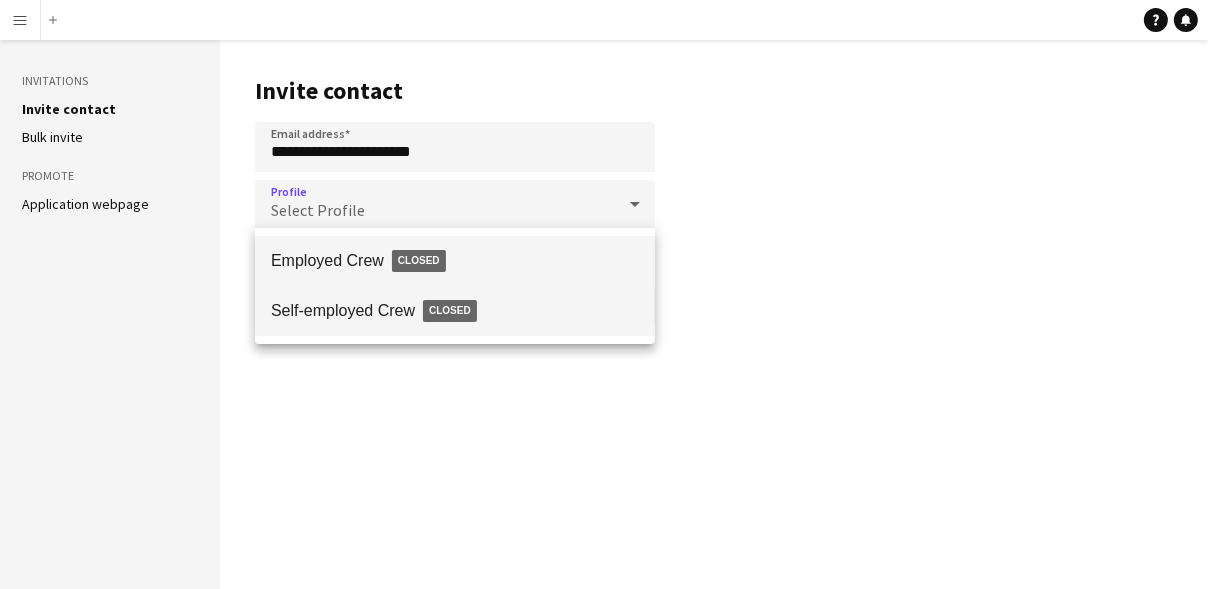 click on "Self-employed Crew  Closed" at bounding box center (455, 311) 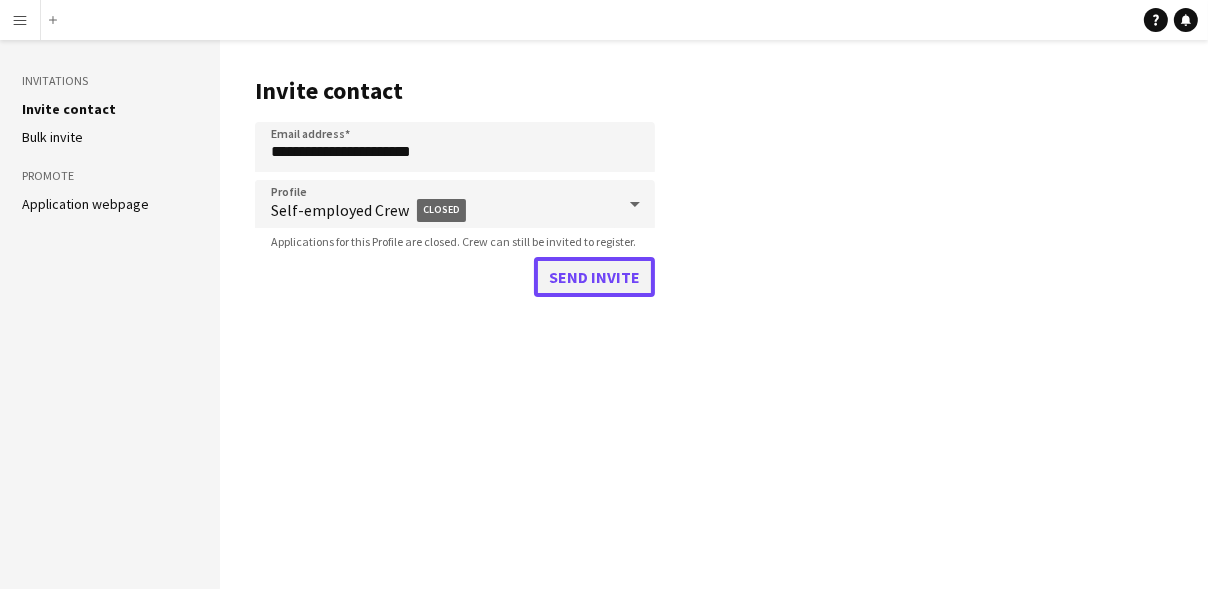 click on "Send invite" 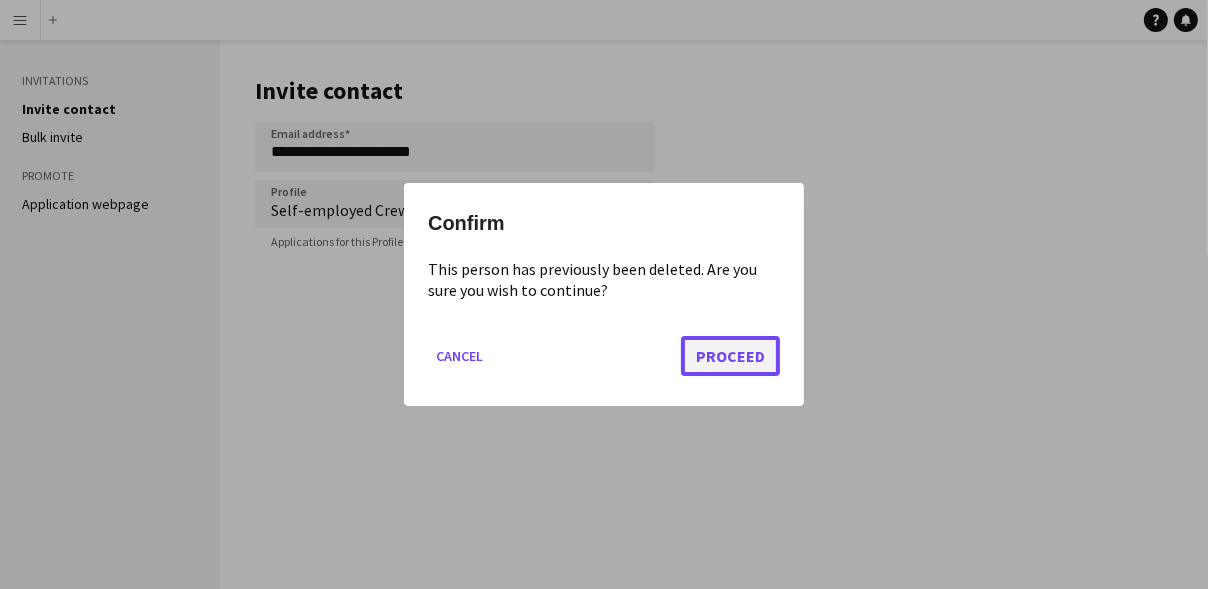 click on "Proceed" 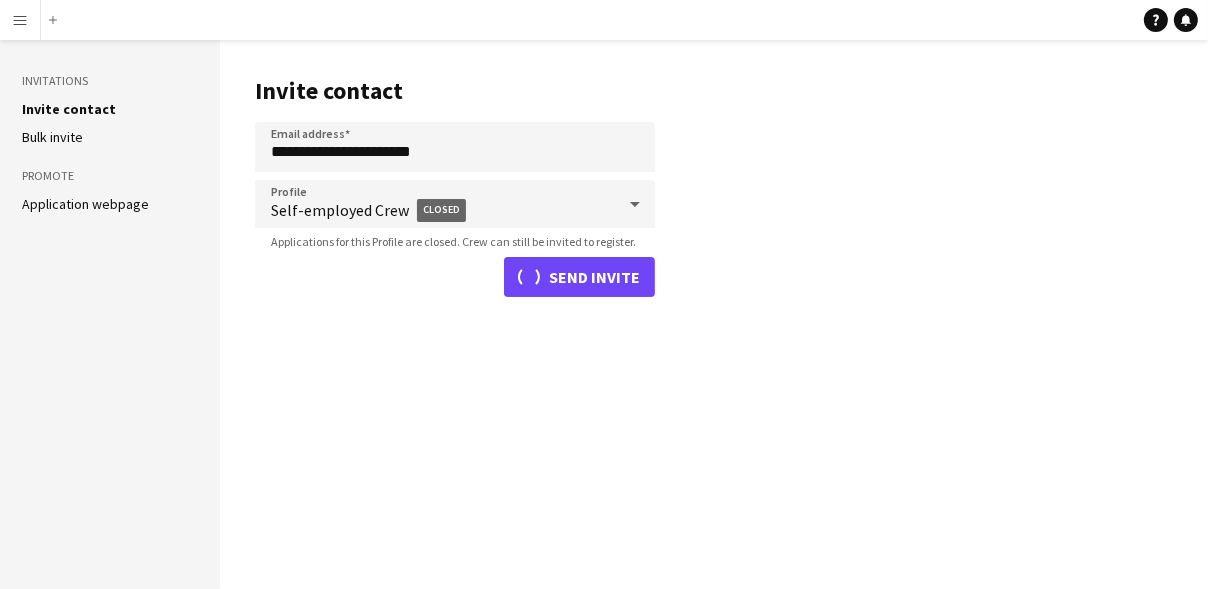 type 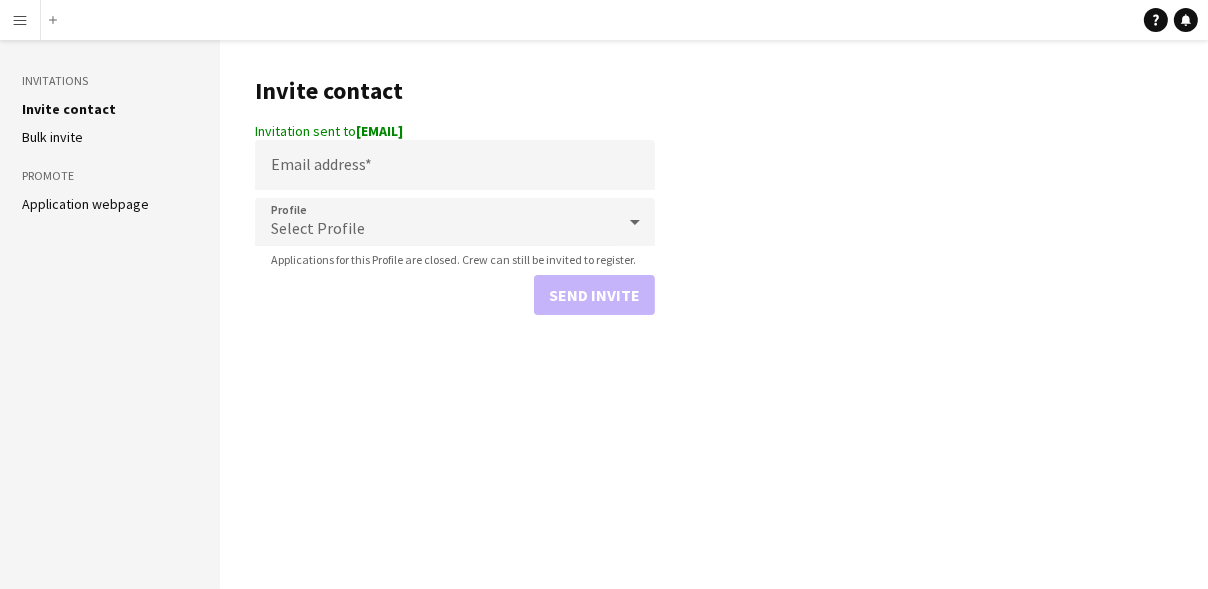 click on "Menu" at bounding box center [20, 20] 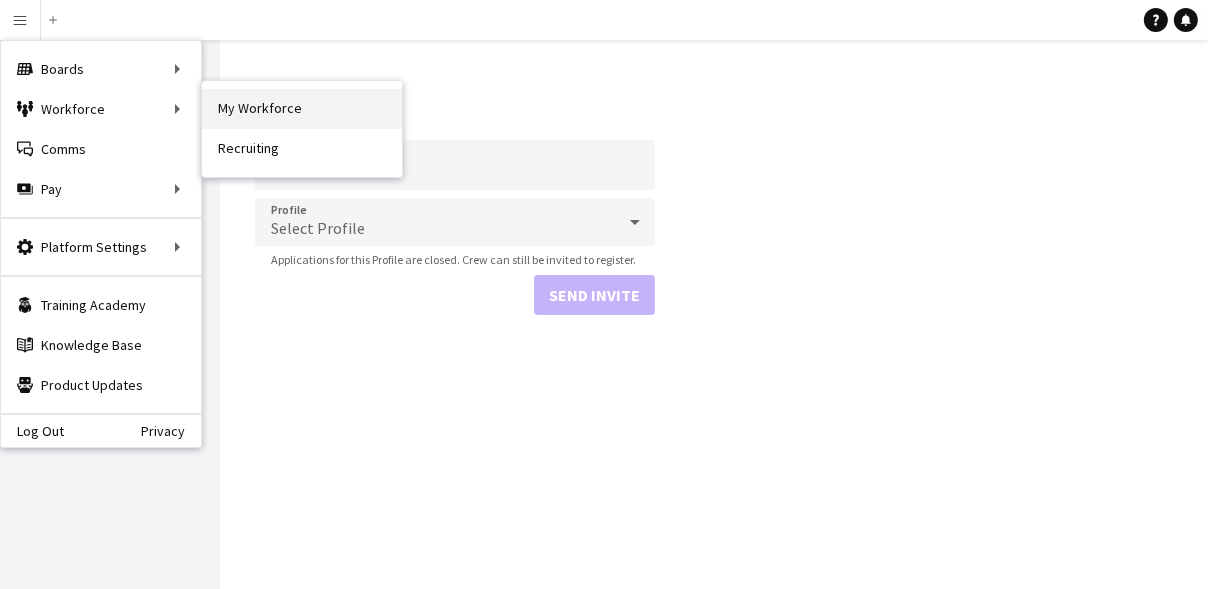 click on "My Workforce" at bounding box center (302, 109) 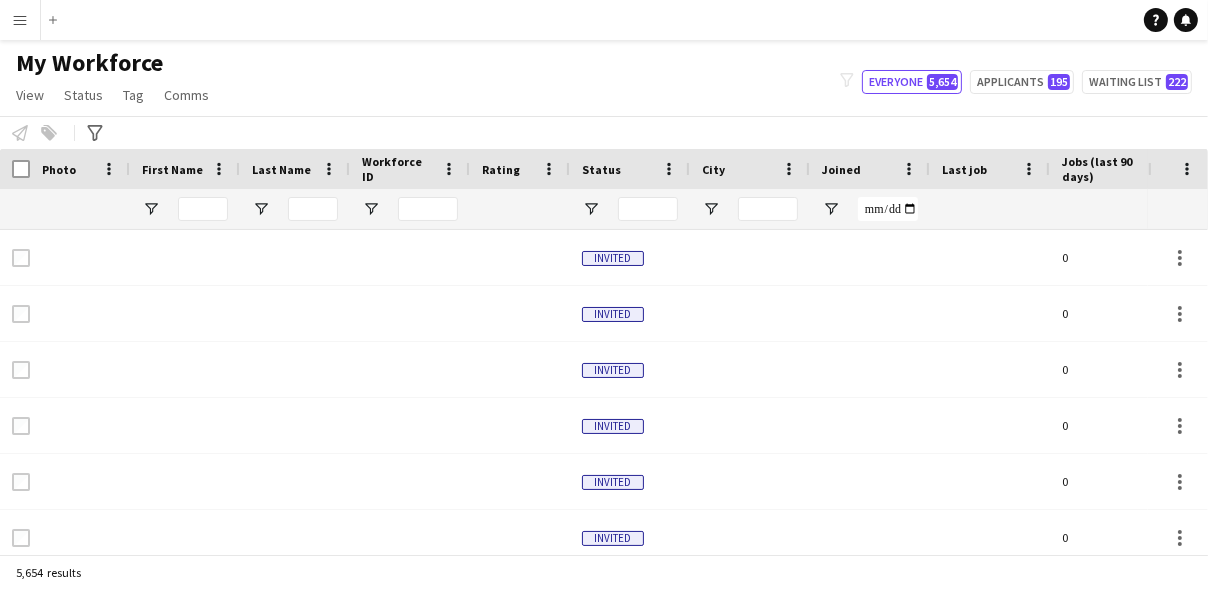 type on "**********" 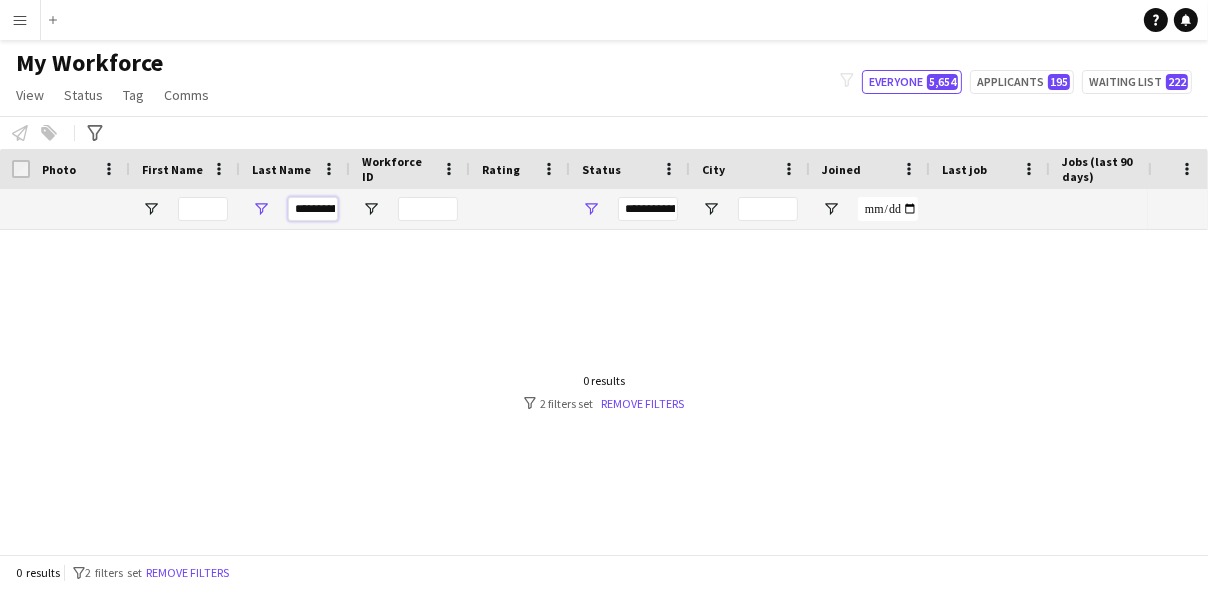 click on "**********" at bounding box center [313, 209] 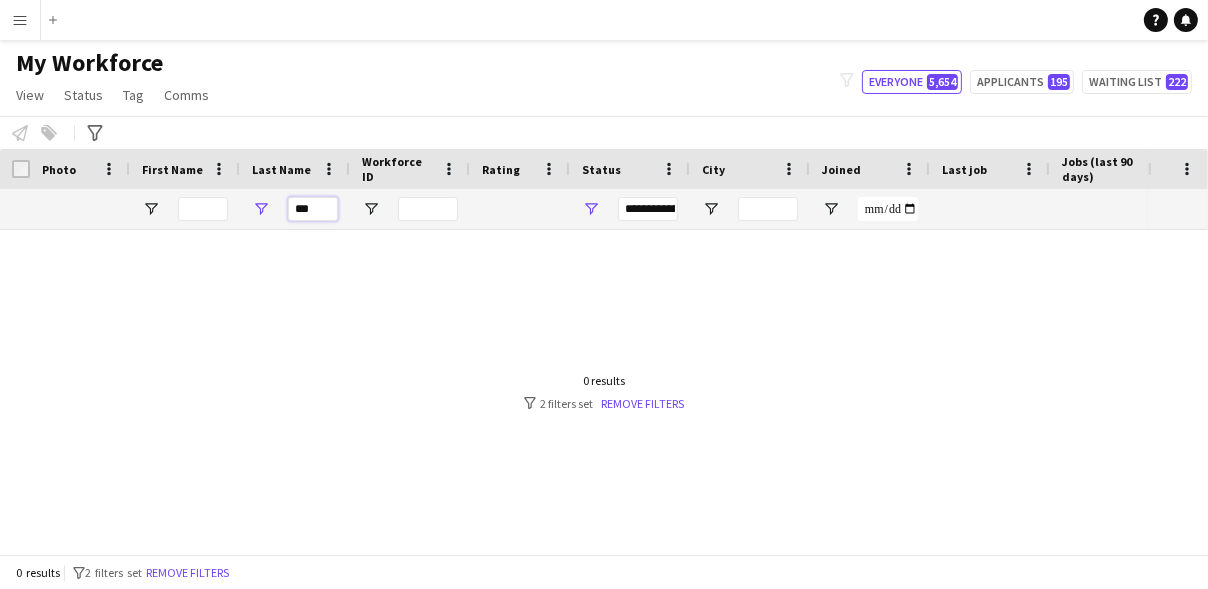 type on "****" 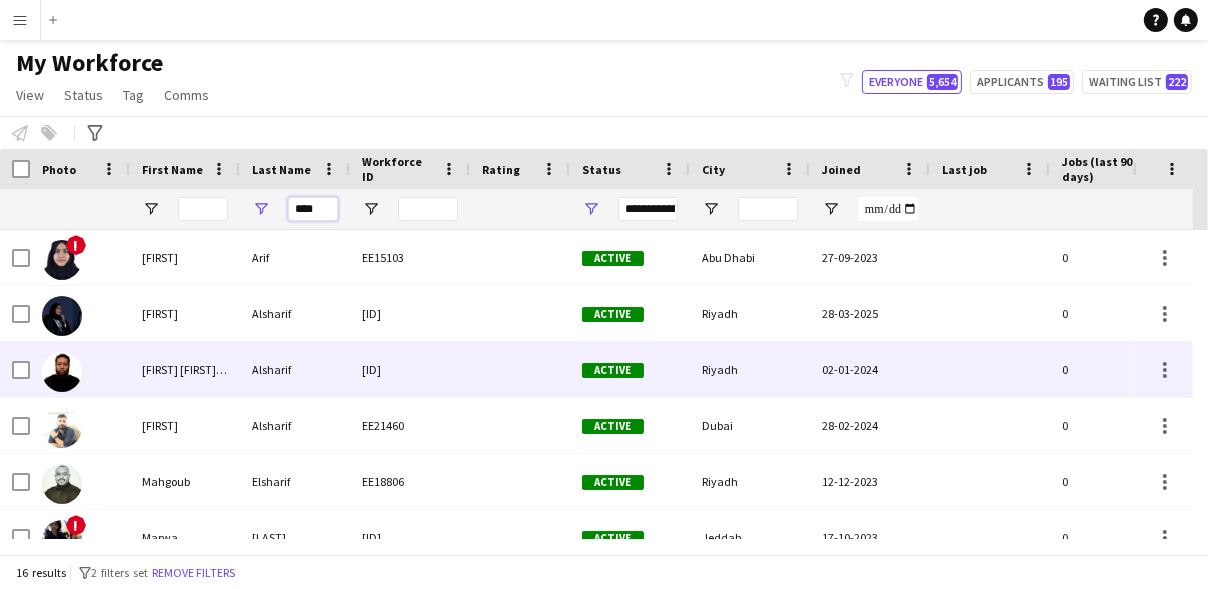 scroll, scrollTop: 13, scrollLeft: 0, axis: vertical 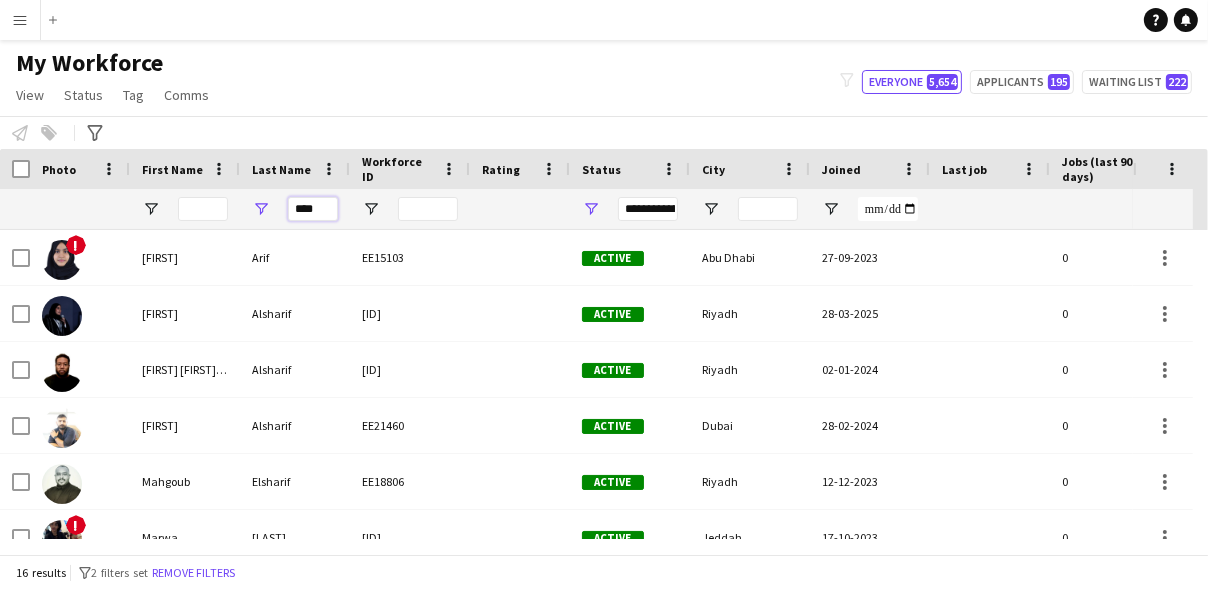 click on "****" at bounding box center (313, 209) 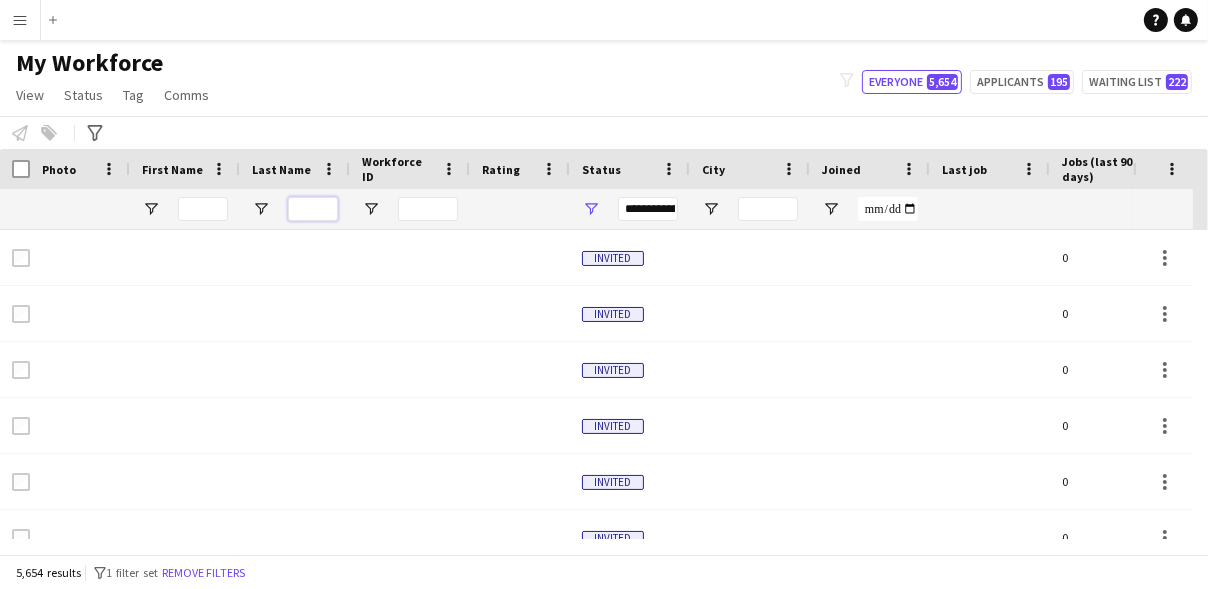 type 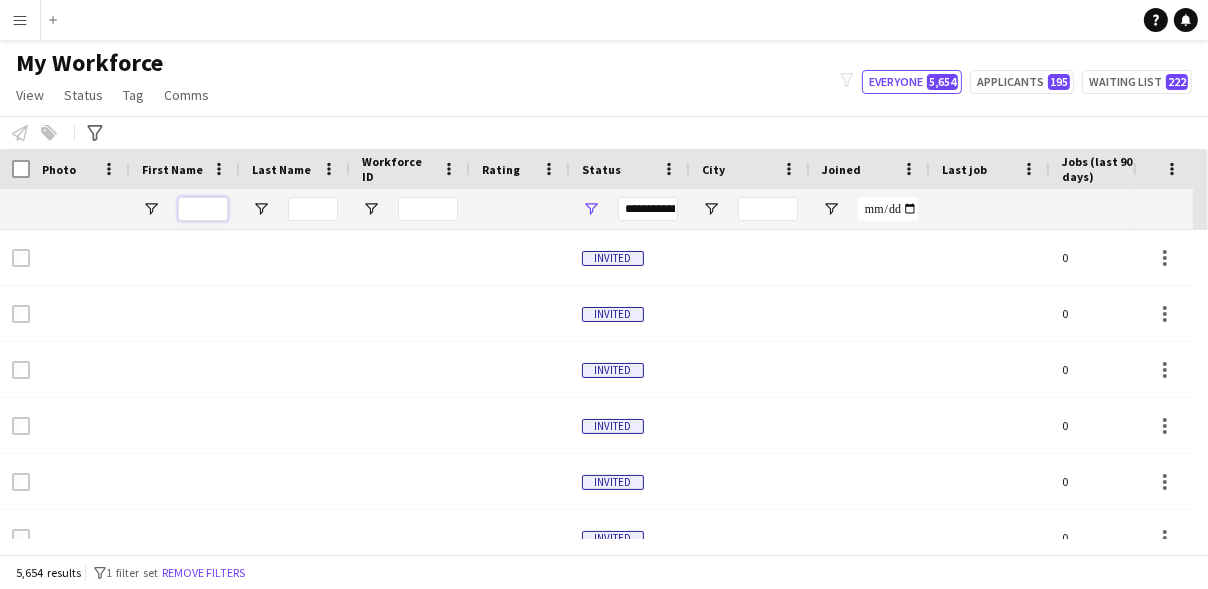 click at bounding box center (203, 209) 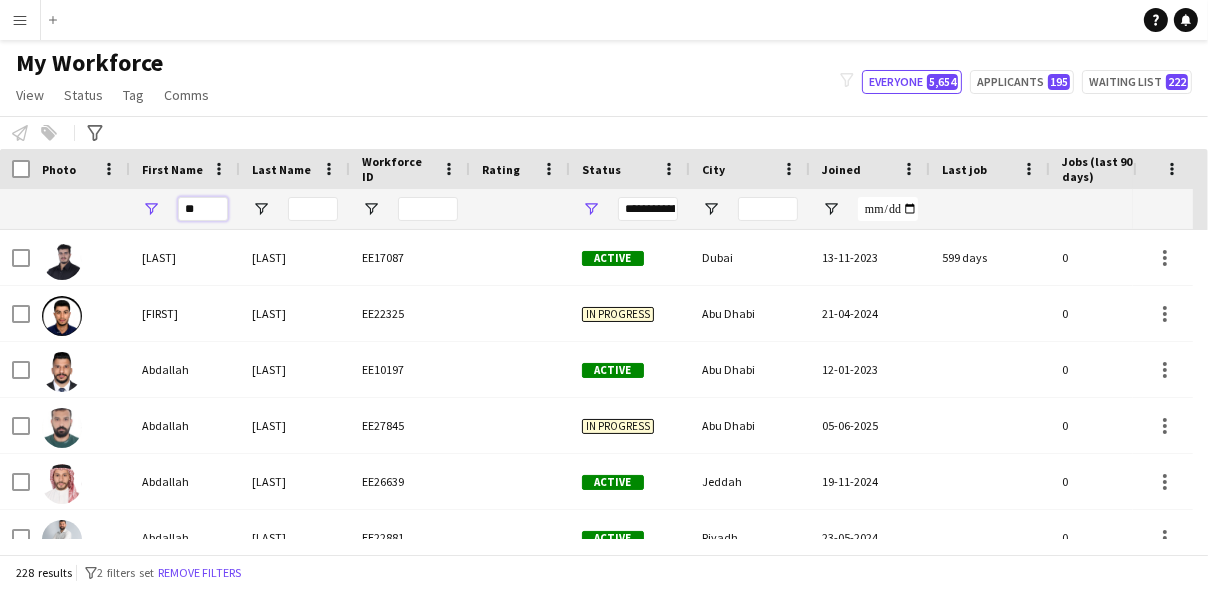 type on "*" 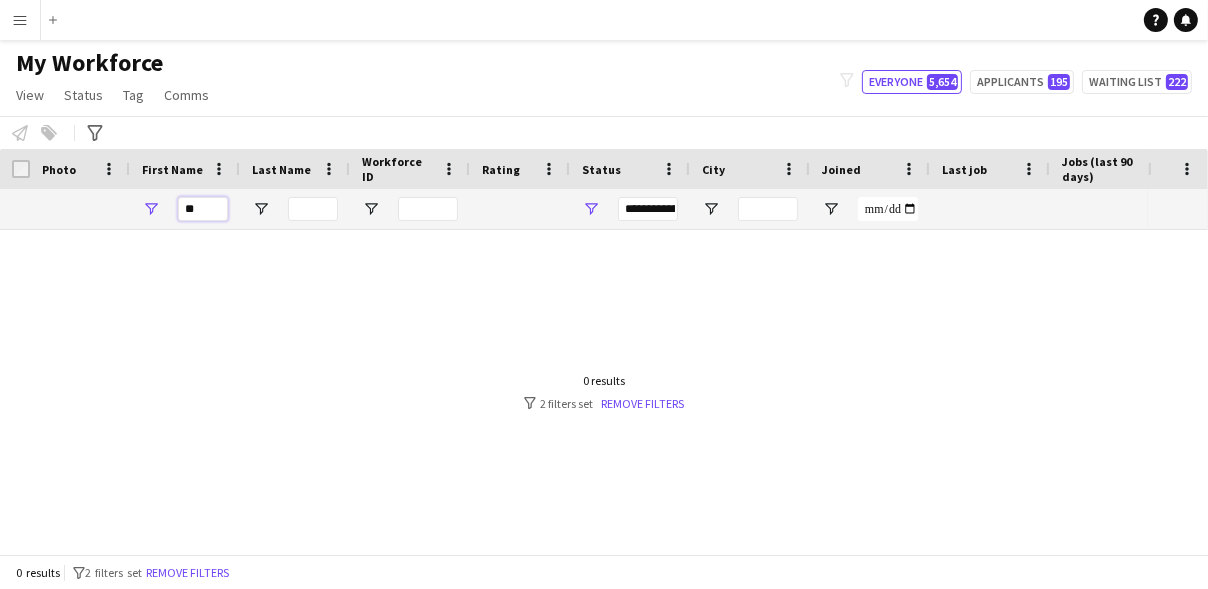 type on "*" 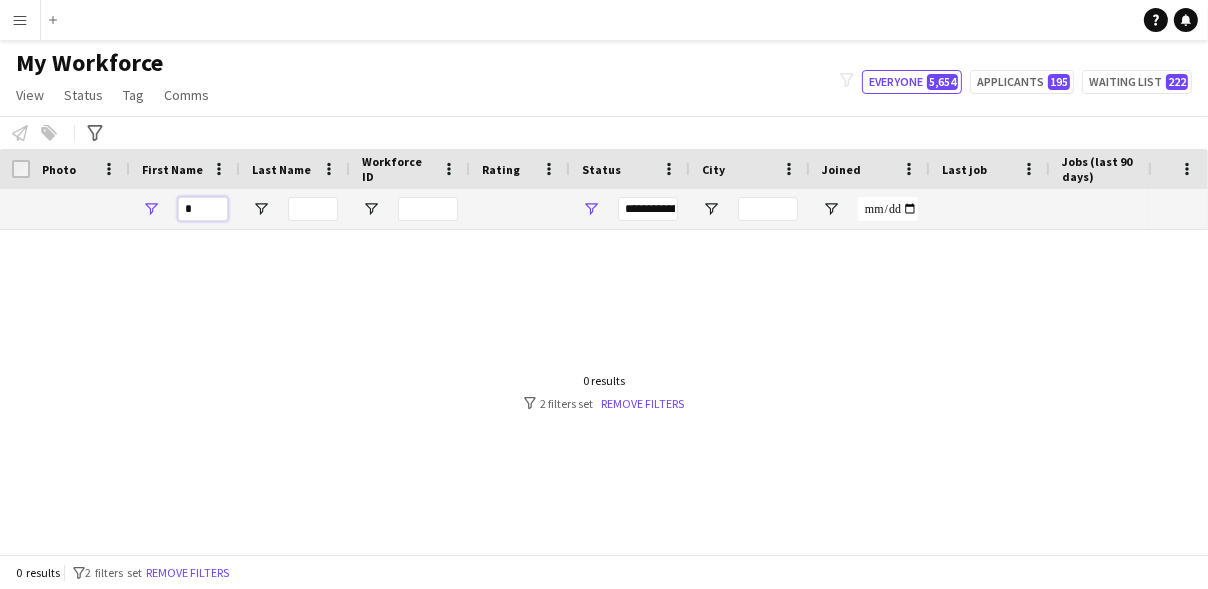 type 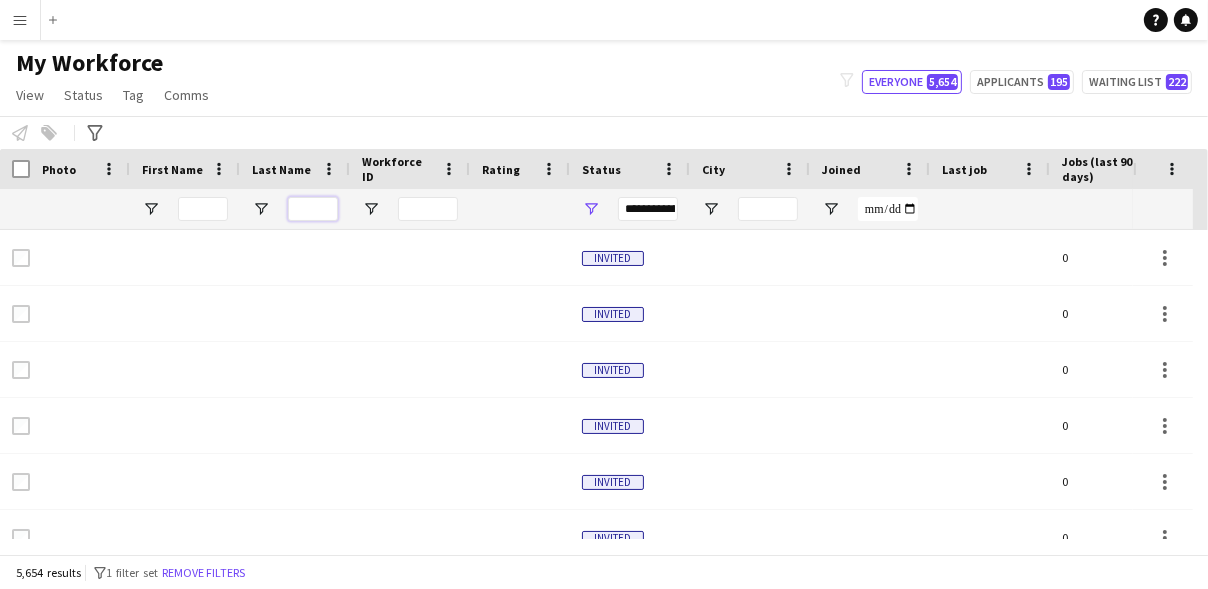 click at bounding box center (313, 209) 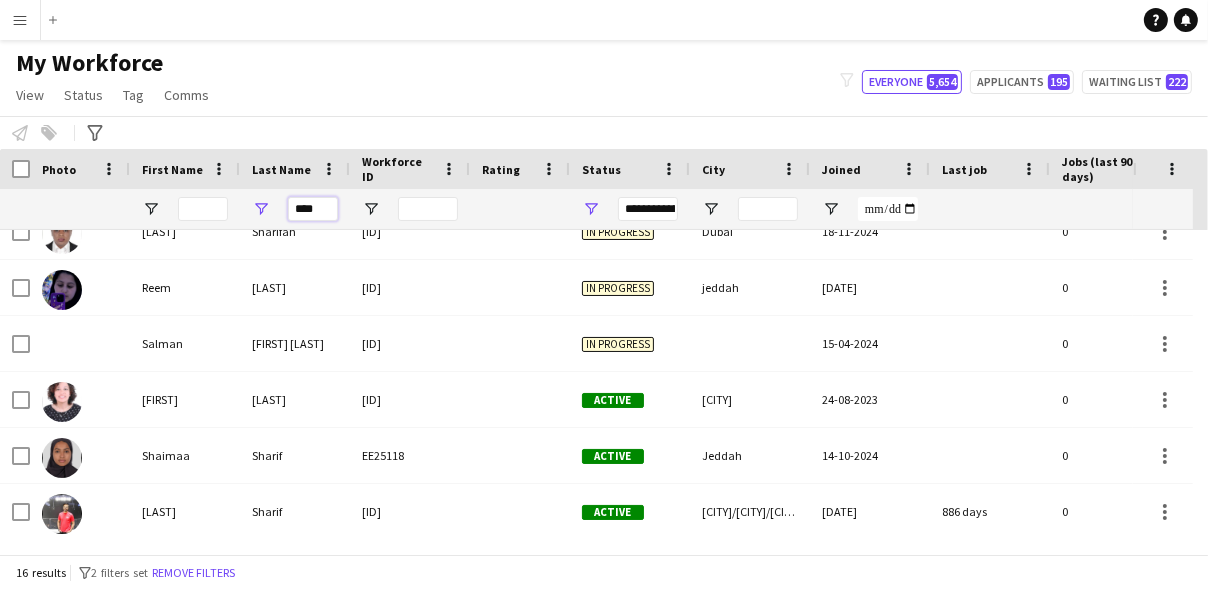 type on "****" 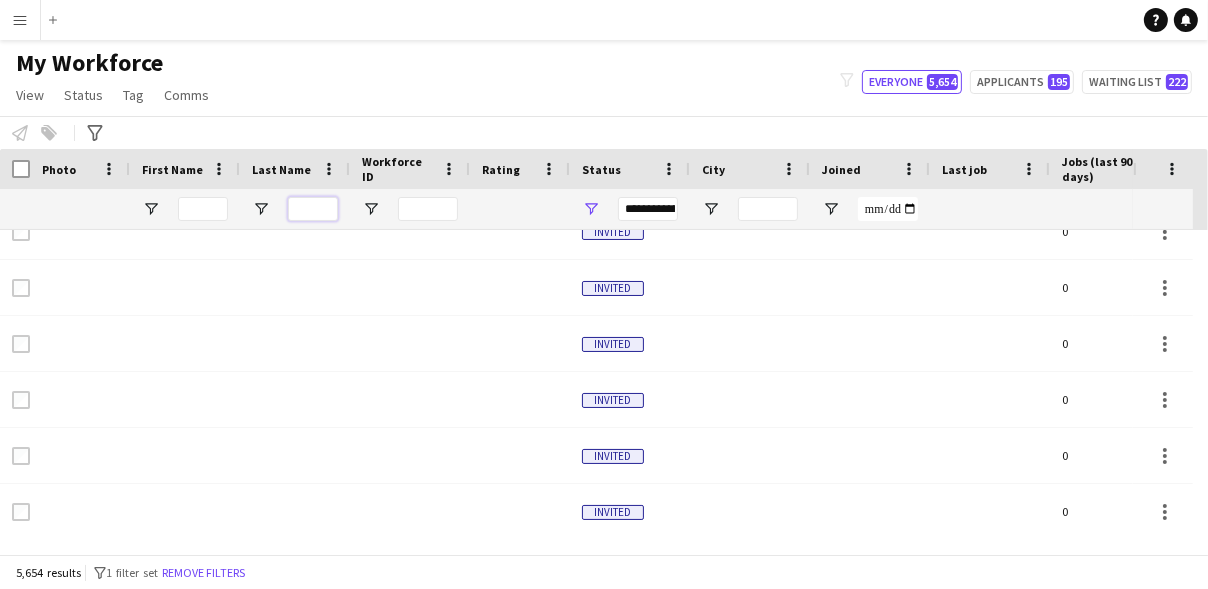 type 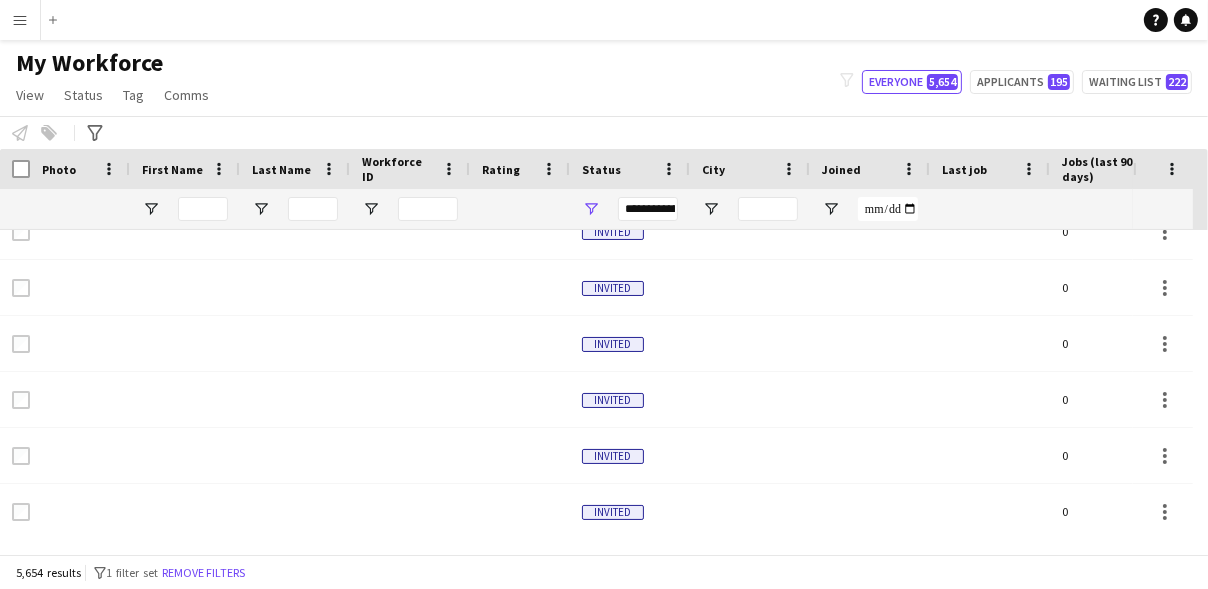 click on "Menu" at bounding box center [20, 20] 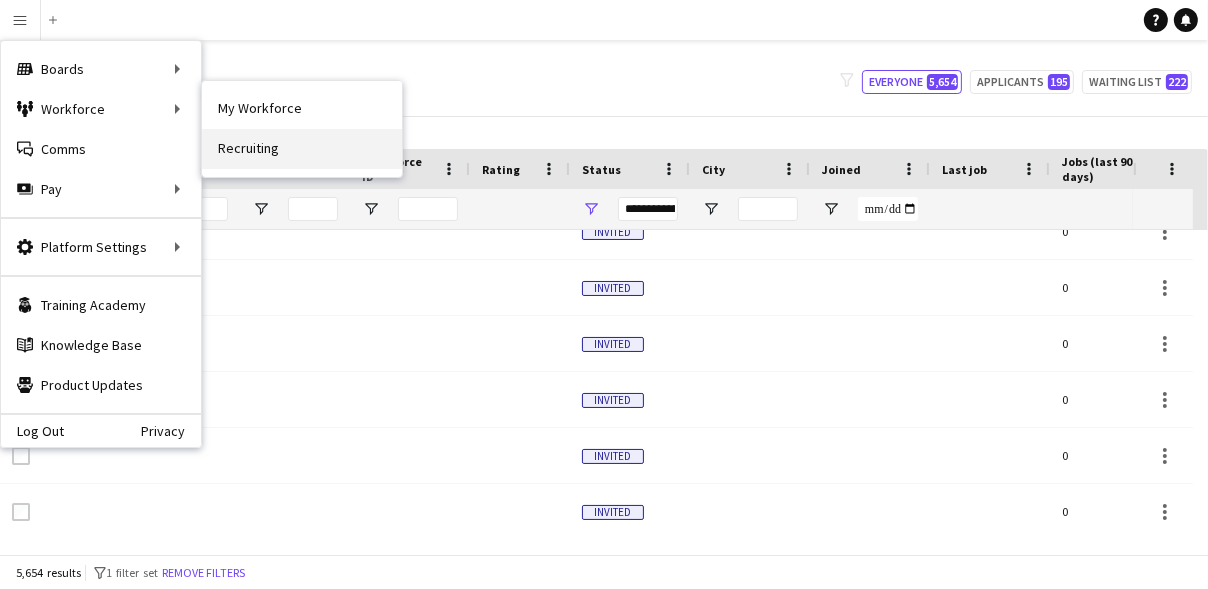 click on "Recruiting" at bounding box center (302, 149) 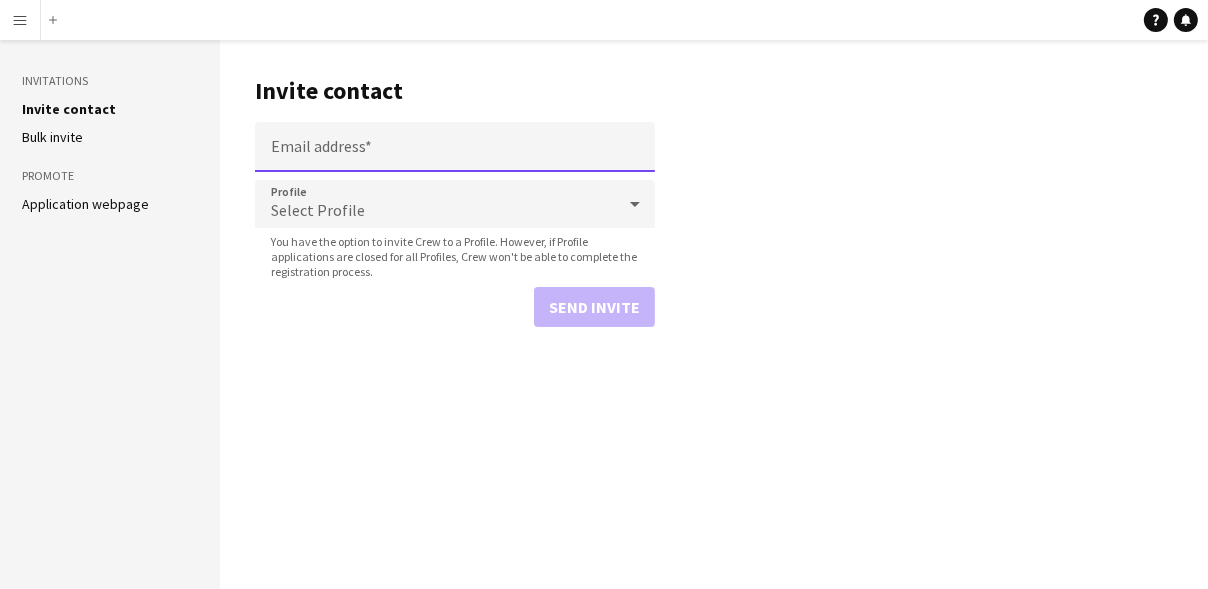 click on "Email address" at bounding box center [455, 147] 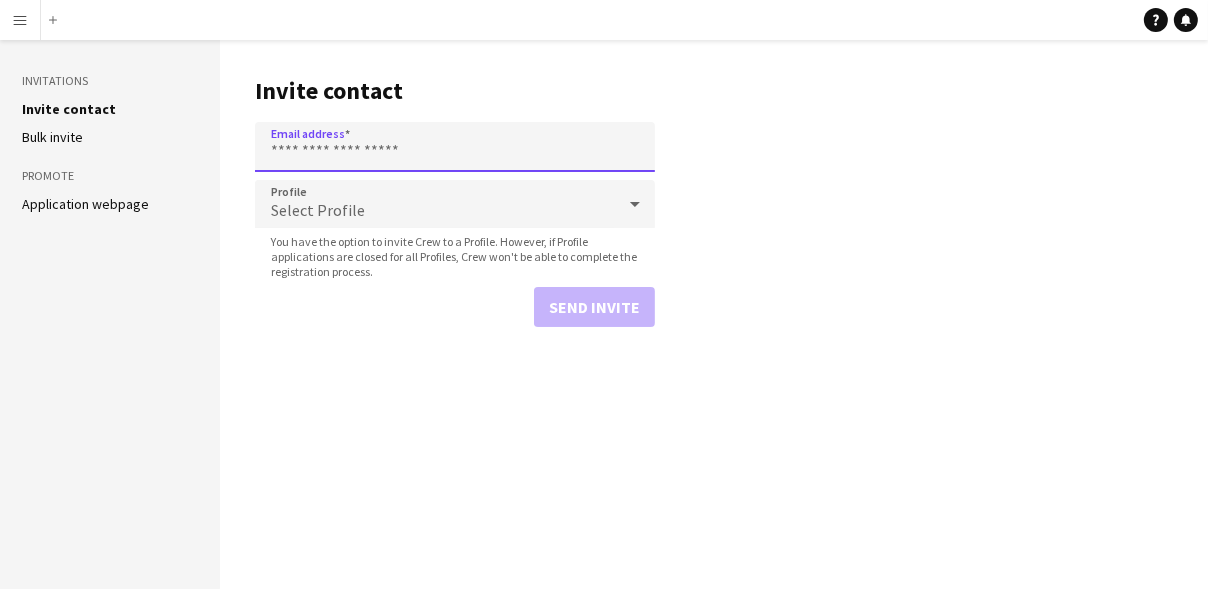 paste on "**********" 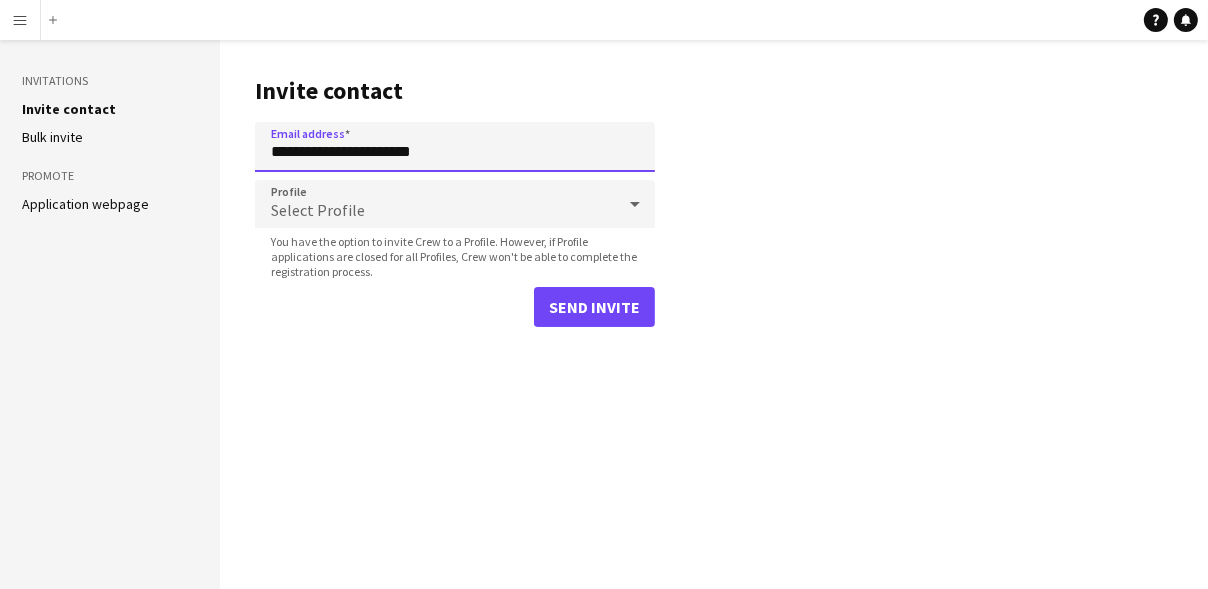 type on "**********" 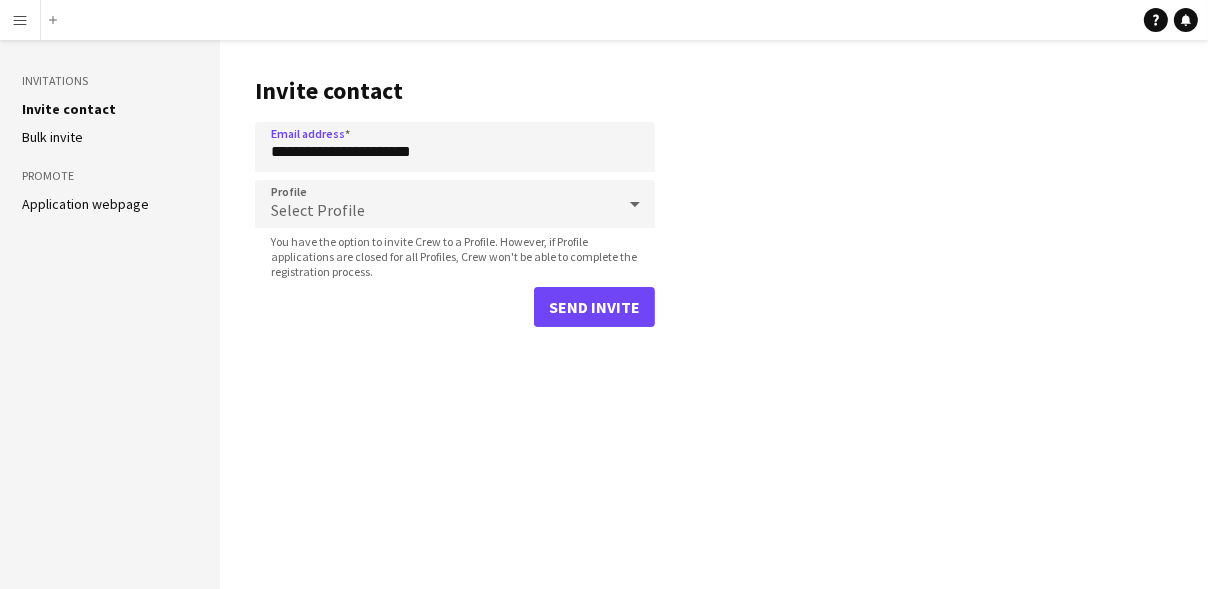 click on "Select Profile" at bounding box center [435, 204] 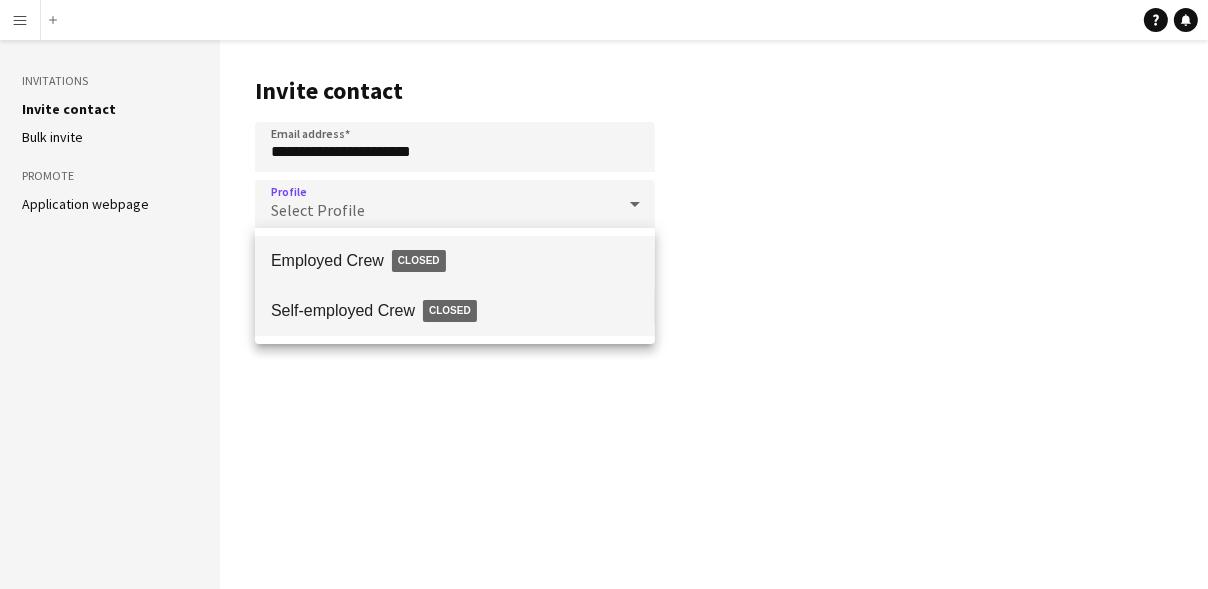 click on "Self-employed Crew  Closed" at bounding box center (455, 311) 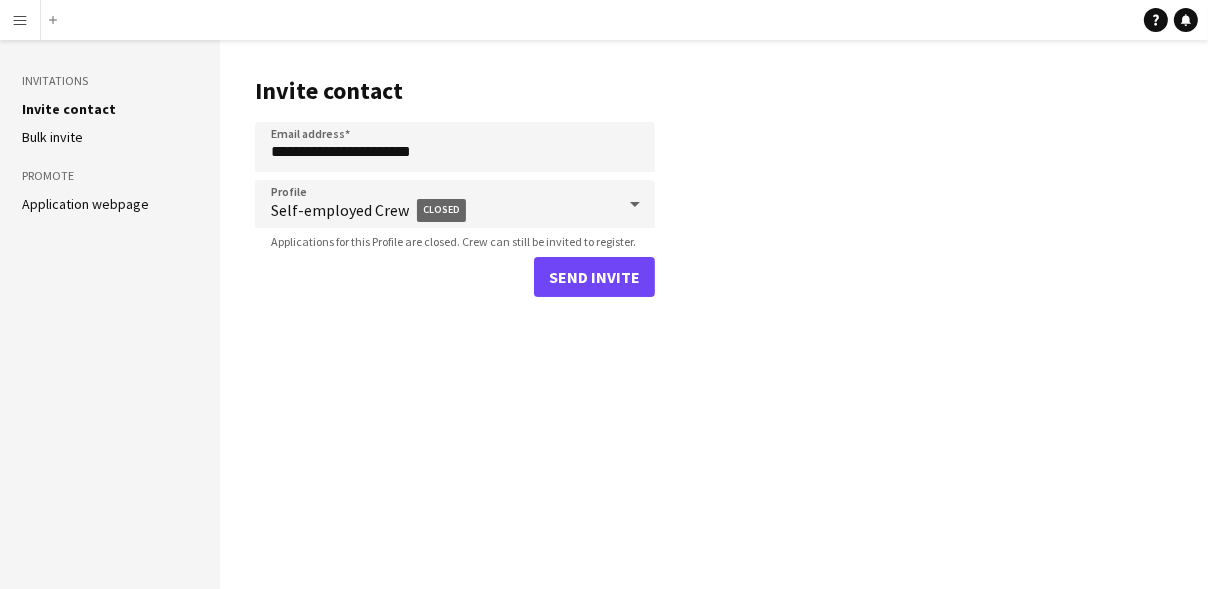 click on "**********" 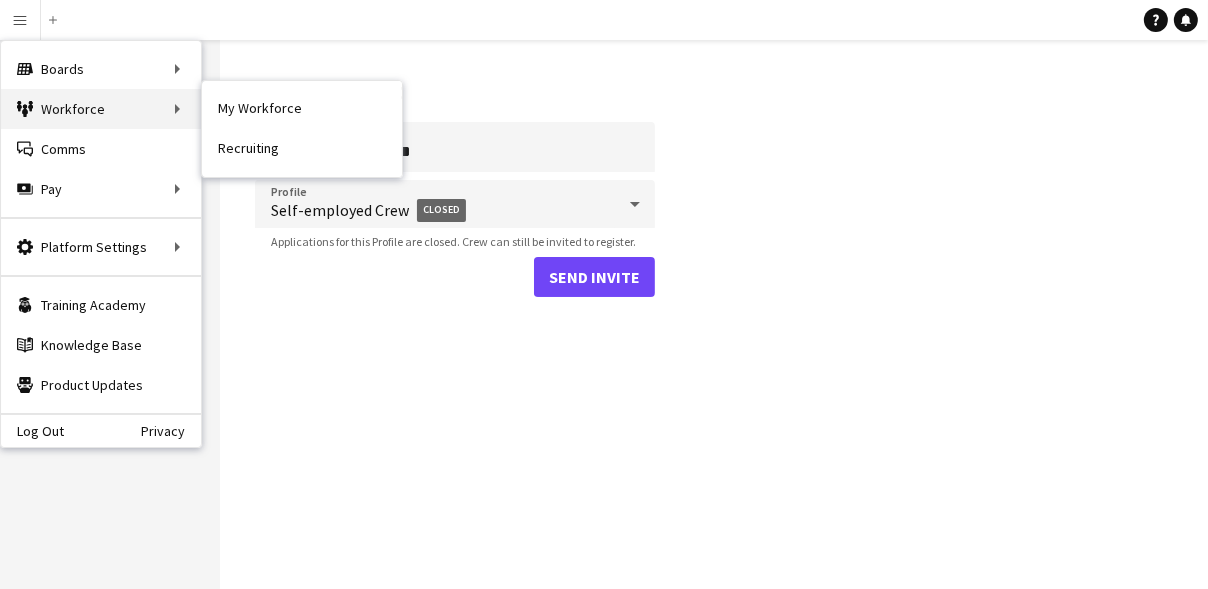 click on "Workforce
Workforce" at bounding box center (101, 109) 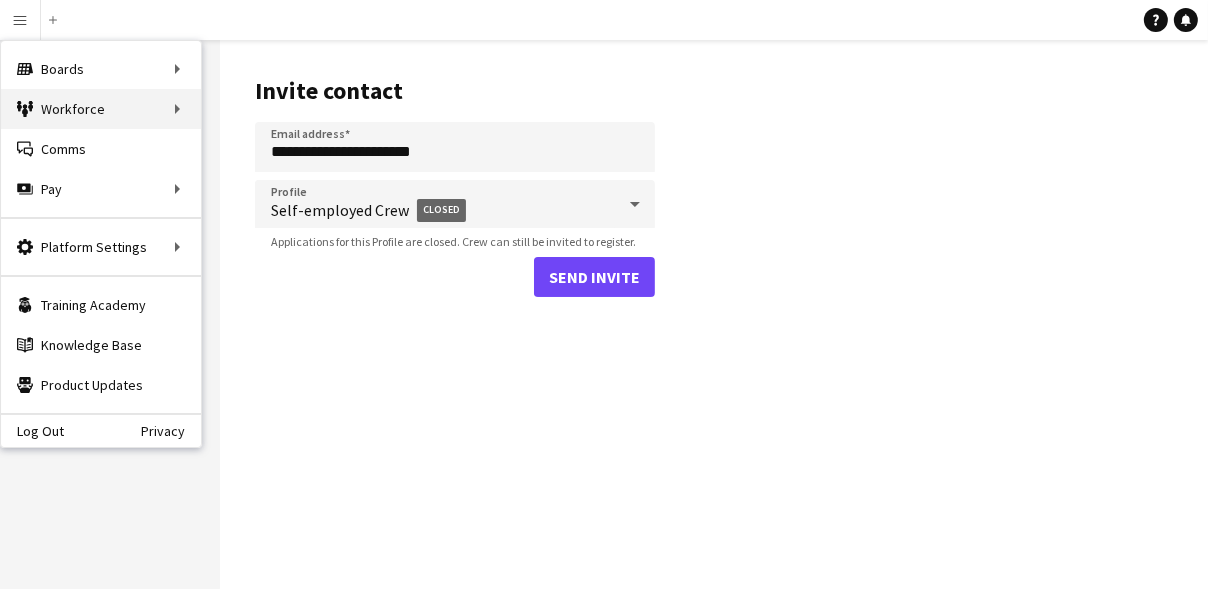 click on "Workforce
Workforce" at bounding box center [101, 109] 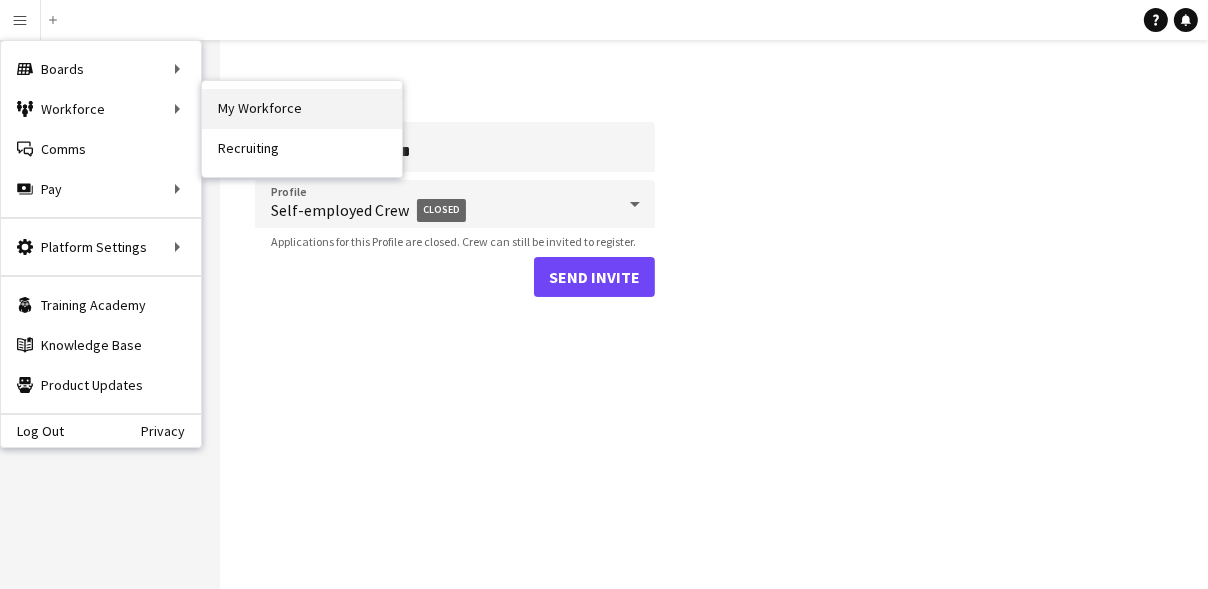 click on "My Workforce" at bounding box center [302, 109] 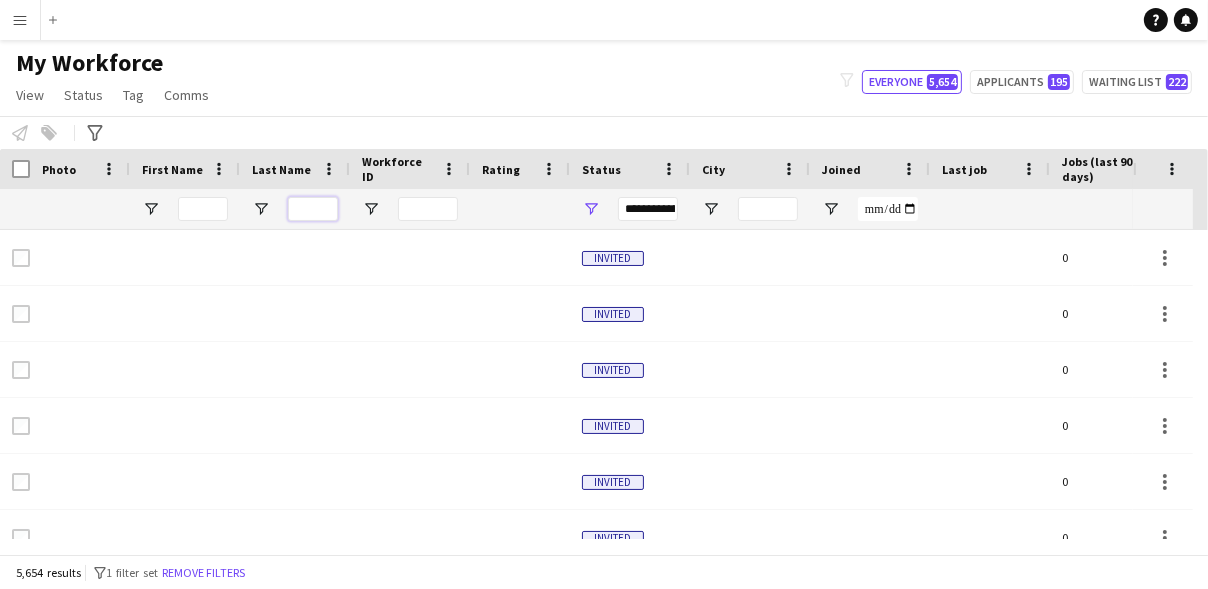click at bounding box center [313, 209] 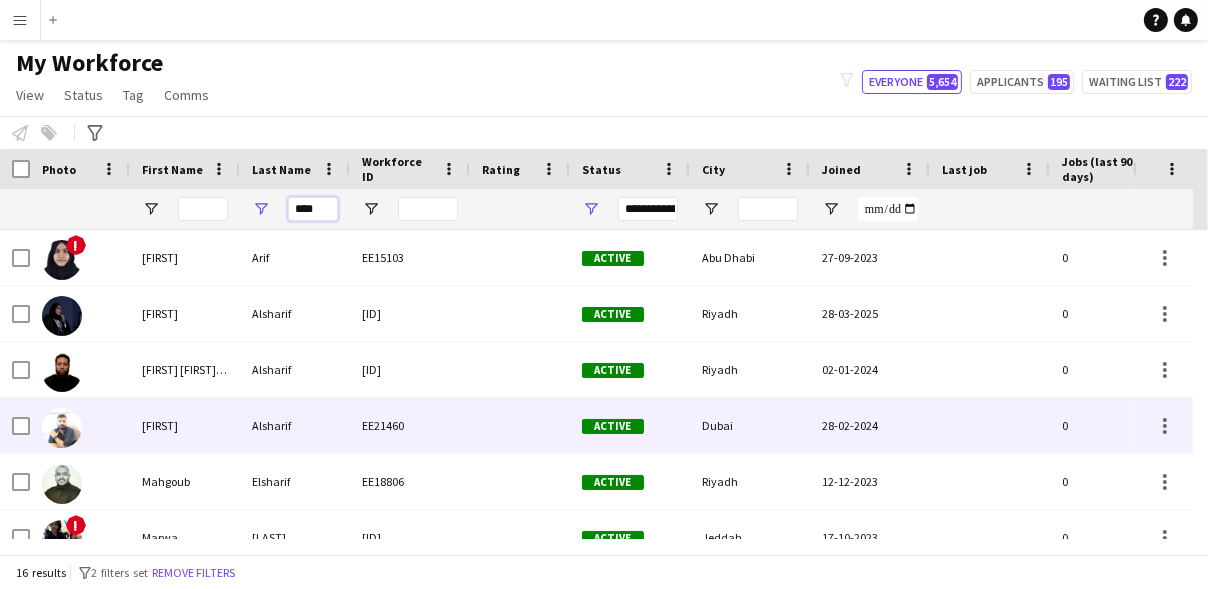 scroll, scrollTop: 37, scrollLeft: 0, axis: vertical 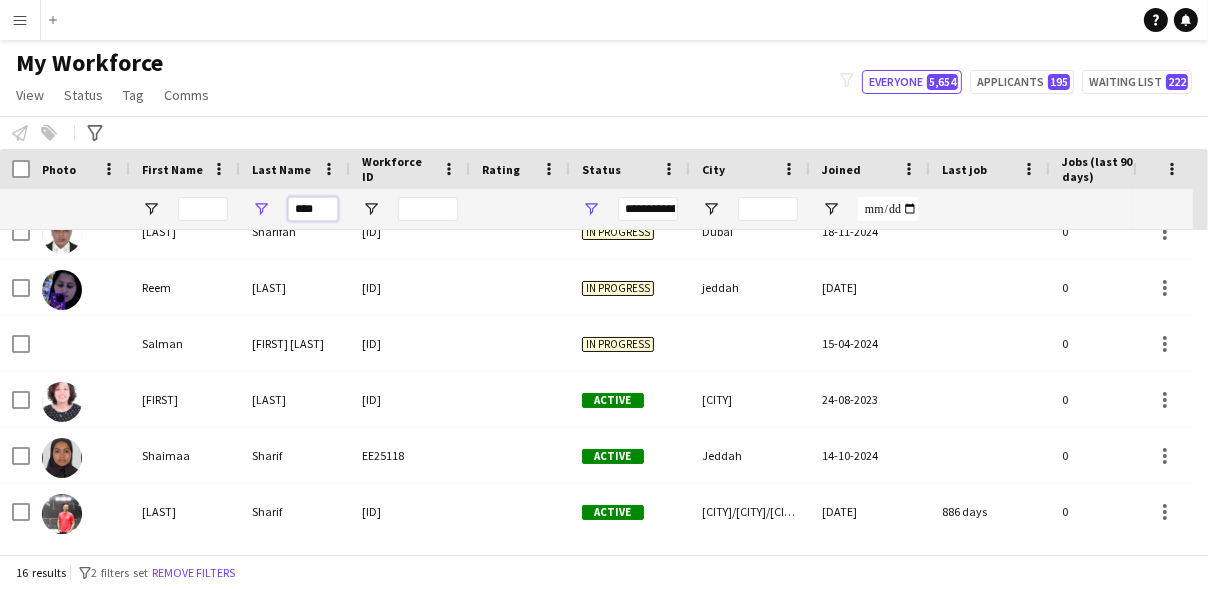 type on "****" 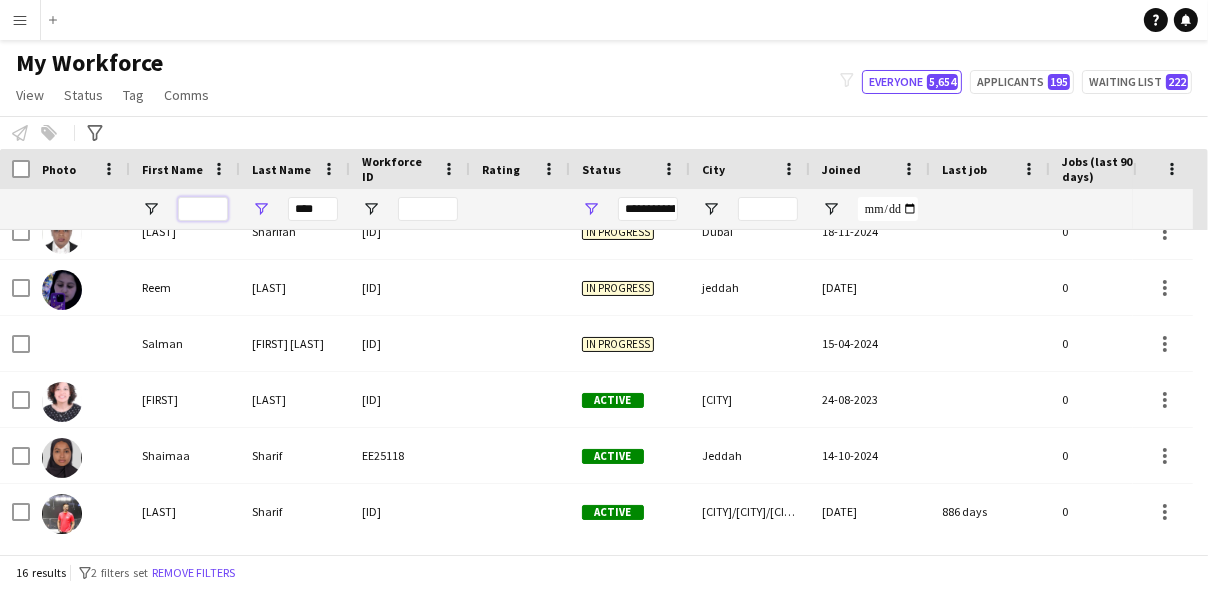 click at bounding box center (203, 209) 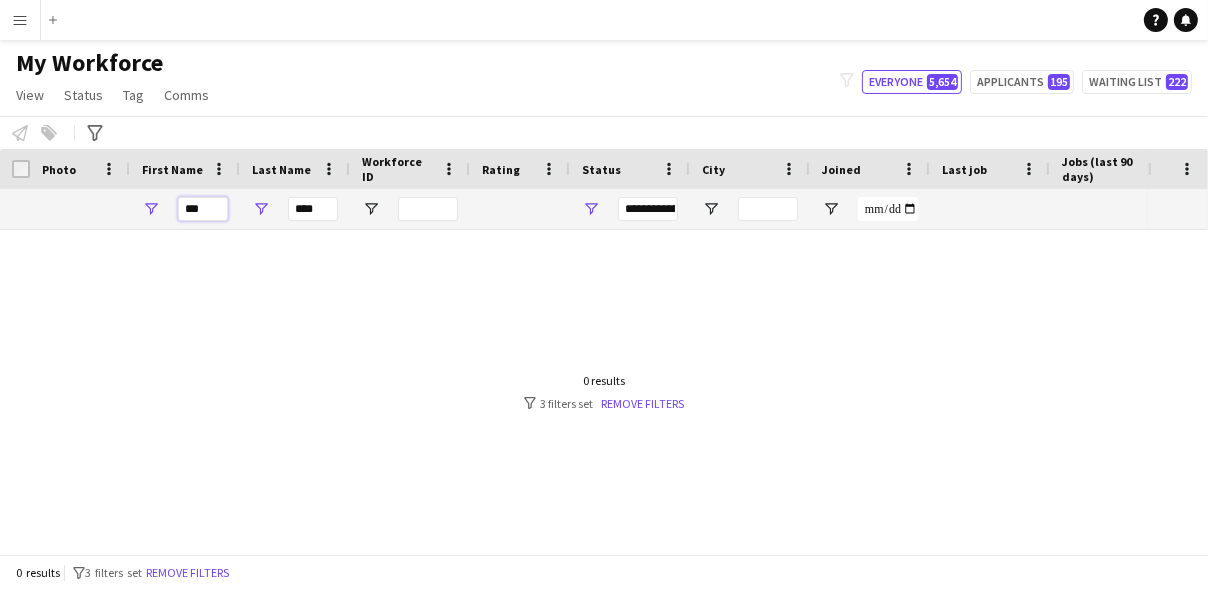 type on "***" 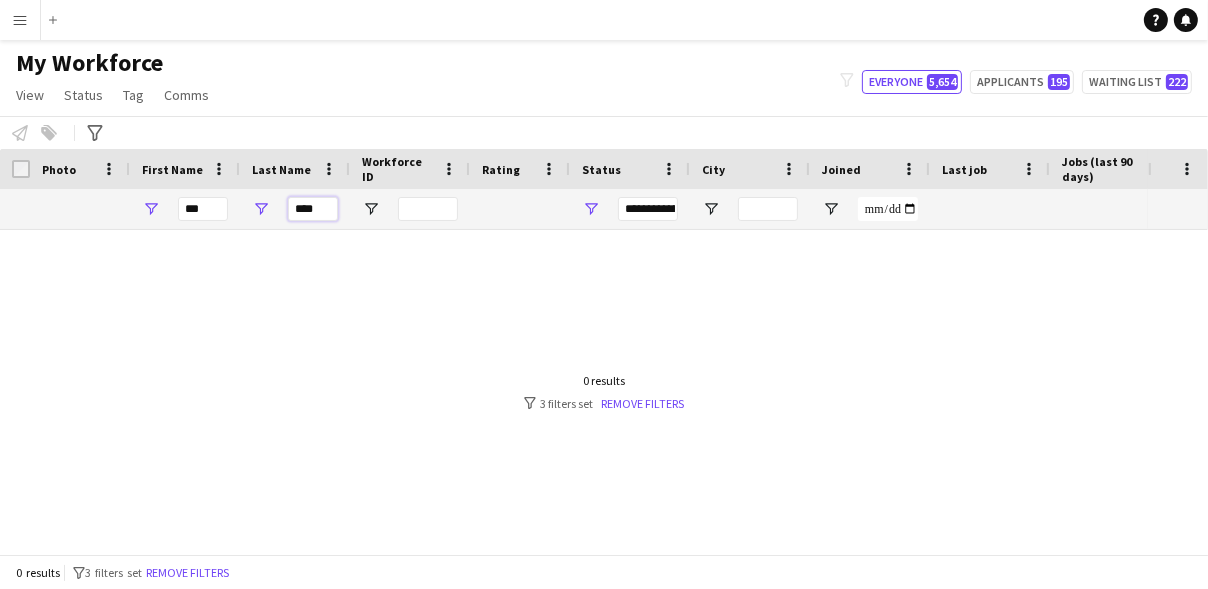 click on "****" at bounding box center (313, 209) 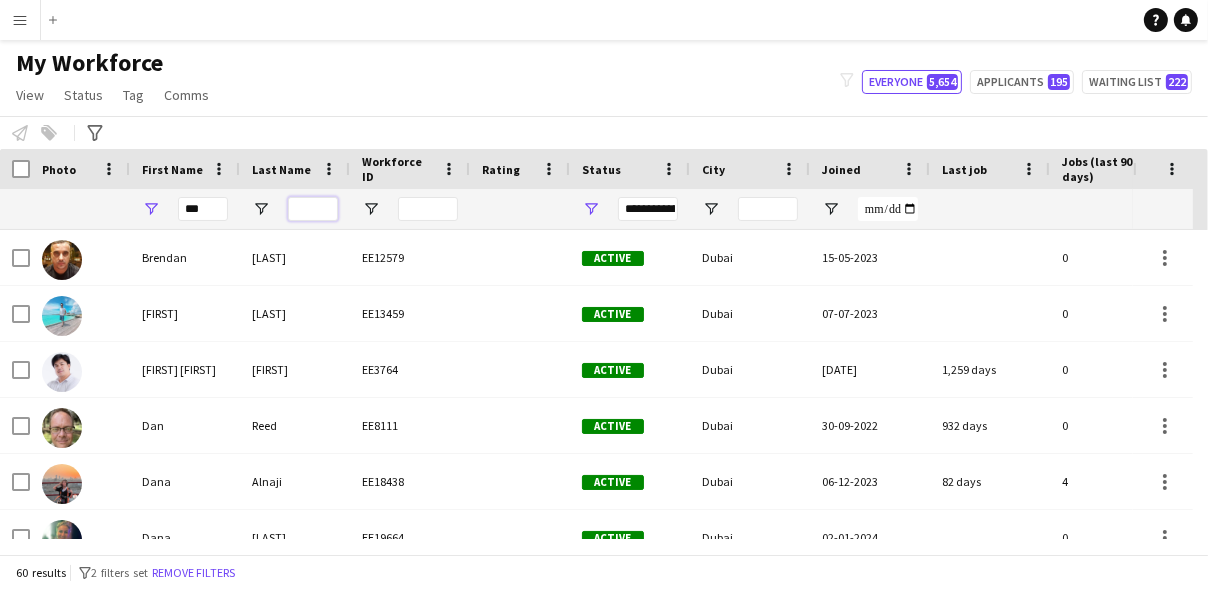 type 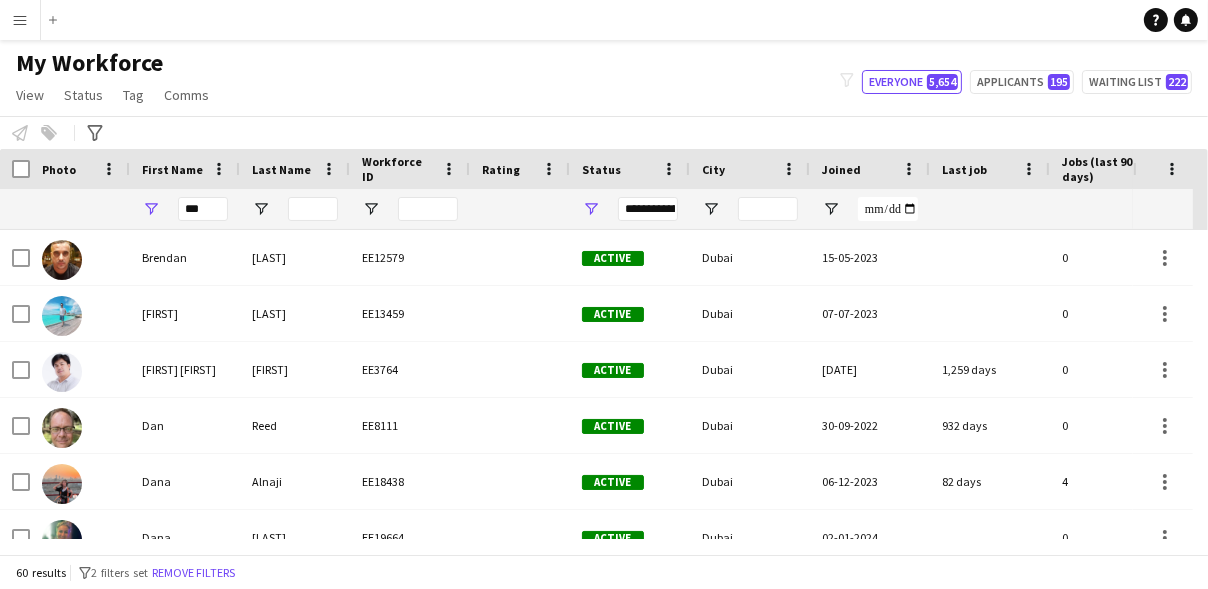 click on "Menu" at bounding box center [20, 20] 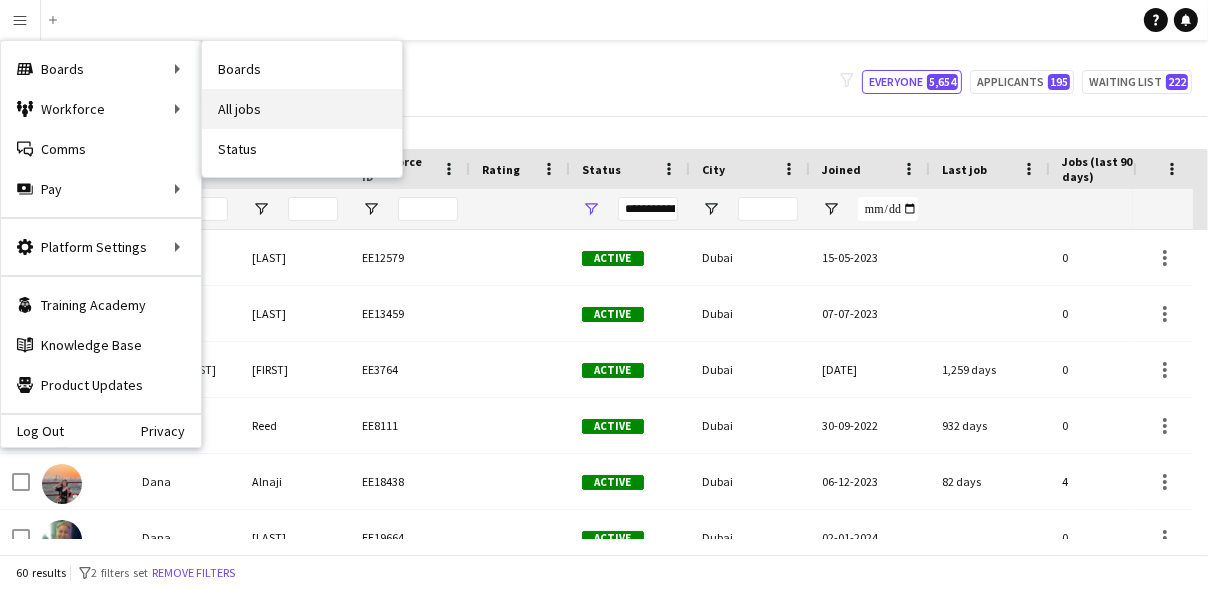 click on "All jobs" at bounding box center (302, 109) 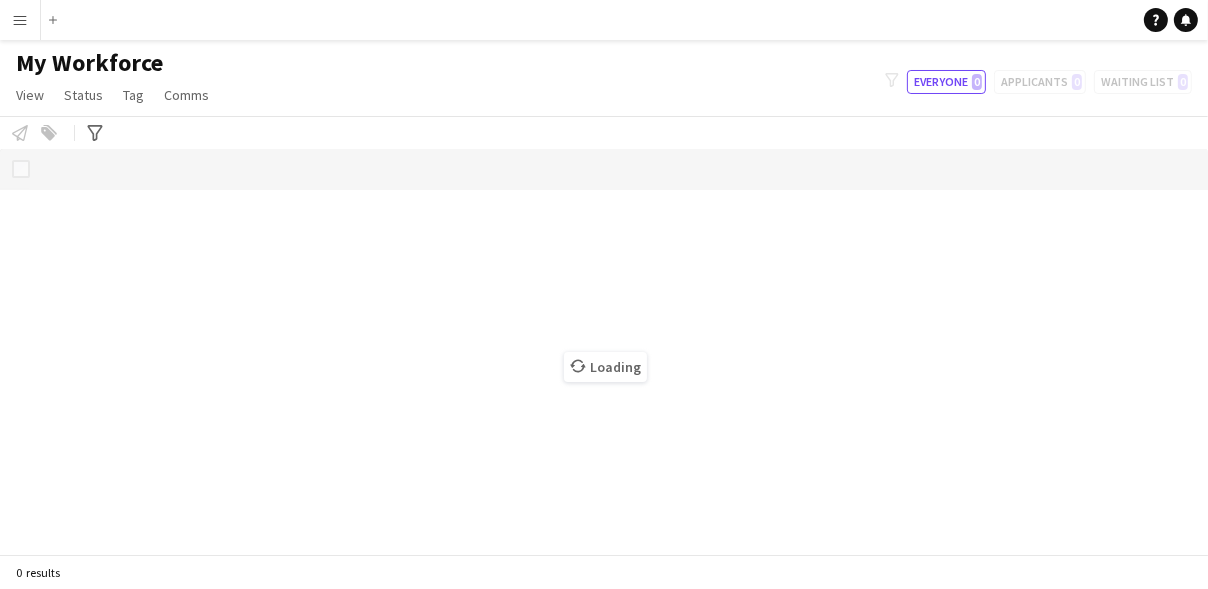 click on "Menu" at bounding box center [20, 20] 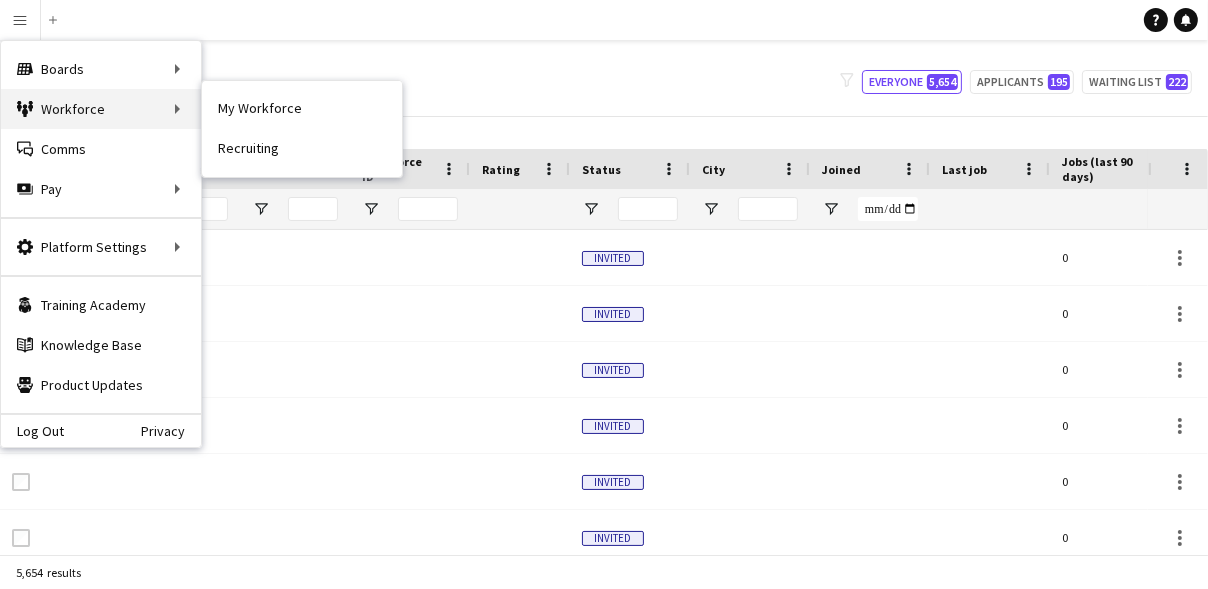 type on "***" 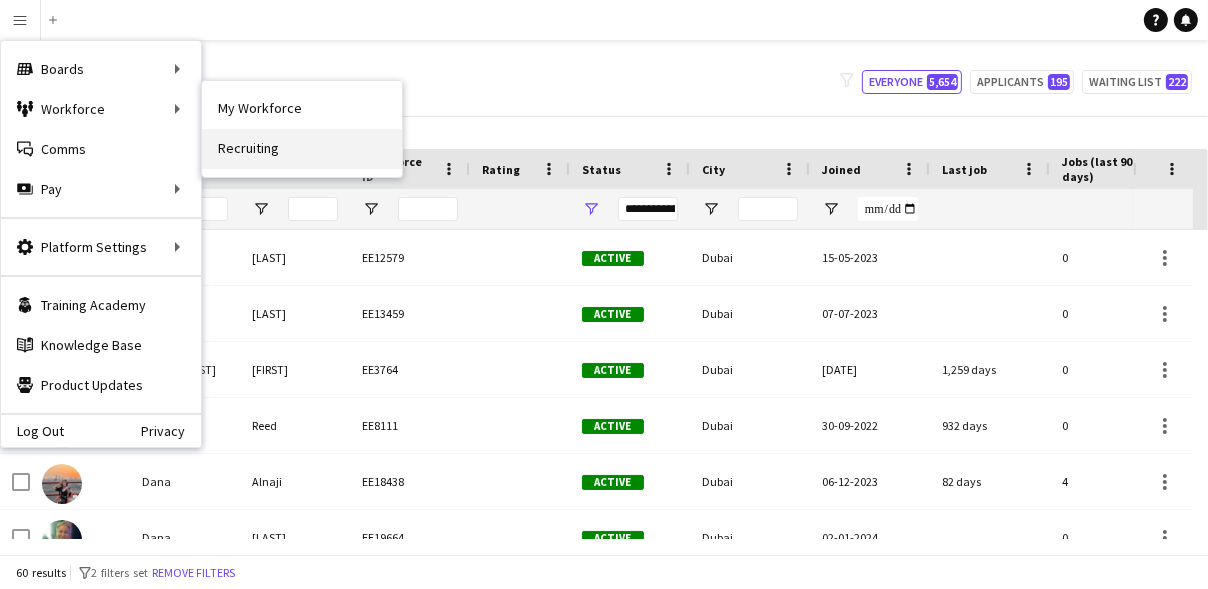 click on "Recruiting" at bounding box center [302, 149] 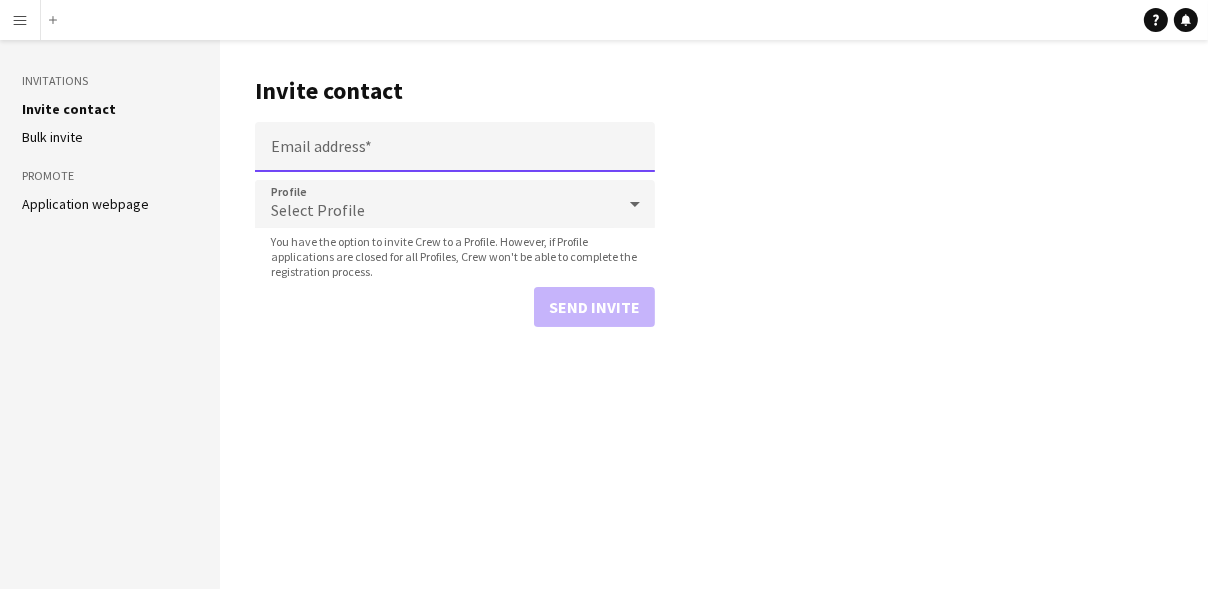click on "Email address" at bounding box center (455, 147) 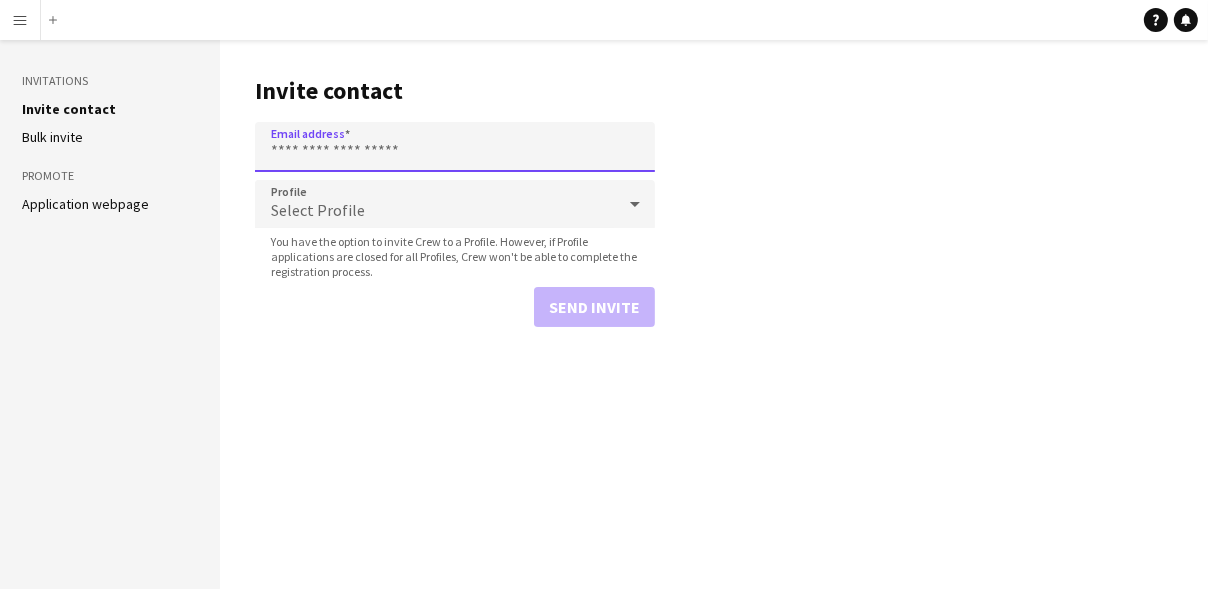 paste on "**********" 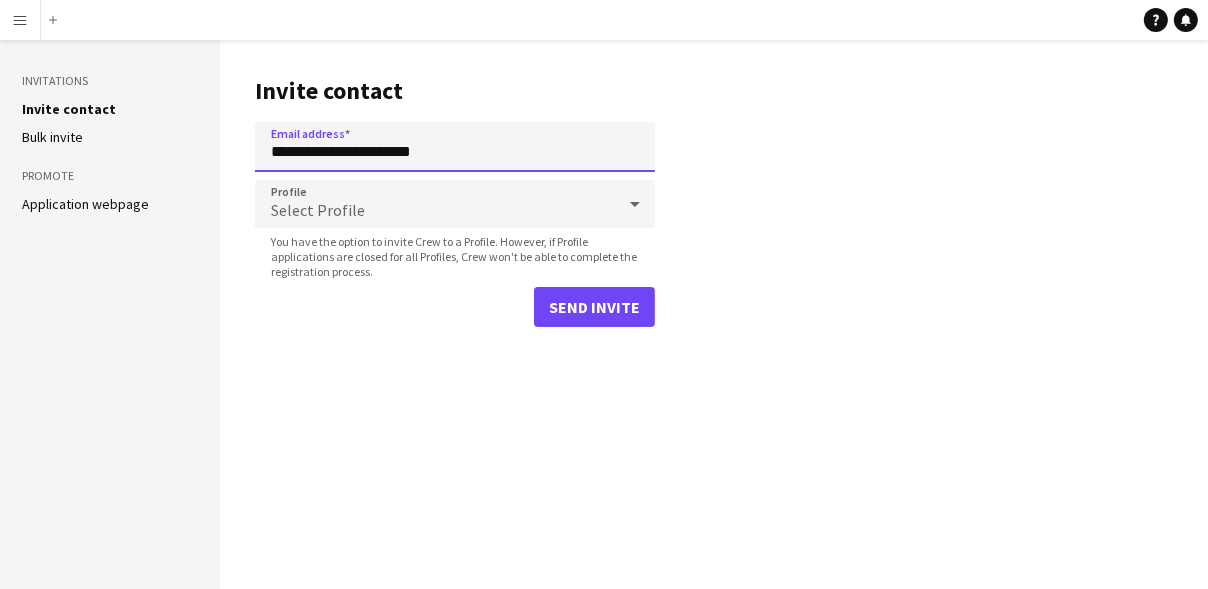 type on "**********" 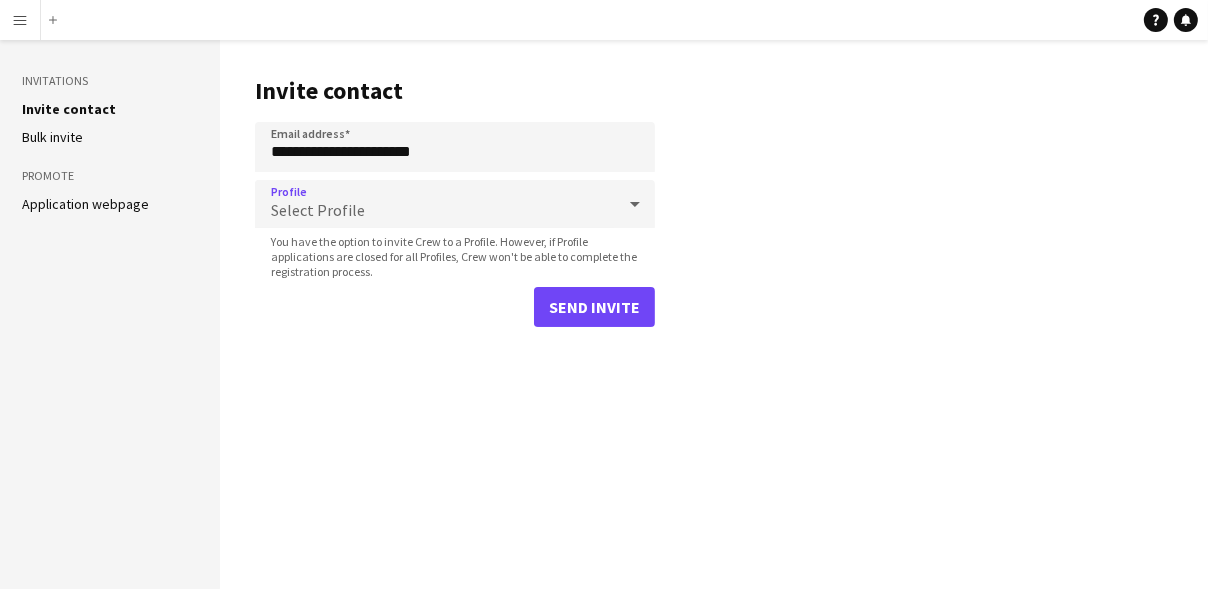 click on "Select Profile" at bounding box center [435, 204] 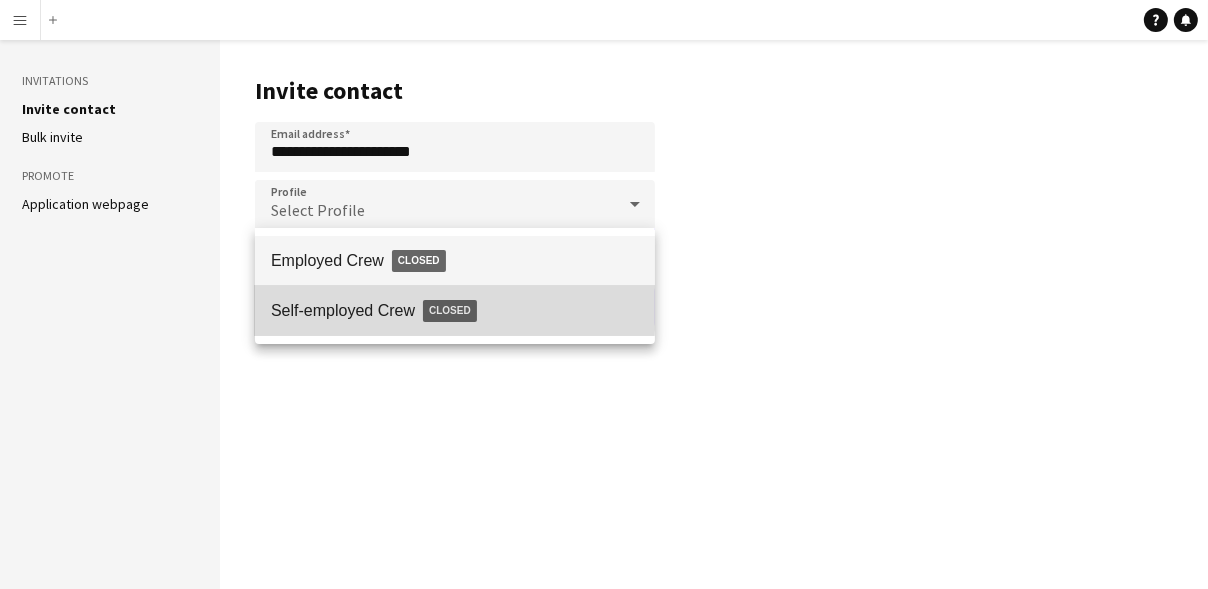 click on "Self-employed Crew  Closed" at bounding box center (455, 311) 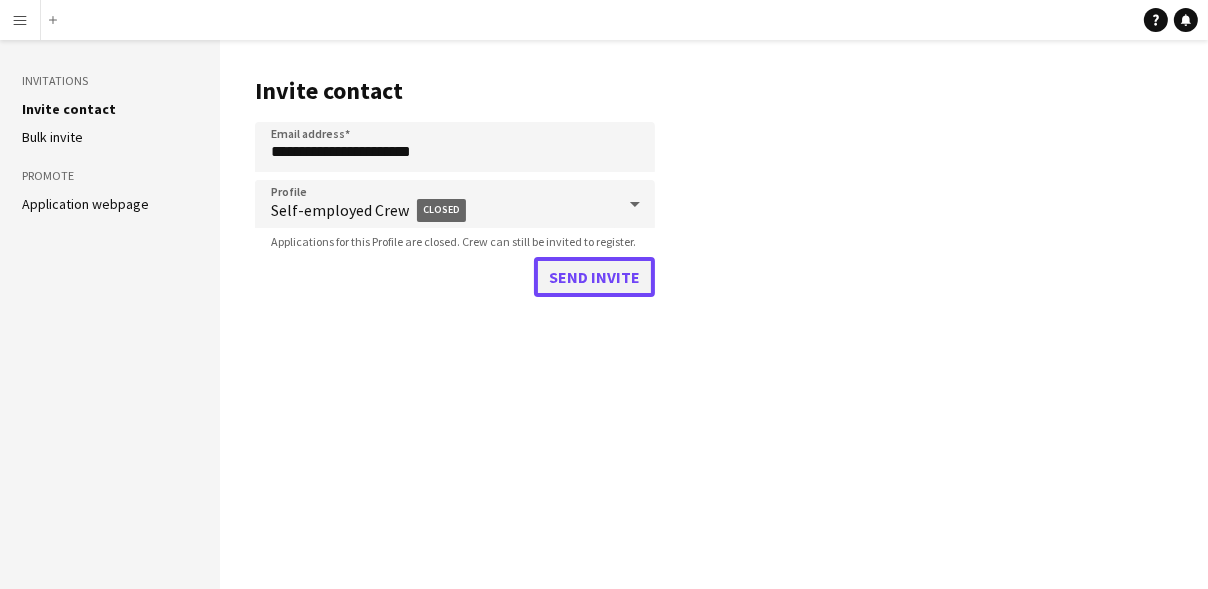 click on "Send invite" 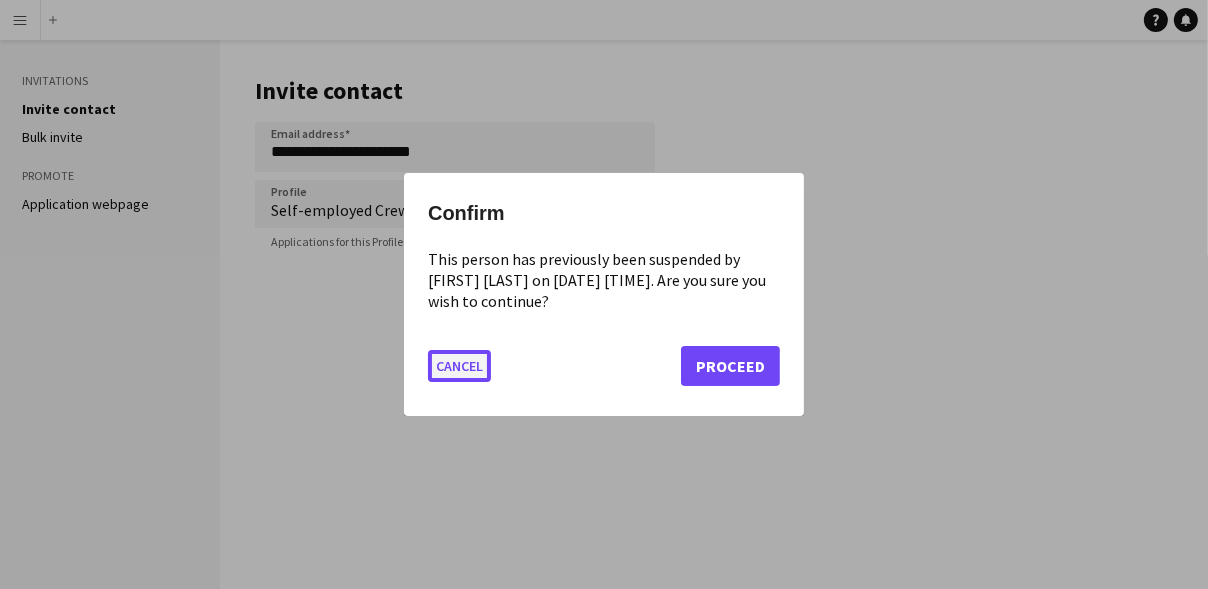 click on "Cancel" 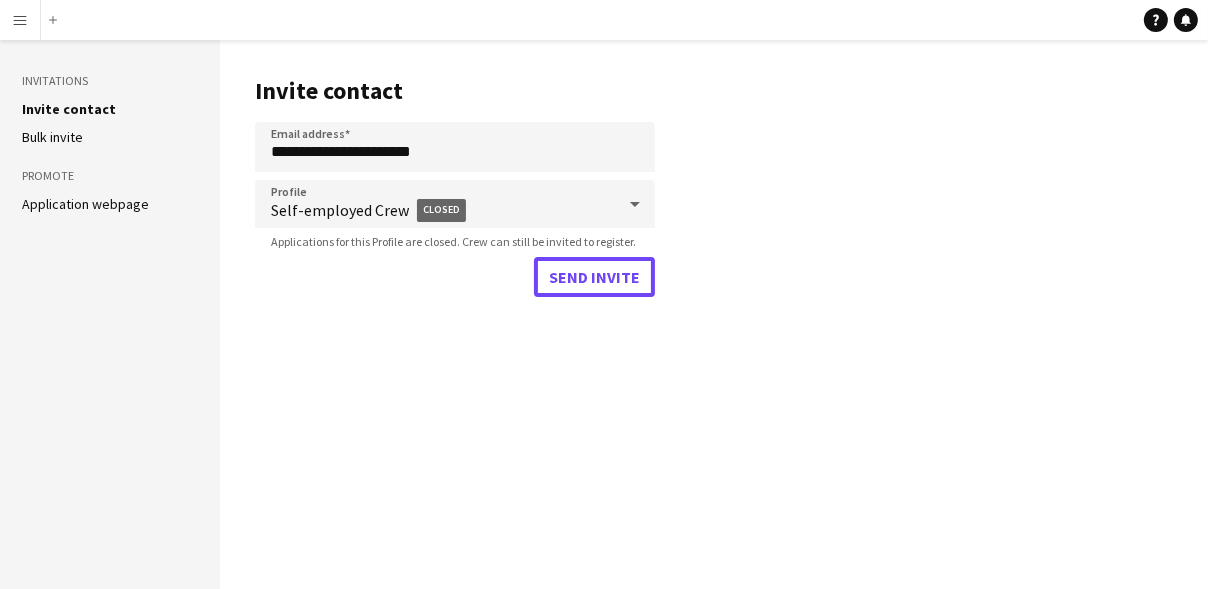 type 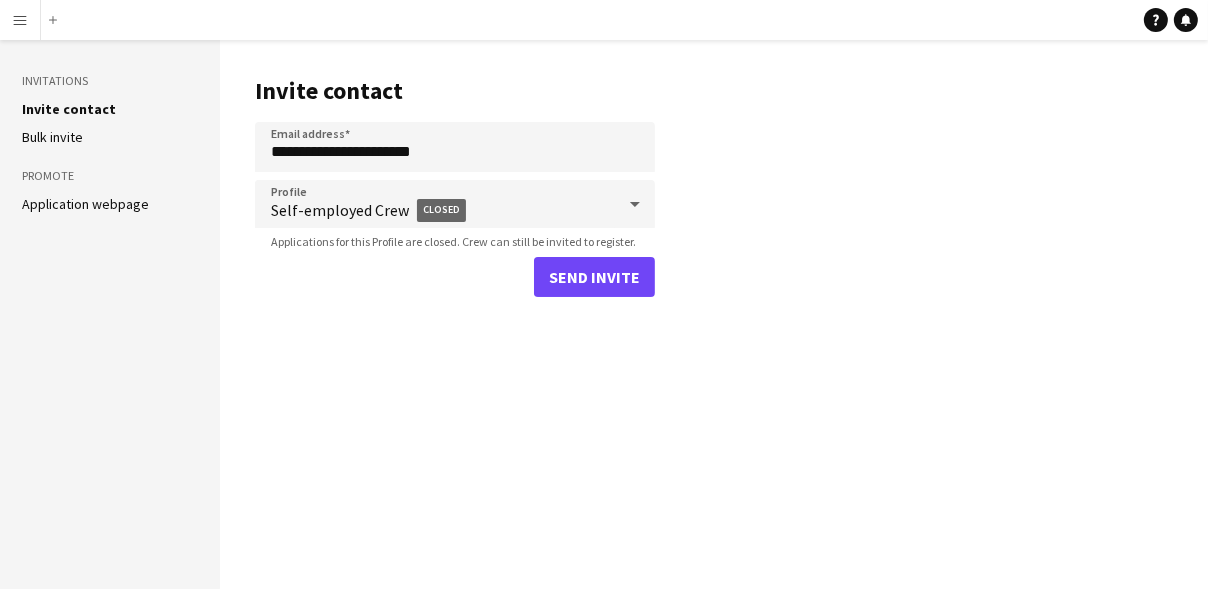 click on "**********" 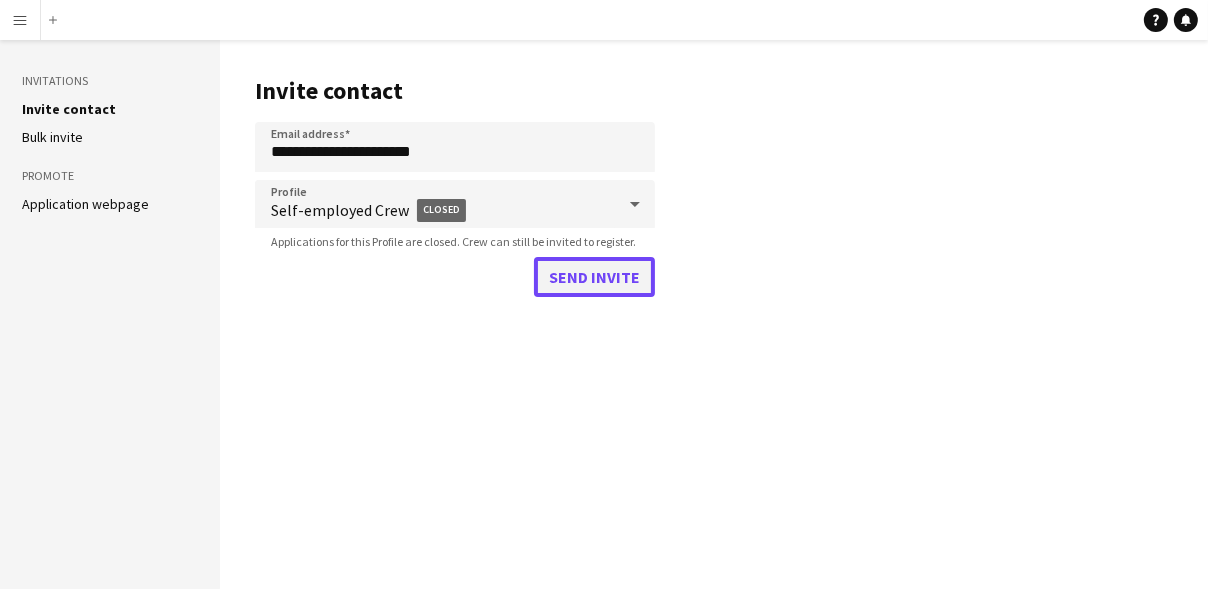 click on "Send invite" 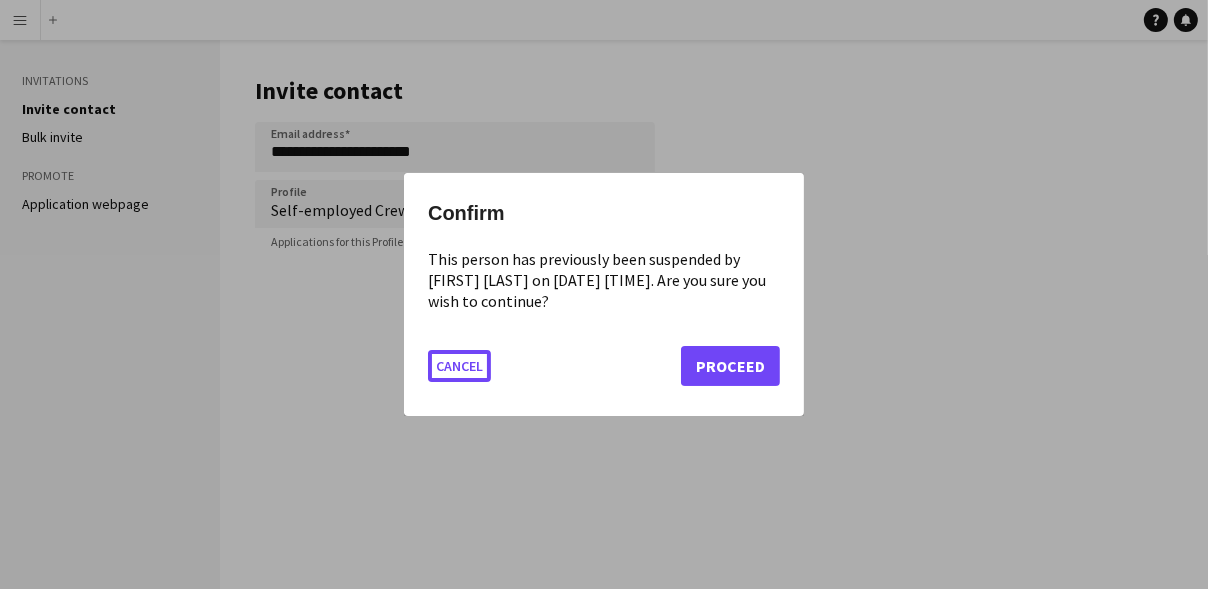 type 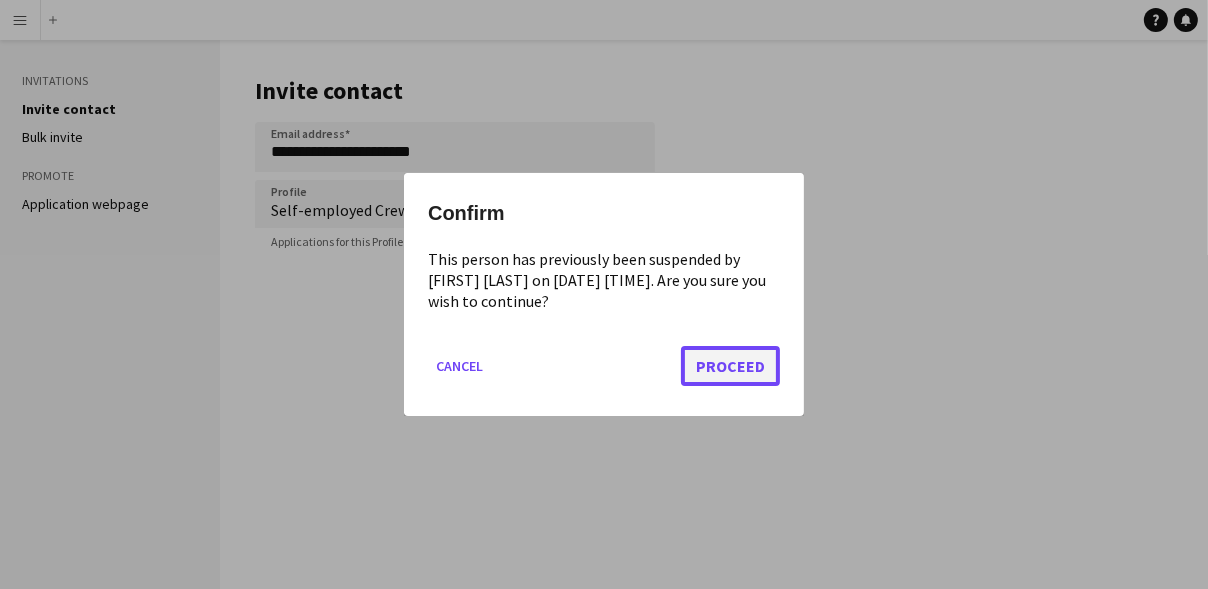 click on "Proceed" 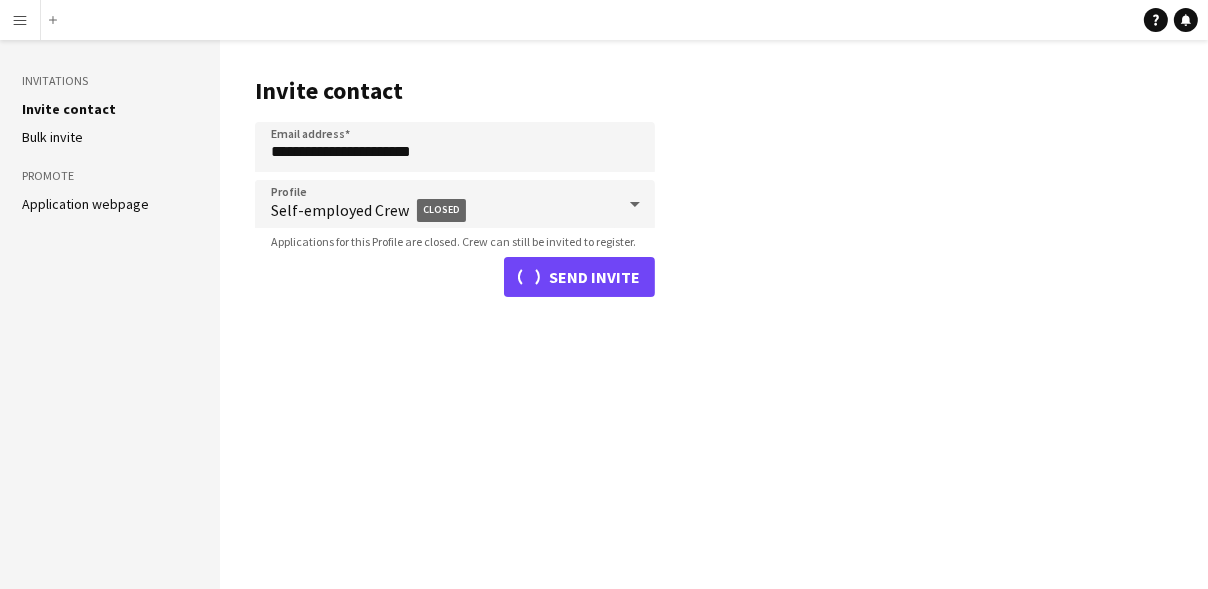 type 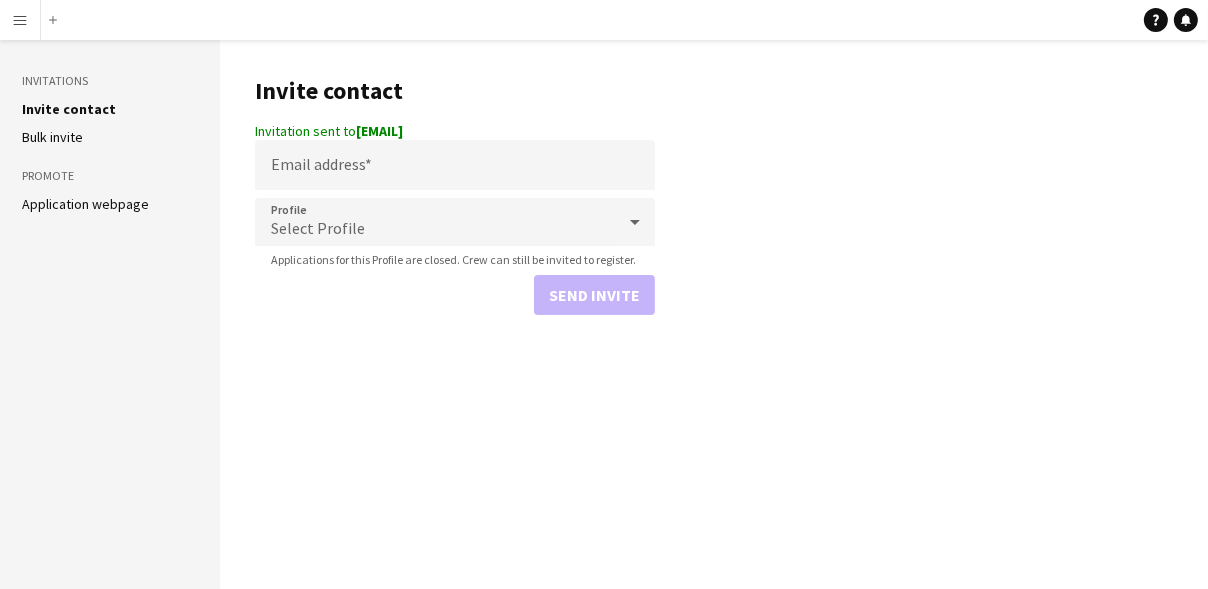 drag, startPoint x: 223, startPoint y: 82, endPoint x: 144, endPoint y: 82, distance: 79 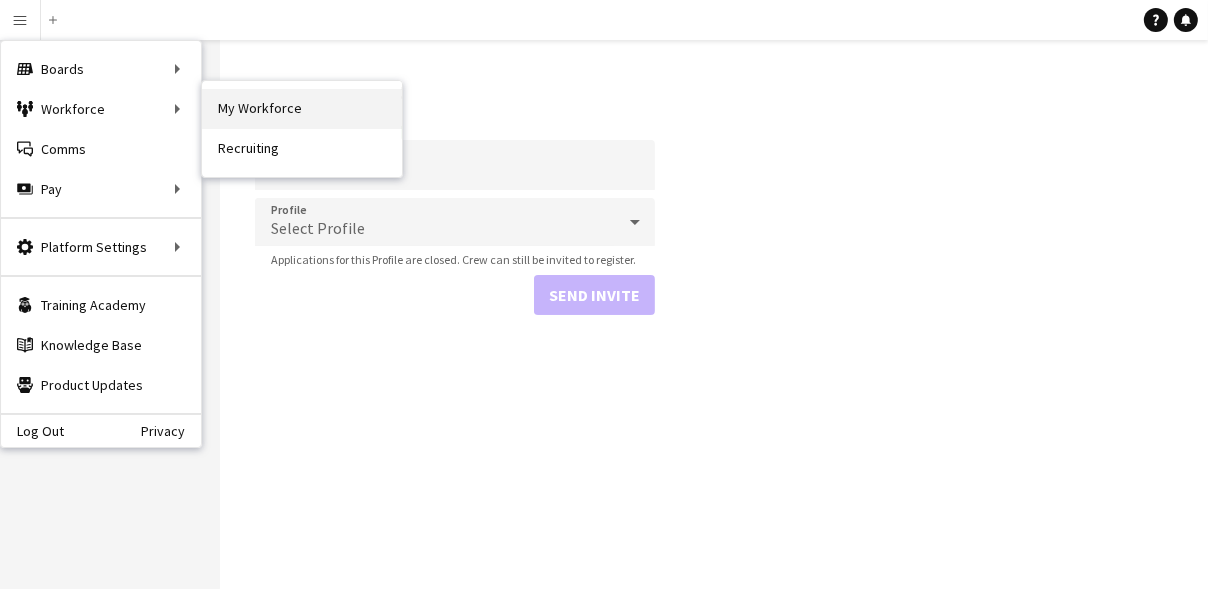 click on "My Workforce" at bounding box center [302, 109] 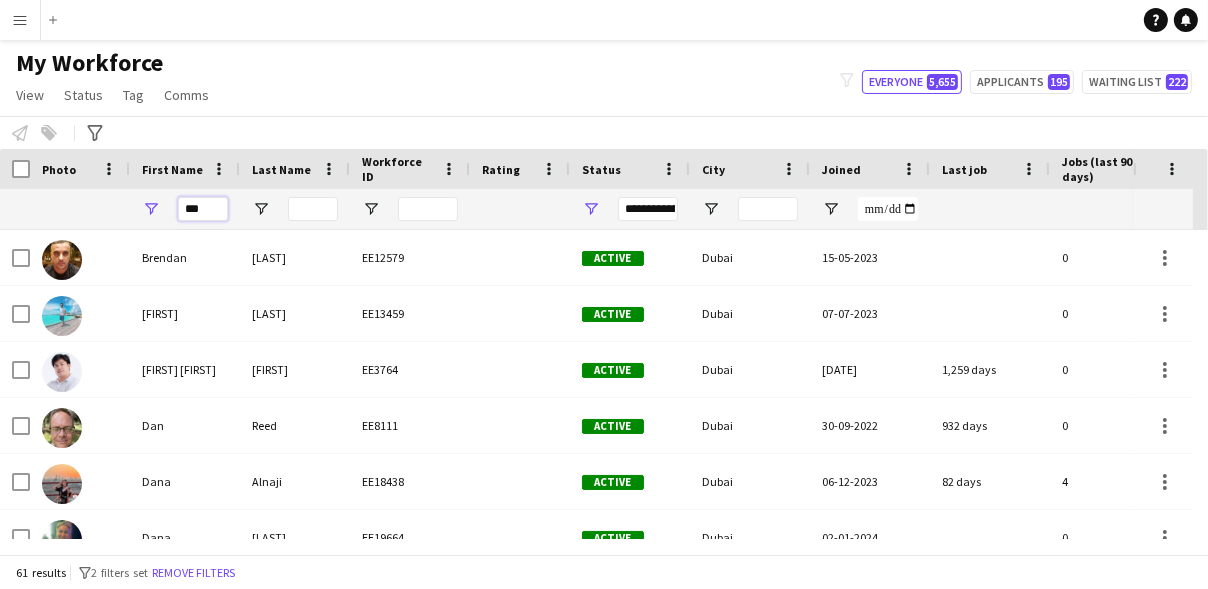 click on "***" at bounding box center [203, 209] 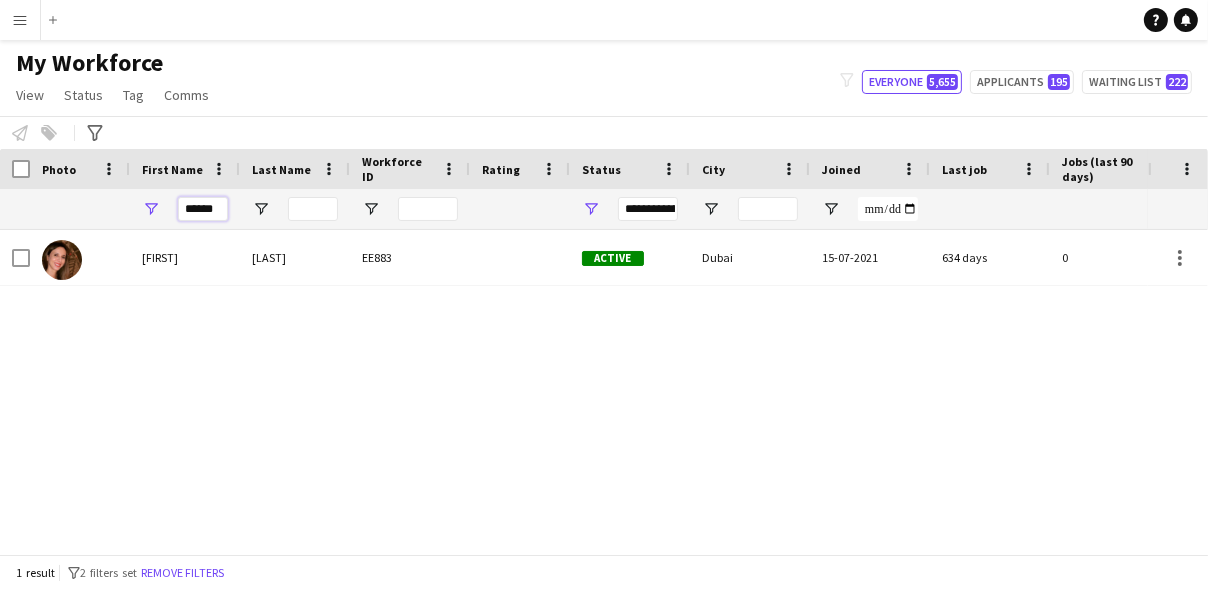 type on "******" 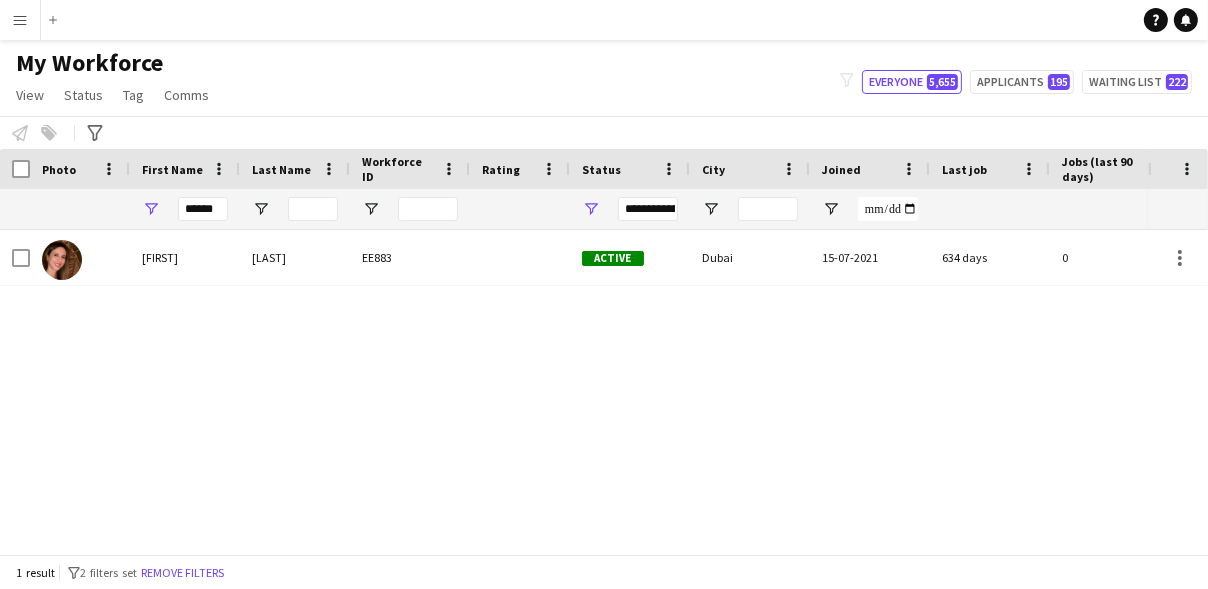 click on "Menu
Boards
Boards   Boards   All jobs   Status
Workforce
Workforce   My Workforce   Recruiting
Comms
Comms
Pay
Pay   Approvals
Platform Settings
Platform Settings   Your settings
Training Academy
Training Academy
Knowledge Base
Knowledge Base
Product Updates
Product Updates   Log Out   Privacy
Add
Help
Notifications" at bounding box center (604, 20) 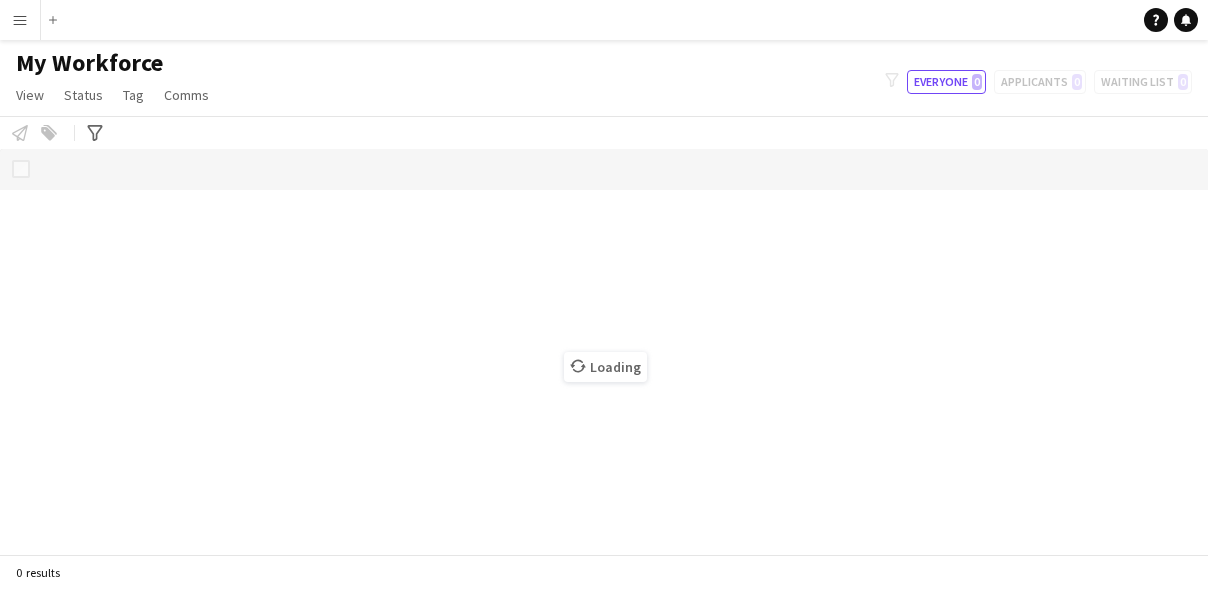 scroll, scrollTop: 0, scrollLeft: 0, axis: both 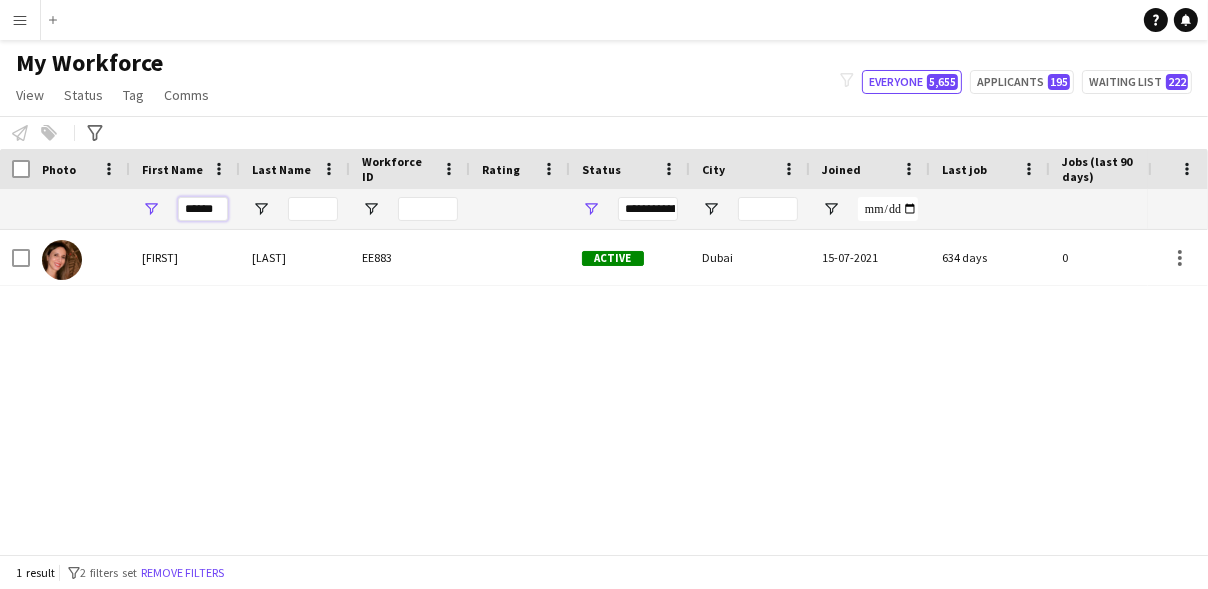 click on "******" at bounding box center (203, 209) 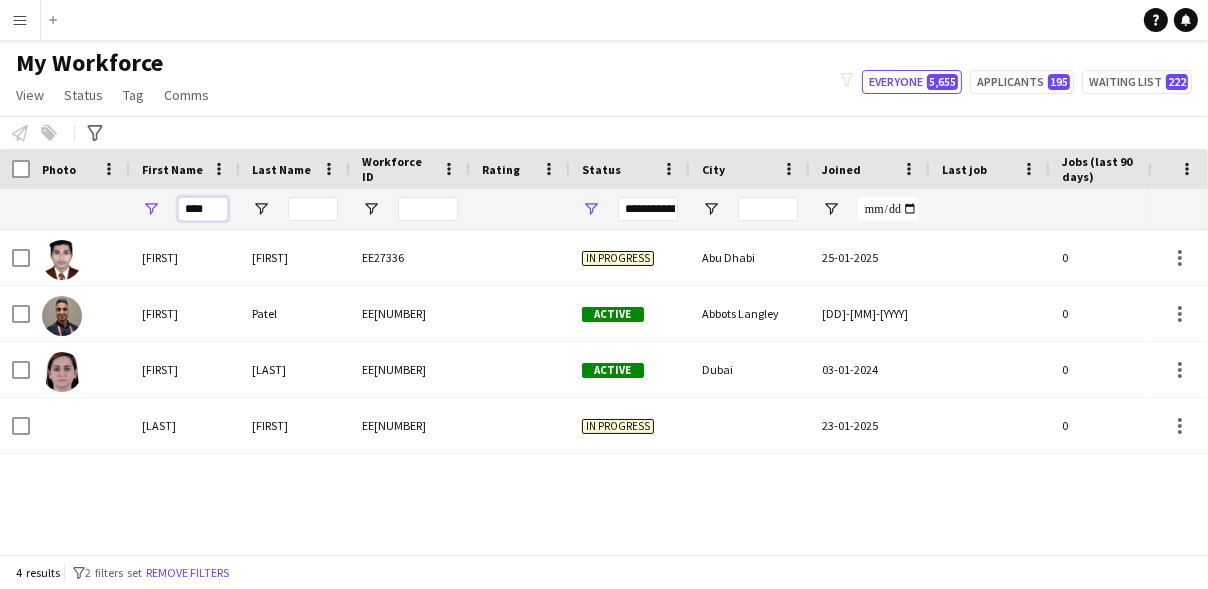 click on "****" at bounding box center (203, 209) 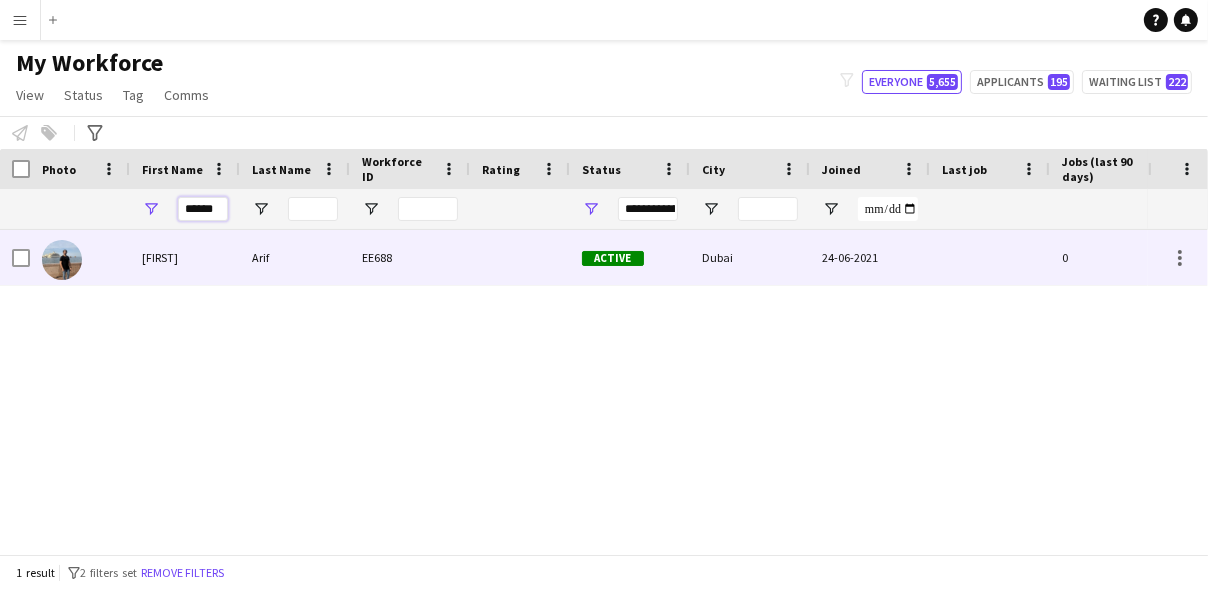 type on "******" 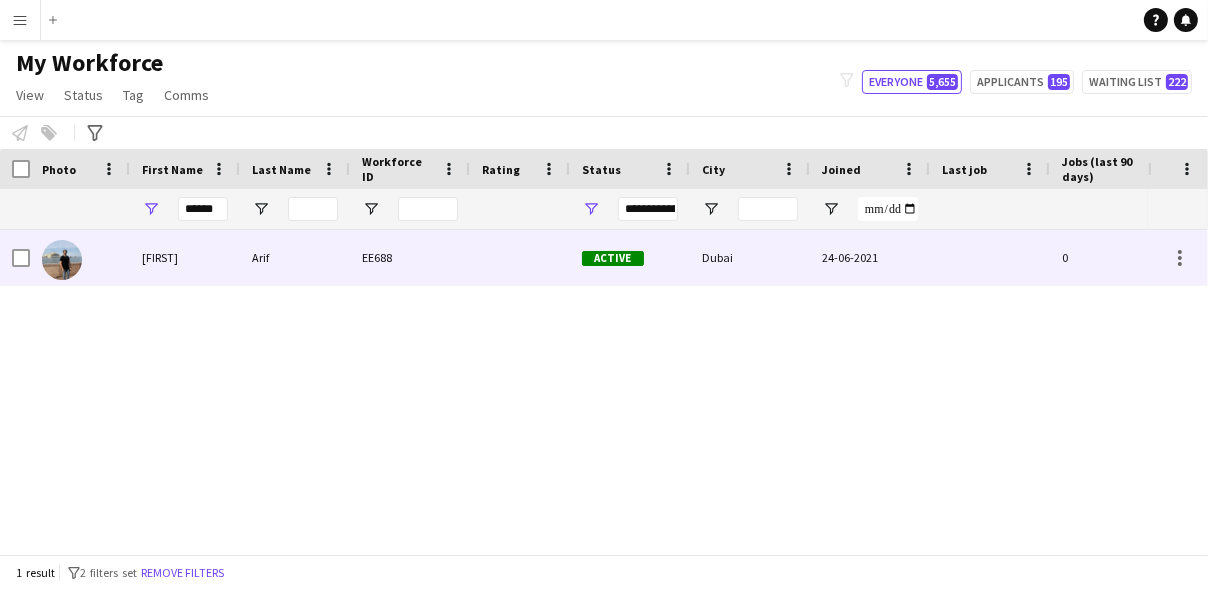 click on "[FIRST]" at bounding box center [185, 257] 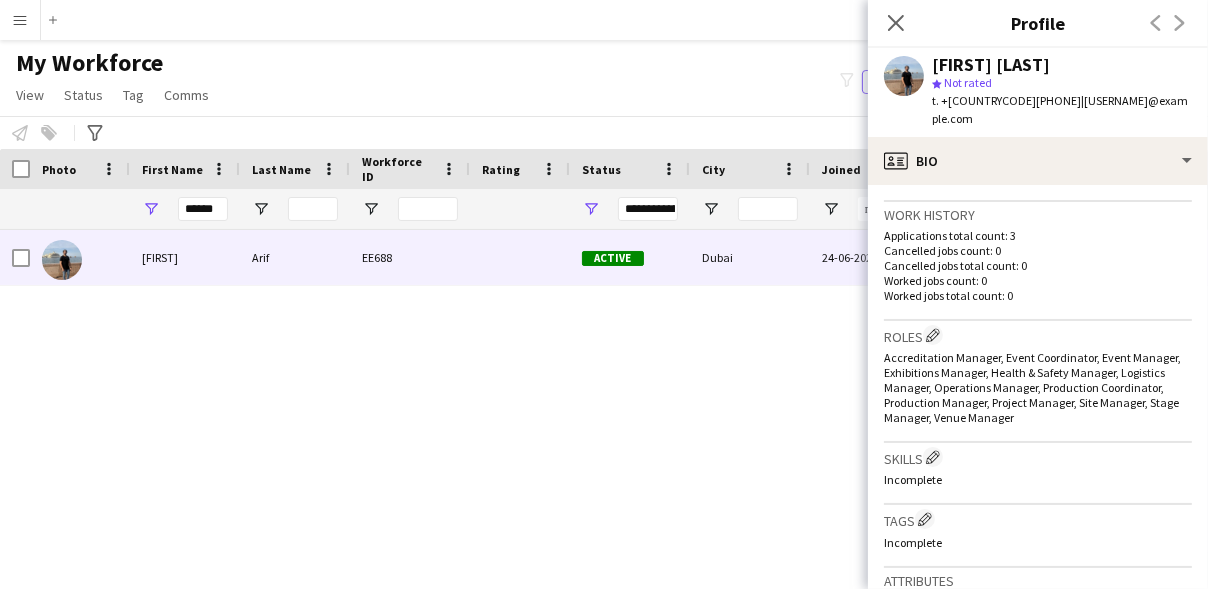 scroll, scrollTop: 523, scrollLeft: 0, axis: vertical 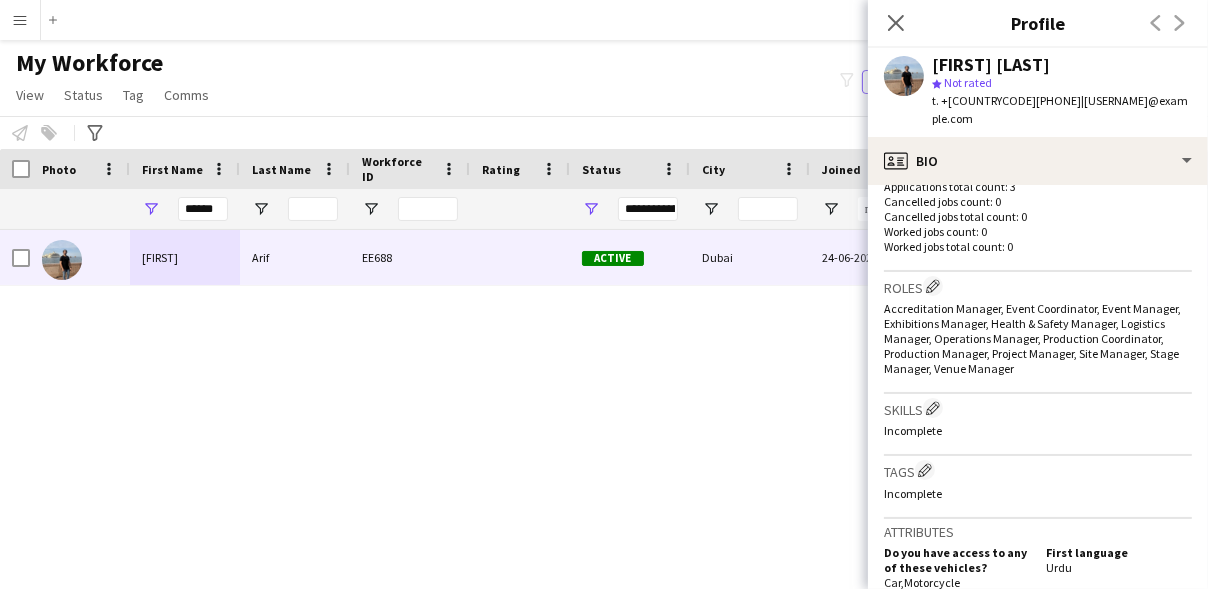 click on "Roles
Edit crew company roles
Accreditation Manager, Event Coordinator, Event Manager, Exhibitions Manager, Health & Safety Manager, Logistics Manager, Operations Manager, Production Coordinator, Production Manager, Project Manager, Site Manager, Stage Manager, Venue Manager" 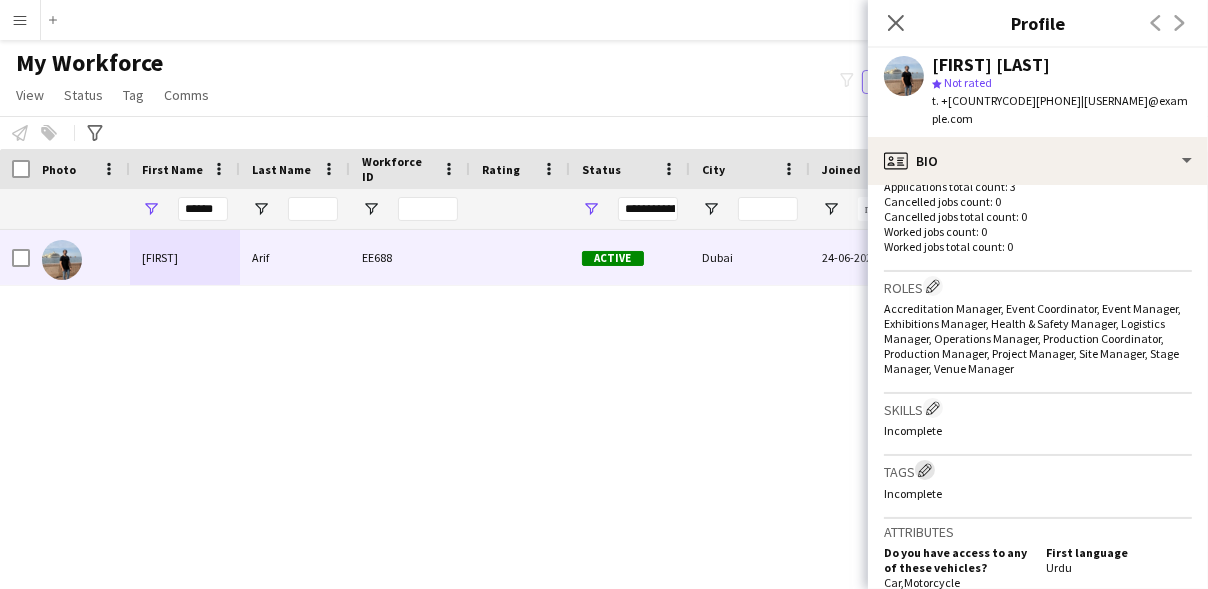 click on "Edit crew company tags" 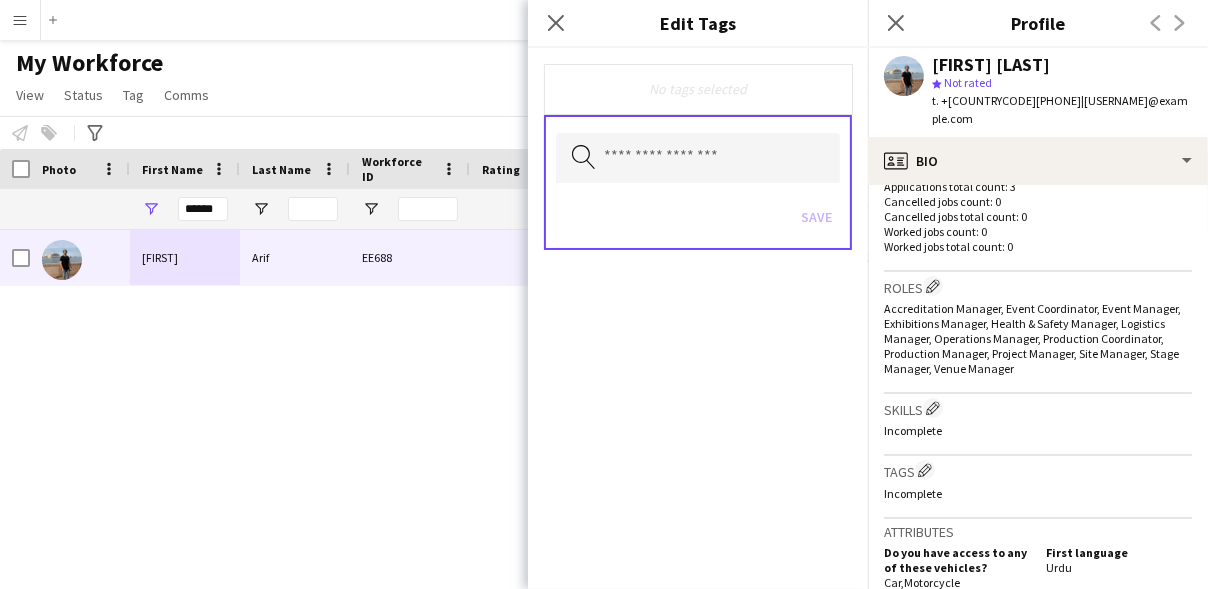 drag, startPoint x: 927, startPoint y: 452, endPoint x: 654, endPoint y: 124, distance: 426.747 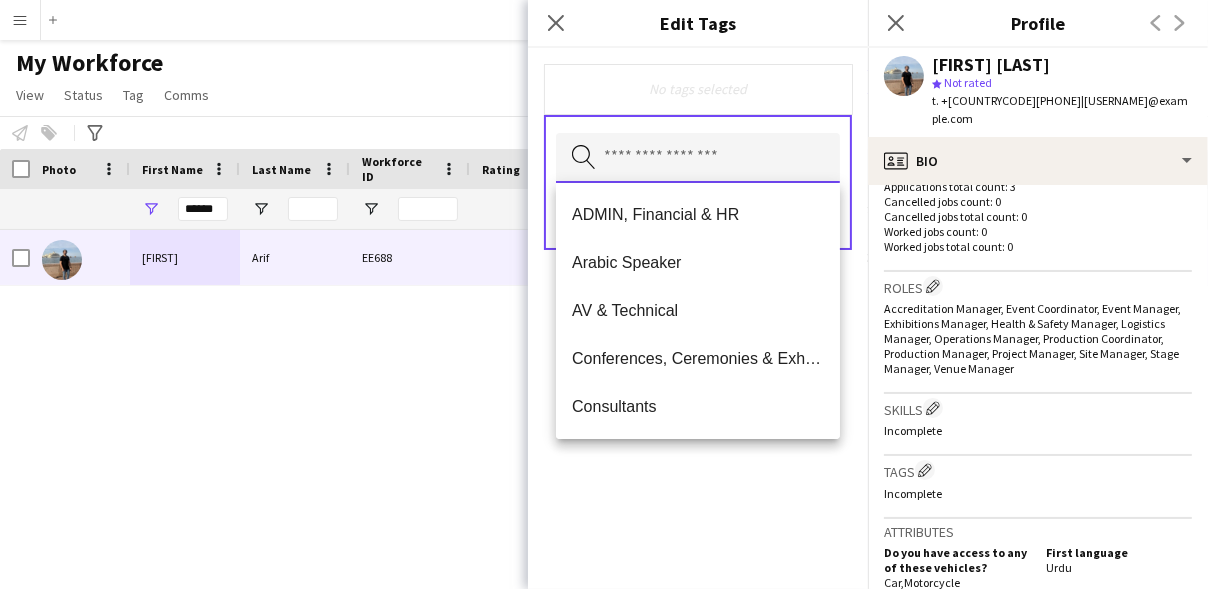click at bounding box center (698, 158) 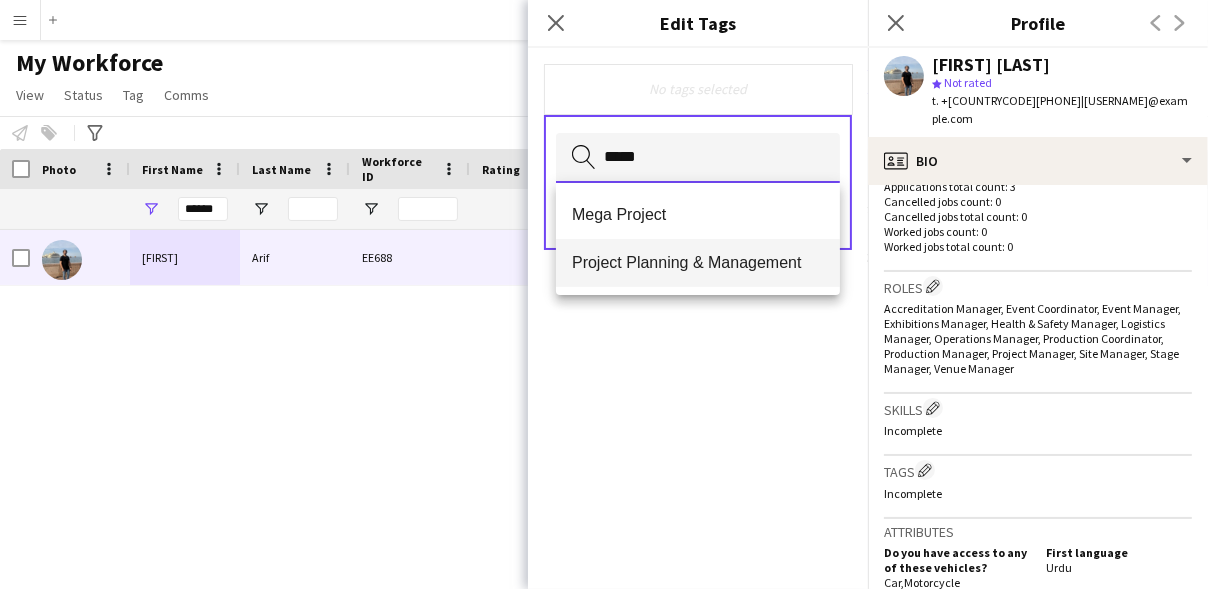 type on "*****" 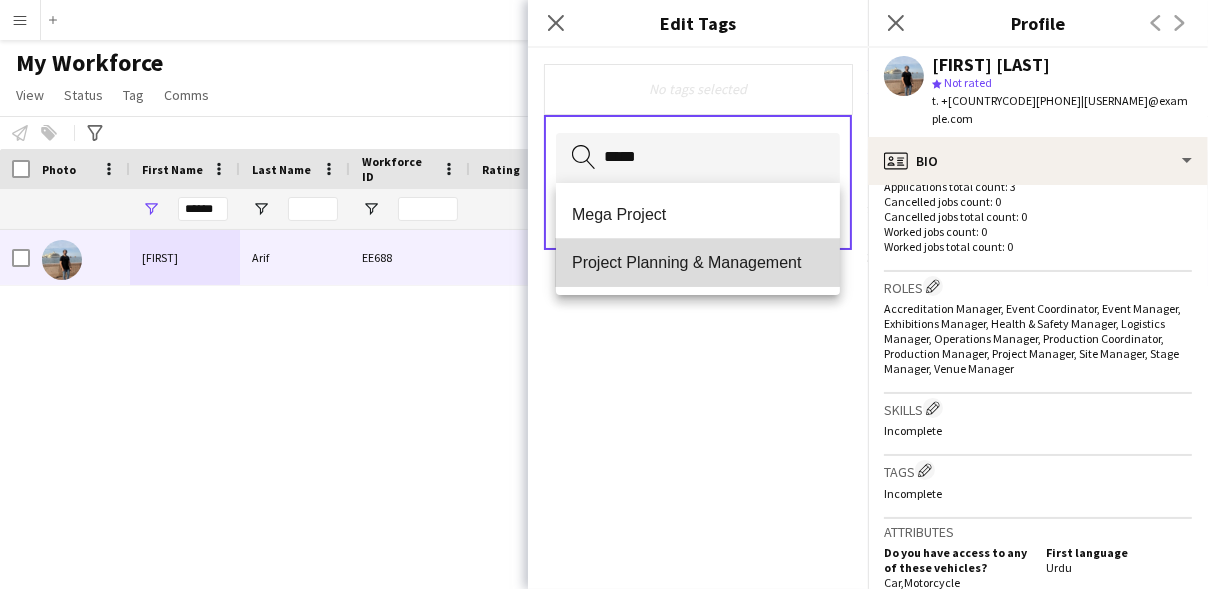 click on "Project Planning & Management" at bounding box center [698, 262] 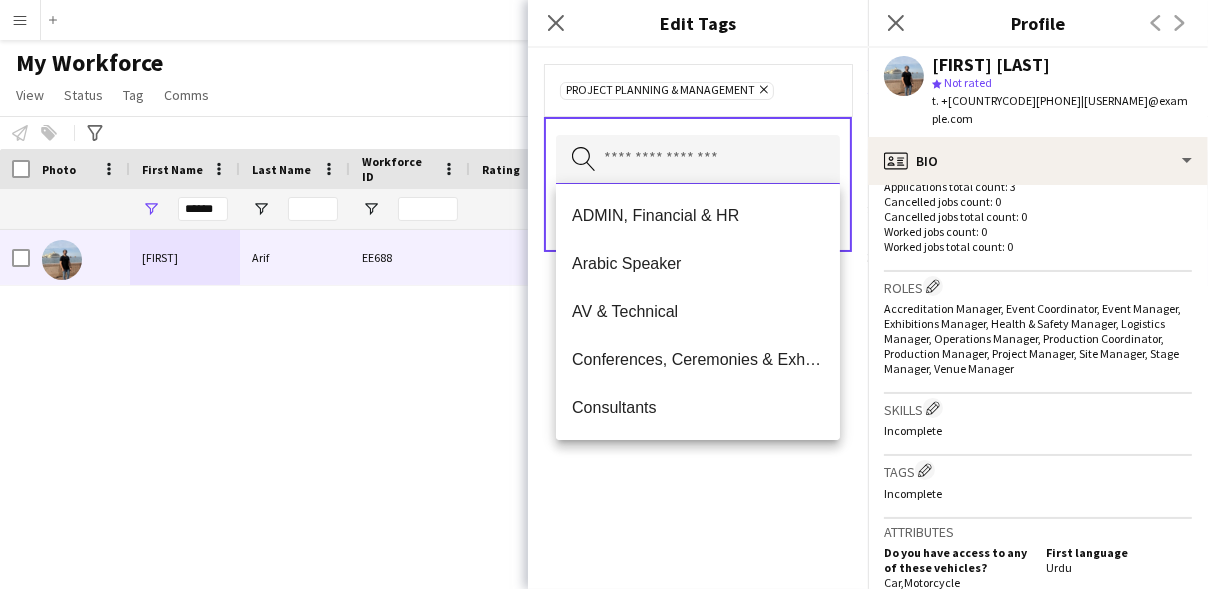 click at bounding box center [698, 160] 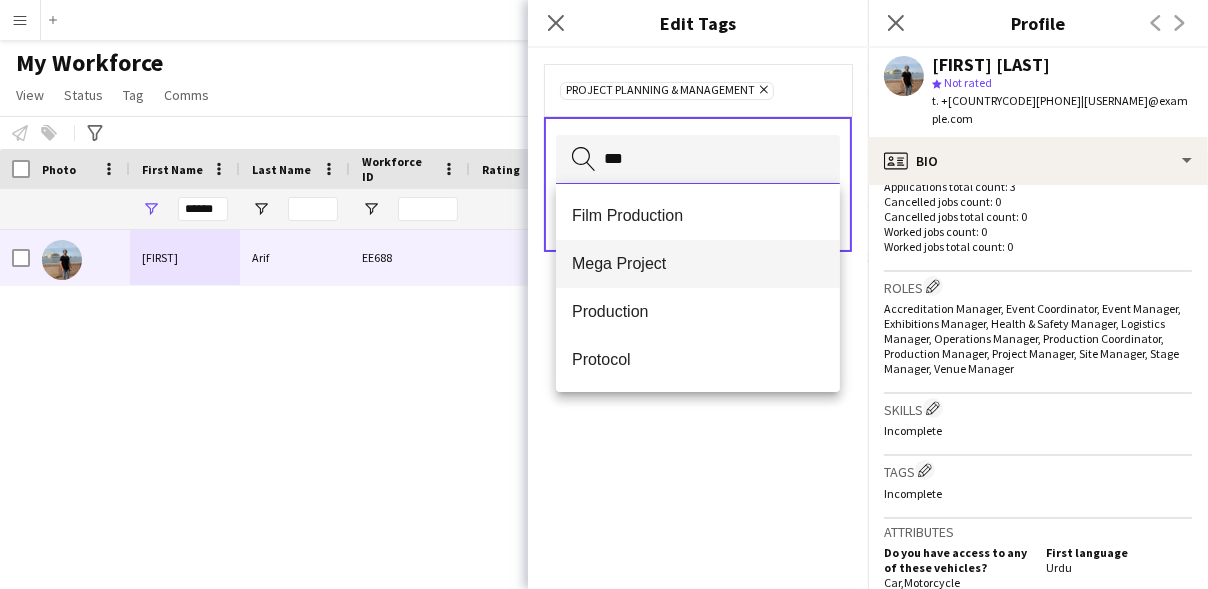 type on "***" 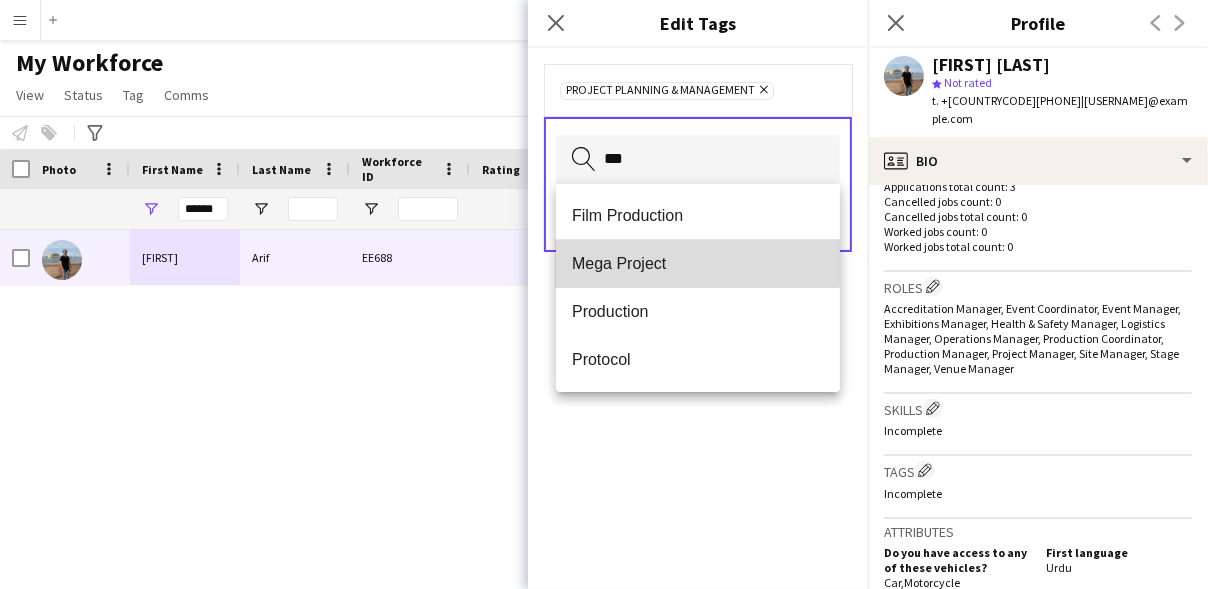 click on "Mega Project" at bounding box center [698, 263] 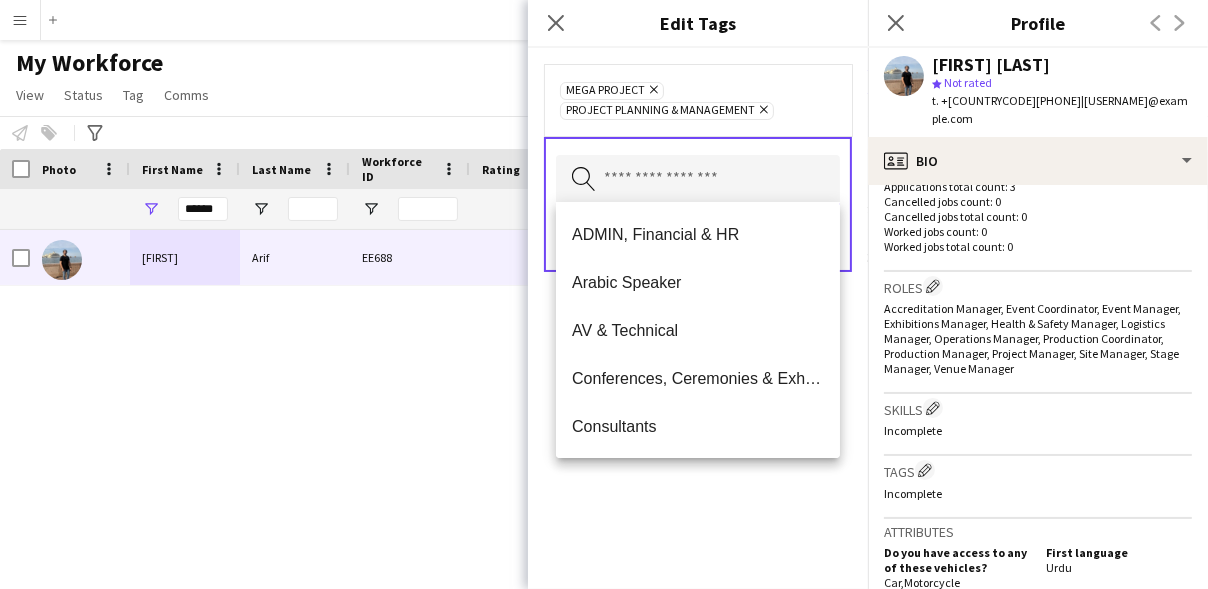 click at bounding box center [698, 180] 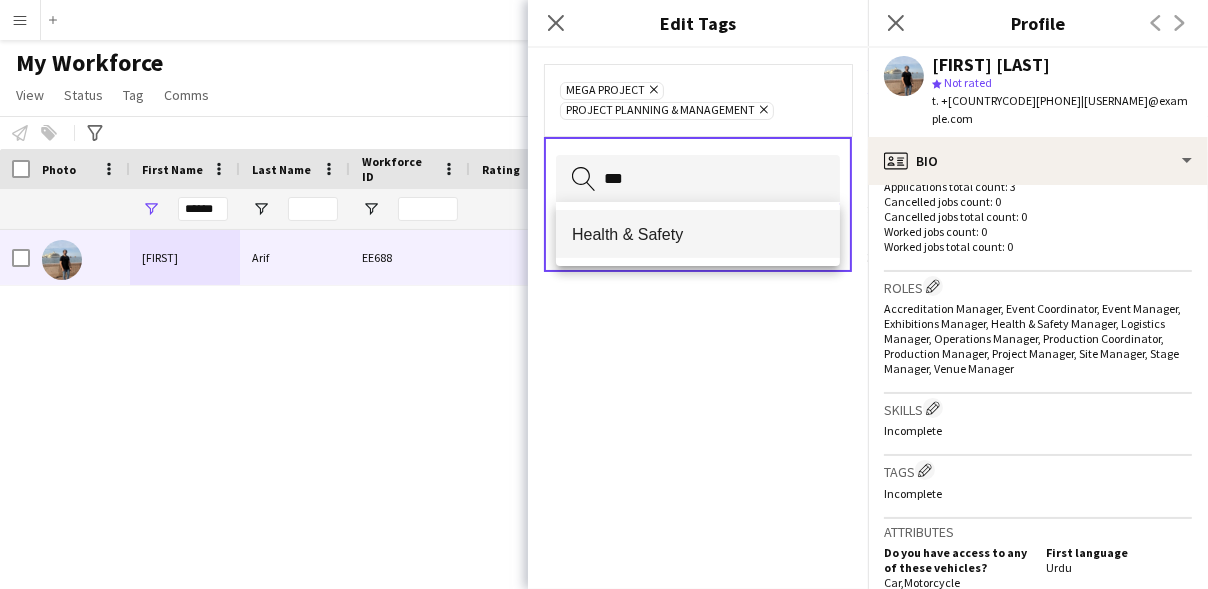 type on "***" 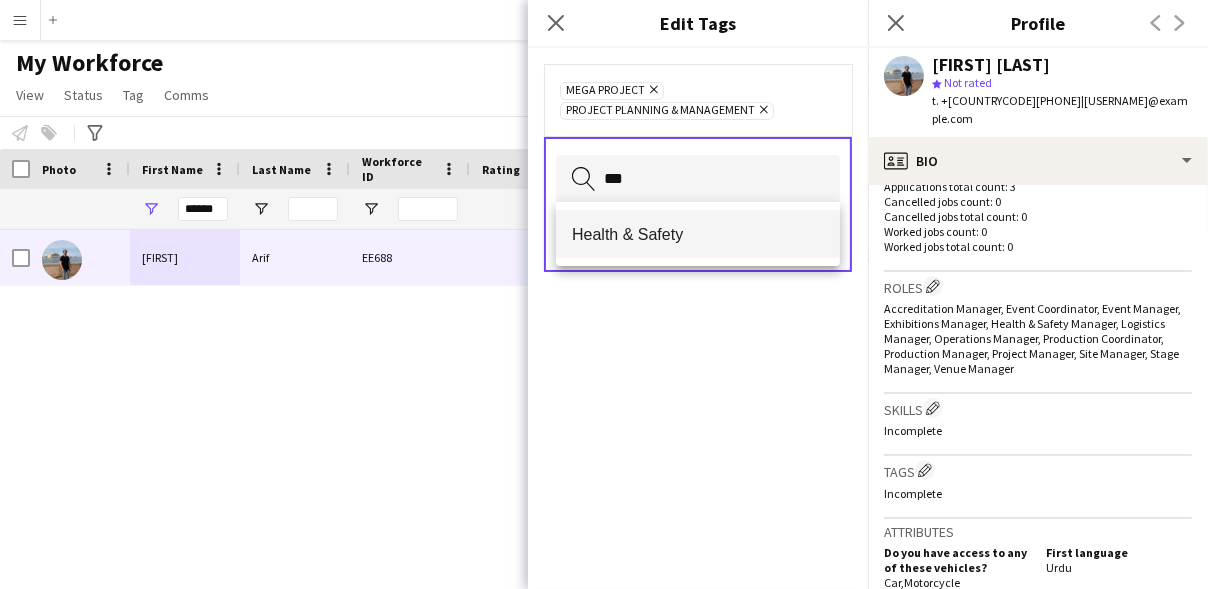 click on "Health & Safety" at bounding box center [698, 234] 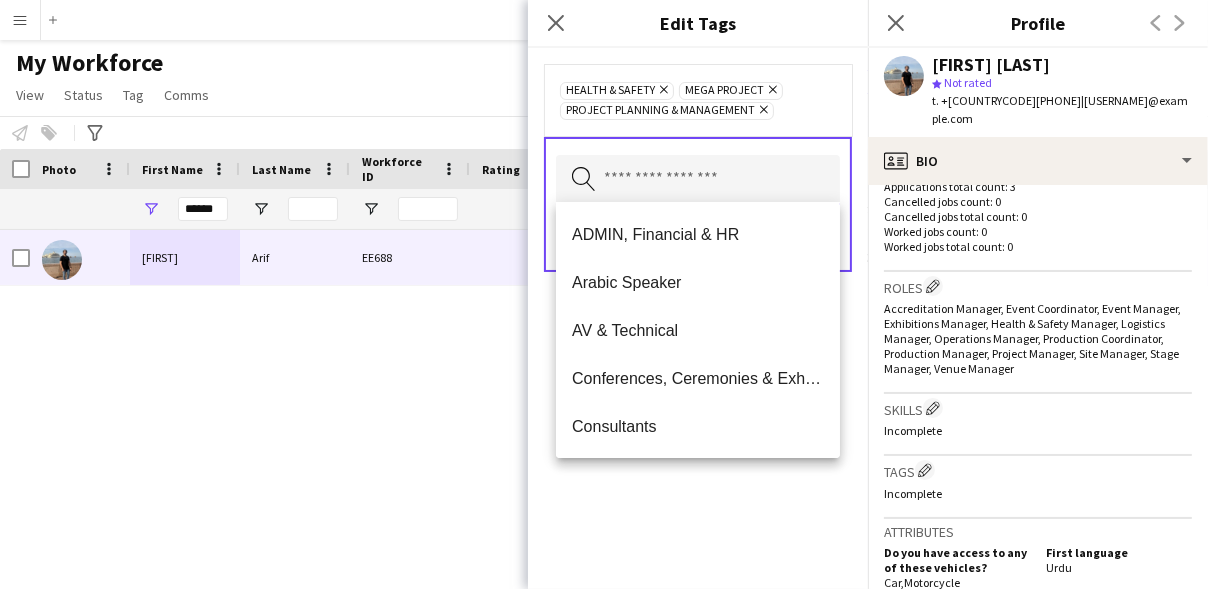 click at bounding box center (698, 180) 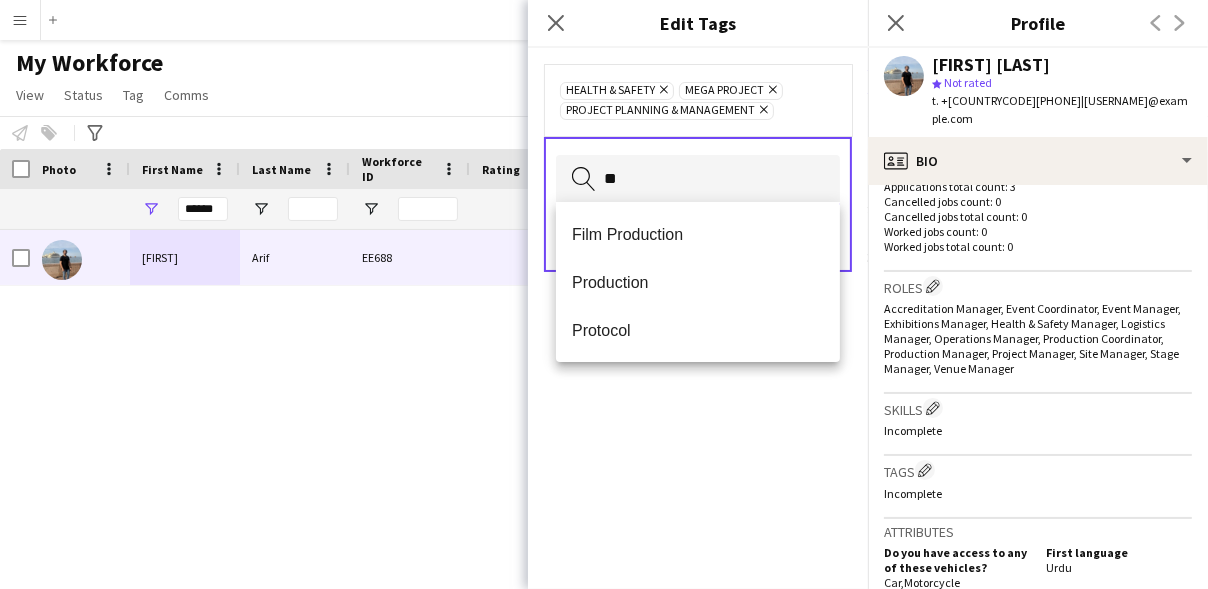 type on "*" 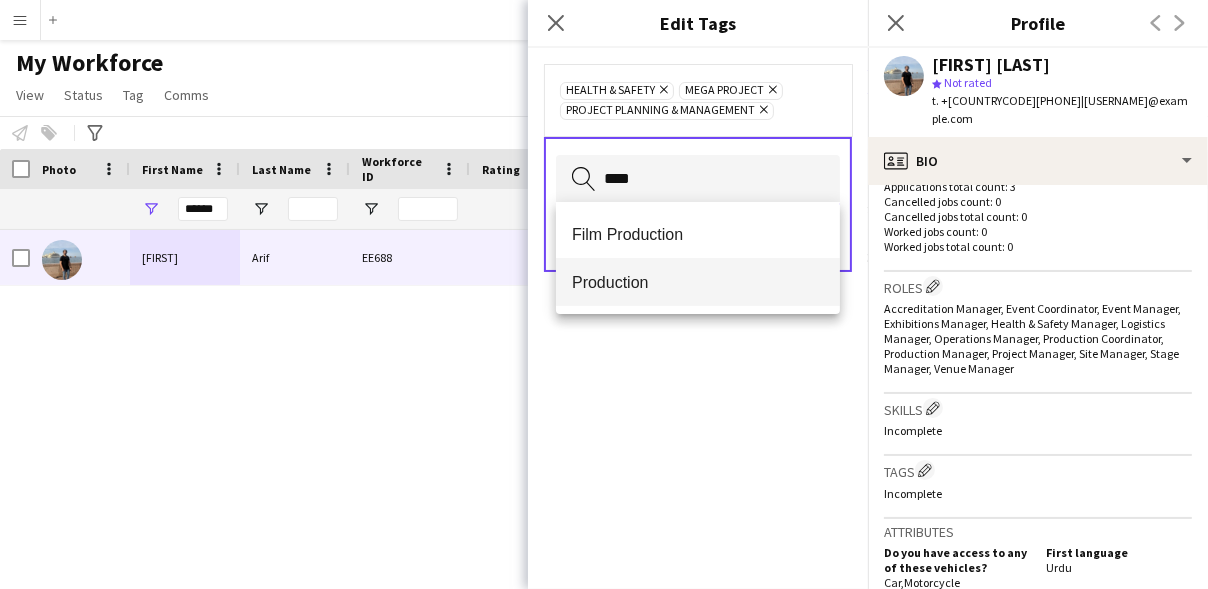 type on "****" 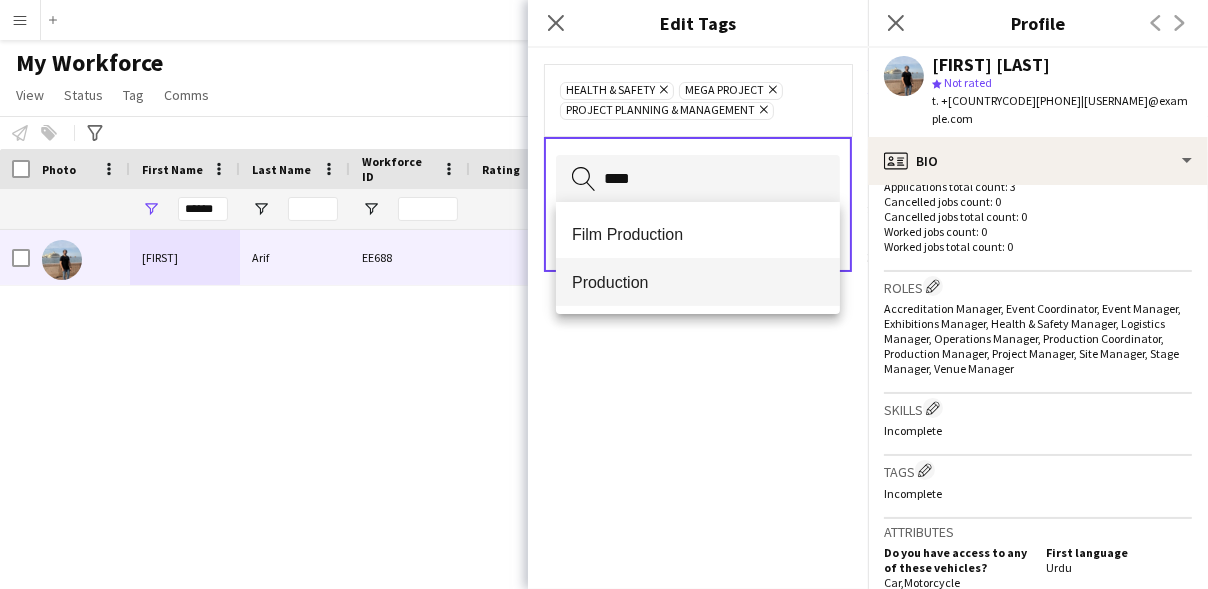click on "Production" at bounding box center [698, 282] 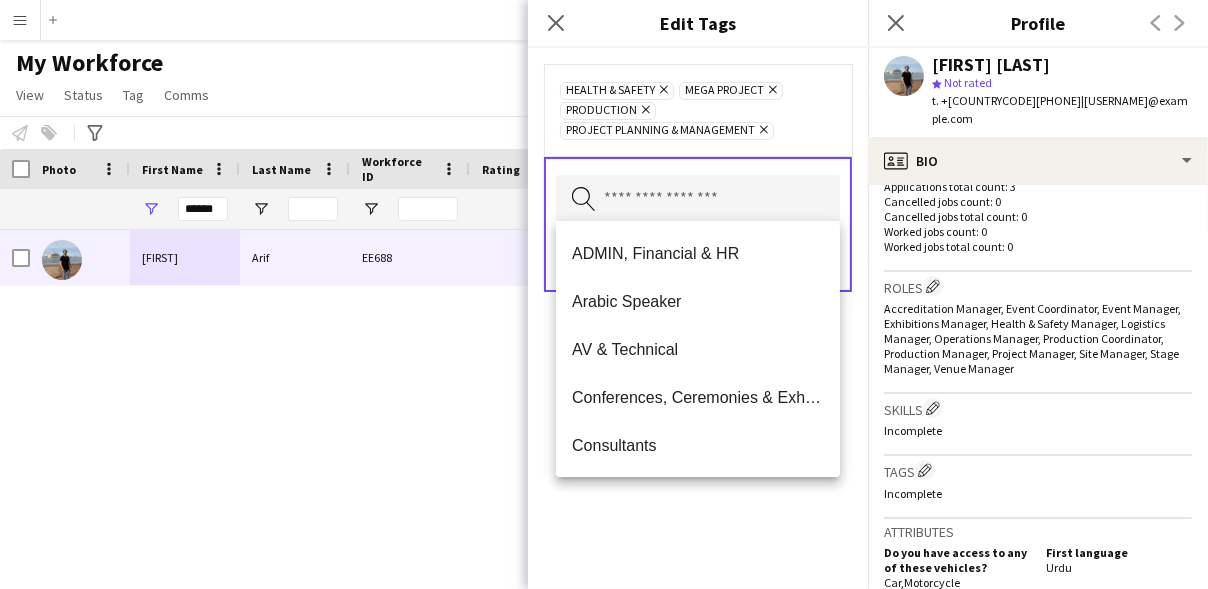 click at bounding box center (698, 200) 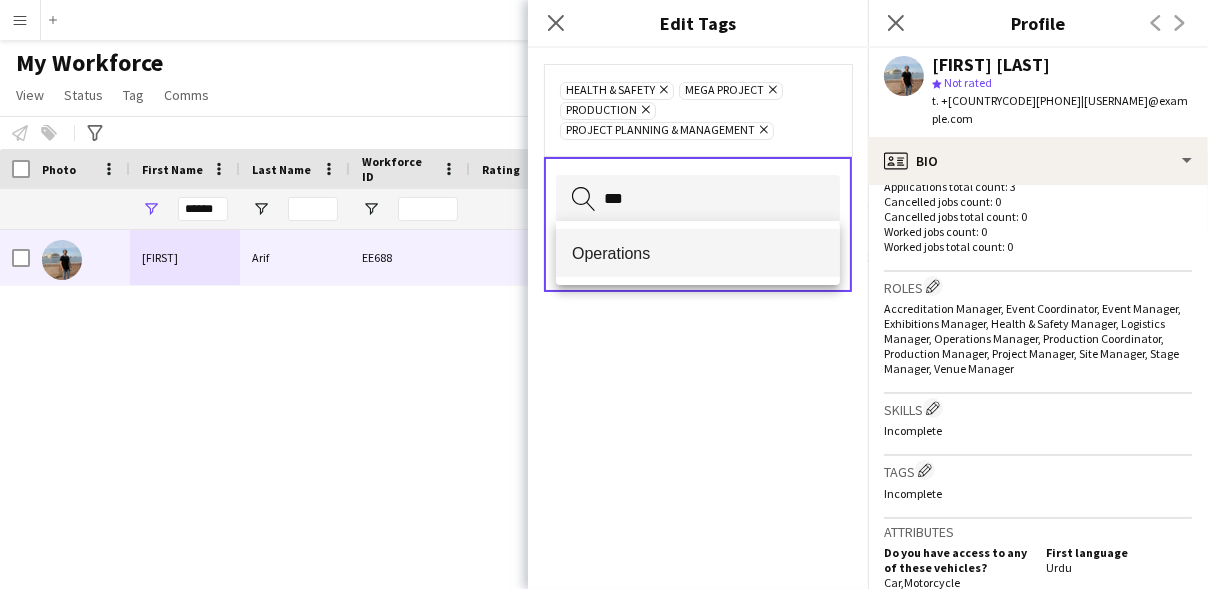 type on "***" 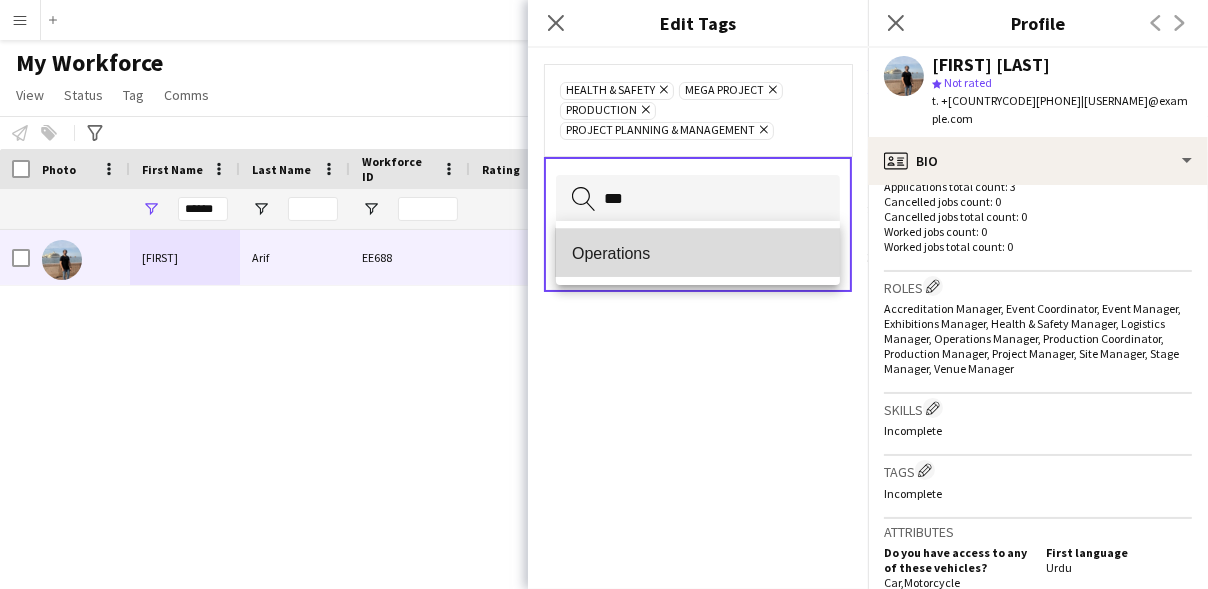 click on "Operations" at bounding box center (698, 253) 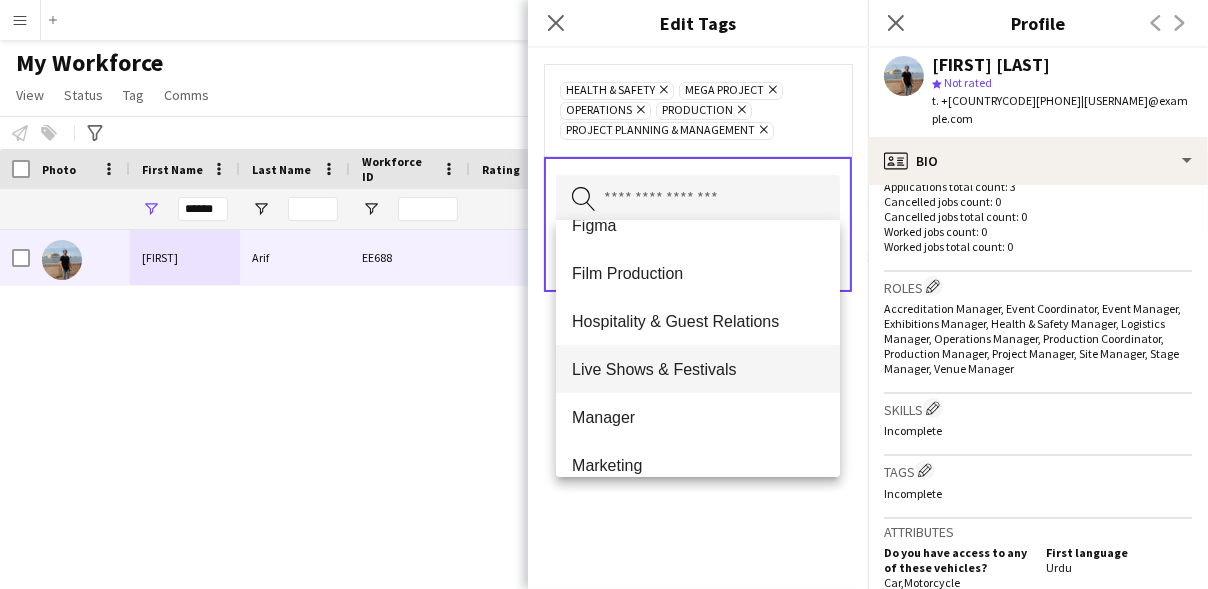 scroll, scrollTop: 976, scrollLeft: 0, axis: vertical 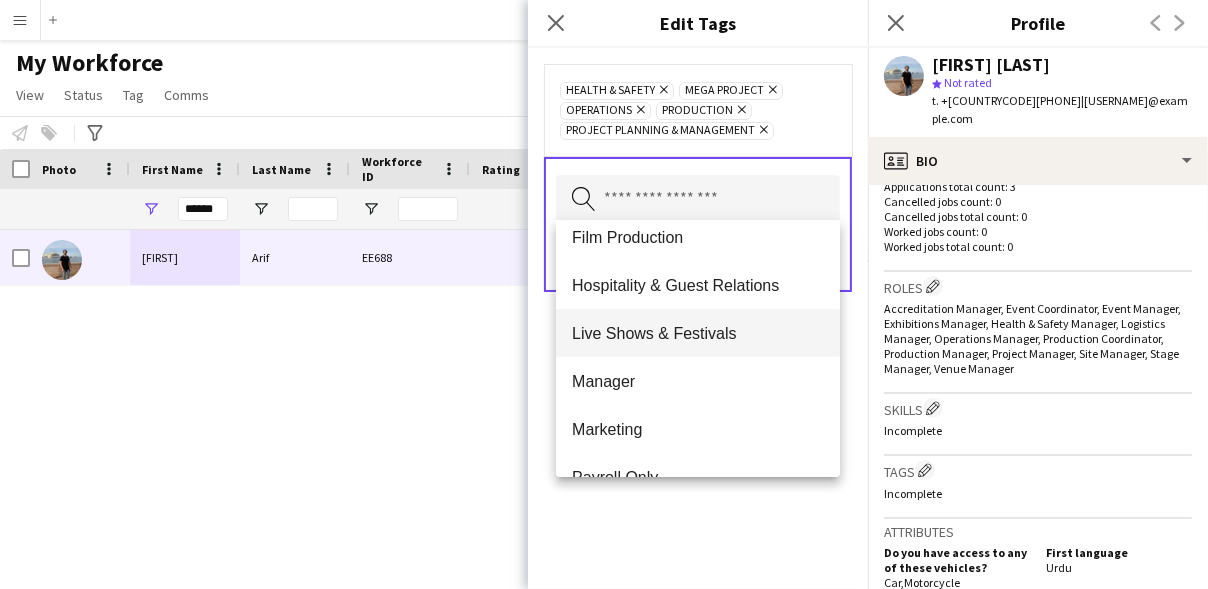 click on "Manager" at bounding box center (698, 381) 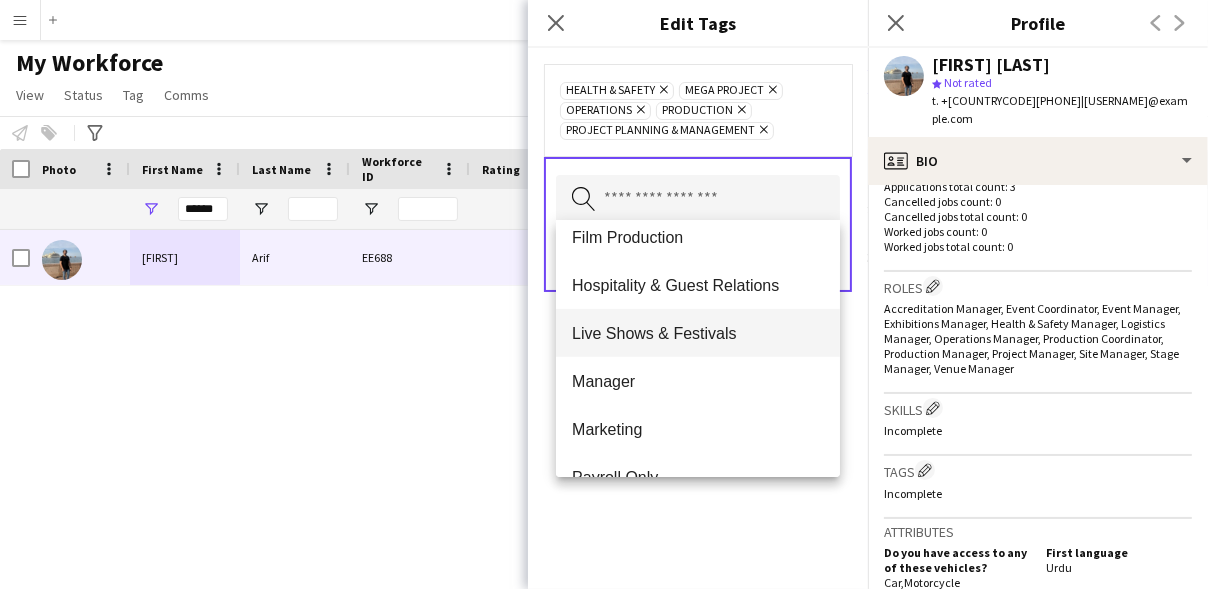 type 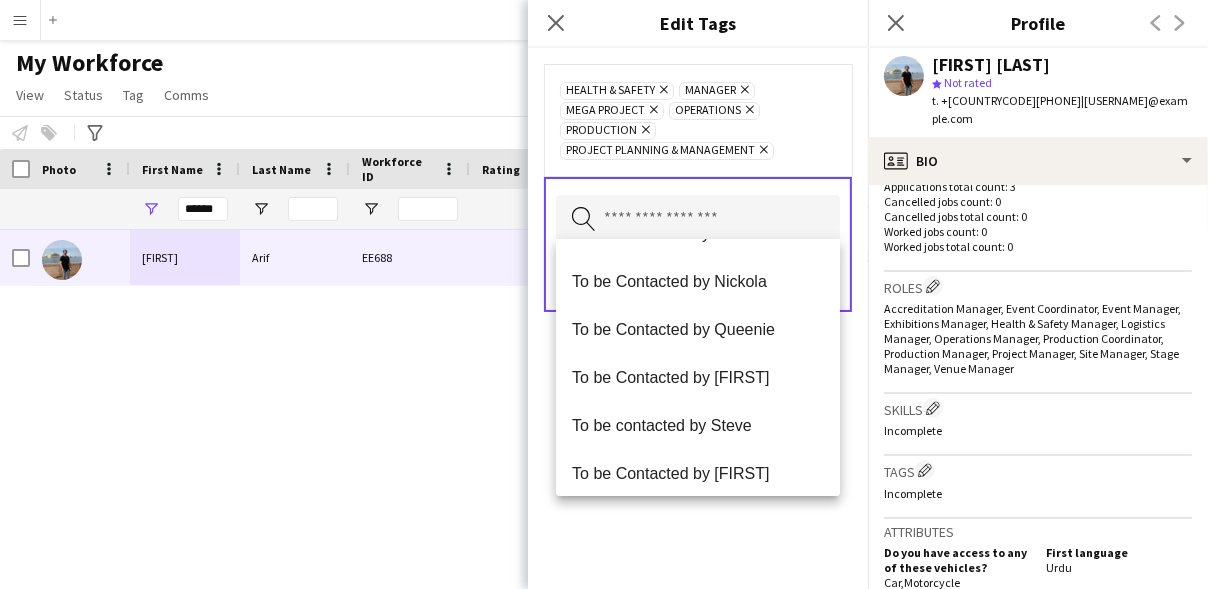 scroll, scrollTop: 1967, scrollLeft: 0, axis: vertical 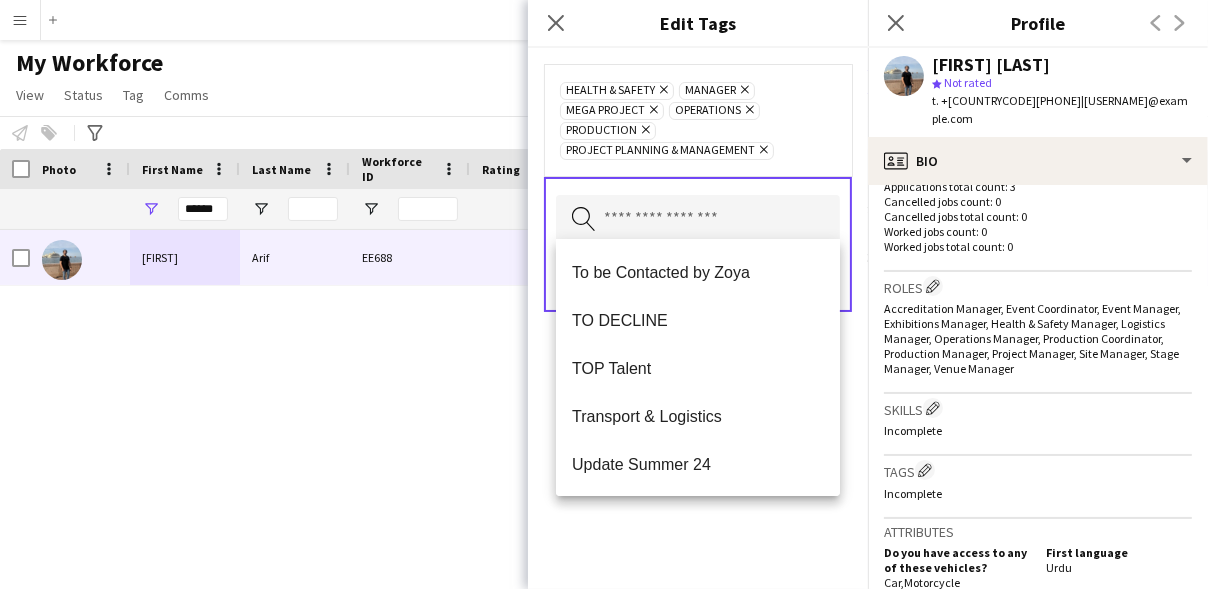 click on "Health & Safety
Remove
Manager
Remove
Mega Project
Remove
Operations
Remove
Production
Remove
Project Planning & Management
Remove
Search by tag name
Save" 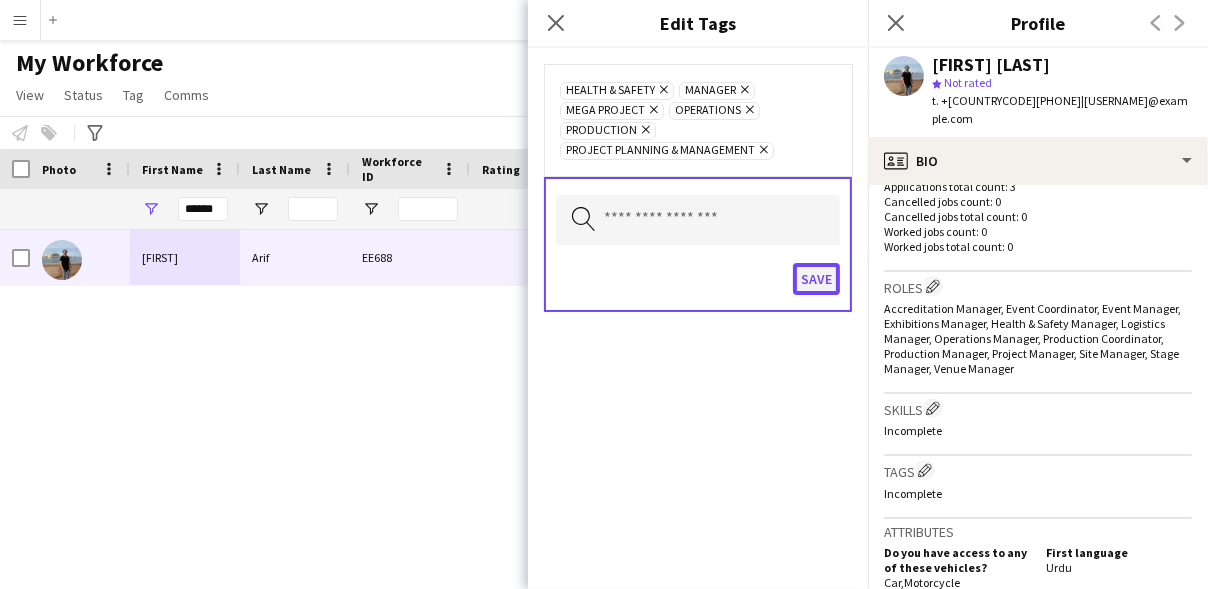 click on "Save" 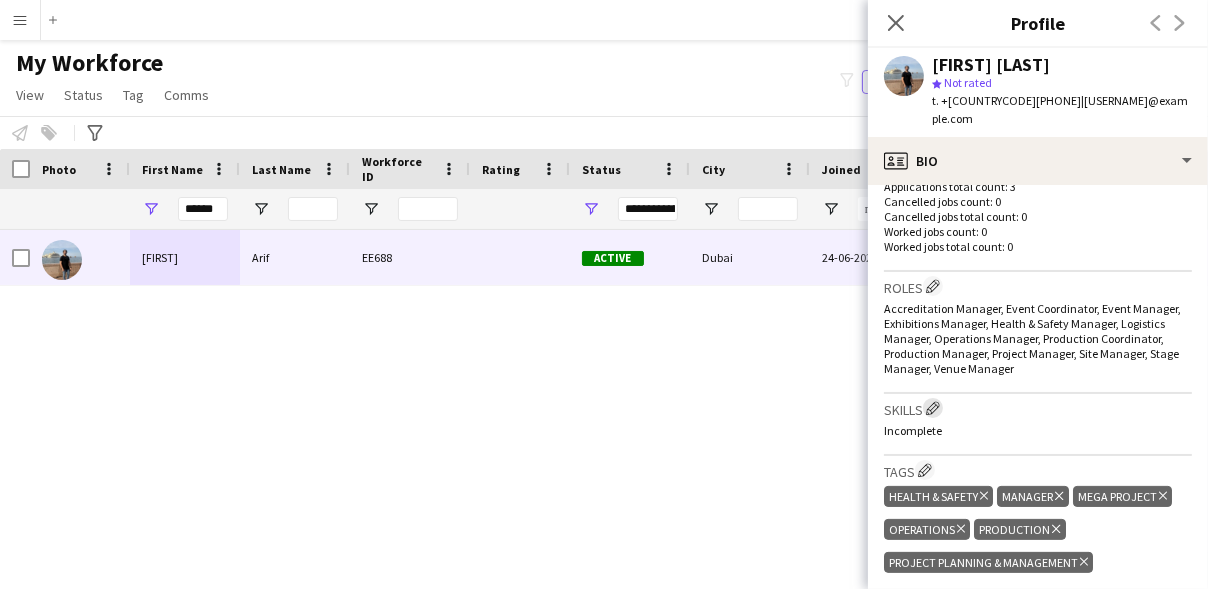 click on "Edit crew company skills" 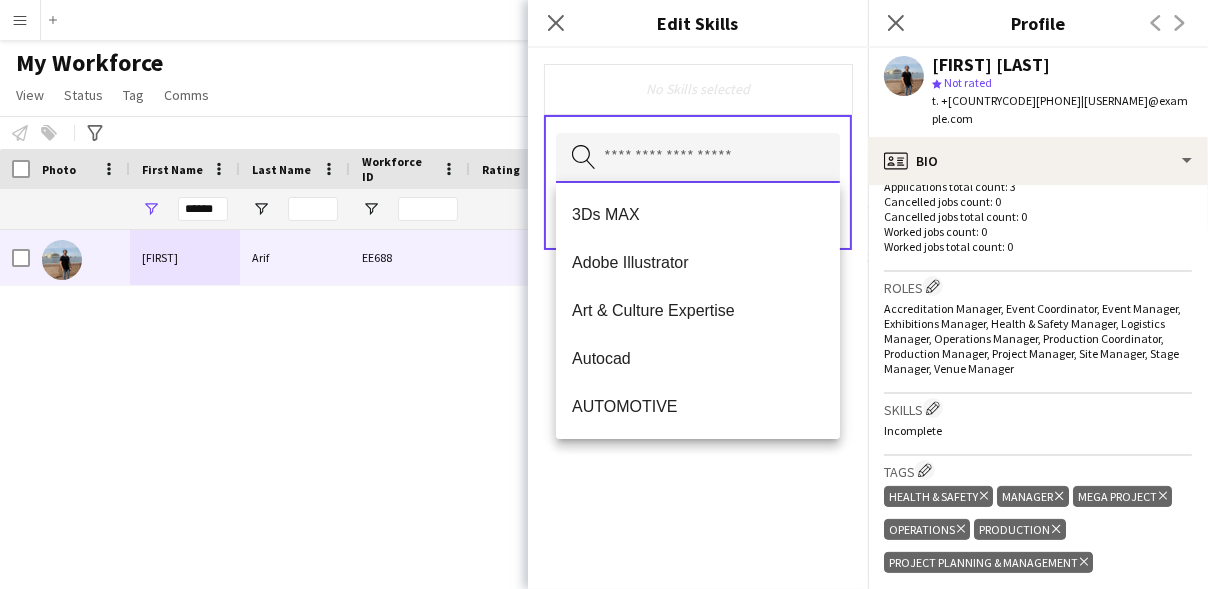click at bounding box center (698, 158) 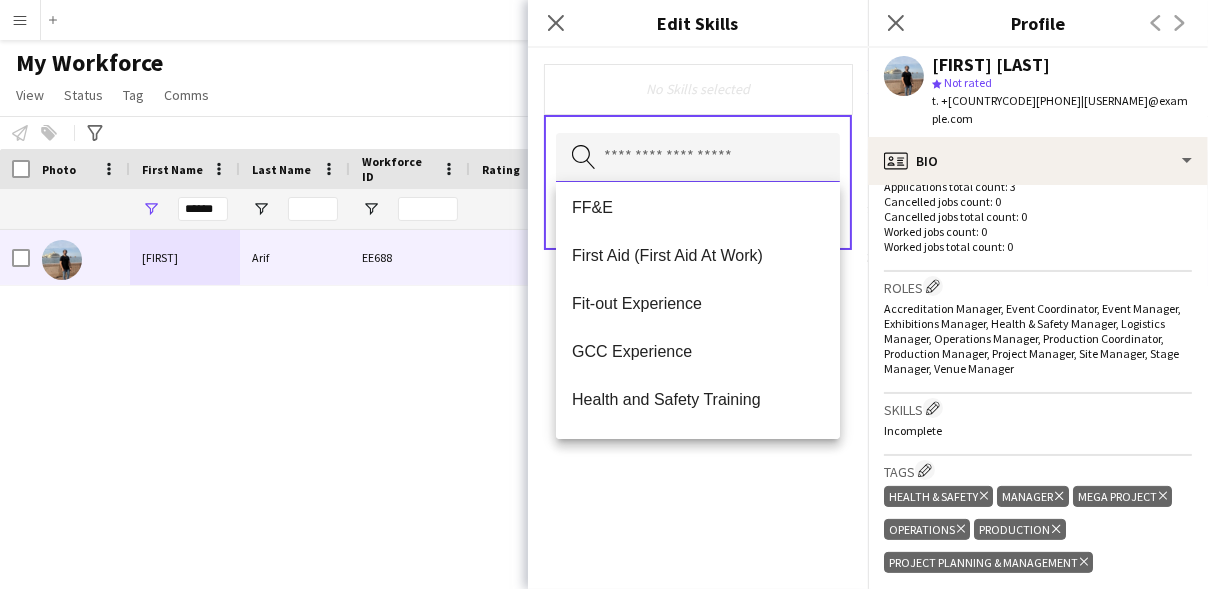scroll, scrollTop: 398, scrollLeft: 0, axis: vertical 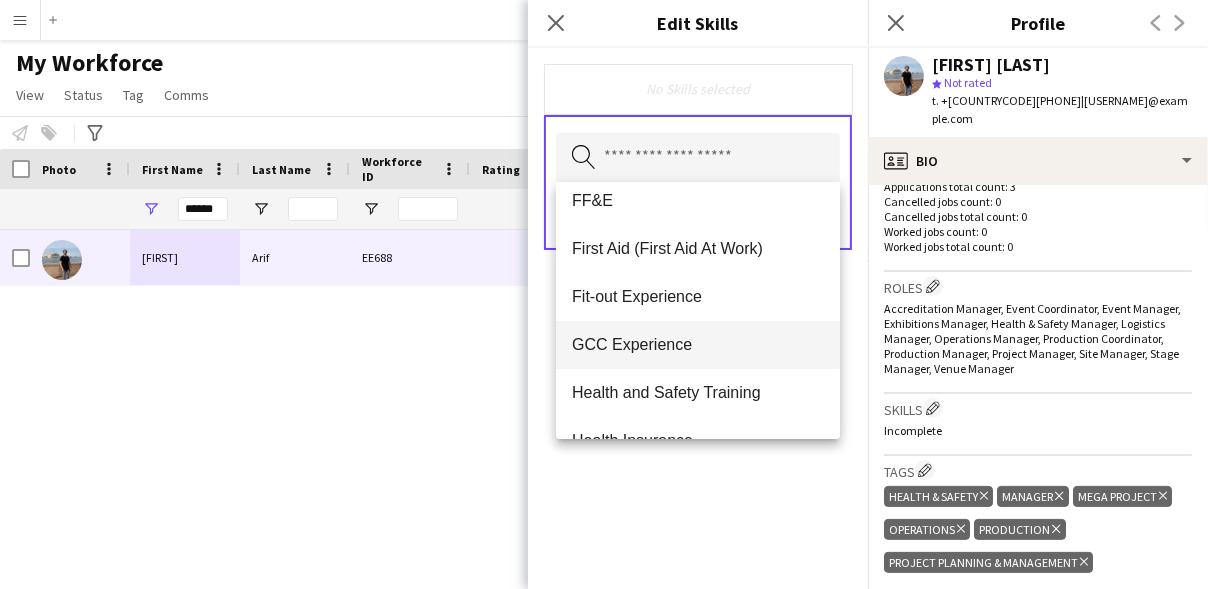 click on "GCC Experience" at bounding box center [698, 344] 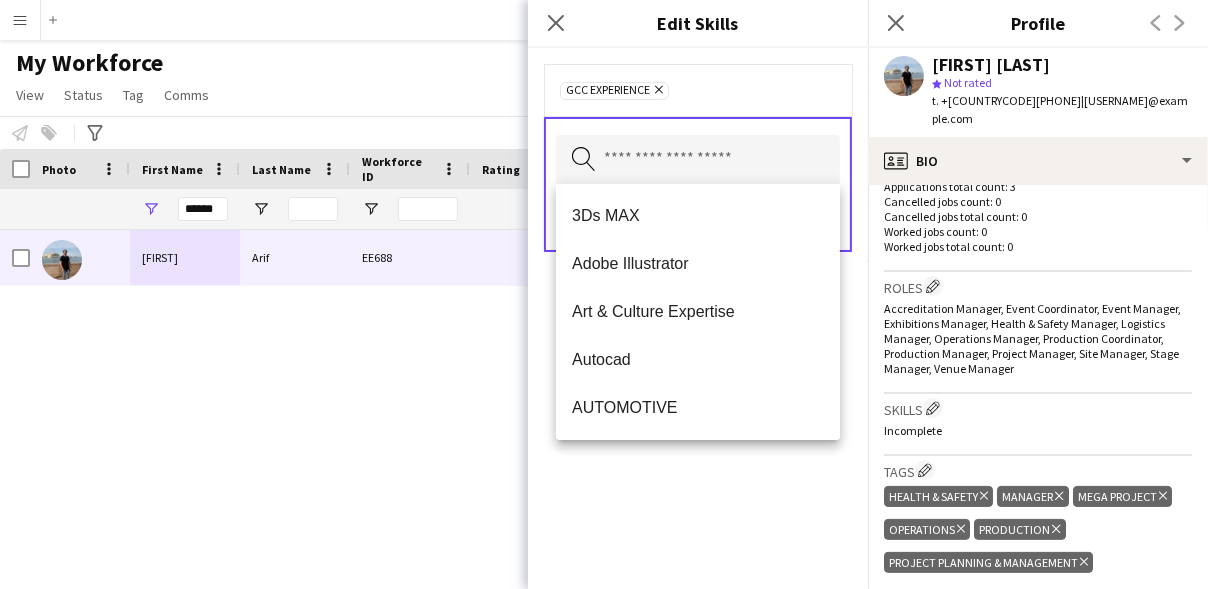 click on "Autocad" at bounding box center (698, 360) 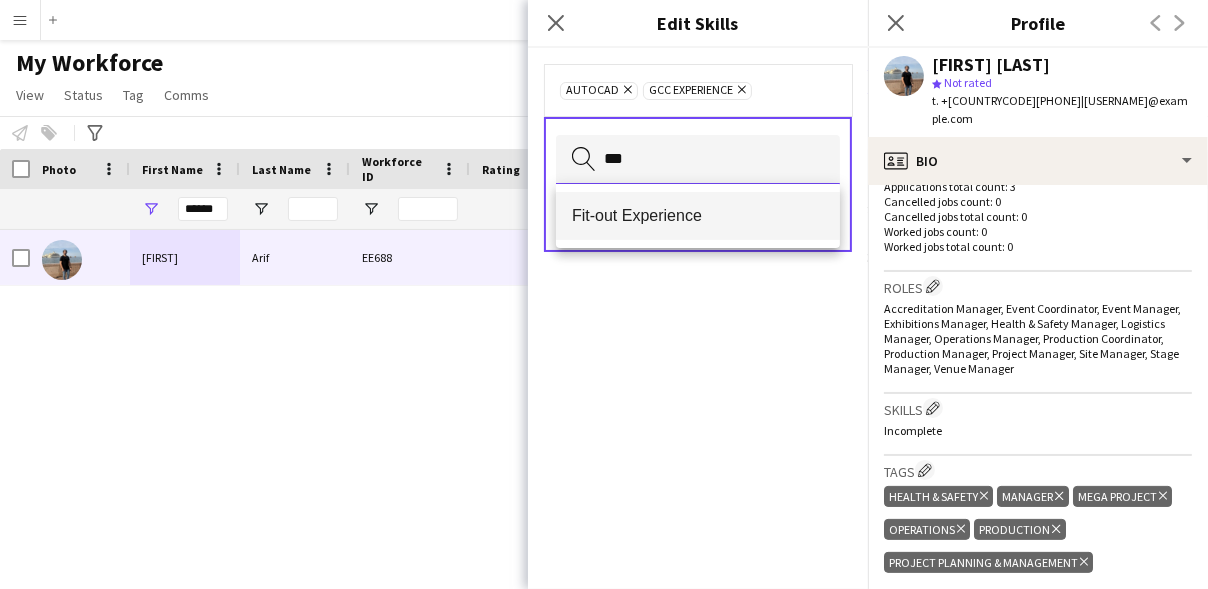 type on "***" 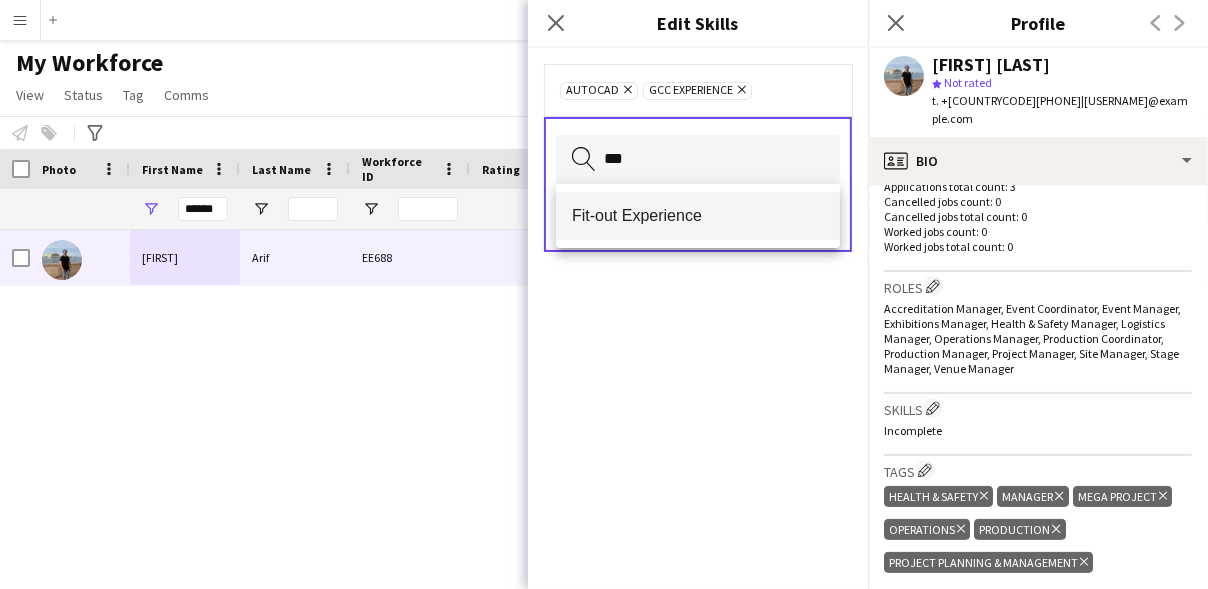 click on "Fit-out Experience" at bounding box center (698, 215) 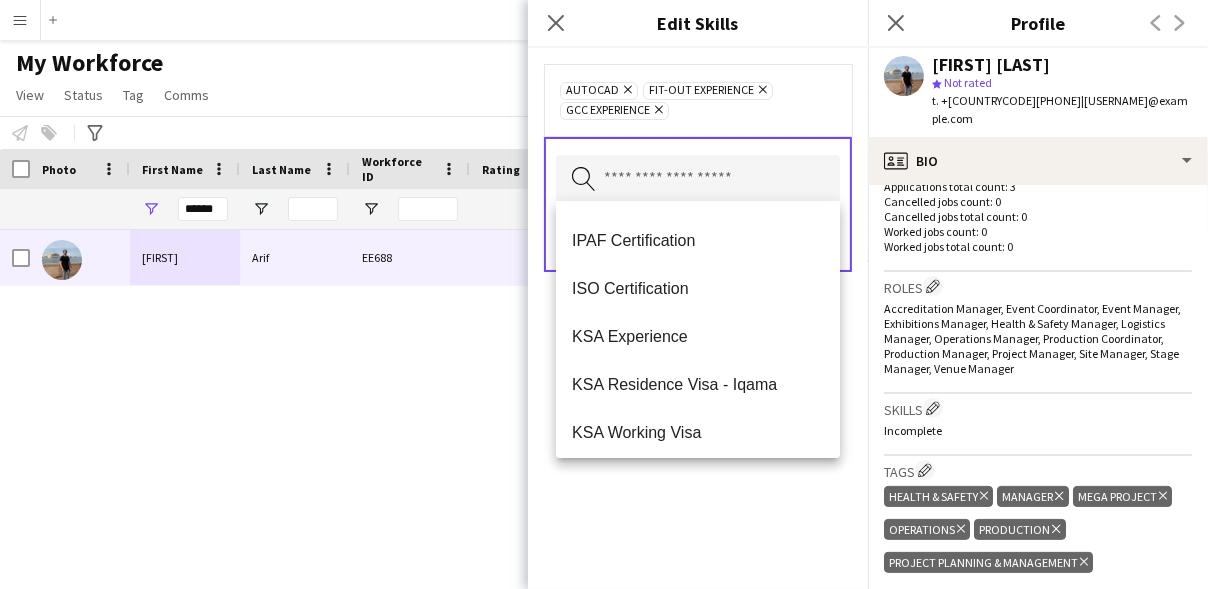 scroll, scrollTop: 669, scrollLeft: 0, axis: vertical 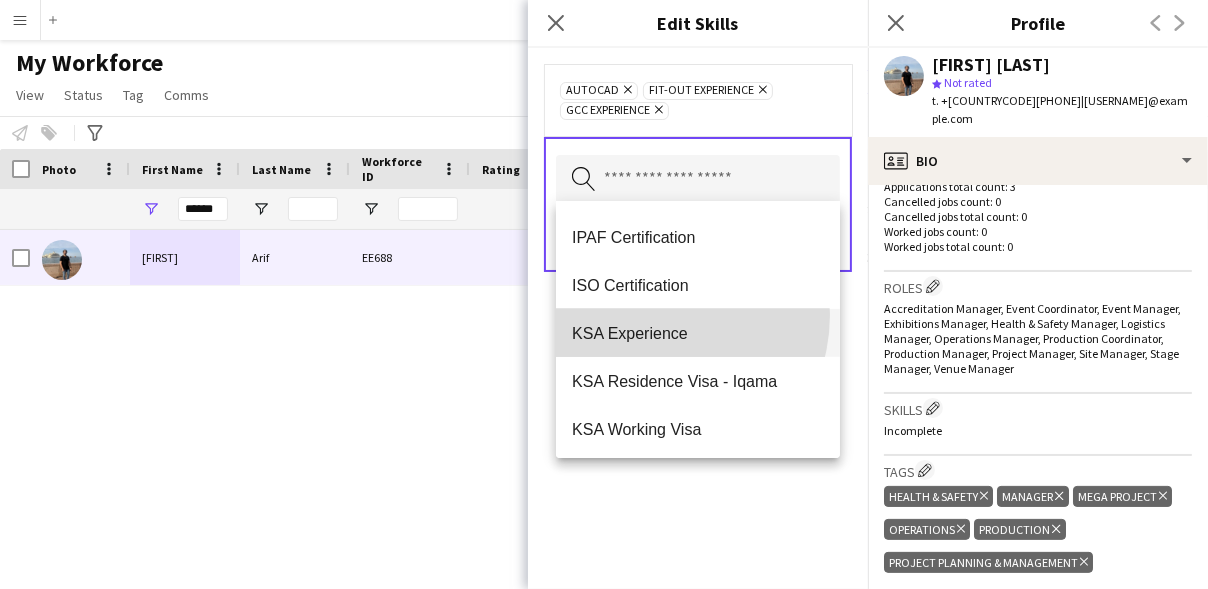 click on "KSA Experience" at bounding box center [698, 333] 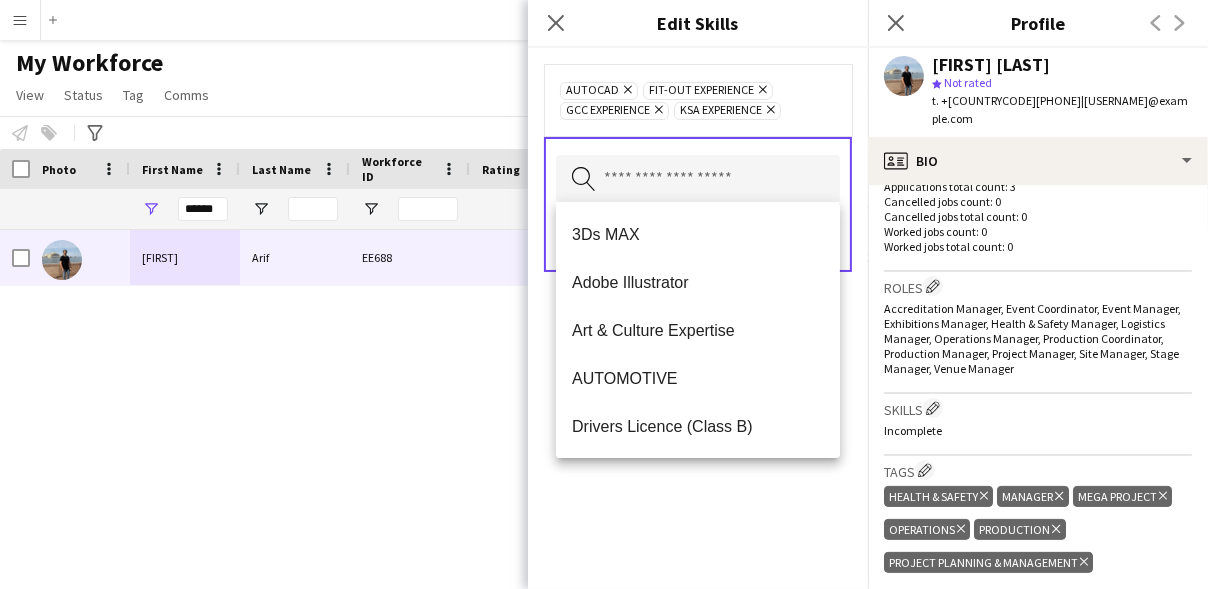 click at bounding box center [698, 180] 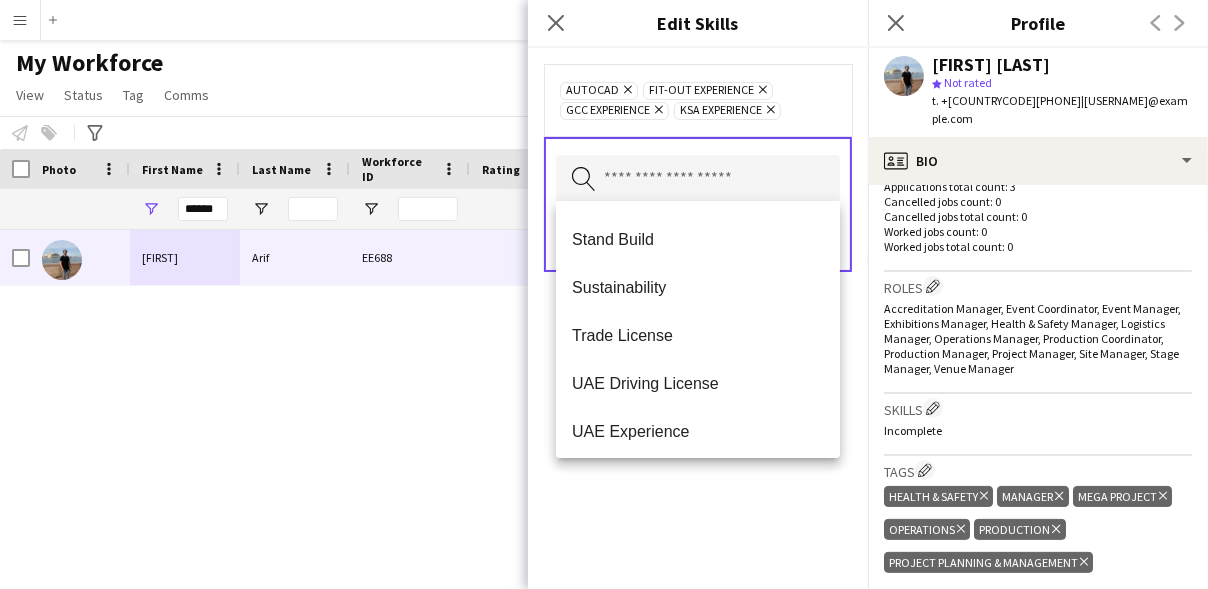 scroll, scrollTop: 1725, scrollLeft: 0, axis: vertical 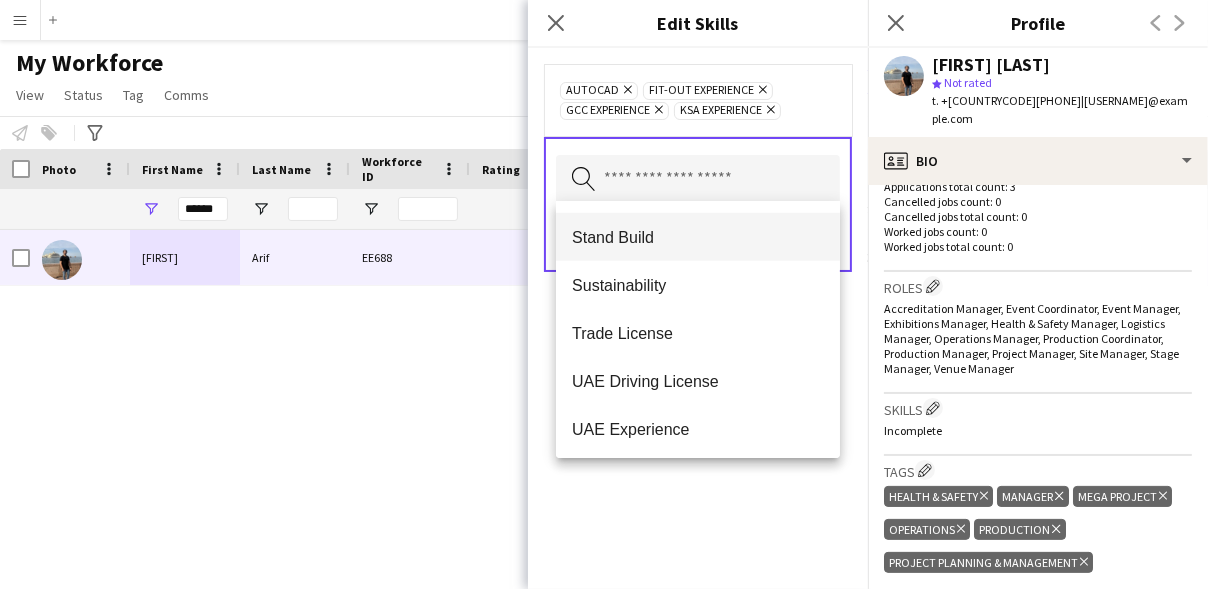 click on "Stand Build" at bounding box center [698, 237] 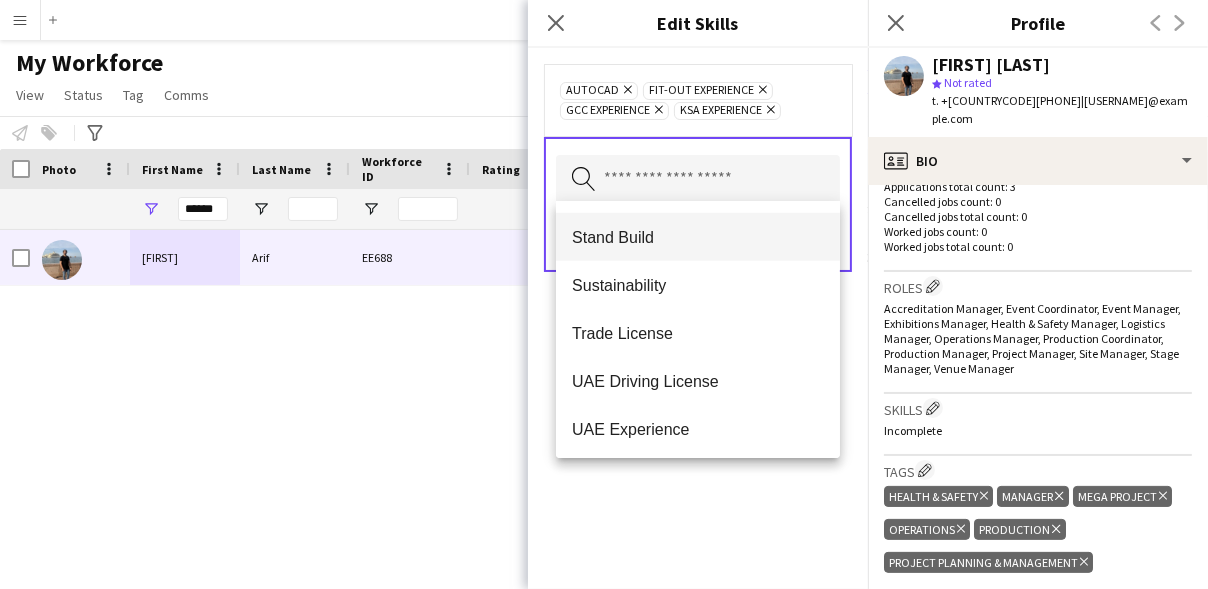 type 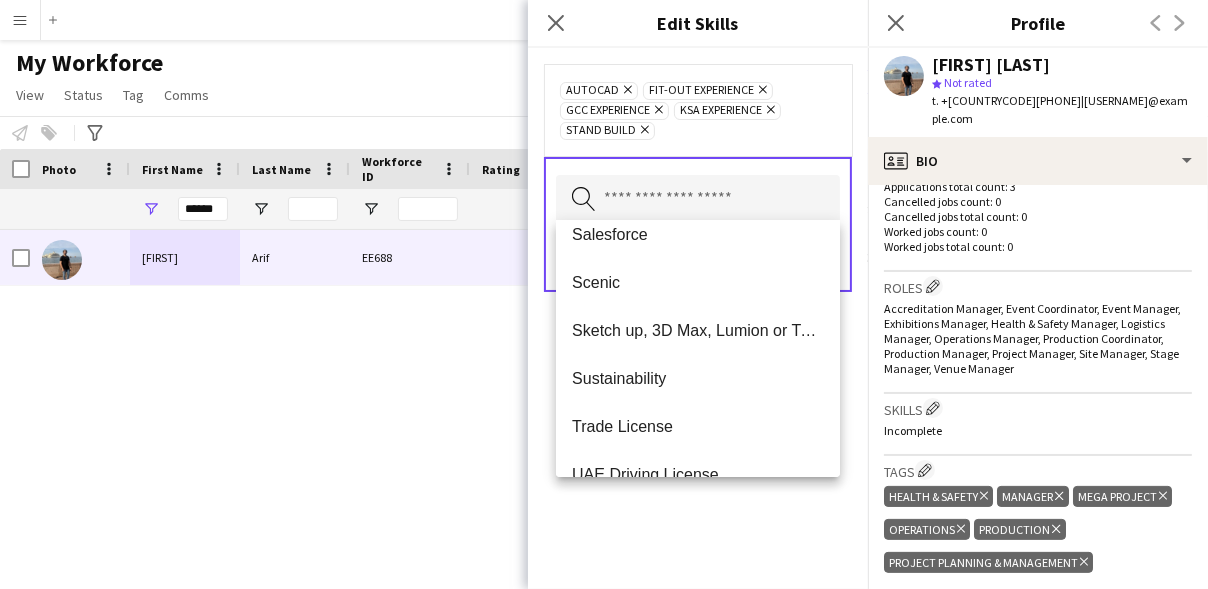 scroll, scrollTop: 1775, scrollLeft: 0, axis: vertical 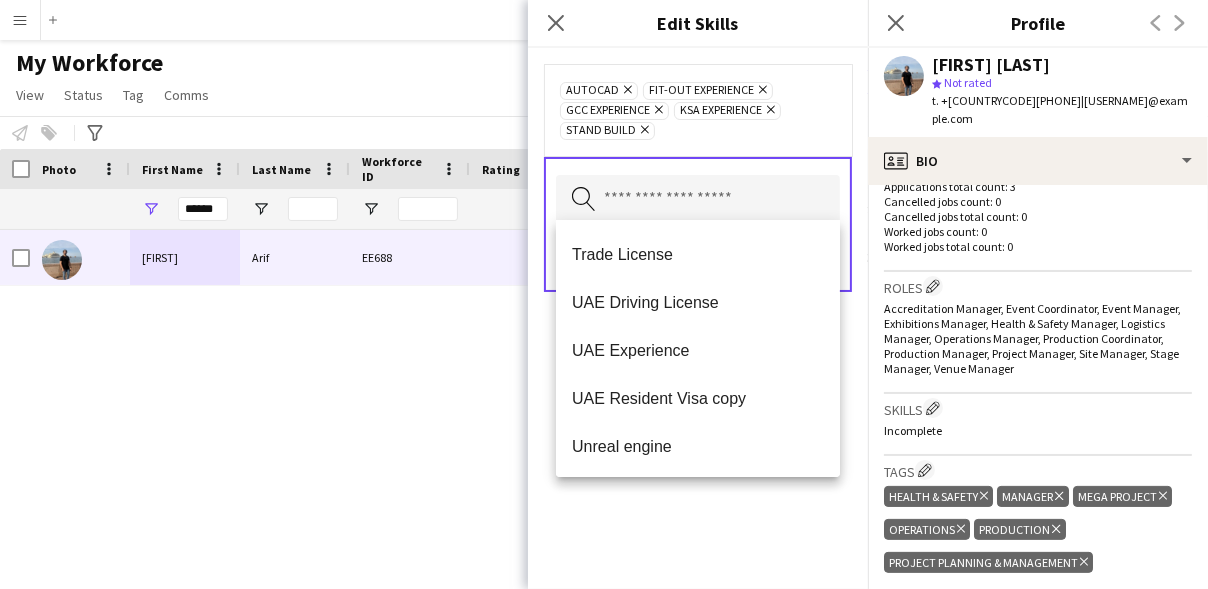 click on "Autocad
Remove
Fit-out Experience
Remove
GCC Experience
Remove
KSA Experience
Remove
Stand Build
Remove
Search by skill name
Save" 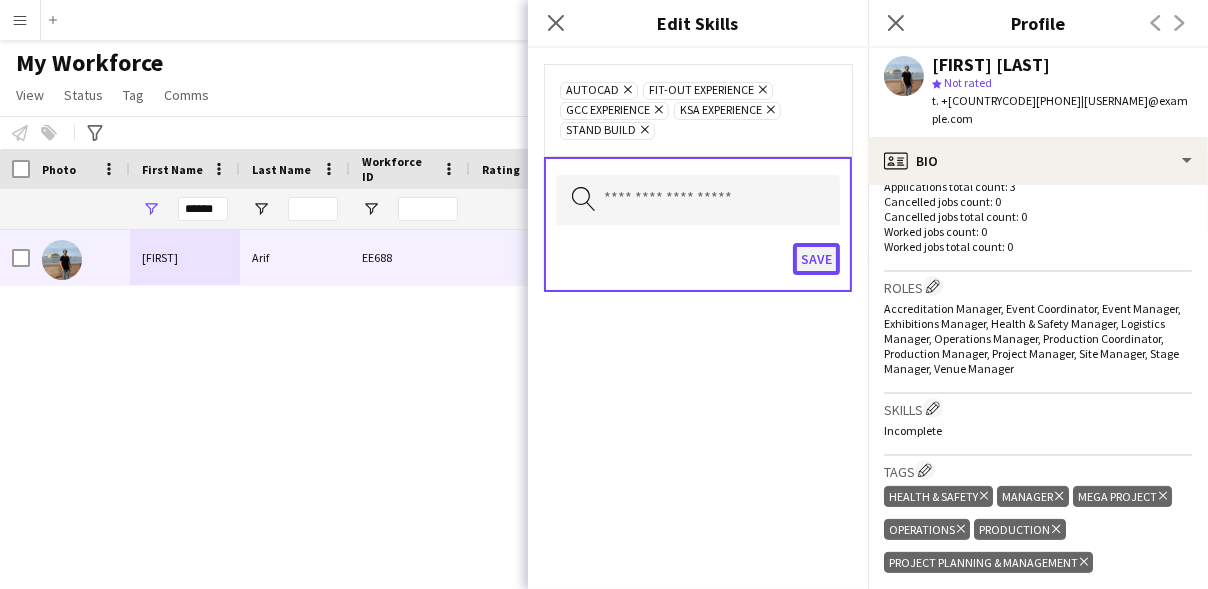 click on "Save" 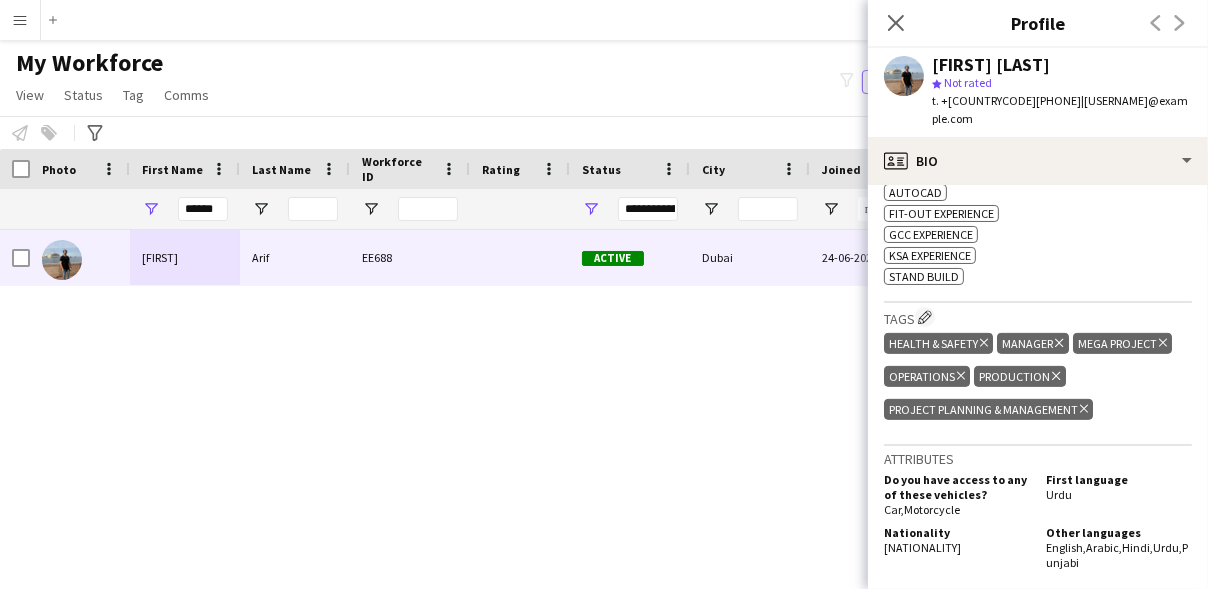 scroll, scrollTop: 913, scrollLeft: 0, axis: vertical 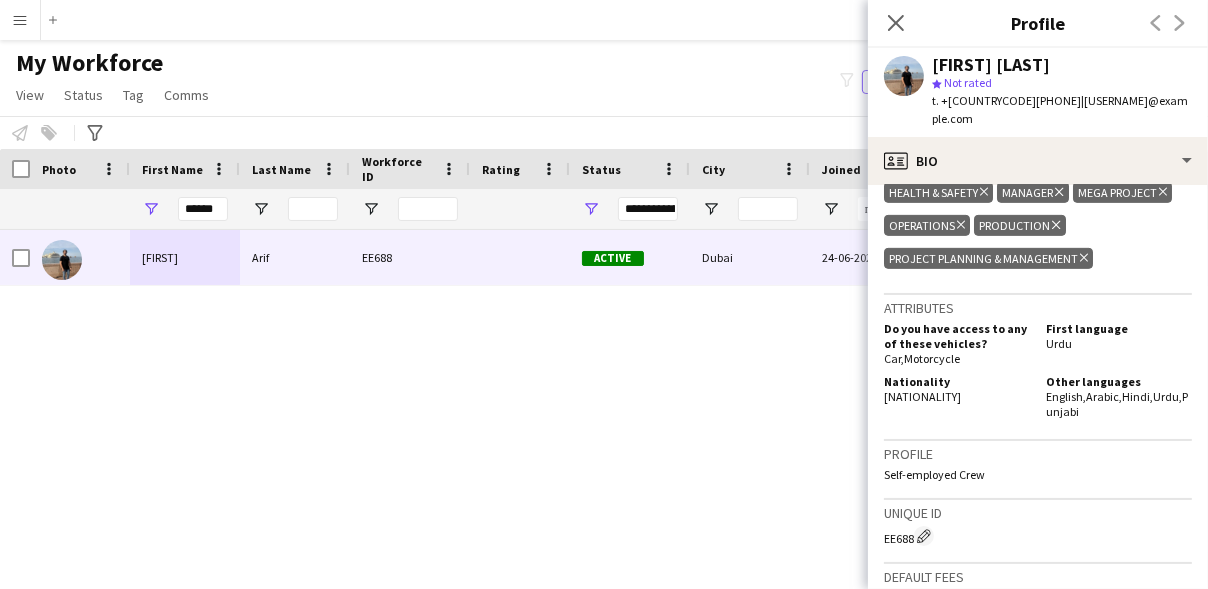click on "Do you have access to any of these vehicles?   Car ,  Motorcycle" 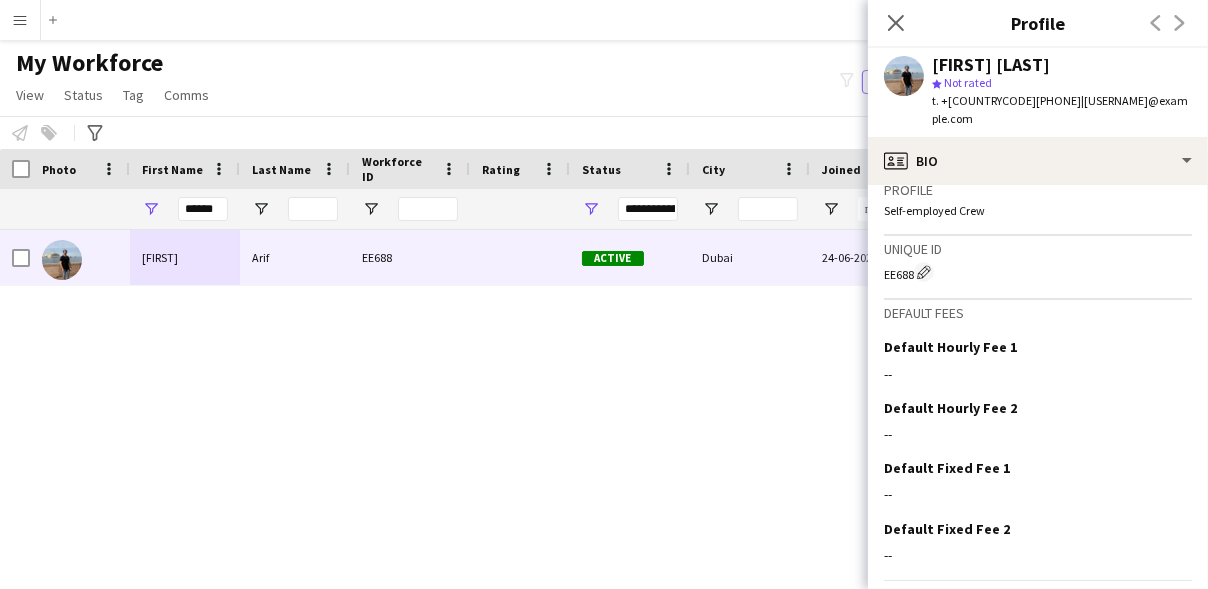 scroll, scrollTop: 1218, scrollLeft: 0, axis: vertical 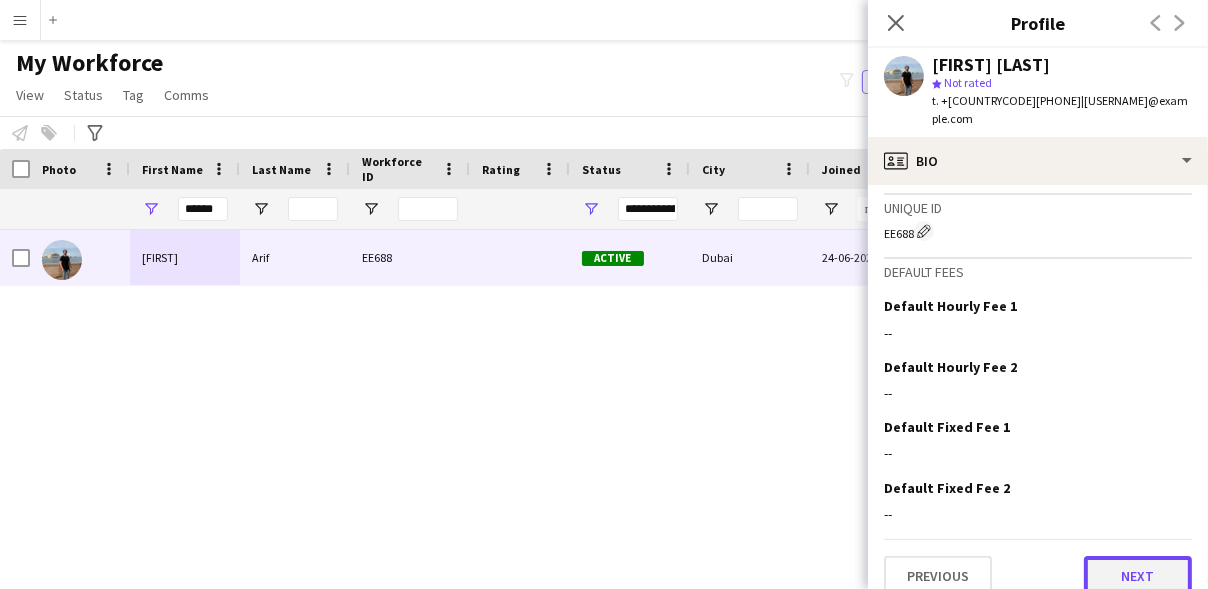 click on "Next" 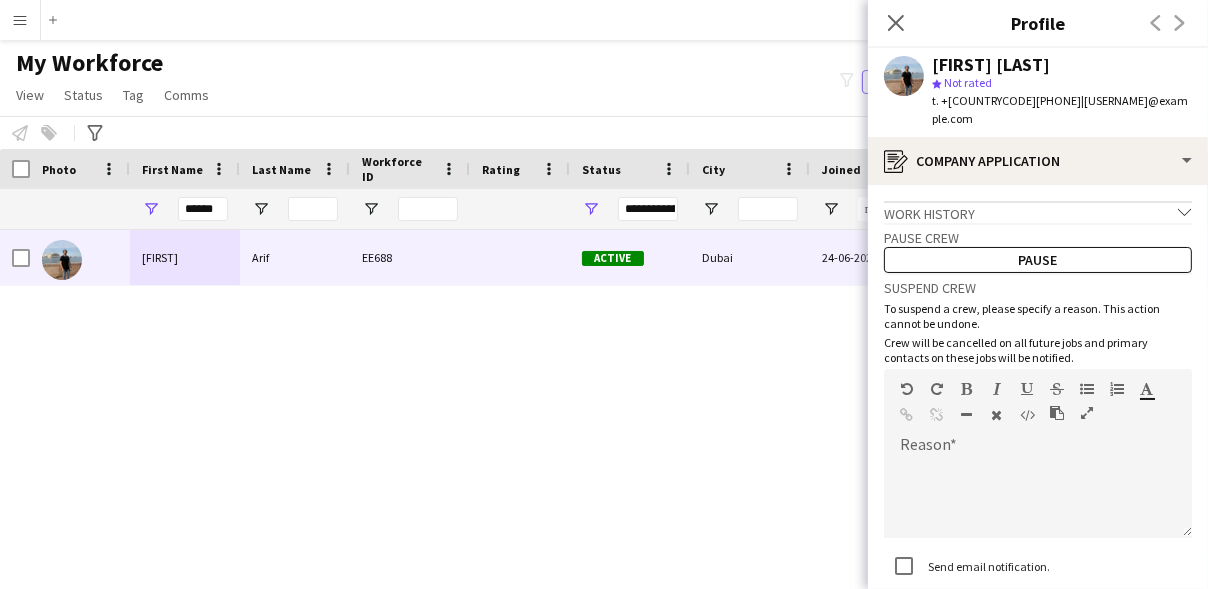 scroll, scrollTop: 127, scrollLeft: 0, axis: vertical 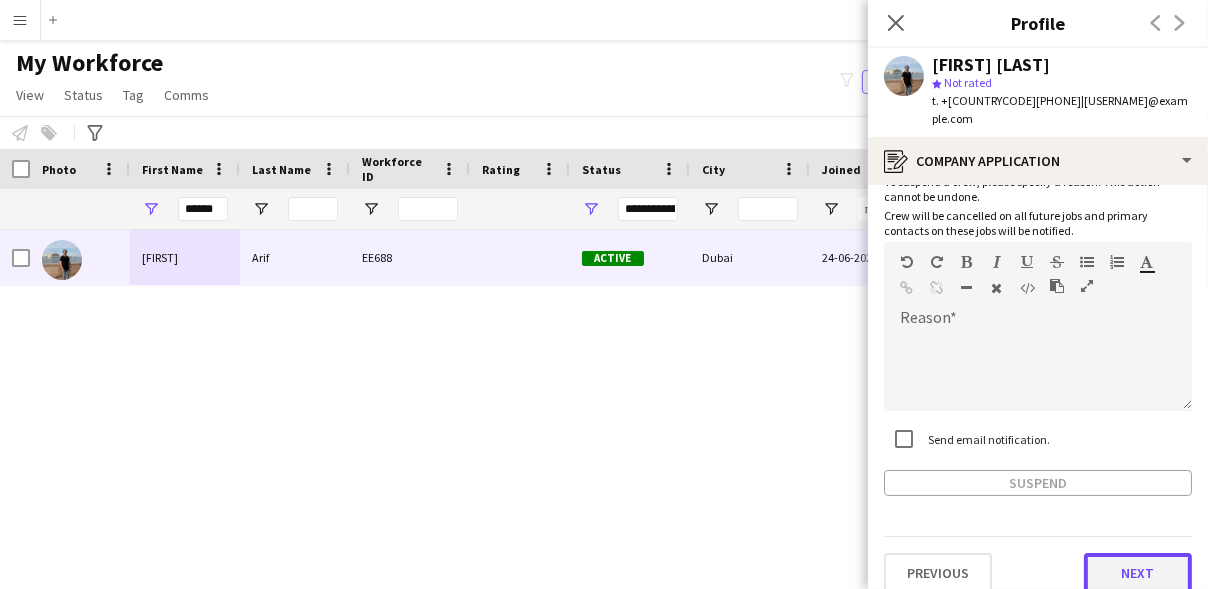 click on "Next" 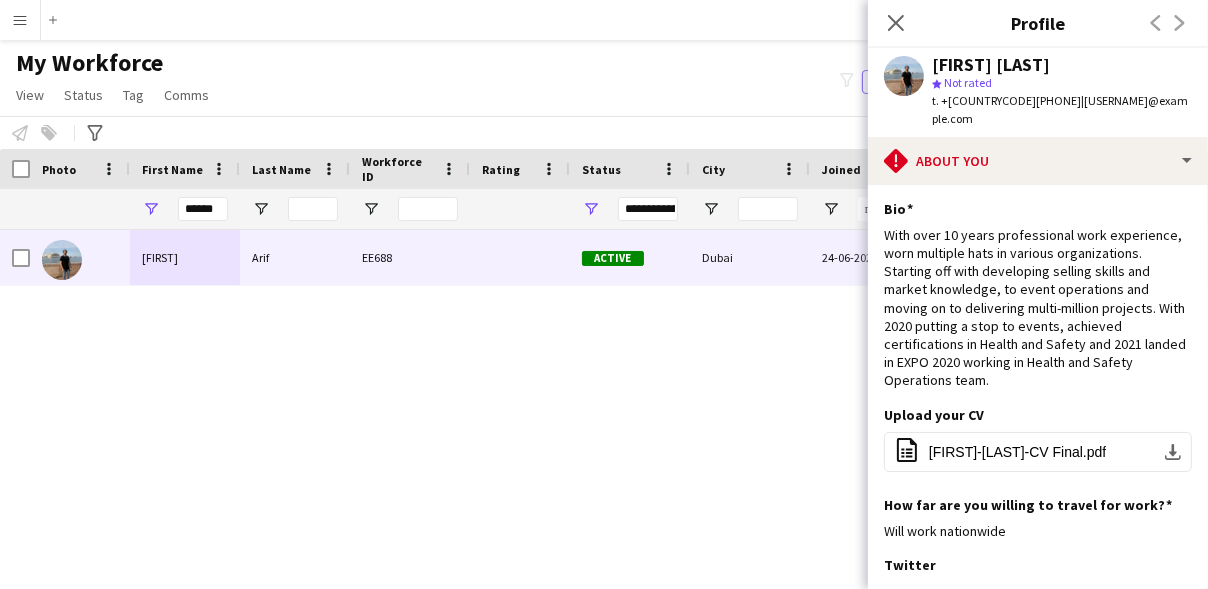 scroll, scrollTop: 386, scrollLeft: 0, axis: vertical 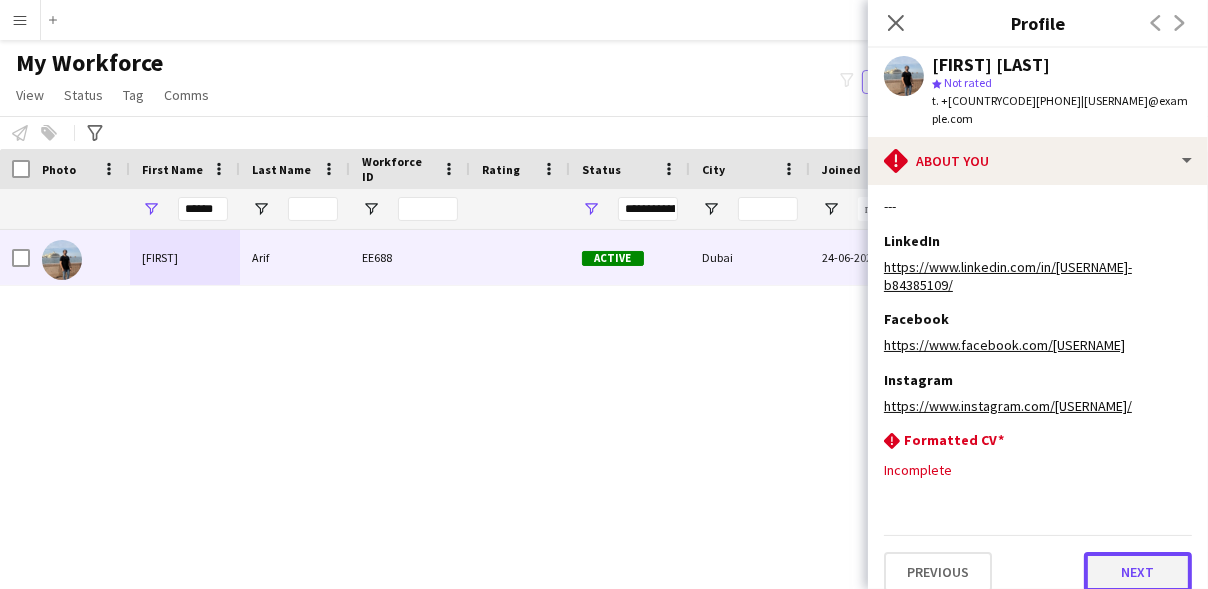click on "Next" 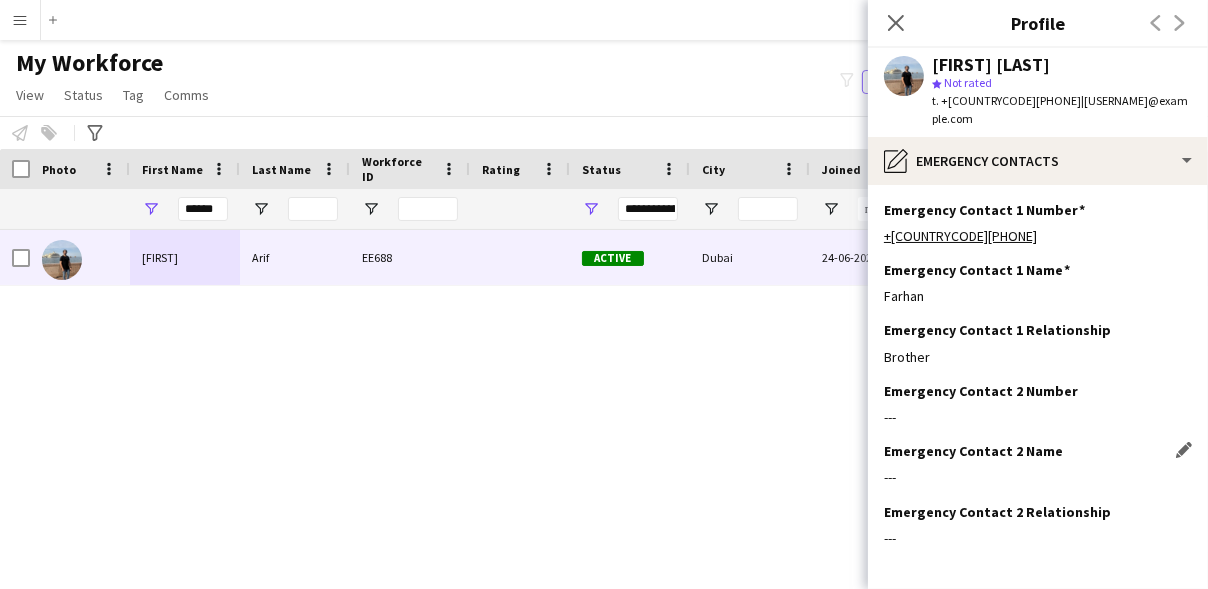 scroll, scrollTop: 67, scrollLeft: 0, axis: vertical 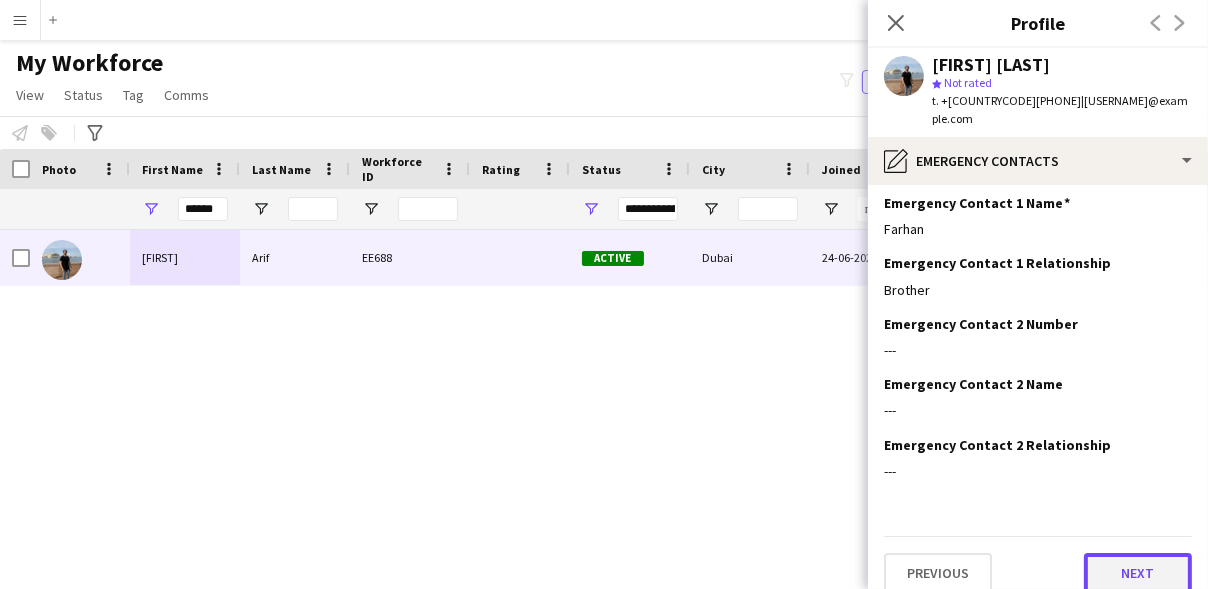 click on "Next" 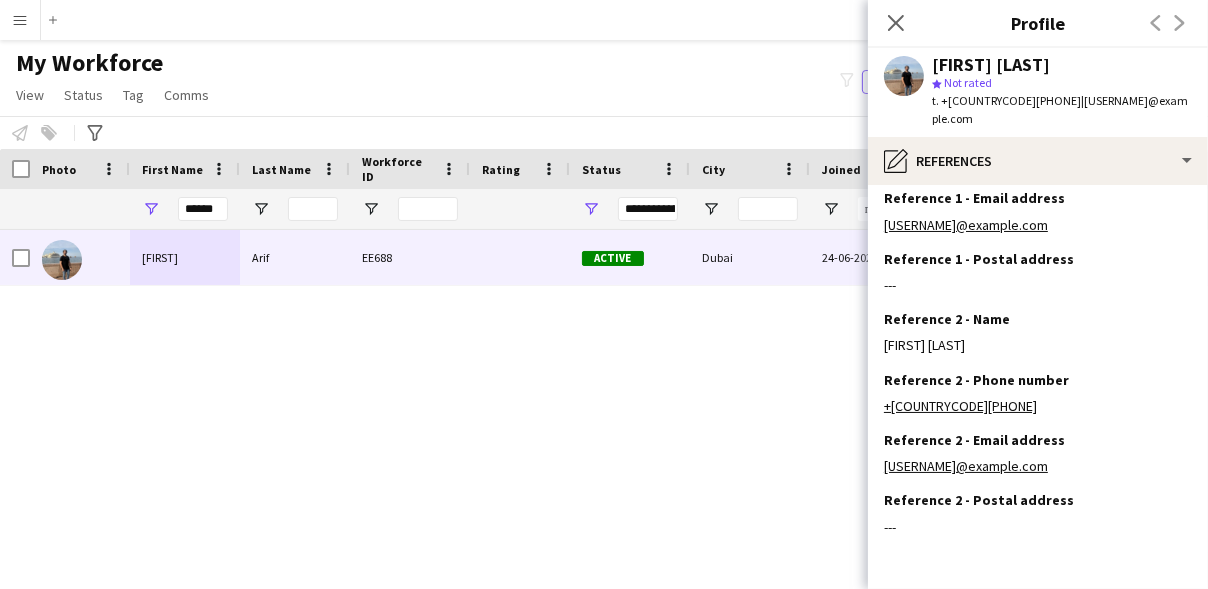 scroll, scrollTop: 188, scrollLeft: 0, axis: vertical 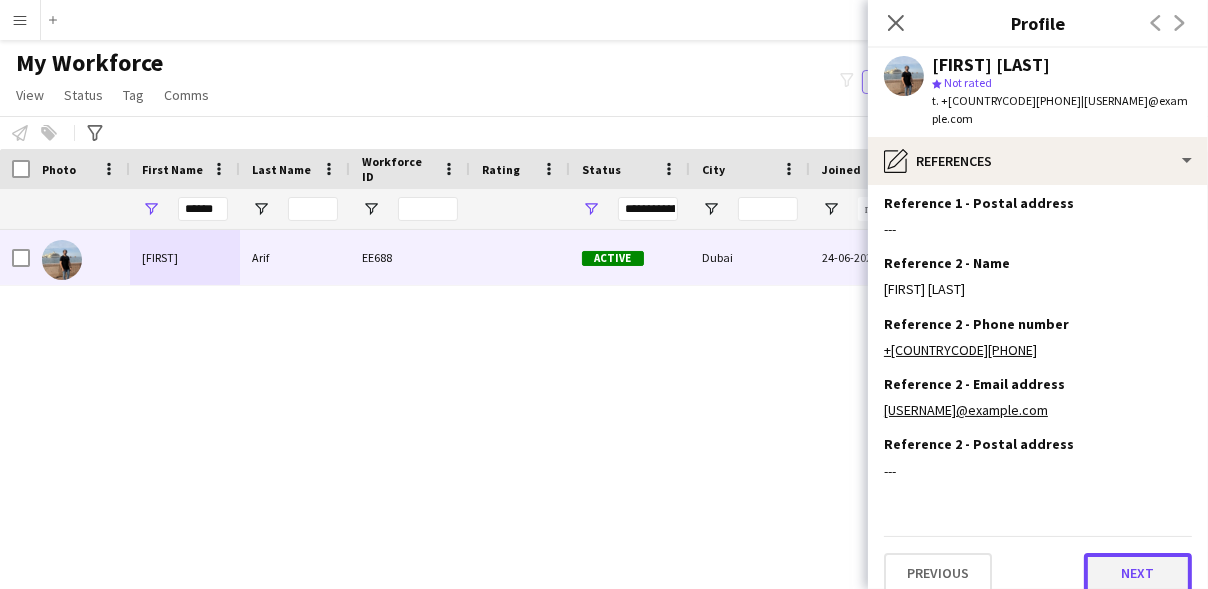 click on "Next" 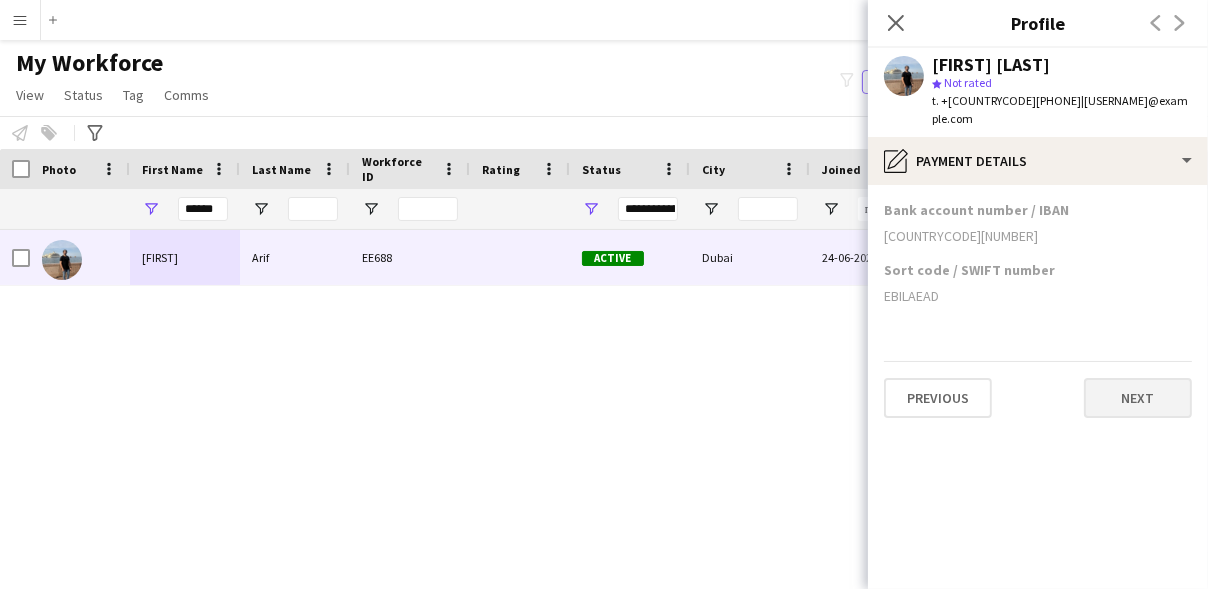 scroll, scrollTop: 0, scrollLeft: 0, axis: both 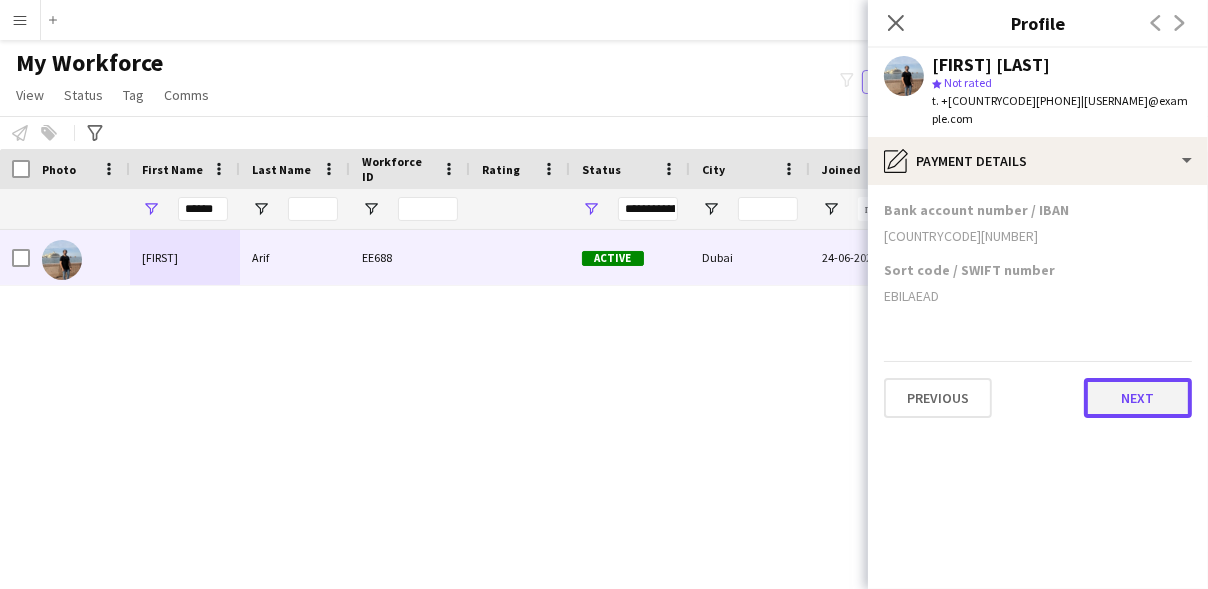 click on "Next" 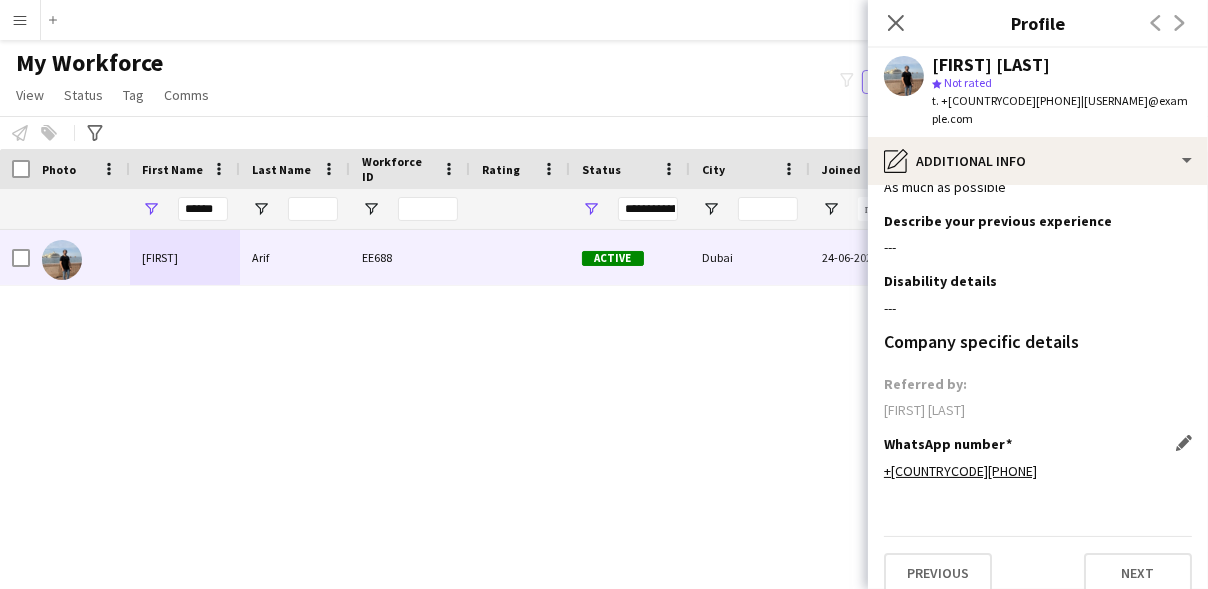 scroll, scrollTop: 0, scrollLeft: 0, axis: both 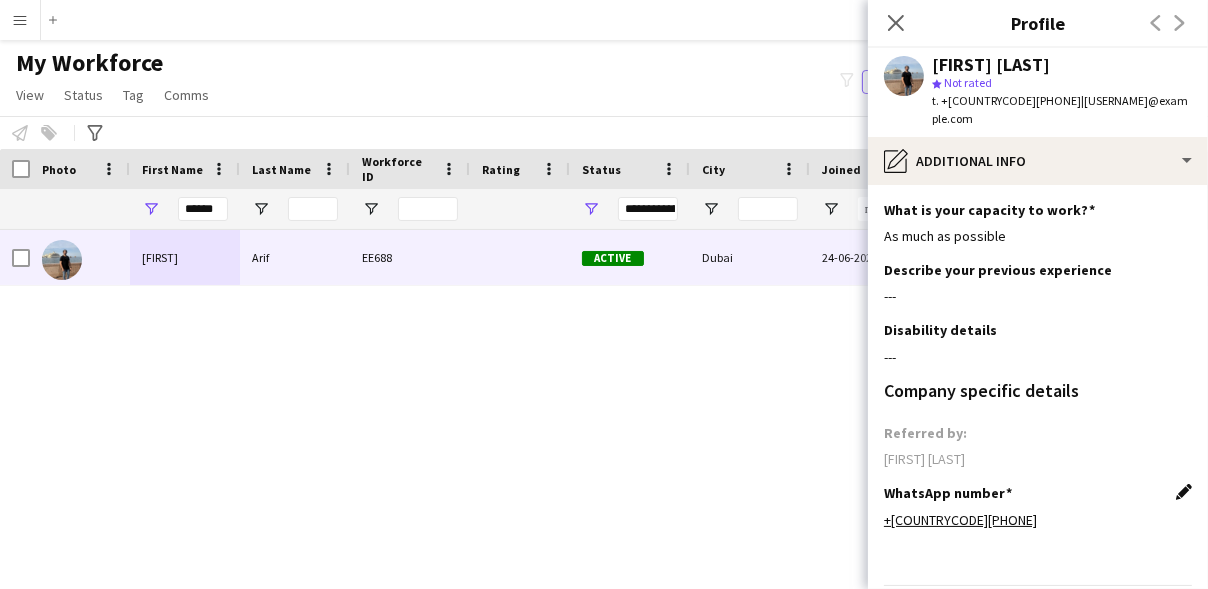 drag, startPoint x: 1094, startPoint y: 442, endPoint x: 1170, endPoint y: 470, distance: 80.99383 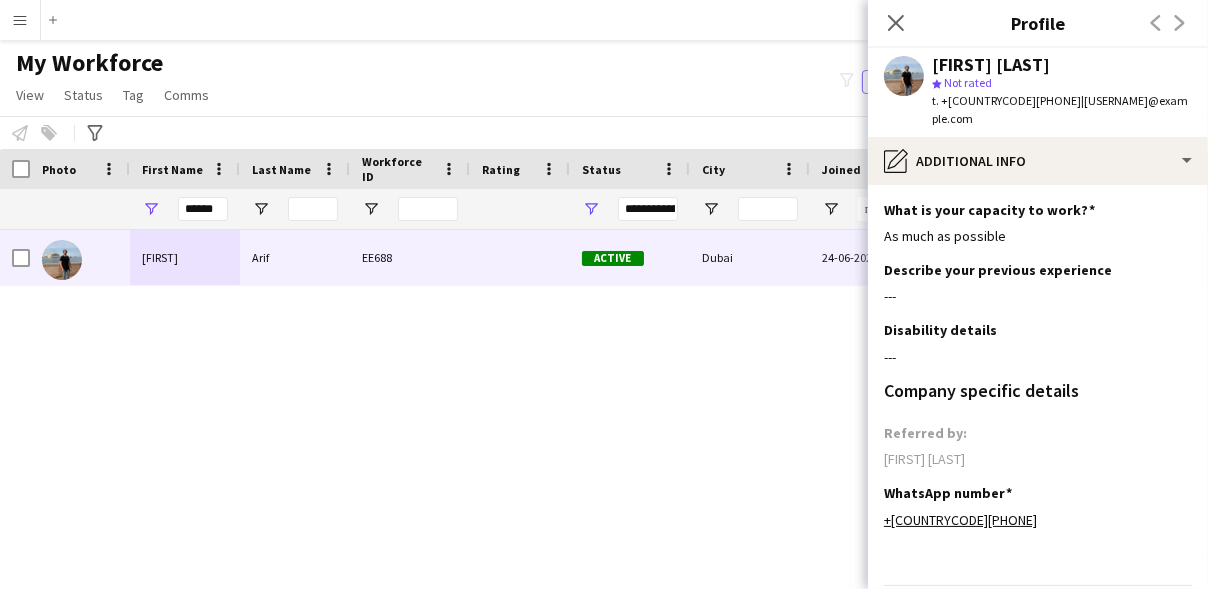 scroll, scrollTop: 49, scrollLeft: 0, axis: vertical 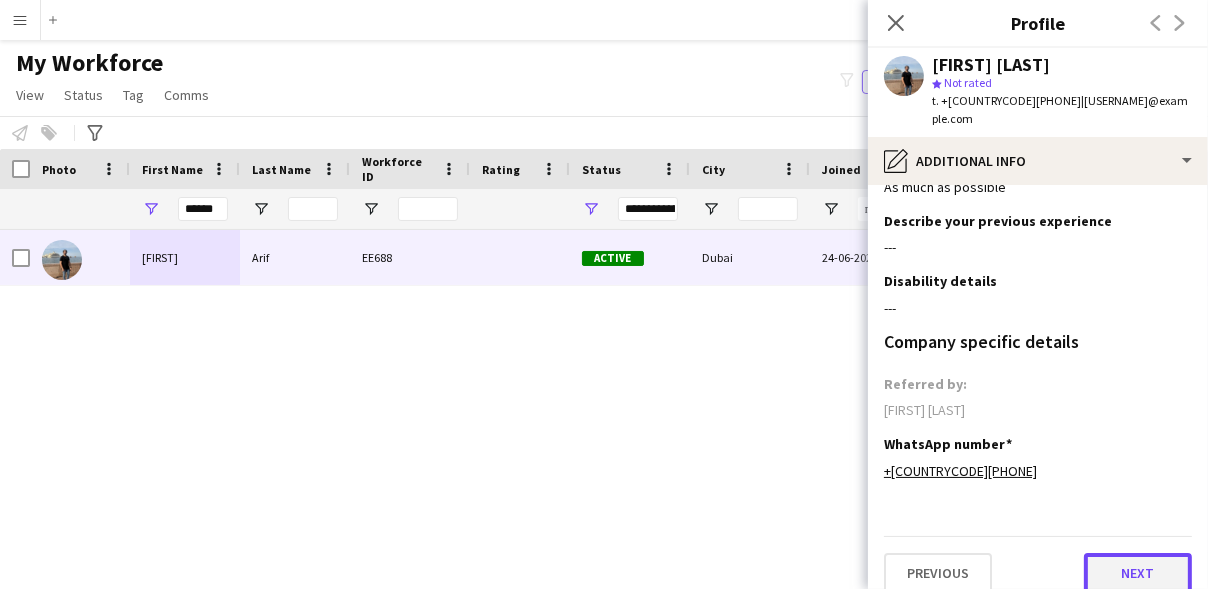 click on "Next" 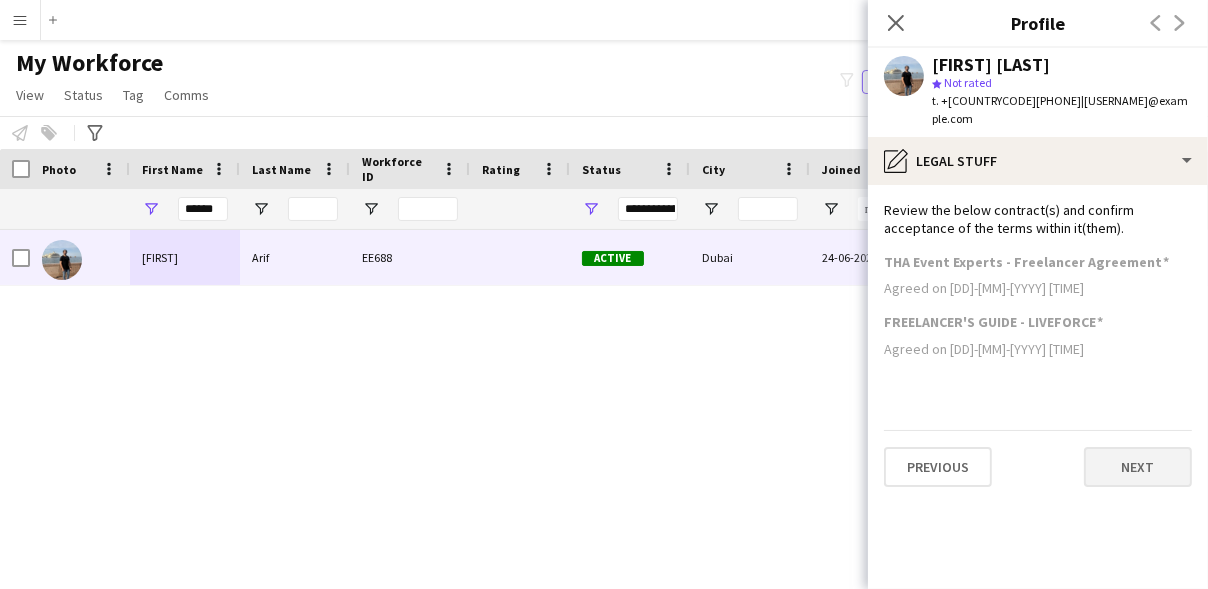 scroll, scrollTop: 0, scrollLeft: 0, axis: both 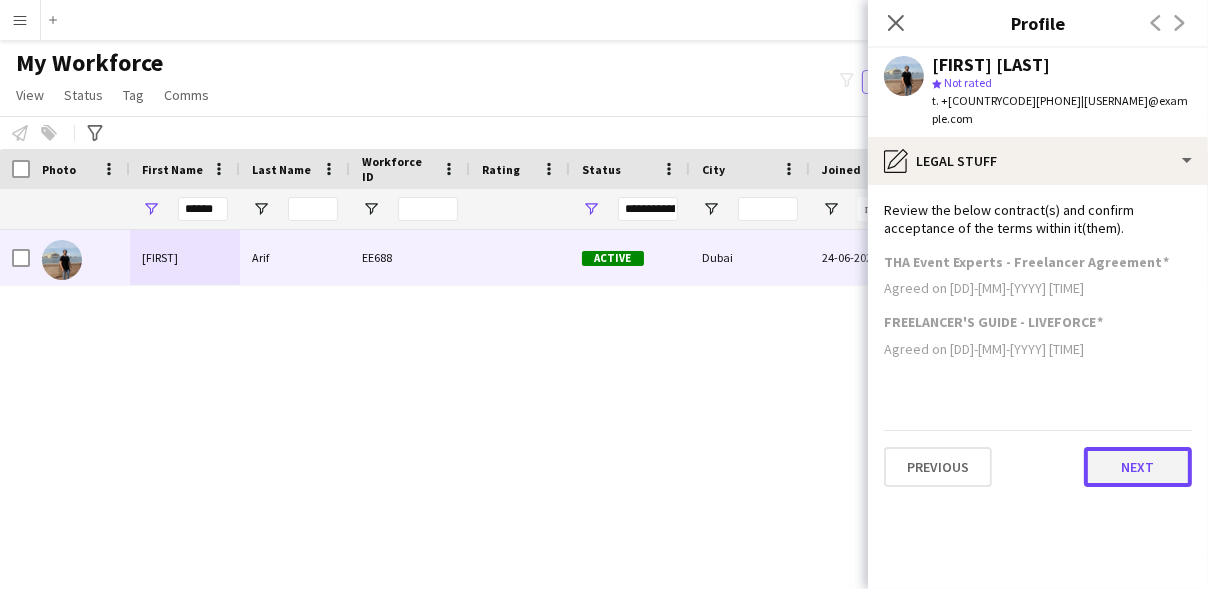 click on "Next" 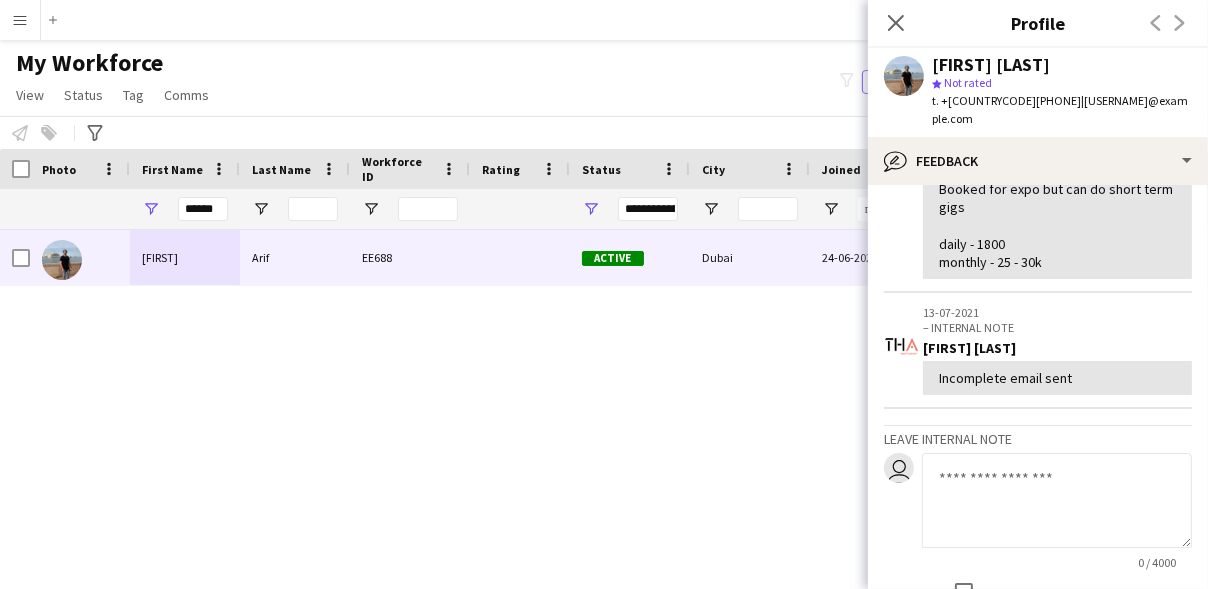 scroll, scrollTop: 357, scrollLeft: 0, axis: vertical 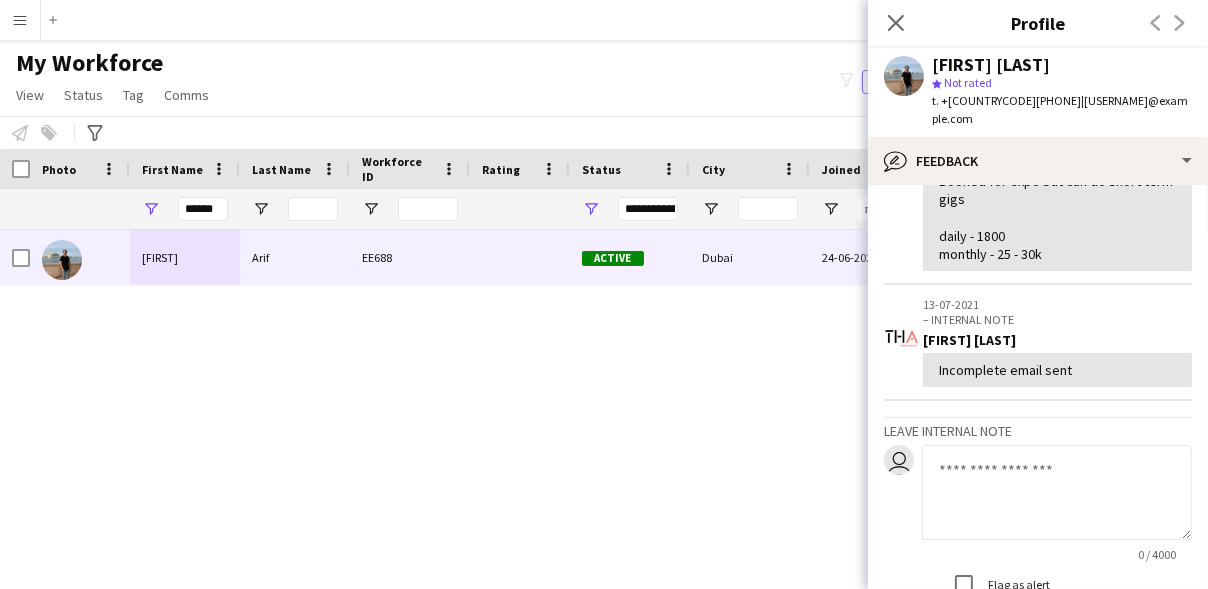 click 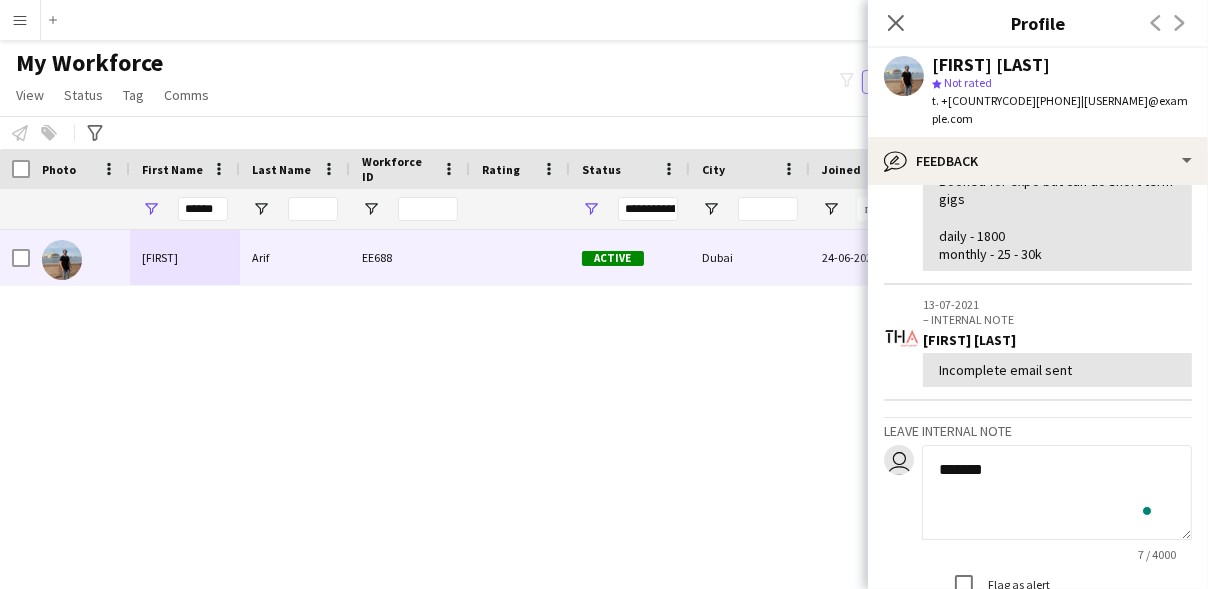 scroll, scrollTop: 357, scrollLeft: 0, axis: vertical 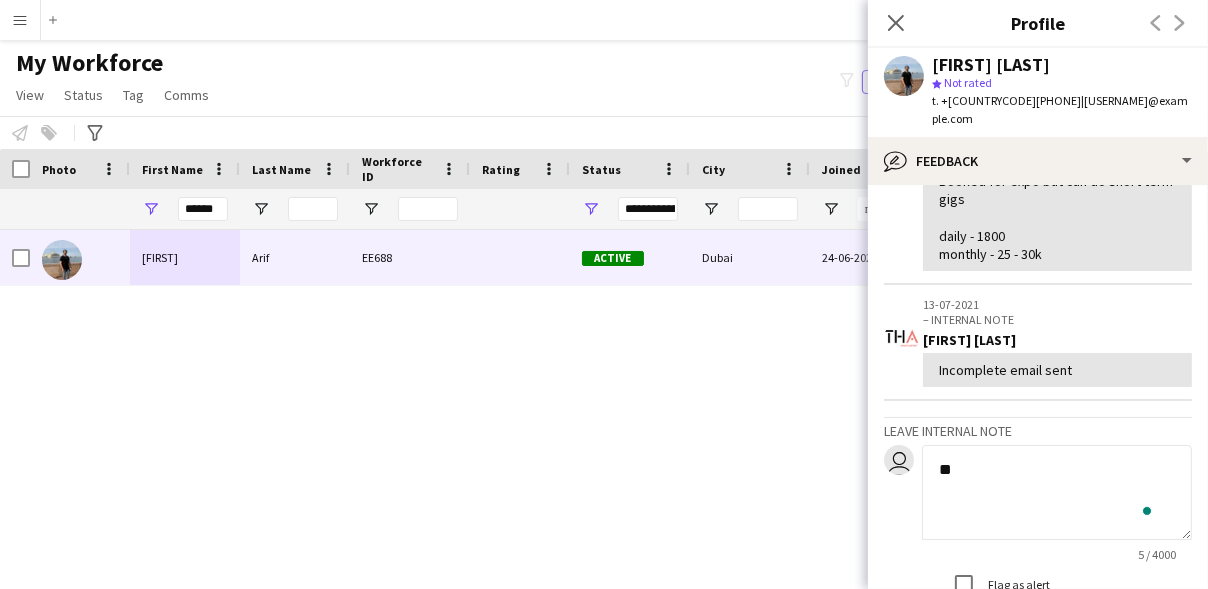 type on "*" 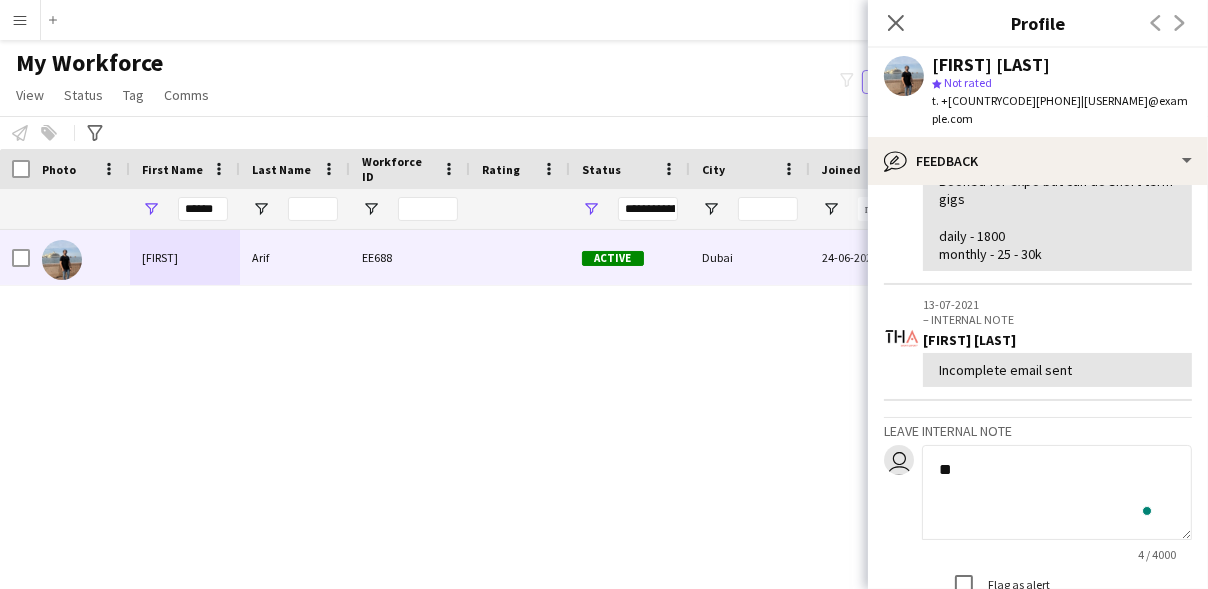 type on "*" 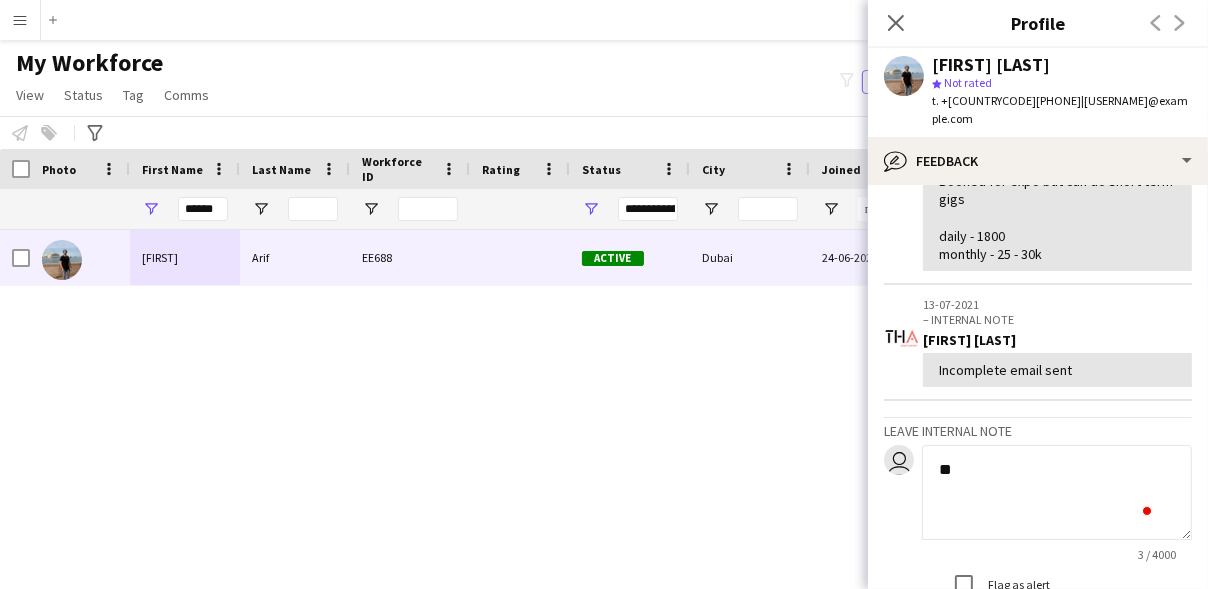 type on "*" 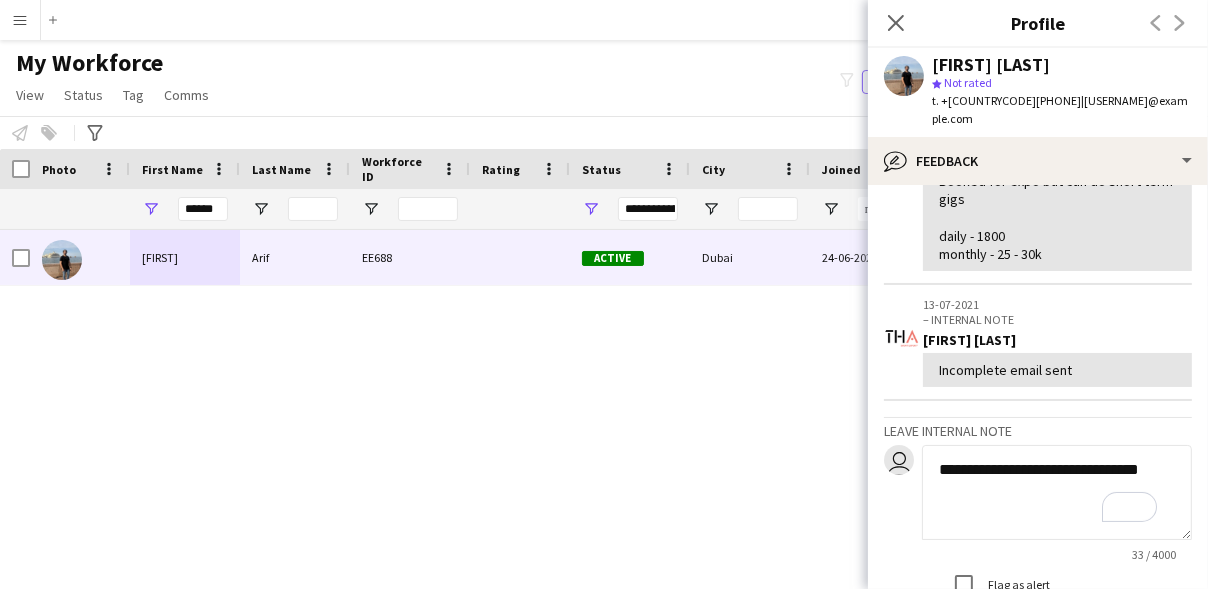 scroll, scrollTop: 518, scrollLeft: 0, axis: vertical 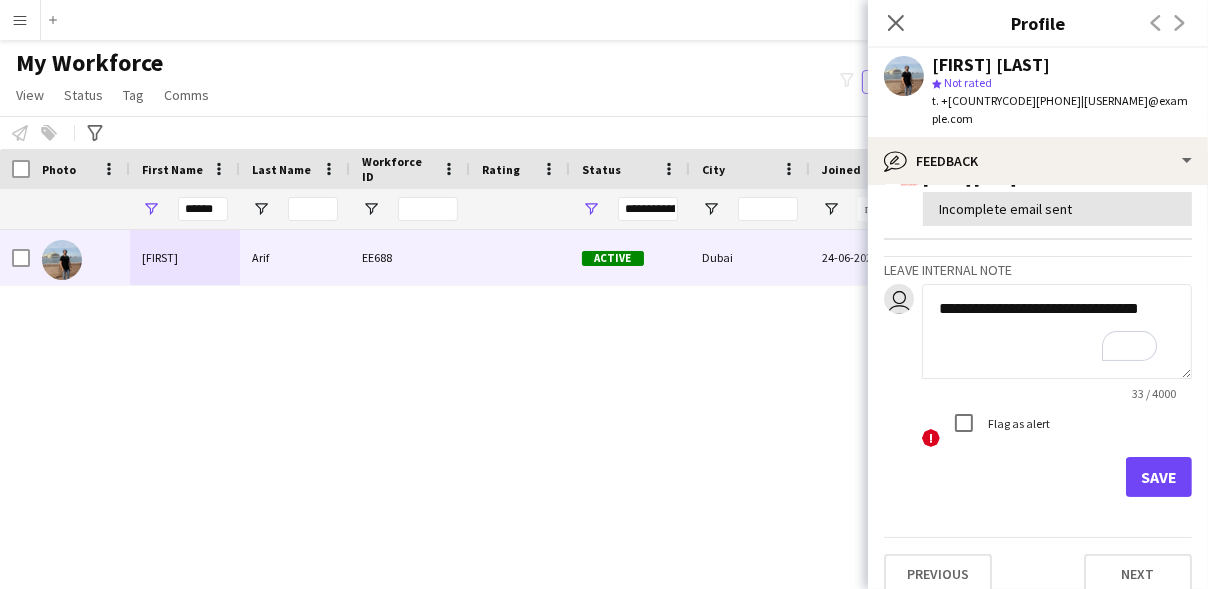 type on "**********" 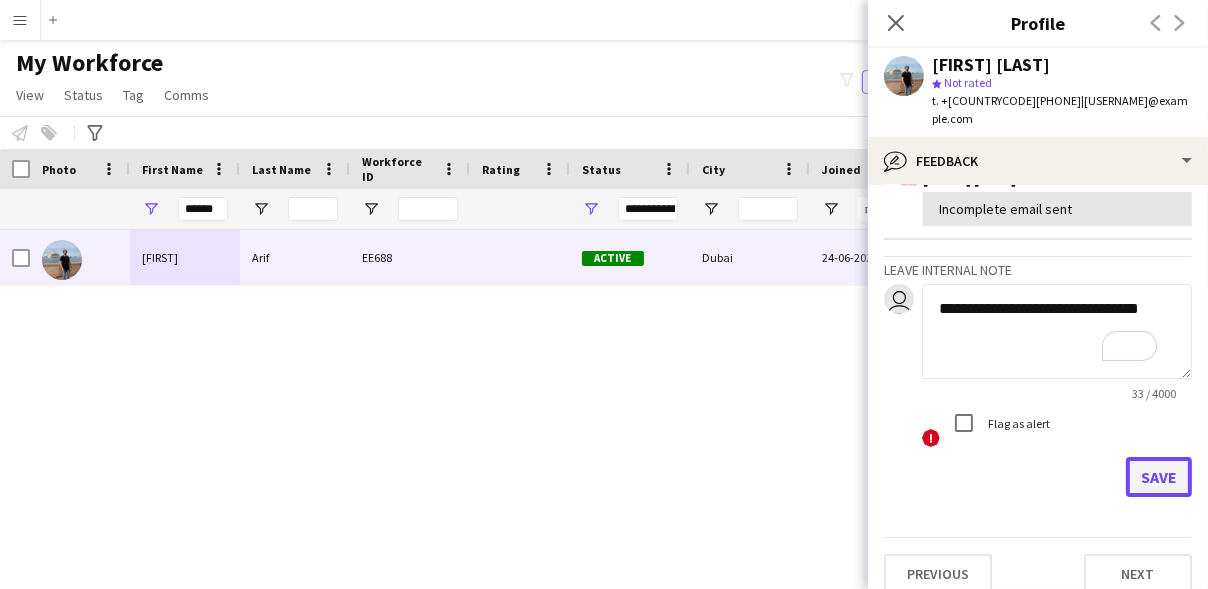 click on "Save" 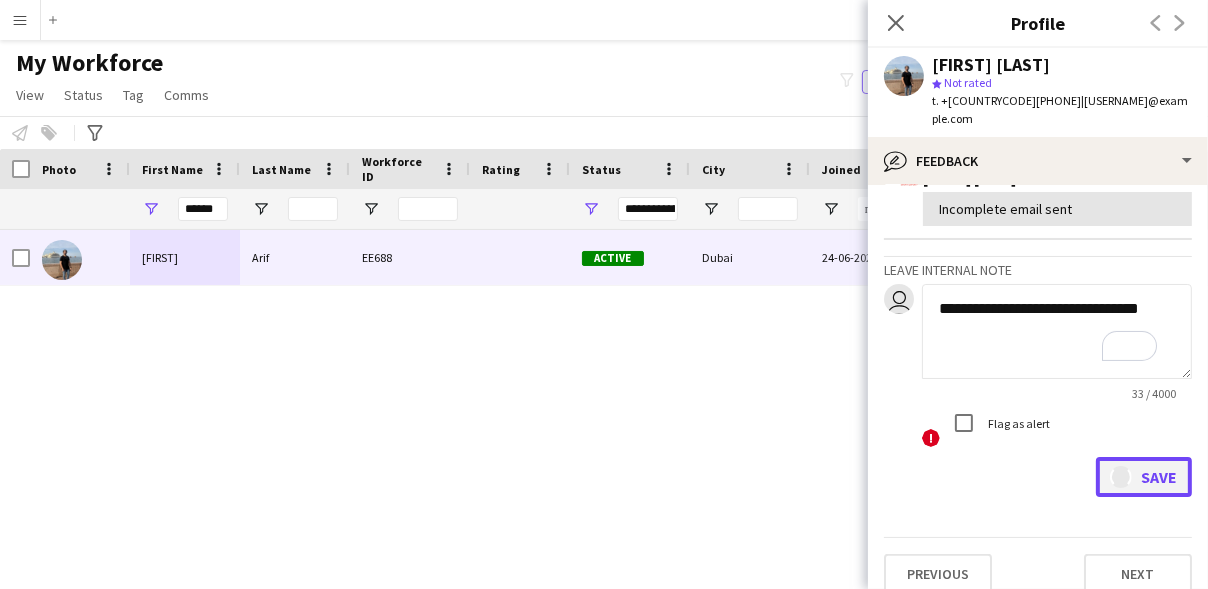 type 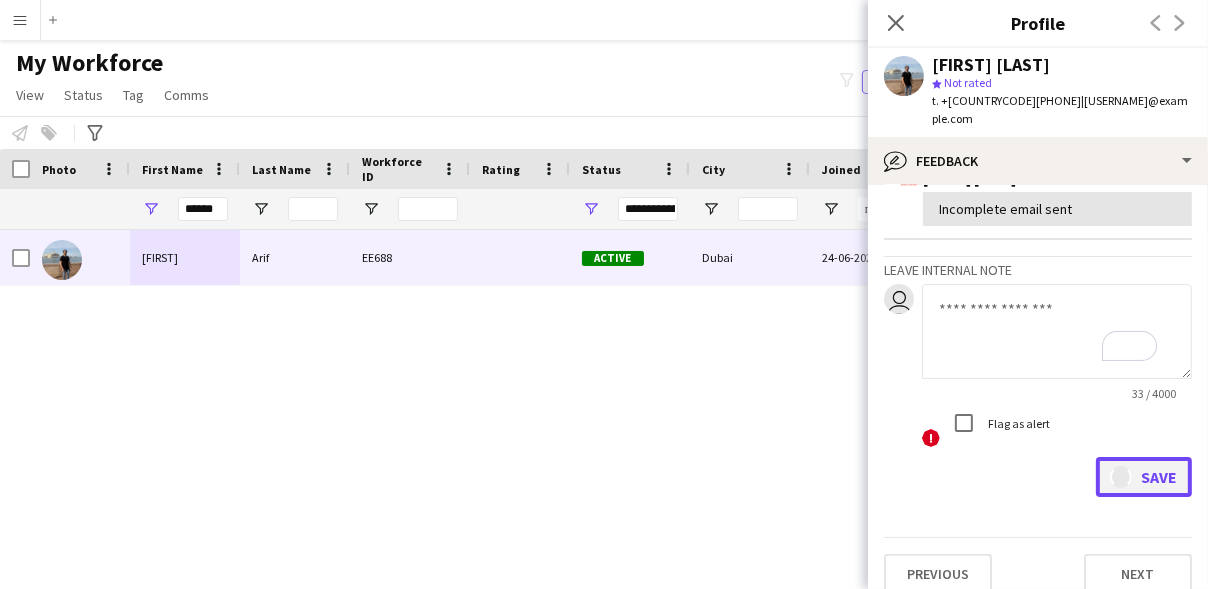 scroll, scrollTop: 148, scrollLeft: 0, axis: vertical 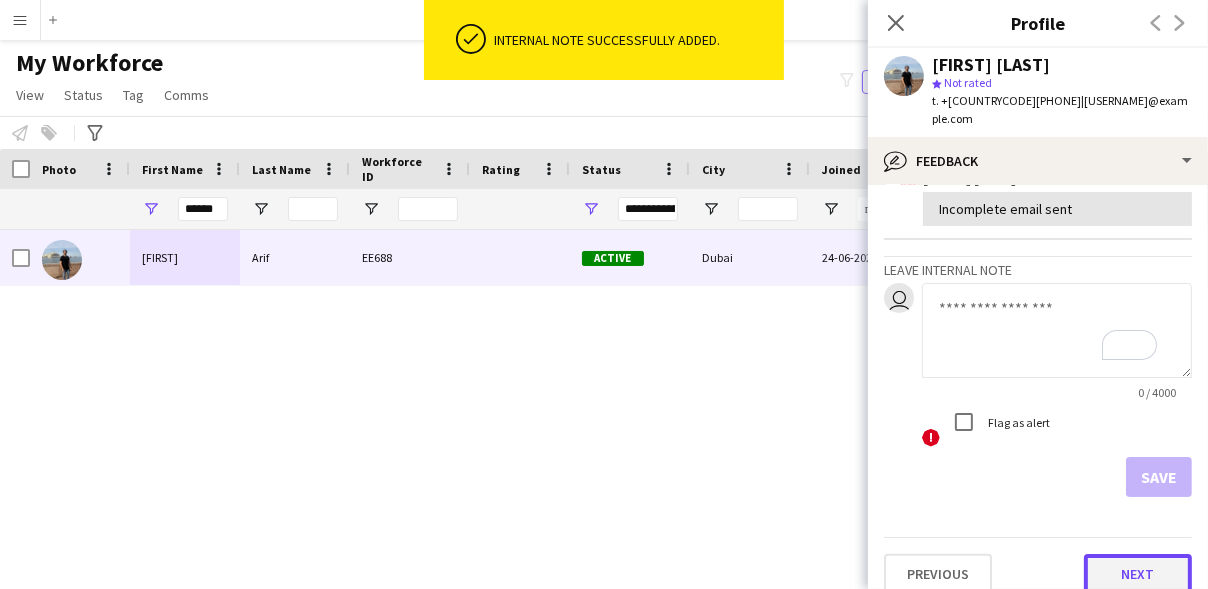 click on "Next" 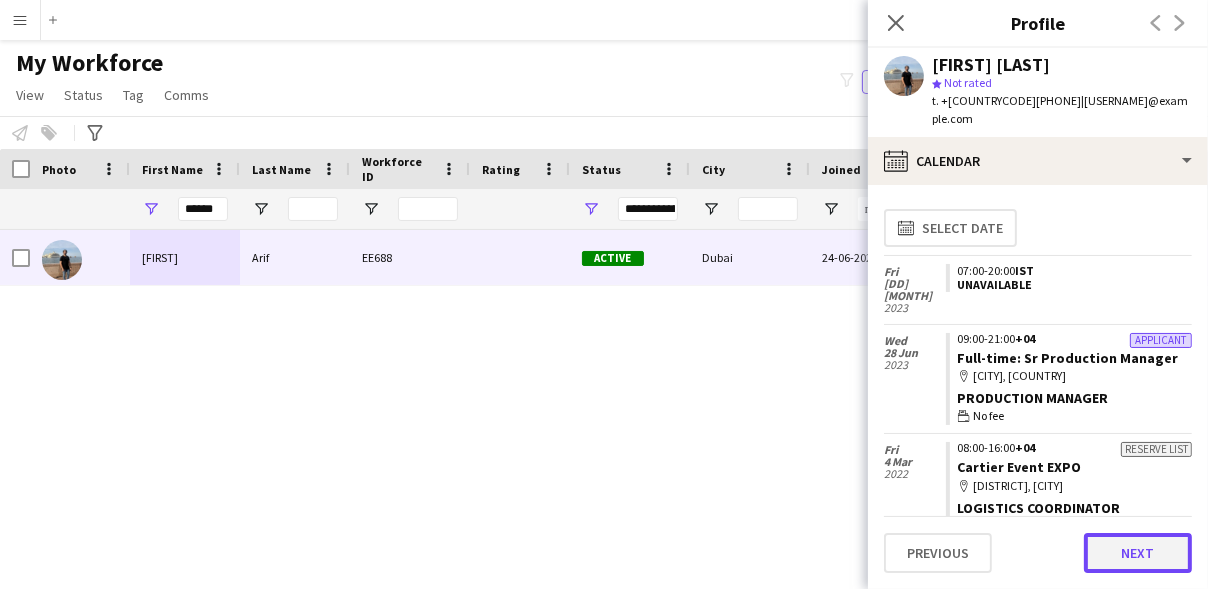 click on "Next" 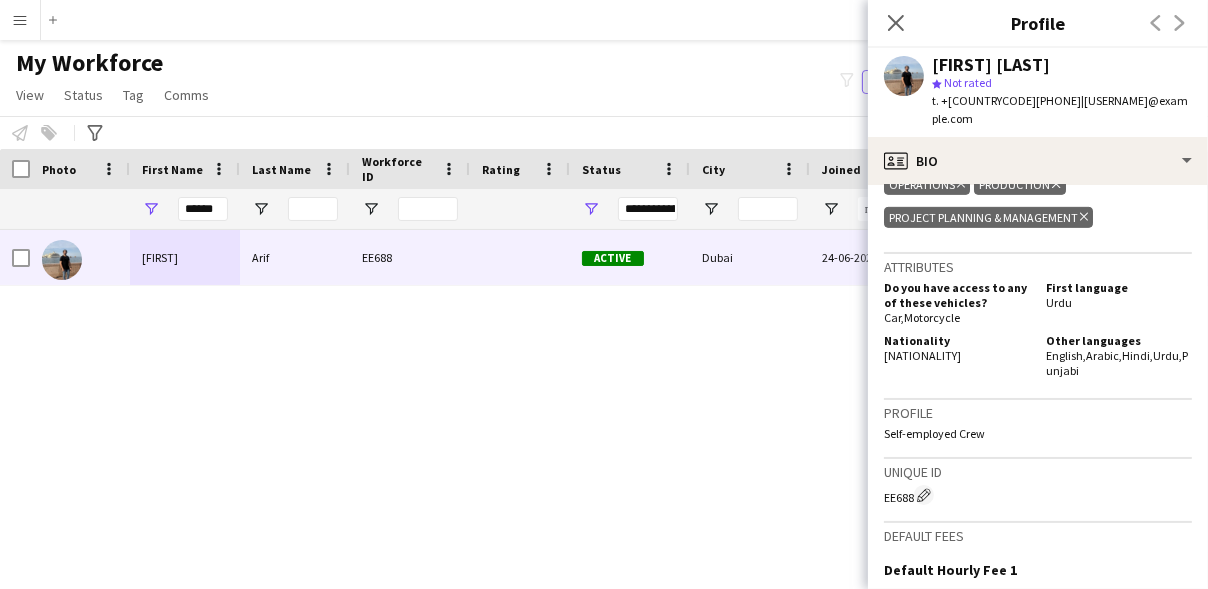 scroll, scrollTop: 1218, scrollLeft: 0, axis: vertical 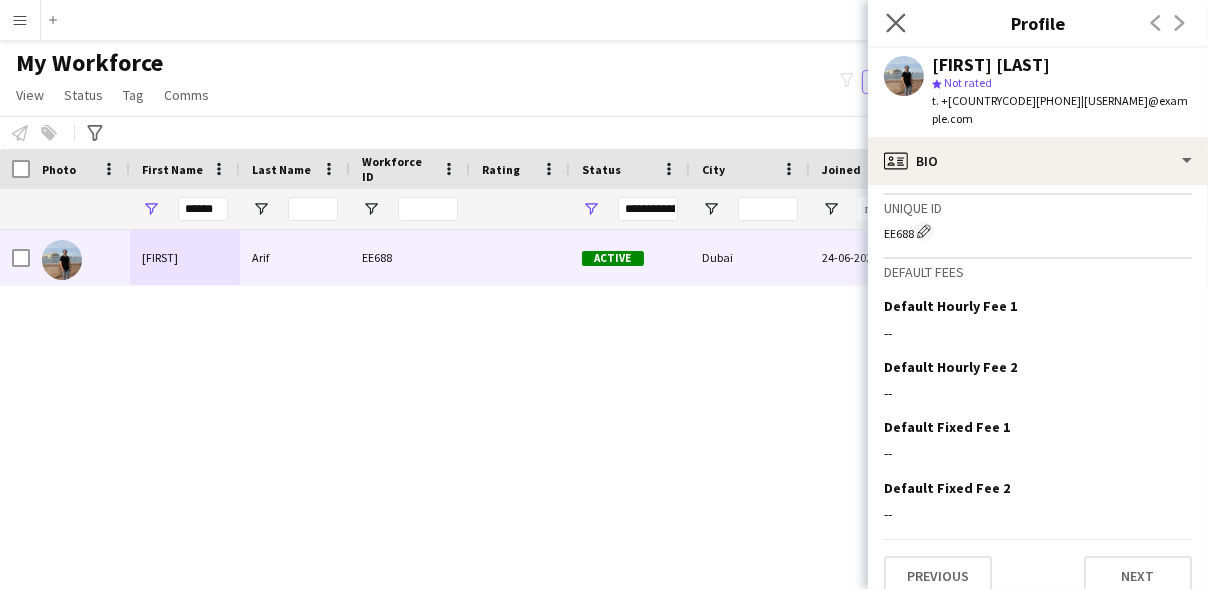 click on "Close pop-in" 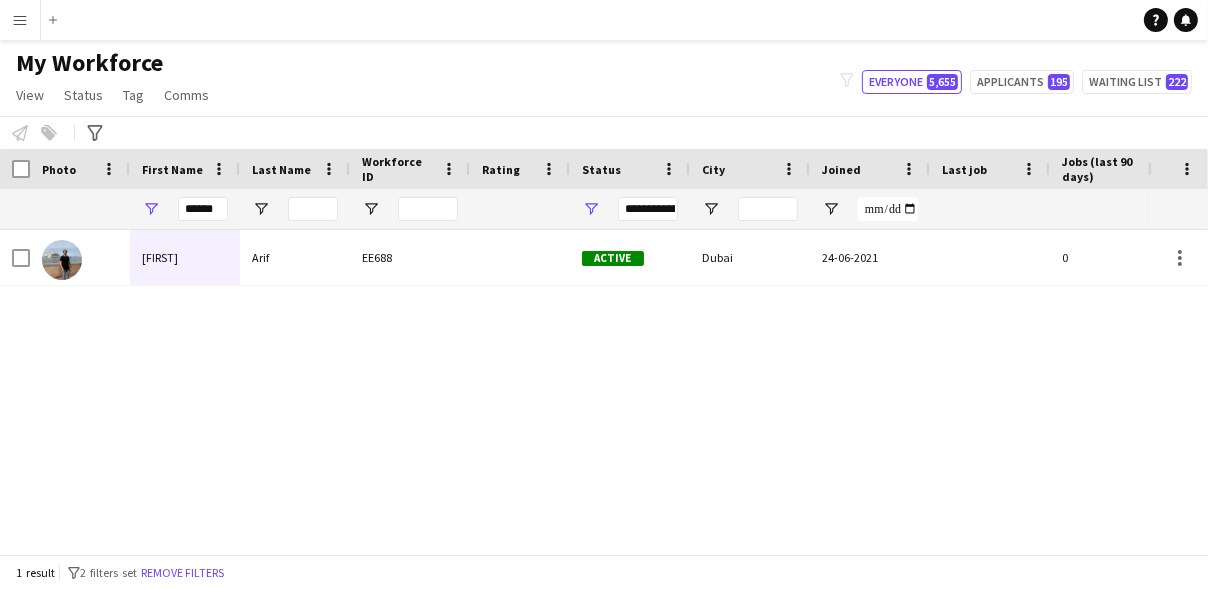 click on "Menu" at bounding box center [20, 20] 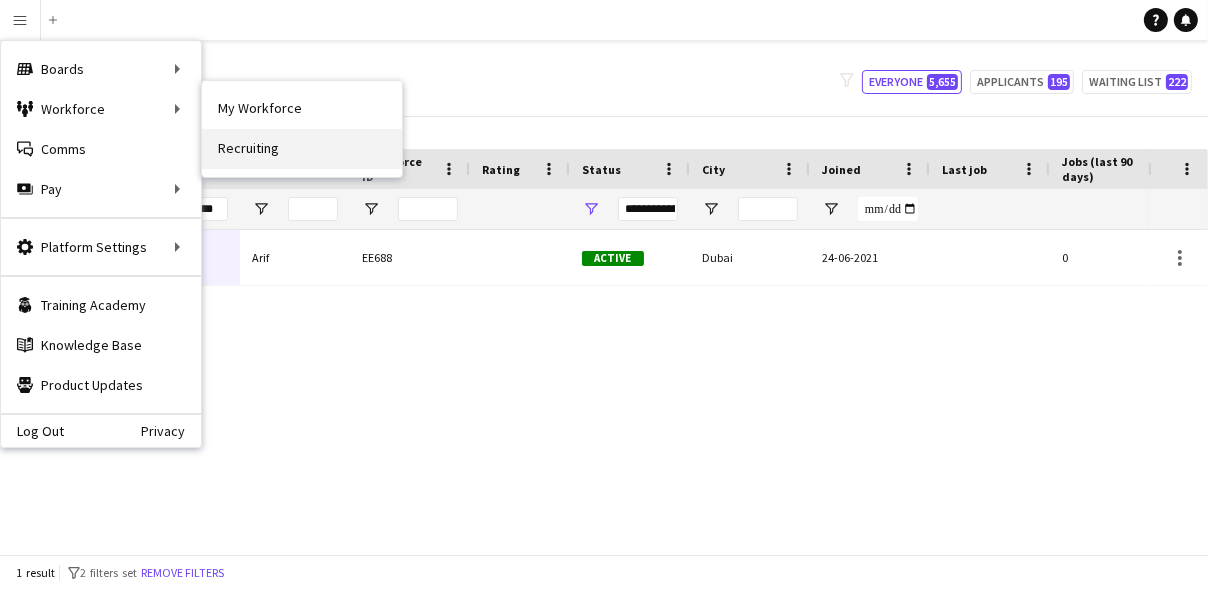 click on "Recruiting" at bounding box center [302, 149] 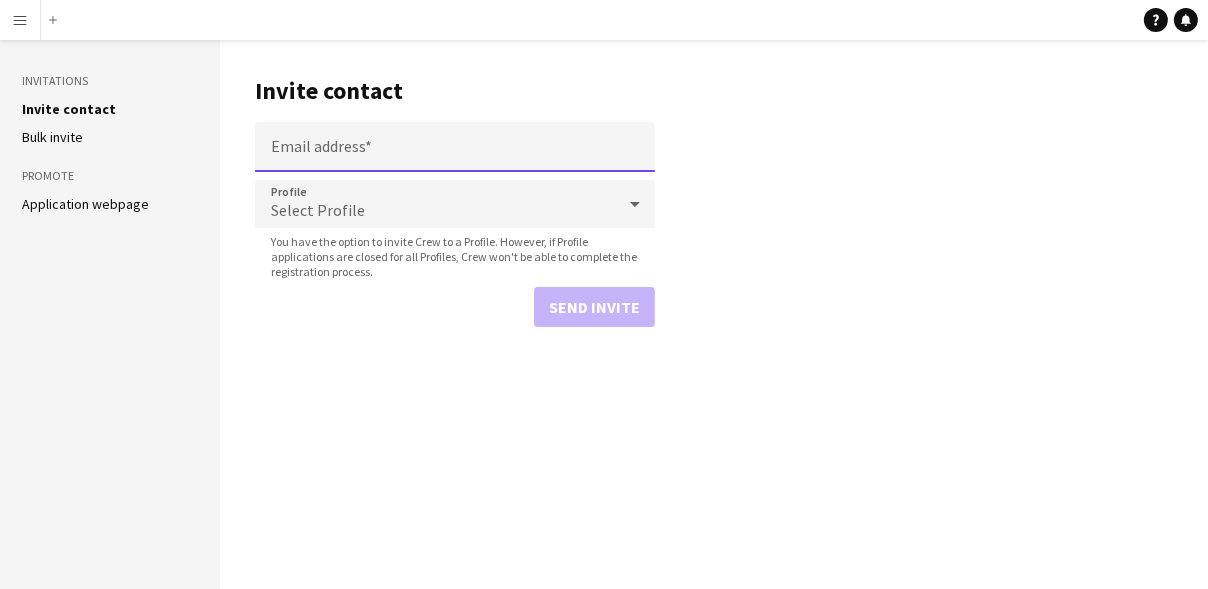 click on "Email address" at bounding box center (455, 147) 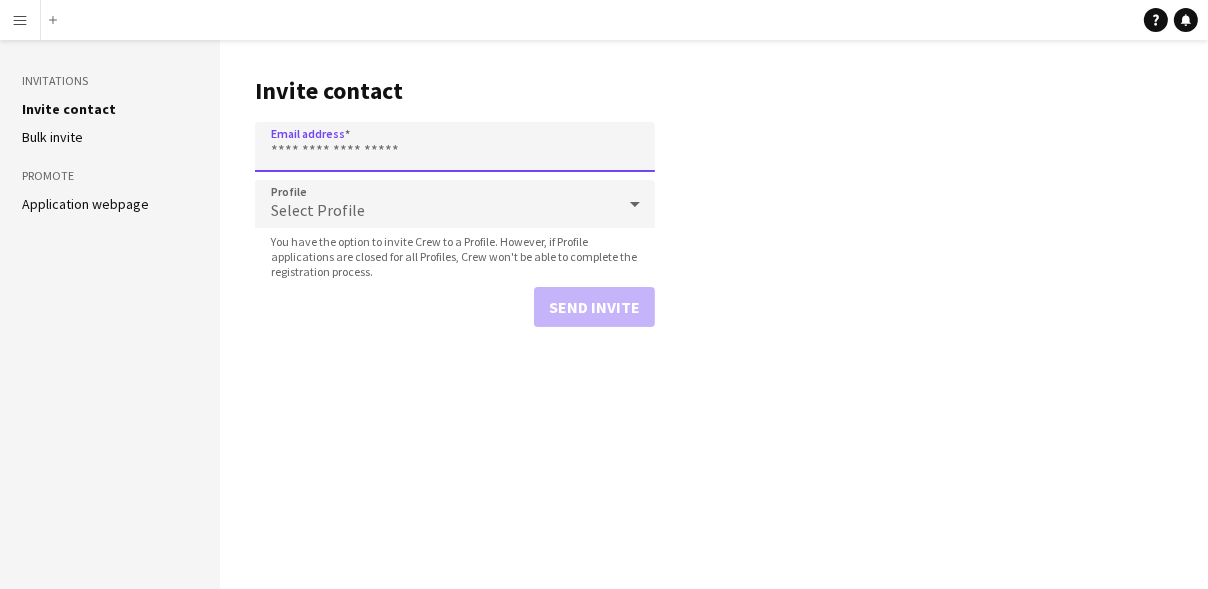 paste on "**********" 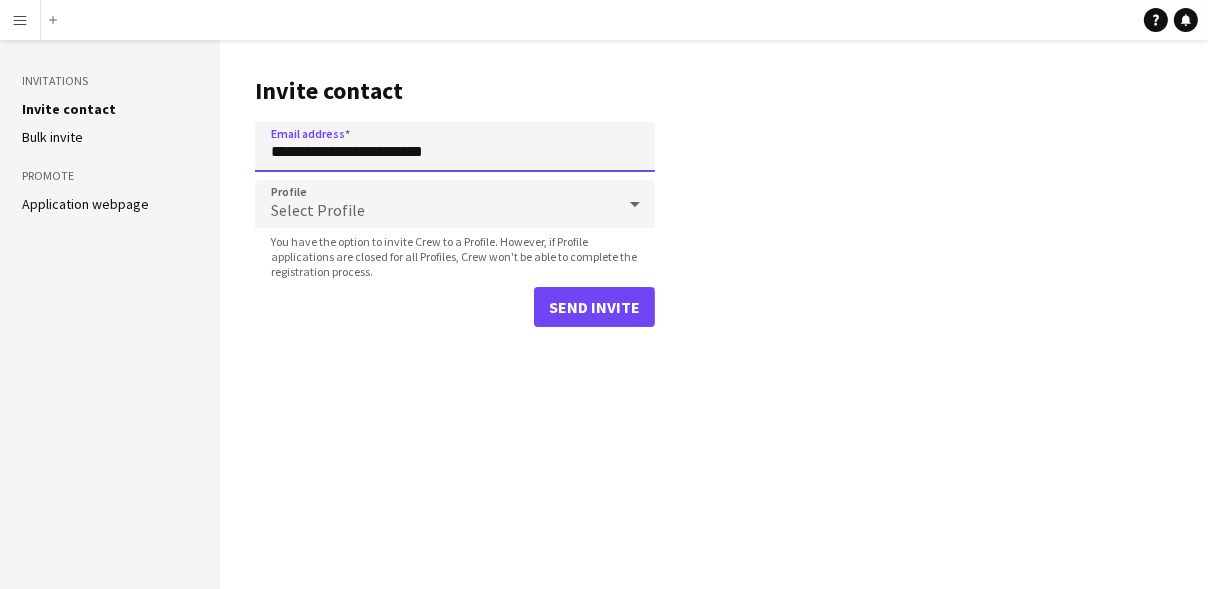 type on "**********" 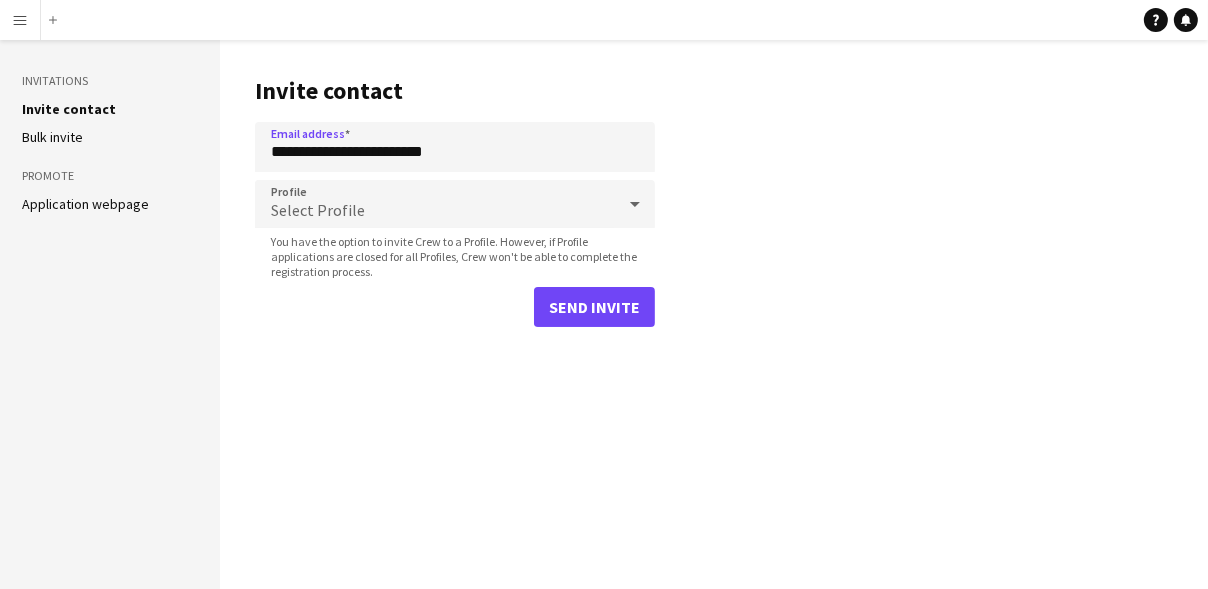 click on "Select Profile" at bounding box center (318, 210) 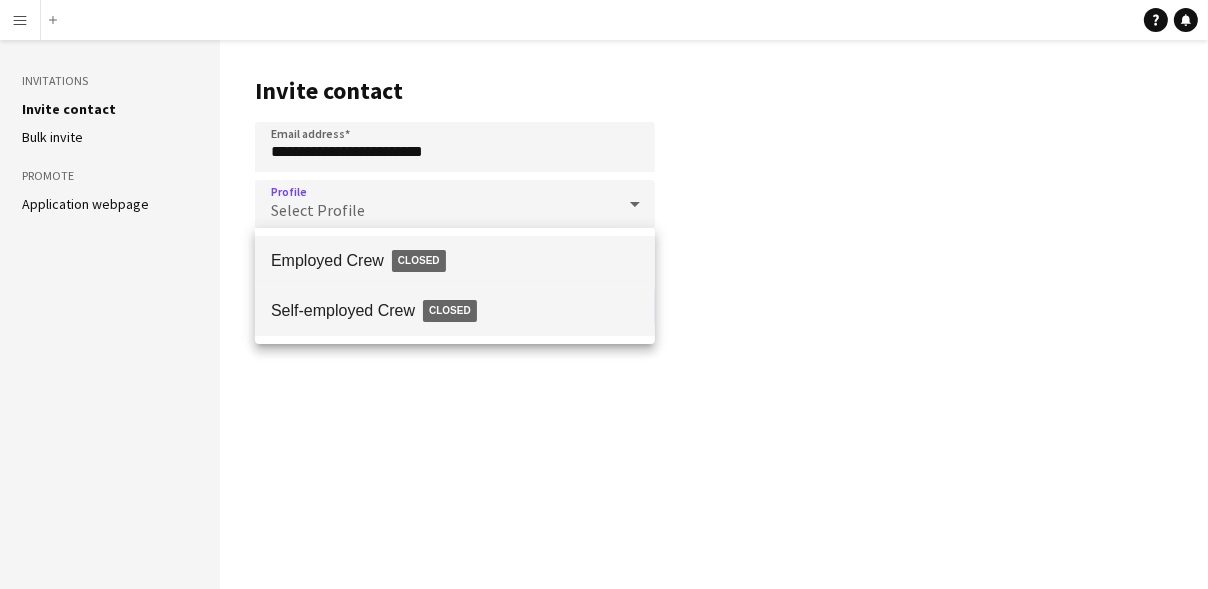 click on "Self-employed Crew  Closed" at bounding box center [455, 311] 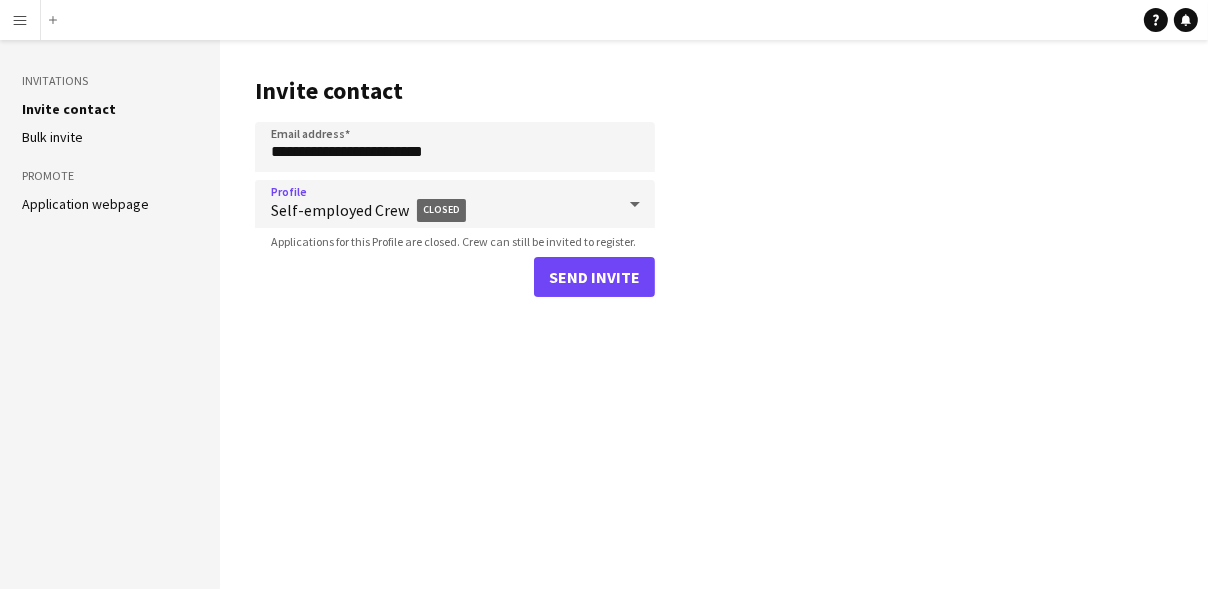 click on "**********" 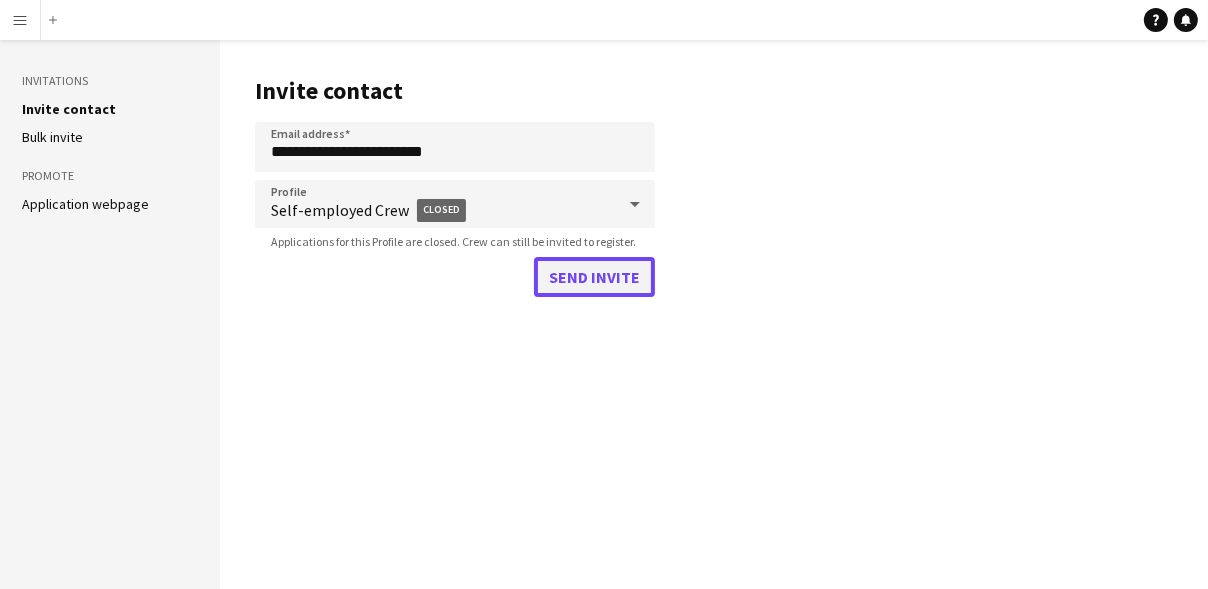 click on "Send invite" 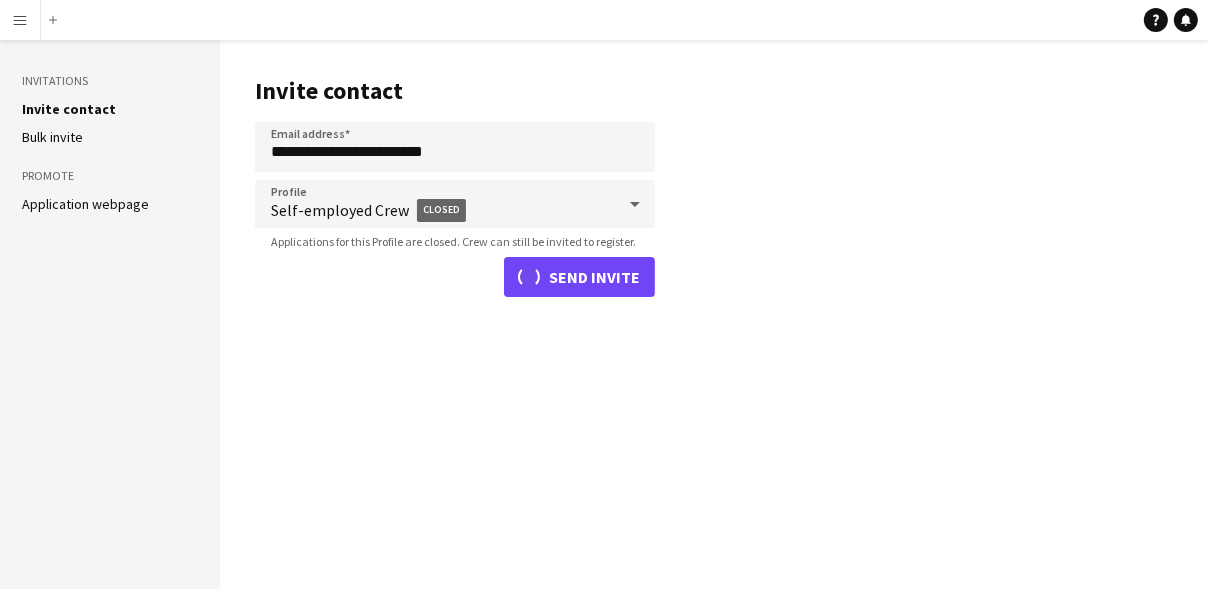 type 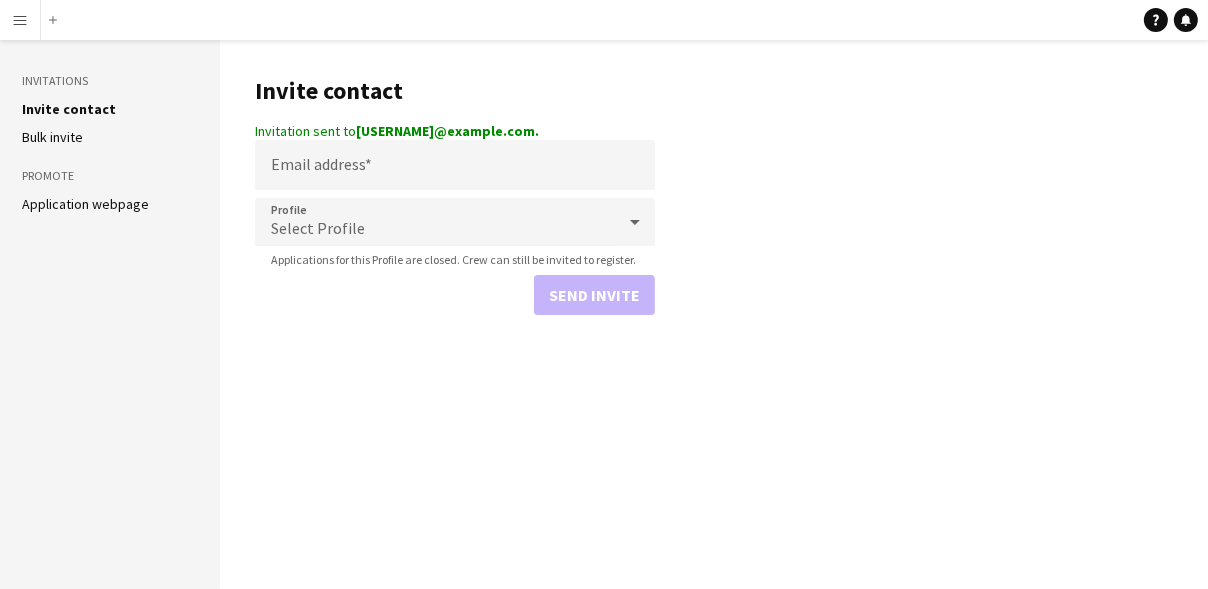 click on "Menu" at bounding box center (20, 20) 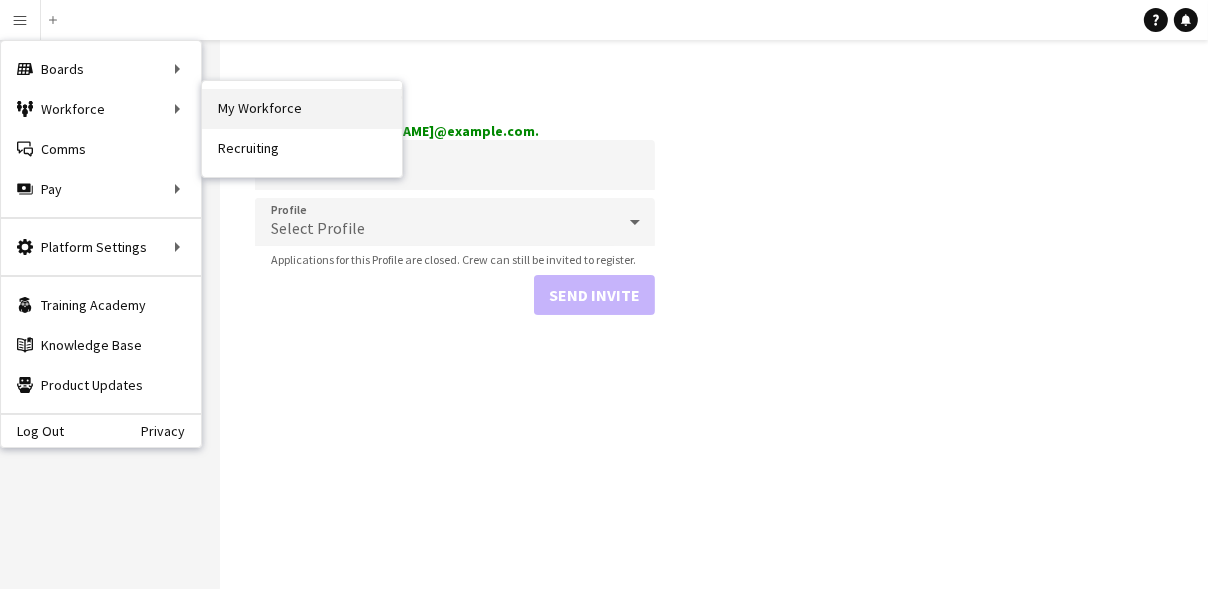 click on "My Workforce" at bounding box center [302, 109] 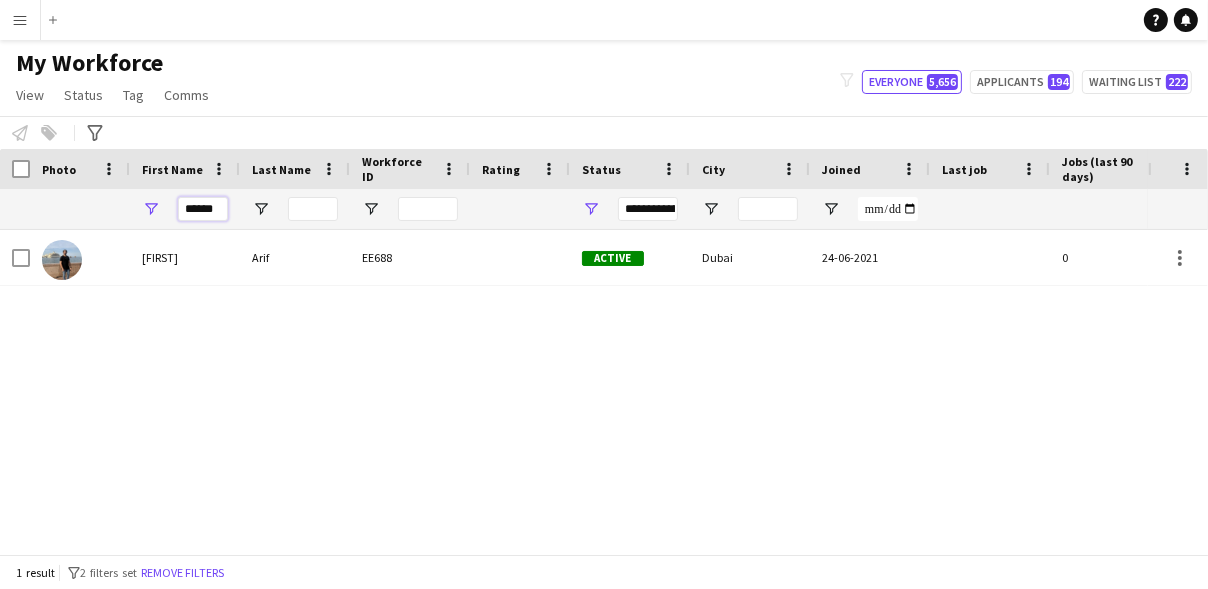 click on "******" at bounding box center (203, 209) 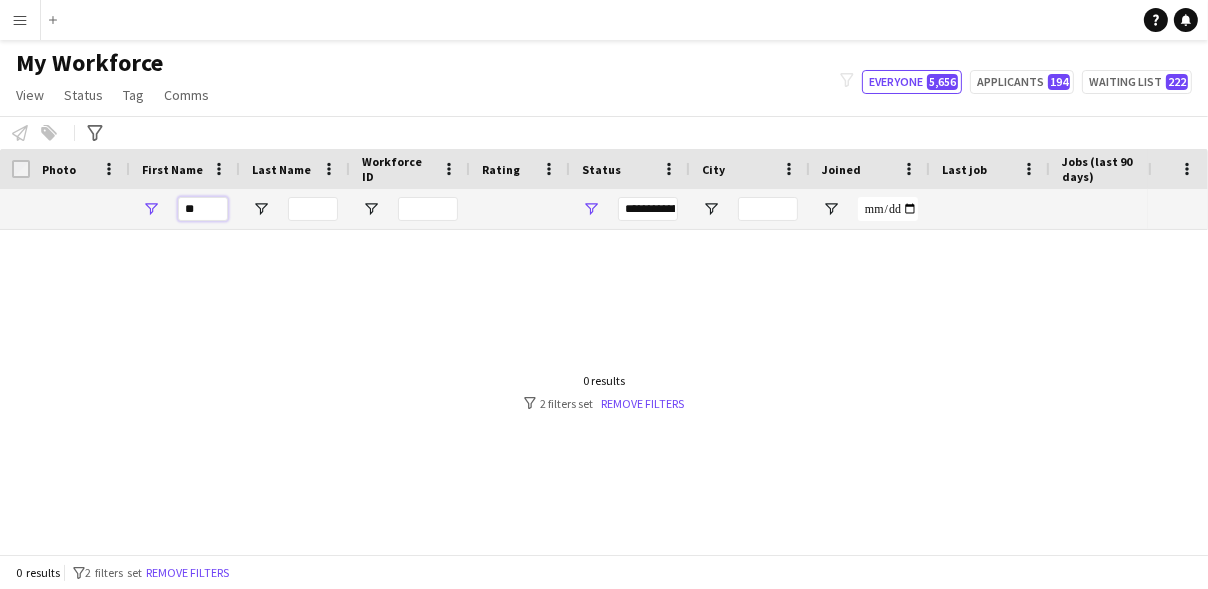 type on "*" 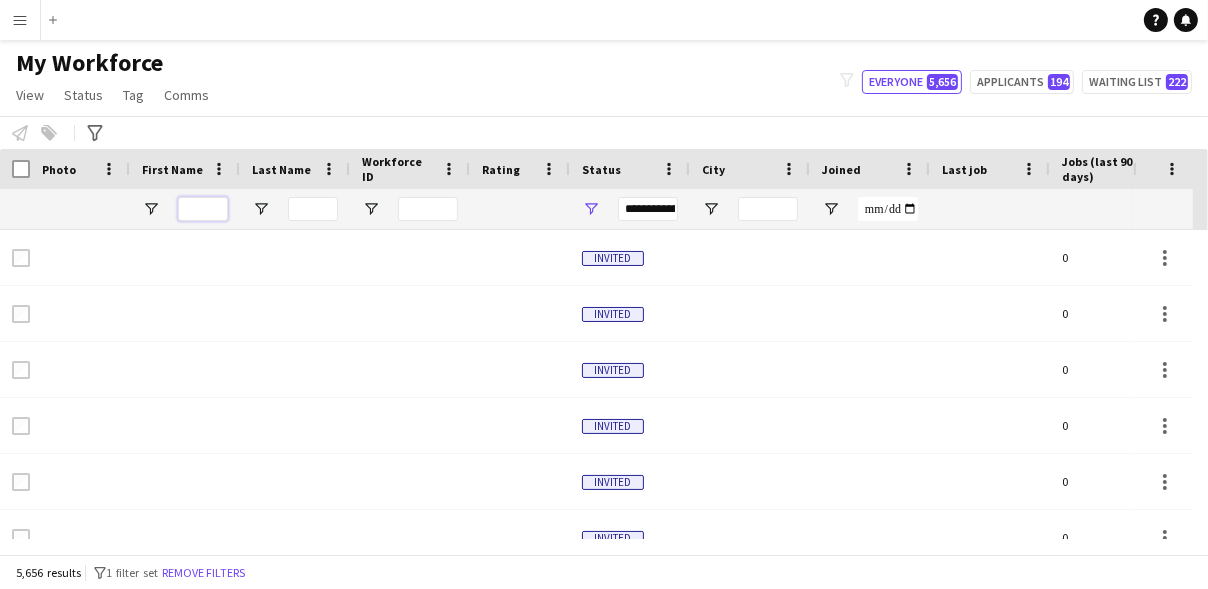 type 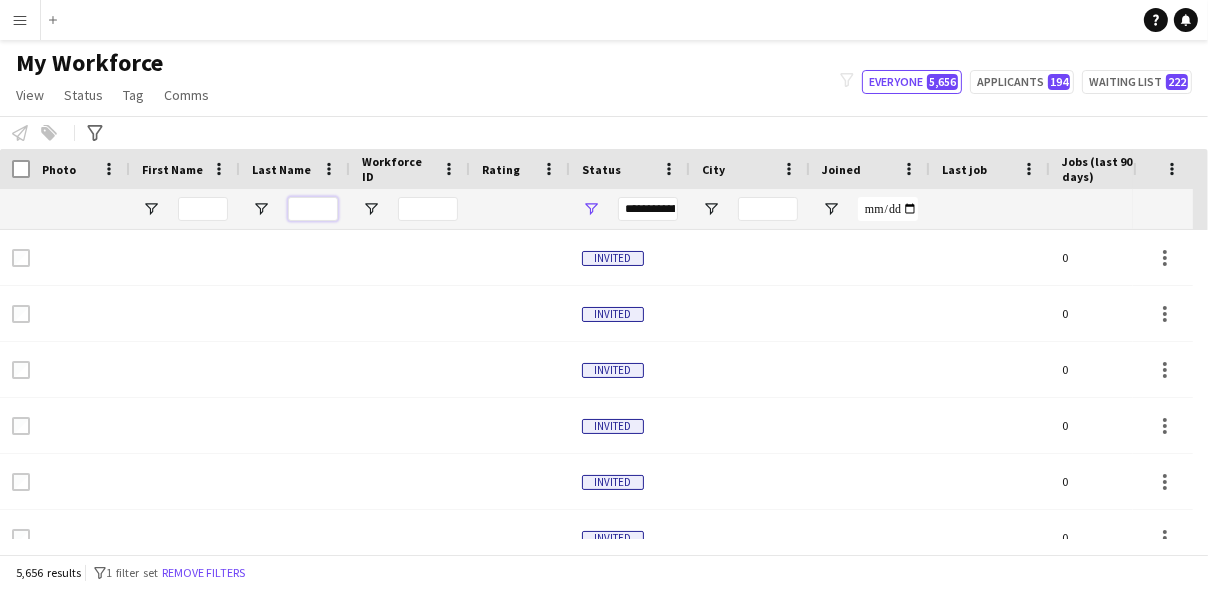 click at bounding box center (313, 209) 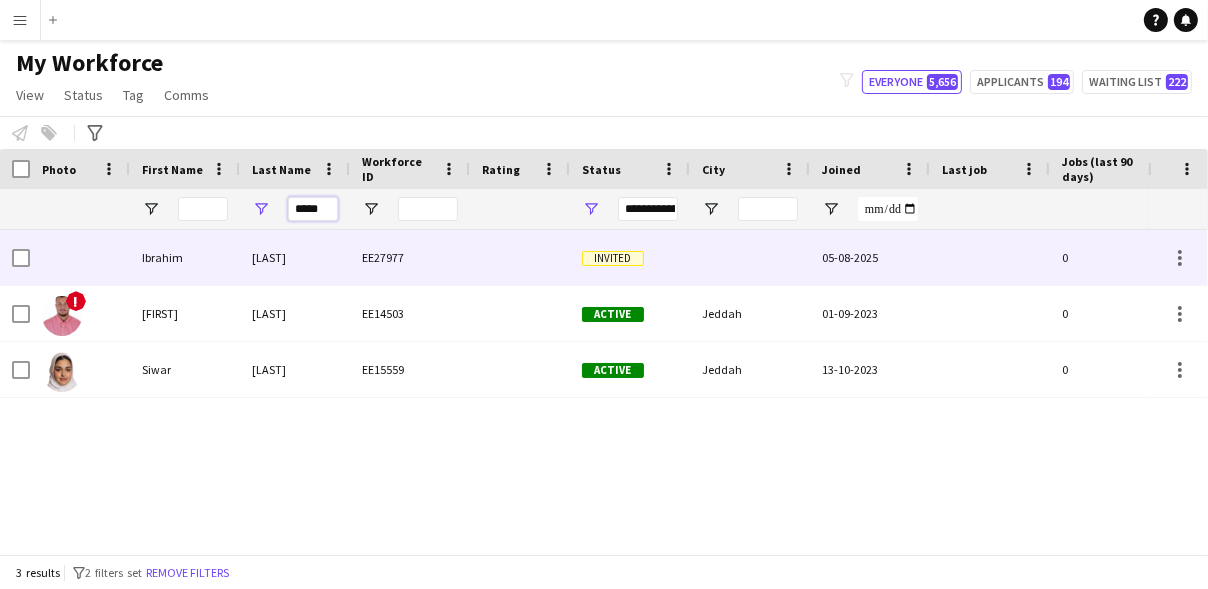 type on "*****" 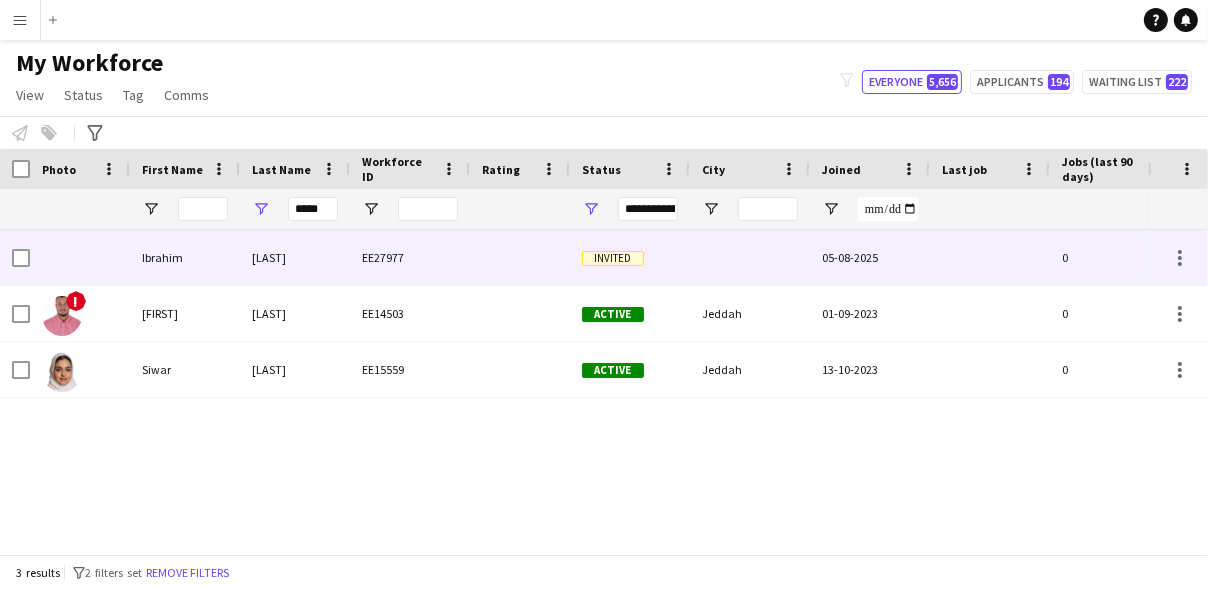 click on "Sharara" at bounding box center (295, 257) 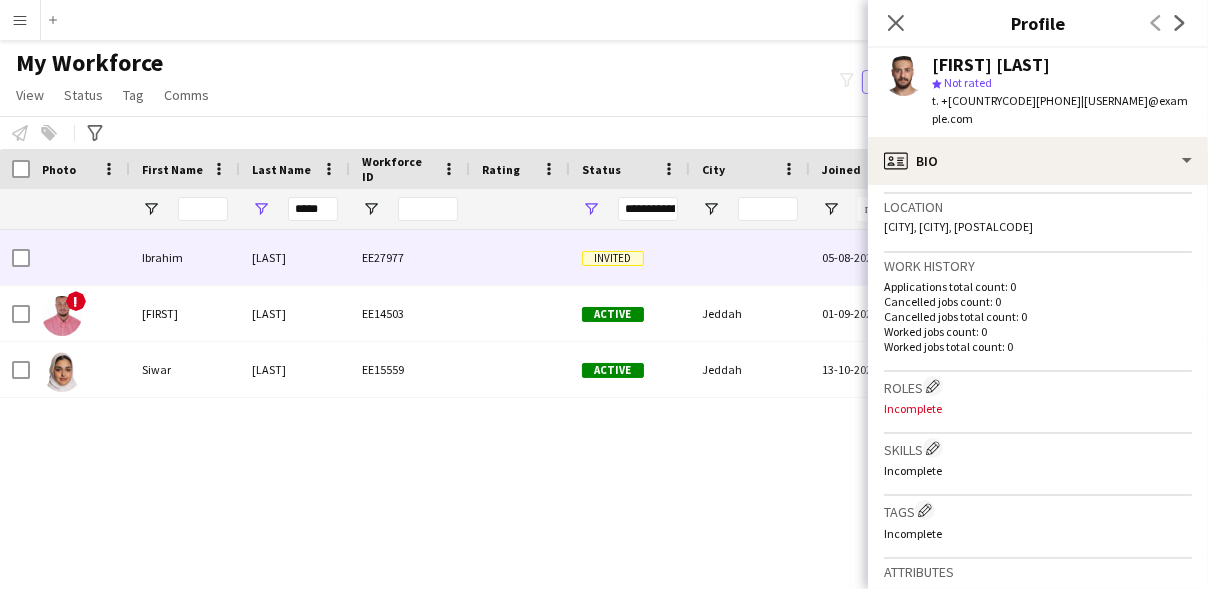 scroll, scrollTop: 425, scrollLeft: 0, axis: vertical 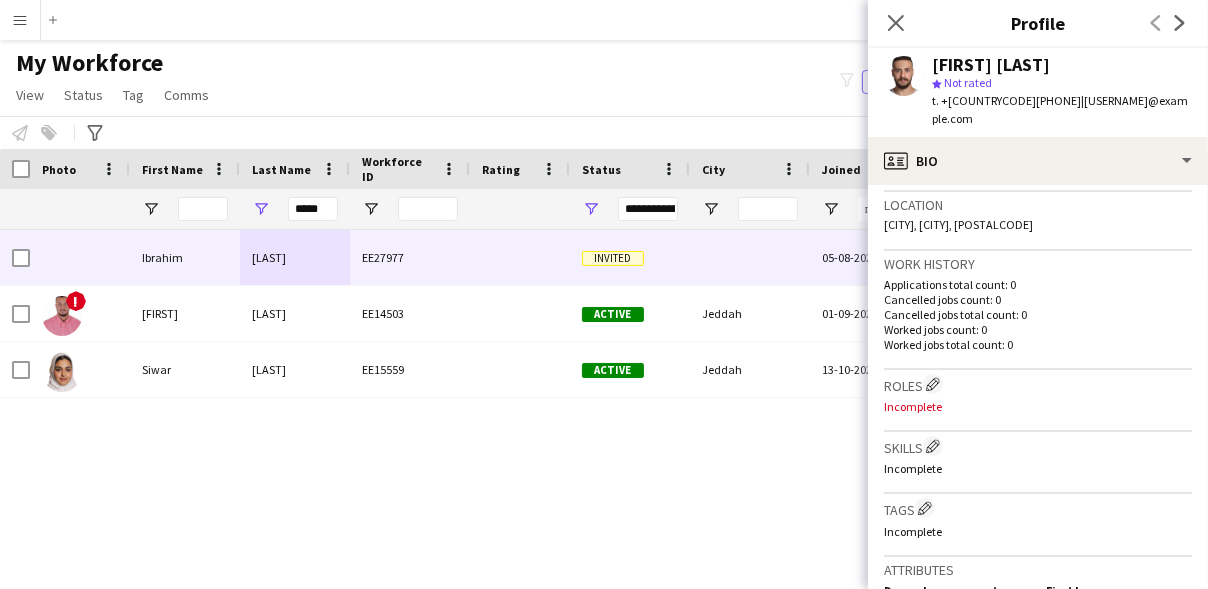 click on "Incomplete" 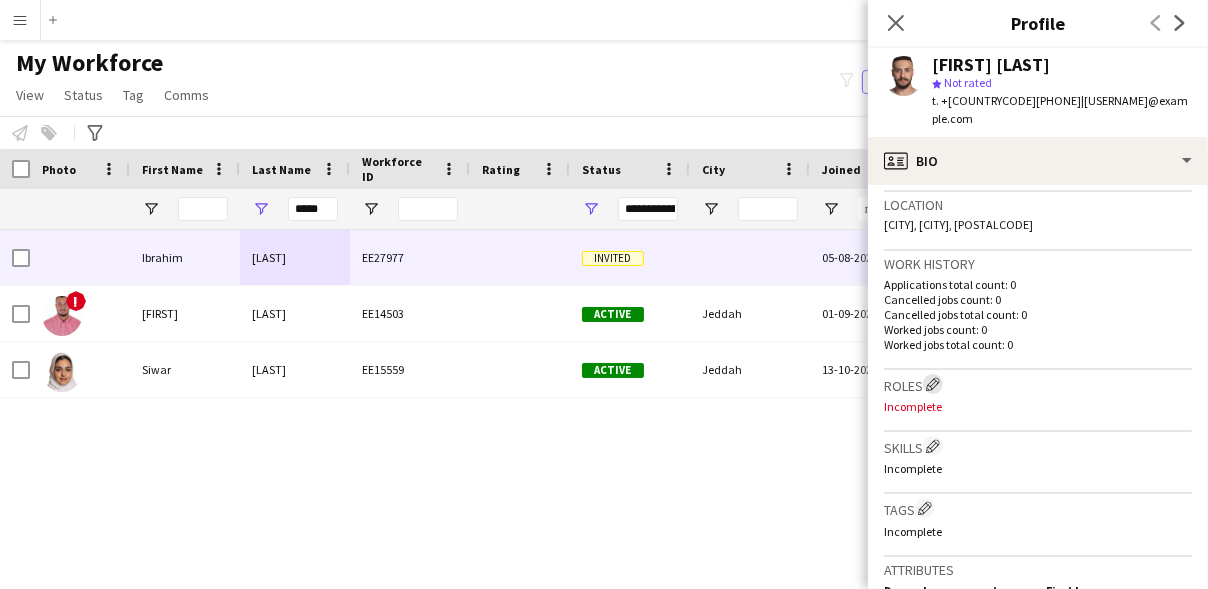 click on "Edit crew company roles" 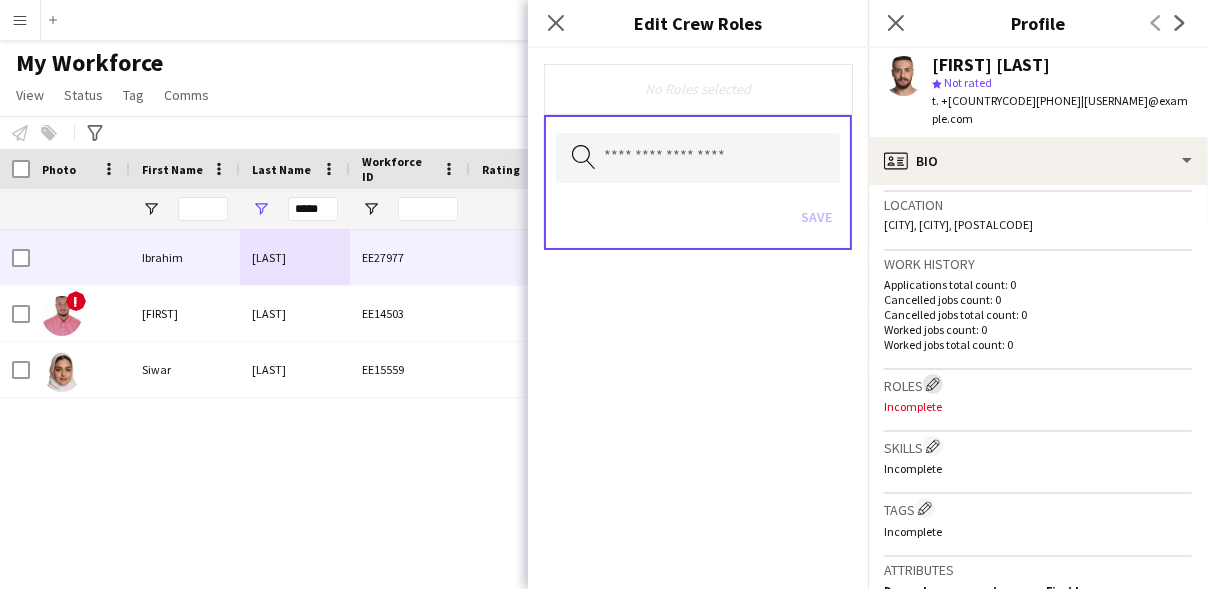 type 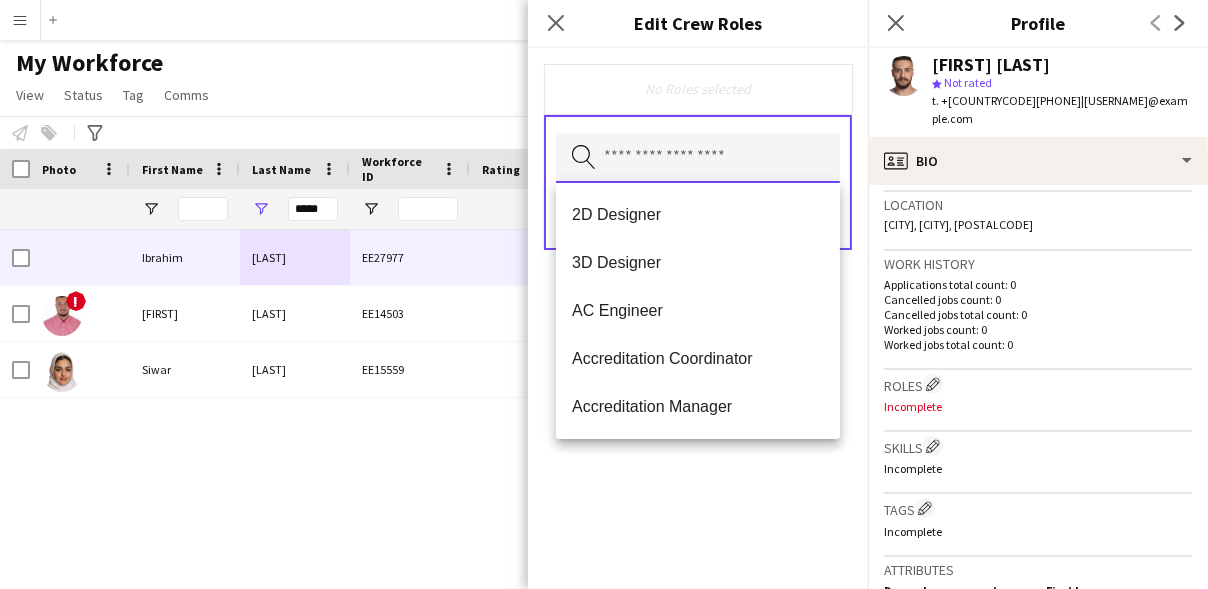 click at bounding box center [698, 158] 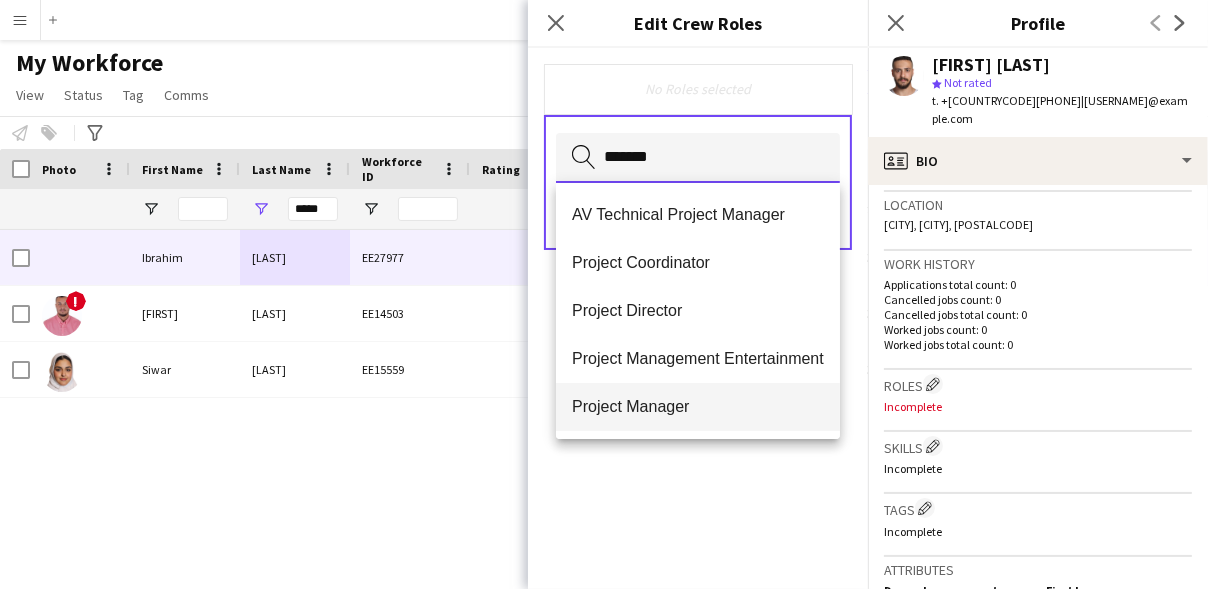 type on "*******" 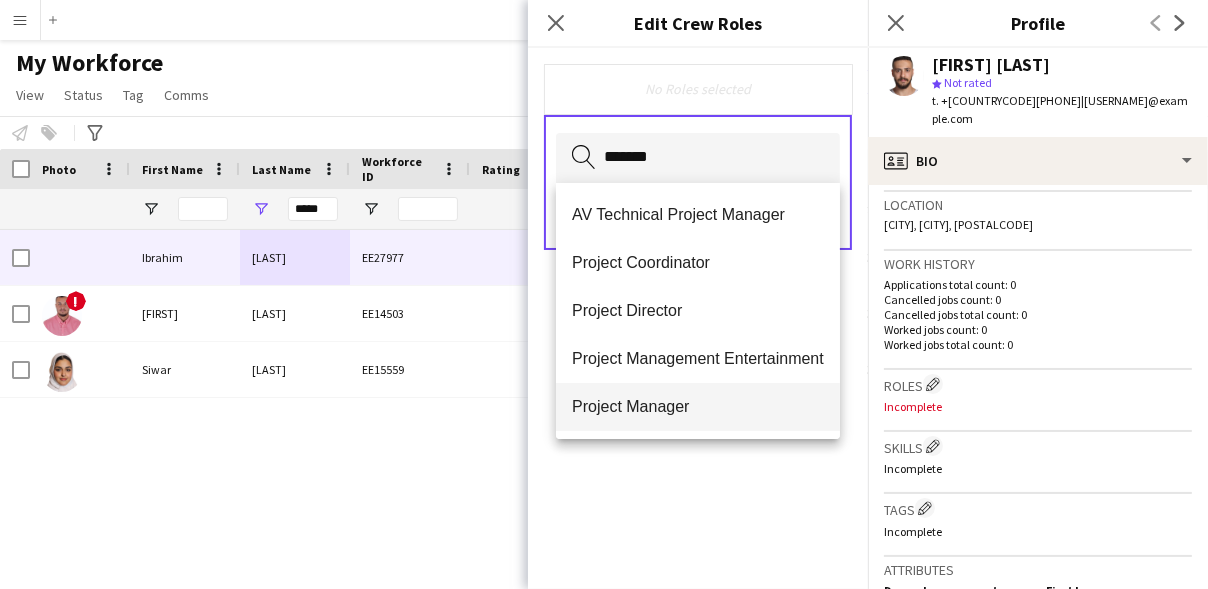 click on "Project Manager" at bounding box center (698, 406) 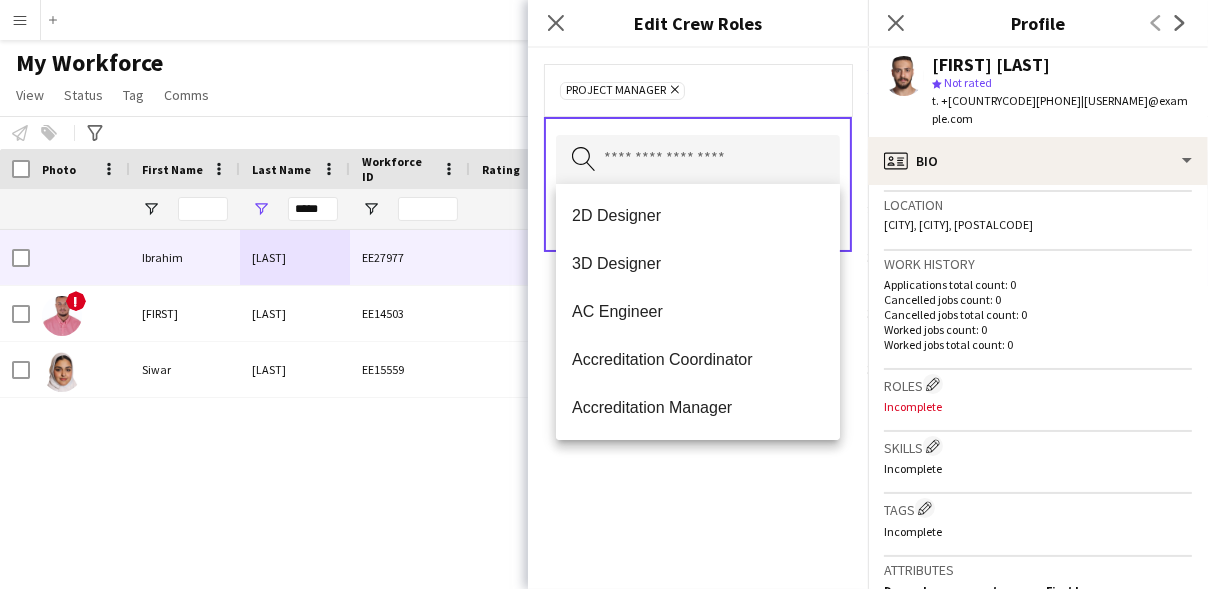 drag, startPoint x: 601, startPoint y: 397, endPoint x: 647, endPoint y: 173, distance: 228.67444 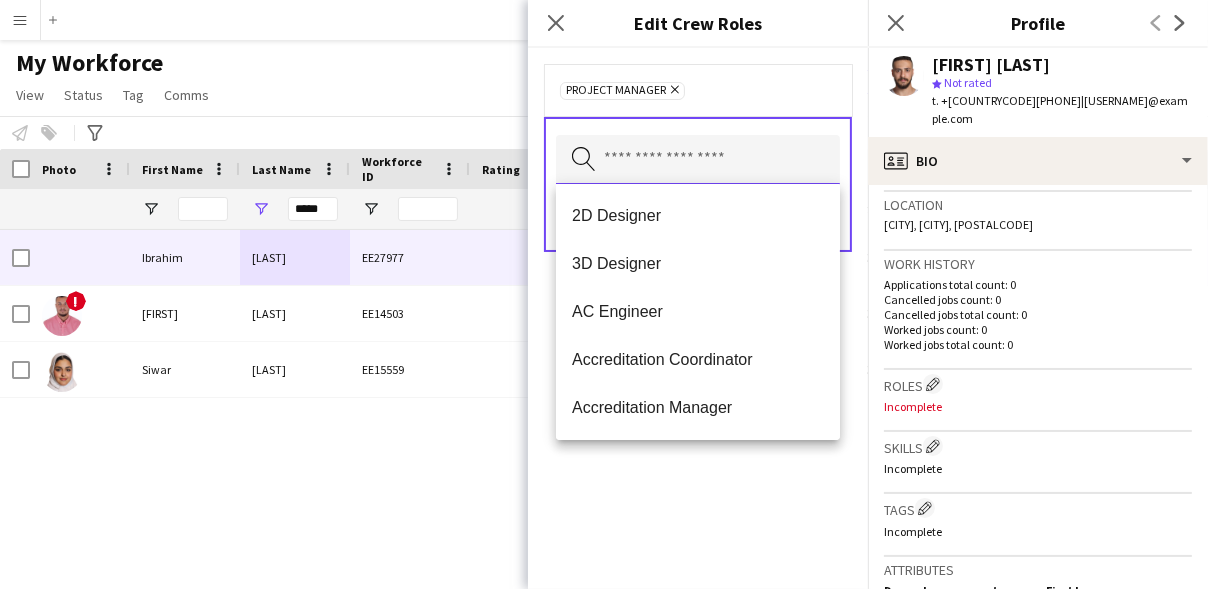 click at bounding box center (698, 160) 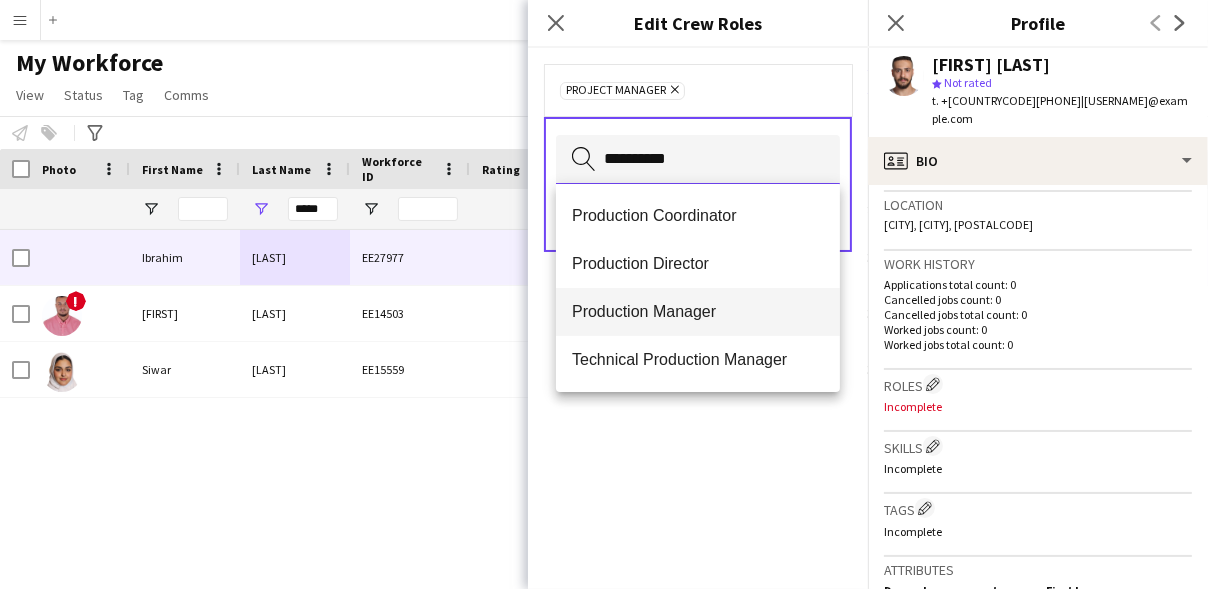 type on "**********" 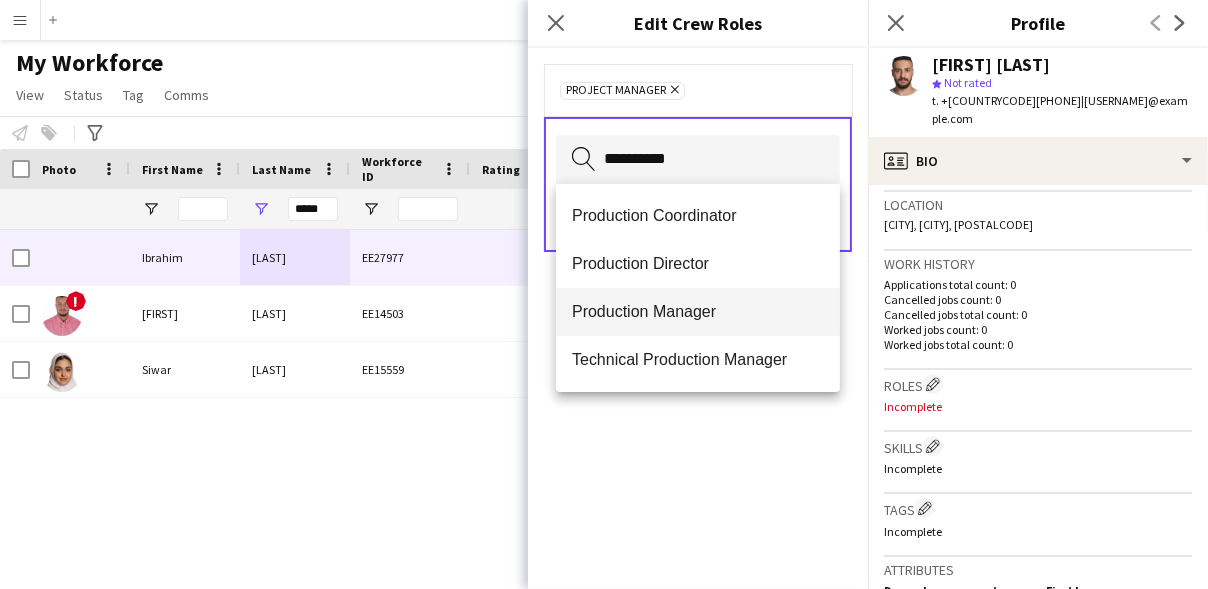 click on "Production Manager" at bounding box center (698, 312) 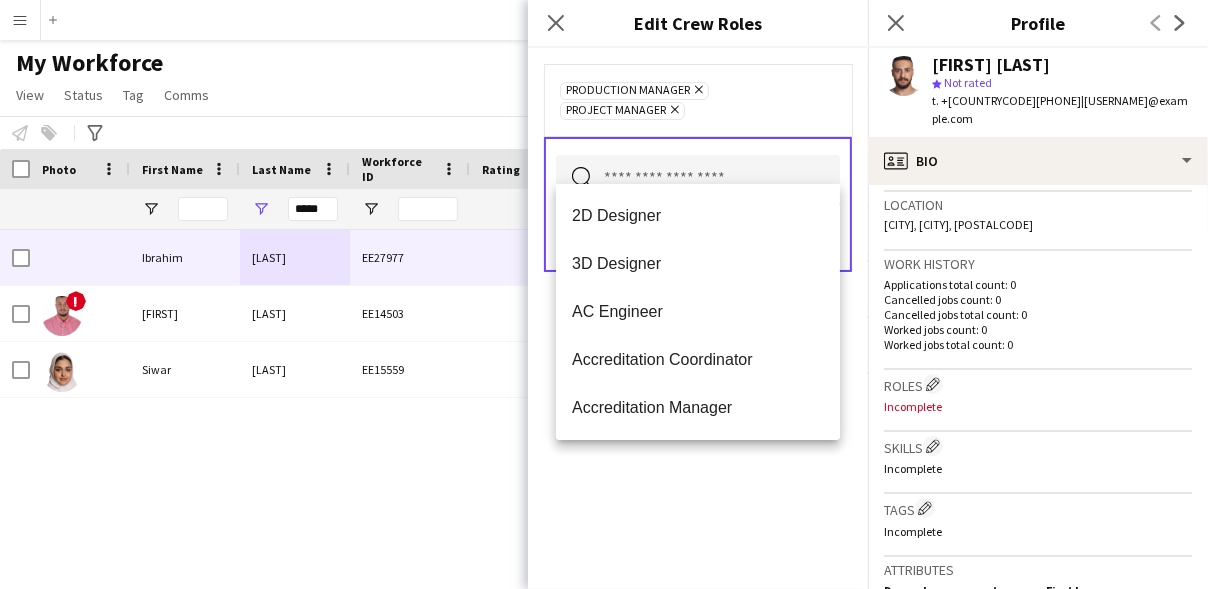 click at bounding box center [698, 180] 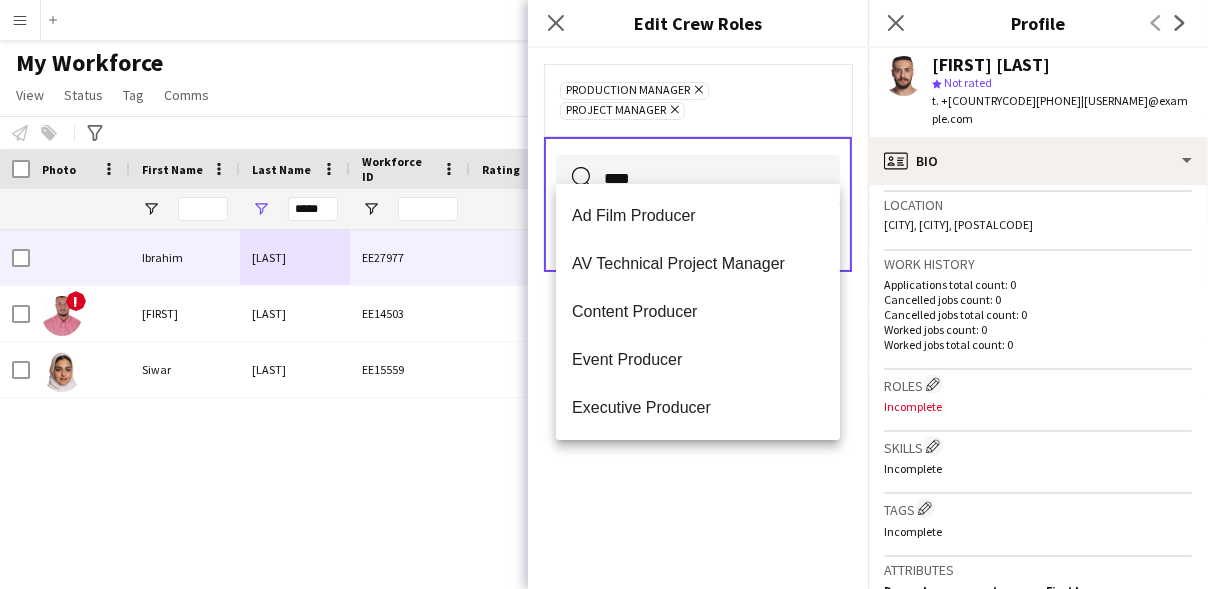 type on "*****" 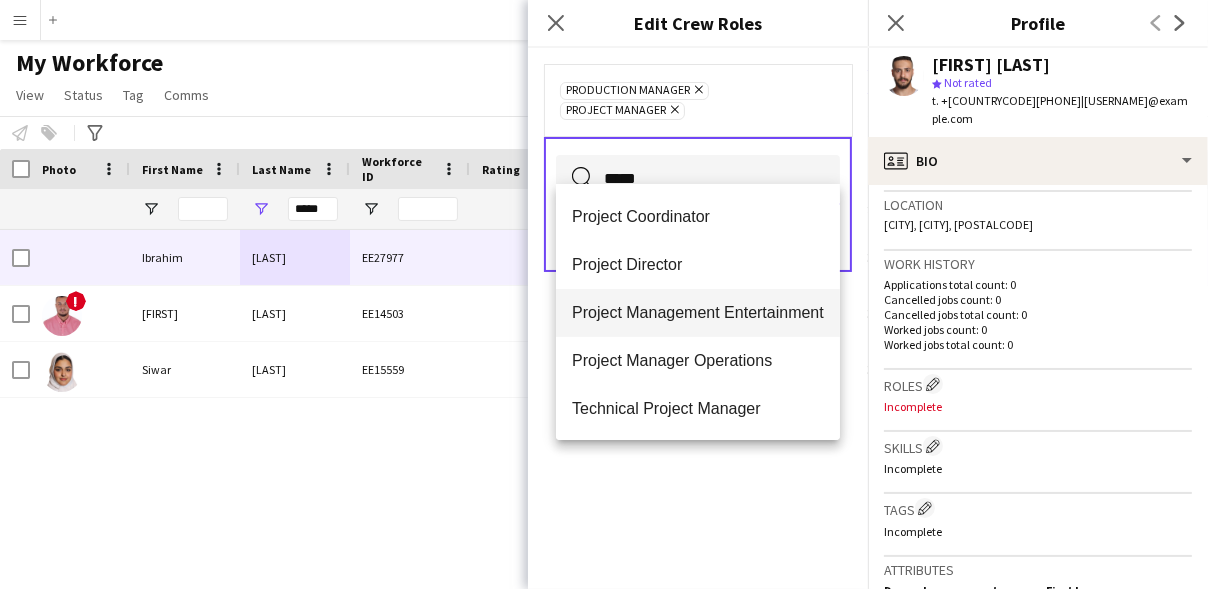 scroll, scrollTop: 46, scrollLeft: 0, axis: vertical 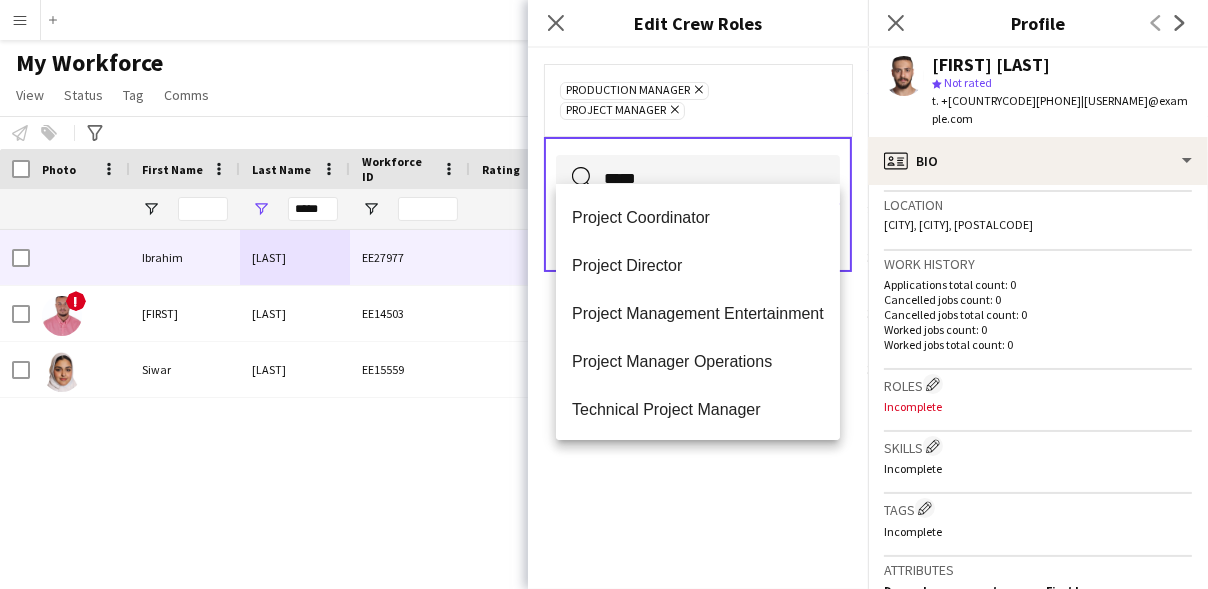 click on "*****" at bounding box center (698, 180) 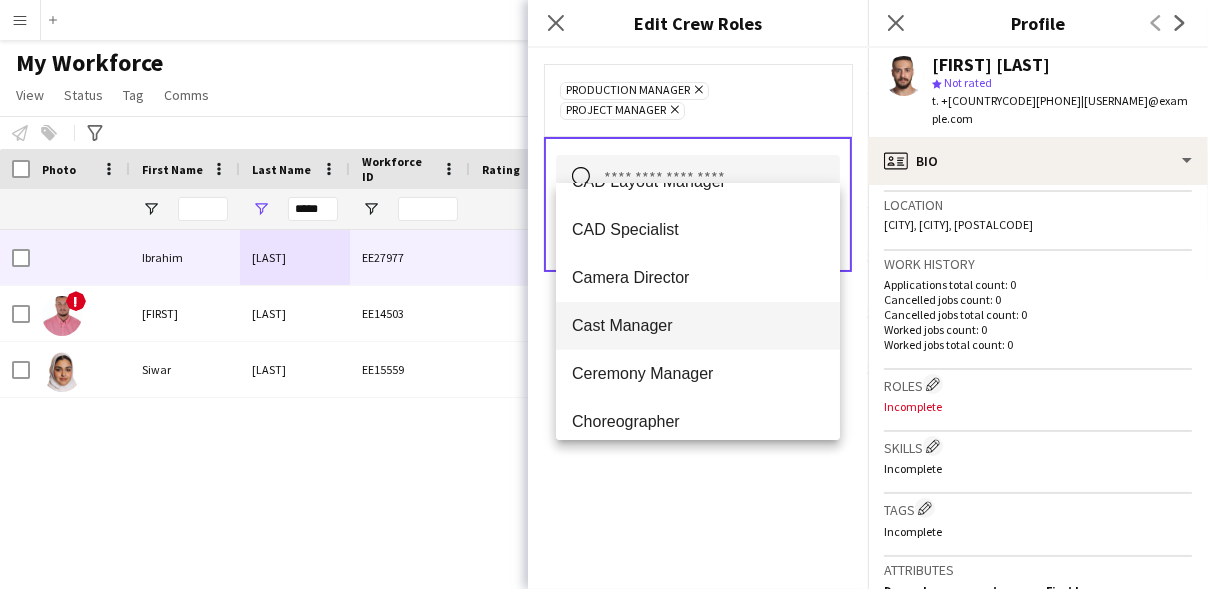 scroll, scrollTop: 1138, scrollLeft: 0, axis: vertical 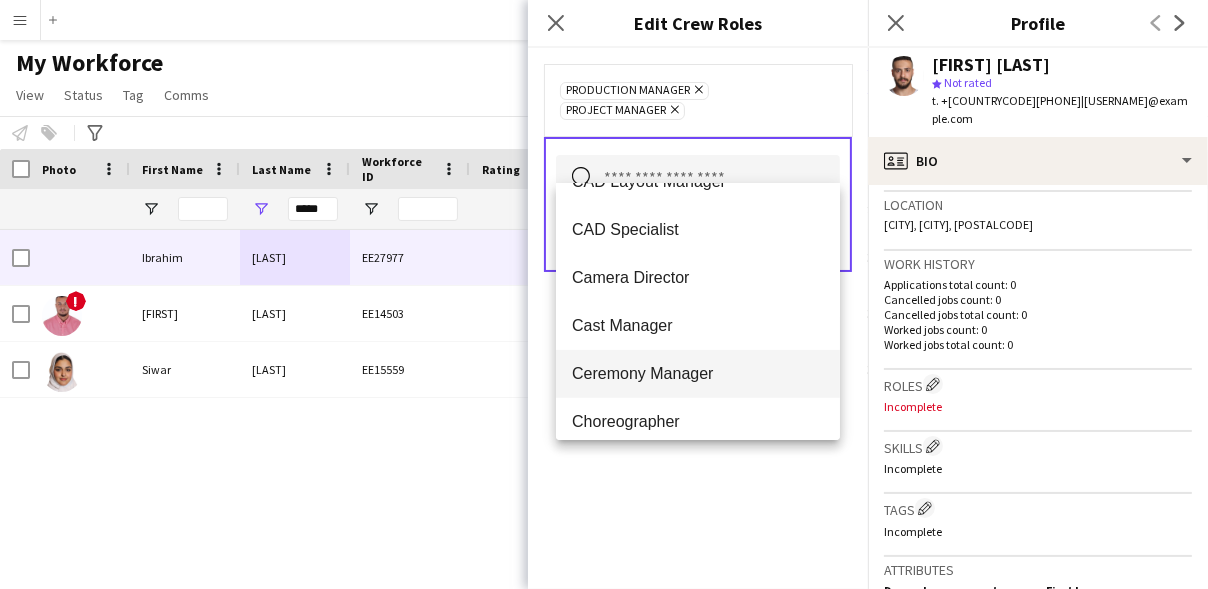 click on "Ceremony Manager" at bounding box center [698, 374] 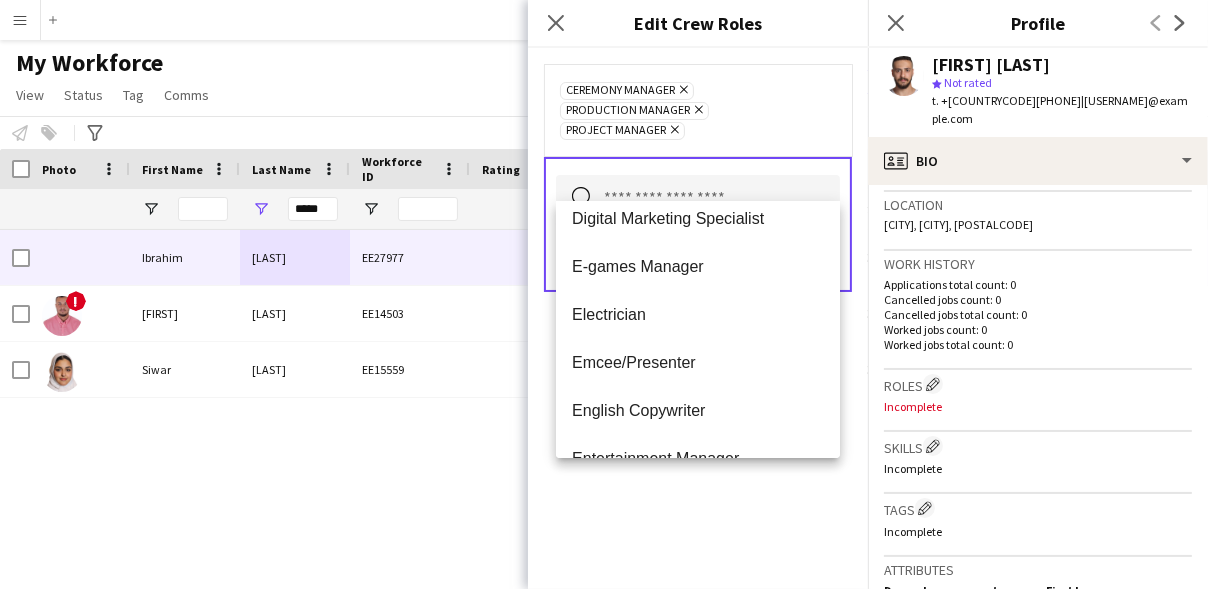 scroll, scrollTop: 2130, scrollLeft: 0, axis: vertical 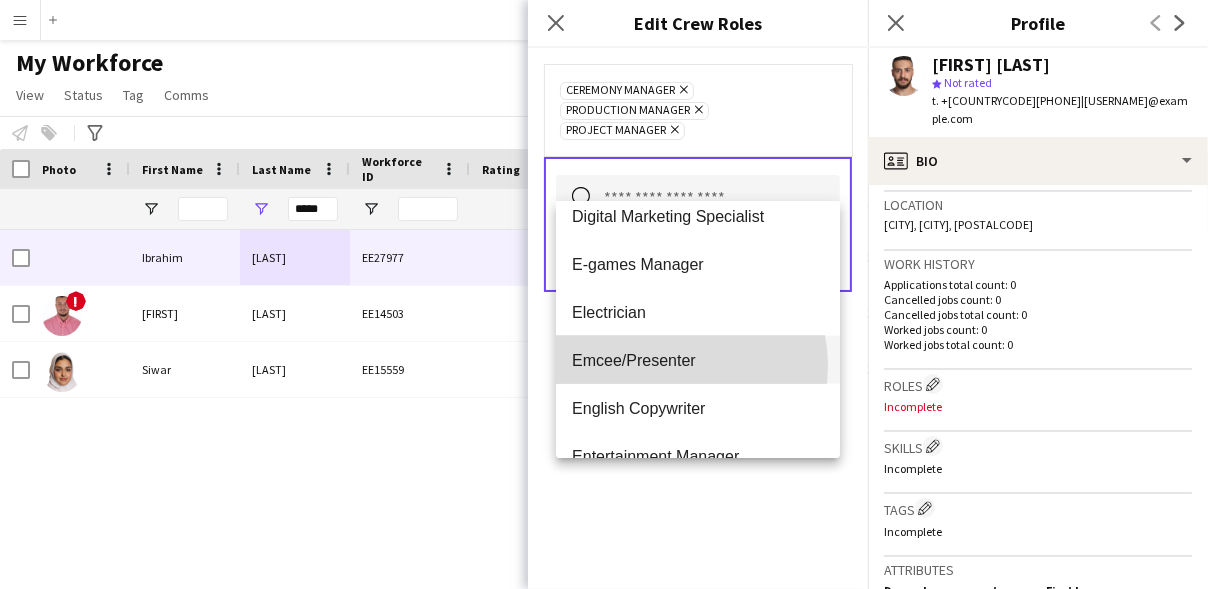 click on "Emcee/Presenter" at bounding box center [698, 360] 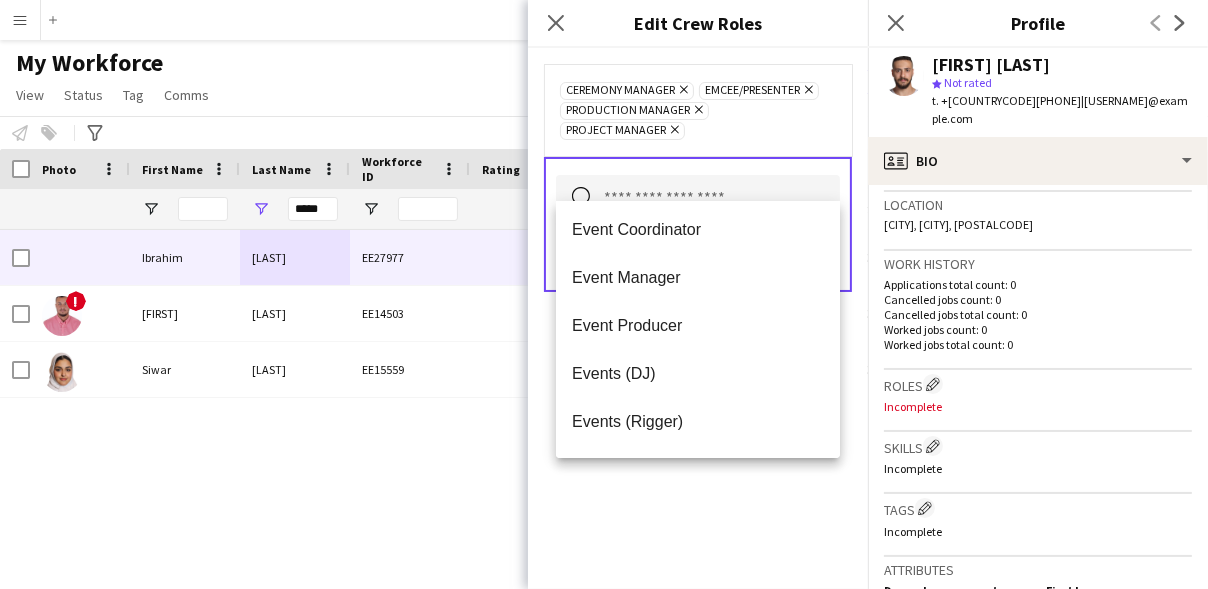 scroll, scrollTop: 2354, scrollLeft: 0, axis: vertical 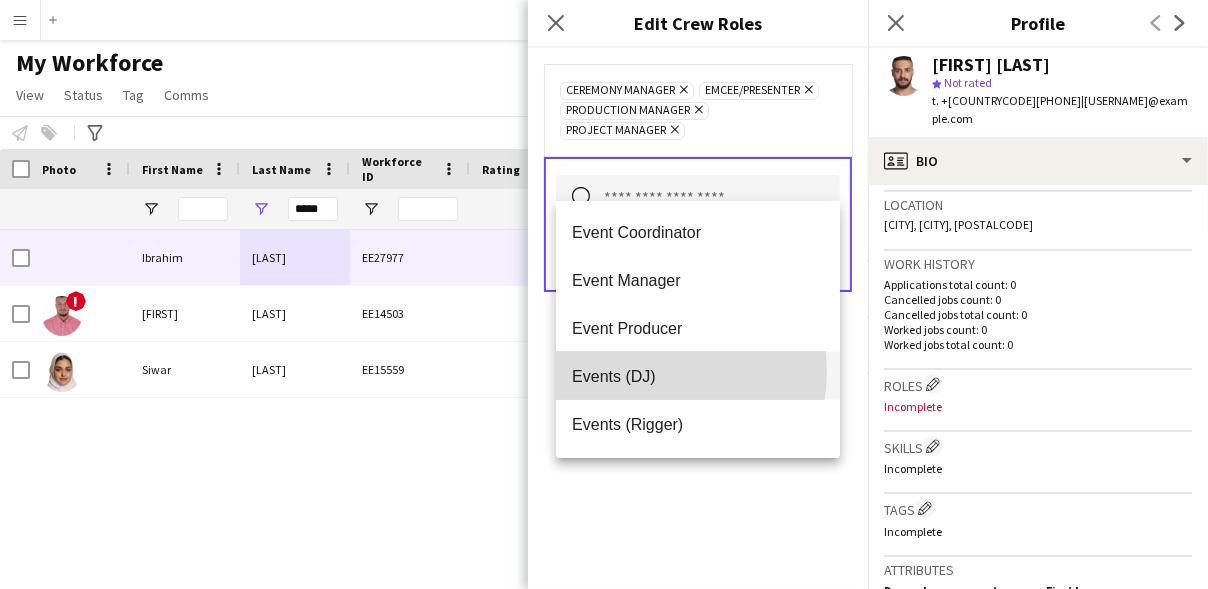 click on "Events (DJ)" at bounding box center (698, 376) 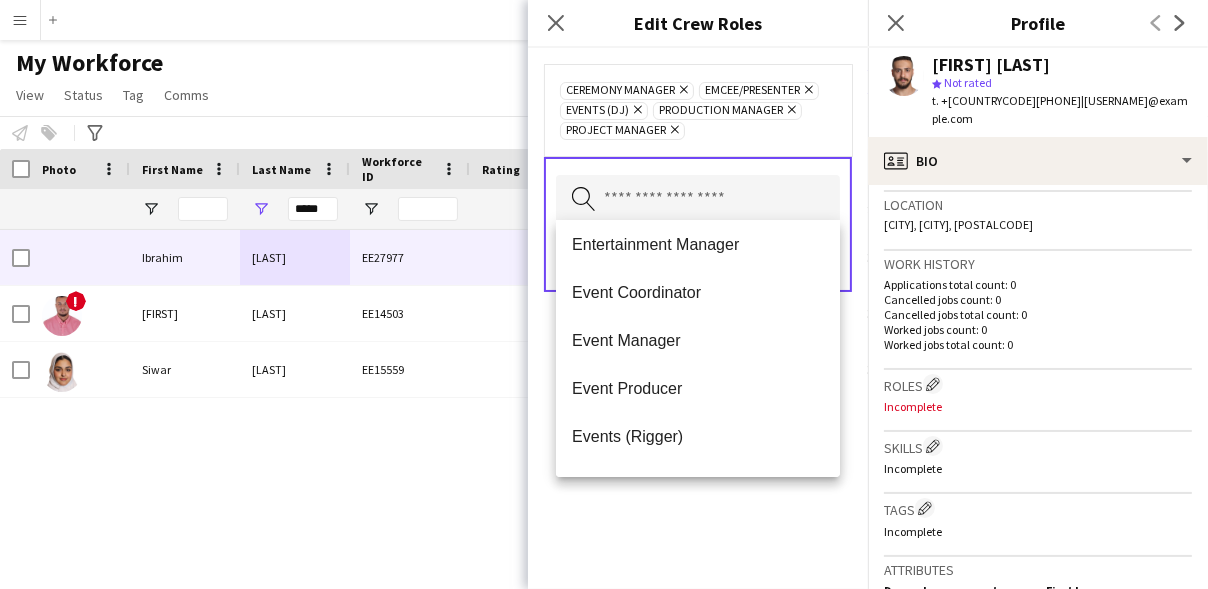 scroll, scrollTop: 2315, scrollLeft: 0, axis: vertical 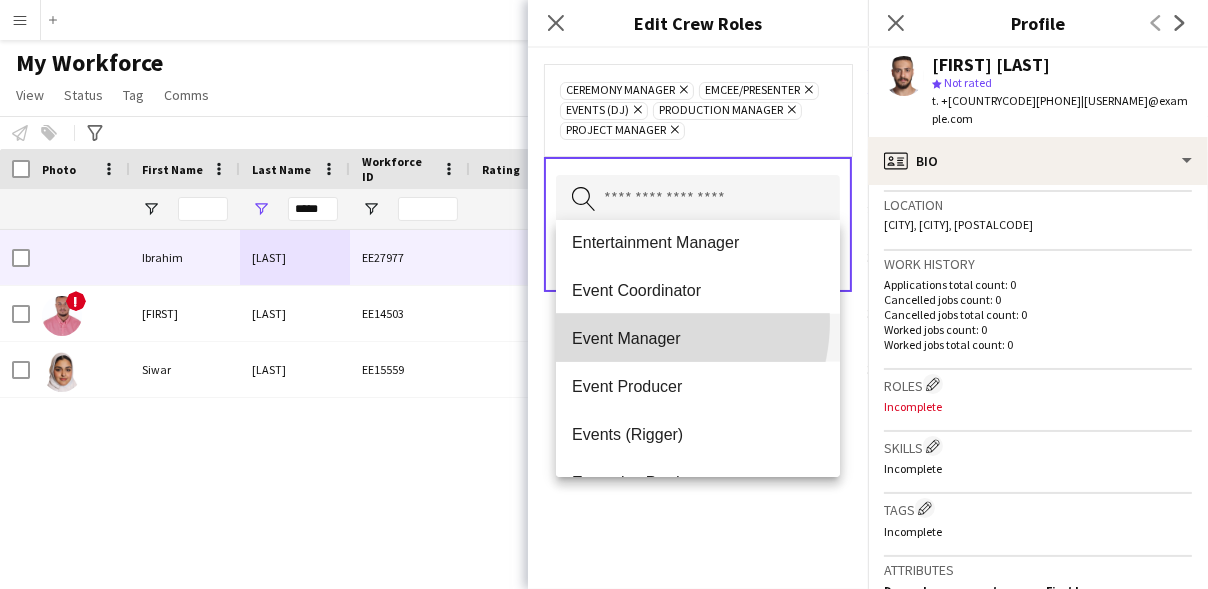 click on "Event Manager" at bounding box center (698, 338) 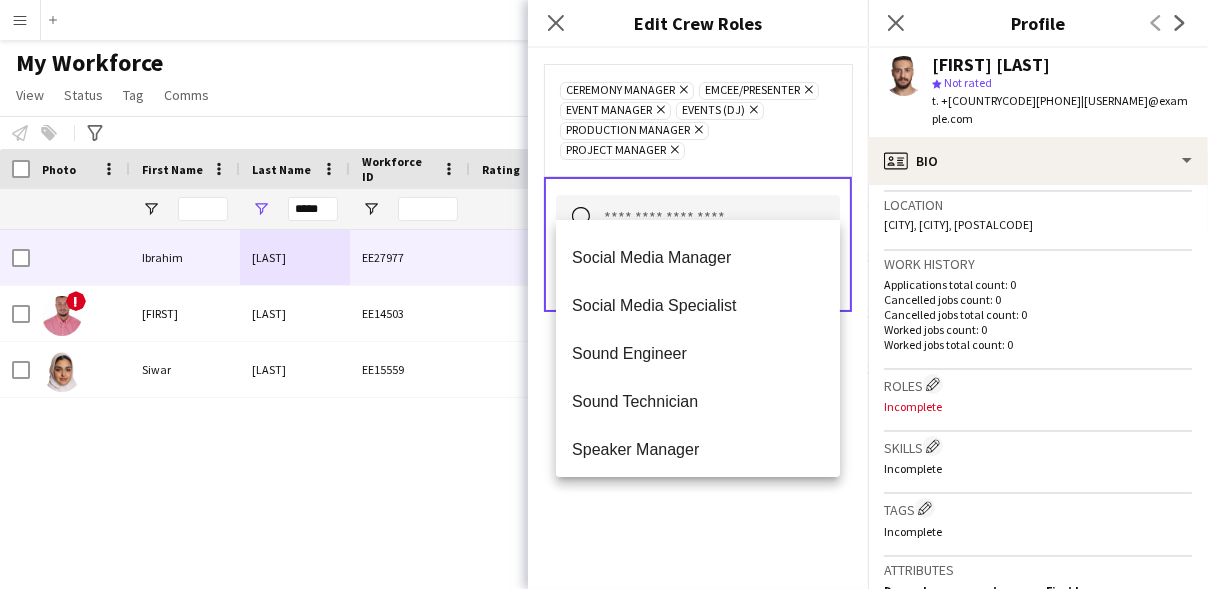 scroll, scrollTop: 5281, scrollLeft: 0, axis: vertical 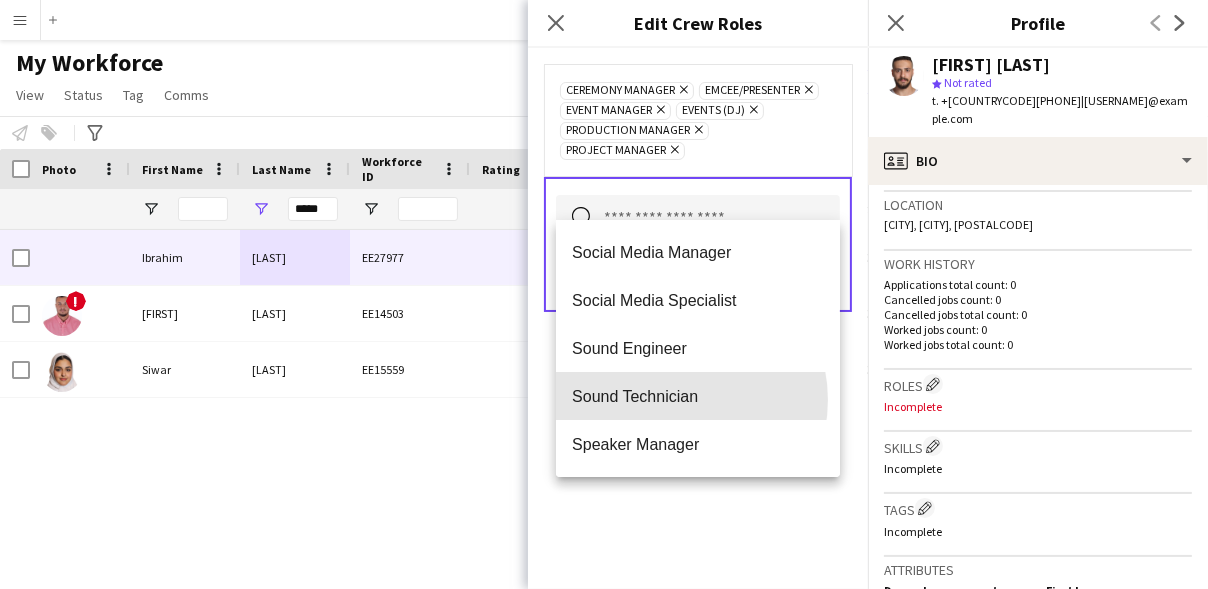 click on "Sound Technician" at bounding box center (698, 396) 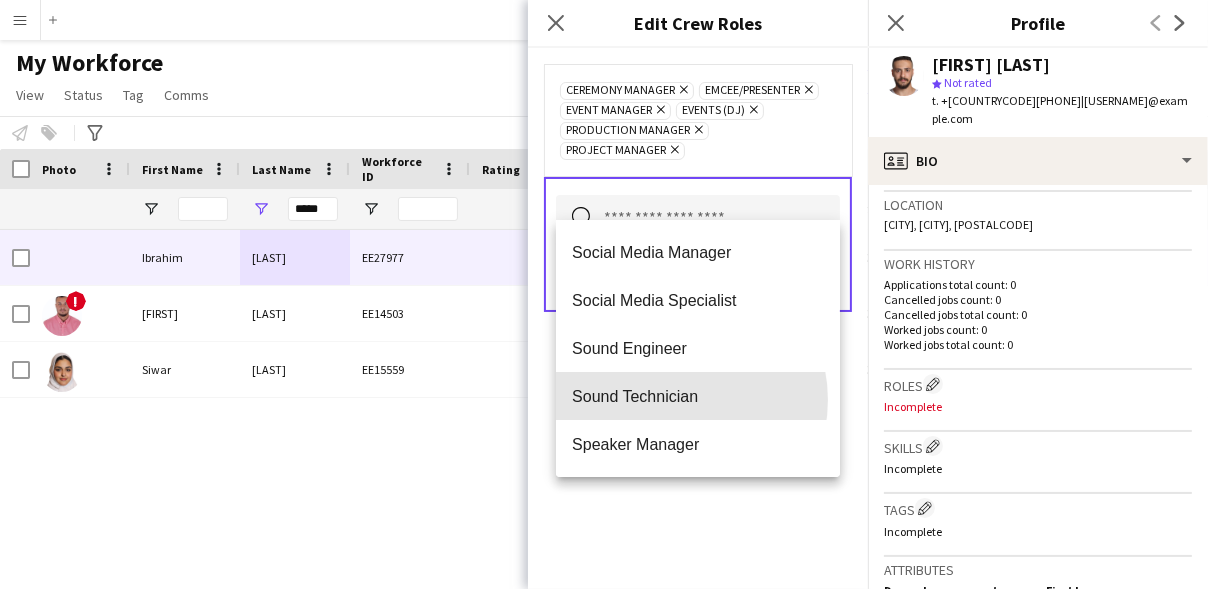 type 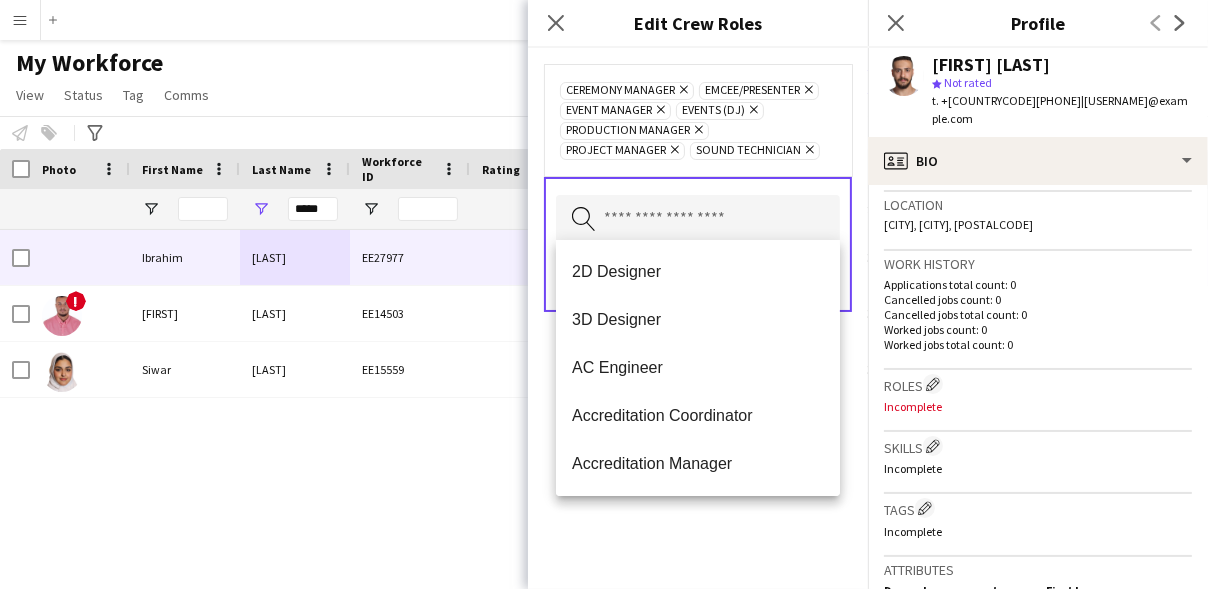 click 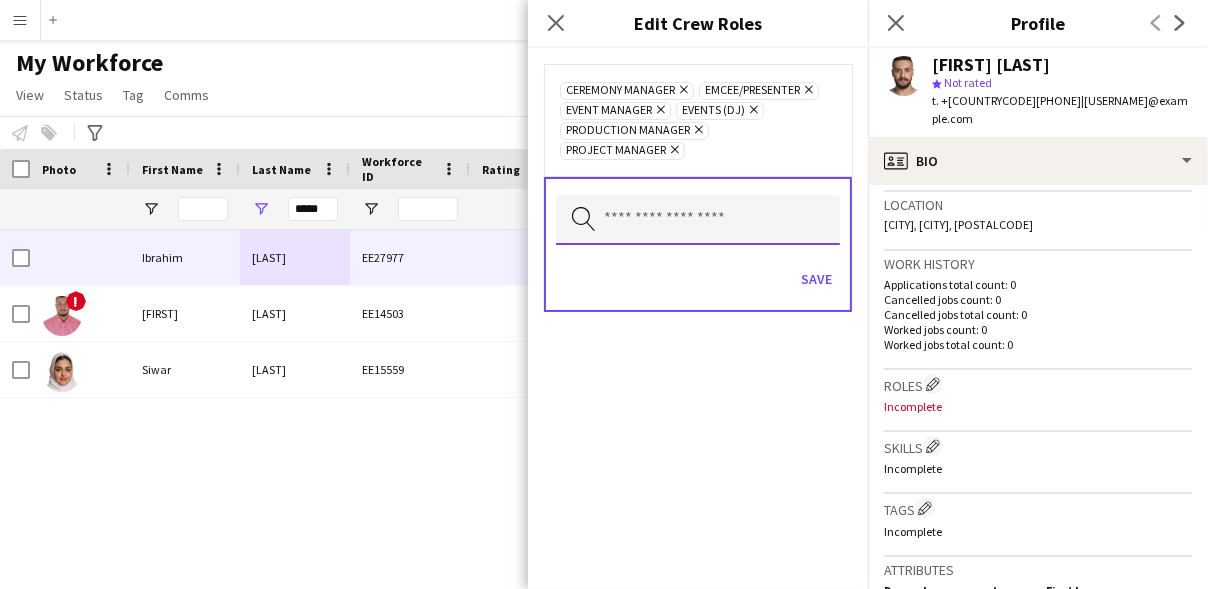 click at bounding box center [698, 220] 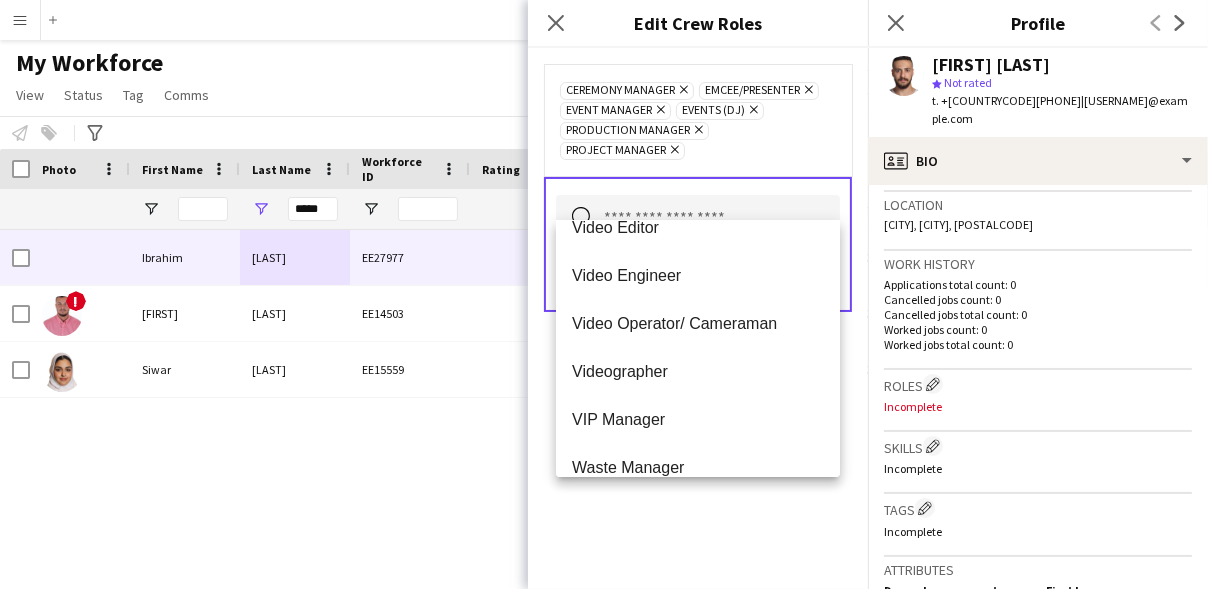 scroll, scrollTop: 6718, scrollLeft: 0, axis: vertical 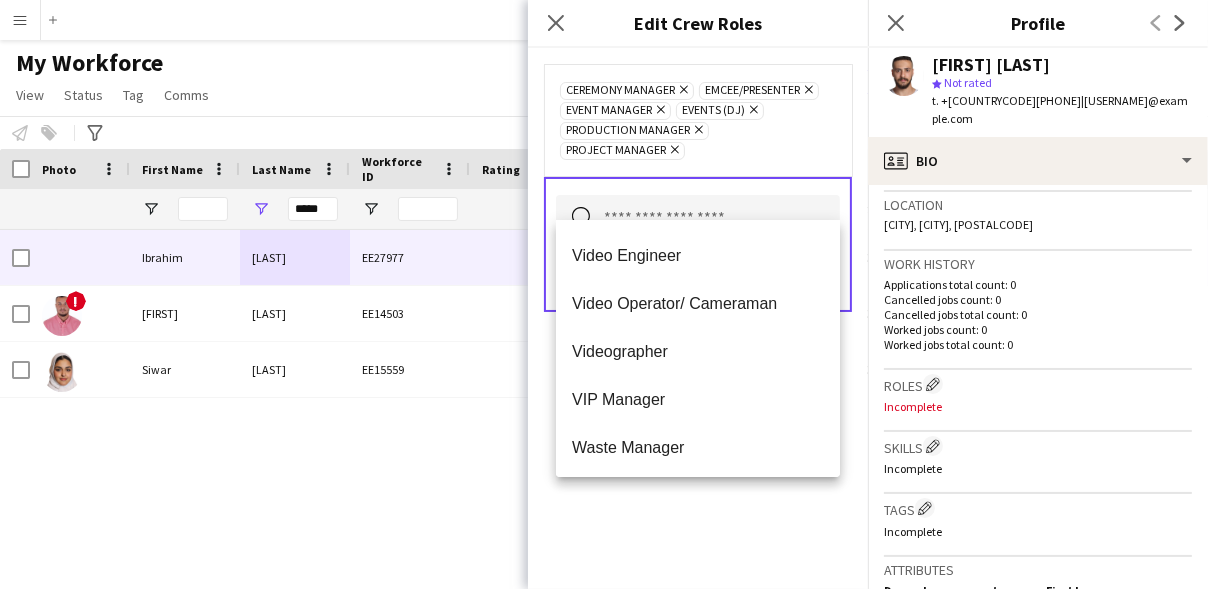 click on "Ceremony Manager
Remove
Emcee/Presenter
Remove
Event Manager
Remove
Events (DJ)
Remove
Production Manager
Remove
Project Manager
Remove
Search by role type
Save" 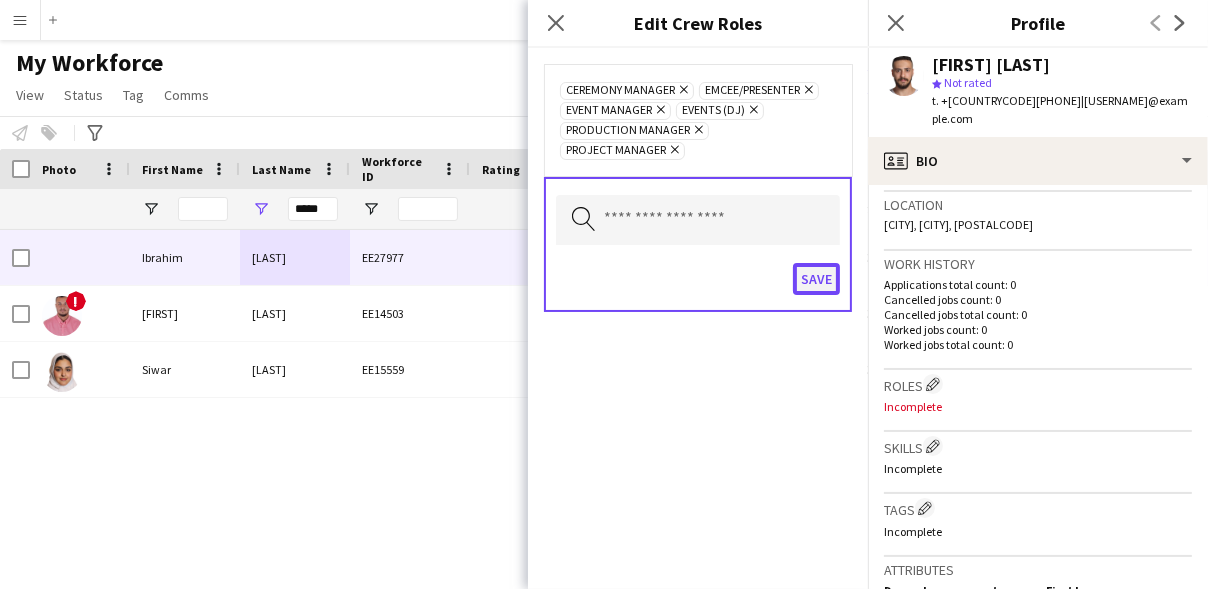 click on "Save" 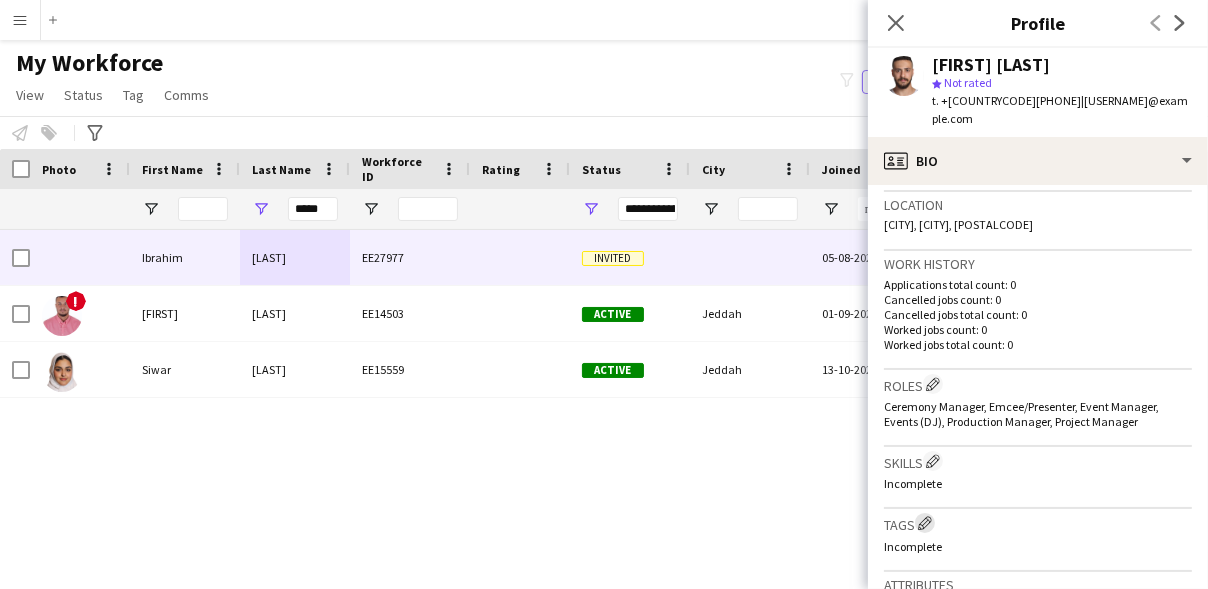 click on "Edit crew company tags" 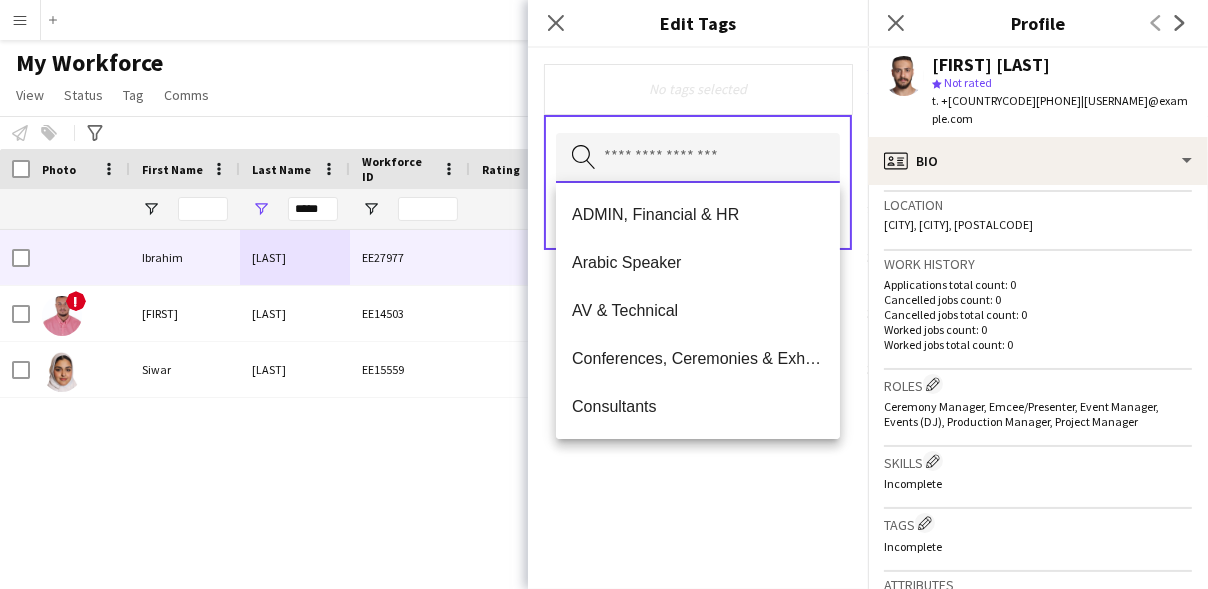 click at bounding box center [698, 158] 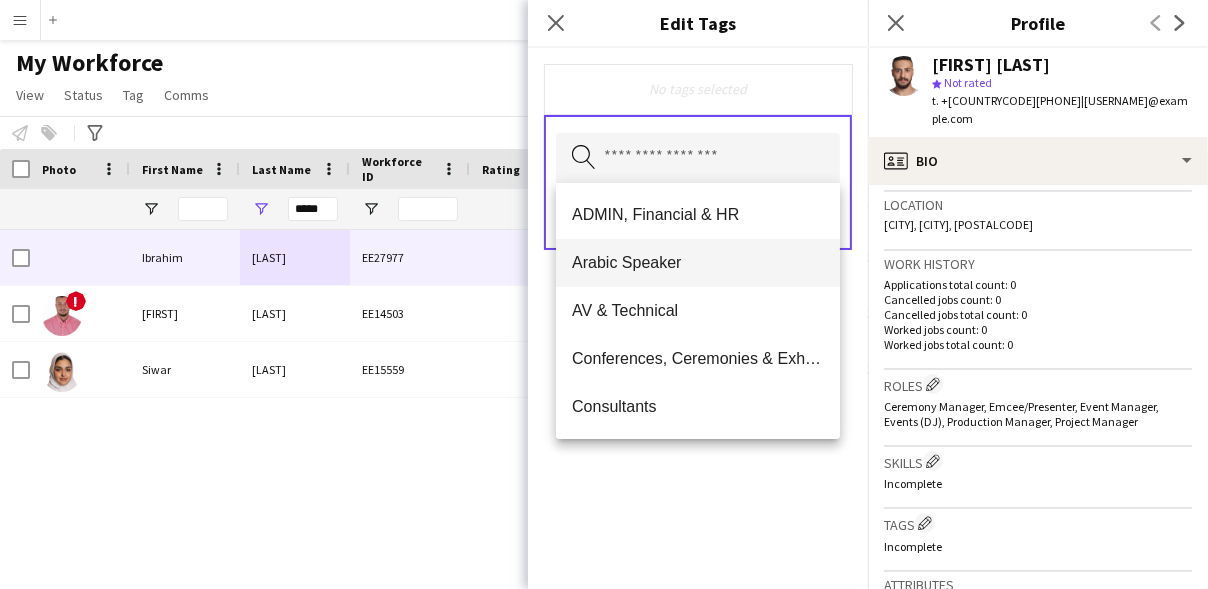 click on "Arabic Speaker" at bounding box center [698, 262] 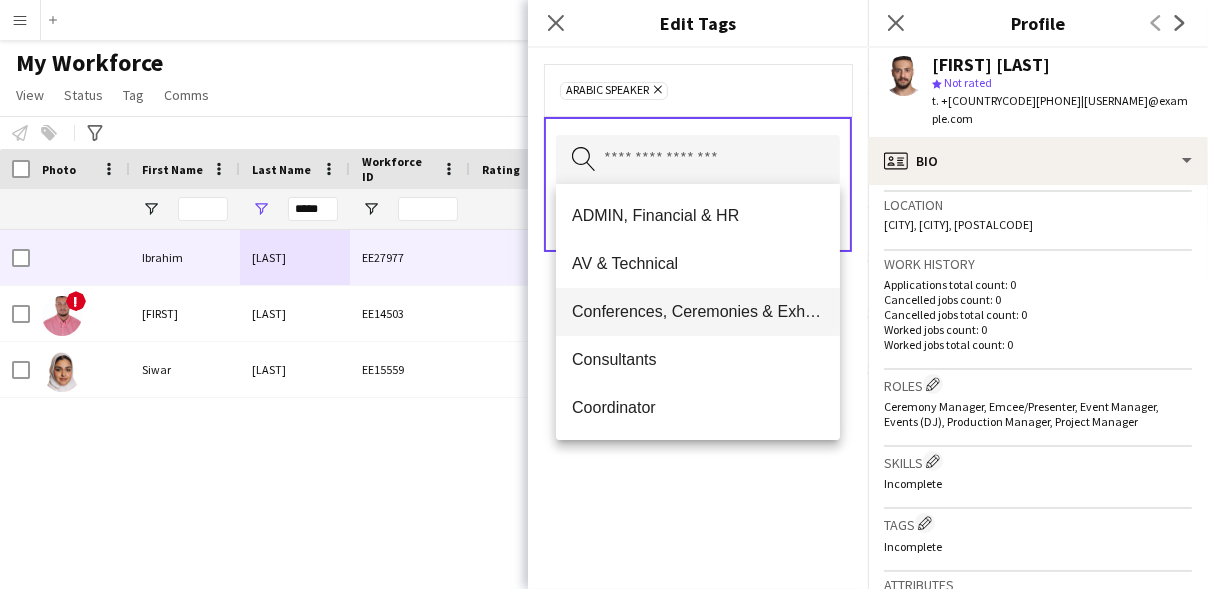 click on "Conferences, Ceremonies & Exhibitions" at bounding box center [698, 312] 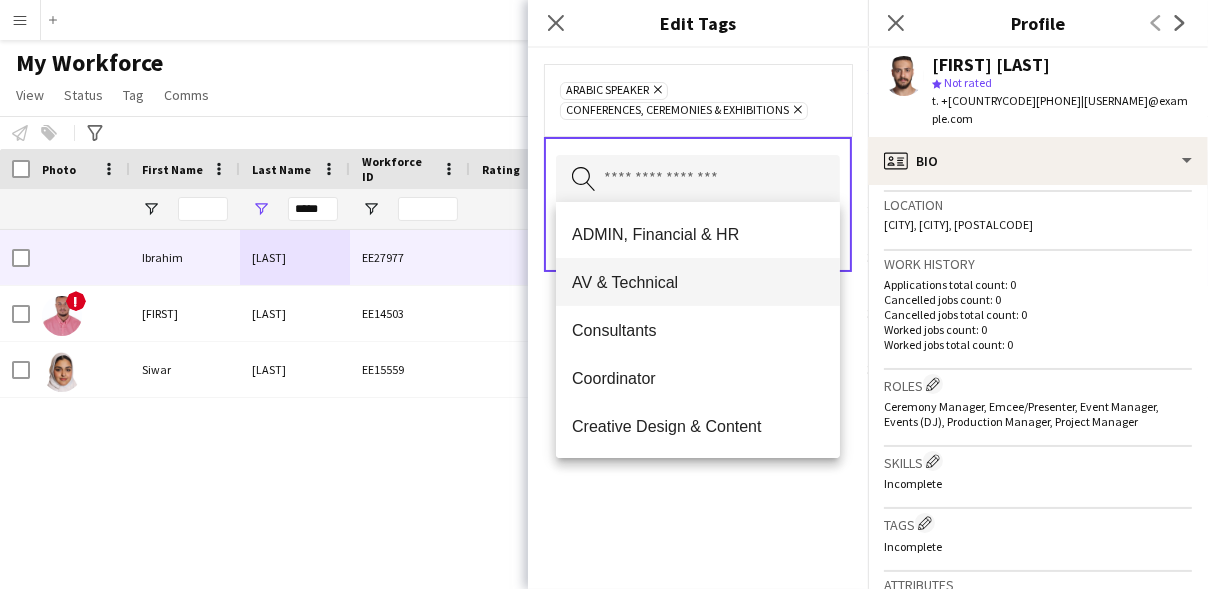drag, startPoint x: 696, startPoint y: 348, endPoint x: 722, endPoint y: 258, distance: 93.680305 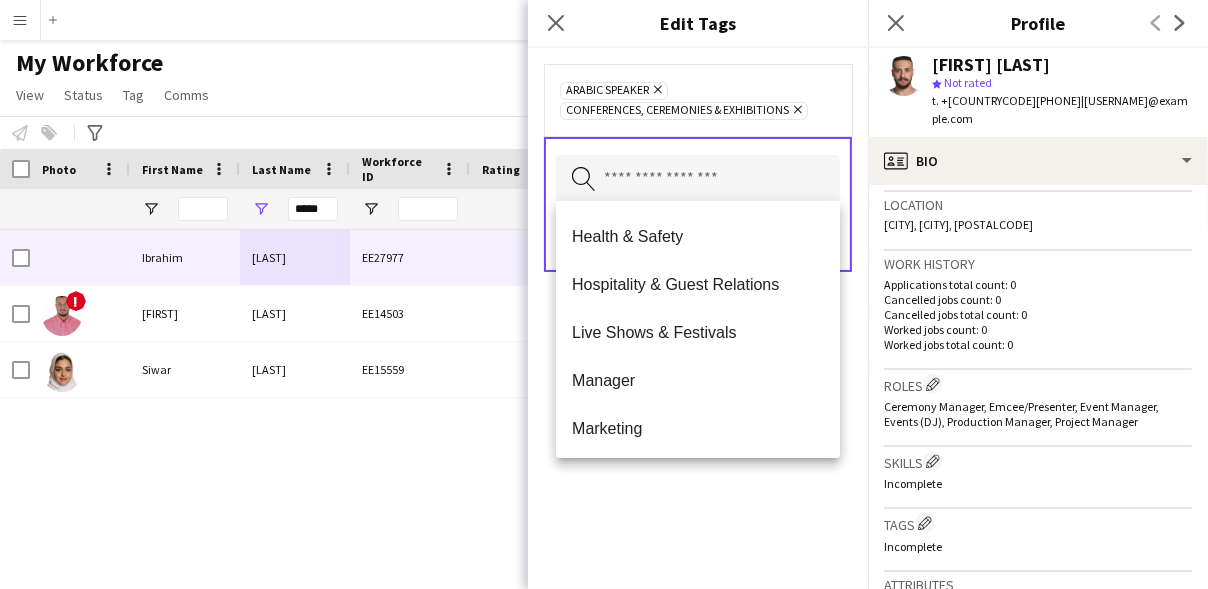 scroll, scrollTop: 920, scrollLeft: 0, axis: vertical 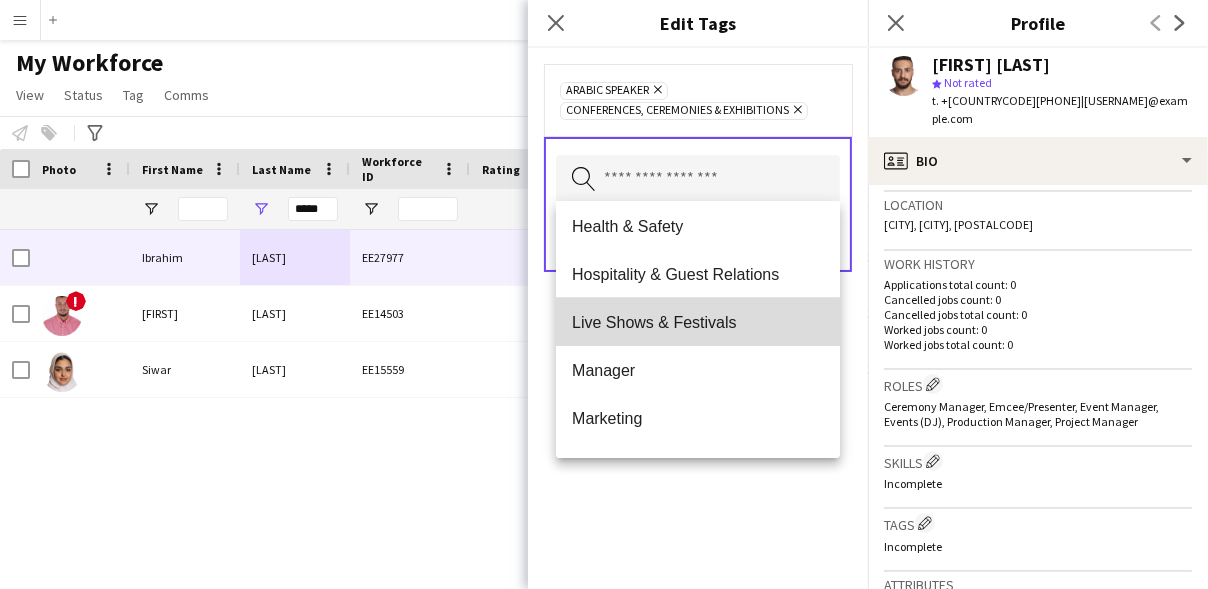 click on "Live Shows & Festivals" at bounding box center [698, 322] 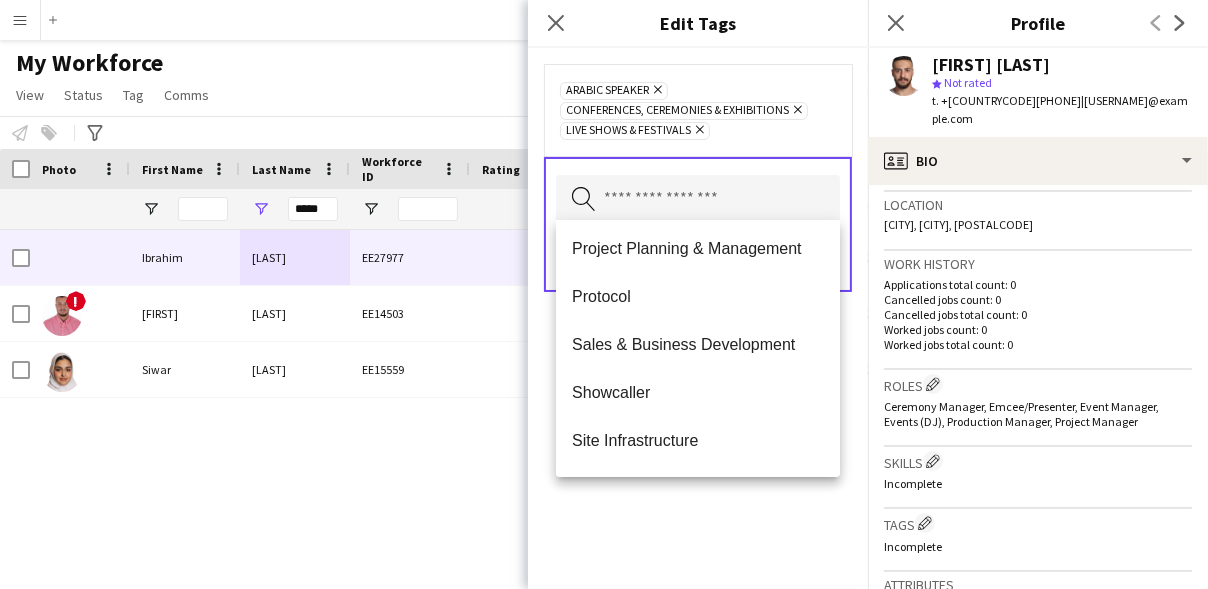 scroll, scrollTop: 1301, scrollLeft: 0, axis: vertical 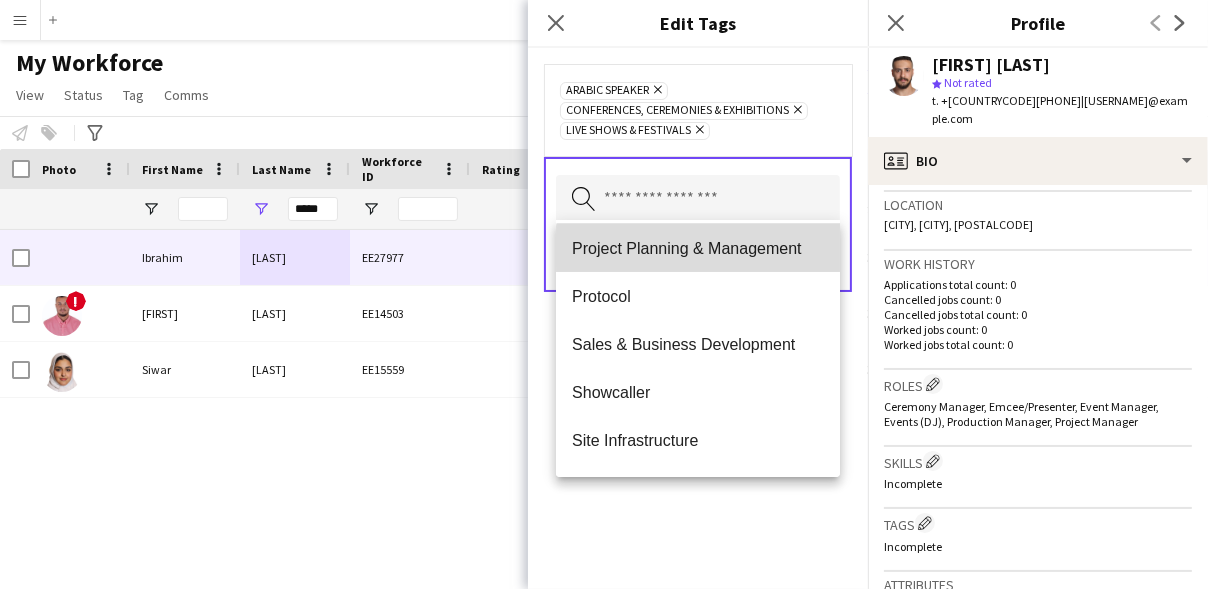click on "Project Planning & Management" at bounding box center [698, 248] 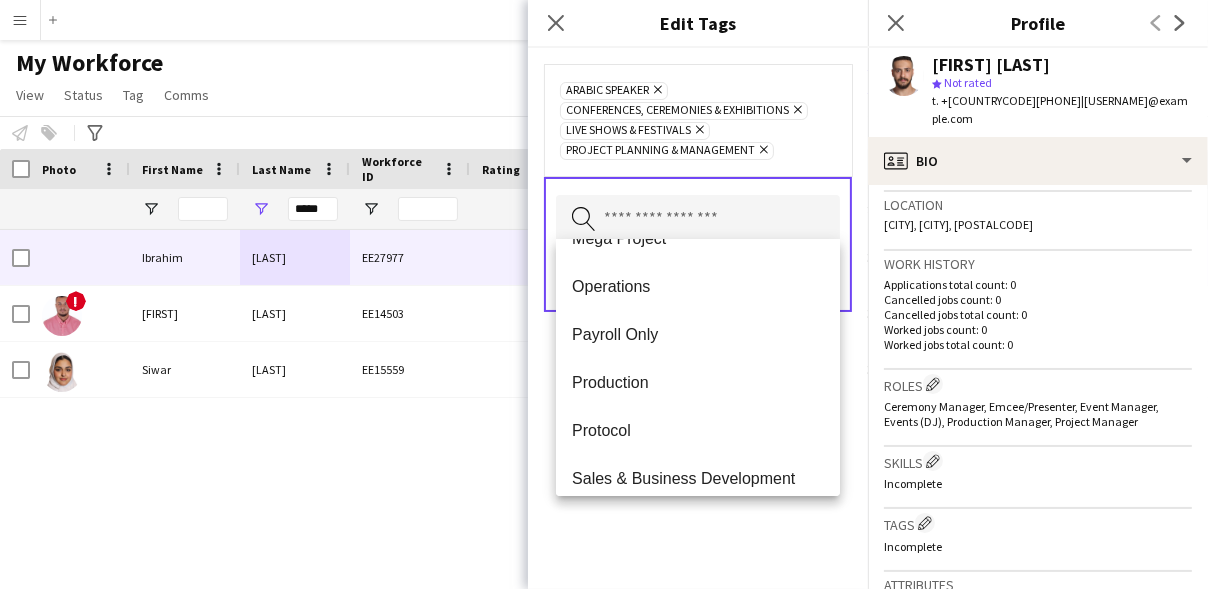 scroll, scrollTop: 1137, scrollLeft: 0, axis: vertical 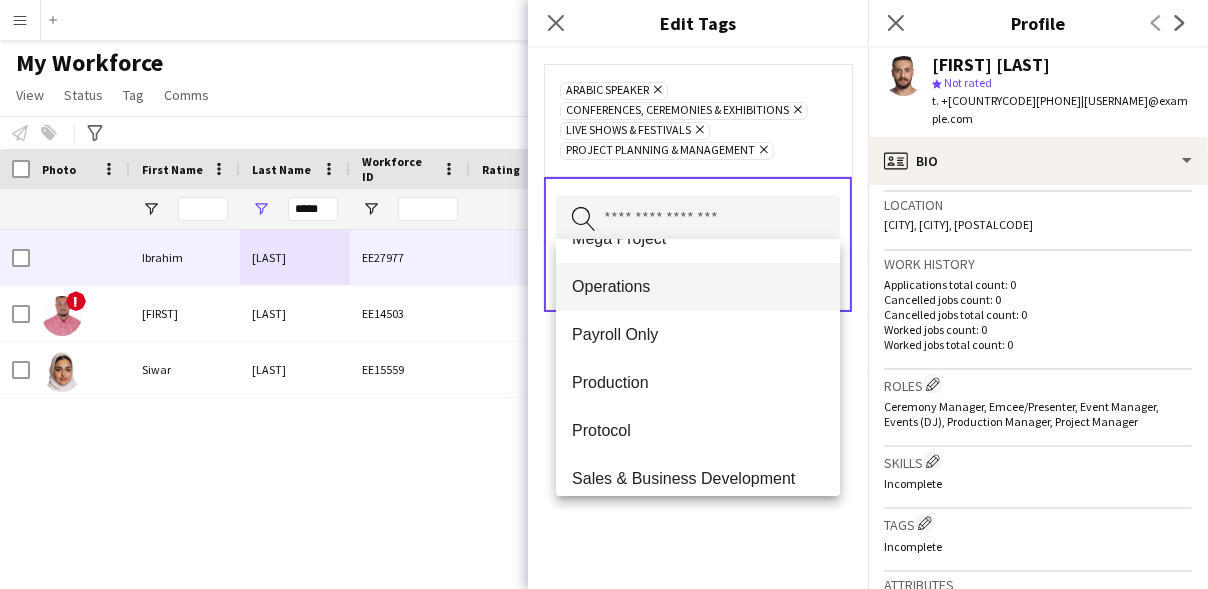 click on "Operations" at bounding box center [698, 286] 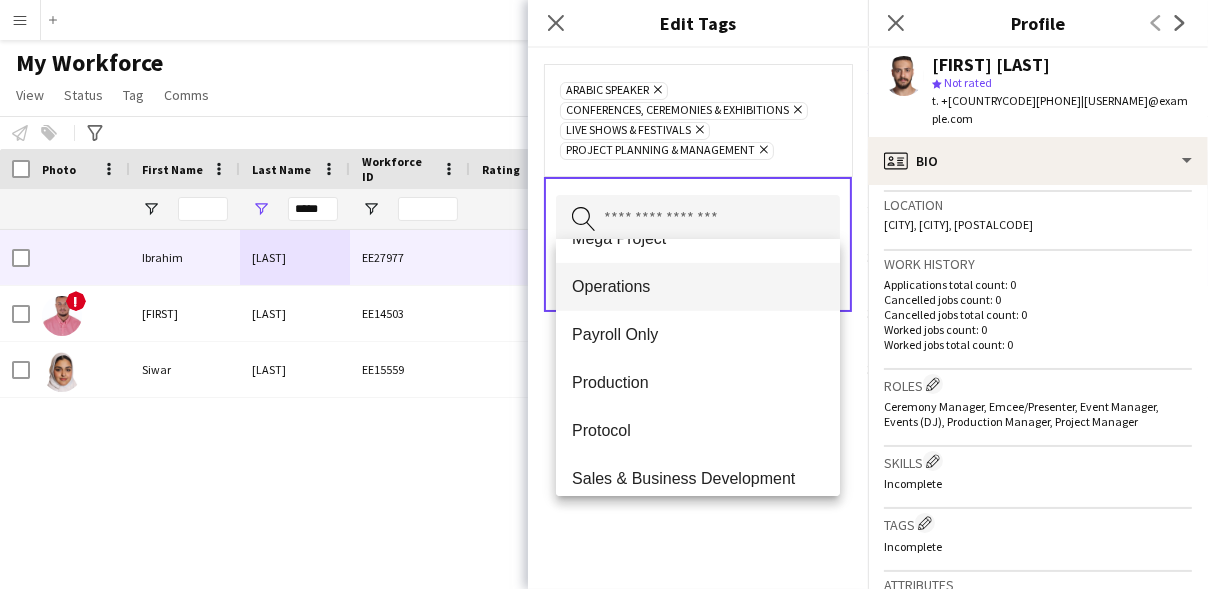 type 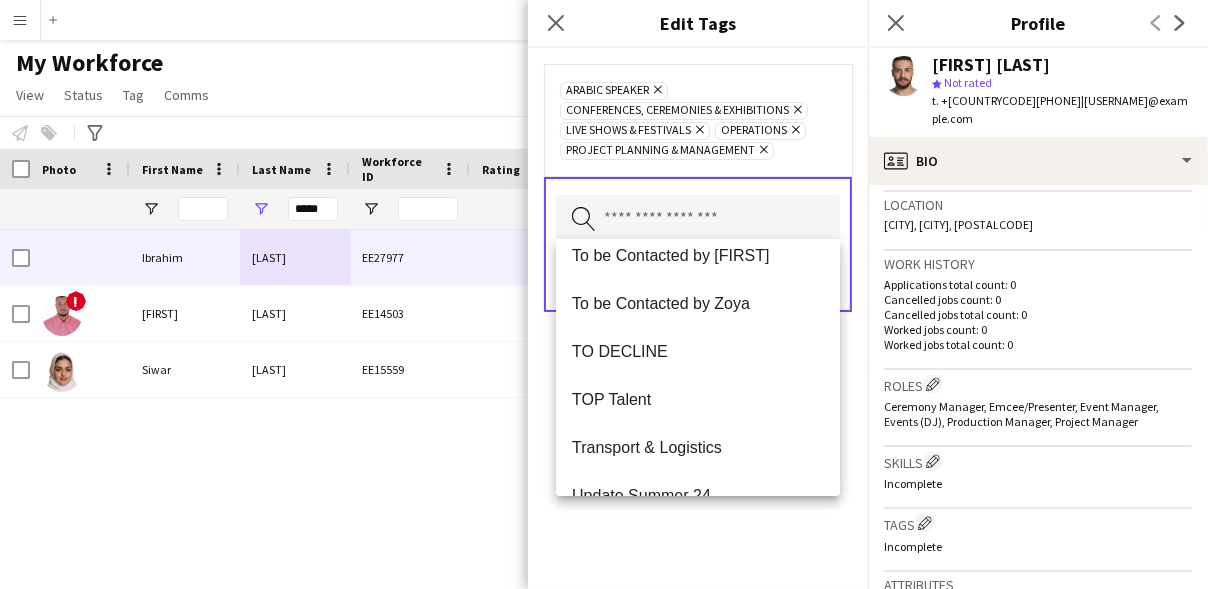 scroll, scrollTop: 2015, scrollLeft: 0, axis: vertical 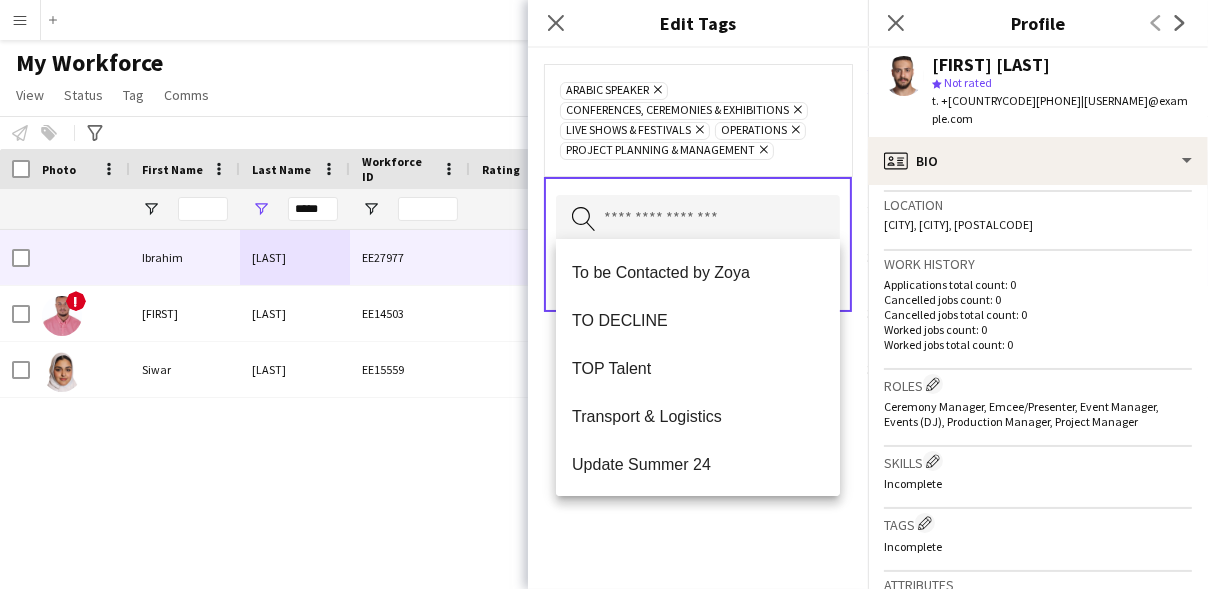 click on "Arabic Speaker
Remove
Conferences, Ceremonies & Exhibitions
Remove
Live Shows & Festivals
Remove
Operations
Remove
Project Planning & Management
Remove
Search by tag name
Save" 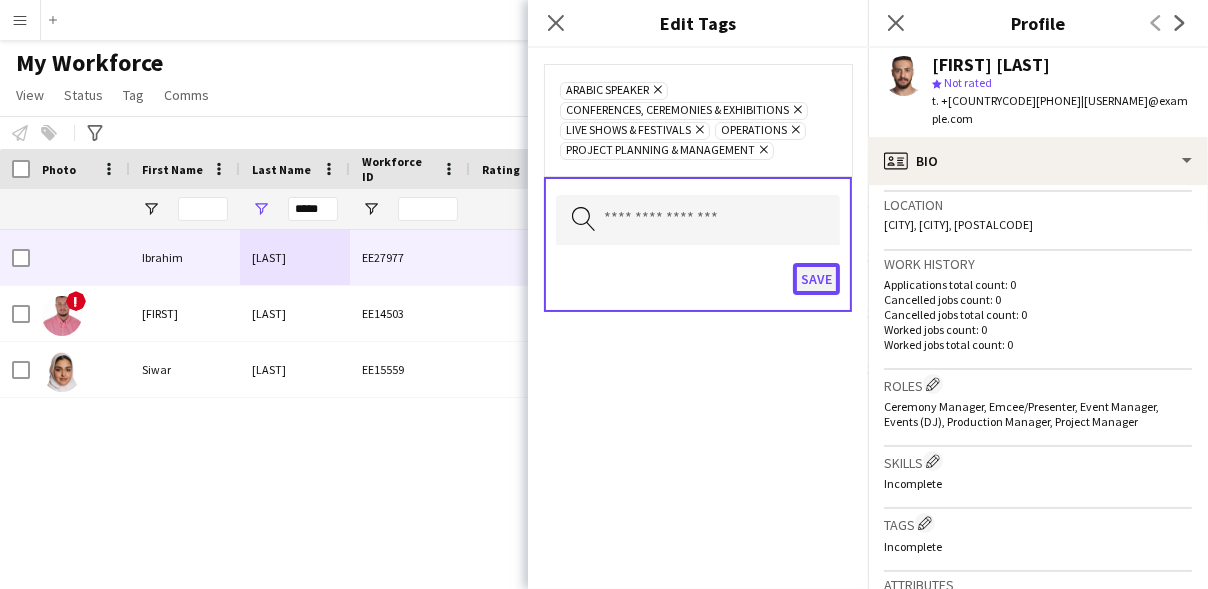 click on "Save" 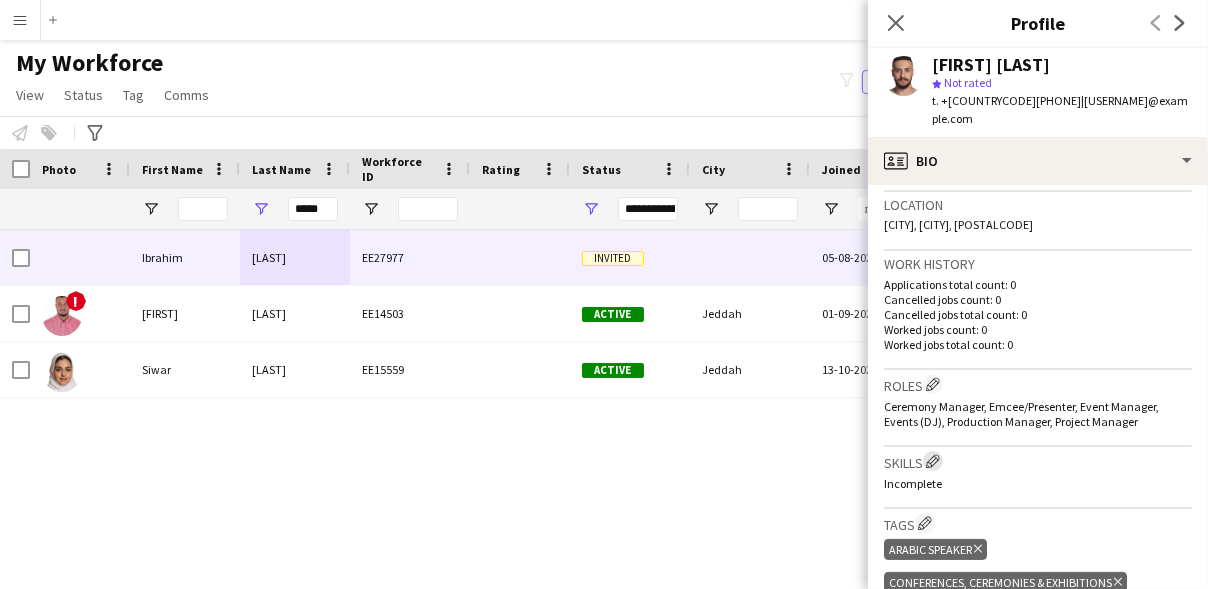 click on "Edit crew company skills" 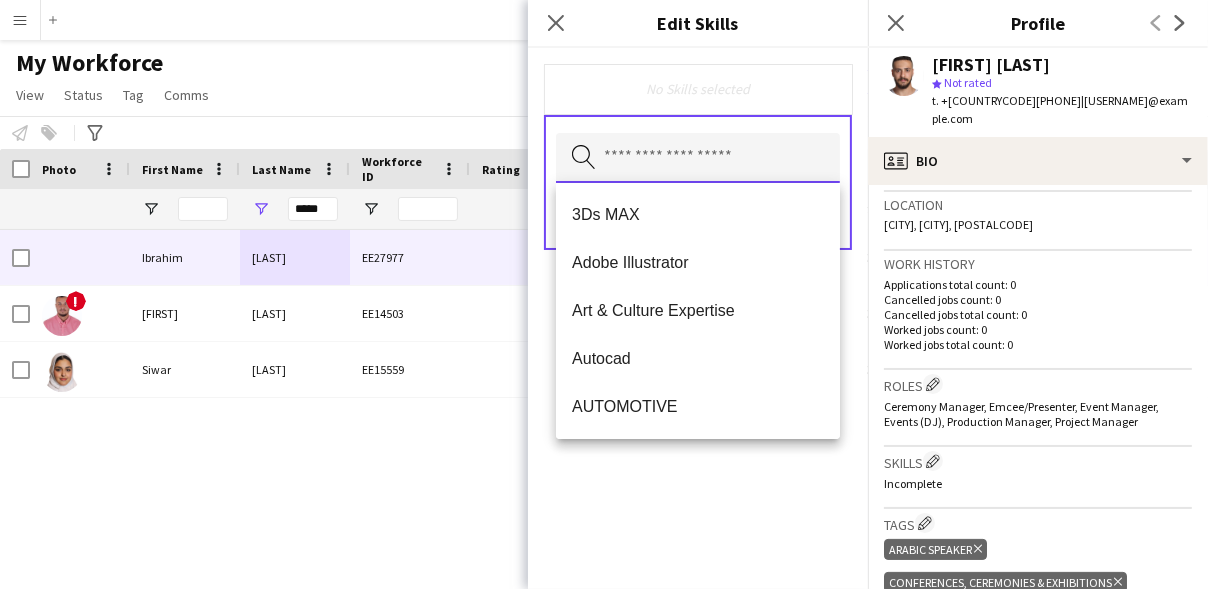 click at bounding box center [698, 158] 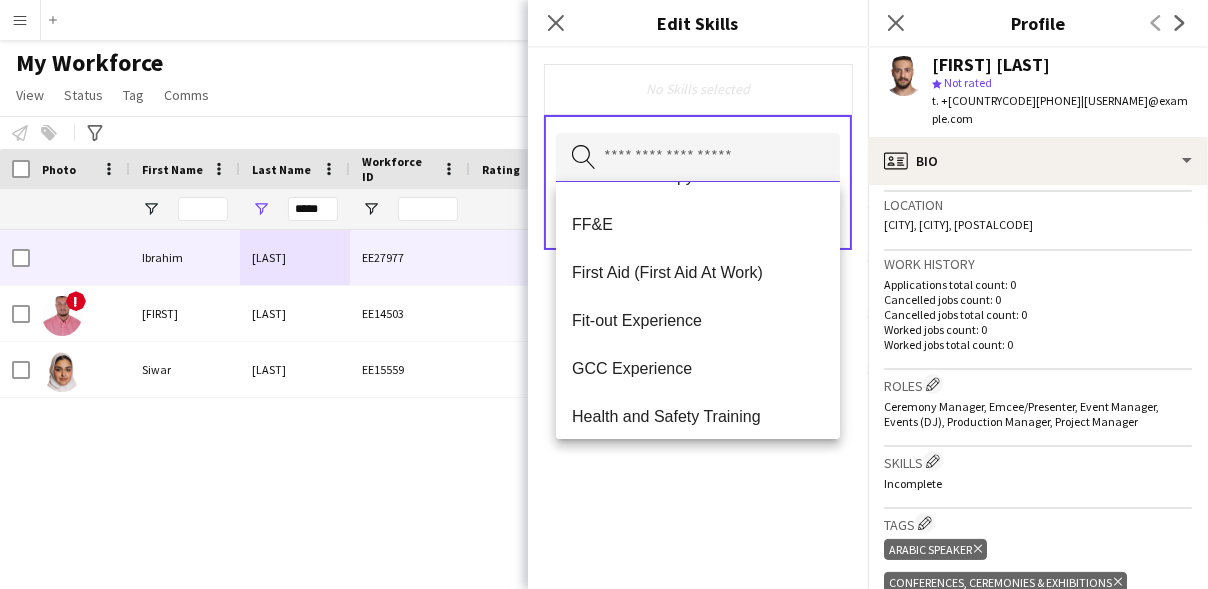 scroll, scrollTop: 376, scrollLeft: 0, axis: vertical 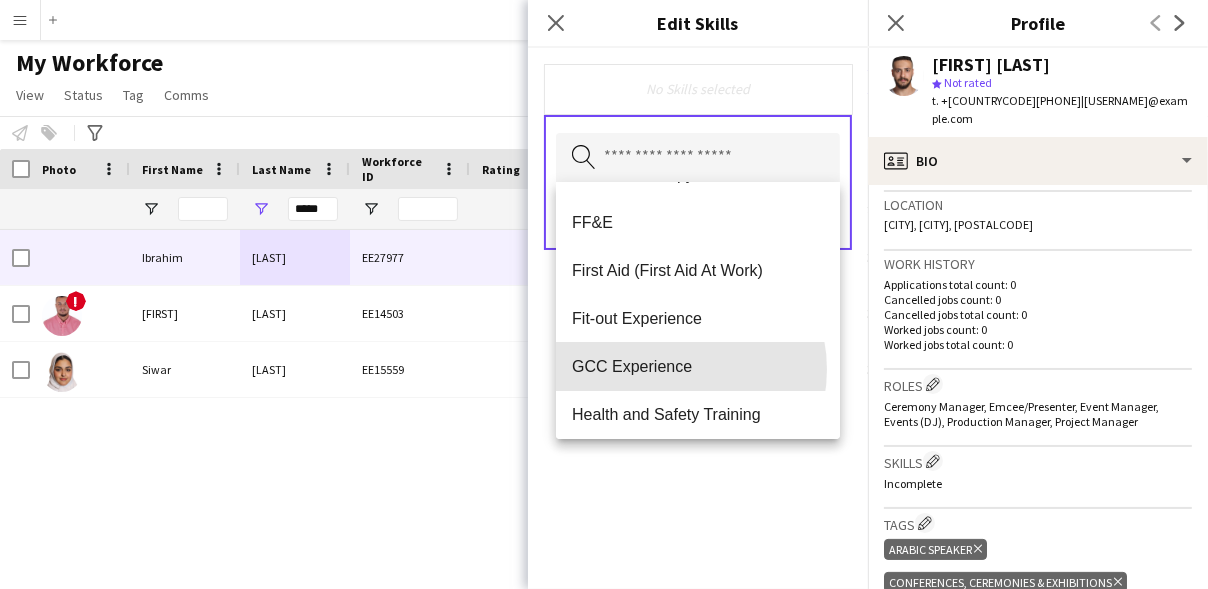 click on "GCC Experience" at bounding box center (698, 366) 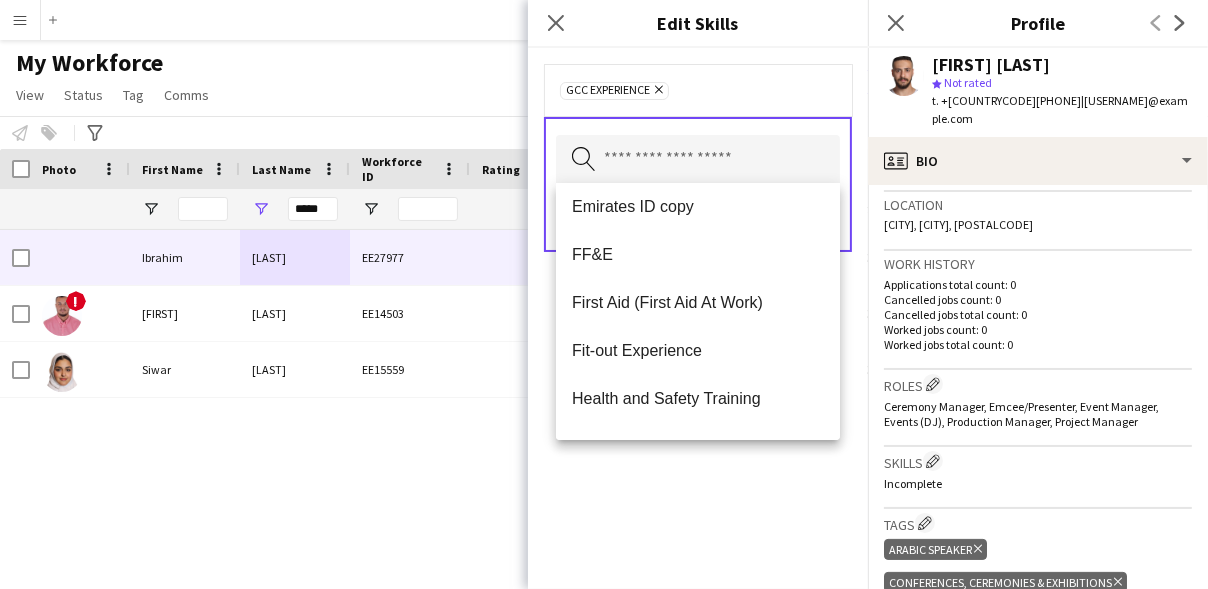 scroll, scrollTop: 347, scrollLeft: 0, axis: vertical 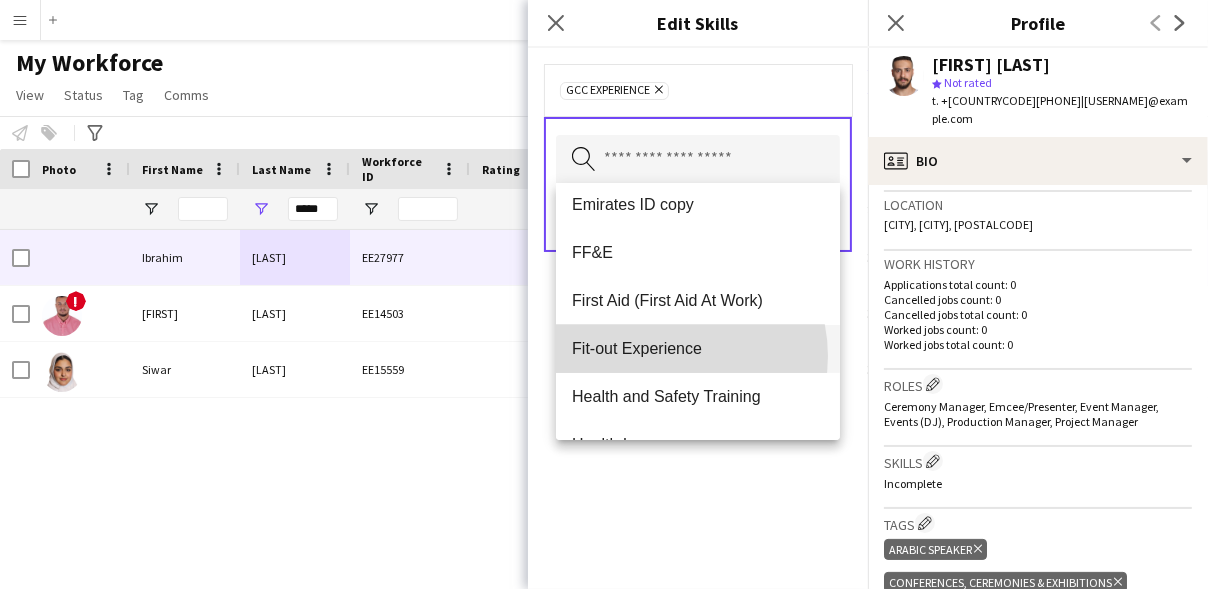 click on "Fit-out Experience" at bounding box center (698, 348) 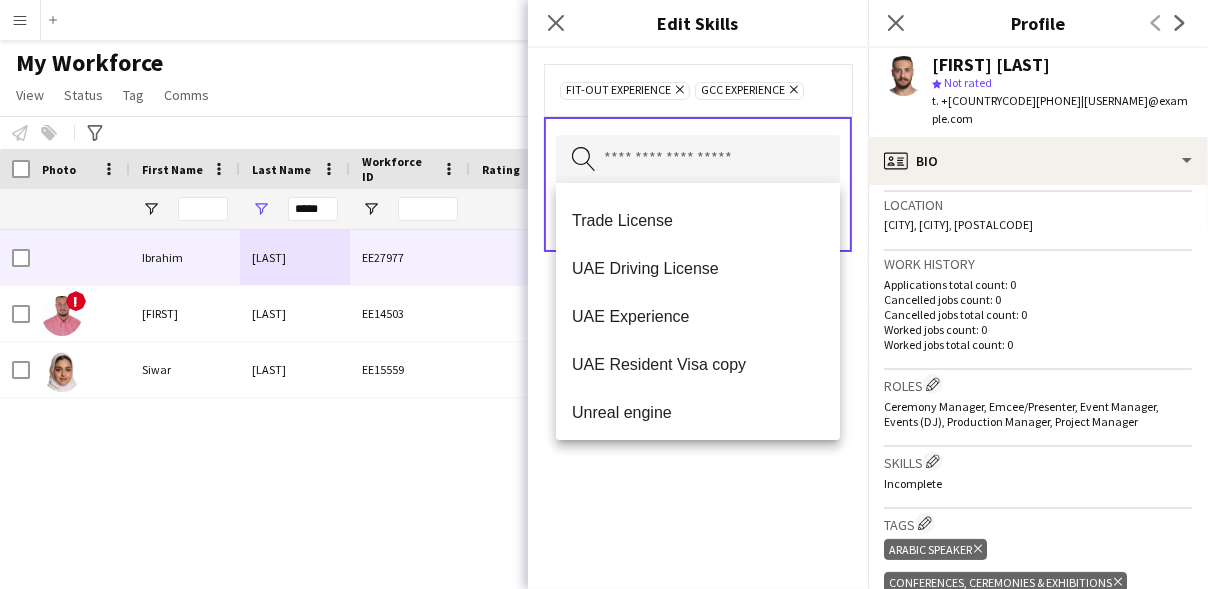 scroll, scrollTop: 1919, scrollLeft: 0, axis: vertical 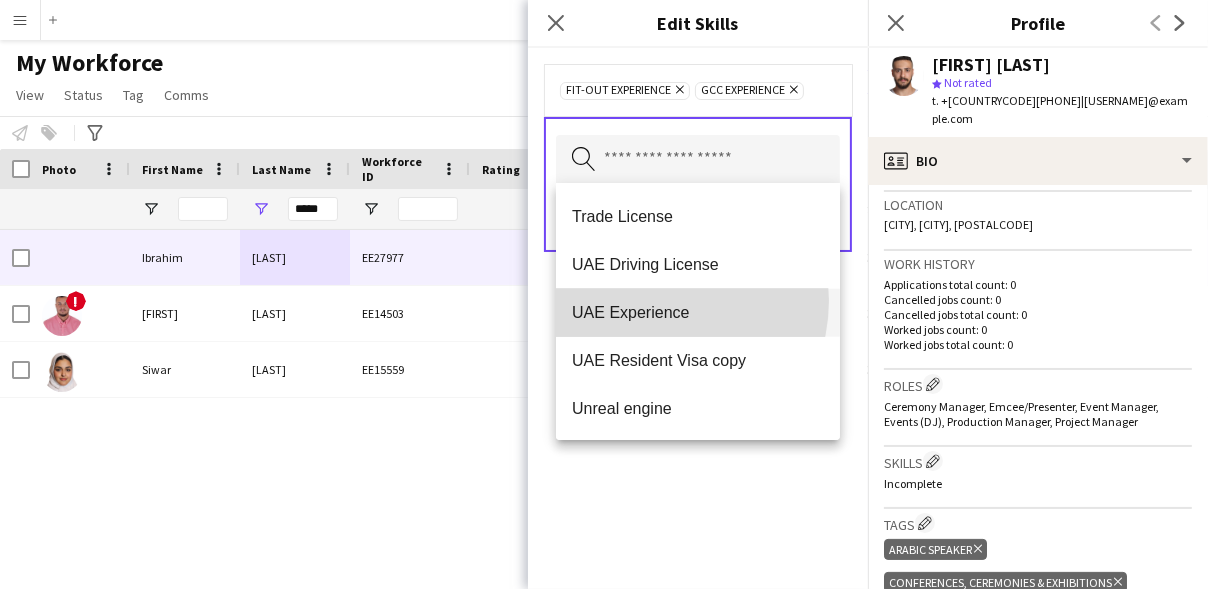 click on "UAE Experience" at bounding box center [698, 313] 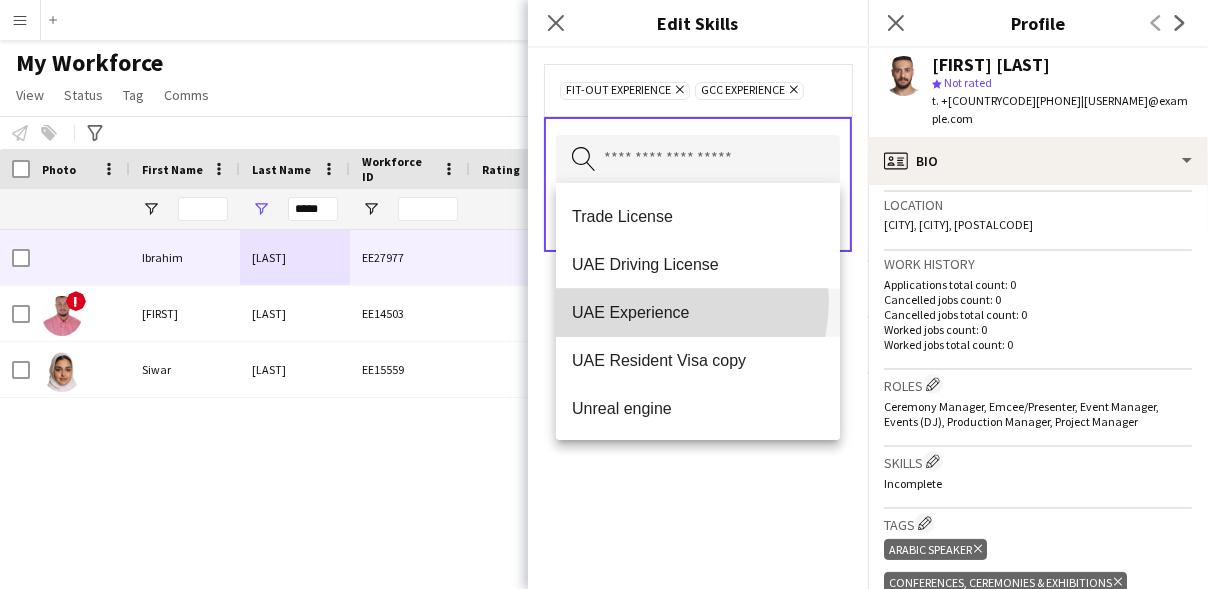 type 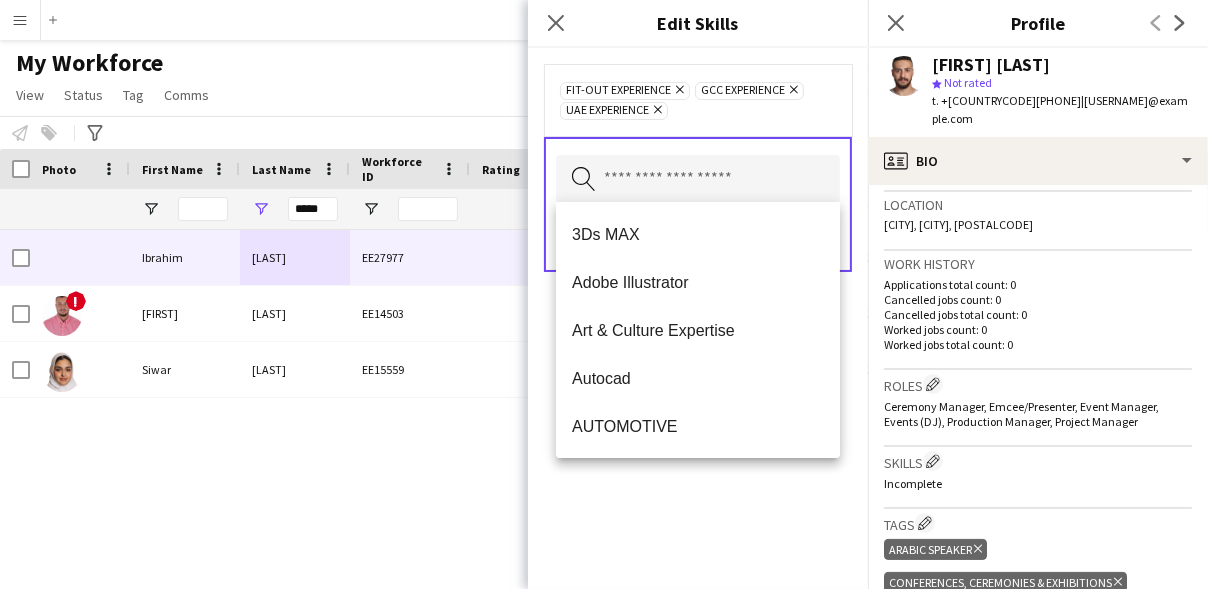 click on "Fit-out Experience
Remove
GCC Experience
Remove
UAE Experience
Remove
Search by skill name
Save" 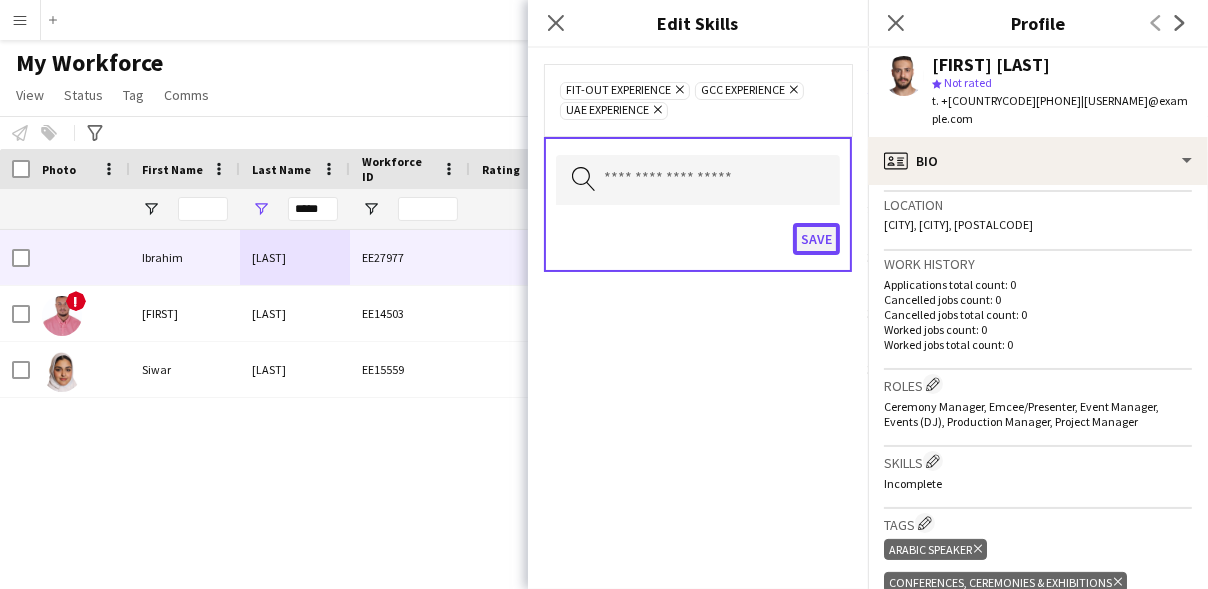click on "Save" 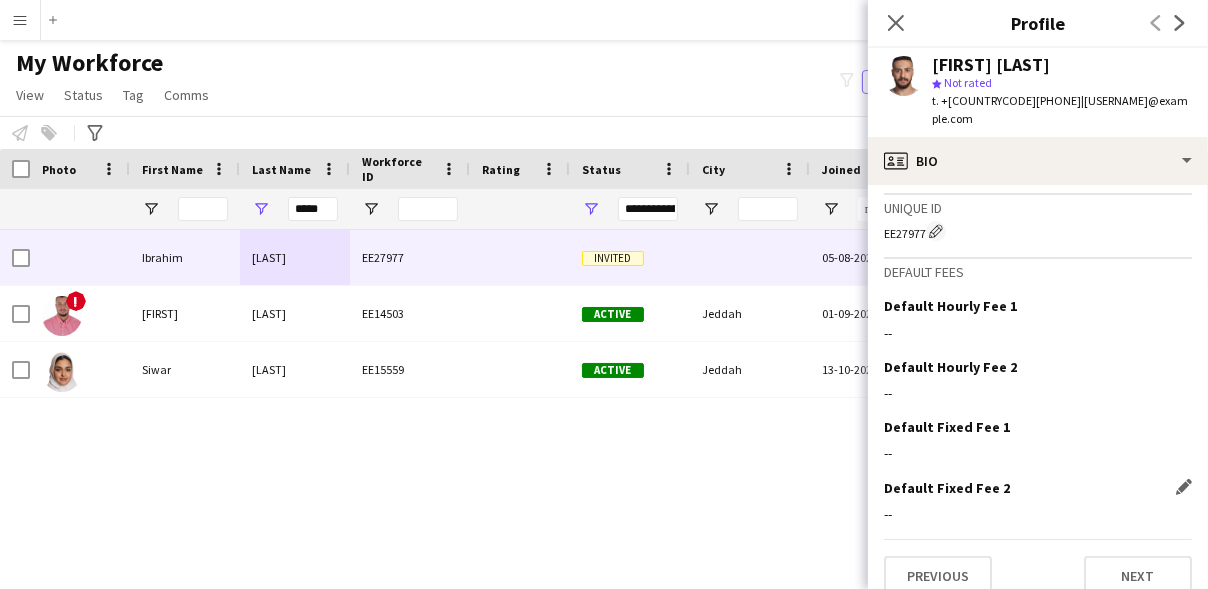 scroll, scrollTop: 1148, scrollLeft: 0, axis: vertical 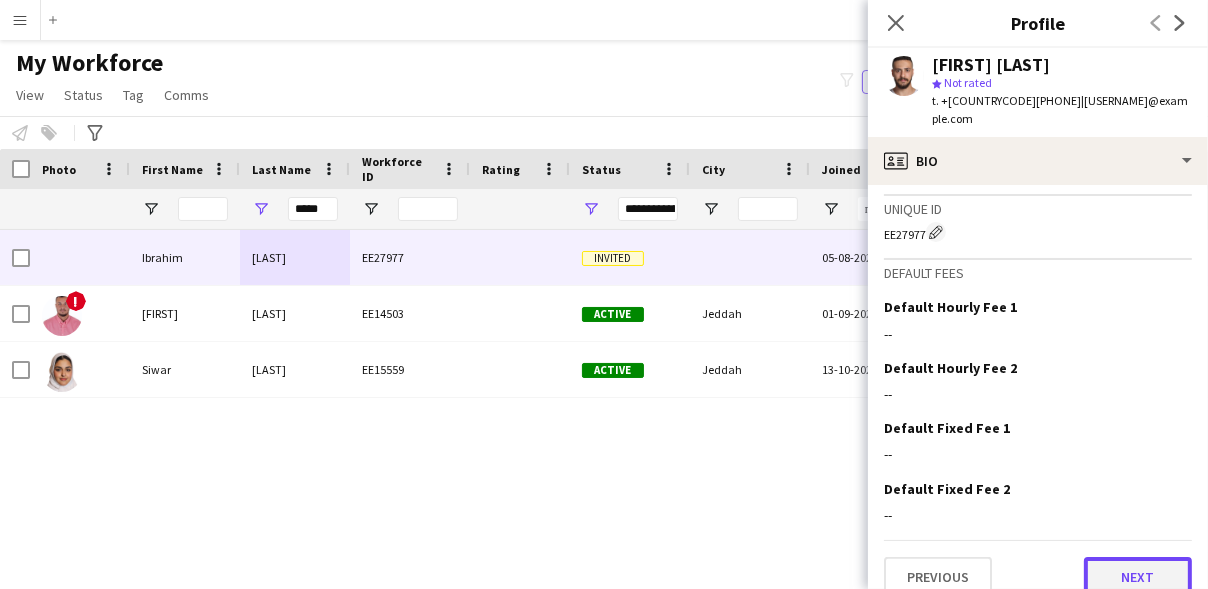 click on "Next" 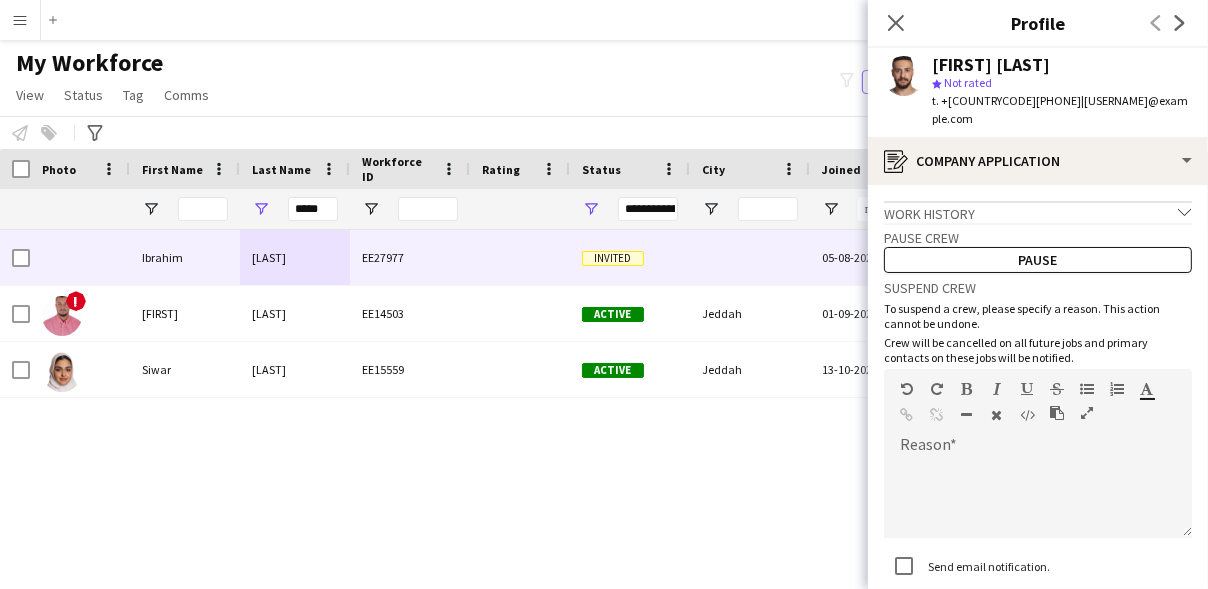 scroll, scrollTop: 127, scrollLeft: 0, axis: vertical 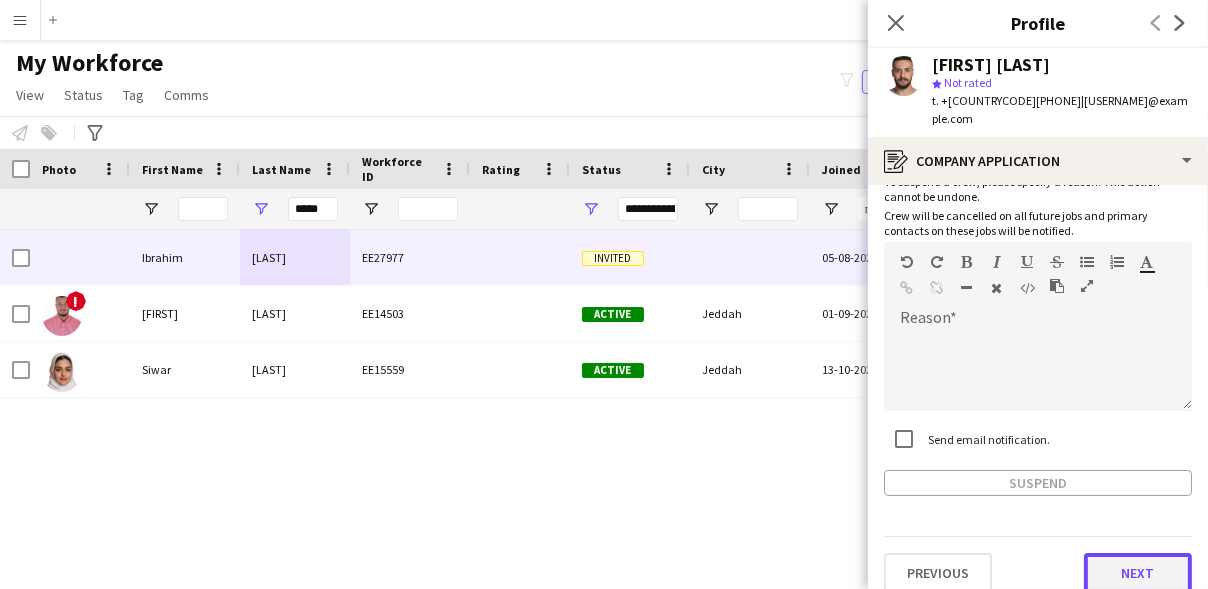 click on "Next" 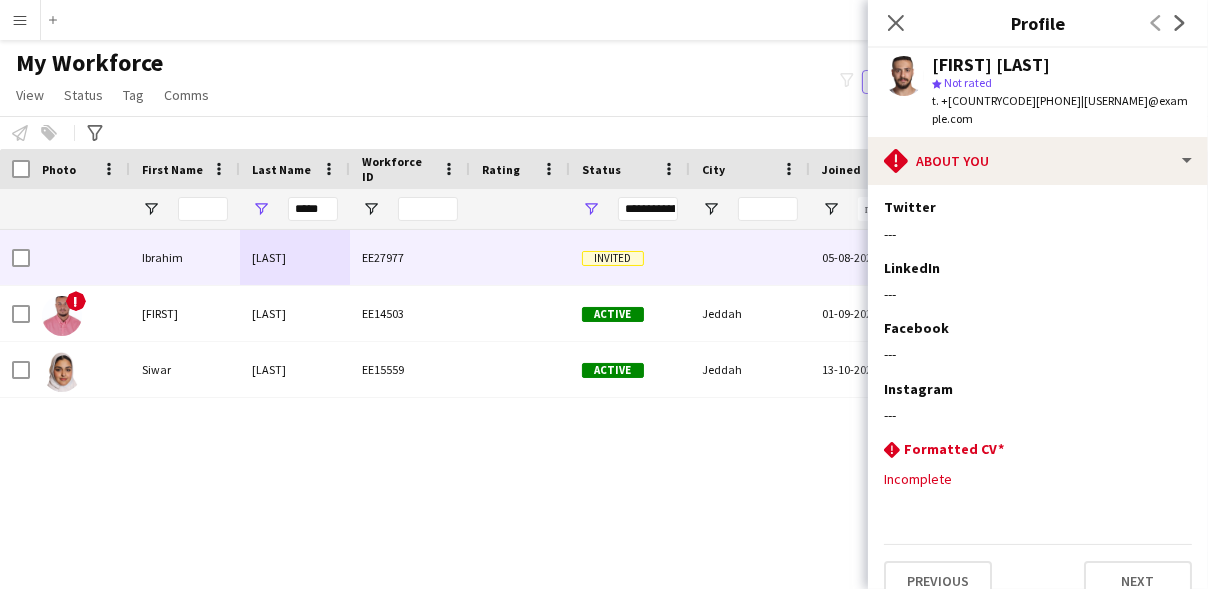 scroll, scrollTop: 404, scrollLeft: 0, axis: vertical 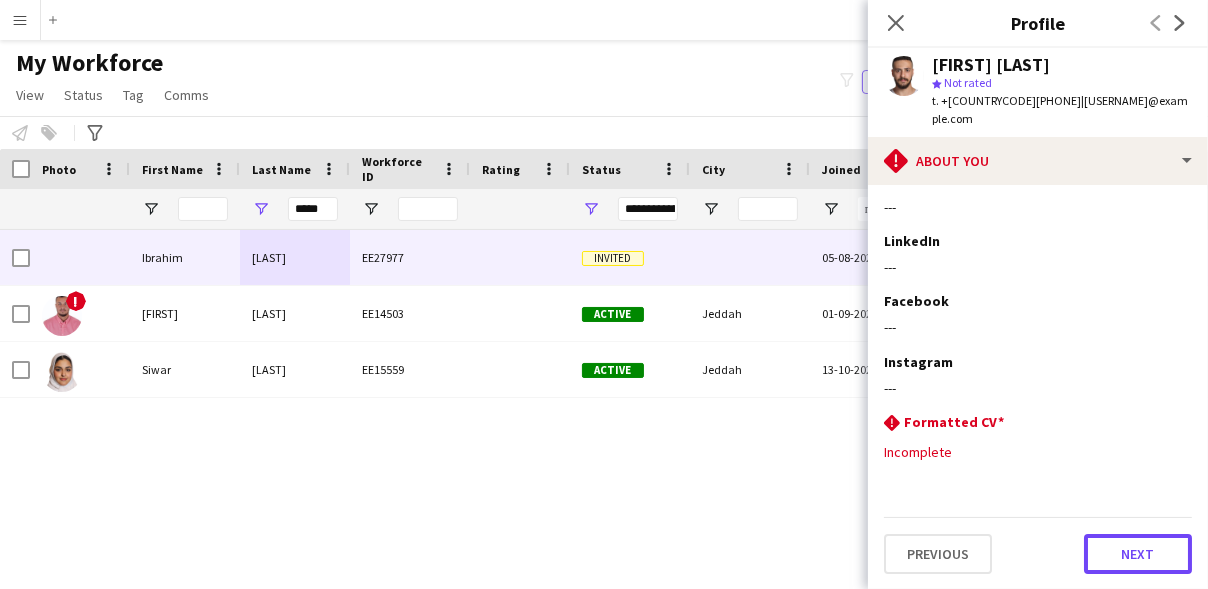 click on "Next" 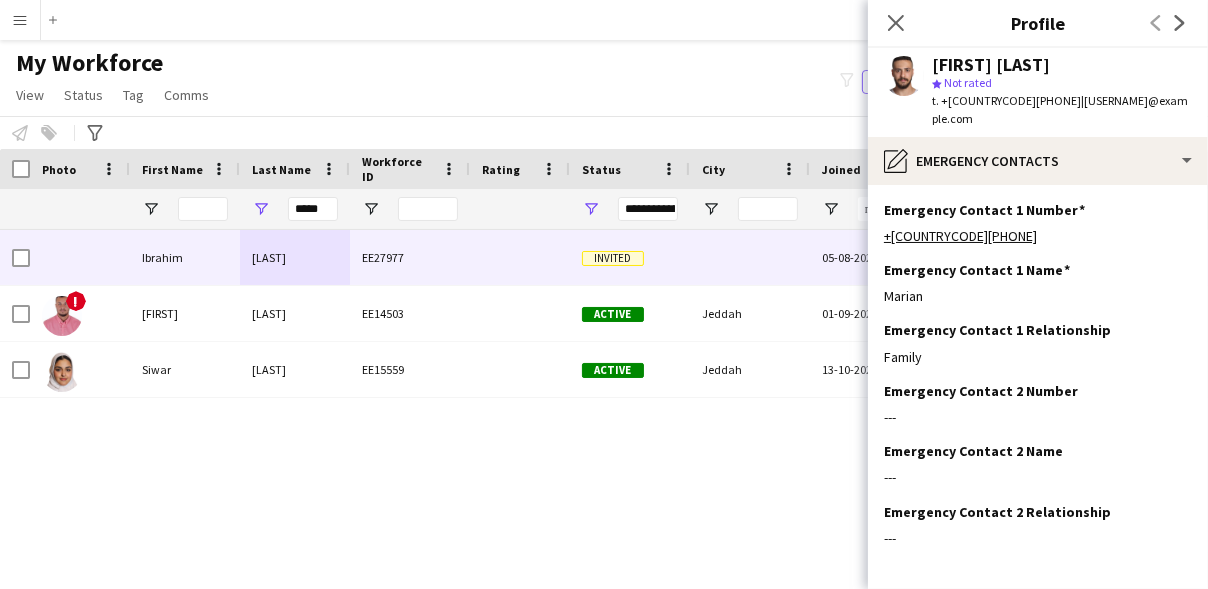 scroll, scrollTop: 67, scrollLeft: 0, axis: vertical 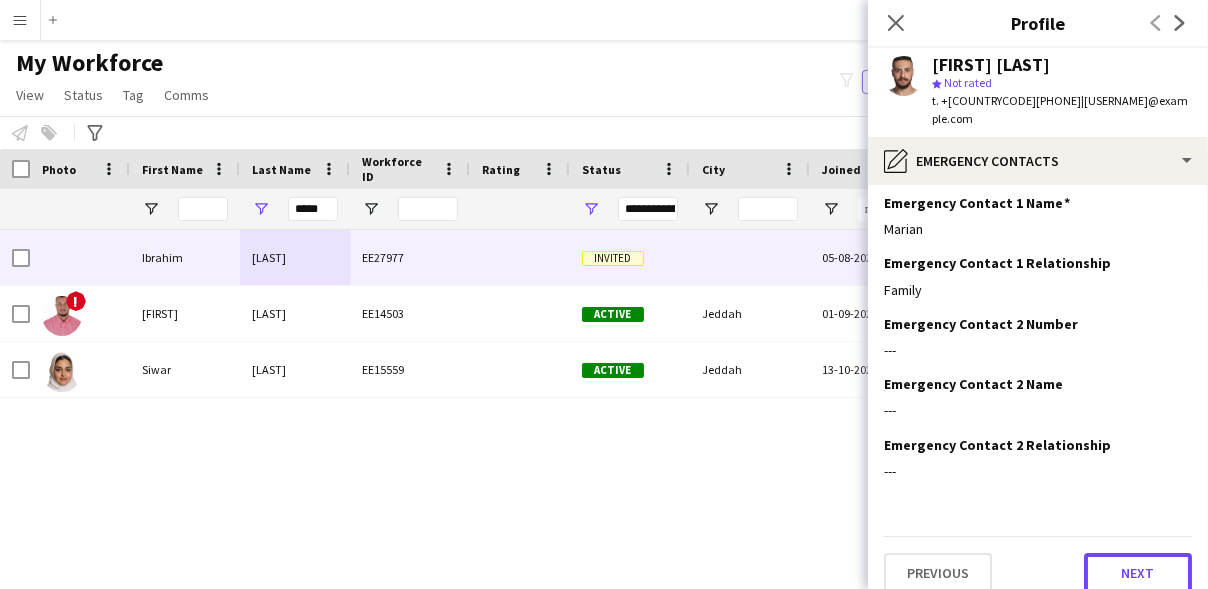 click on "Next" 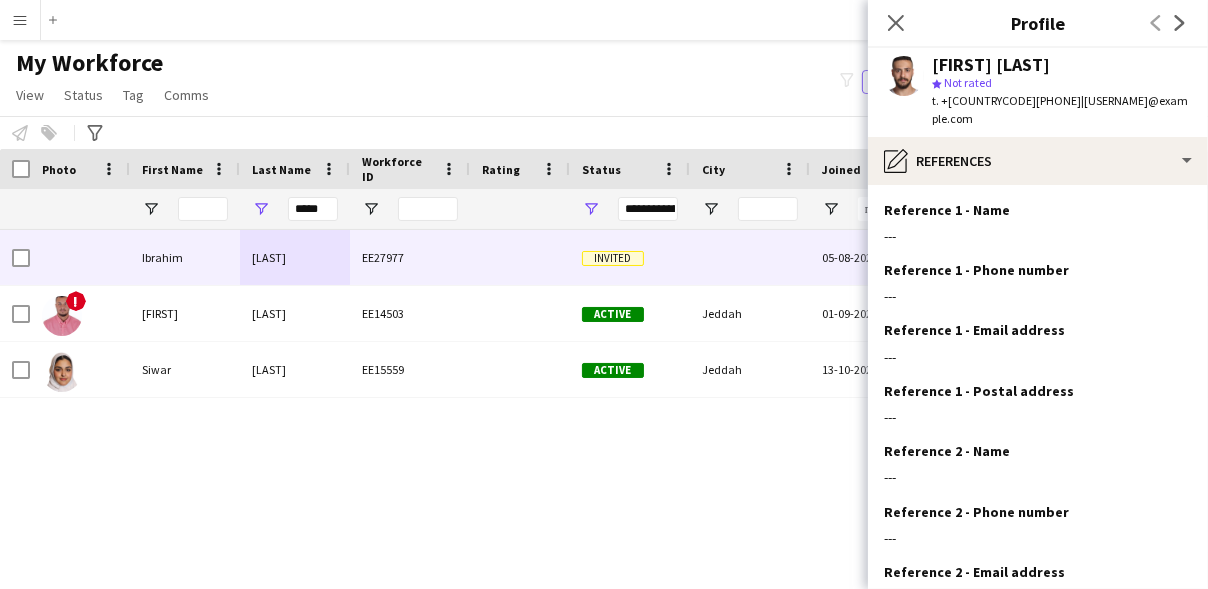 scroll, scrollTop: 188, scrollLeft: 0, axis: vertical 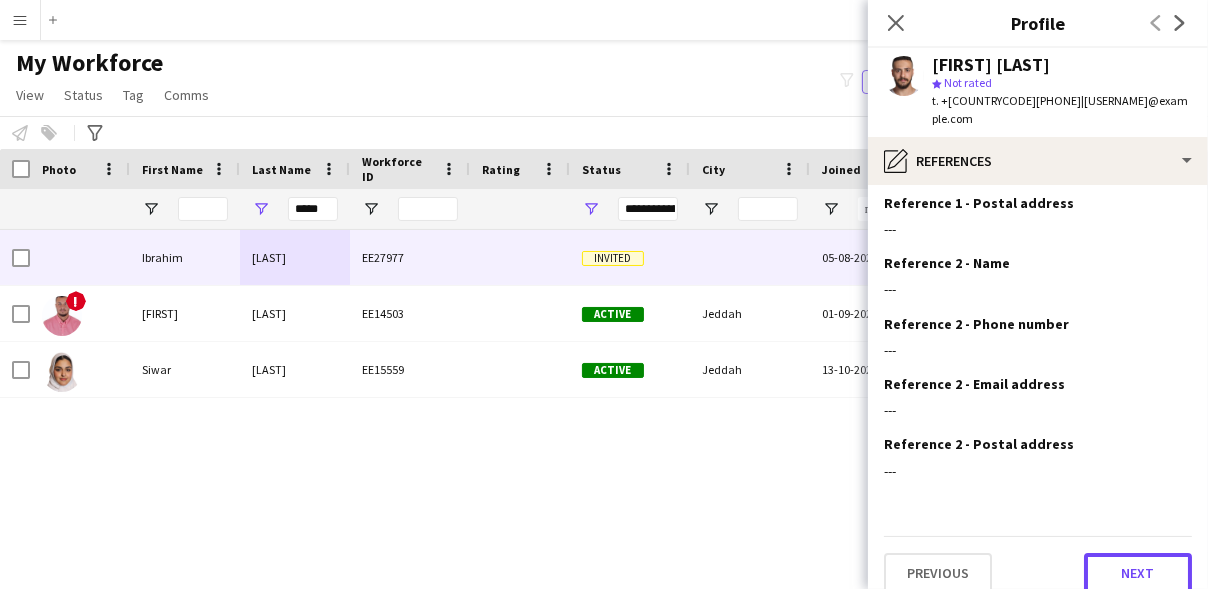 click on "Next" 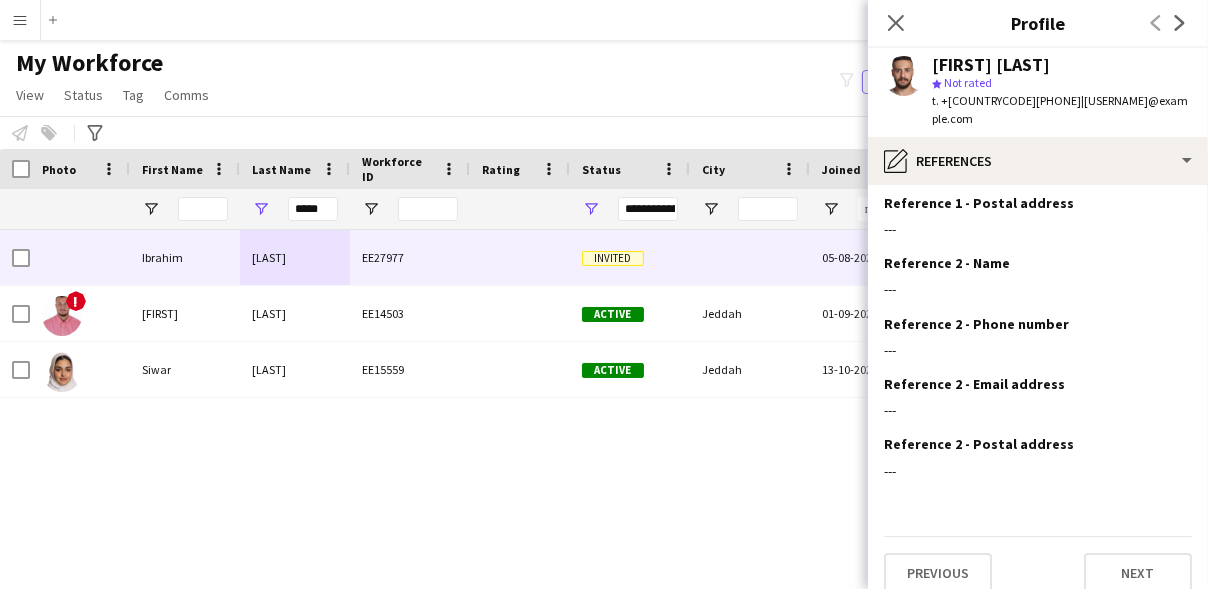 scroll, scrollTop: 0, scrollLeft: 0, axis: both 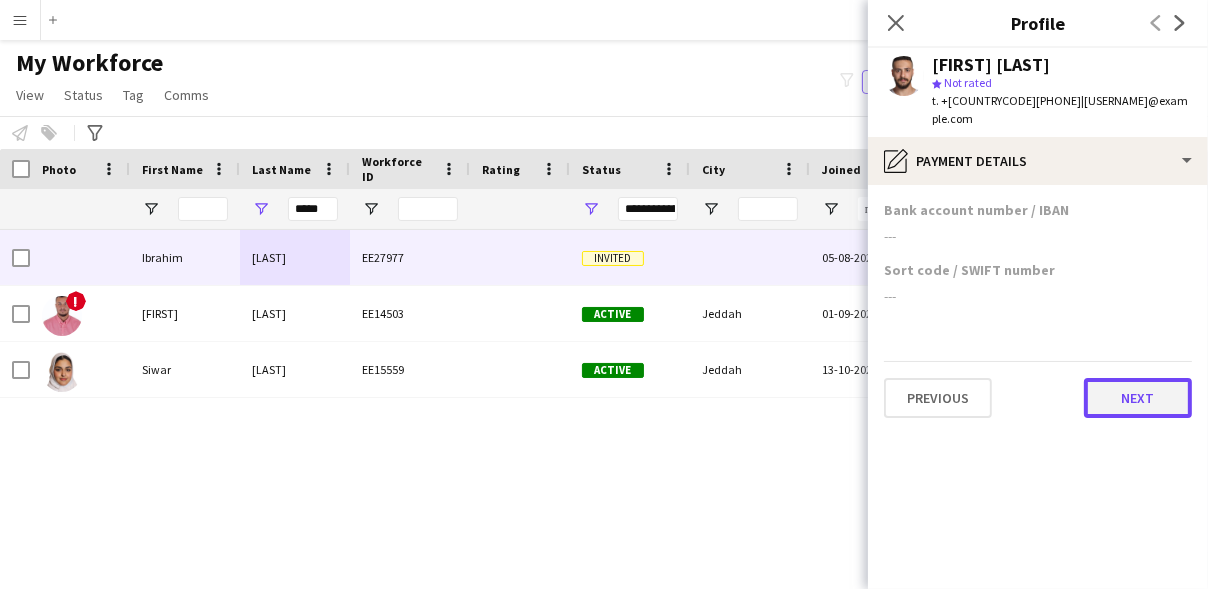 click on "Next" 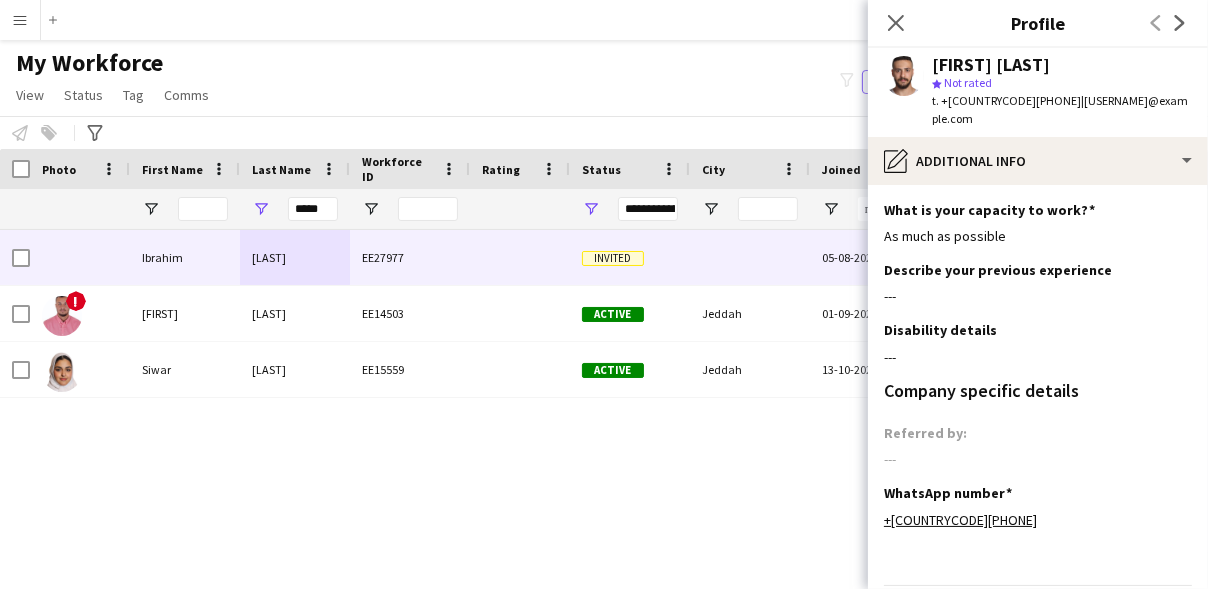 scroll, scrollTop: 49, scrollLeft: 0, axis: vertical 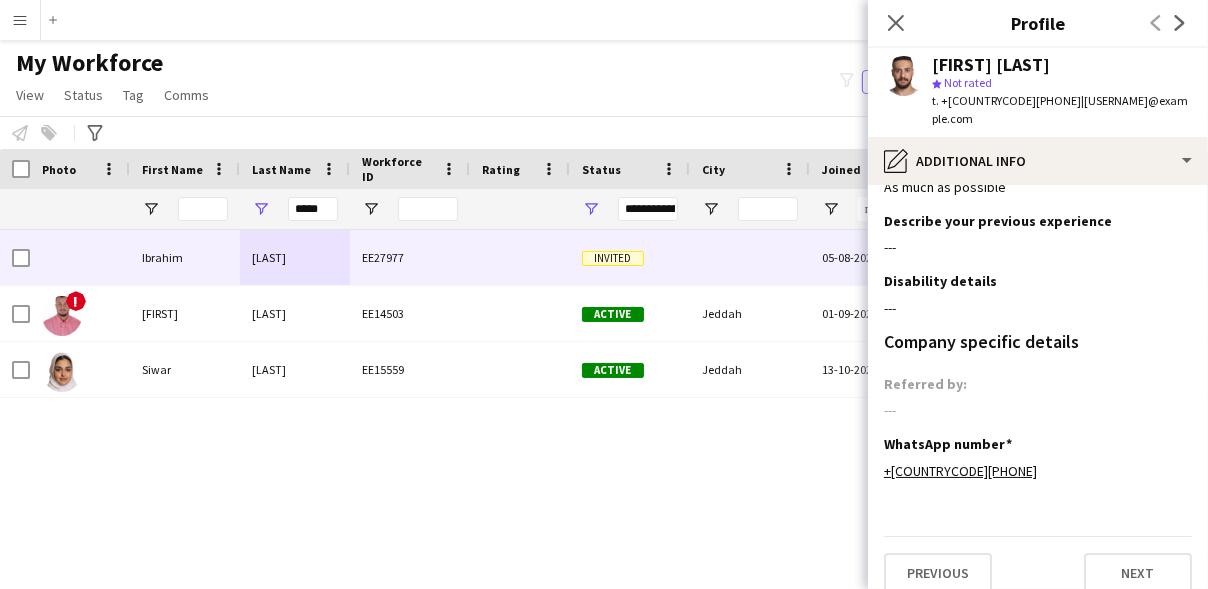click on "Previous   Next" 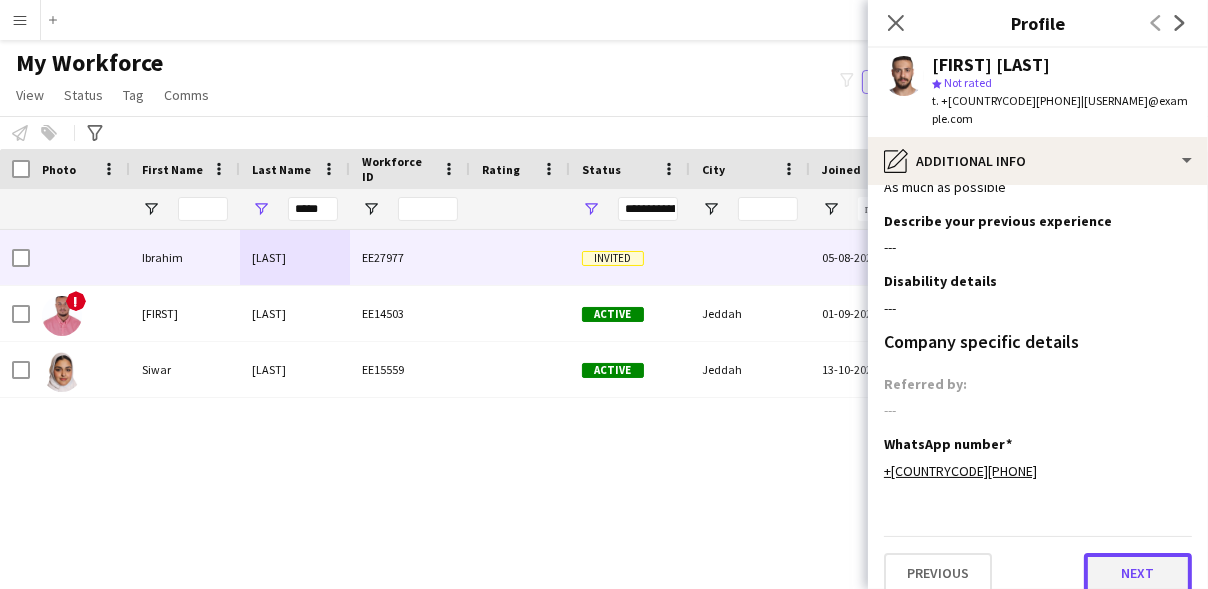 click on "Next" 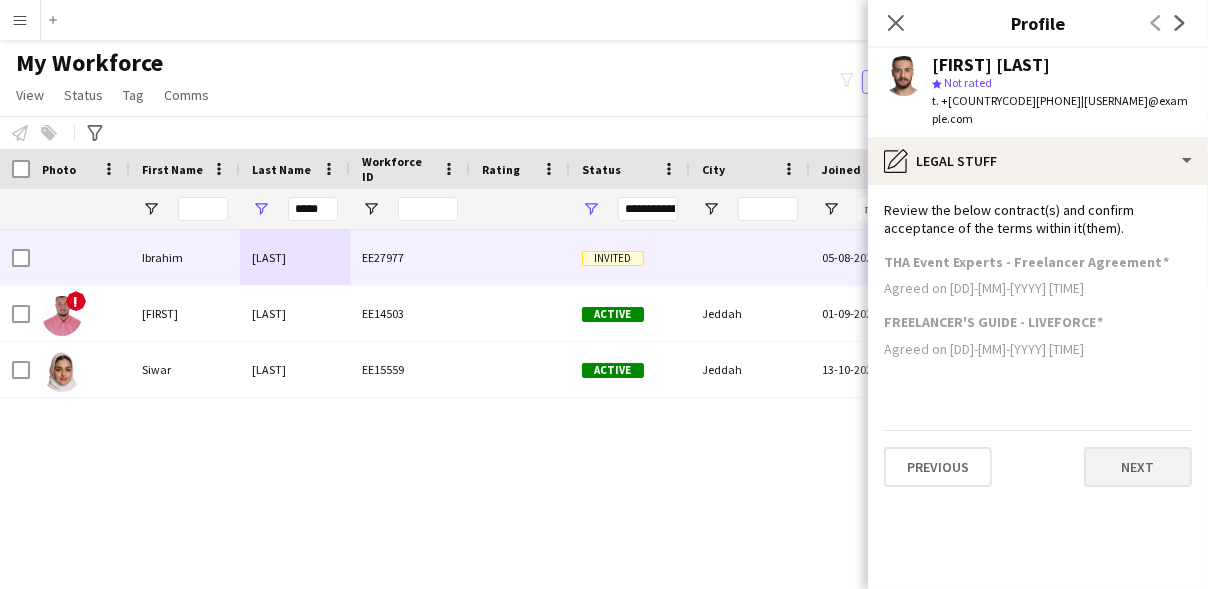 scroll, scrollTop: 0, scrollLeft: 0, axis: both 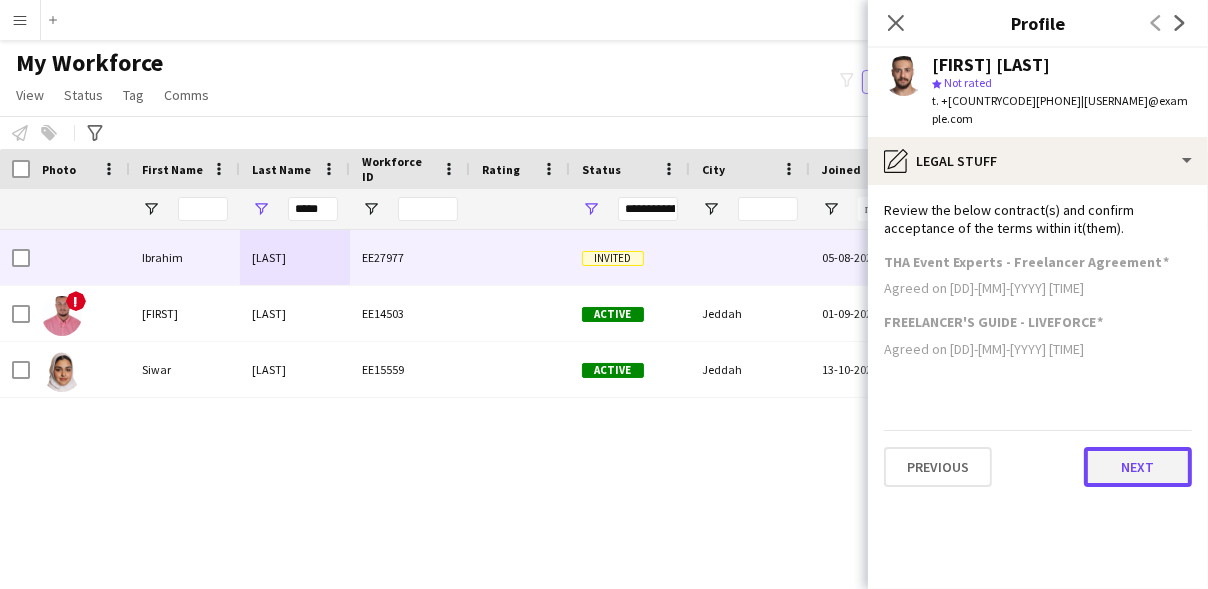 click on "Next" 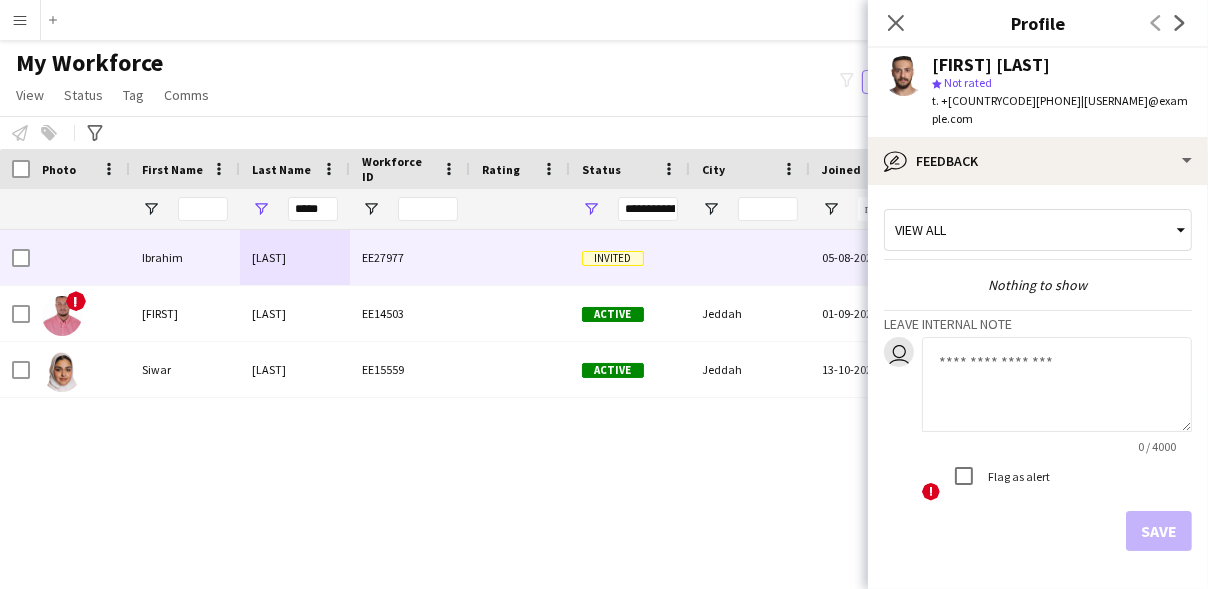 click 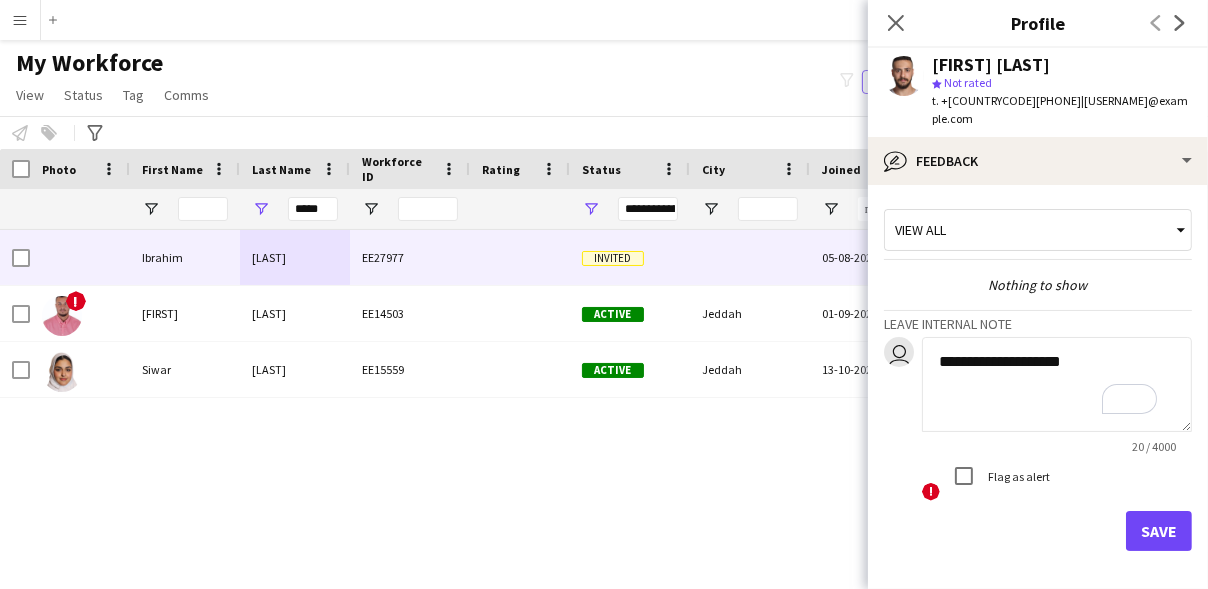 type on "**********" 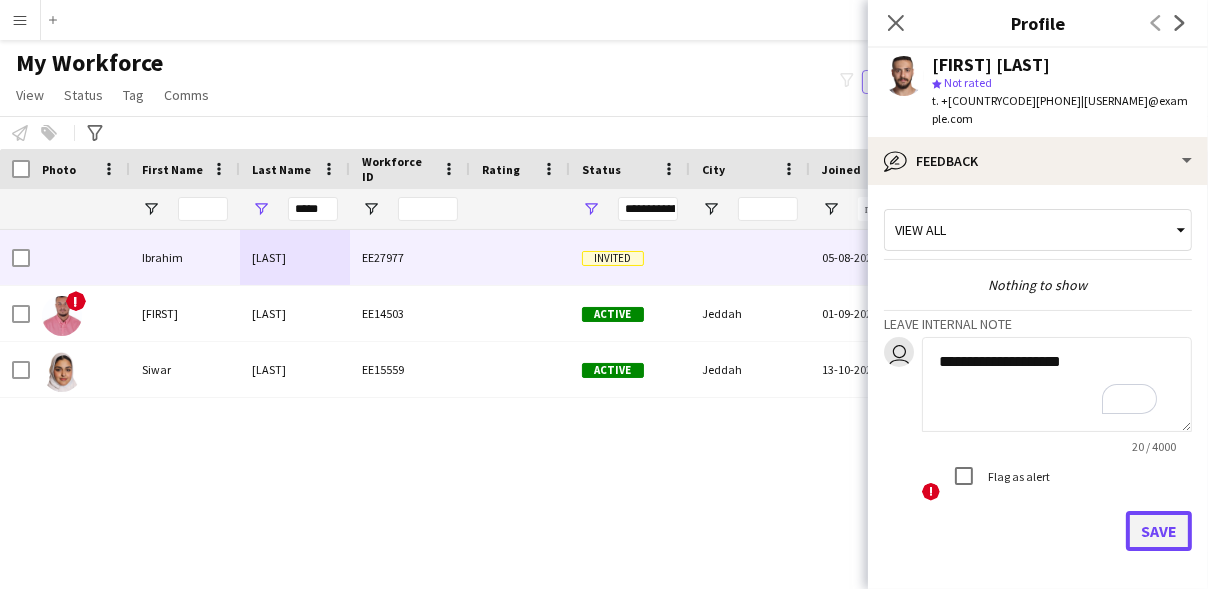 click on "Save" 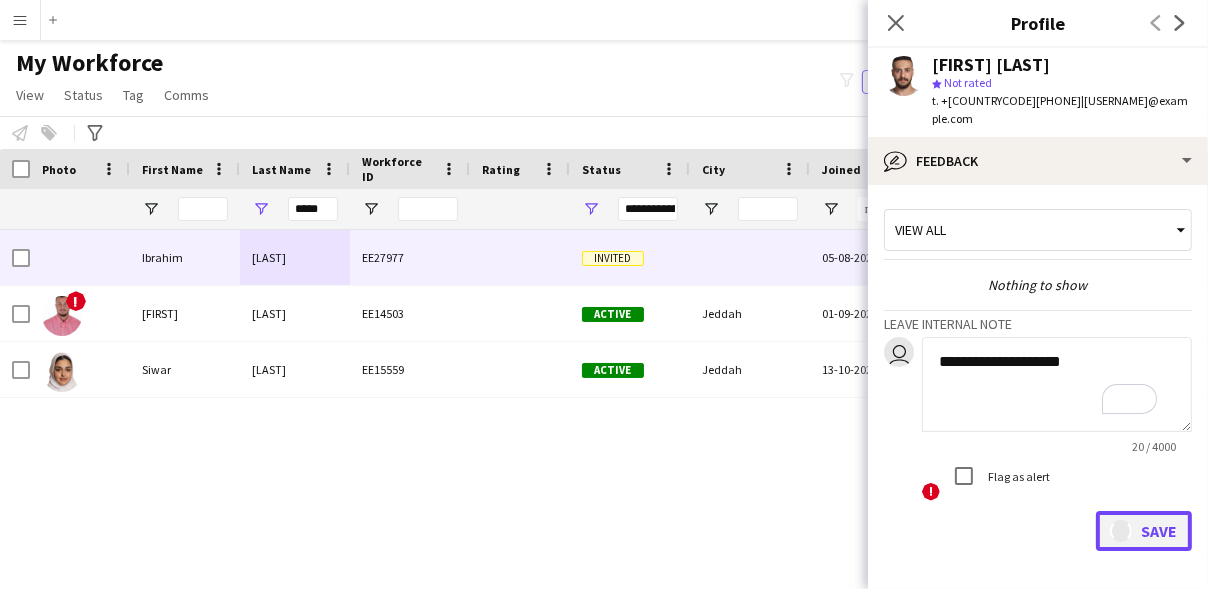 type 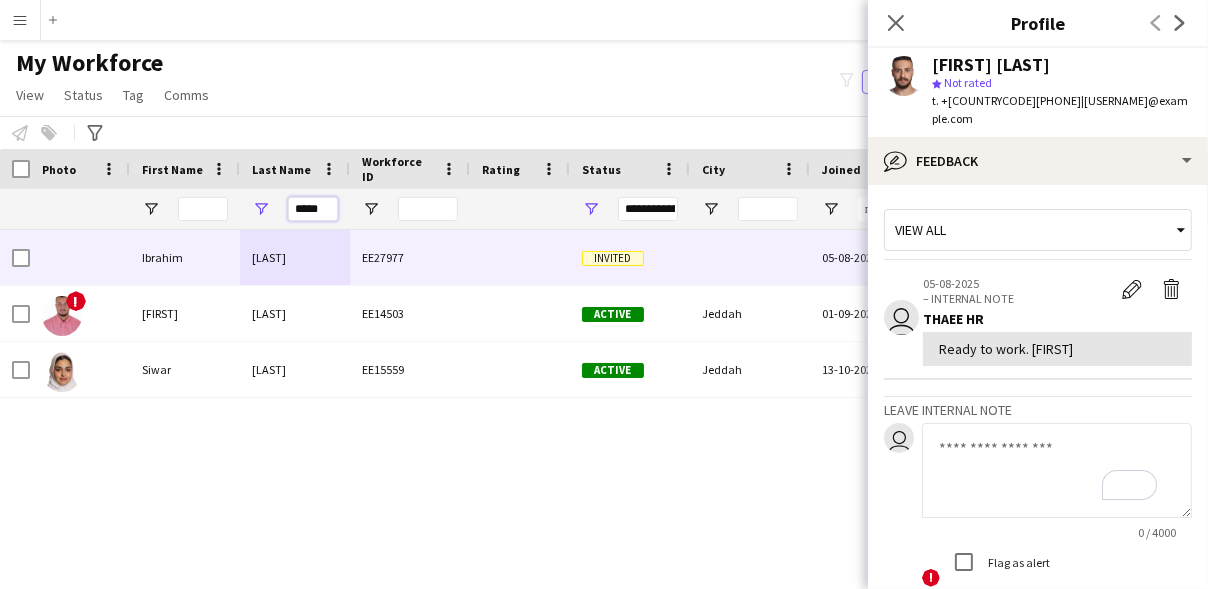 click on "*****" at bounding box center (313, 209) 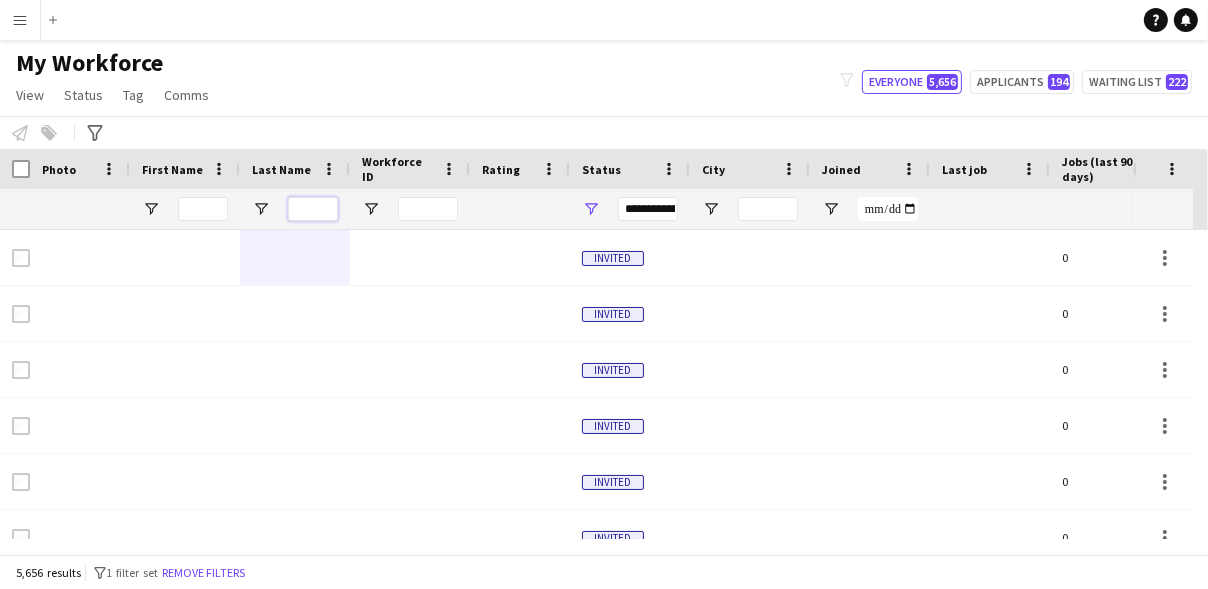 type 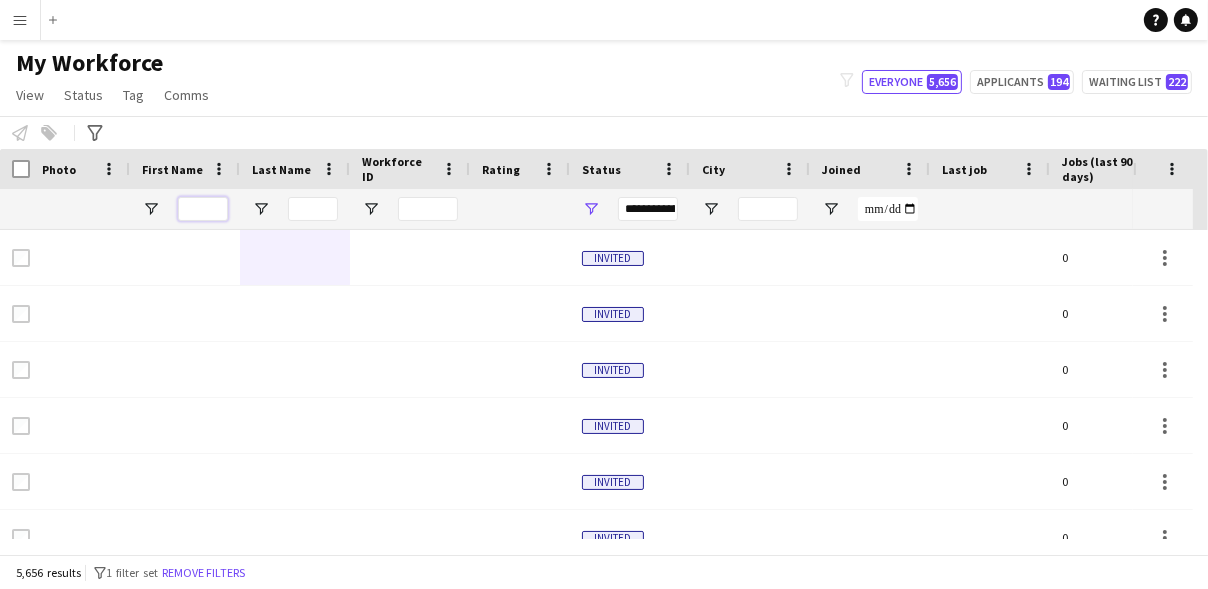 click at bounding box center (203, 209) 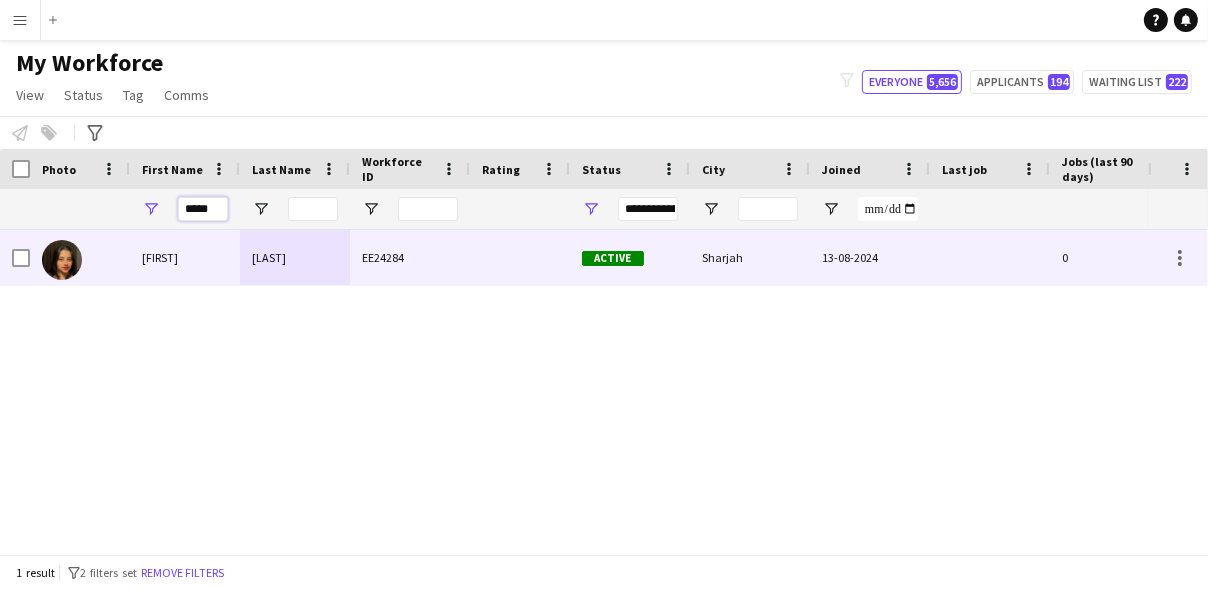 type on "*****" 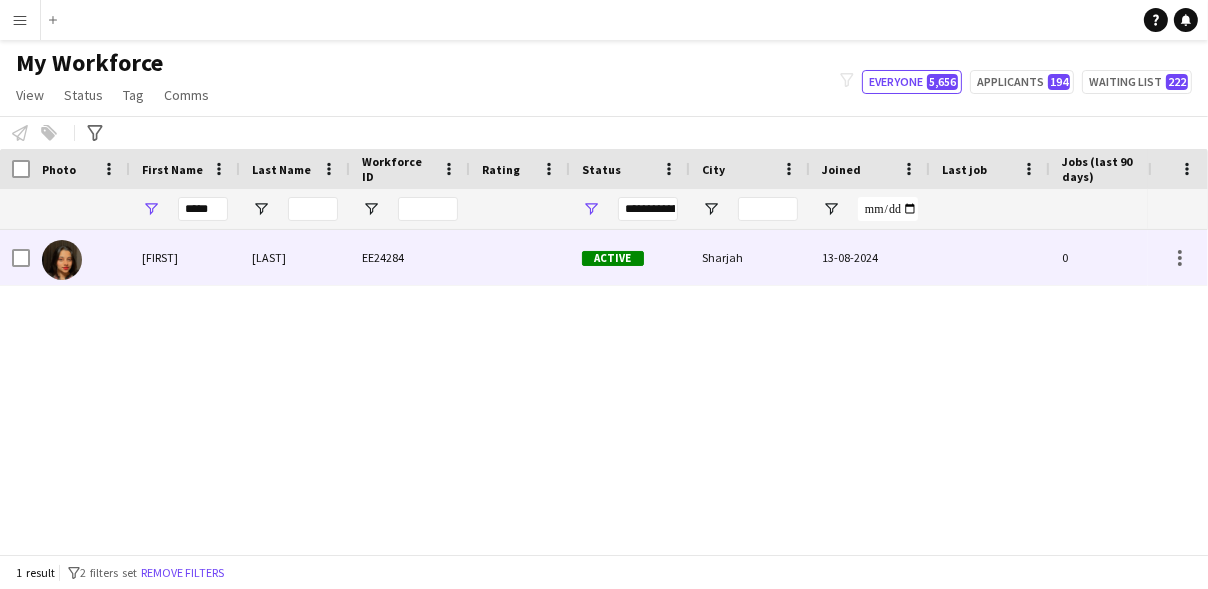 click on "EE24284" at bounding box center [410, 257] 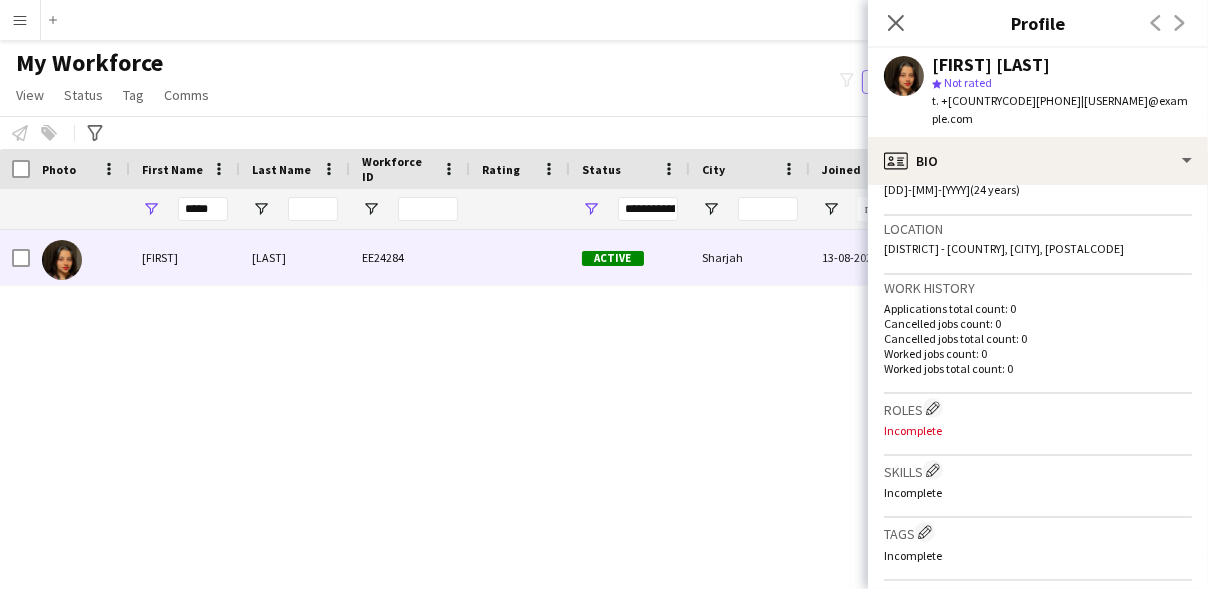 scroll, scrollTop: 401, scrollLeft: 0, axis: vertical 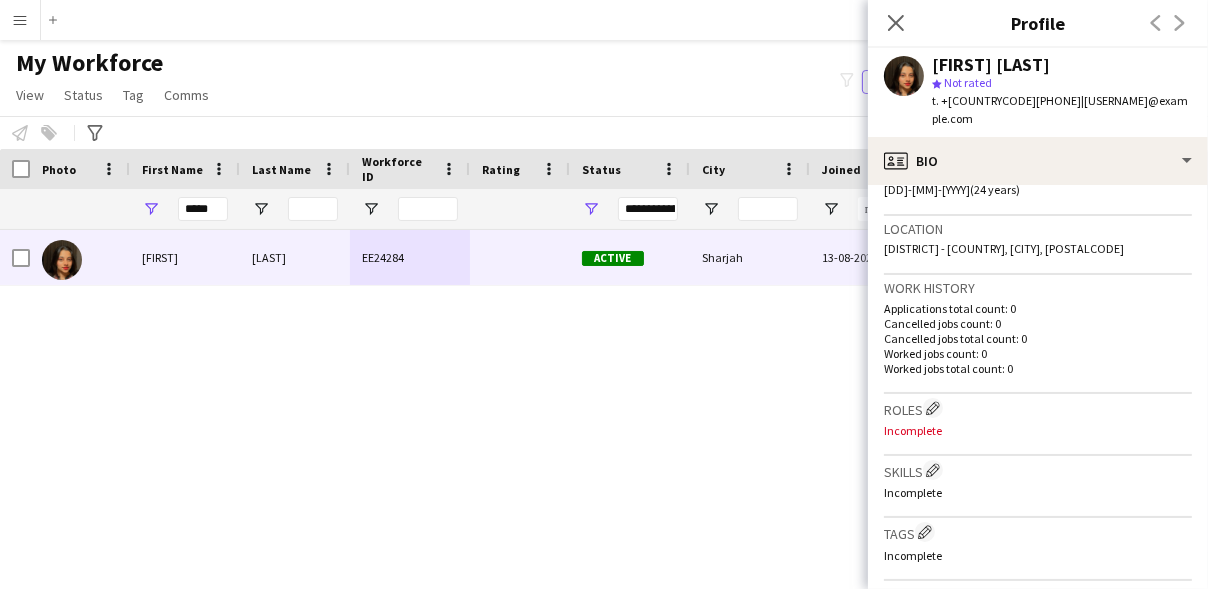 click on "Incomplete" 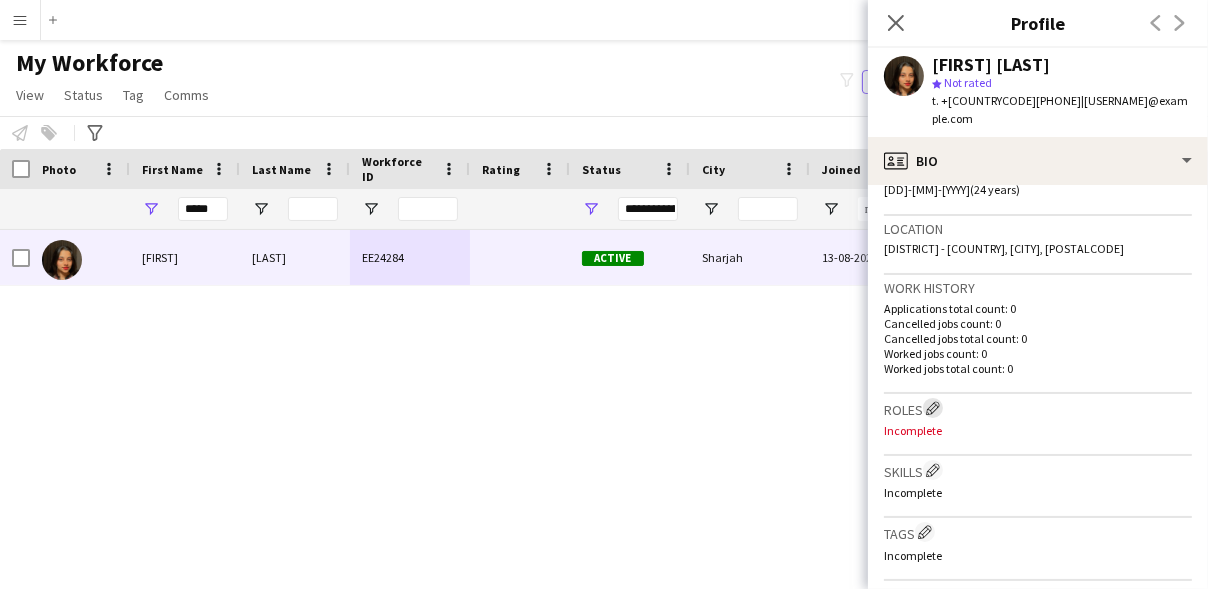click on "Edit crew company roles" 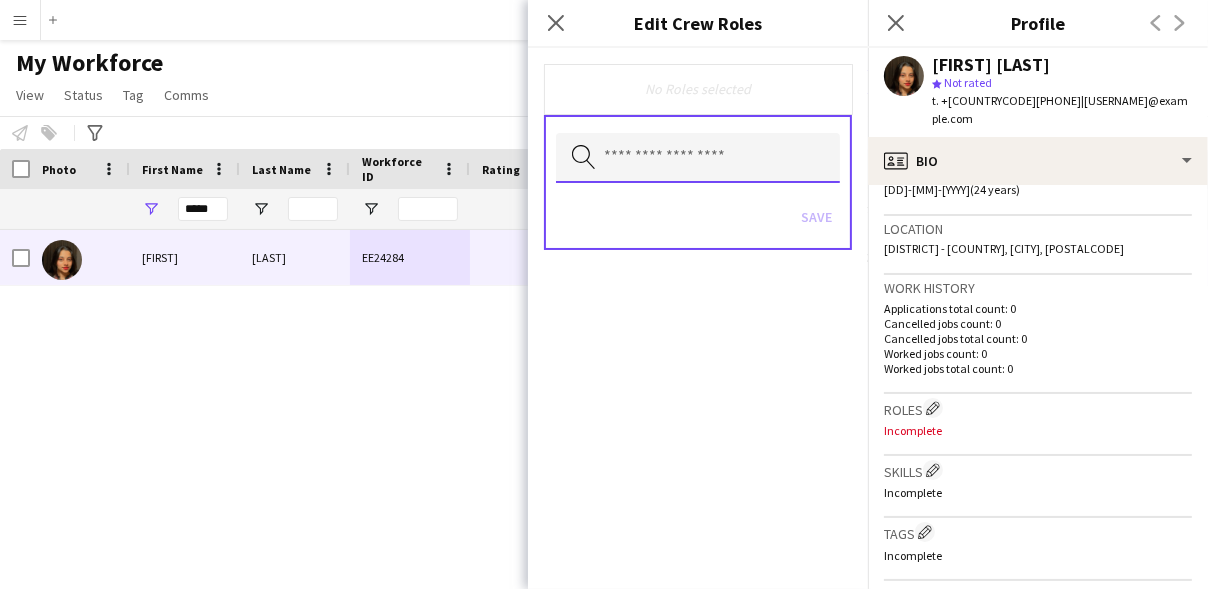 click at bounding box center (698, 158) 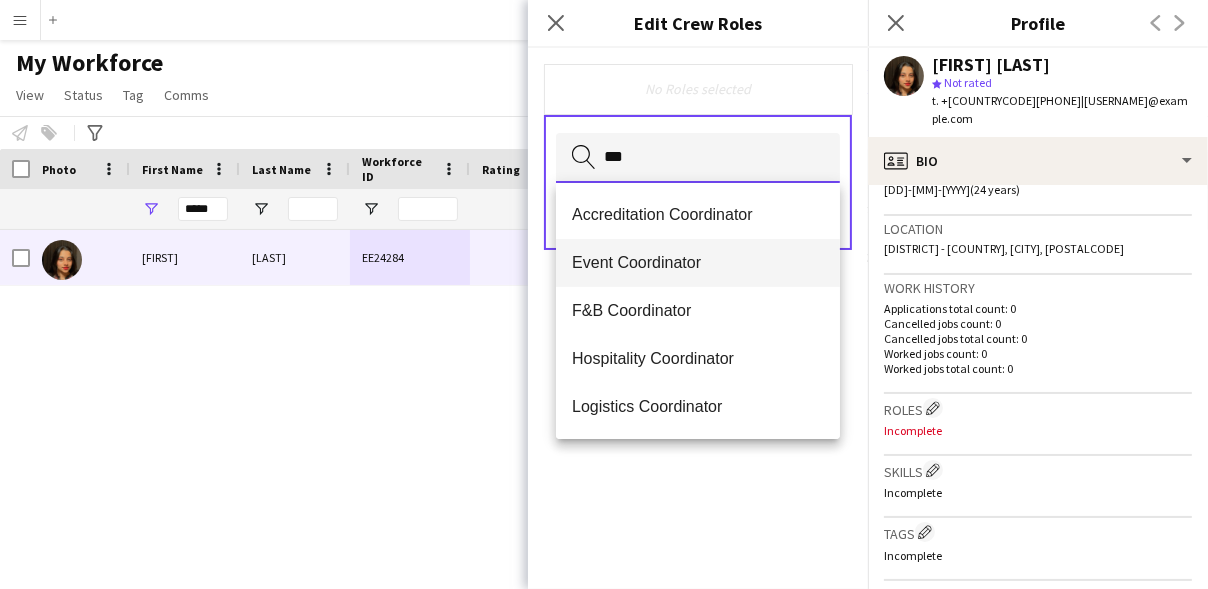 type on "***" 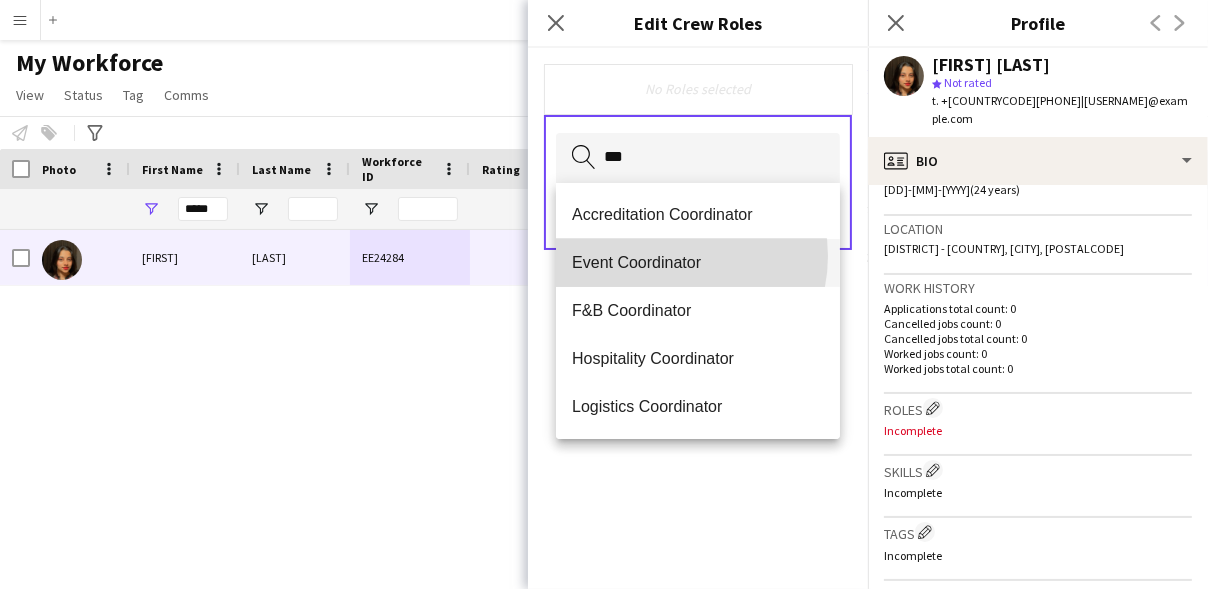 click on "Event Coordinator" at bounding box center [698, 262] 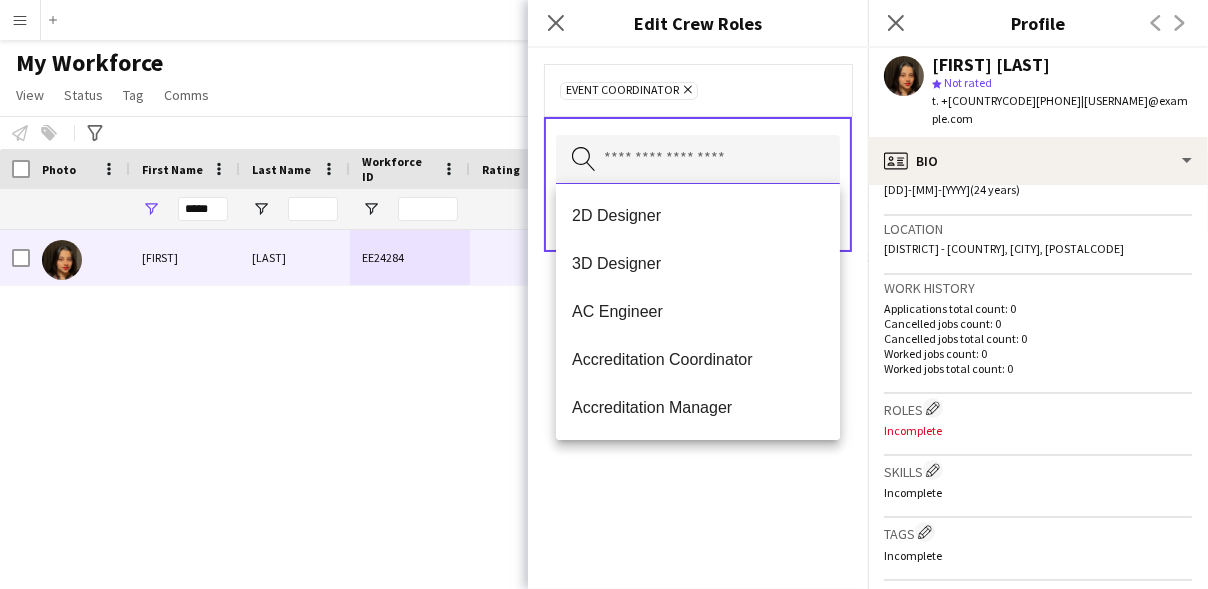 click at bounding box center (698, 160) 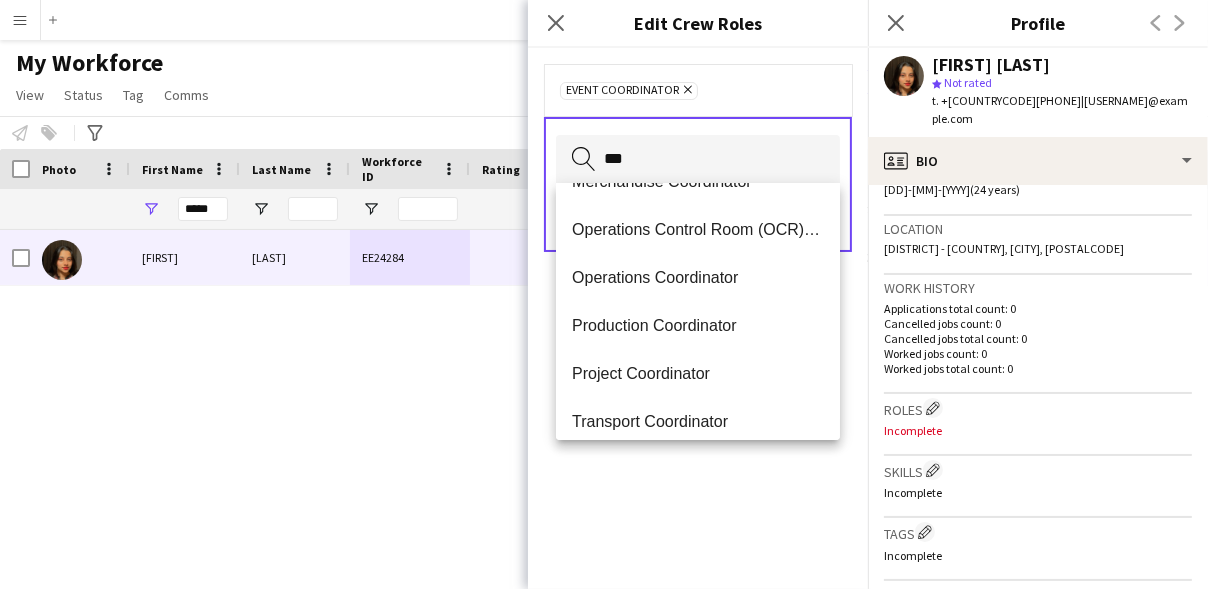 scroll, scrollTop: 272, scrollLeft: 0, axis: vertical 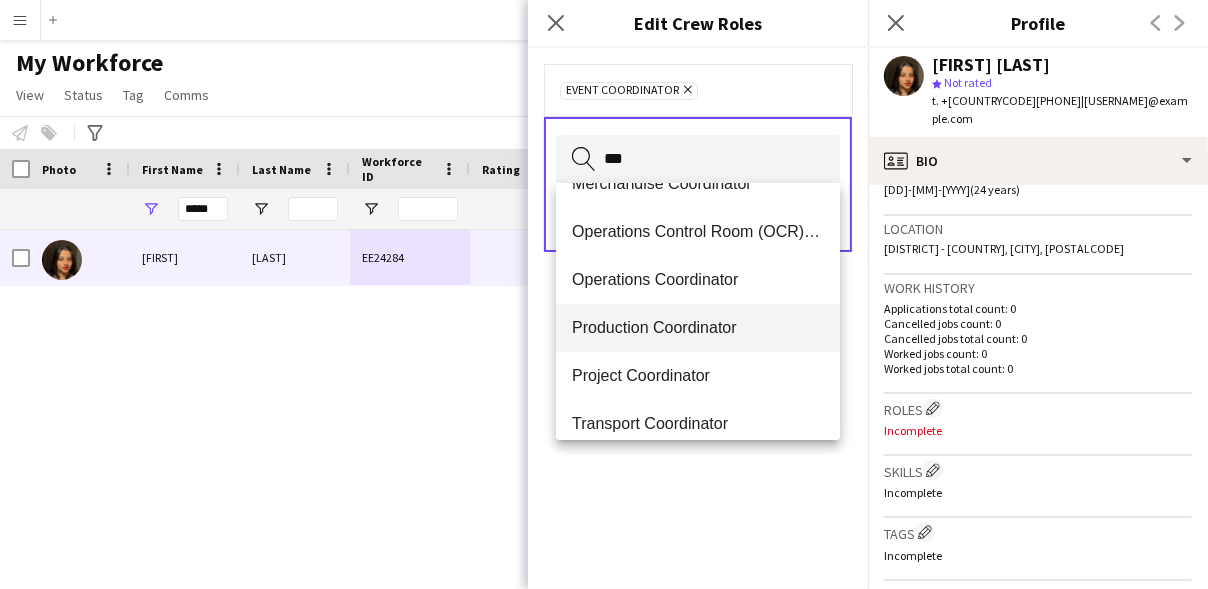 type on "***" 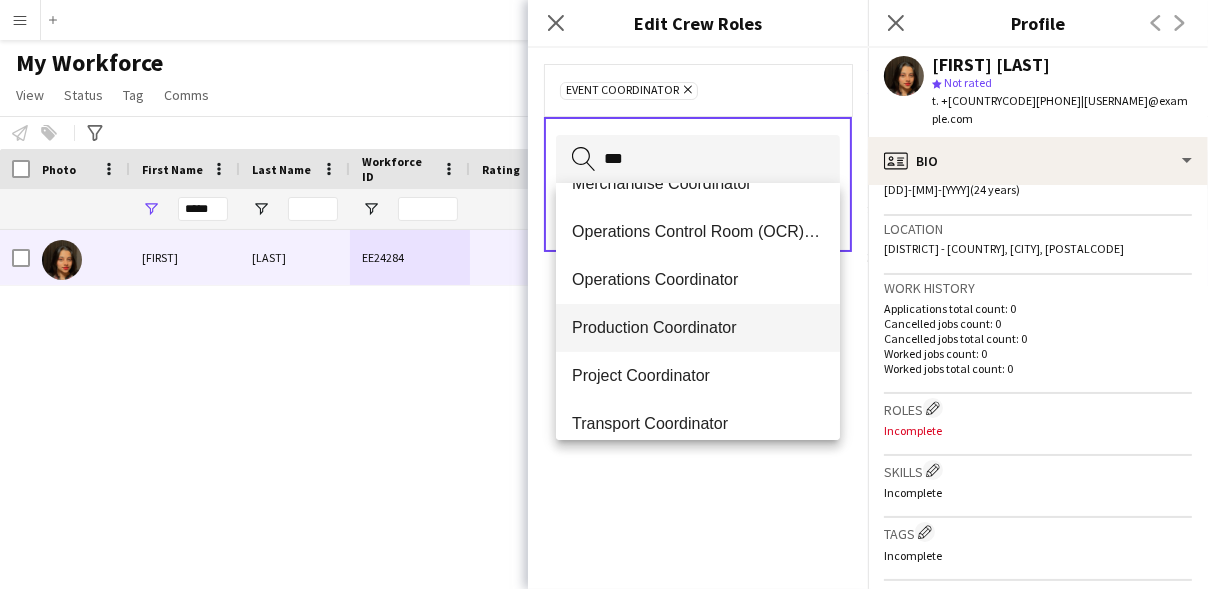 click on "Production Coordinator" at bounding box center (698, 327) 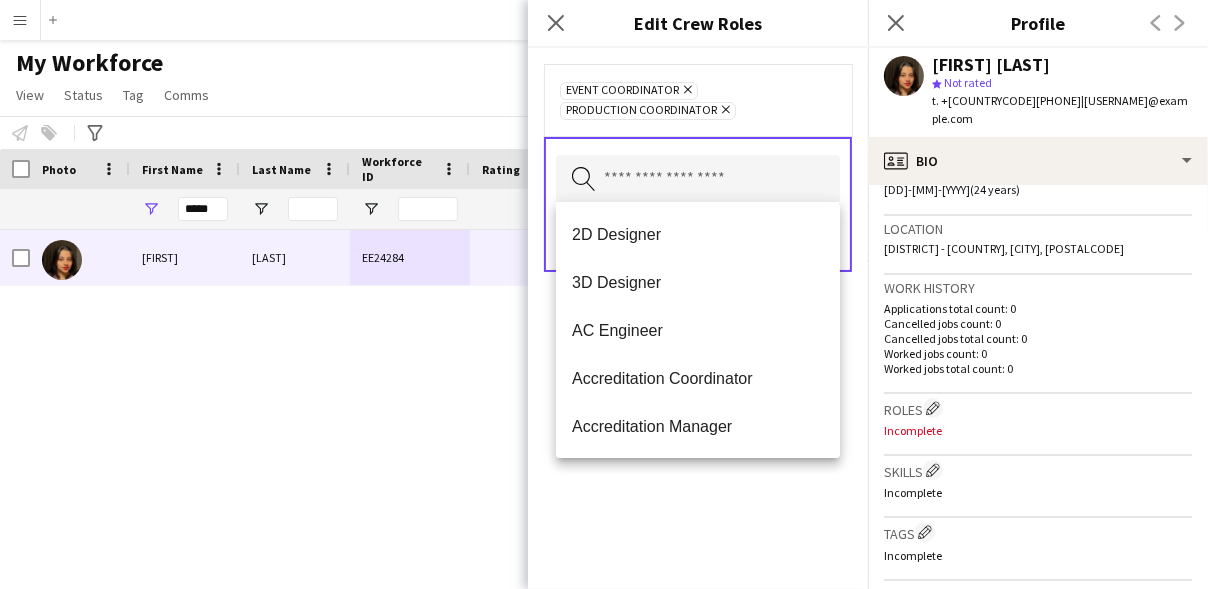 click at bounding box center [698, 180] 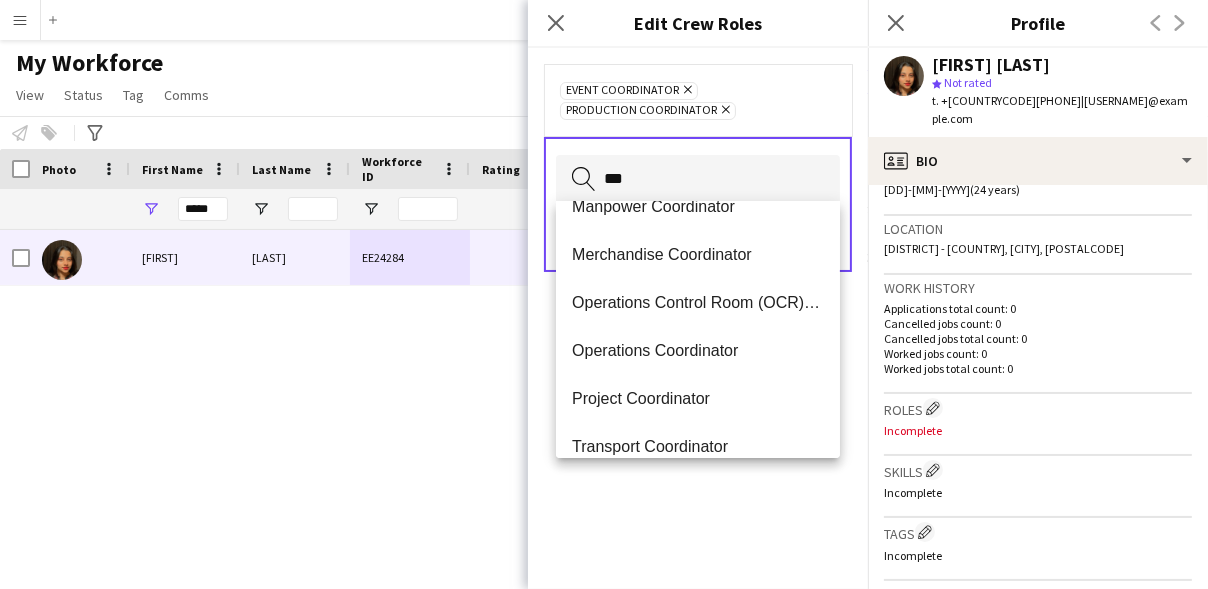 scroll, scrollTop: 223, scrollLeft: 0, axis: vertical 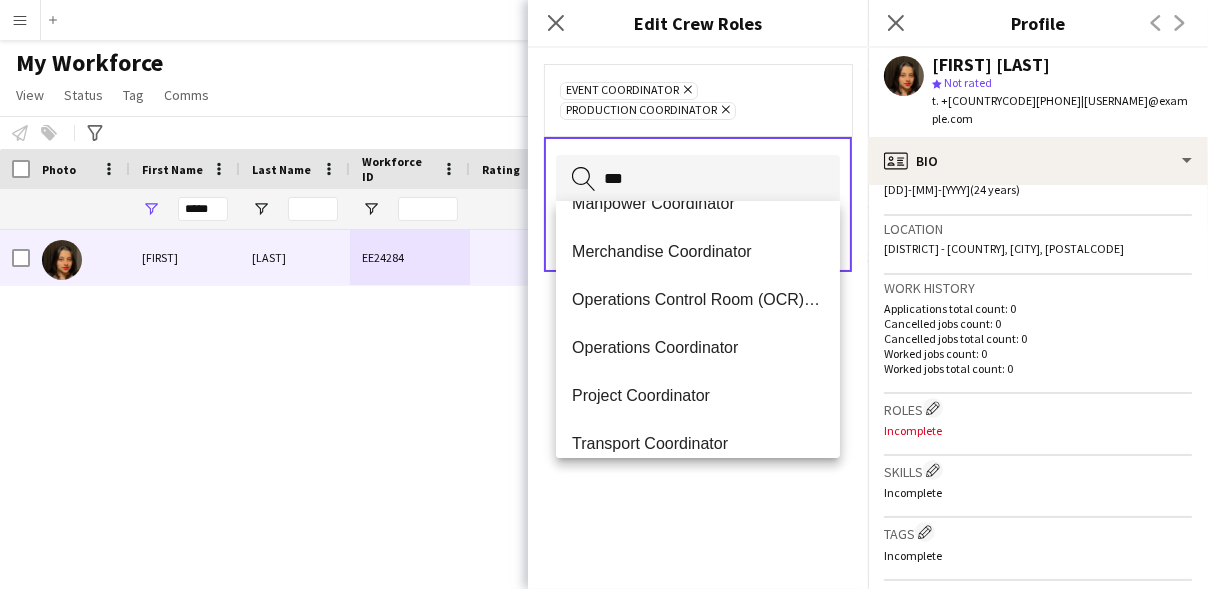 type on "***" 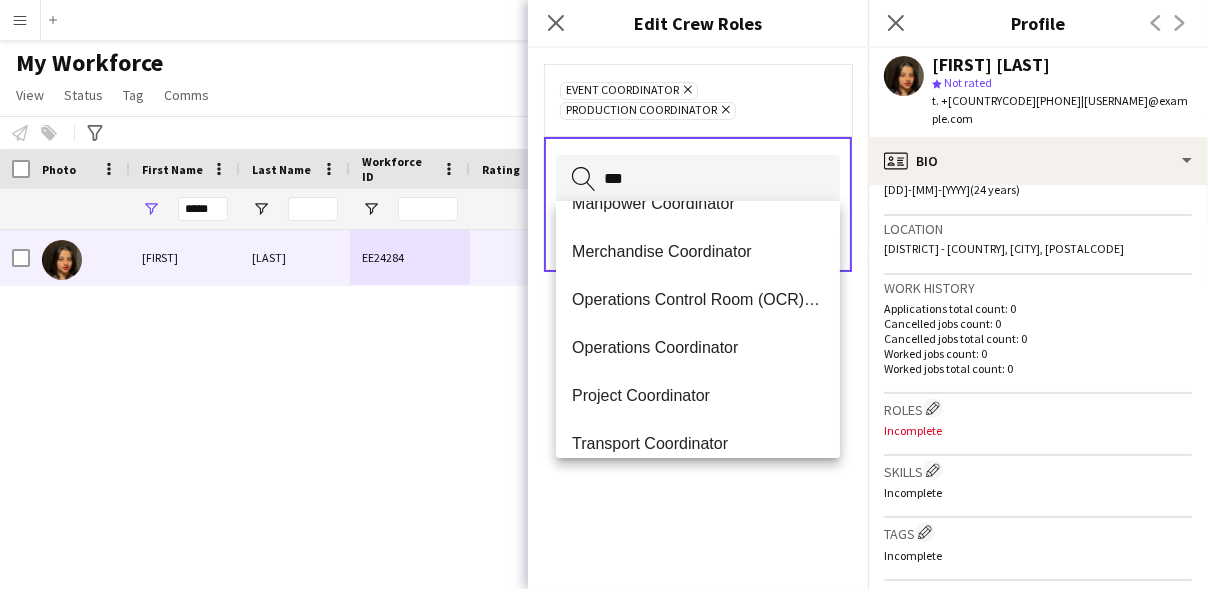 click on "Project Coordinator" at bounding box center (698, 395) 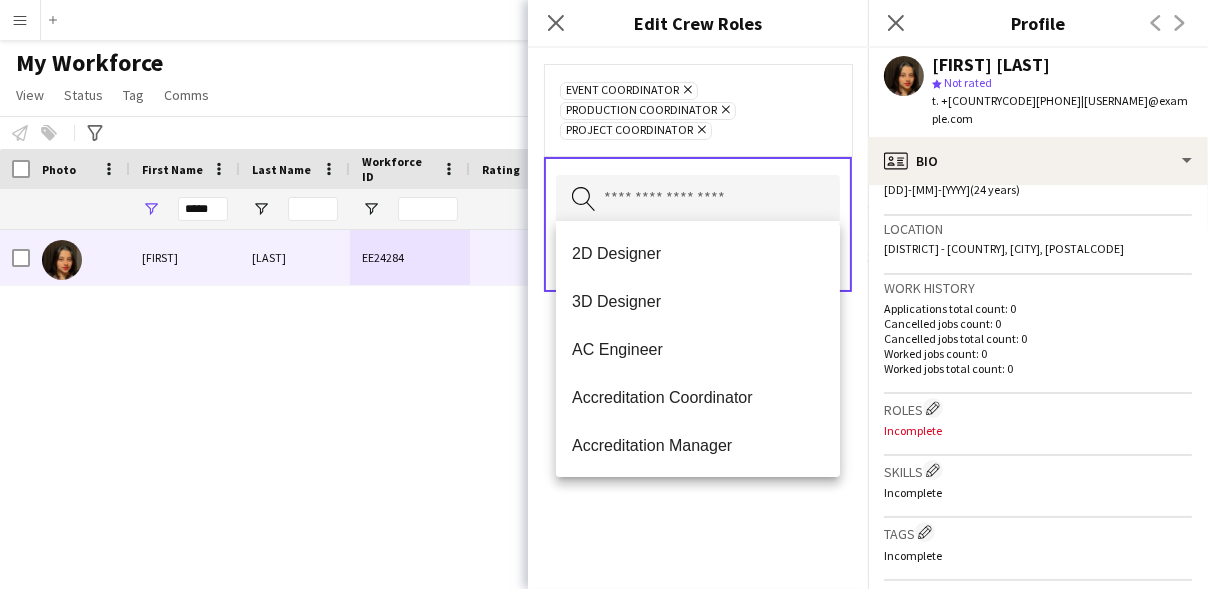 click at bounding box center (698, 200) 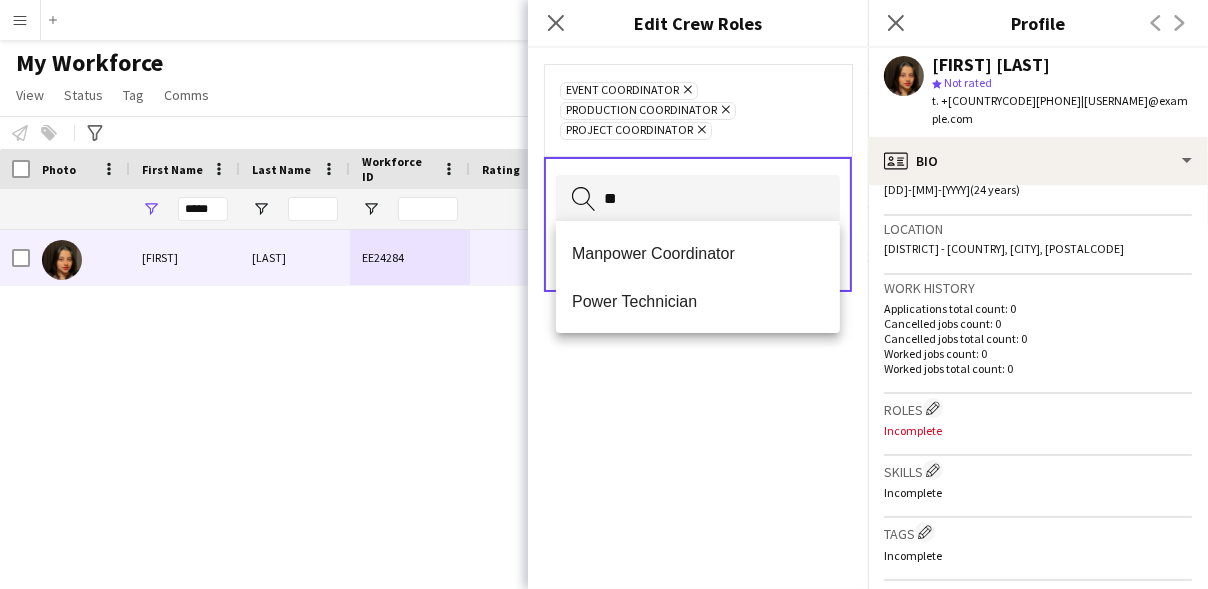 type on "*" 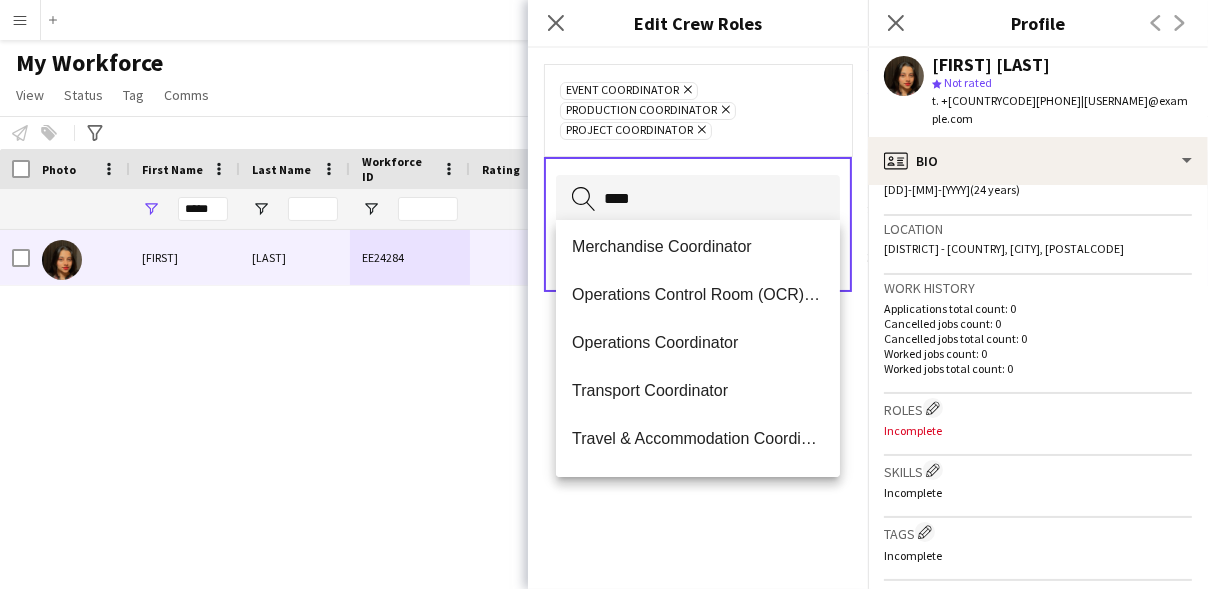 scroll, scrollTop: 247, scrollLeft: 0, axis: vertical 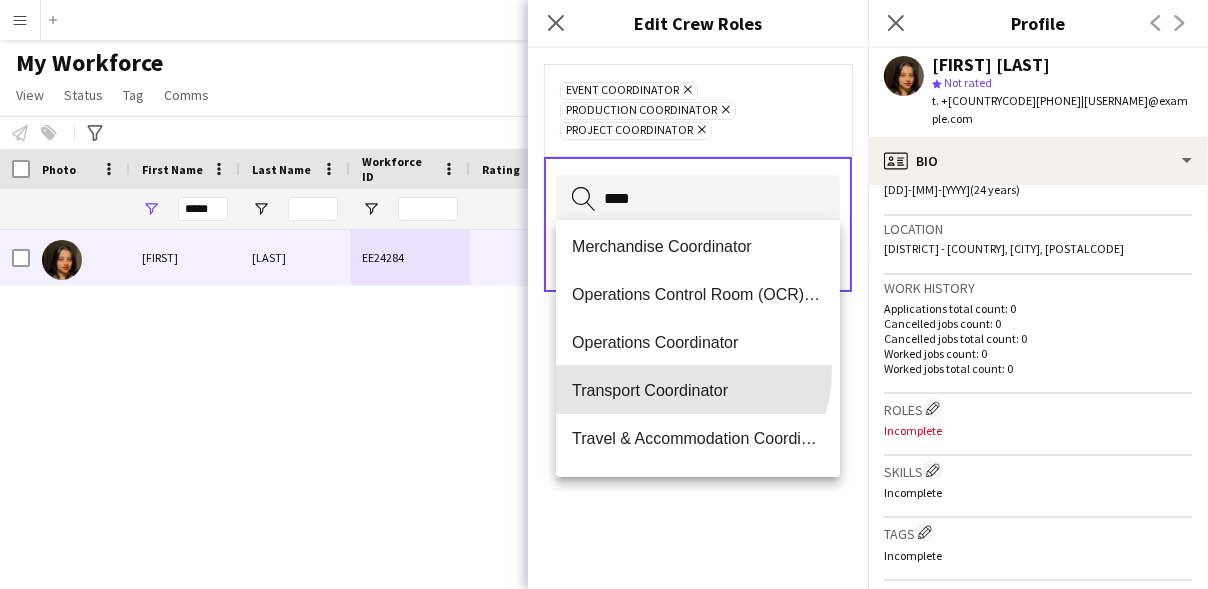 click on "Transport Coordinator" at bounding box center (698, 390) 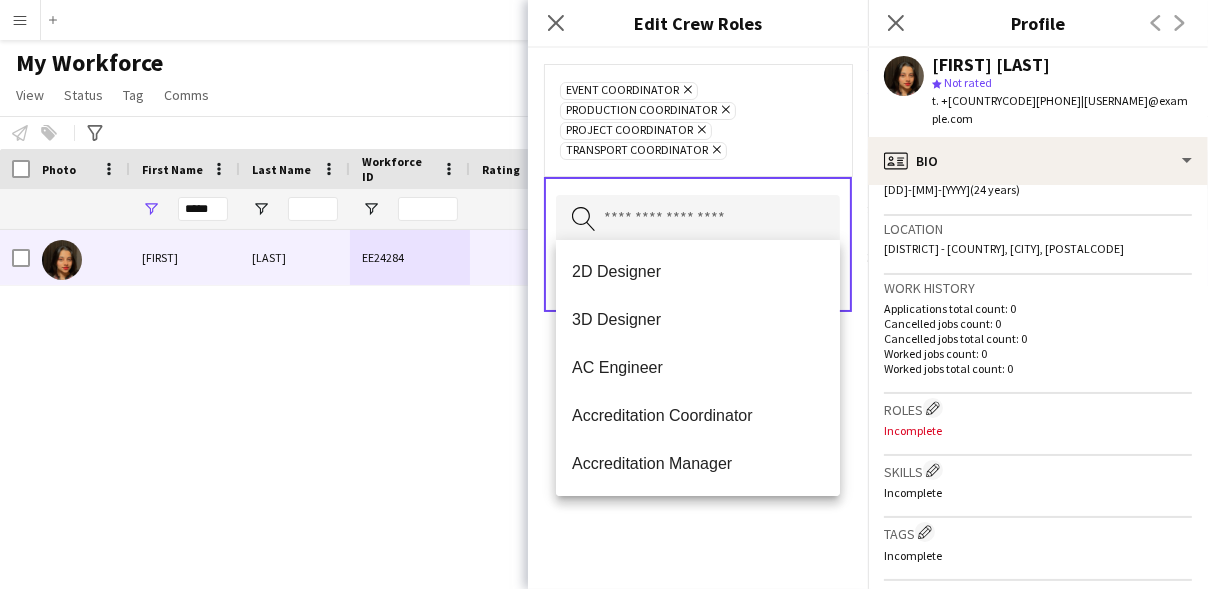 click on "Remove" 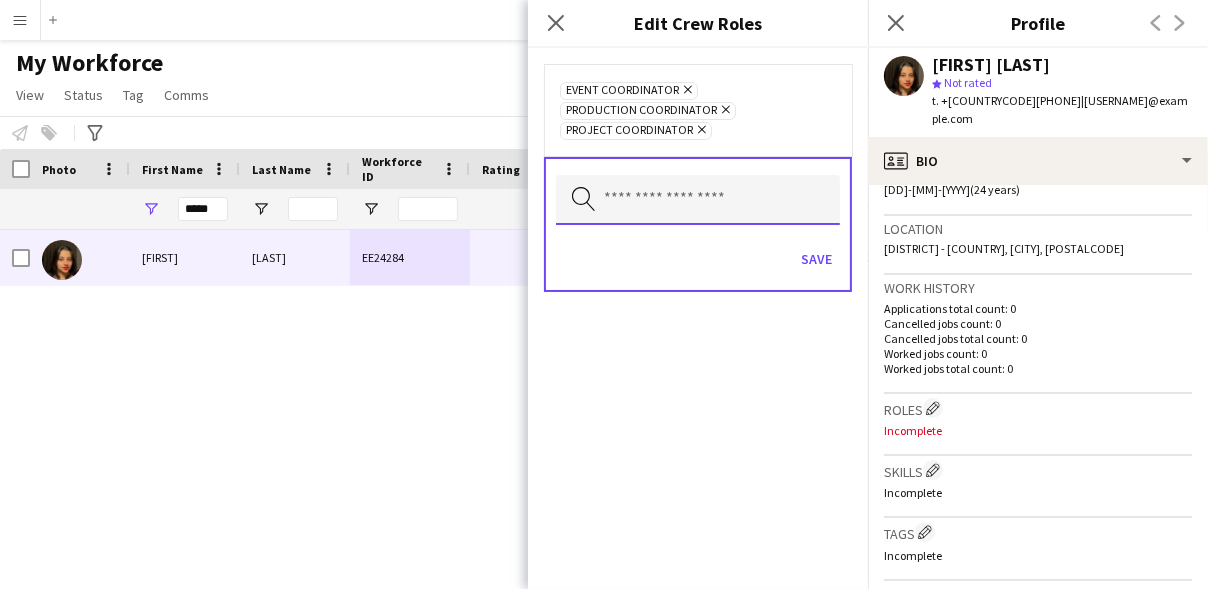 click at bounding box center (698, 200) 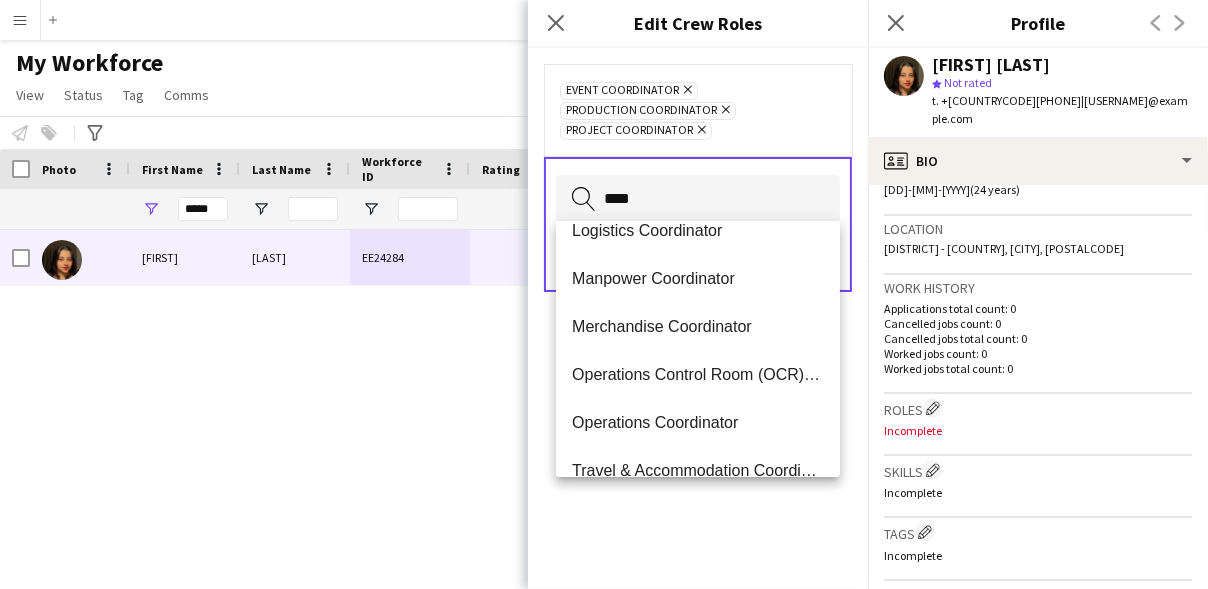 scroll, scrollTop: 239, scrollLeft: 0, axis: vertical 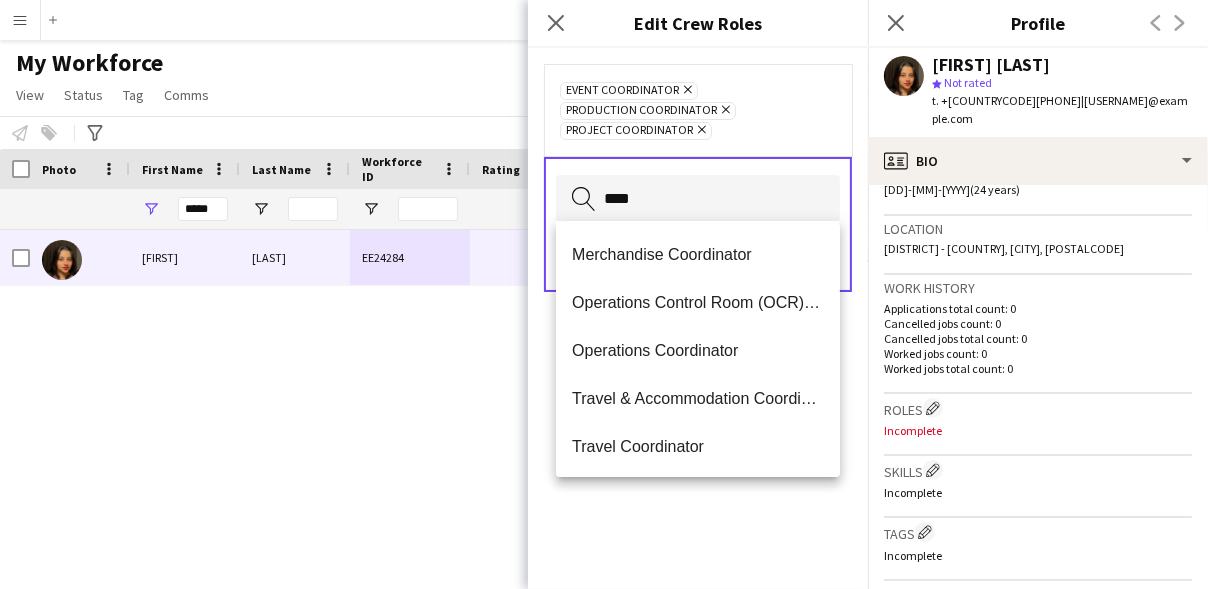 type on "****" 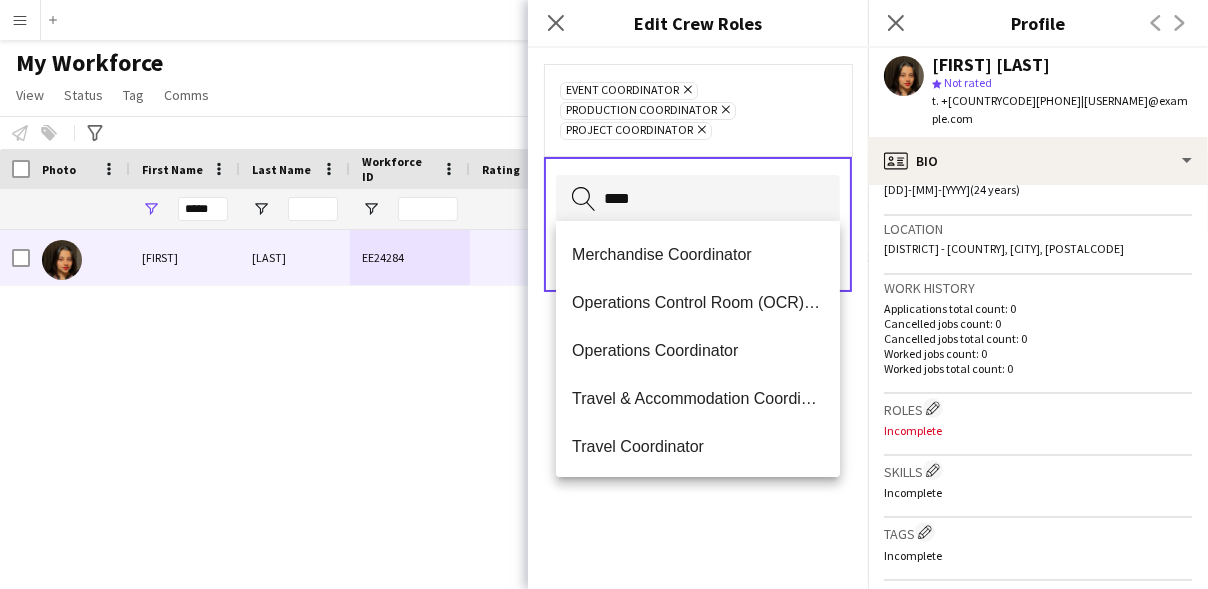 click on "Event Coordinator
Remove
Production Coordinator
Remove
Project Coordinator
Remove
****
Search by role type
Save" 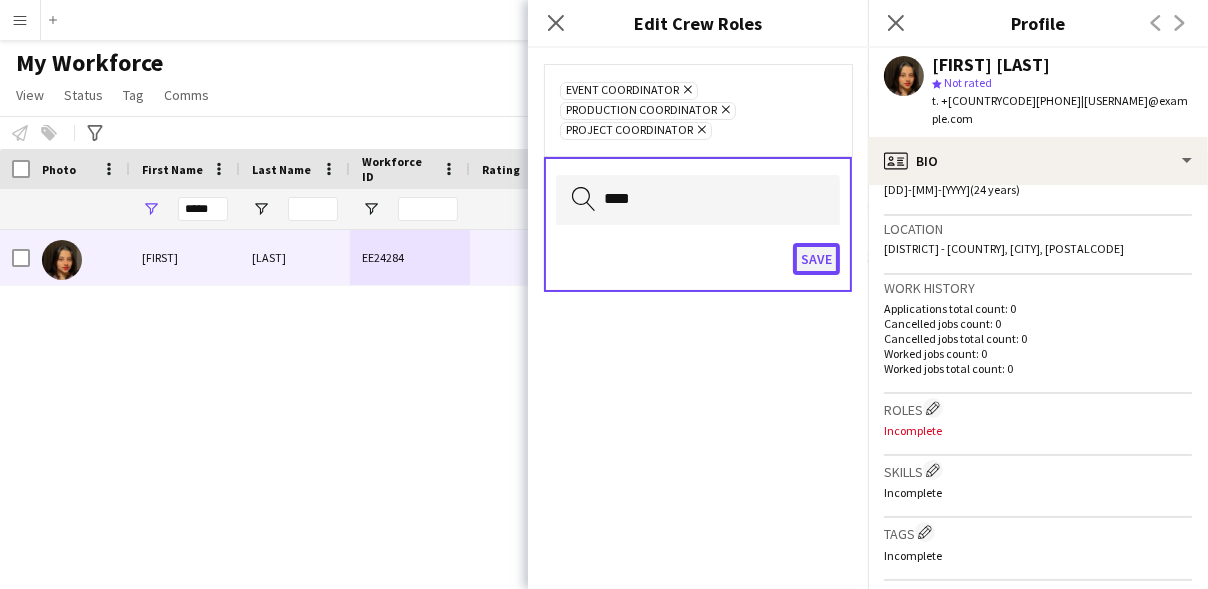 click on "Save" 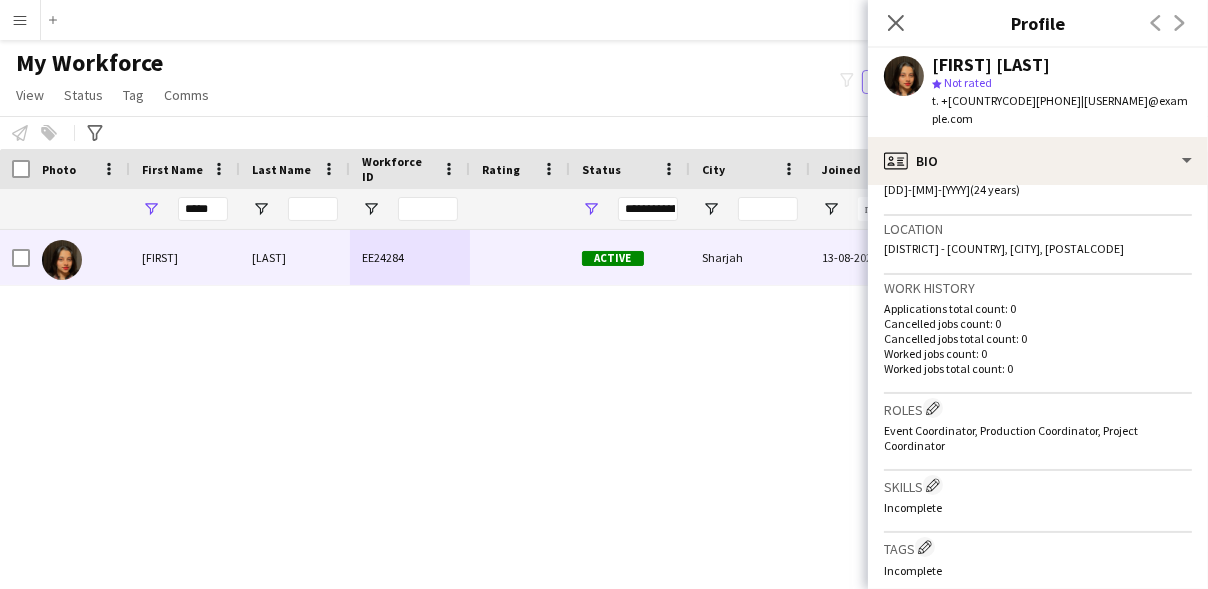 click on "Incomplete" 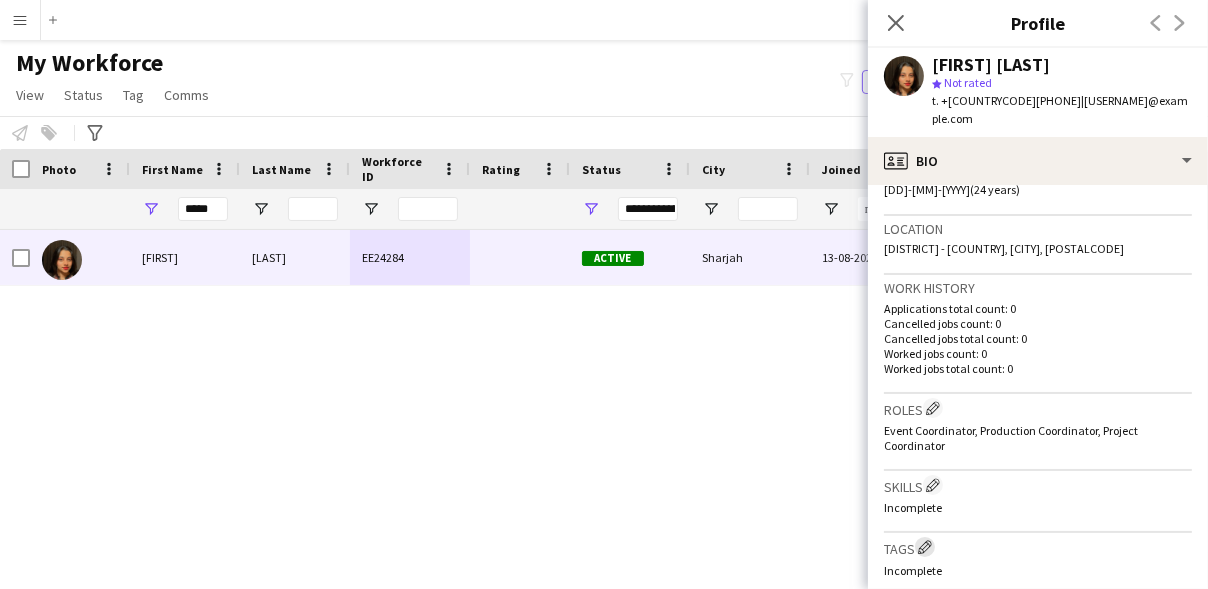 click on "Edit crew company tags" 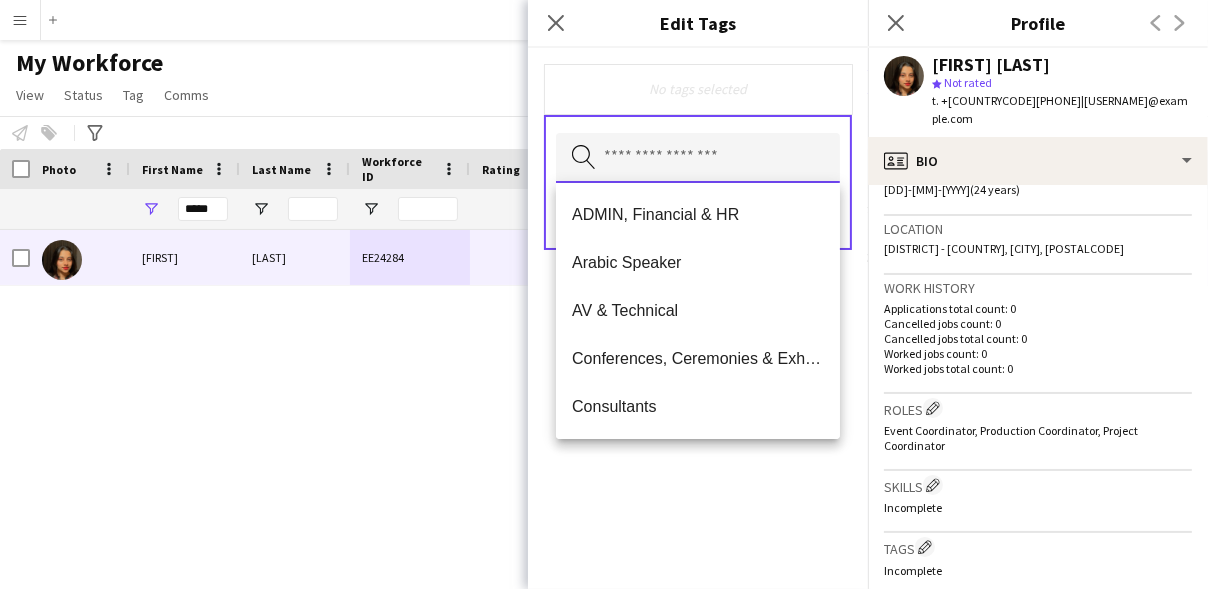 click at bounding box center [698, 158] 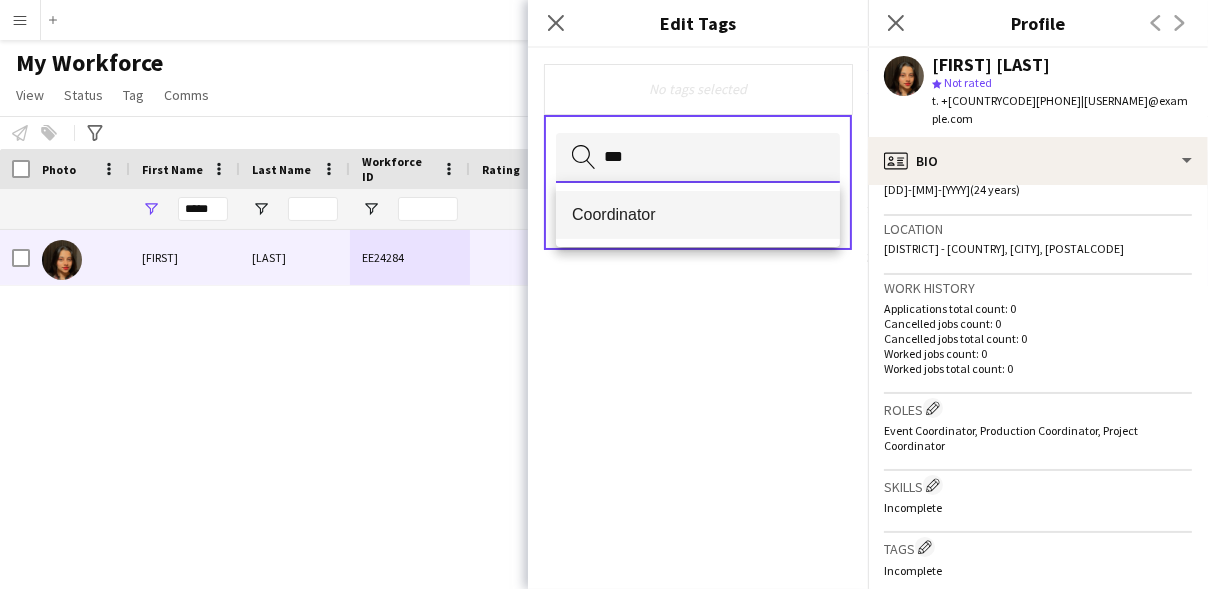 type on "***" 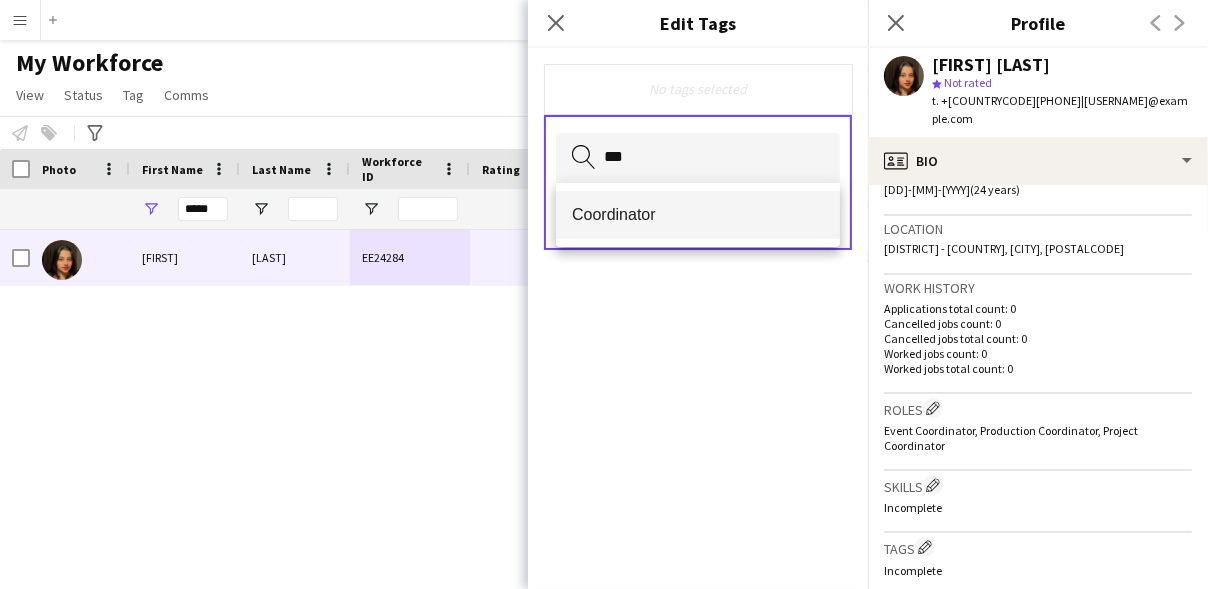 click on "Coordinator" at bounding box center (698, 214) 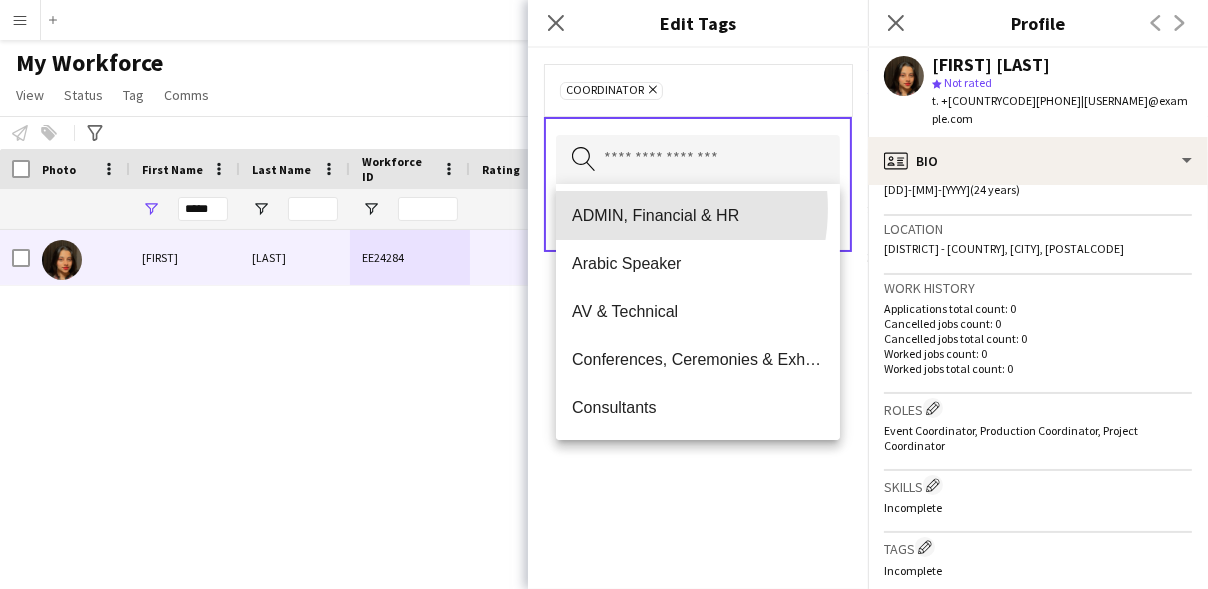 click on "ADMIN, Financial & HR" at bounding box center [698, 215] 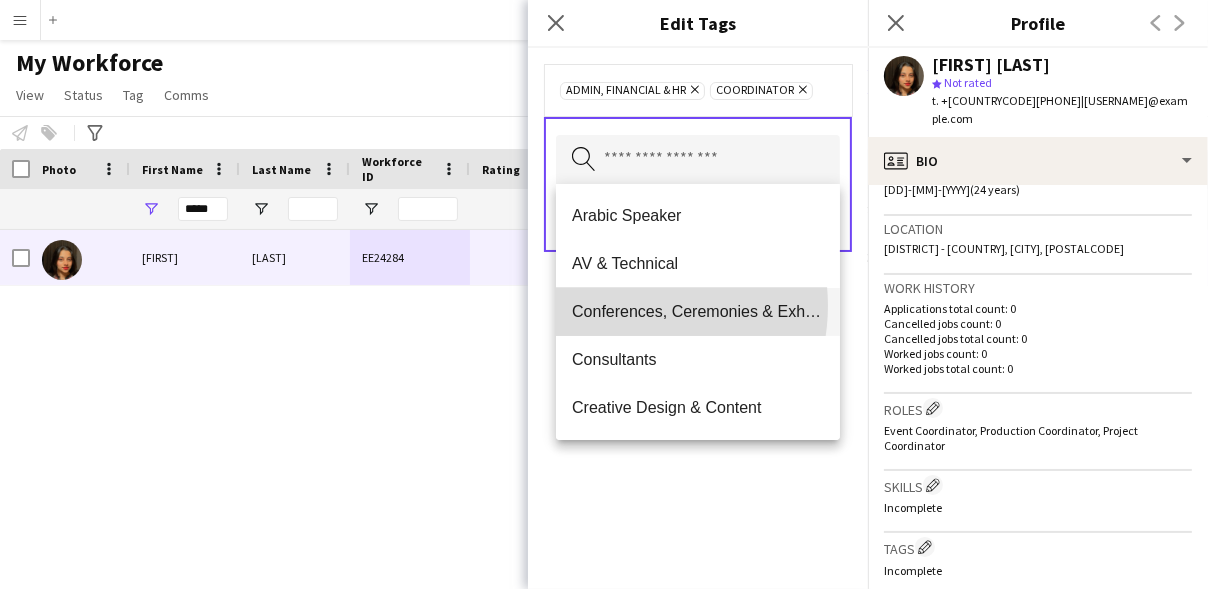 click on "Conferences, Ceremonies & Exhibitions" at bounding box center [698, 311] 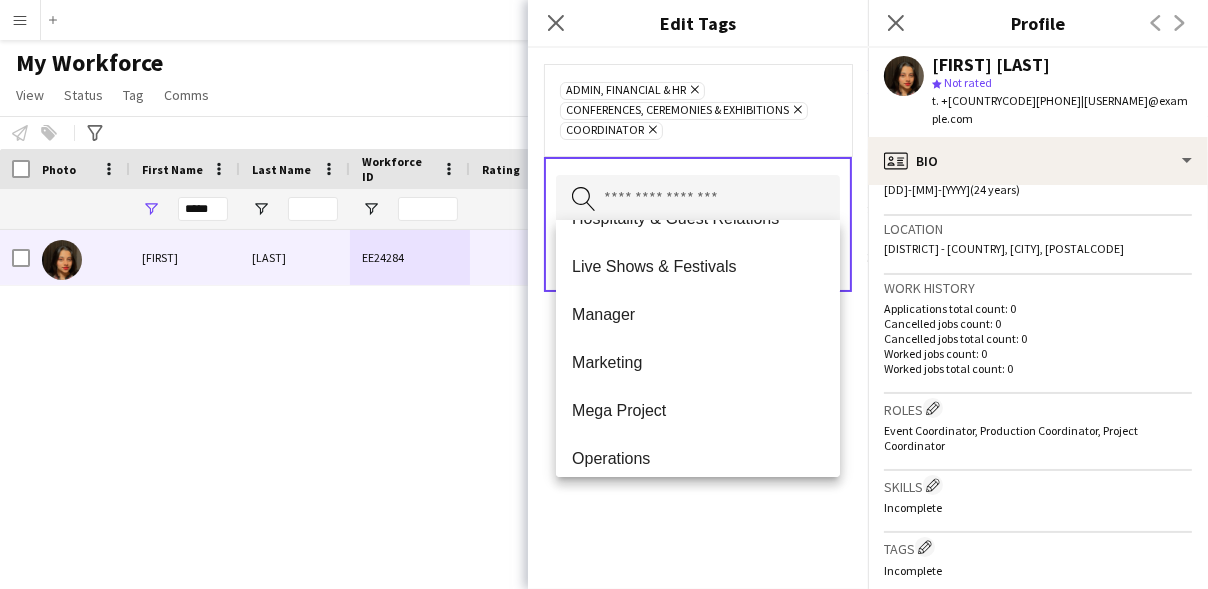 scroll, scrollTop: 1103, scrollLeft: 0, axis: vertical 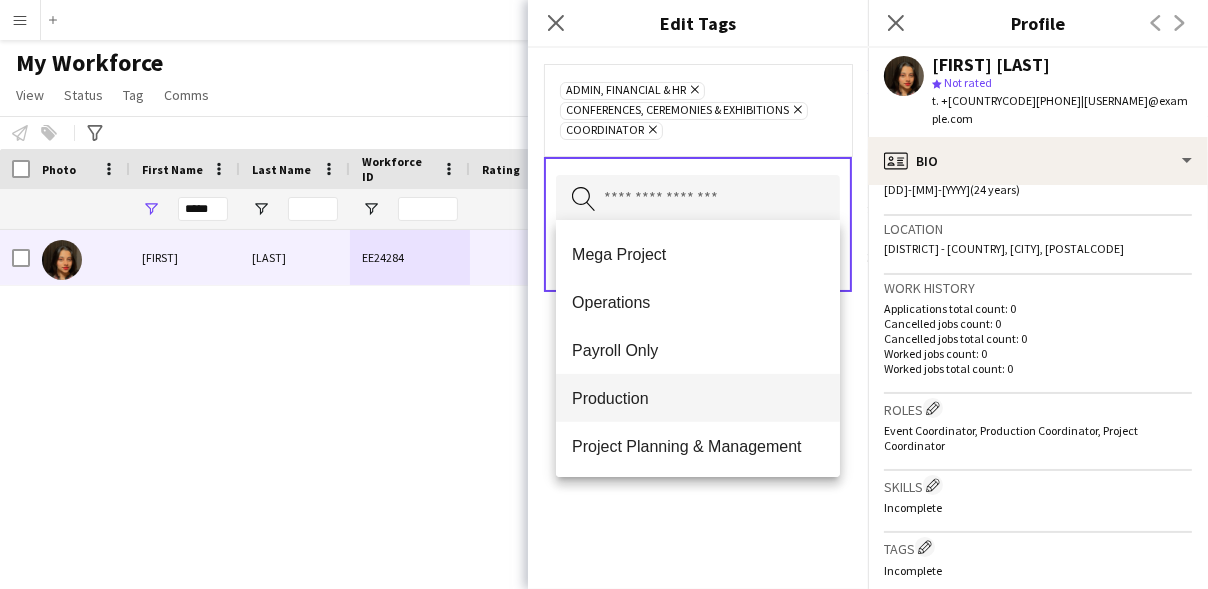 click on "Production" at bounding box center [698, 398] 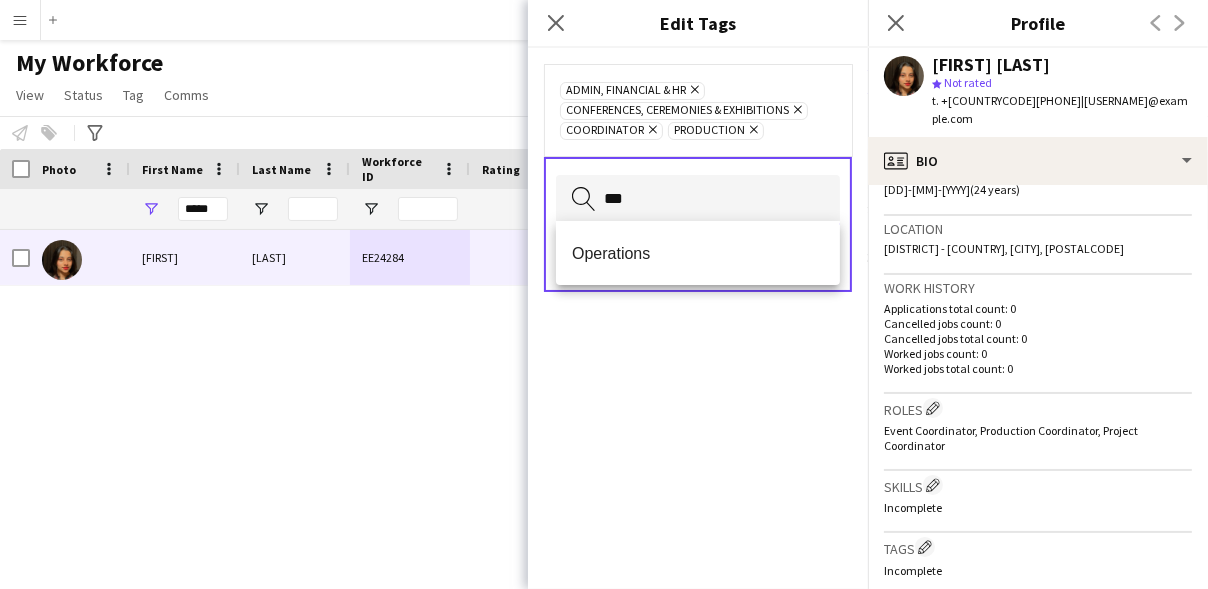 type on "***" 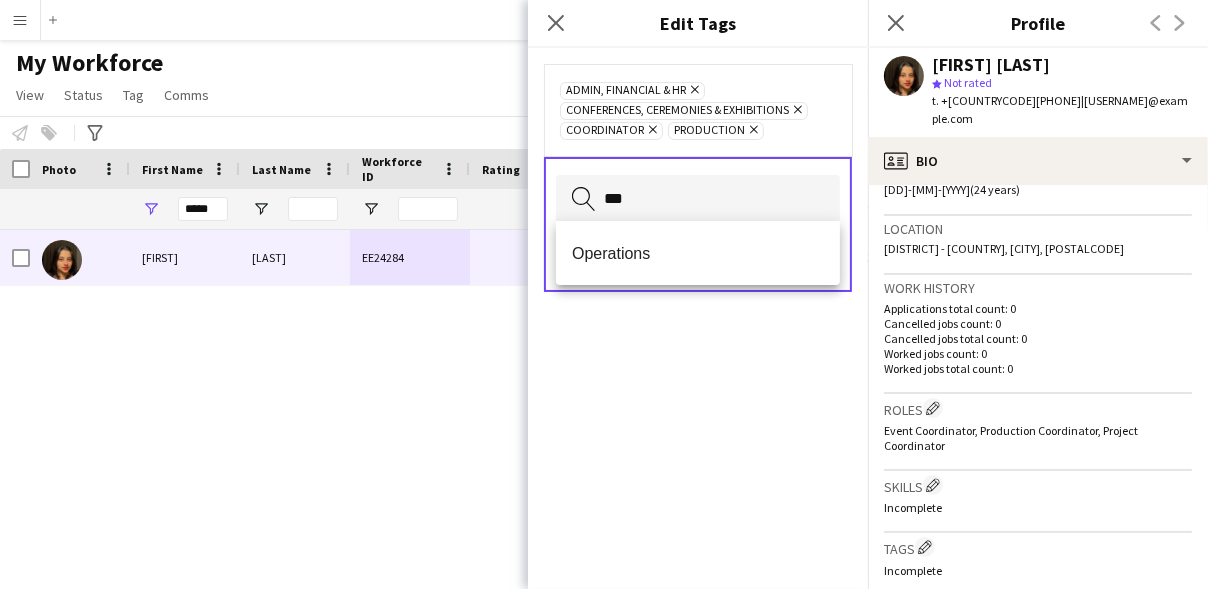 click on "Operations" at bounding box center [698, 253] 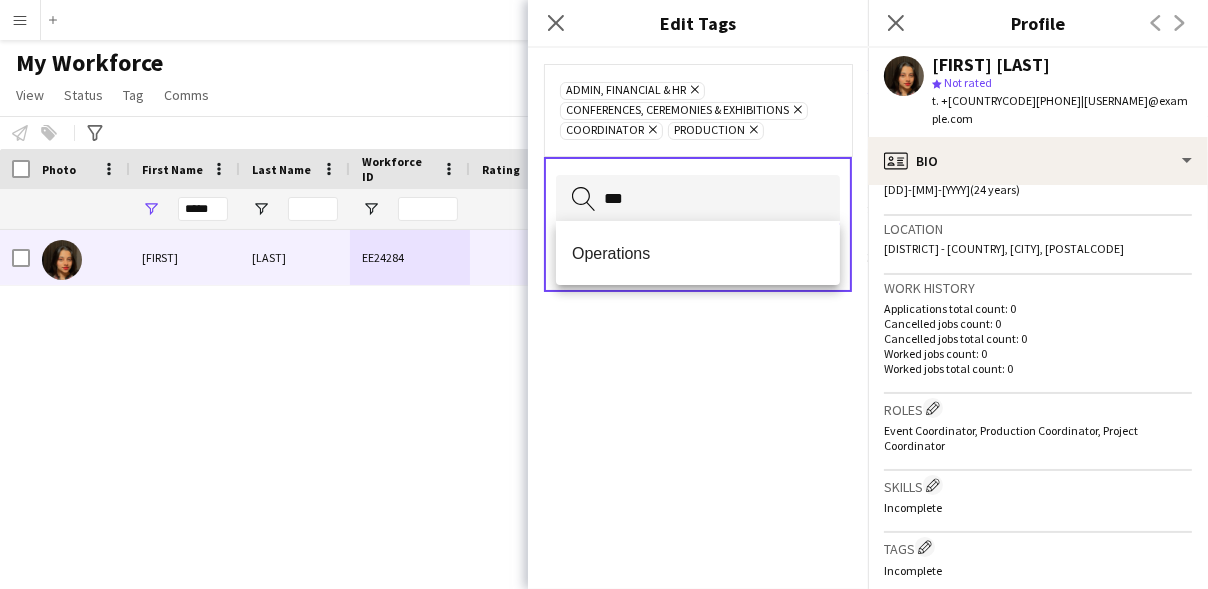 type 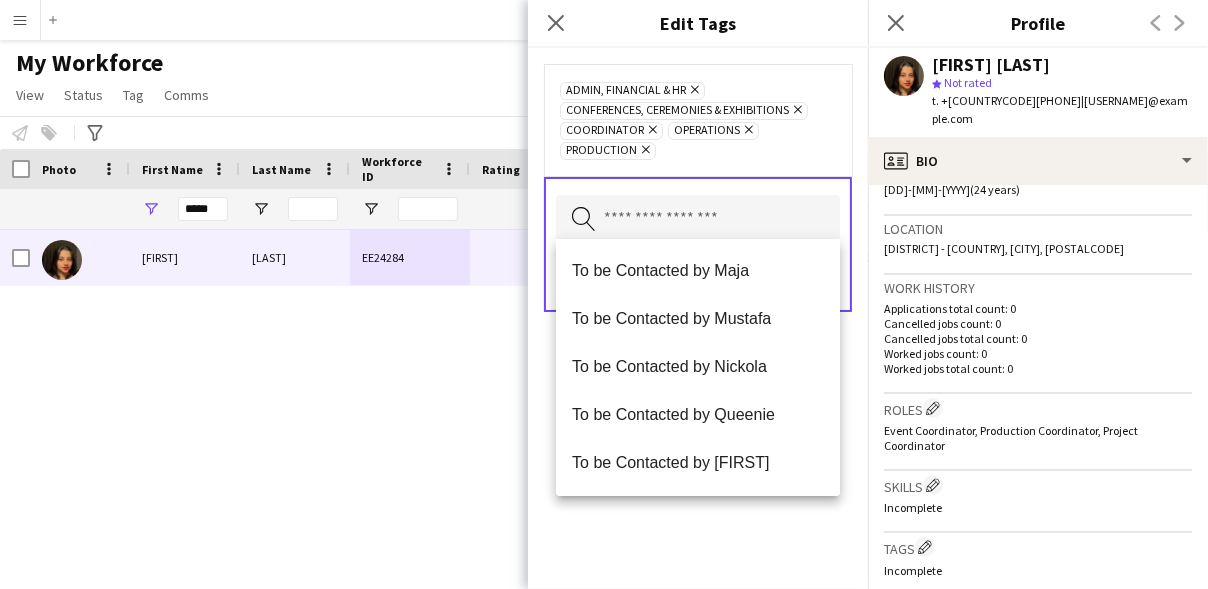 scroll, scrollTop: 2015, scrollLeft: 0, axis: vertical 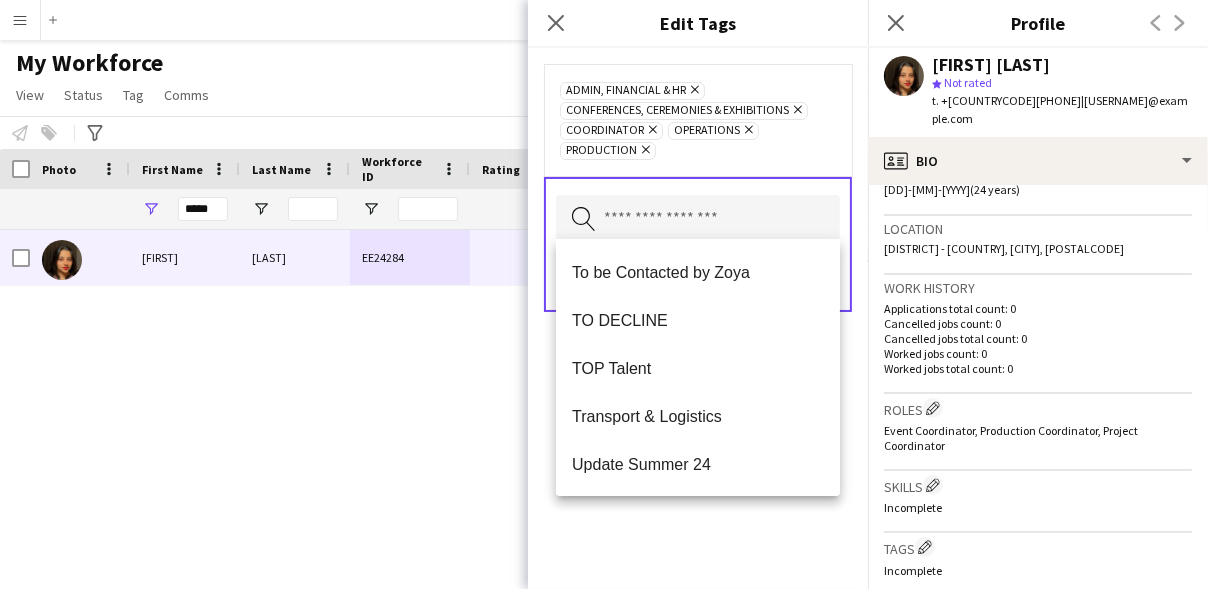 click on "ADMIN, Financial & HR
Remove
Conferences, Ceremonies & Exhibitions
Remove
Coordinator
Remove
Operations
Remove
Production
Remove
Search by tag name
Save" 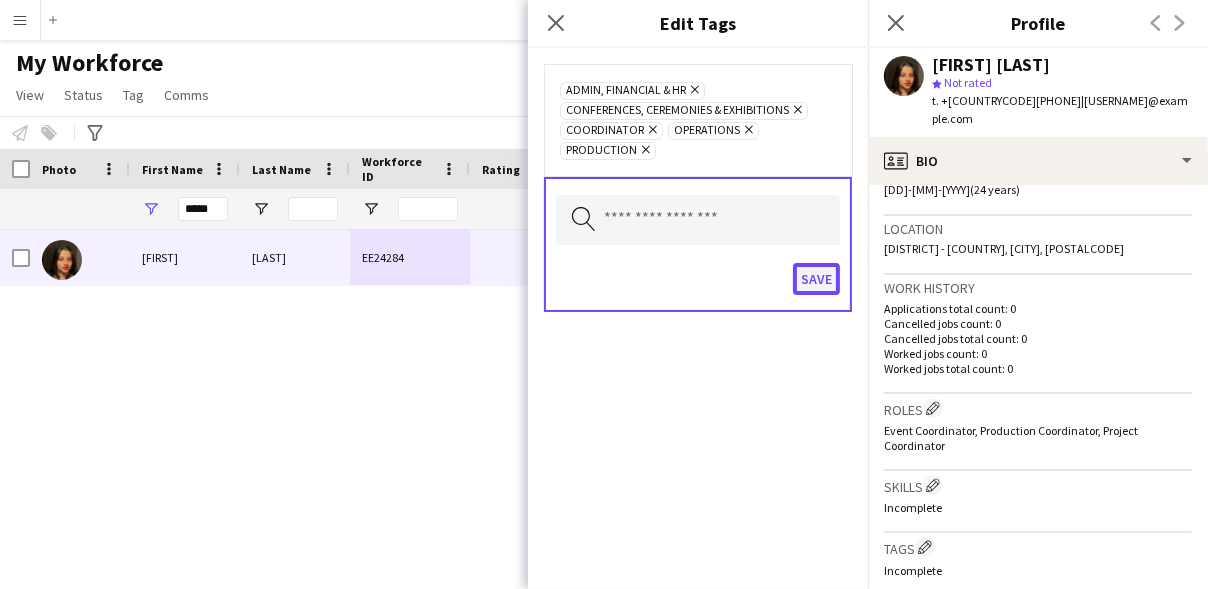 click on "Save" 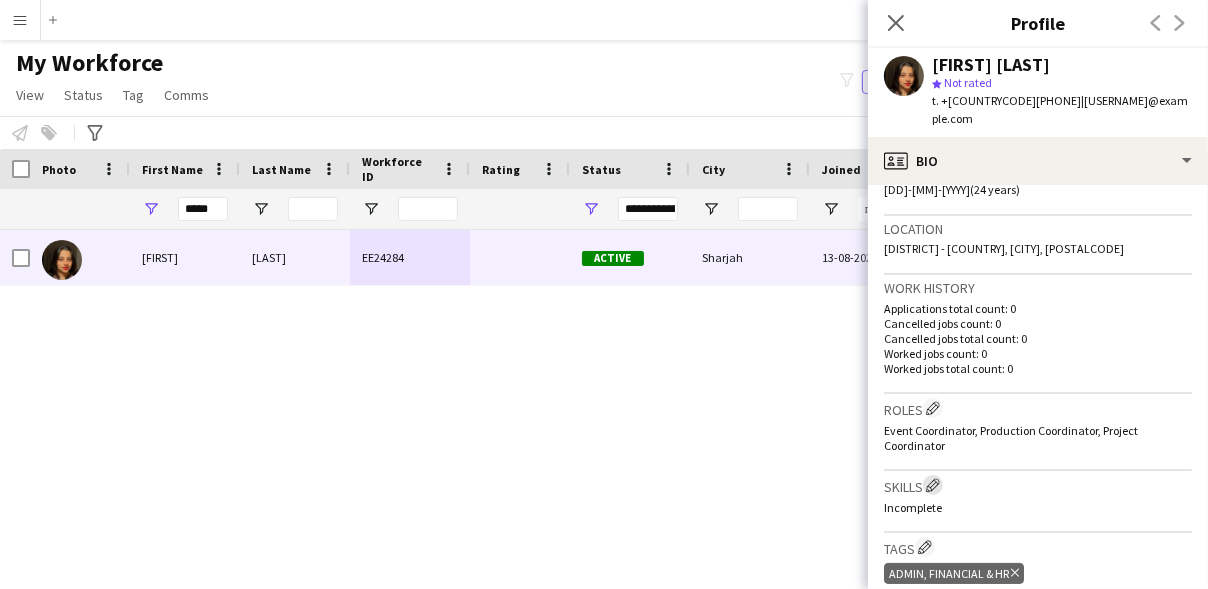 click on "Edit crew company skills" 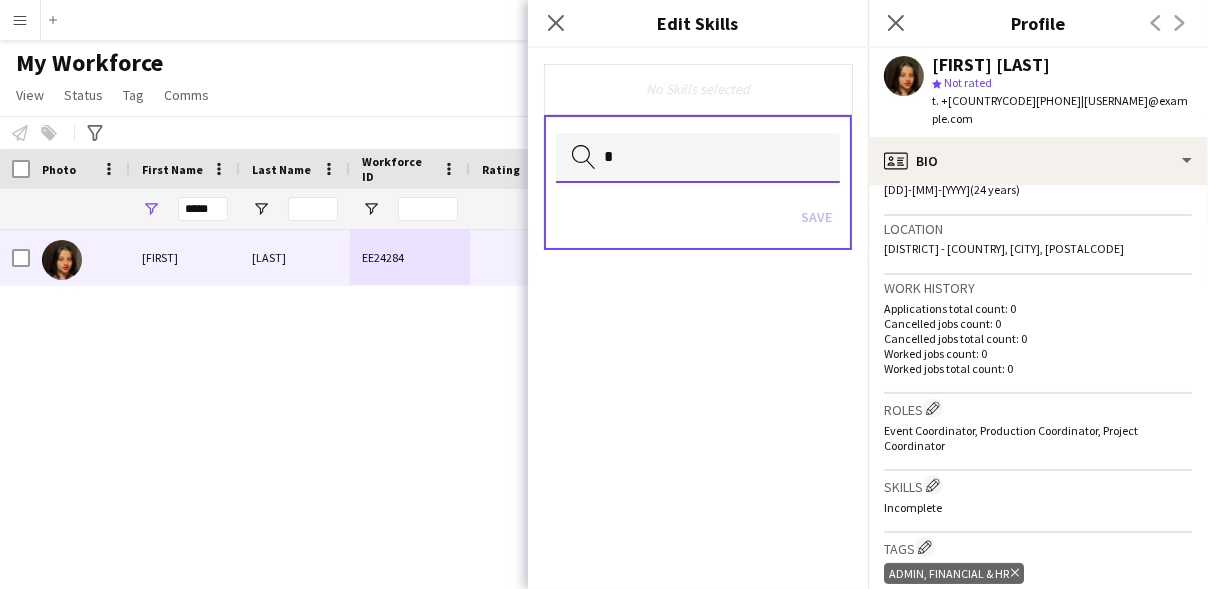 click on "*" at bounding box center [698, 158] 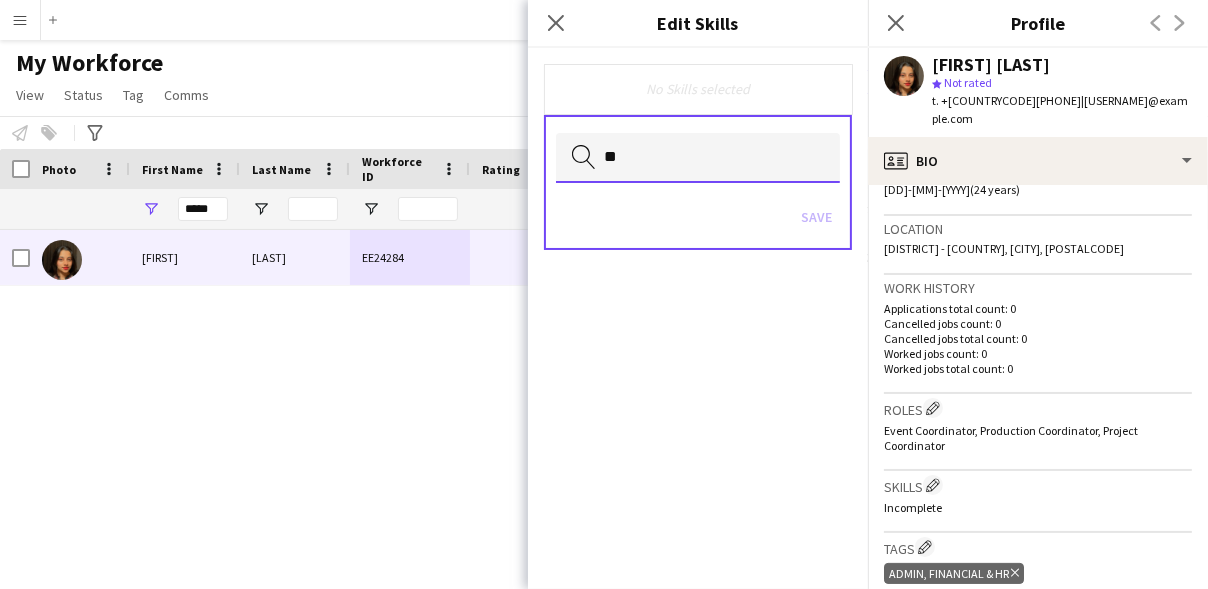 type on "*" 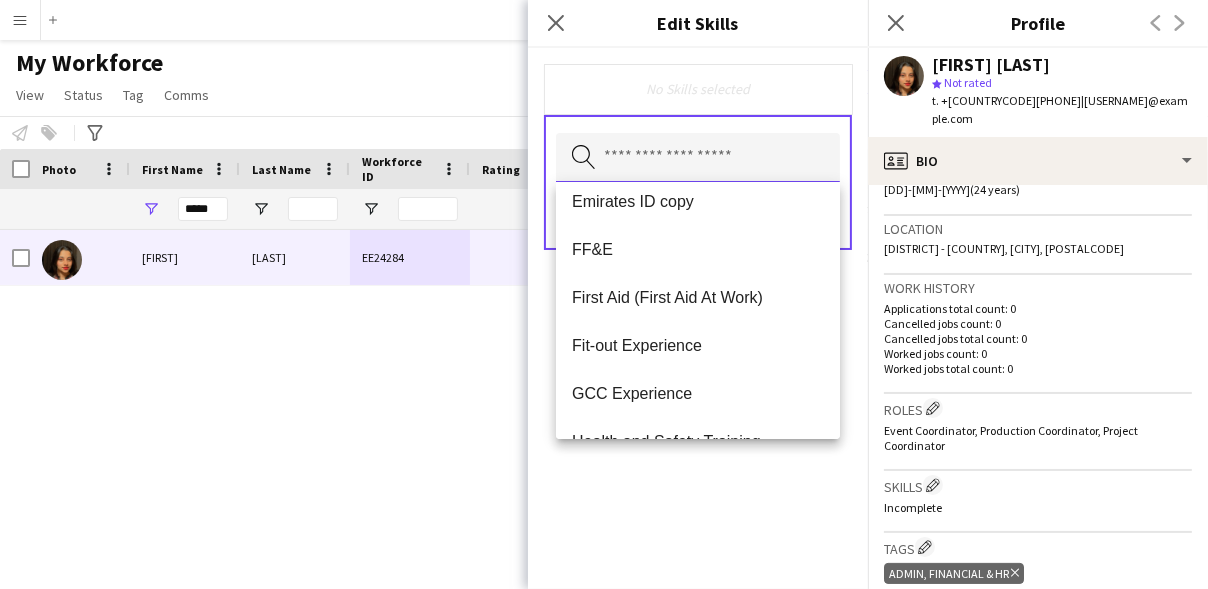 scroll, scrollTop: 354, scrollLeft: 0, axis: vertical 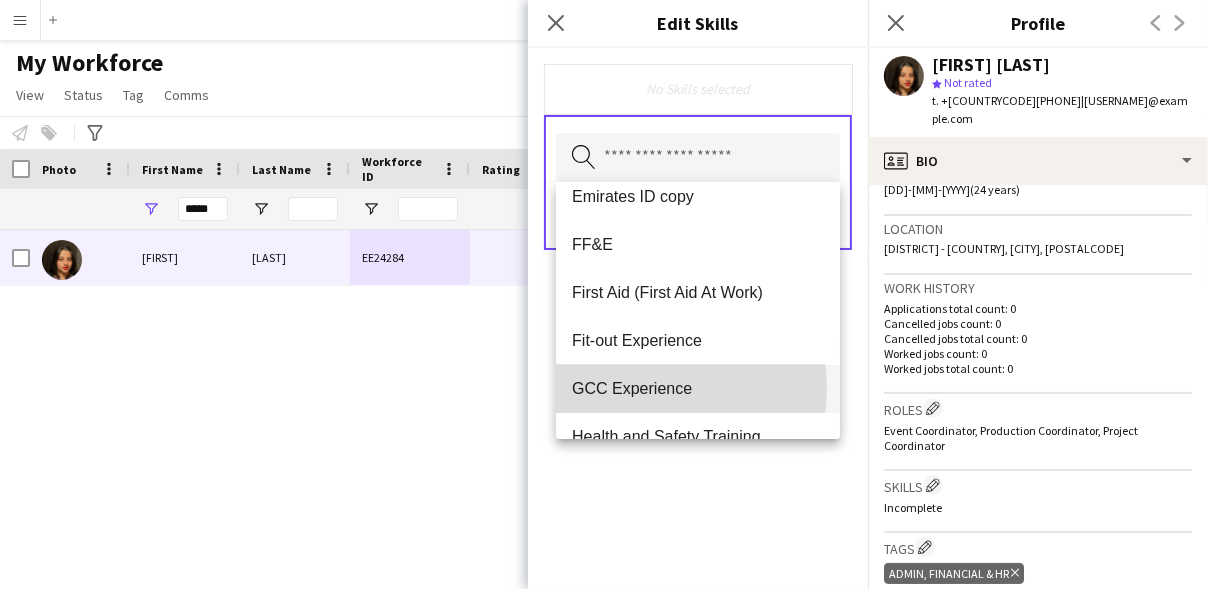 click on "GCC Experience" at bounding box center (698, 388) 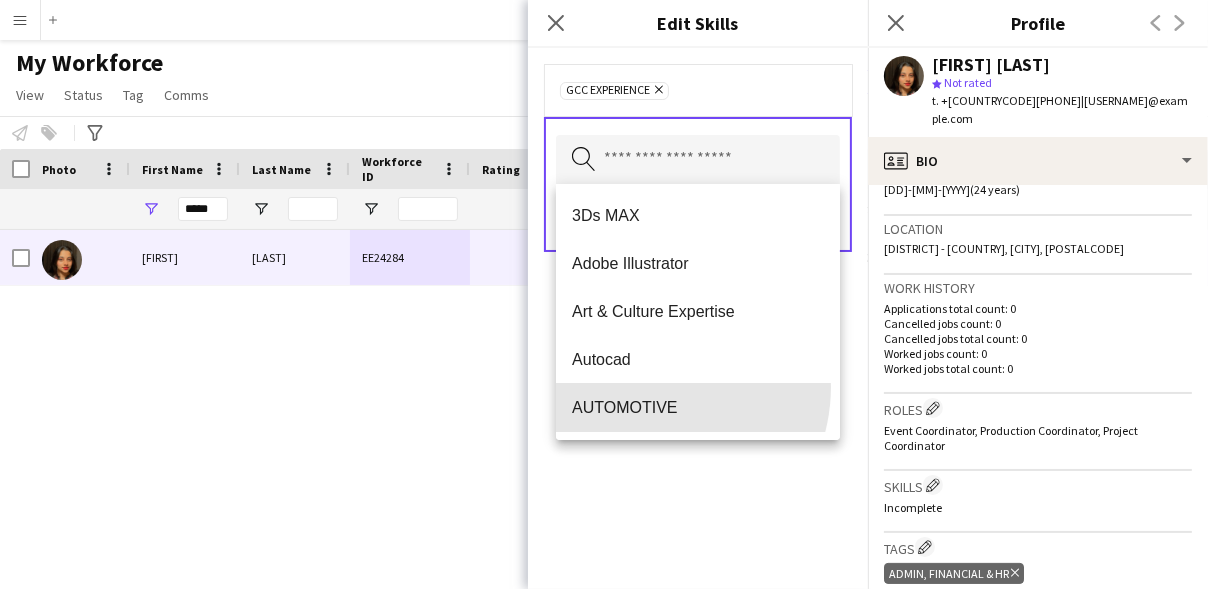 click on "AUTOMOTIVE" at bounding box center [698, 408] 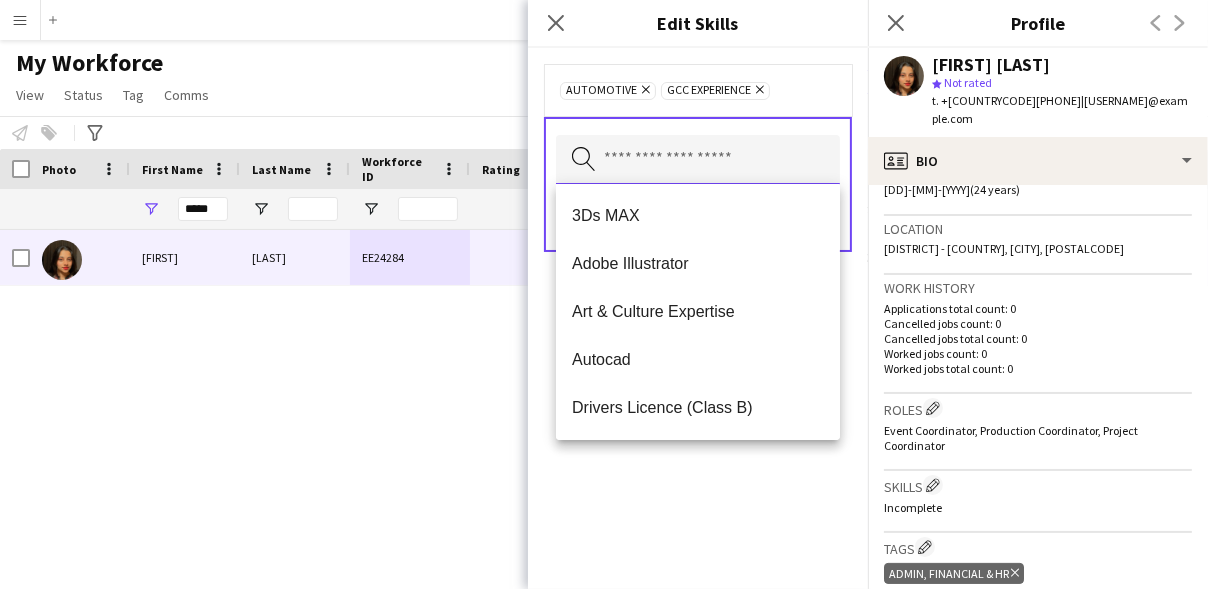 click at bounding box center [698, 160] 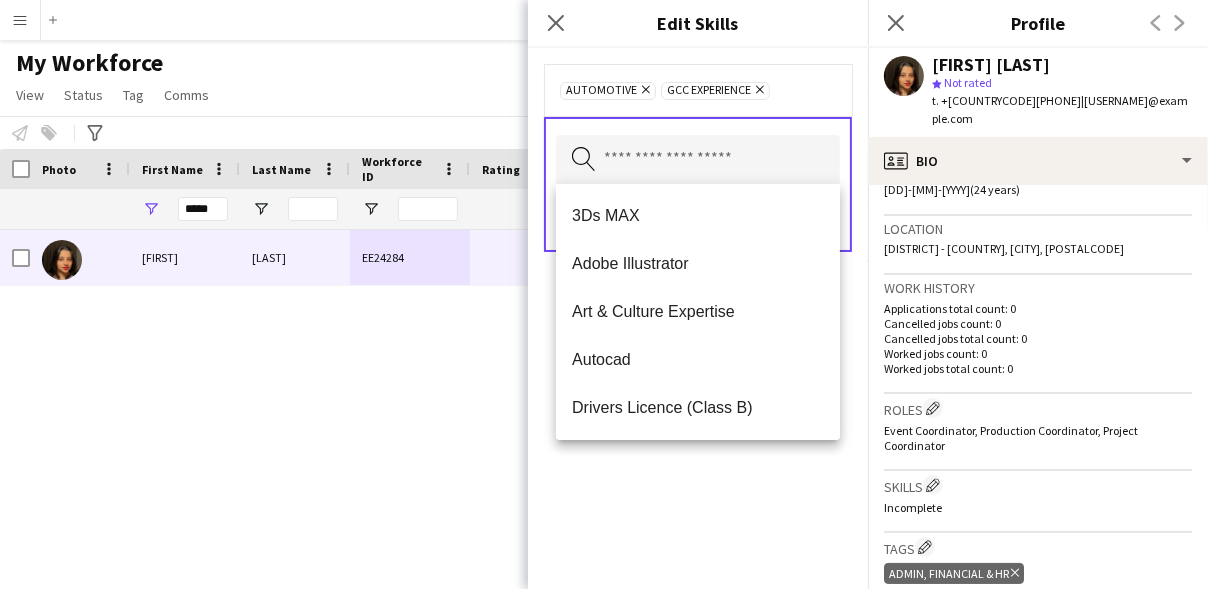 click 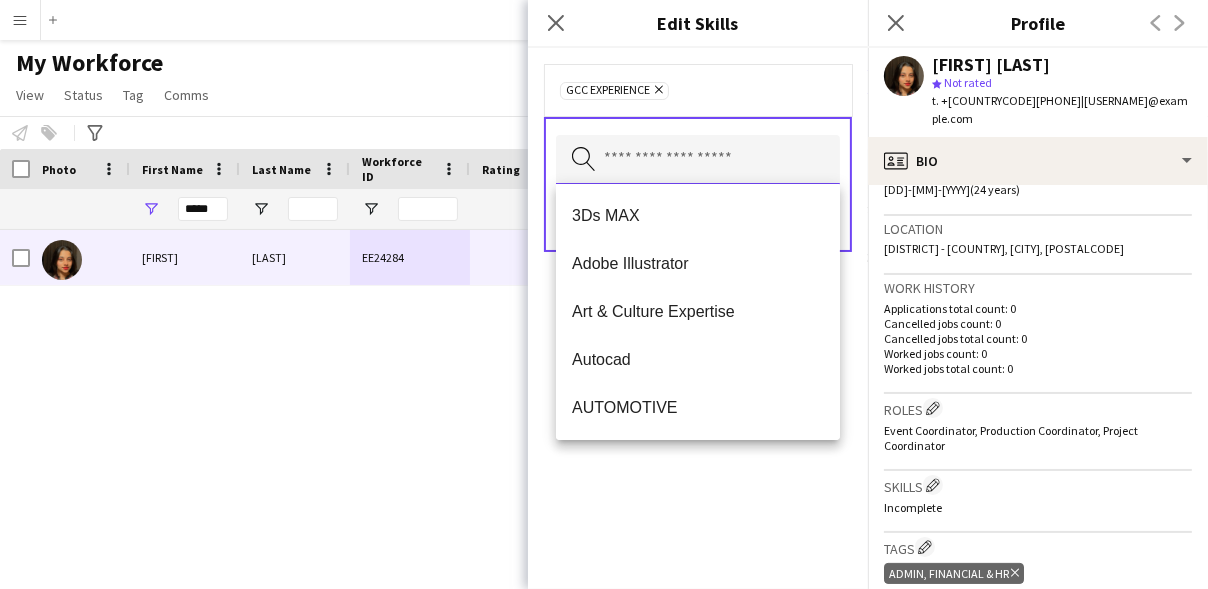 click at bounding box center [698, 160] 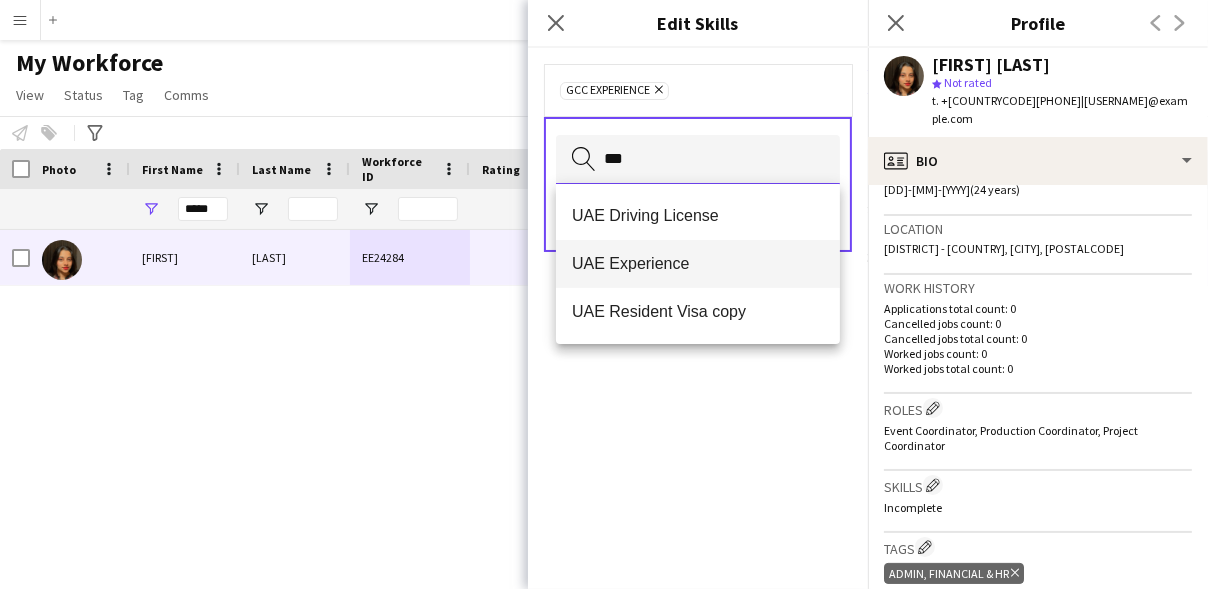 type on "***" 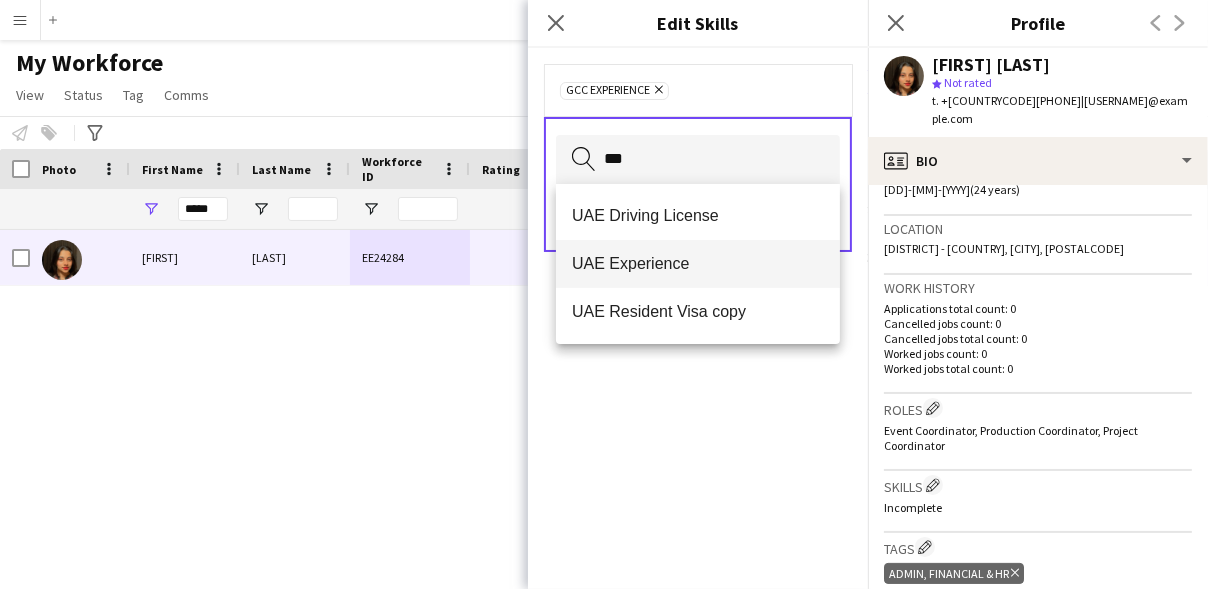 click on "UAE Experience" at bounding box center [698, 263] 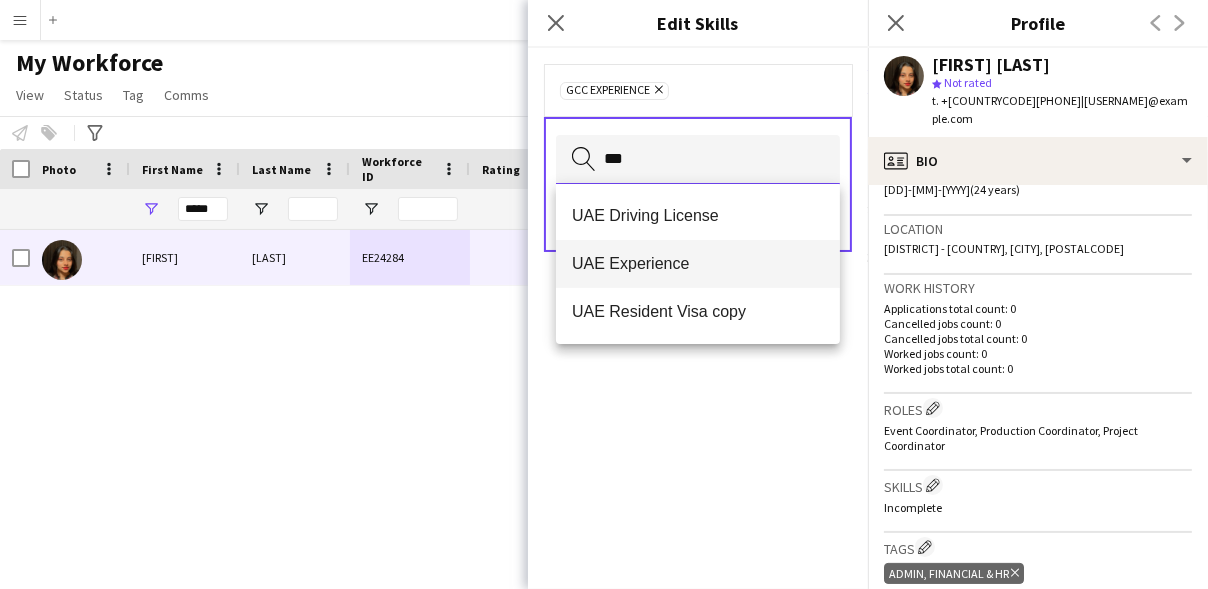 type 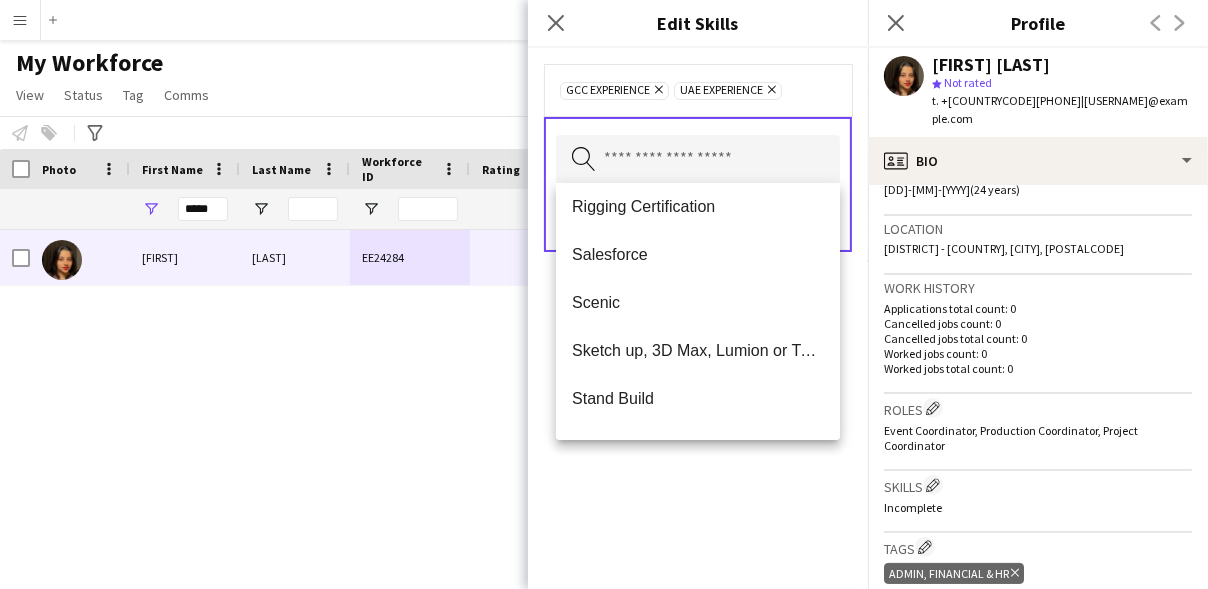 scroll, scrollTop: 1919, scrollLeft: 0, axis: vertical 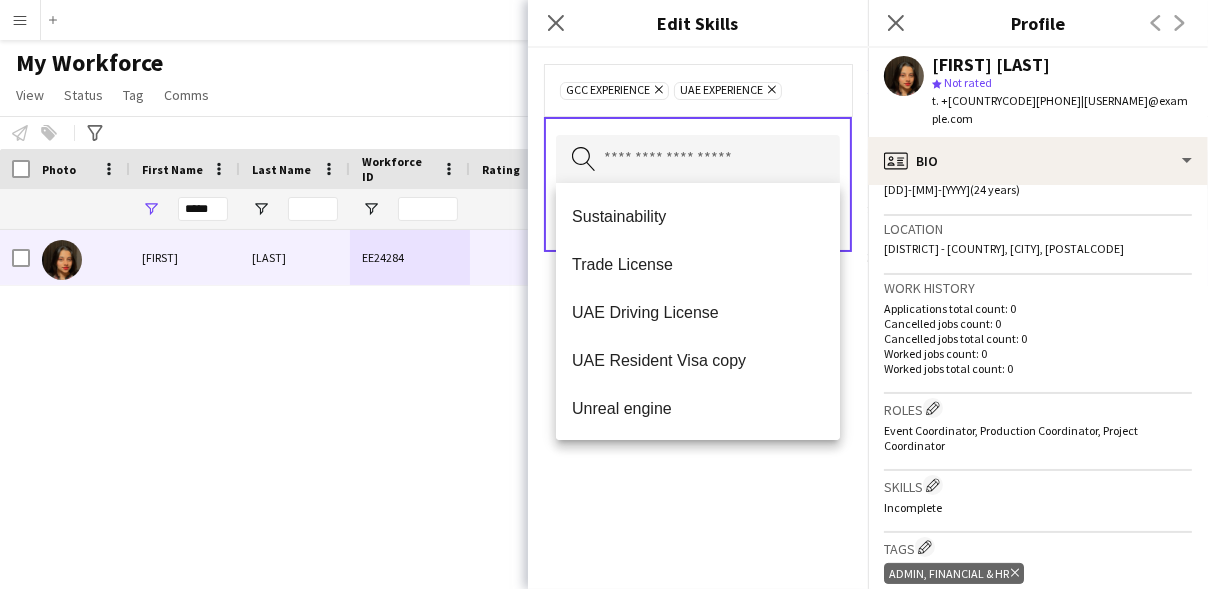 click on "GCC Experience
Remove
UAE Experience
Remove
Search by skill name
Save" 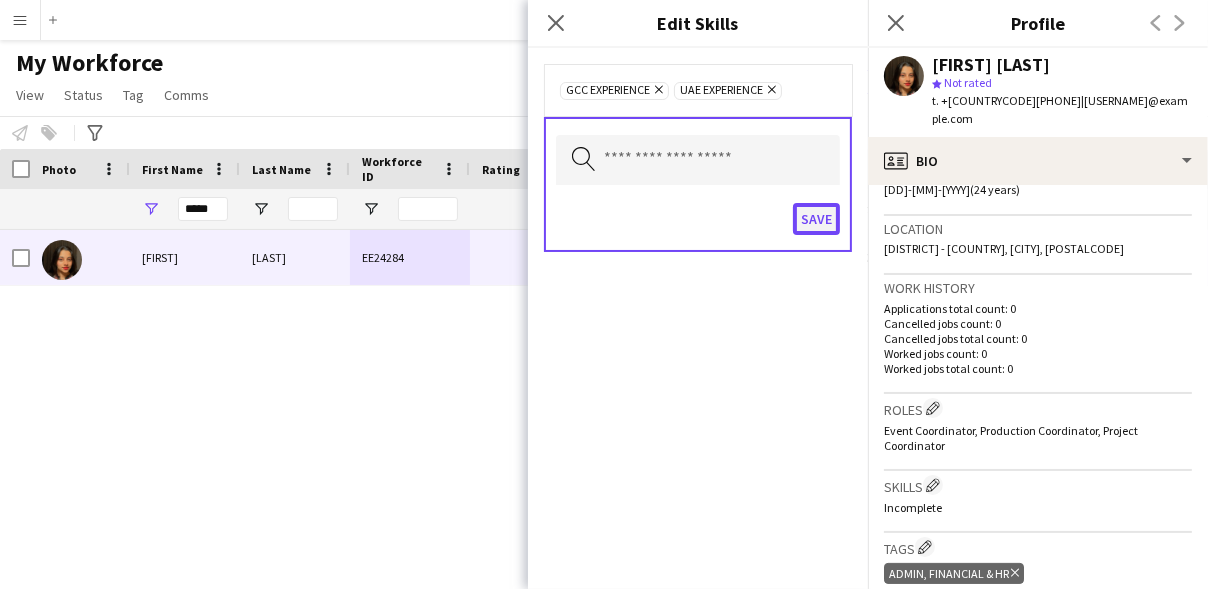click on "Save" 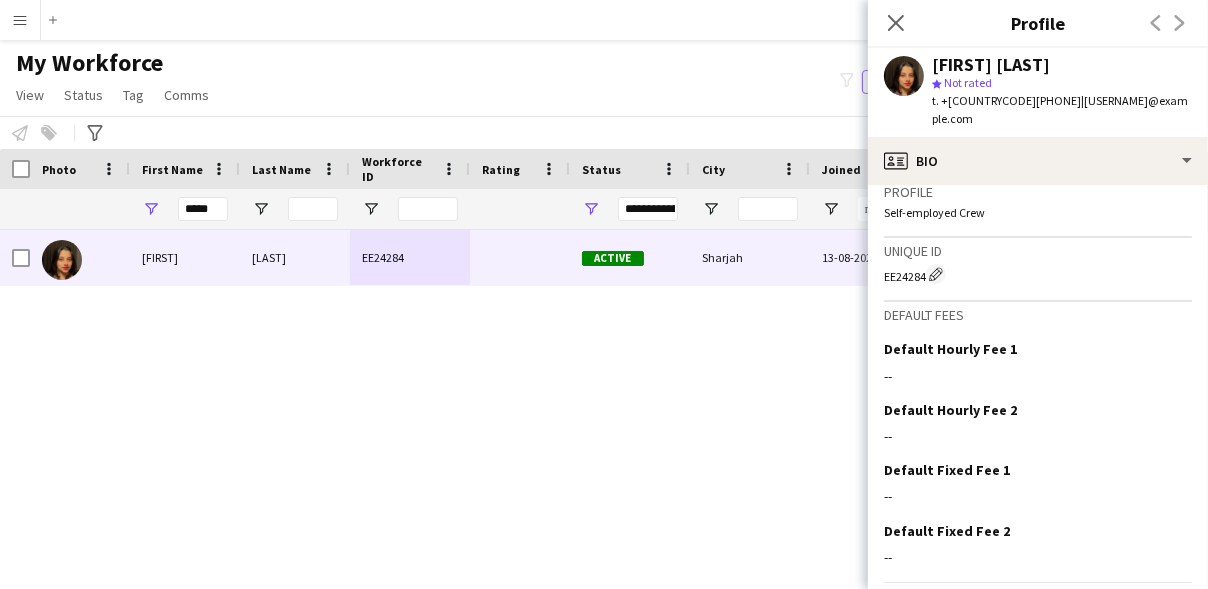 scroll, scrollTop: 1114, scrollLeft: 0, axis: vertical 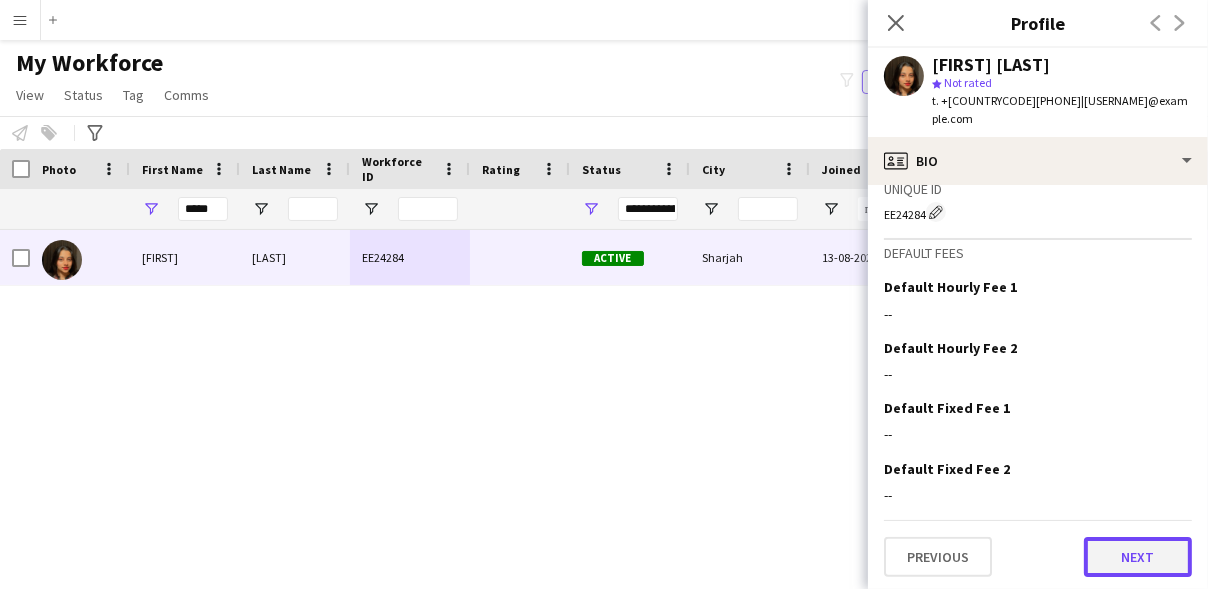 click on "Next" 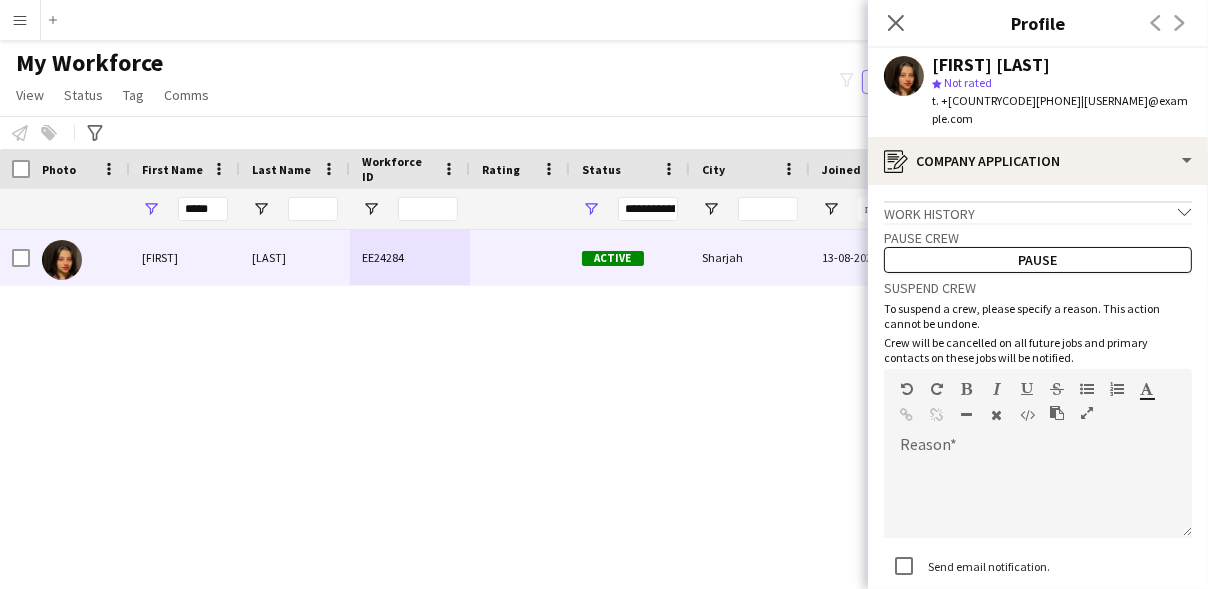 click on "Send email notification." 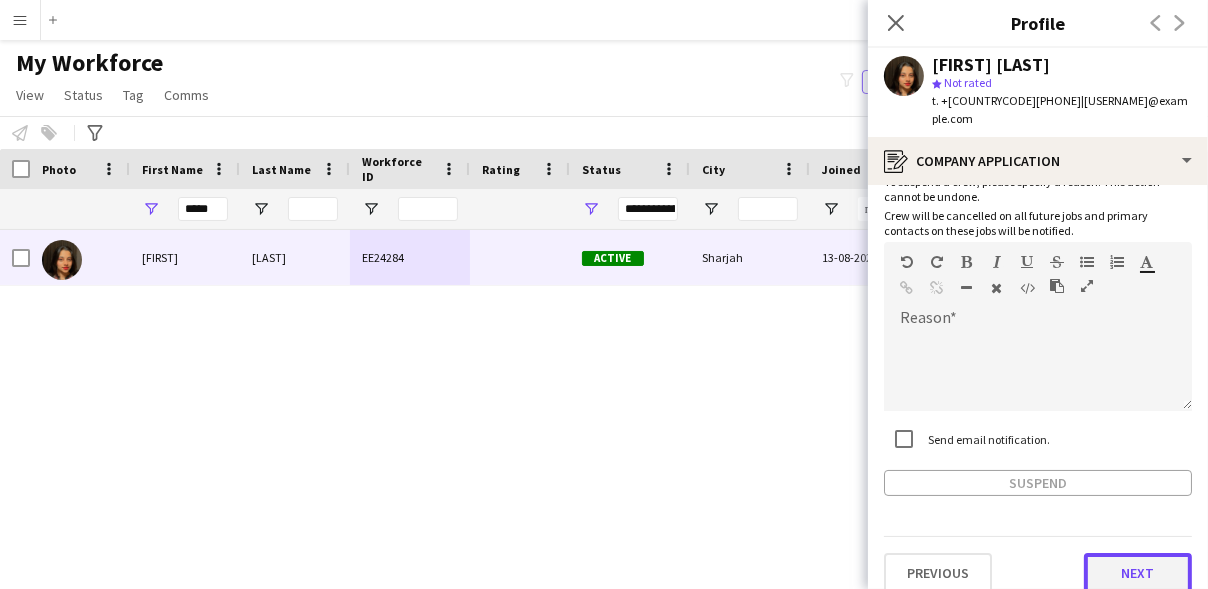 click on "Next" 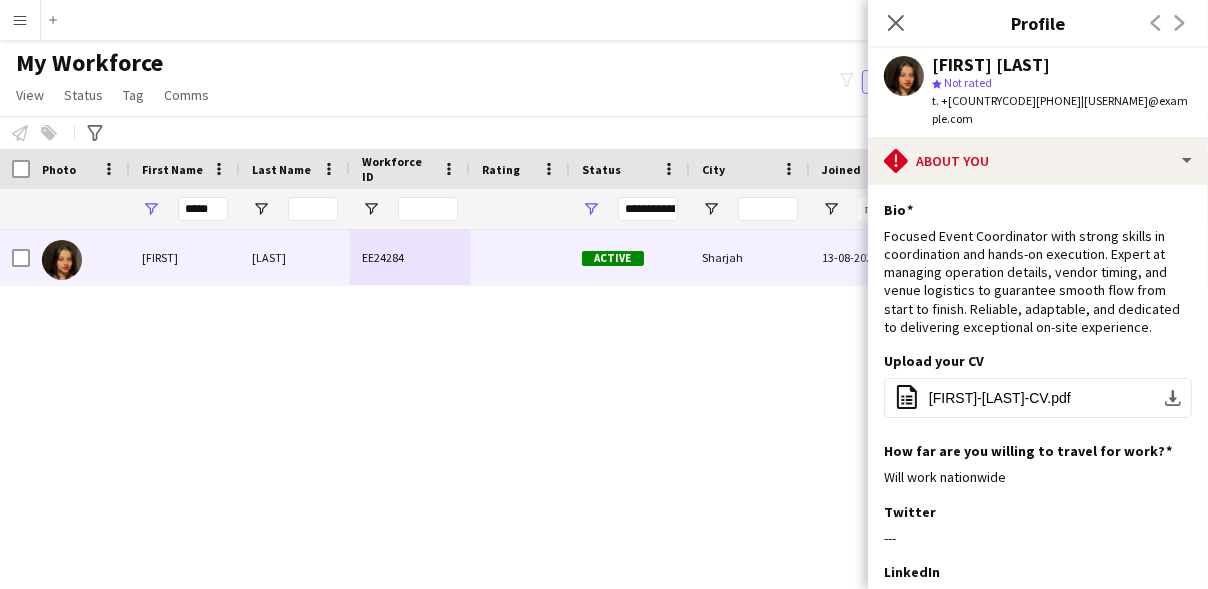 scroll, scrollTop: 313, scrollLeft: 0, axis: vertical 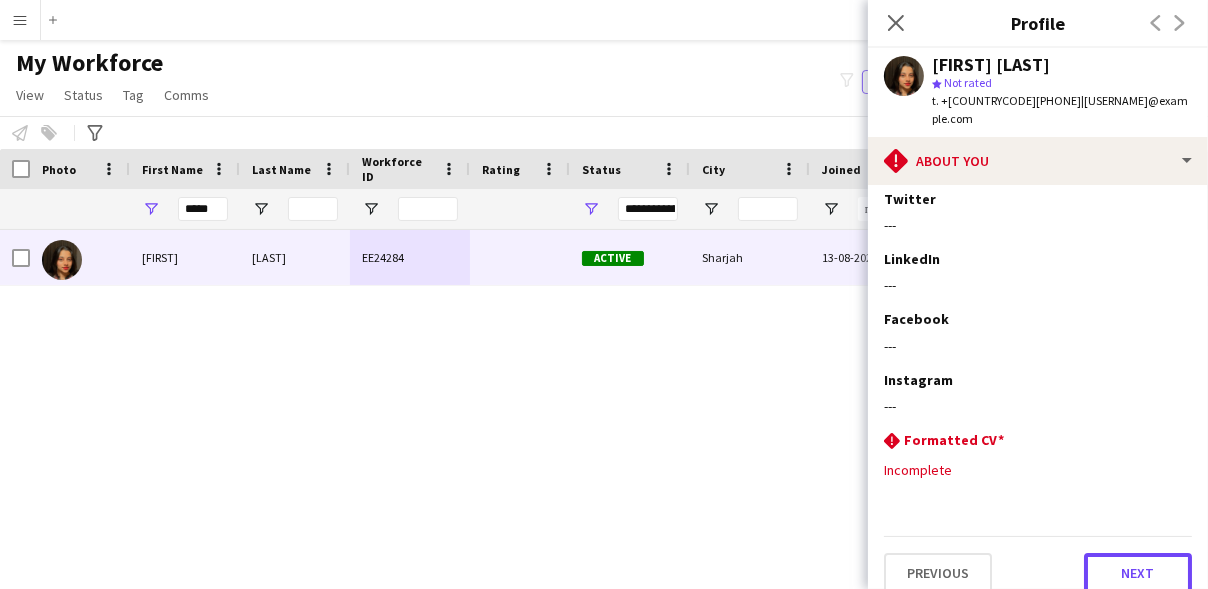 click on "Next" 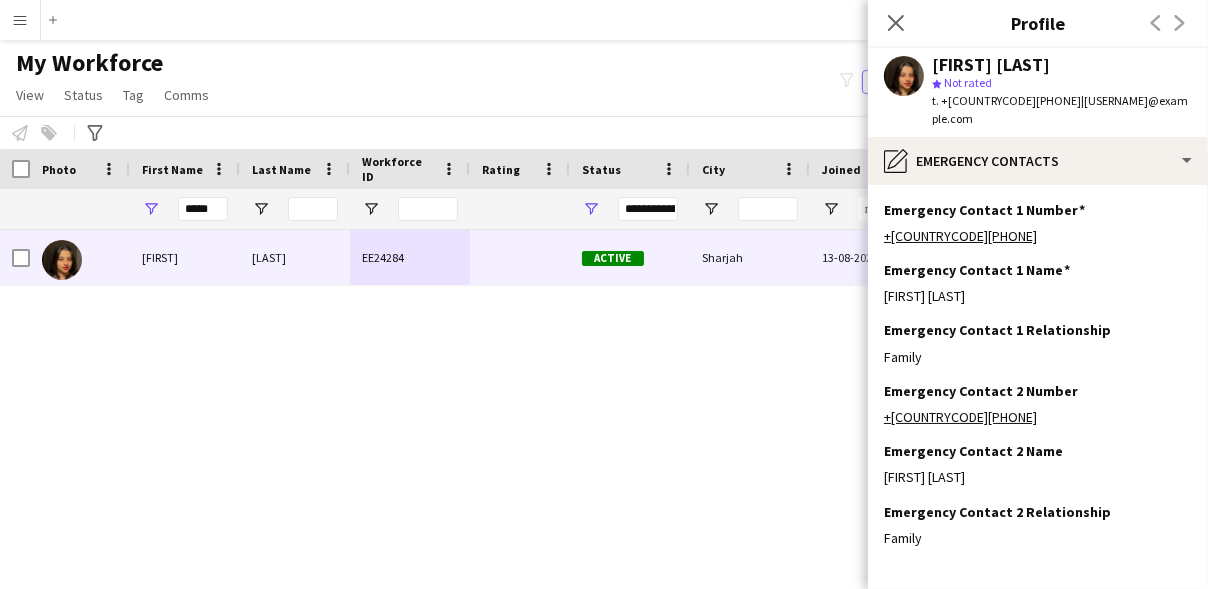 scroll, scrollTop: 67, scrollLeft: 0, axis: vertical 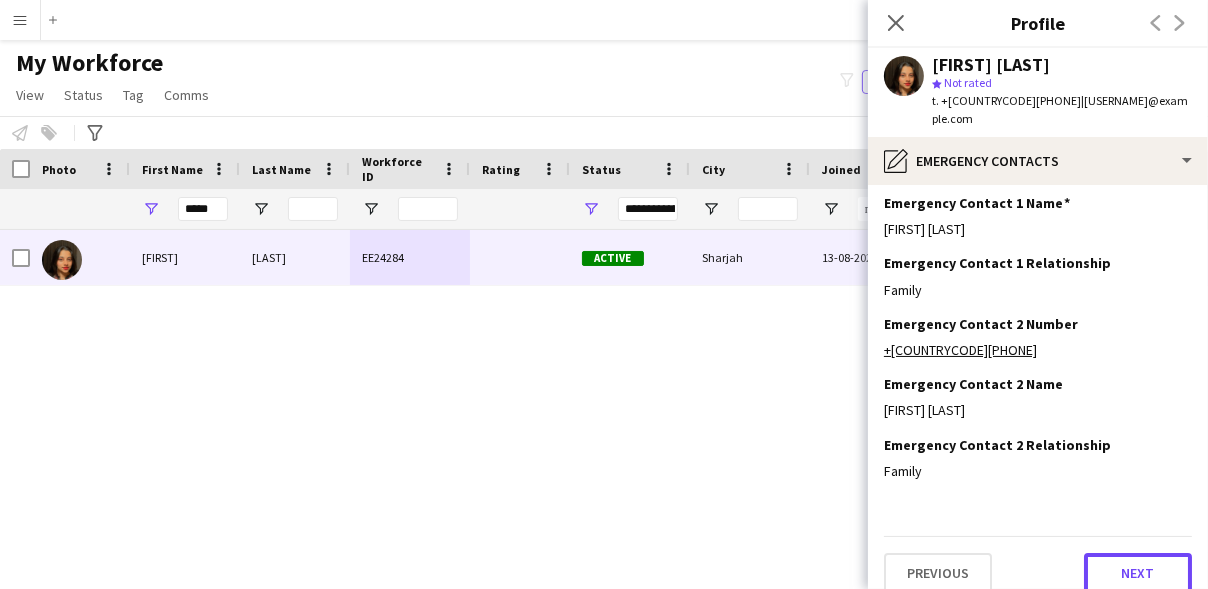 click on "Next" 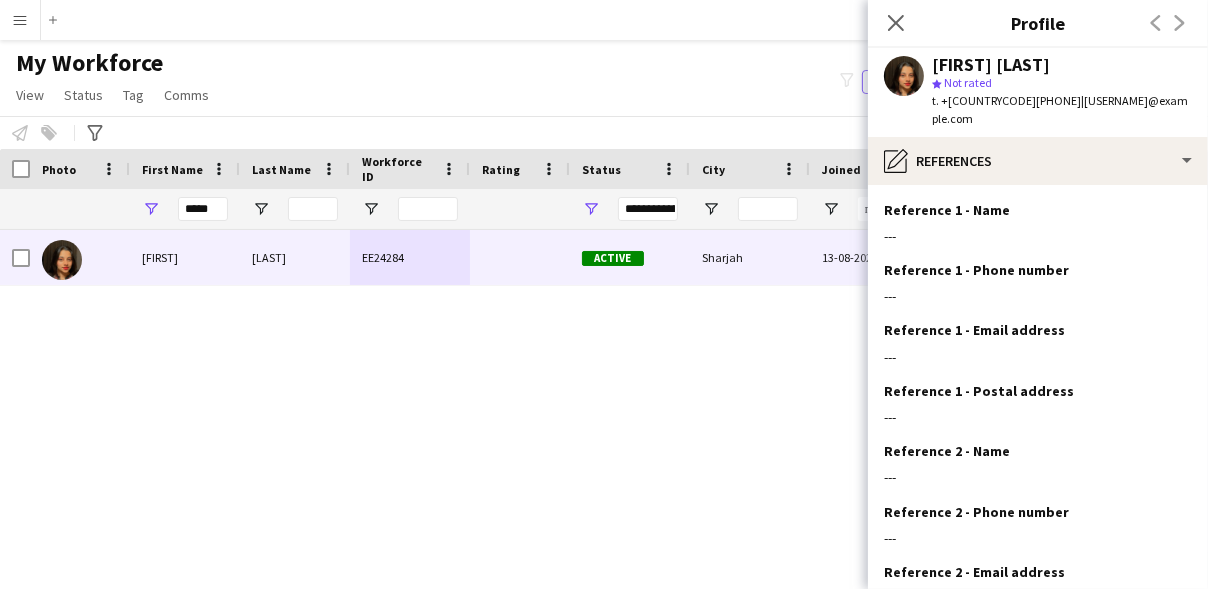 scroll, scrollTop: 188, scrollLeft: 0, axis: vertical 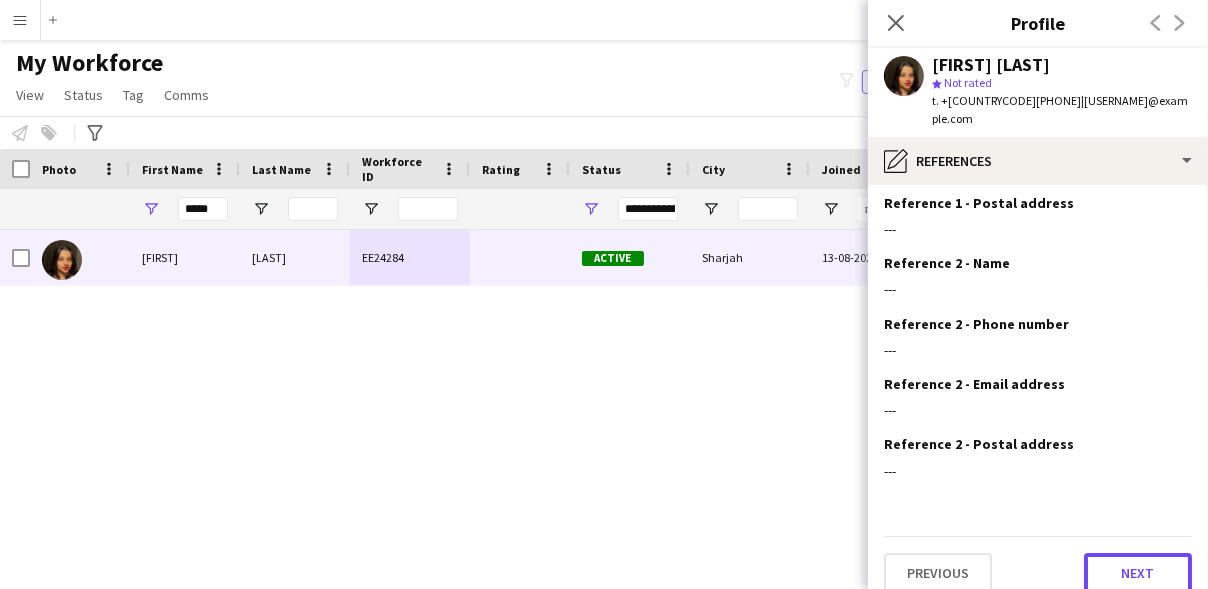 click on "Next" 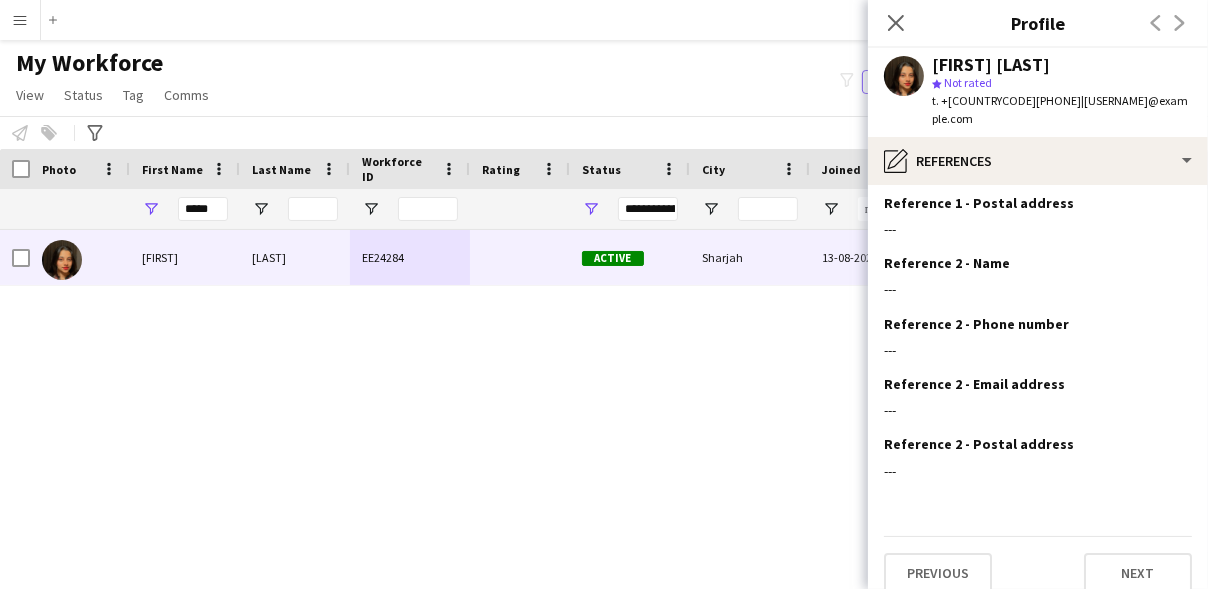 scroll, scrollTop: 0, scrollLeft: 0, axis: both 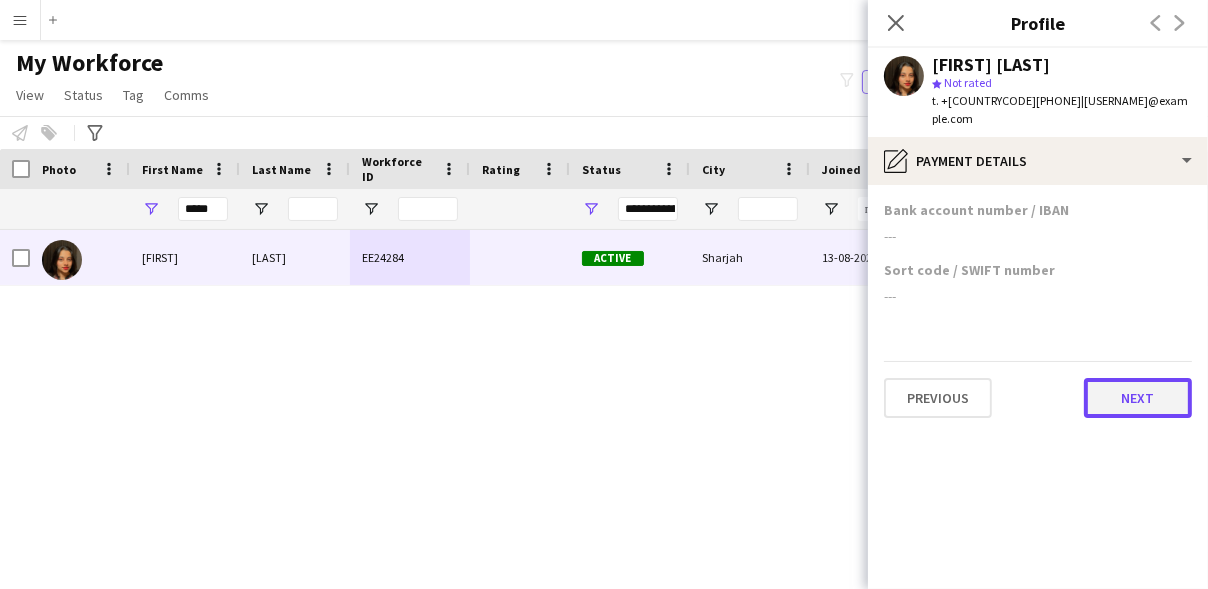 click on "Next" 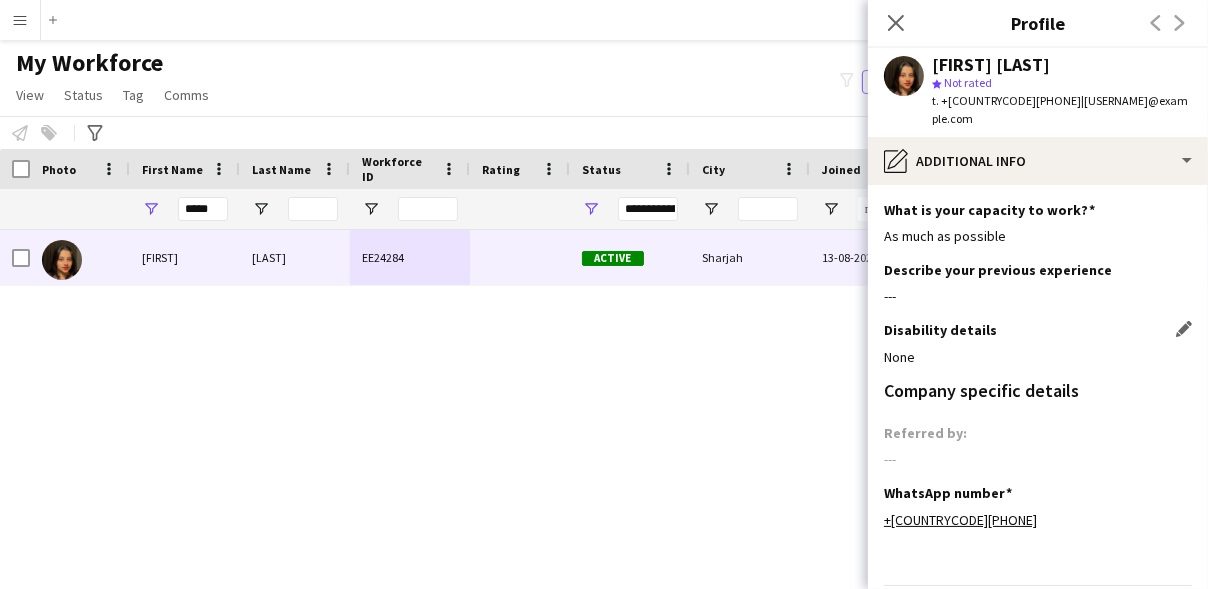 scroll, scrollTop: 49, scrollLeft: 0, axis: vertical 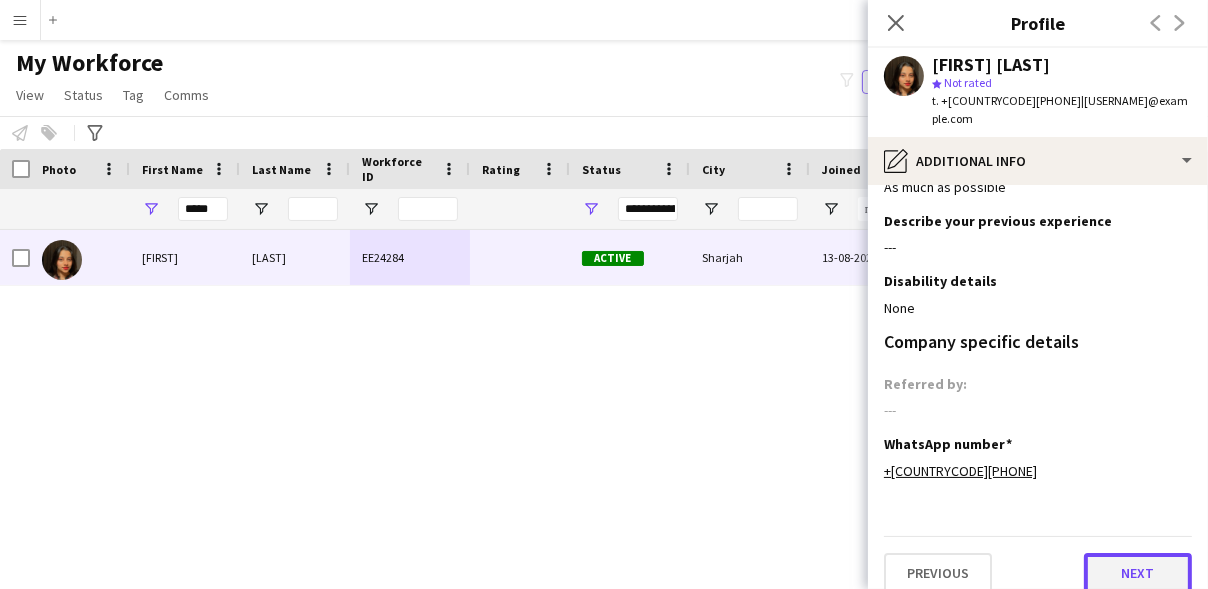 click on "Next" 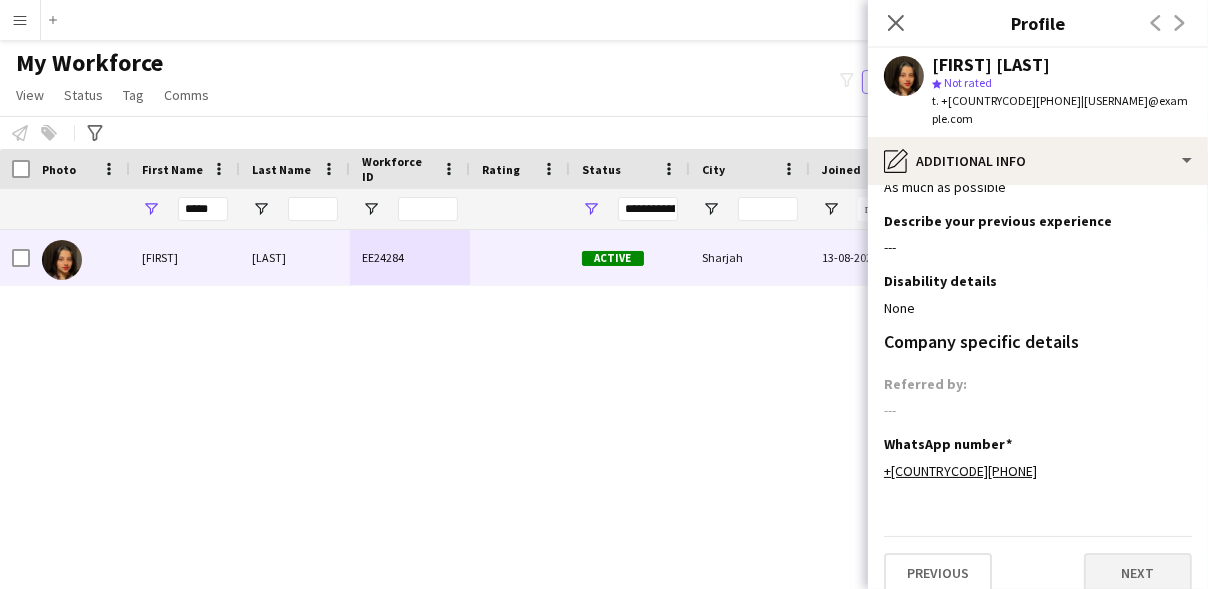 scroll, scrollTop: 0, scrollLeft: 0, axis: both 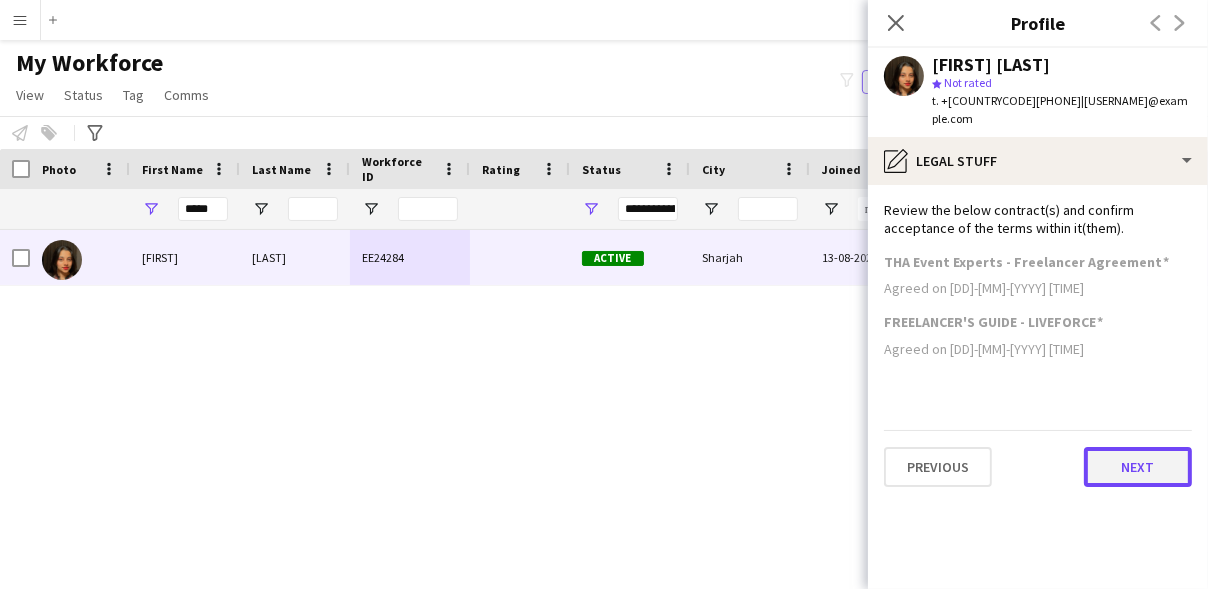 click on "Next" 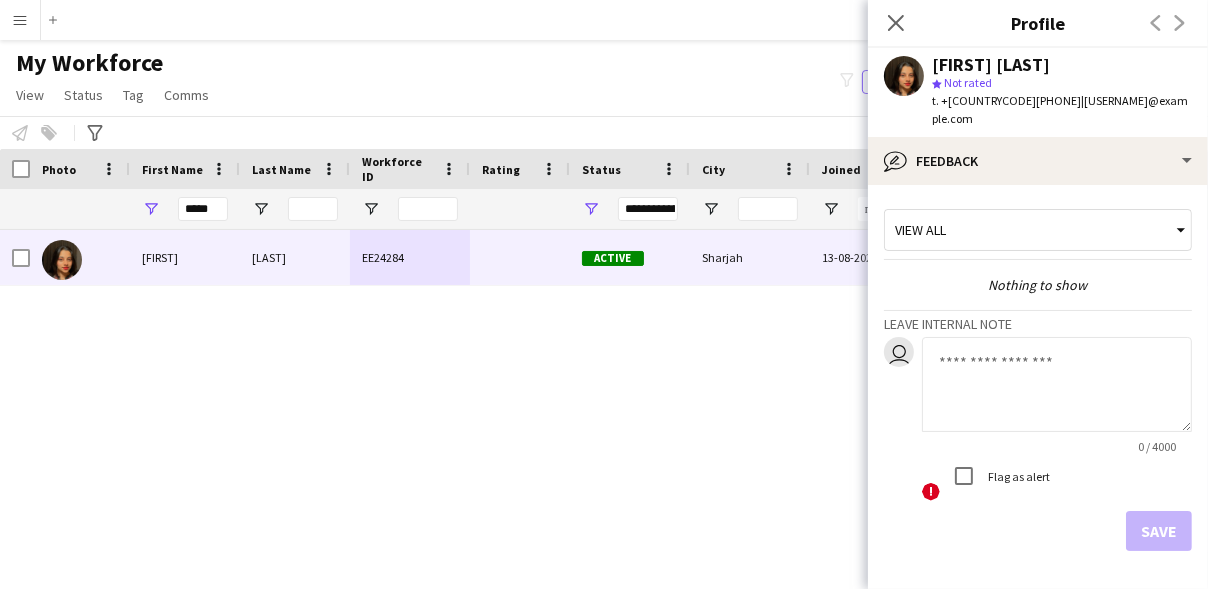 click 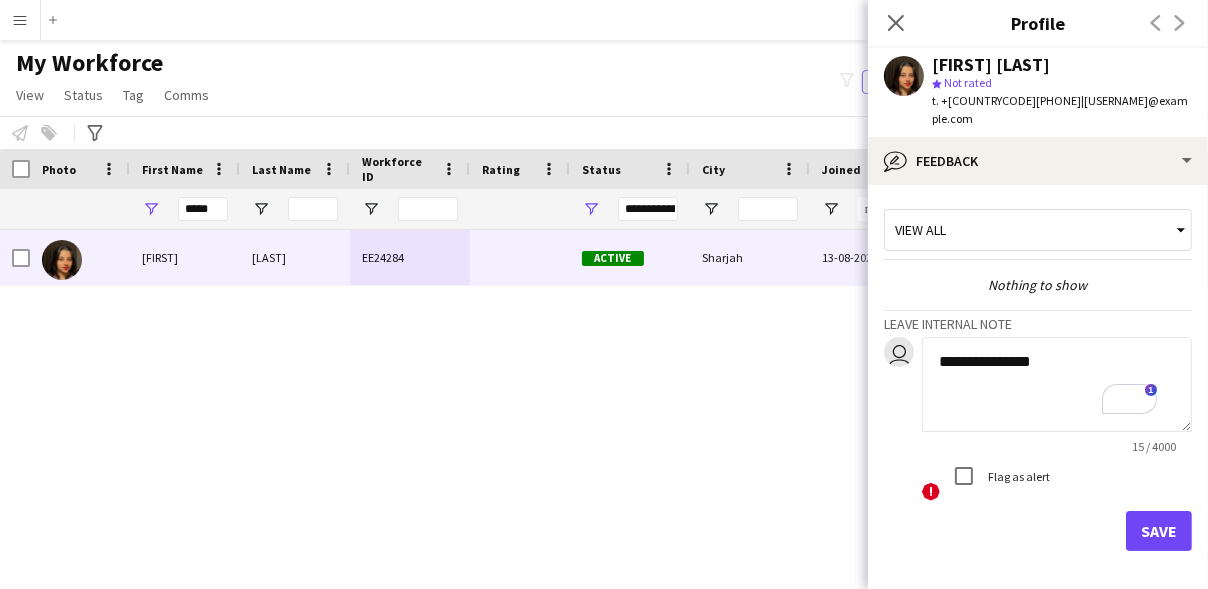 type on "**********" 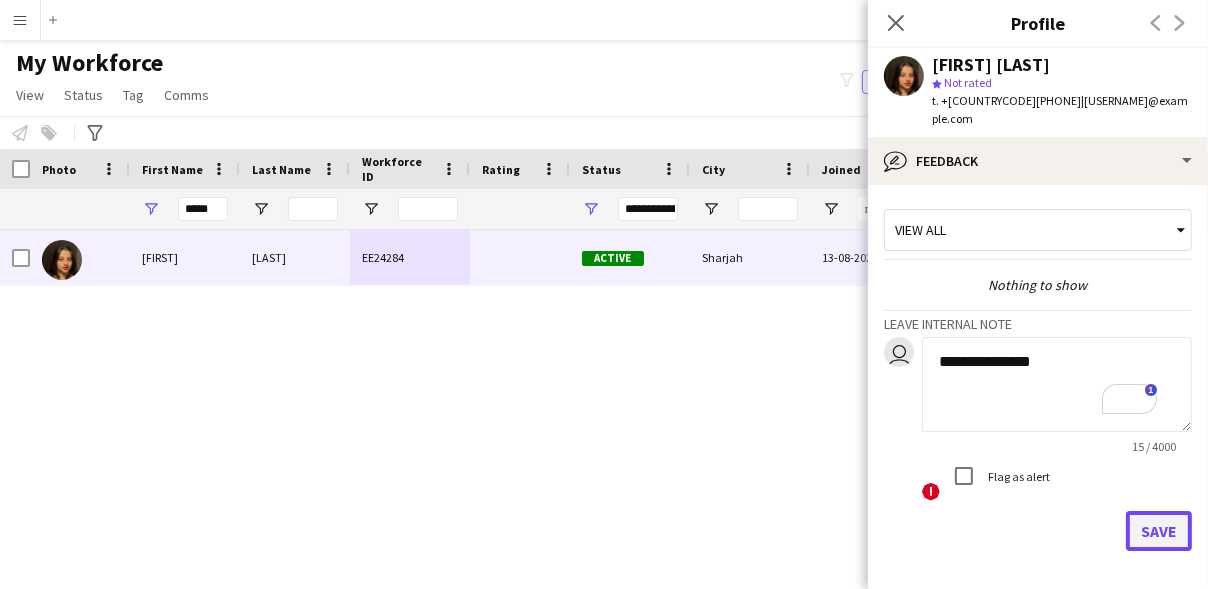 click on "Save" 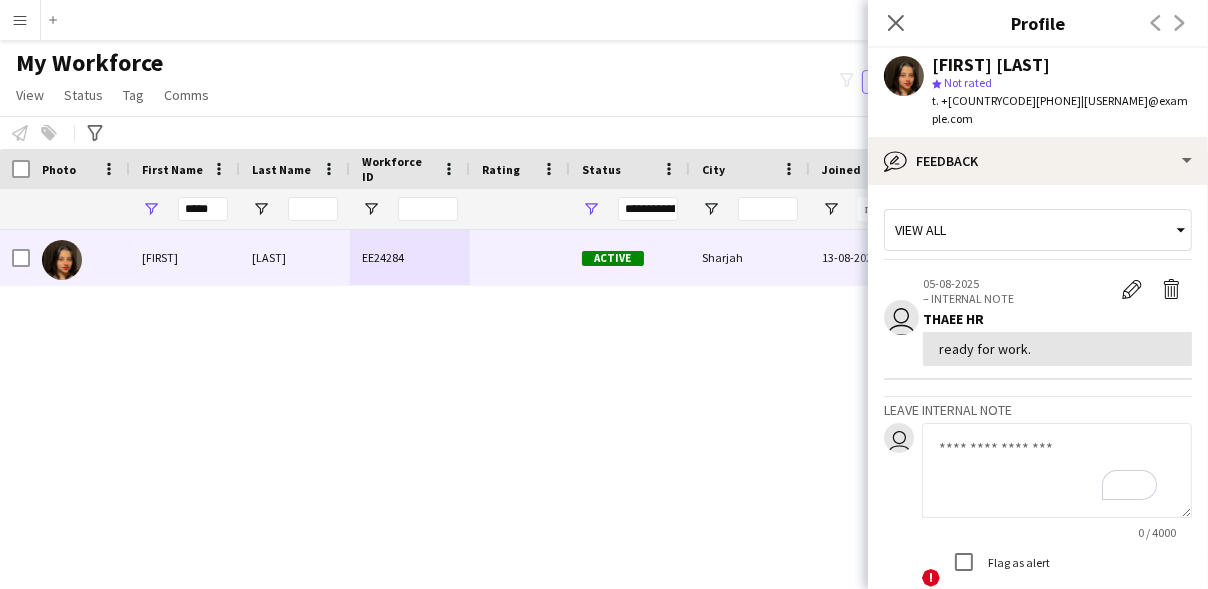 scroll, scrollTop: 42, scrollLeft: 0, axis: vertical 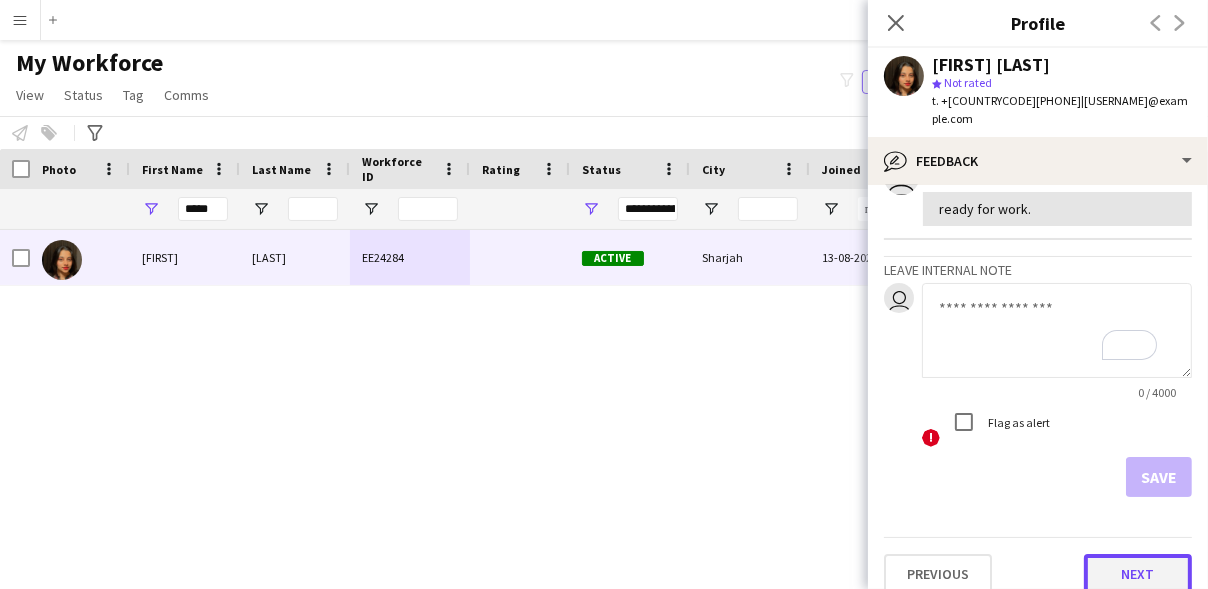 click on "Next" 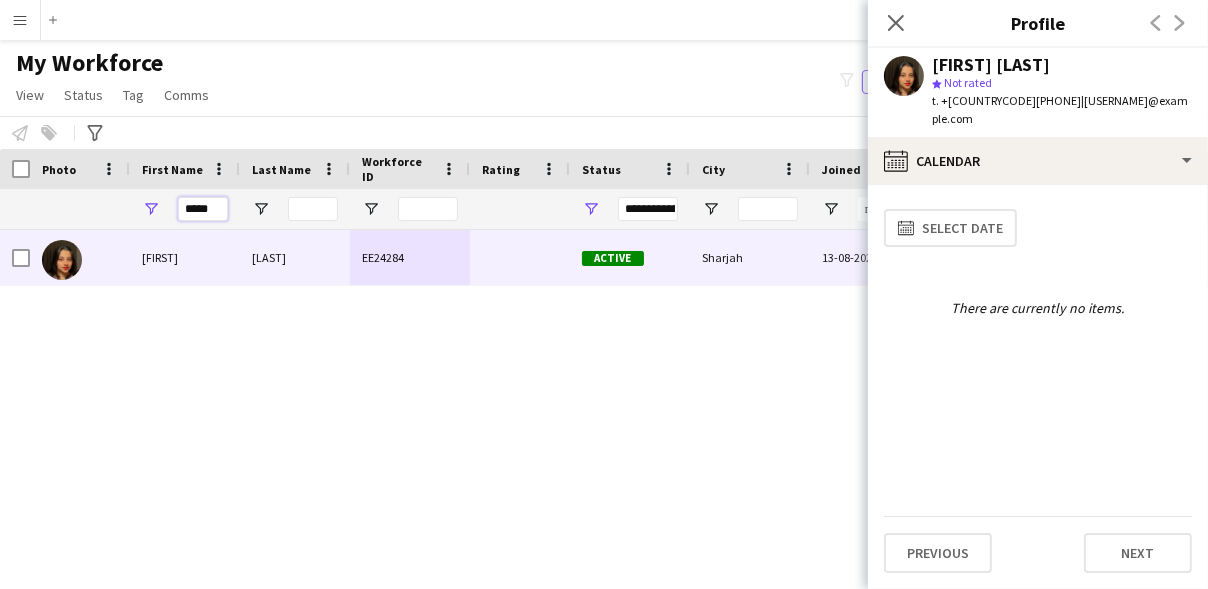 click on "*****" at bounding box center (203, 209) 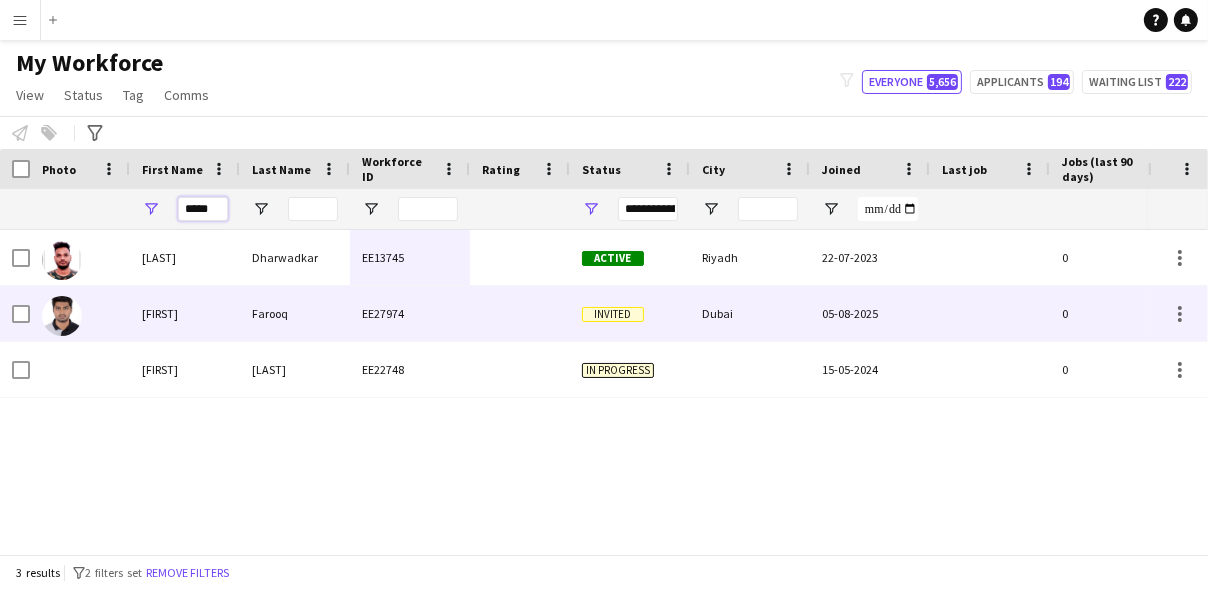 type on "*****" 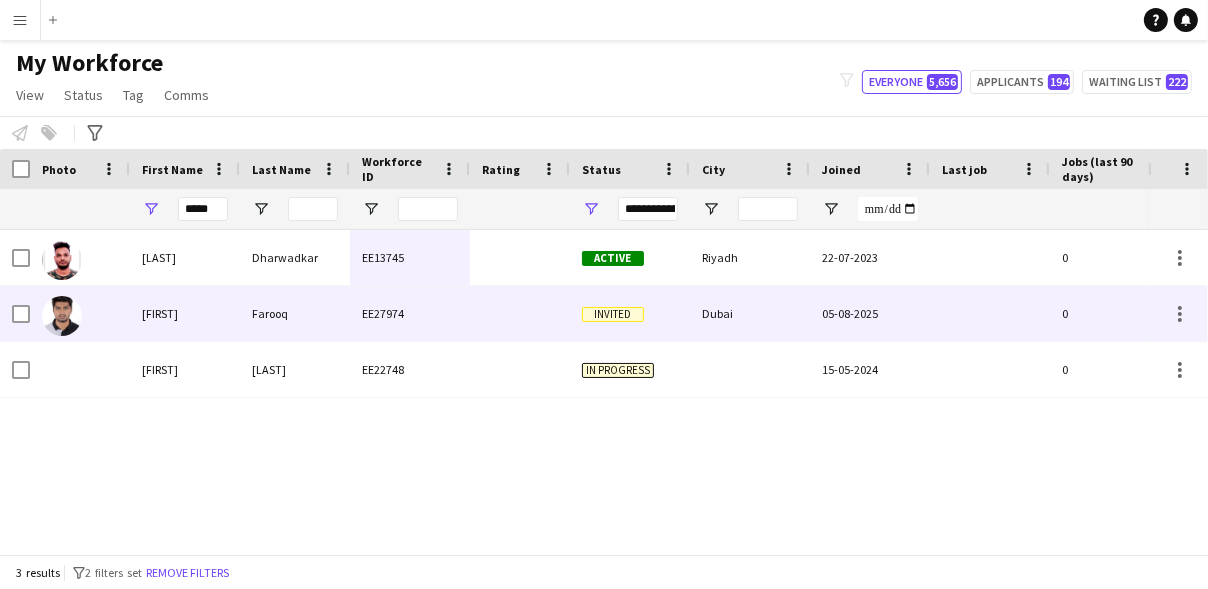 click on "Talha" at bounding box center [185, 313] 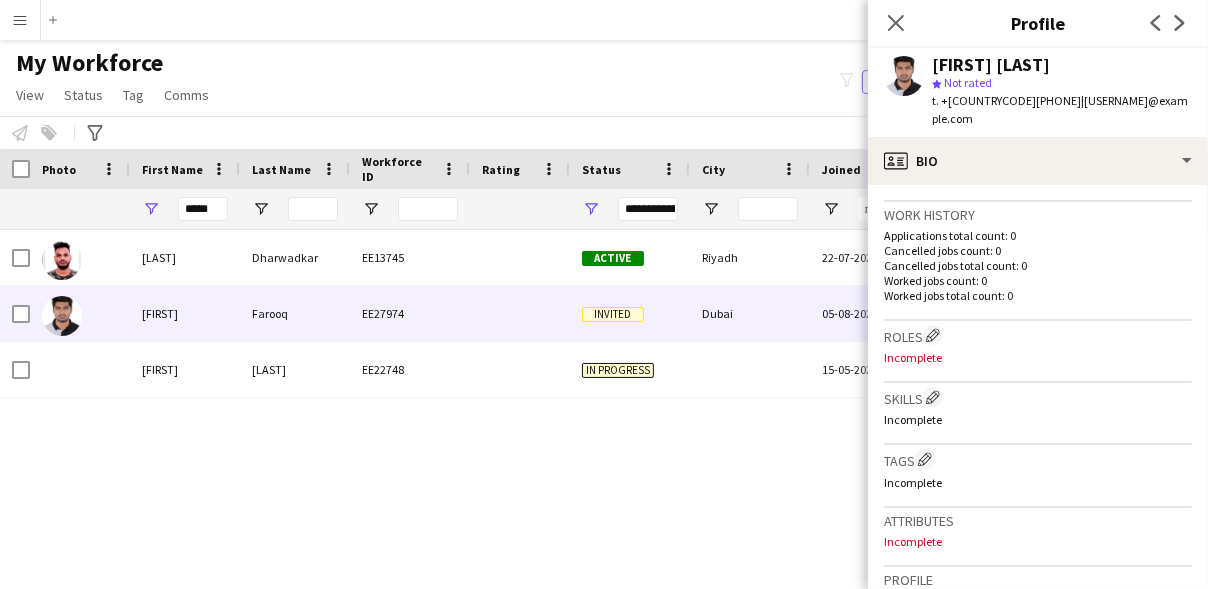 scroll, scrollTop: 0, scrollLeft: 0, axis: both 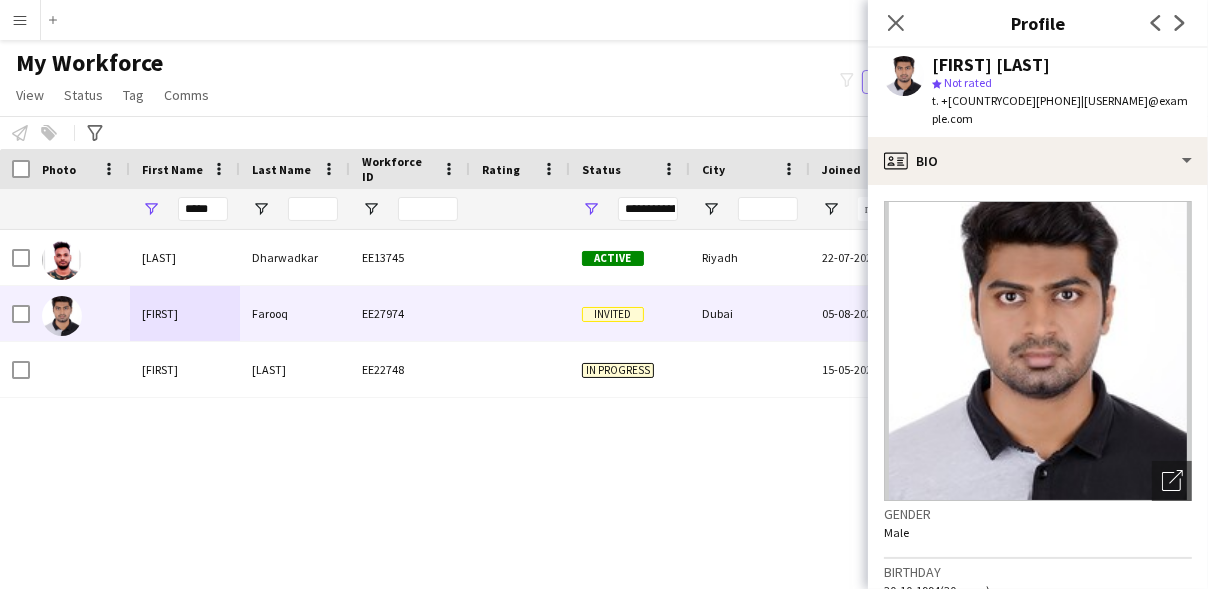 click on "Abutalha Dharwadkar EE13745 Active Riyadh 22-07-2023 0 Self-employed Crew 30
Talha Farooq EE27974 Invited Dubai 05-08-2025 0 Self-employed Crew 30
Talha Nisar EE22748 In progress 15-05-2024 0 Self-employed Crew" at bounding box center (574, 384) 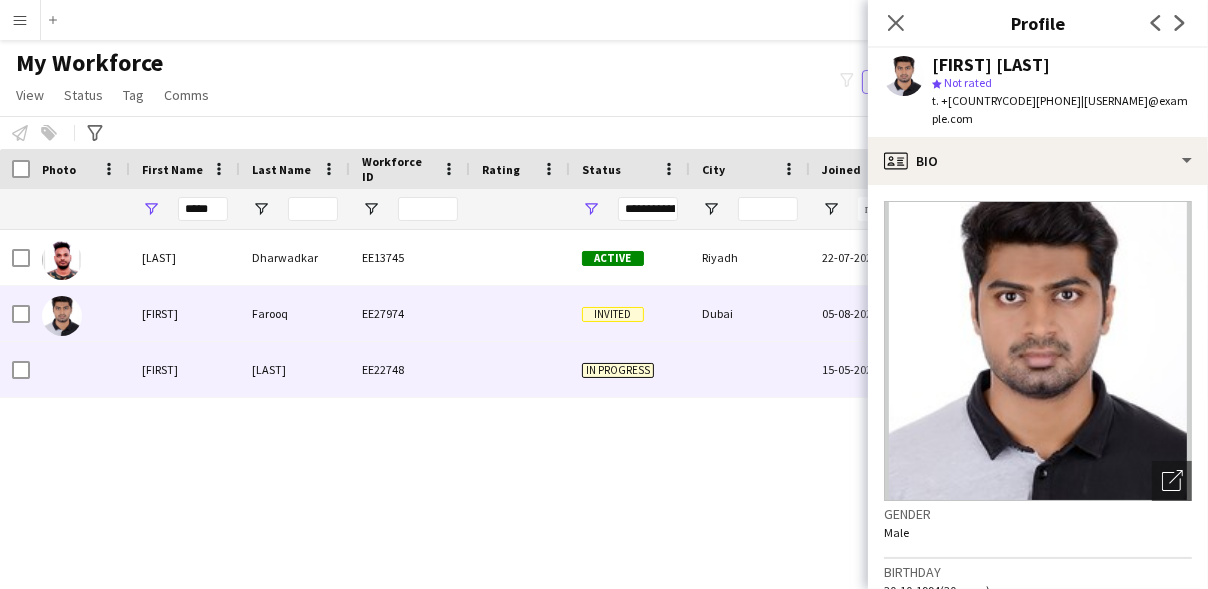 click on "In progress" at bounding box center (630, 369) 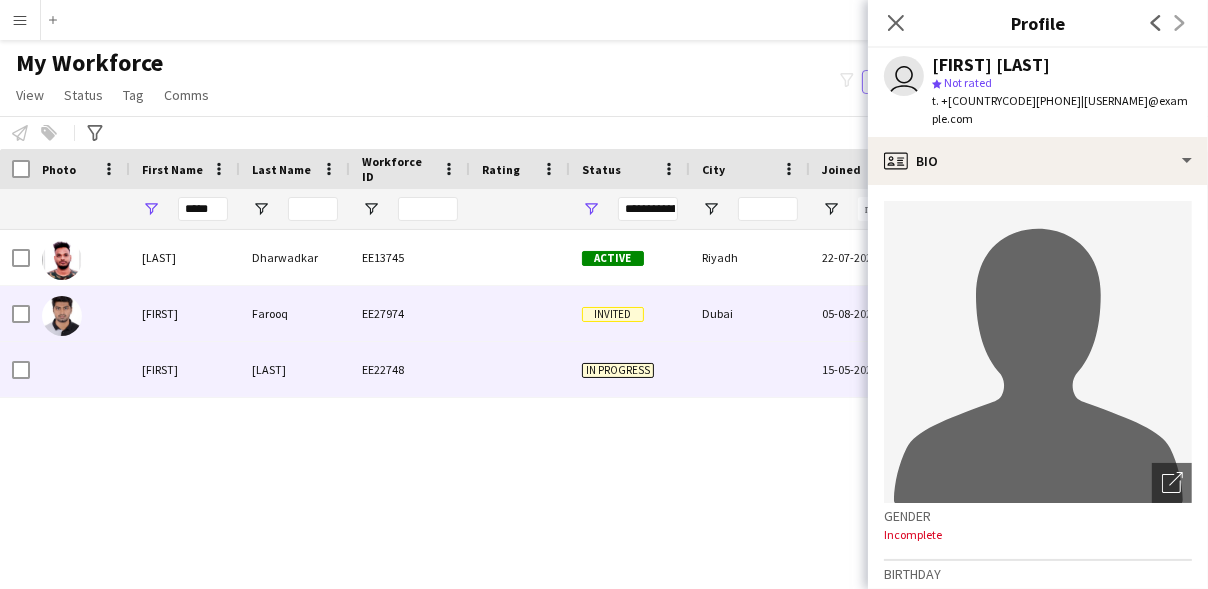 click on "[CITY]" at bounding box center [750, 313] 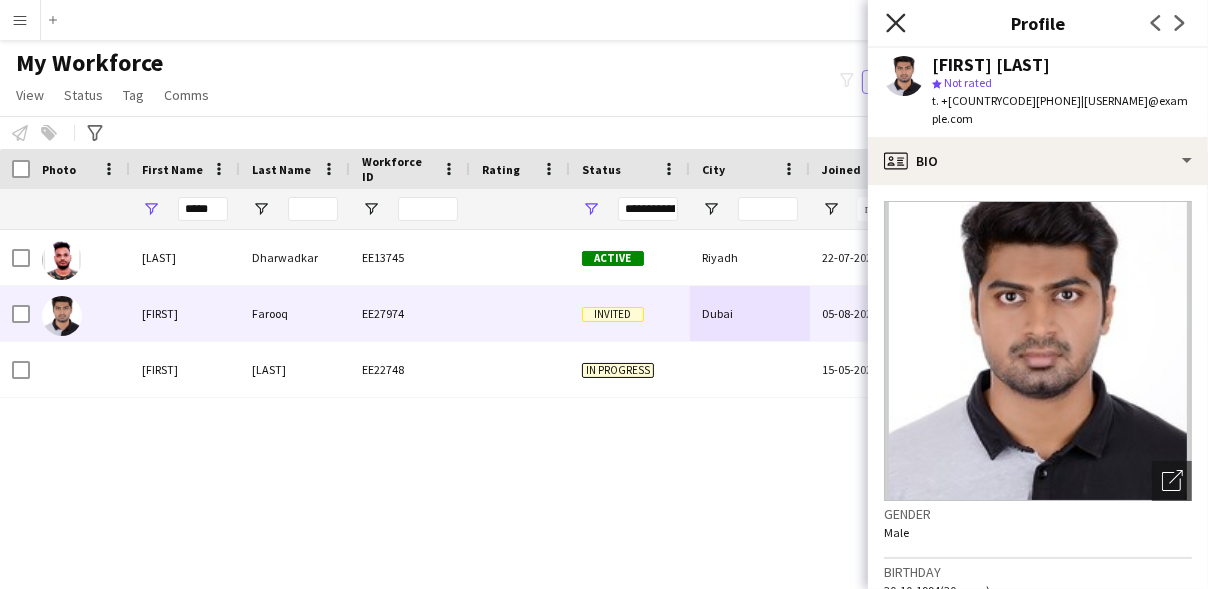 click on "Close pop-in" 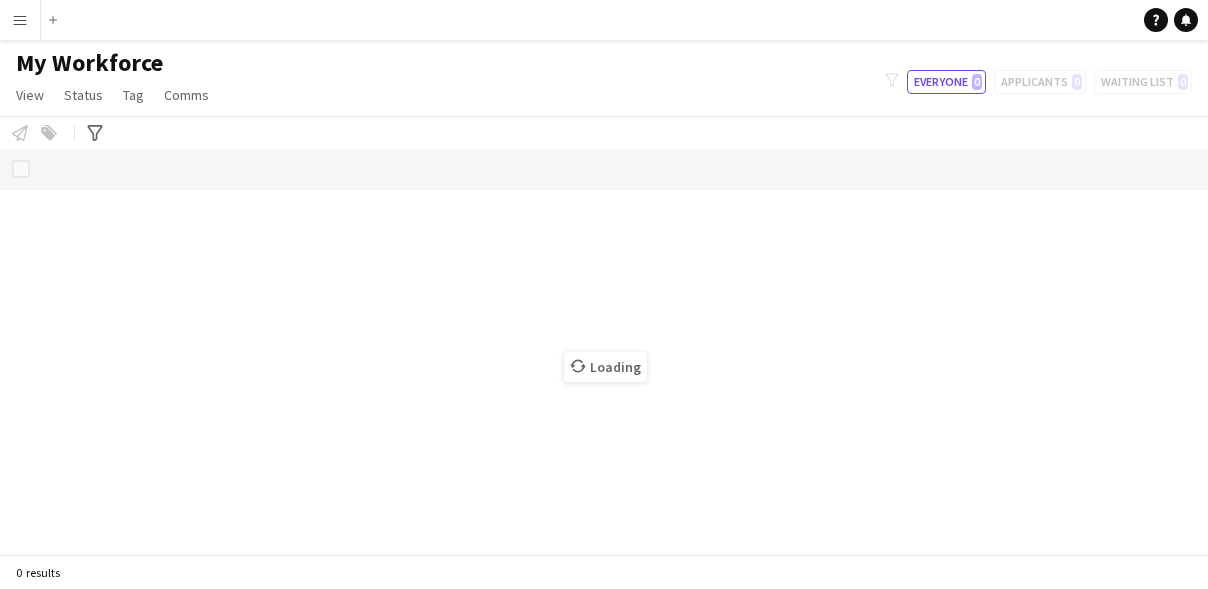 scroll, scrollTop: 0, scrollLeft: 0, axis: both 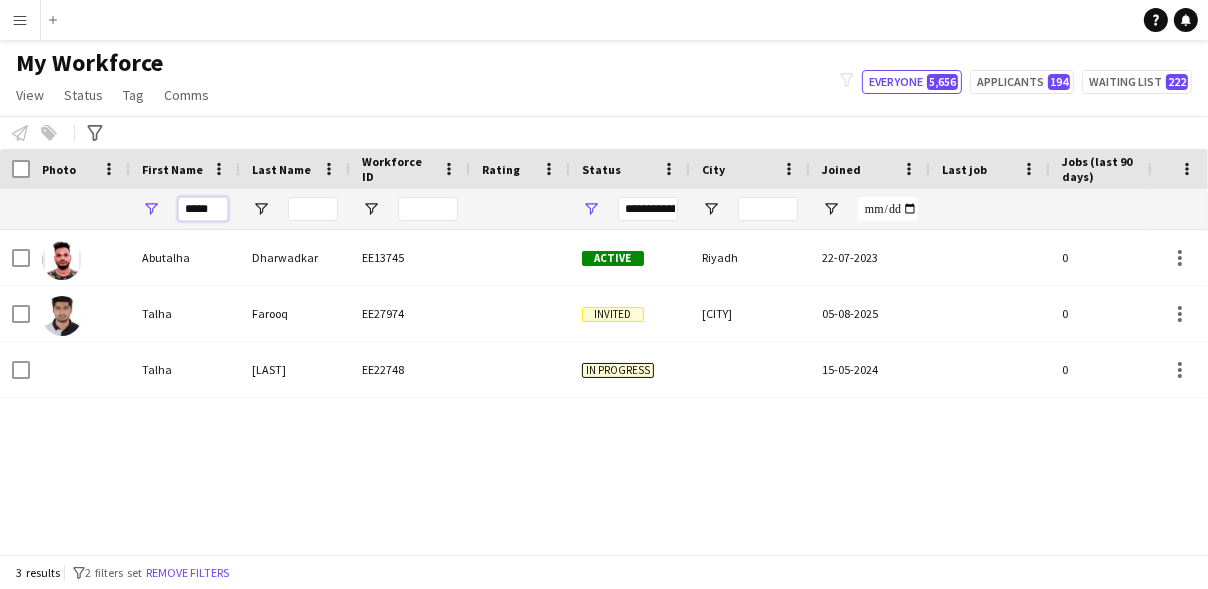 click on "*****" at bounding box center (203, 209) 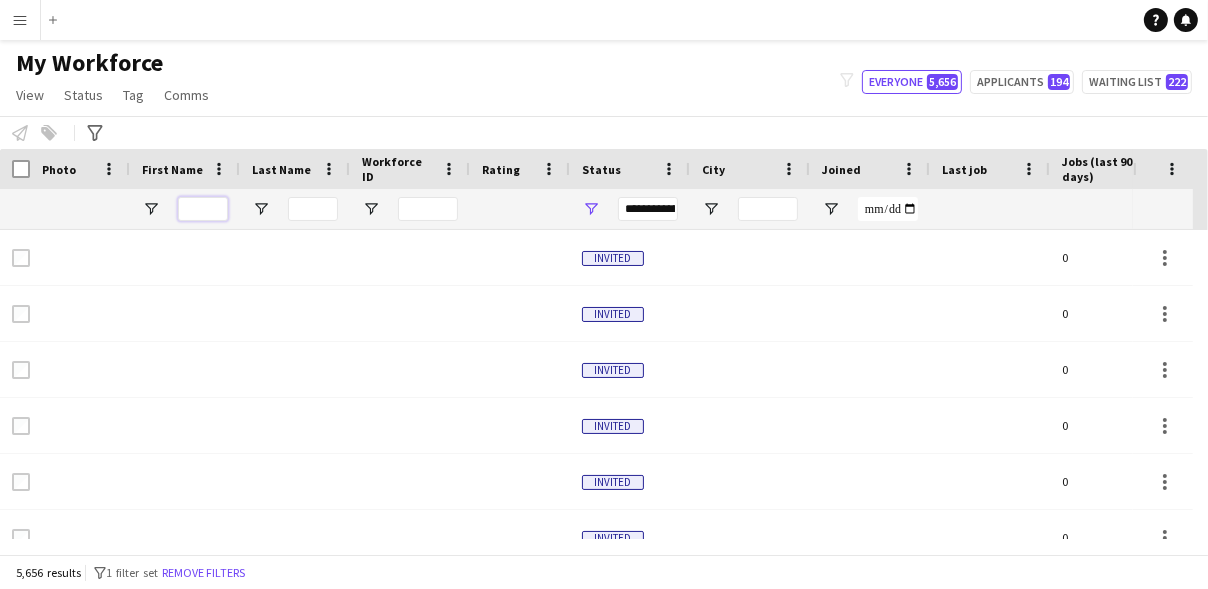 click at bounding box center (203, 209) 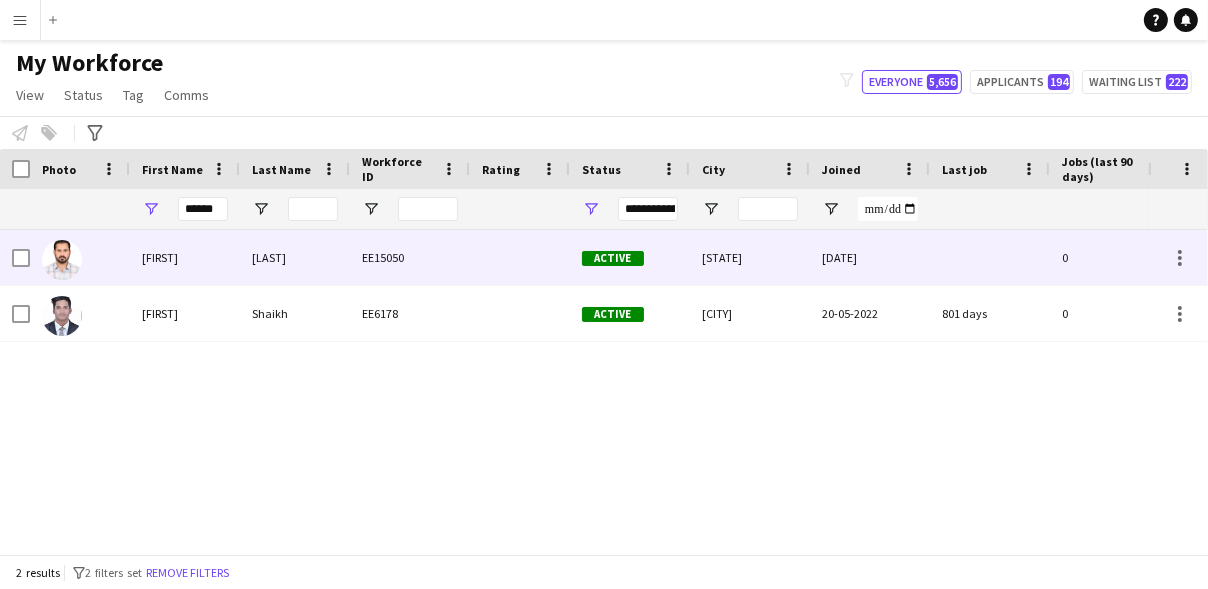 click on "[FIRST]" at bounding box center (185, 257) 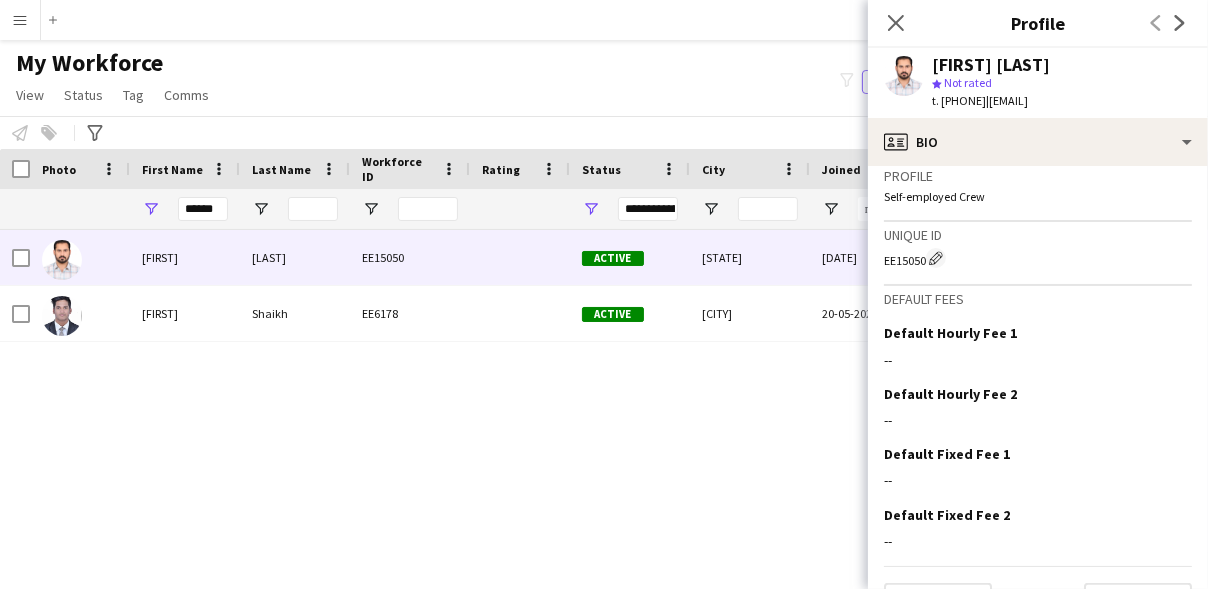 scroll, scrollTop: 1301, scrollLeft: 0, axis: vertical 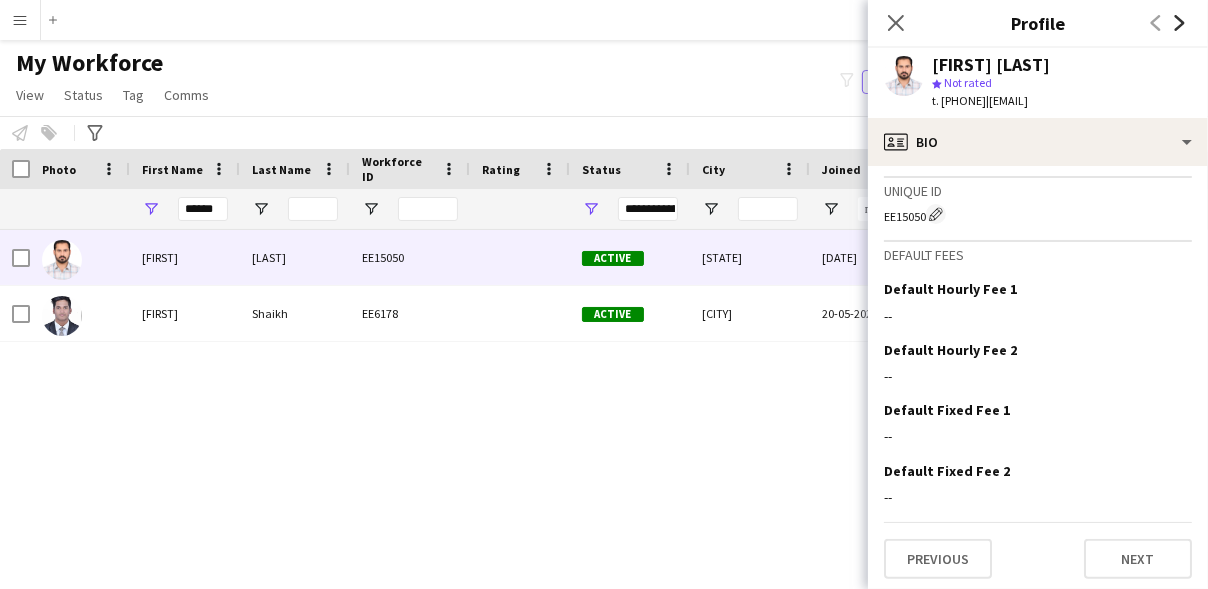 click on "Next" 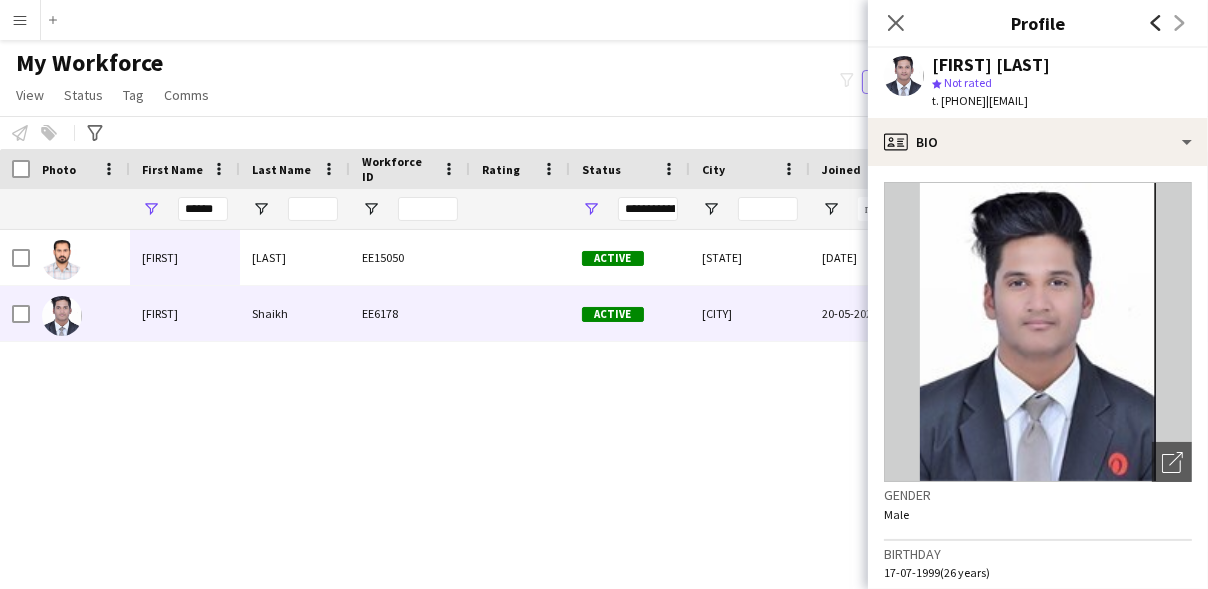 click on "Previous" 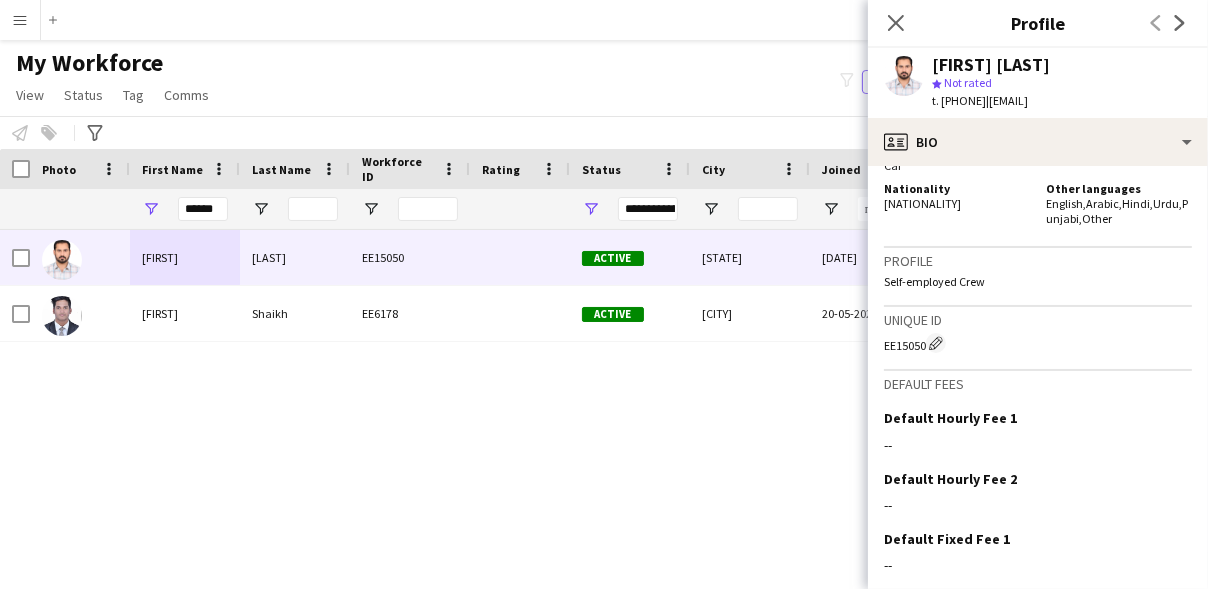 scroll, scrollTop: 1288, scrollLeft: 0, axis: vertical 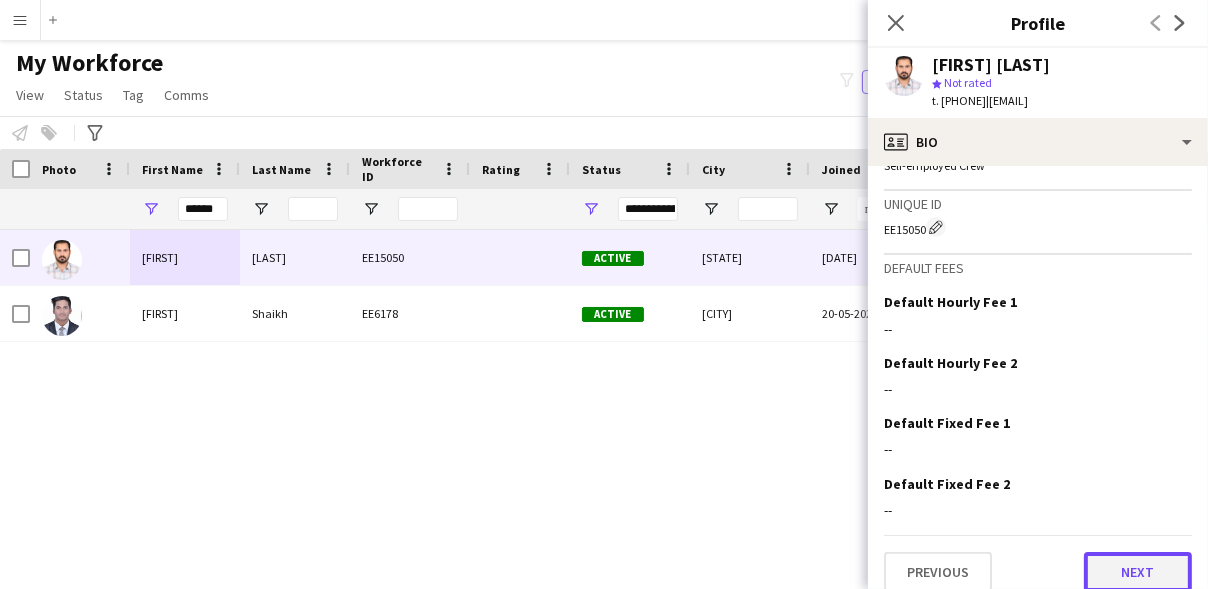click on "Next" 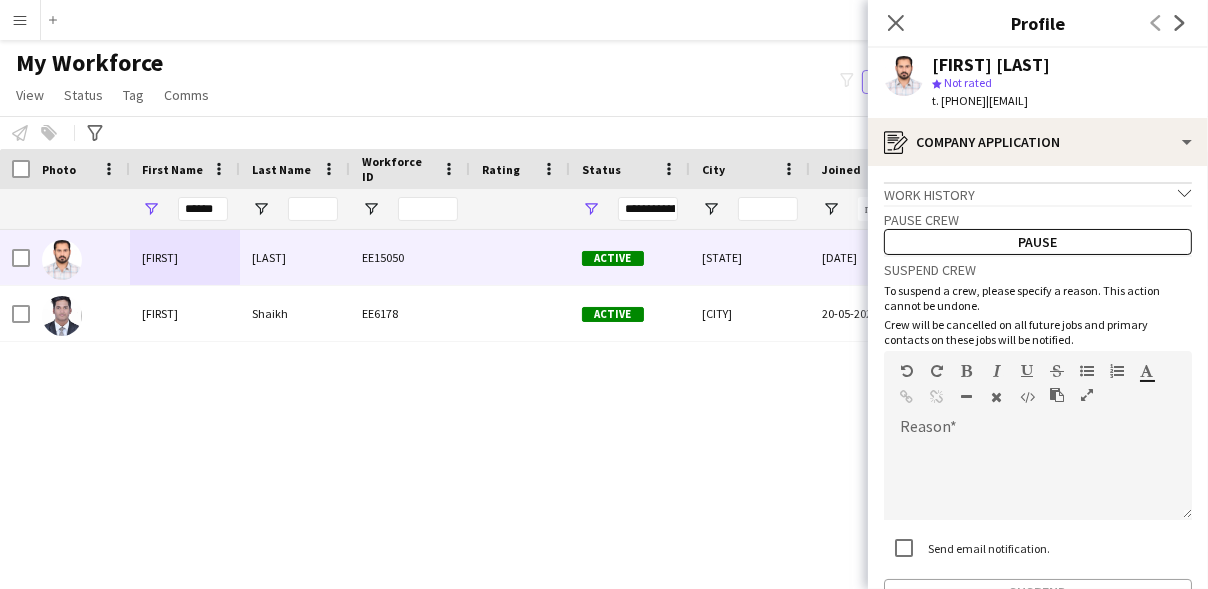 scroll, scrollTop: 127, scrollLeft: 0, axis: vertical 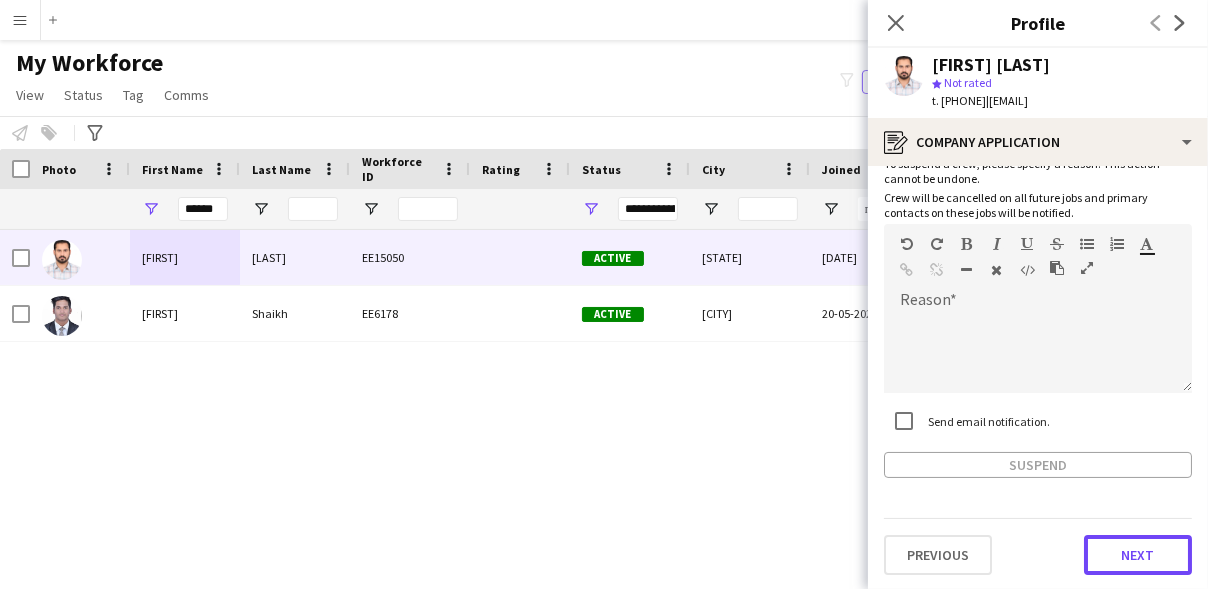 click on "Next" 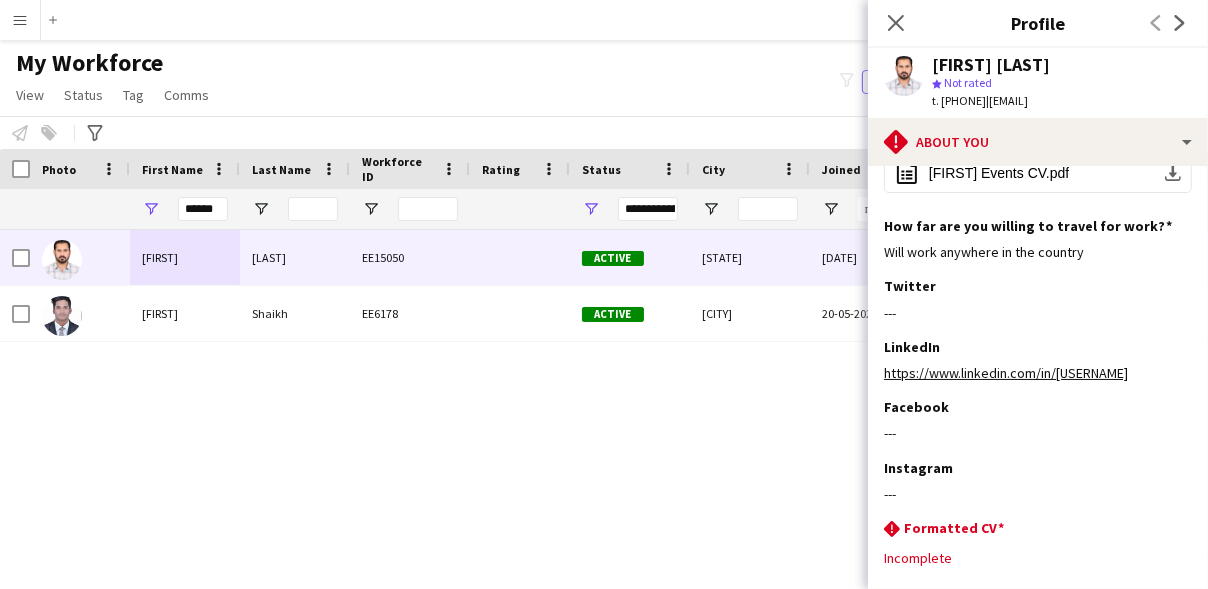 scroll, scrollTop: 404, scrollLeft: 0, axis: vertical 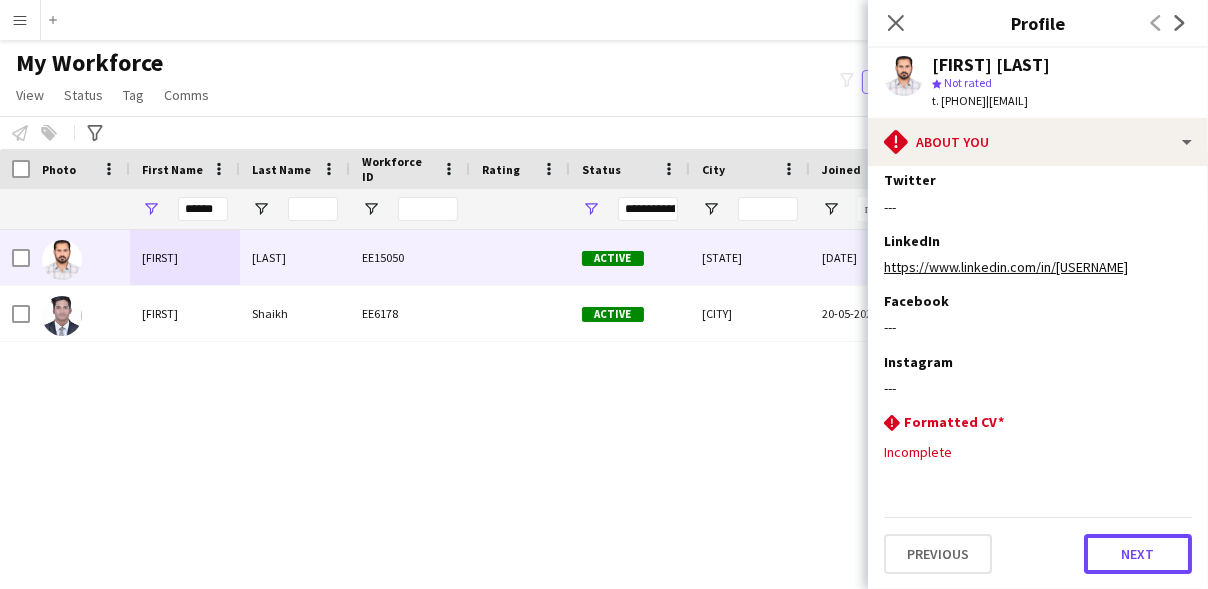 click on "Next" 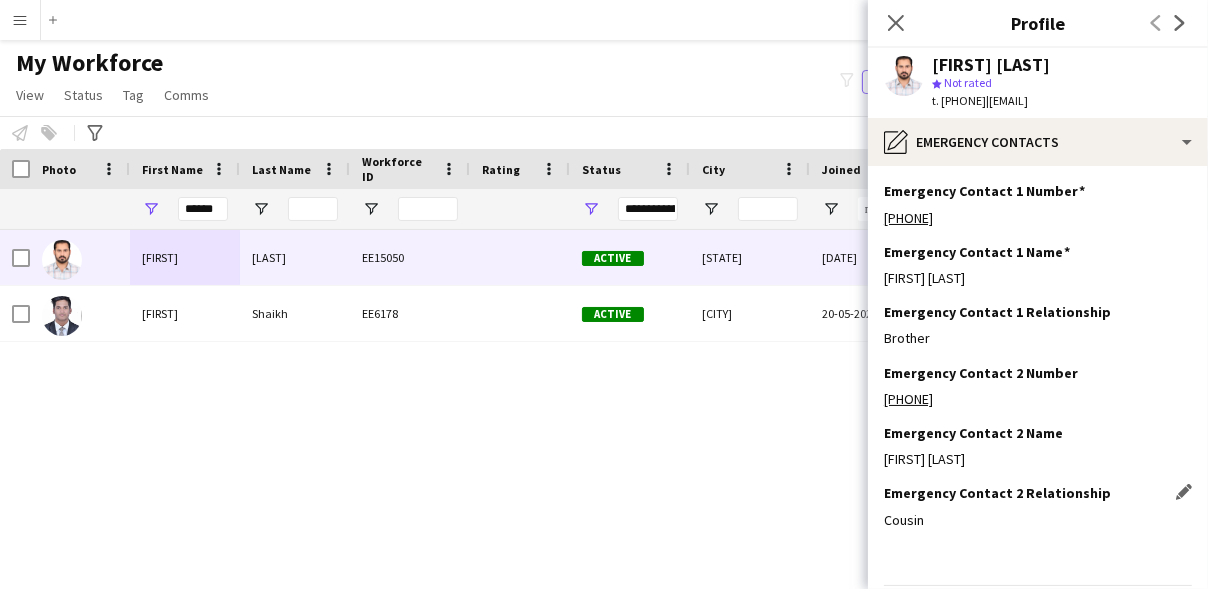 scroll, scrollTop: 67, scrollLeft: 0, axis: vertical 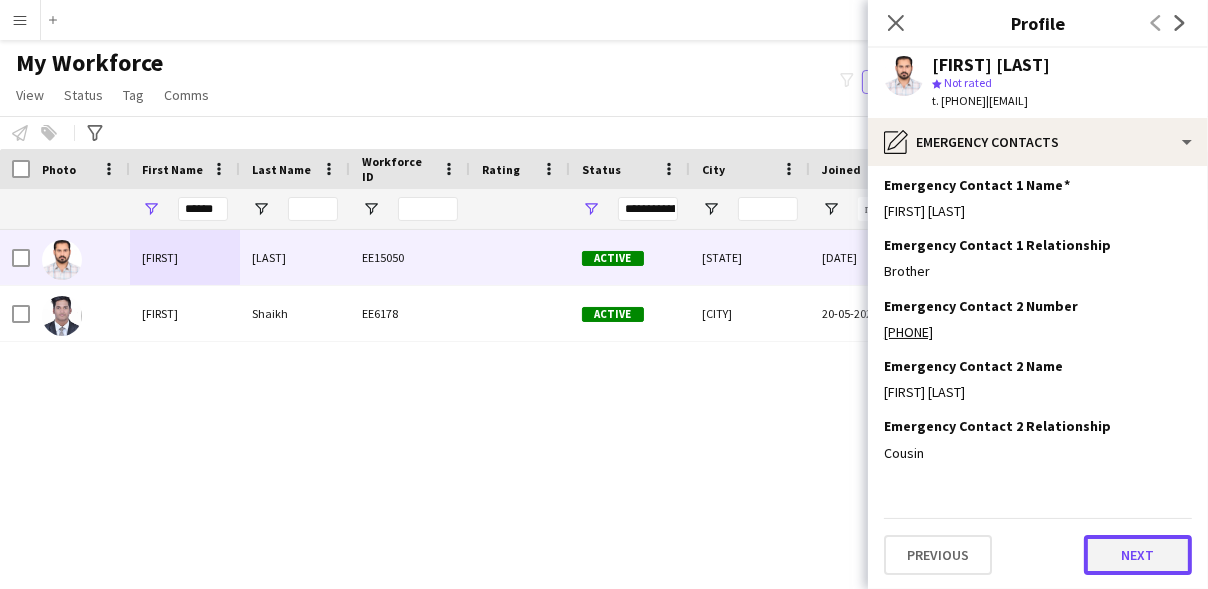 click on "Next" 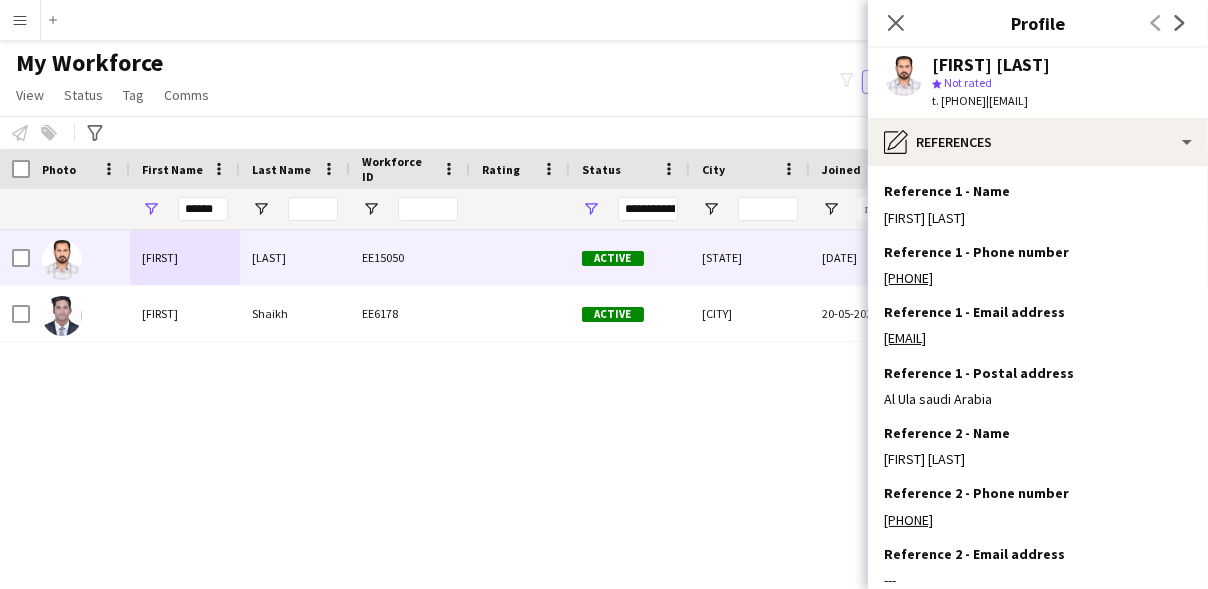scroll, scrollTop: 188, scrollLeft: 0, axis: vertical 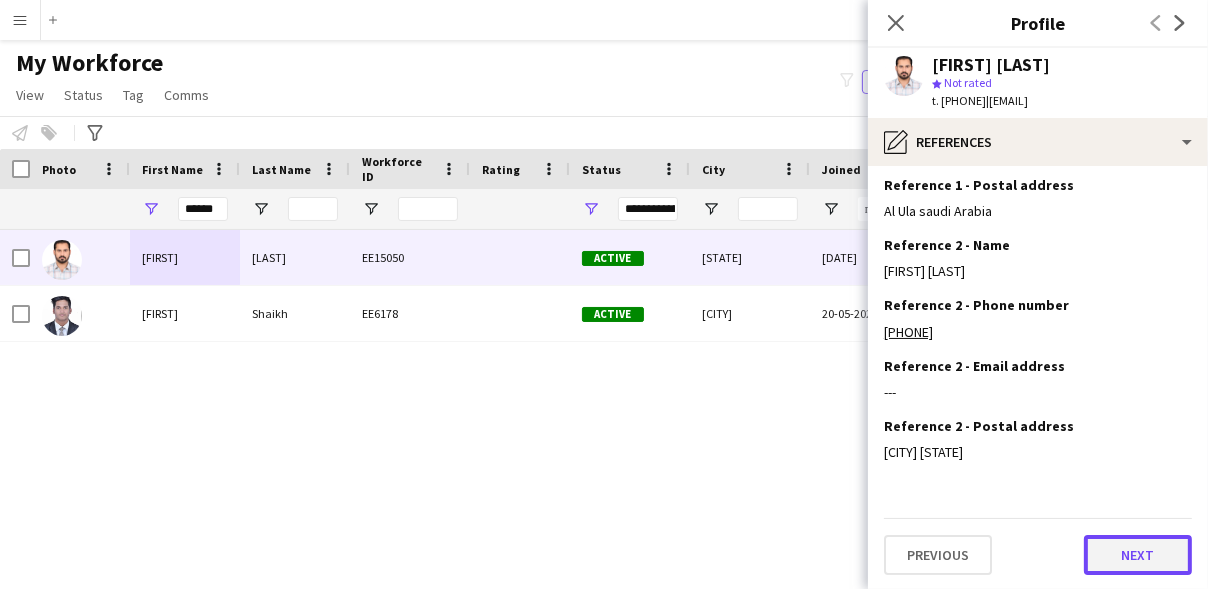 click on "Next" 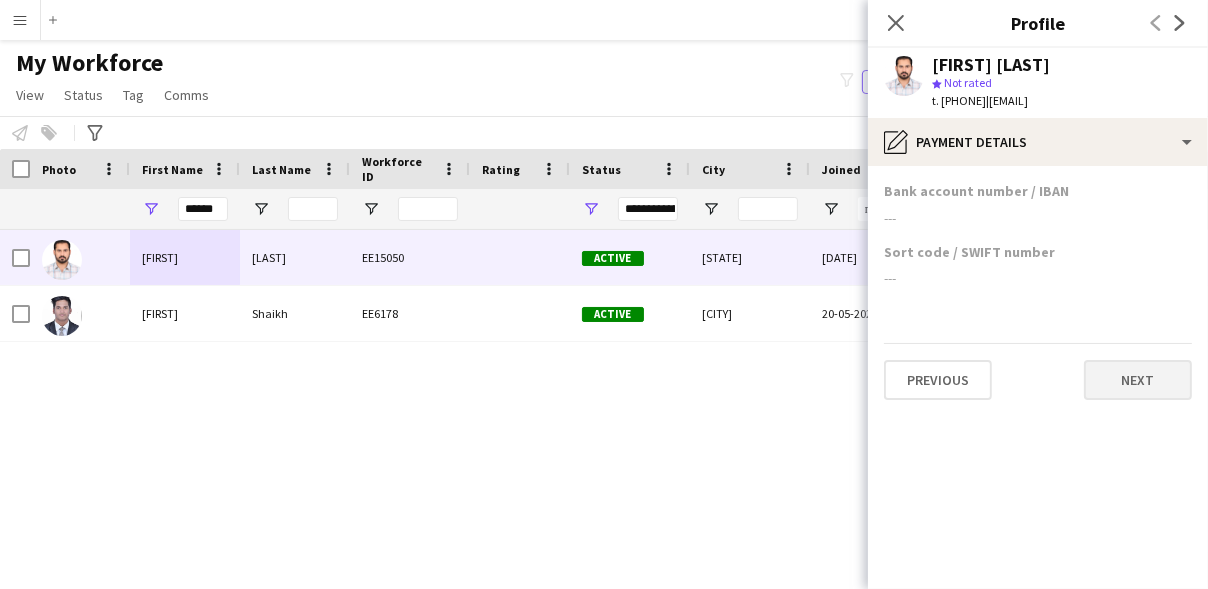 scroll, scrollTop: 0, scrollLeft: 0, axis: both 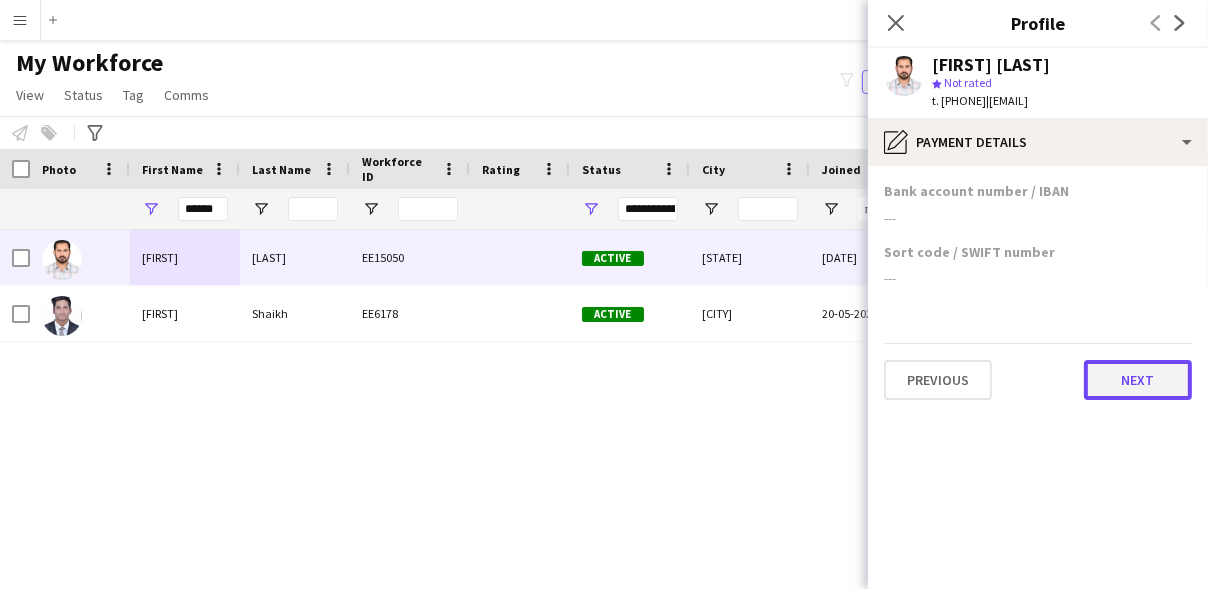 click on "Next" 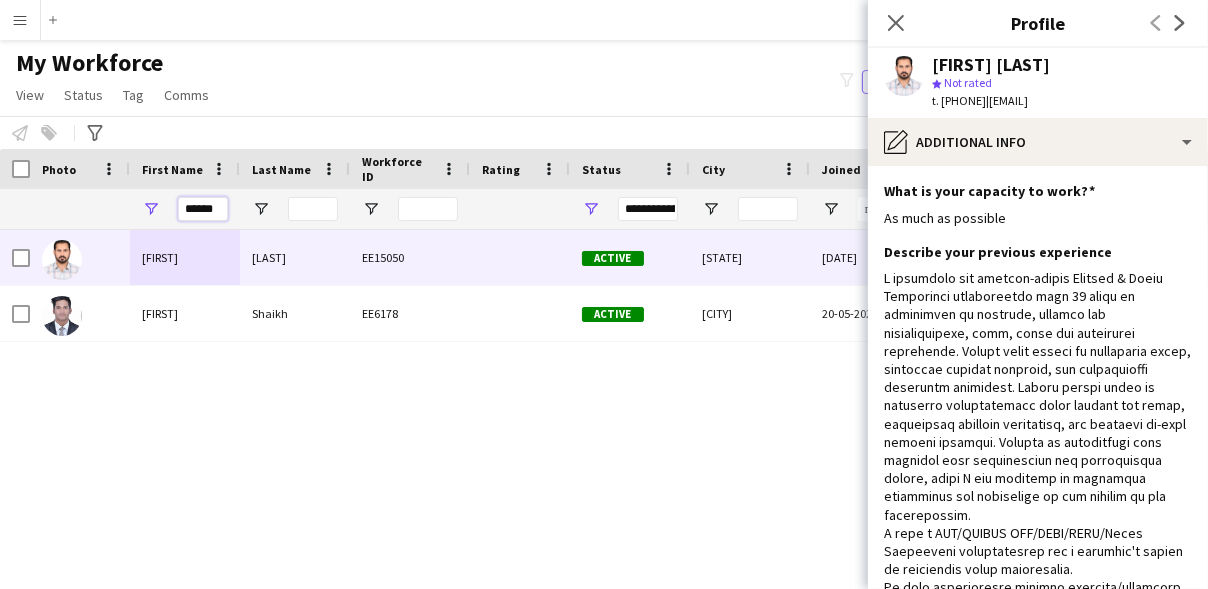 click on "******" at bounding box center [203, 209] 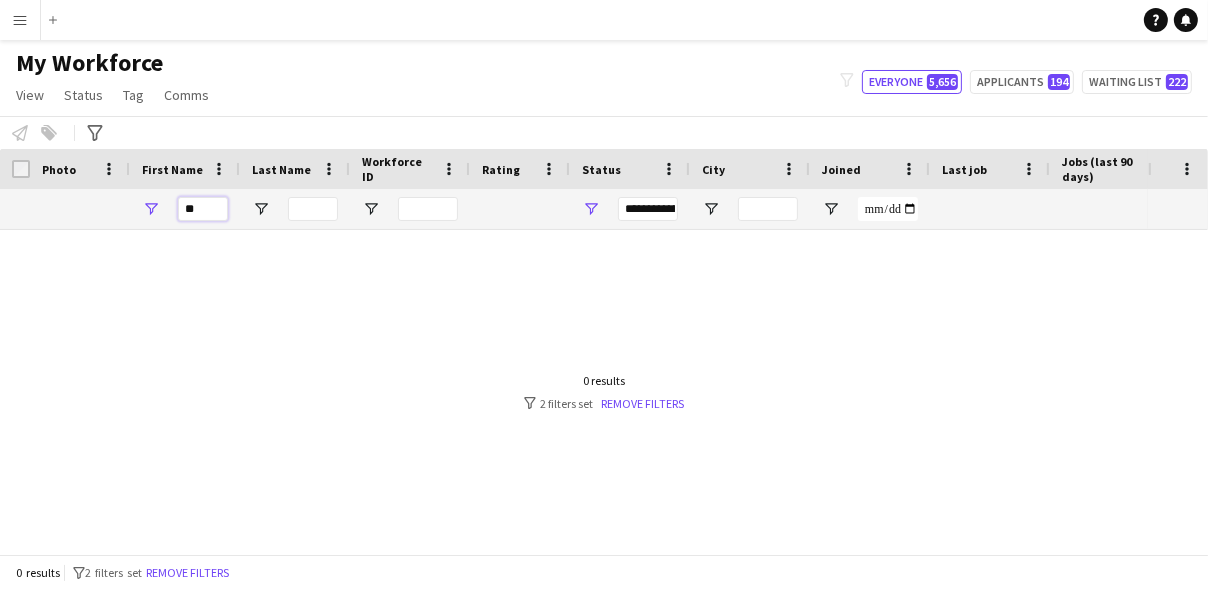 type on "*" 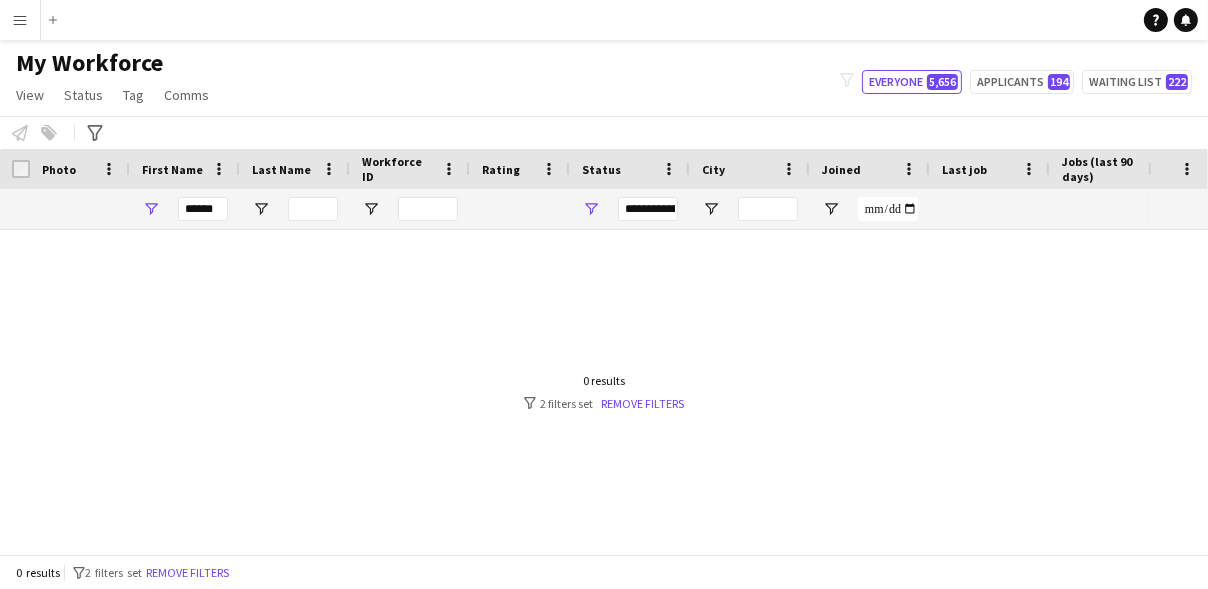 click on "Menu
Boards
Boards   Boards   All jobs   Status
Workforce
Workforce   My Workforce   Recruiting
Comms
Comms
Pay
Pay   Approvals
Platform Settings
Platform Settings   Your settings
Training Academy
Training Academy
Knowledge Base
Knowledge Base
Product Updates
Product Updates   Log Out   Privacy
Add
Help
Notifications" at bounding box center (604, 20) 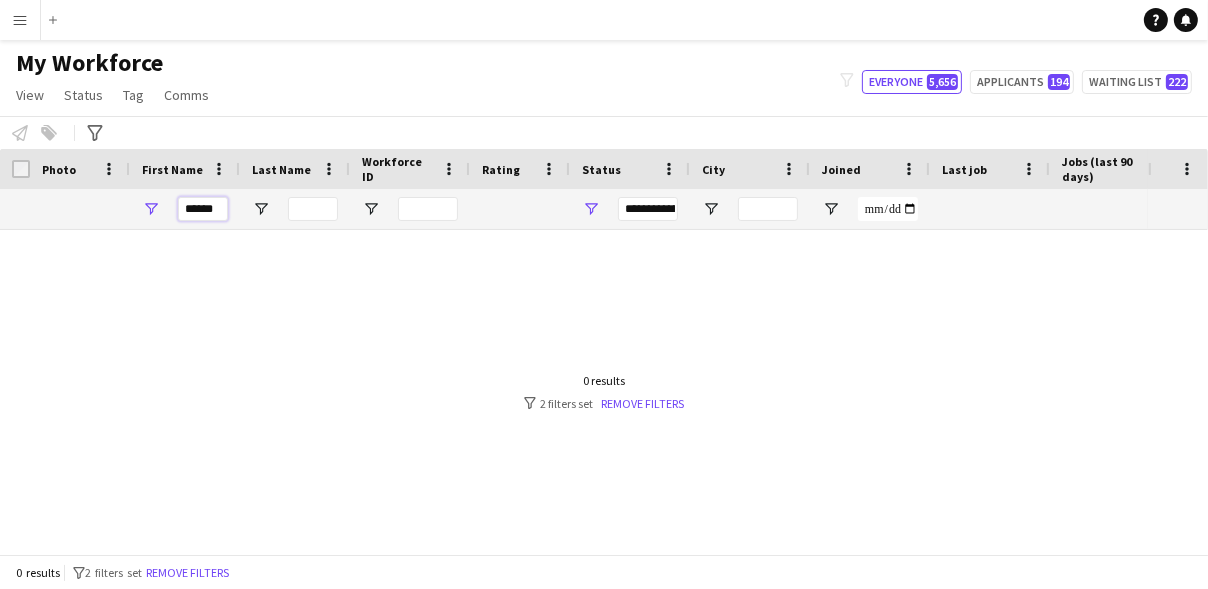 click on "******" at bounding box center [203, 209] 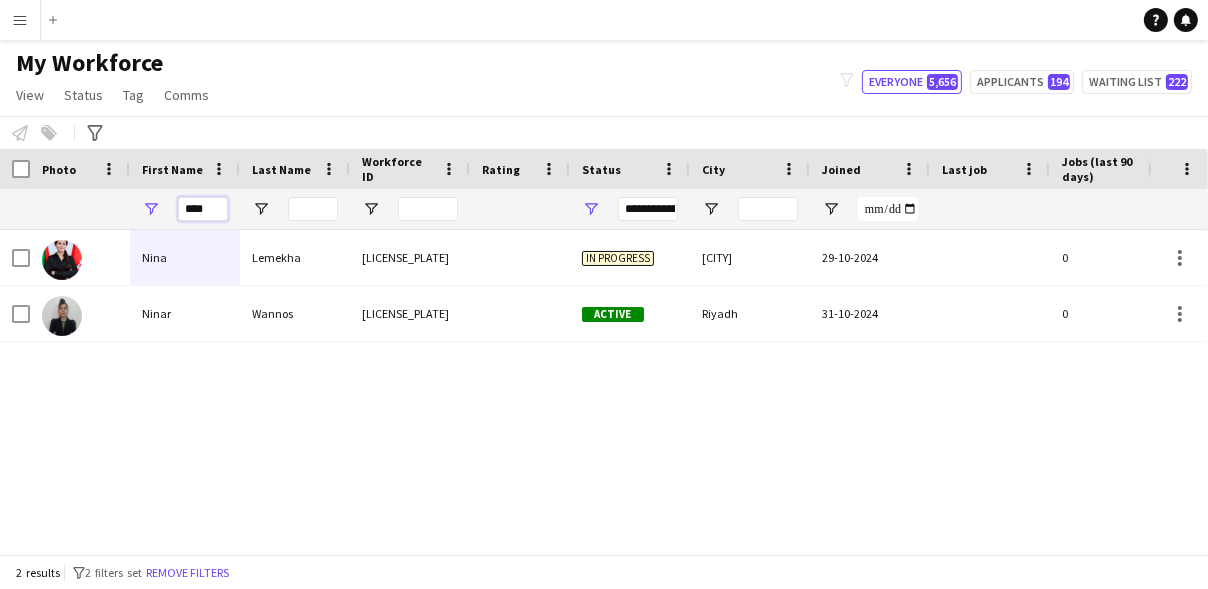type on "****" 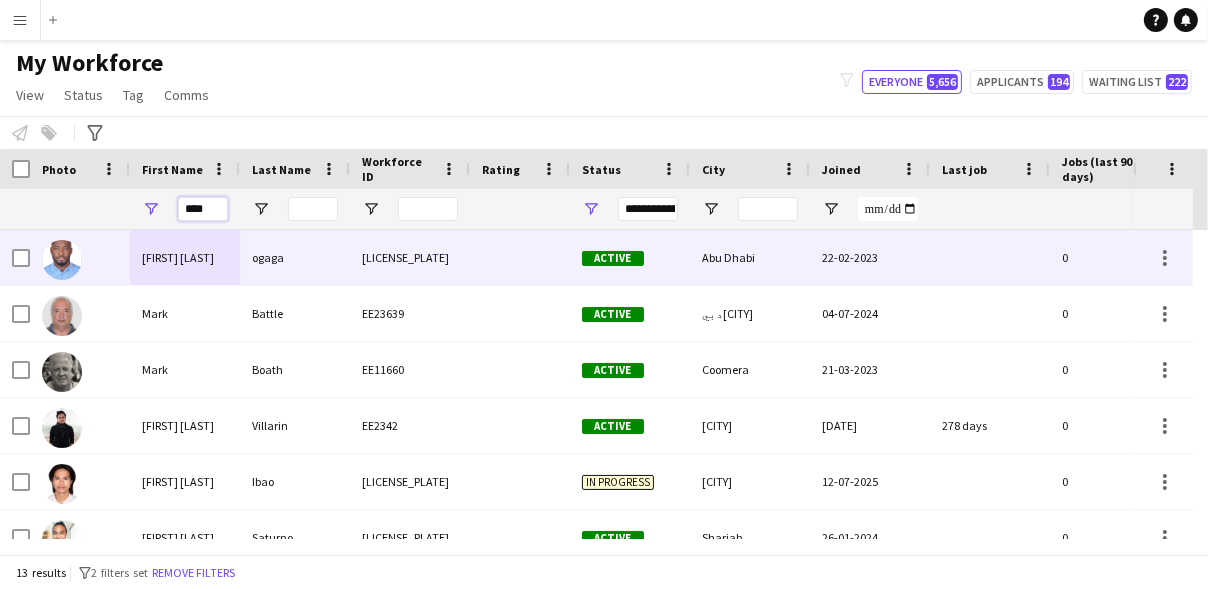 scroll, scrollTop: 66, scrollLeft: 0, axis: vertical 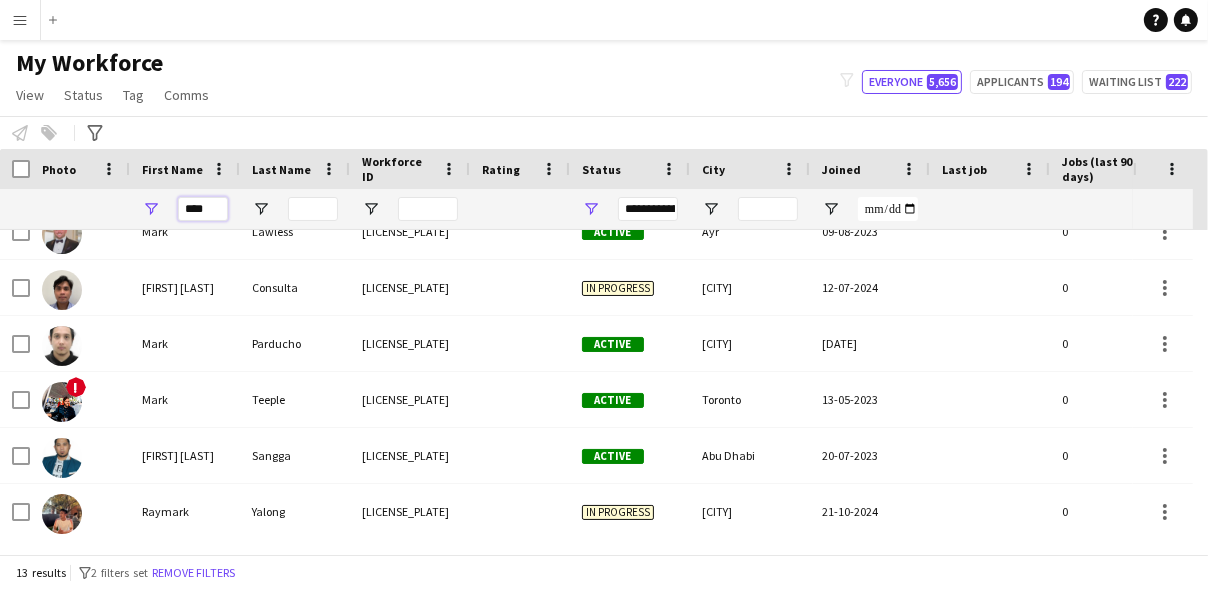 type on "****" 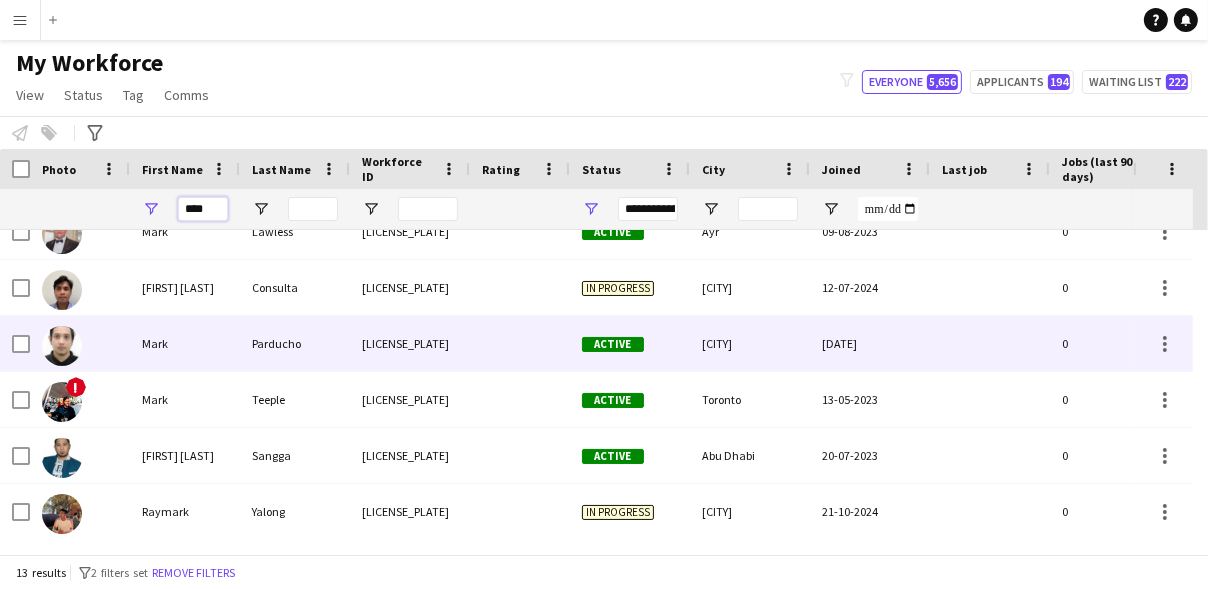 scroll, scrollTop: 86, scrollLeft: 0, axis: vertical 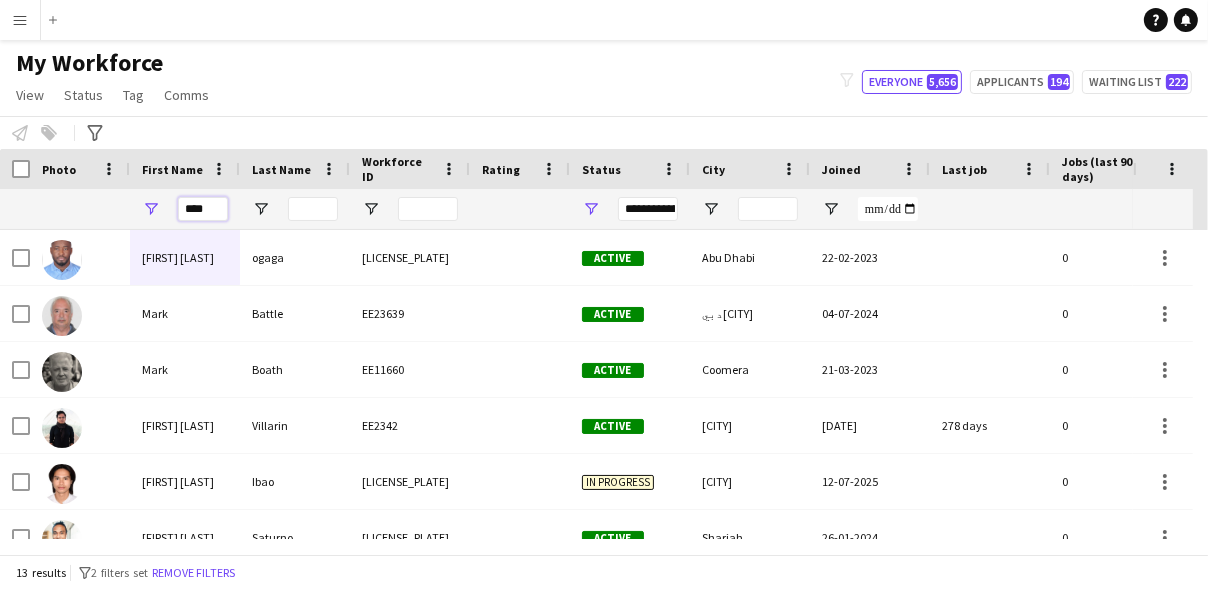 click on "****" at bounding box center [203, 209] 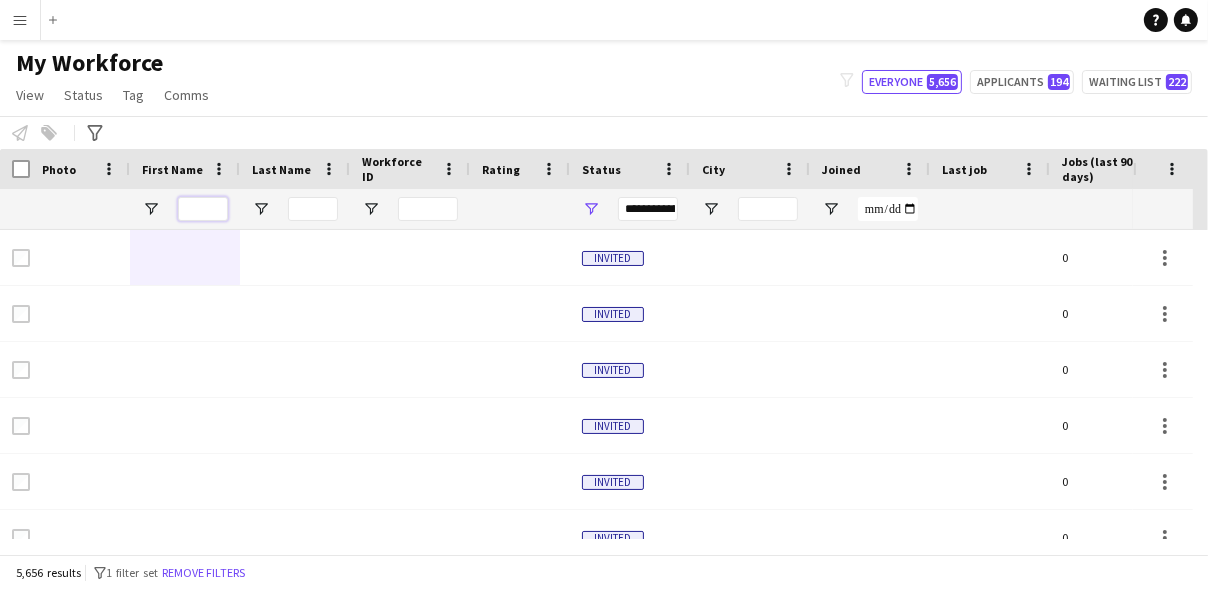 type 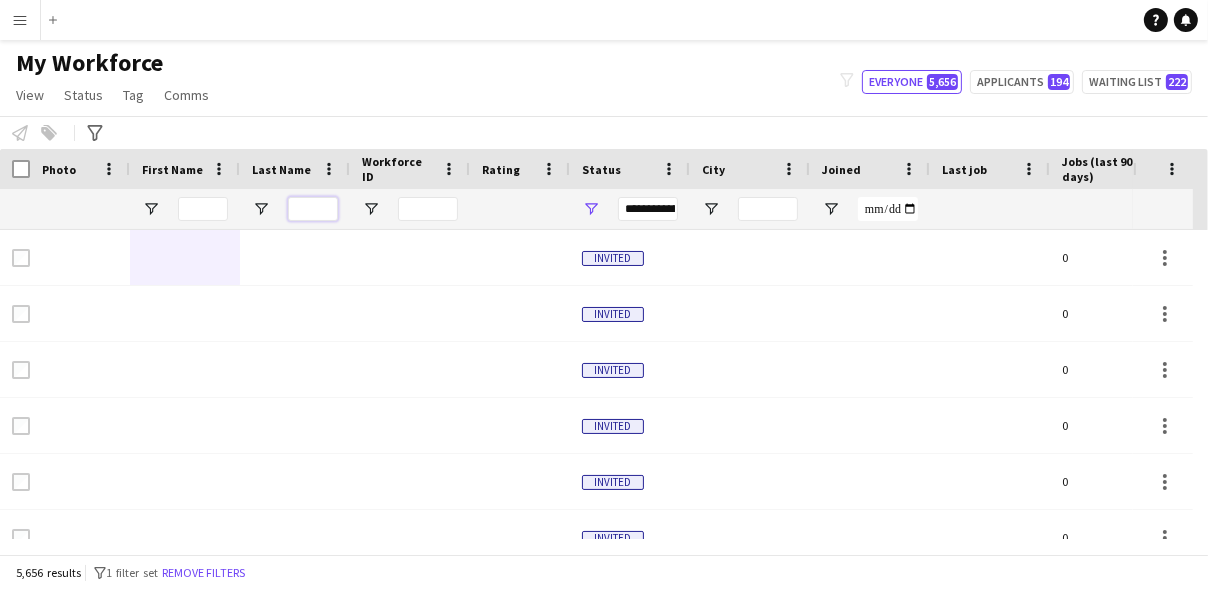 click at bounding box center [313, 209] 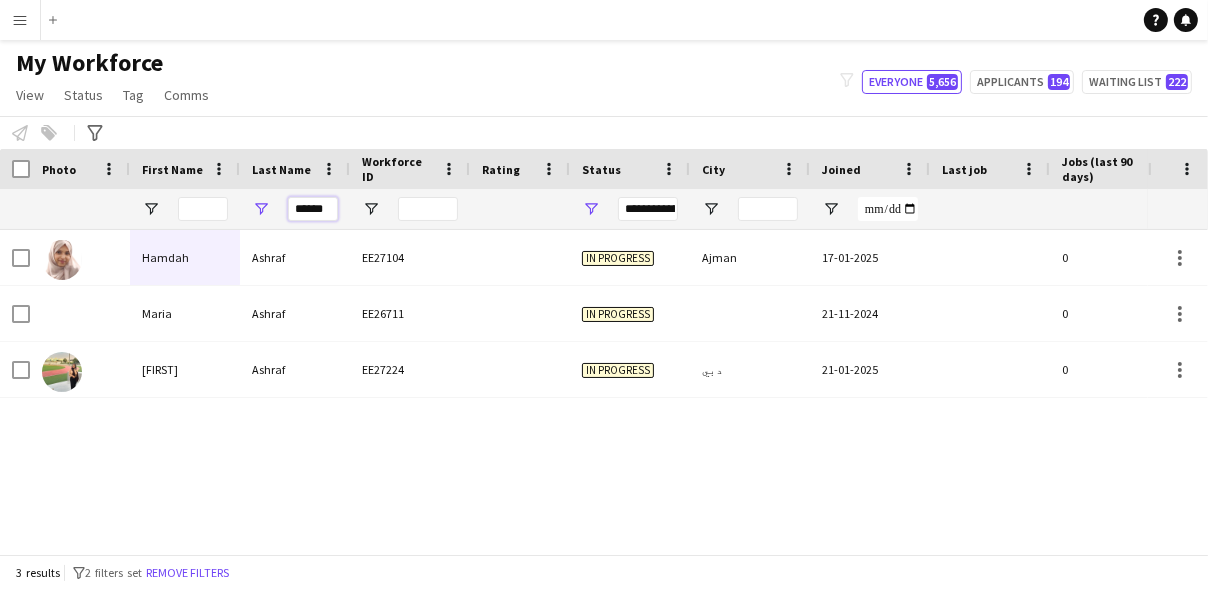 type on "******" 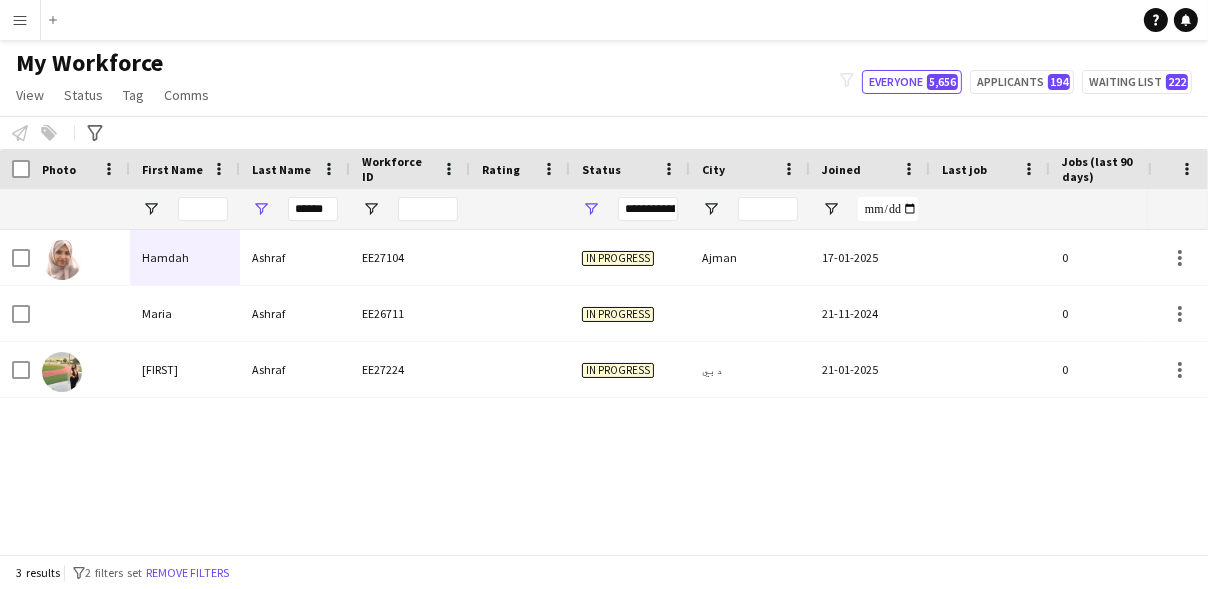 click on "Menu" at bounding box center [20, 20] 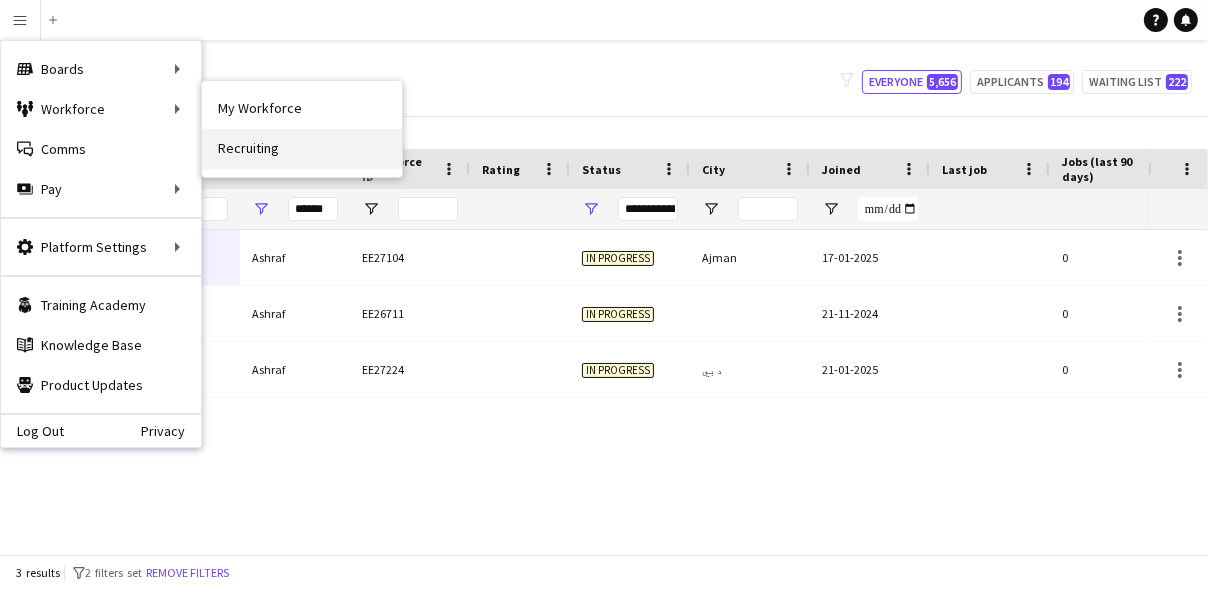 click on "Recruiting" at bounding box center (302, 149) 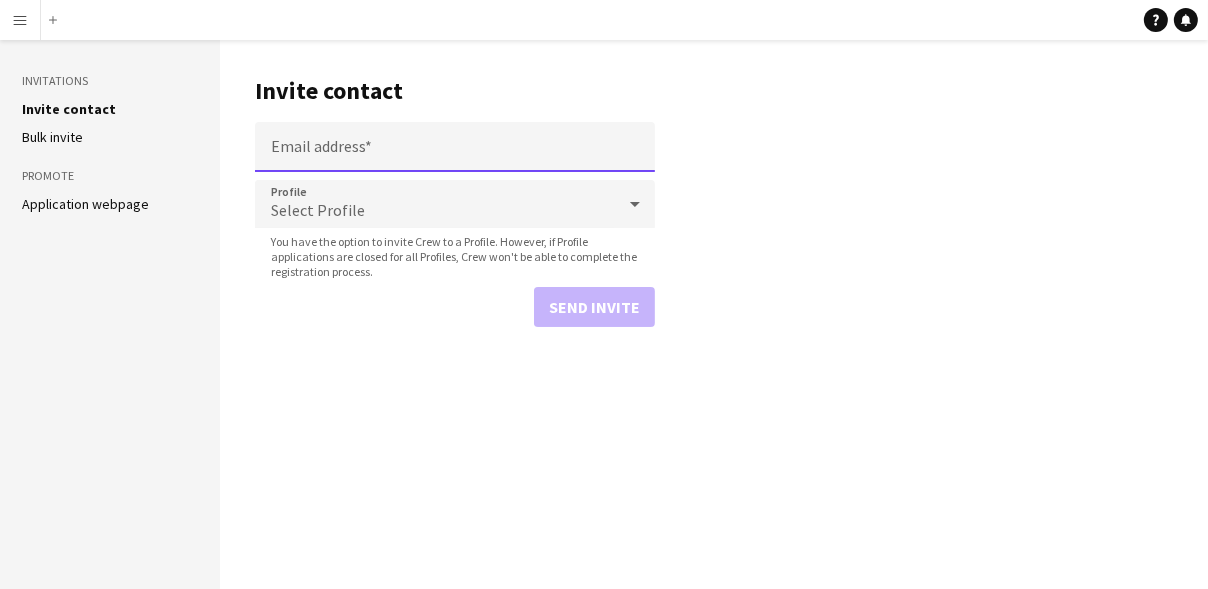 click on "Email address" at bounding box center (455, 147) 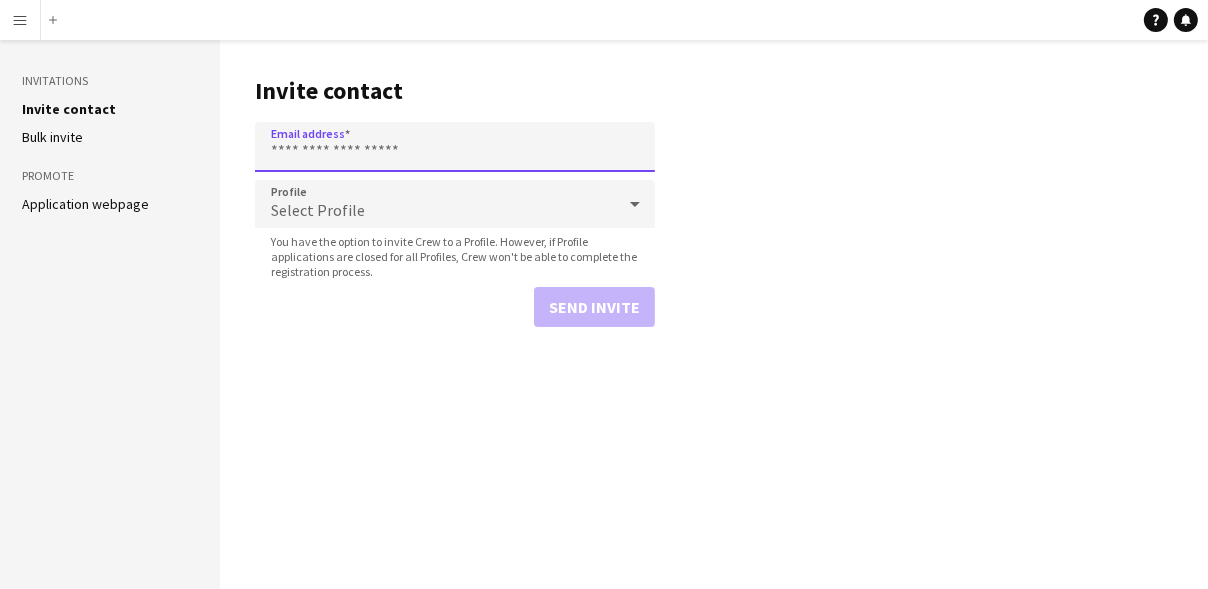 paste on "**********" 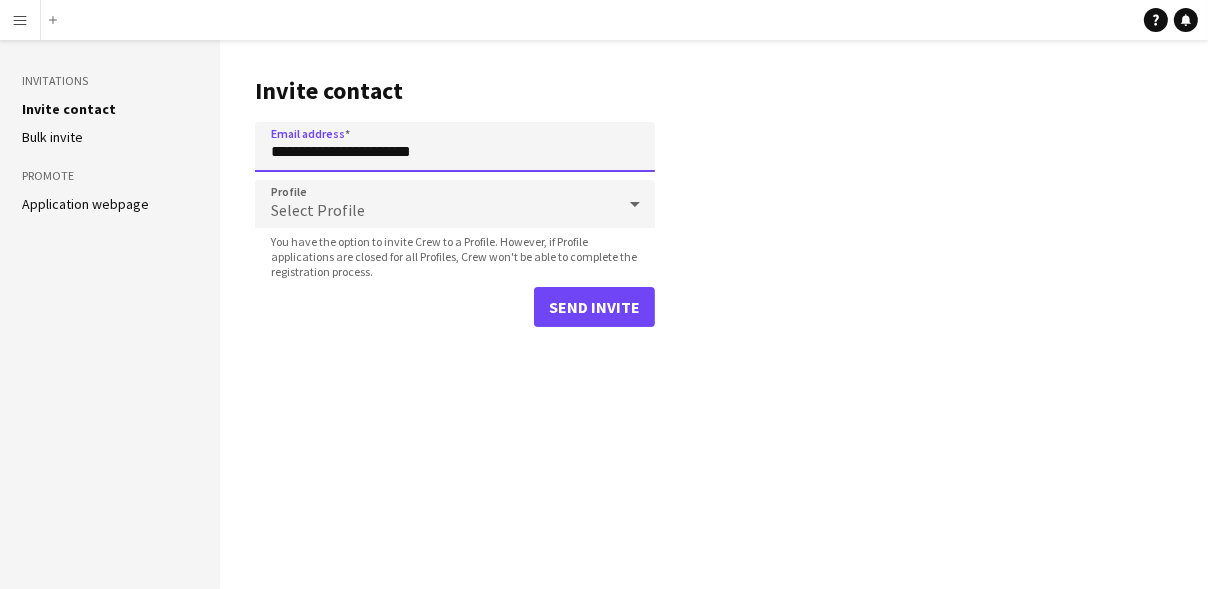 type on "**********" 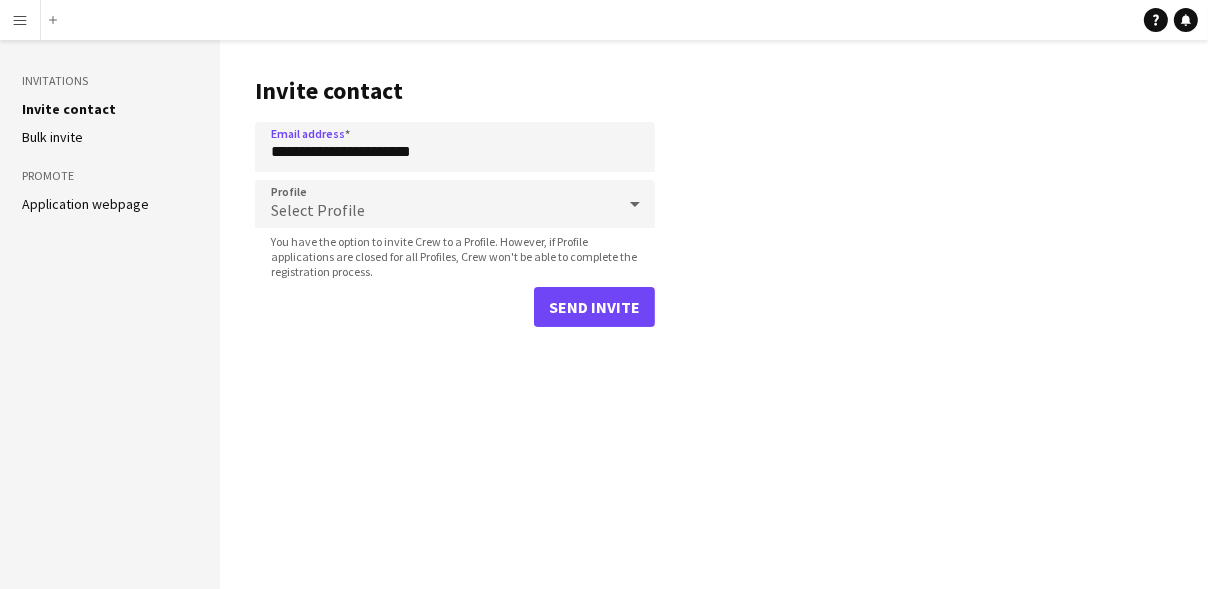 click on "Select Profile" at bounding box center (318, 210) 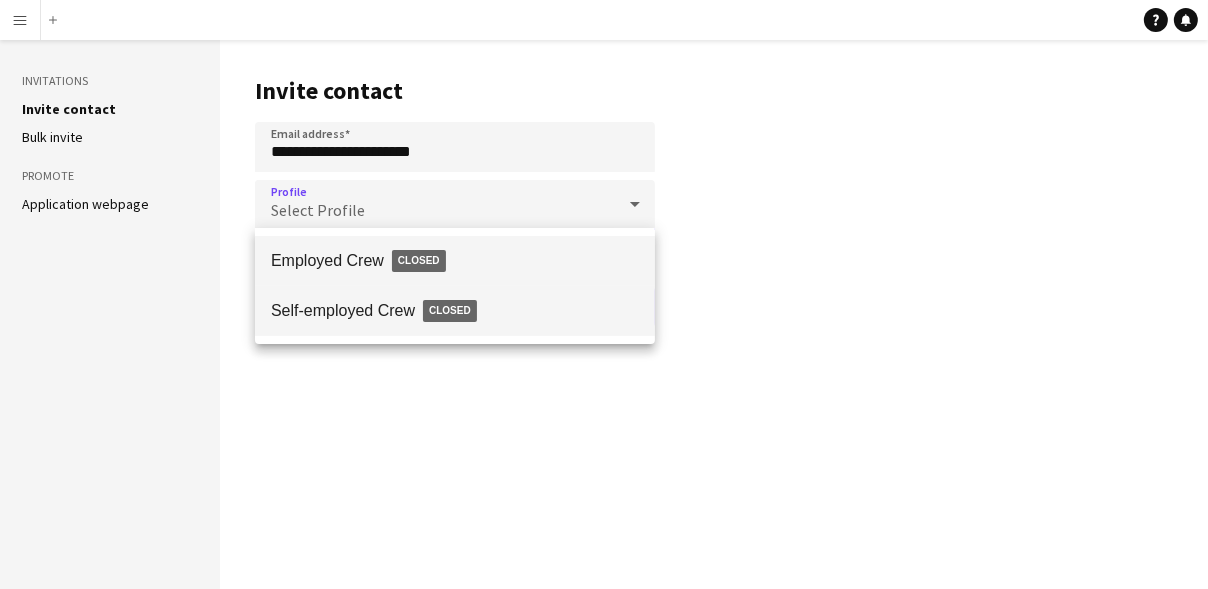 click on "Self-employed Crew  Closed" at bounding box center [455, 311] 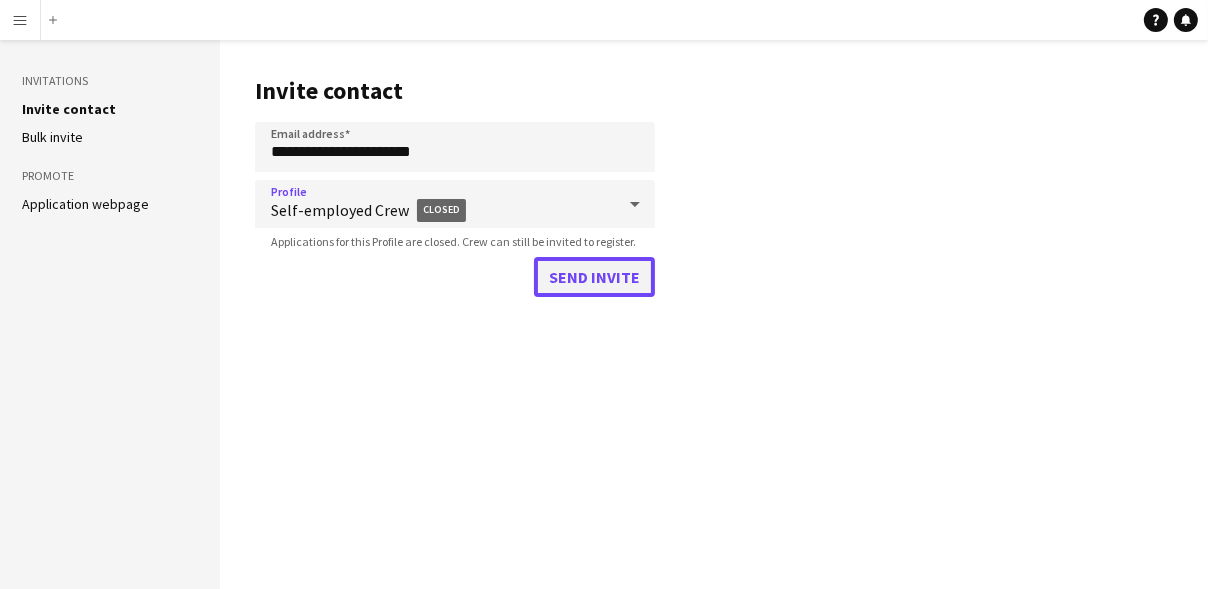 click on "Send invite" 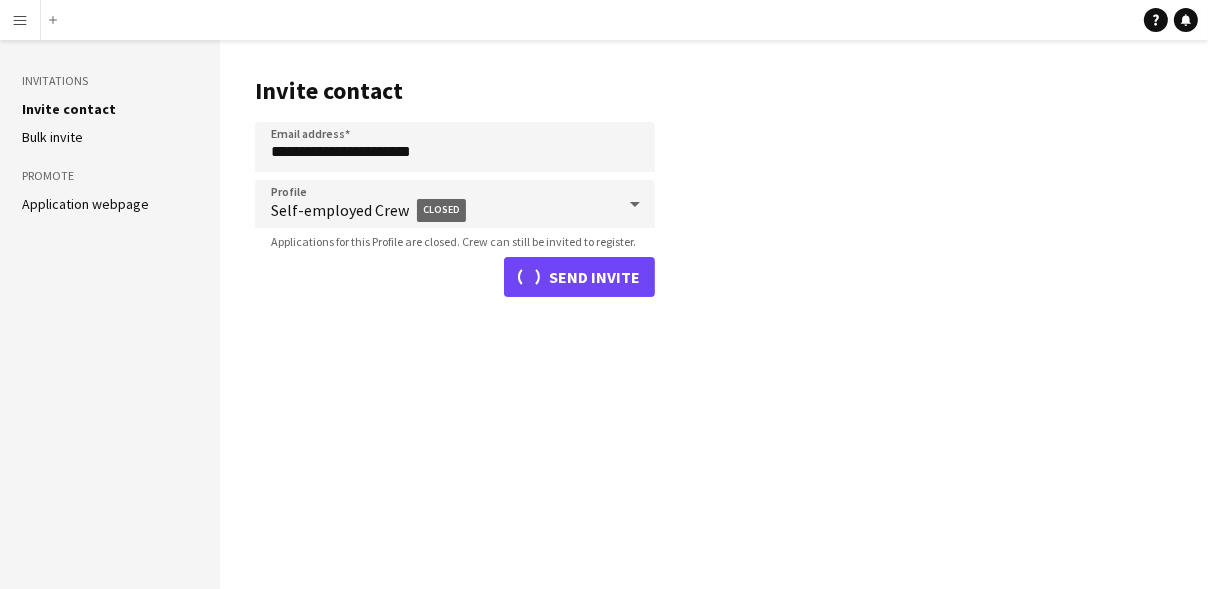 type 